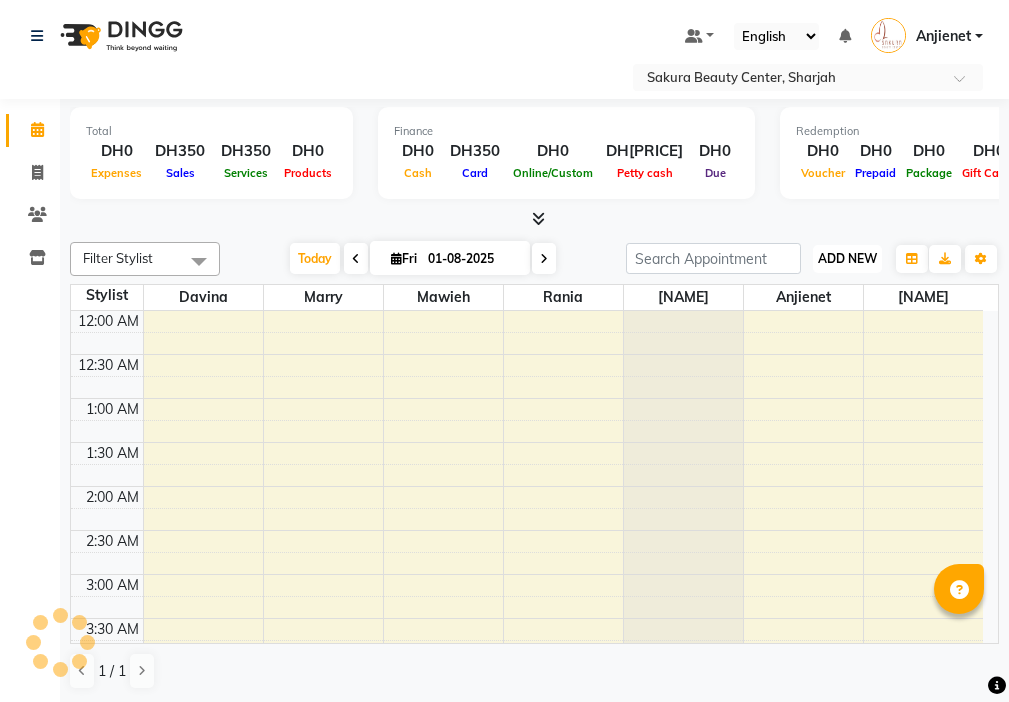 click on "ADD NEW" at bounding box center [847, 258] 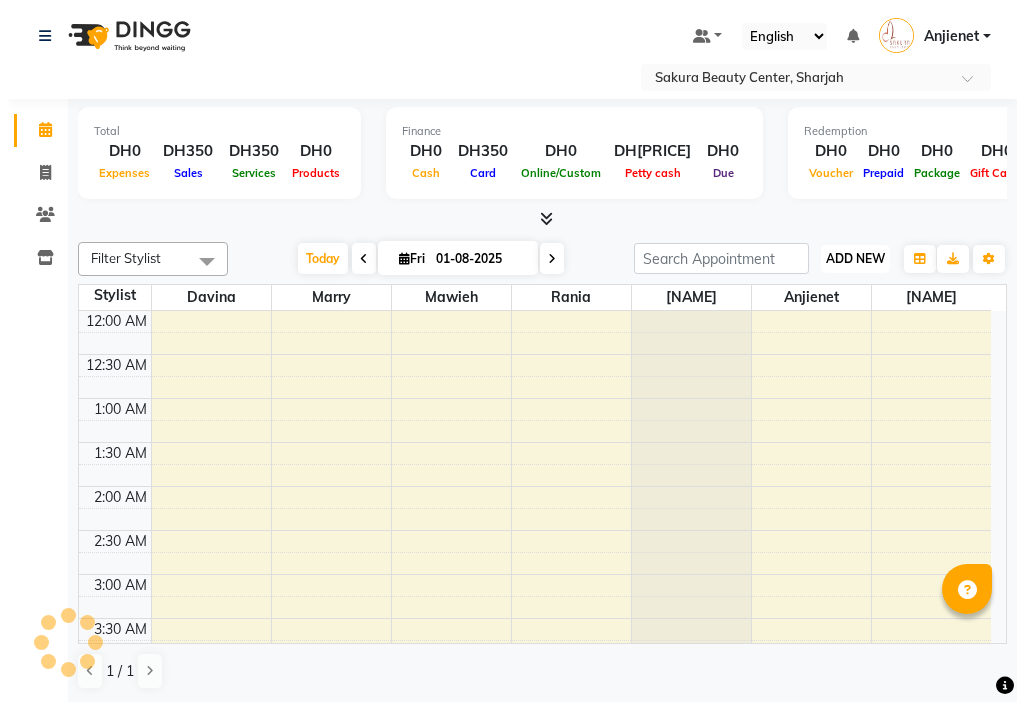 scroll, scrollTop: 0, scrollLeft: 0, axis: both 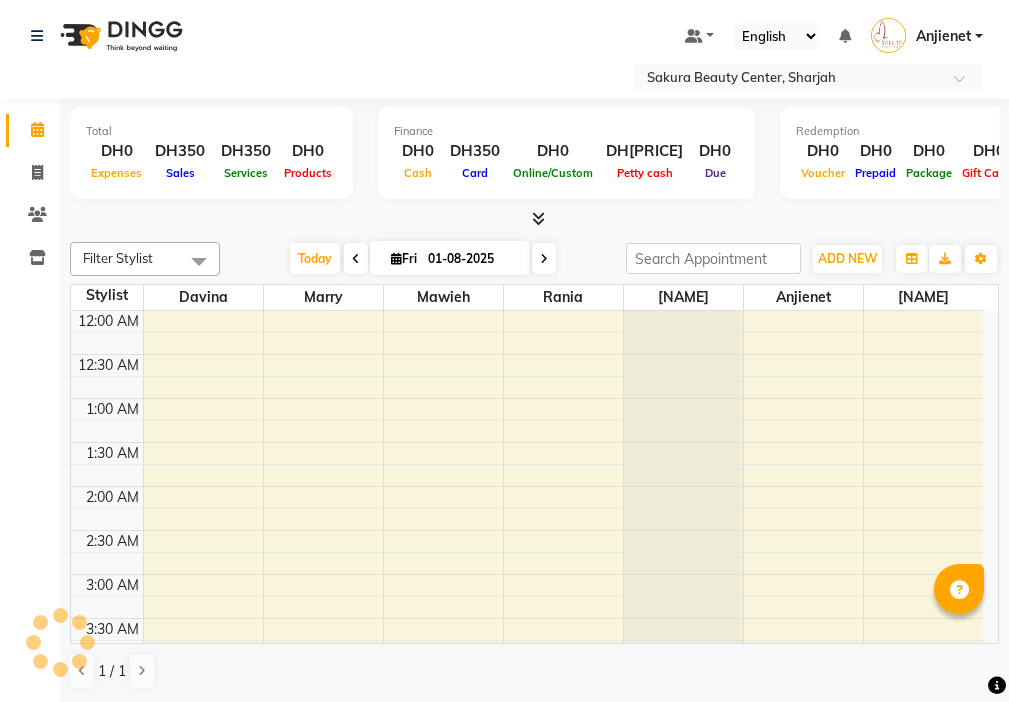 click on "Add Invoice" at bounding box center (0, 0) 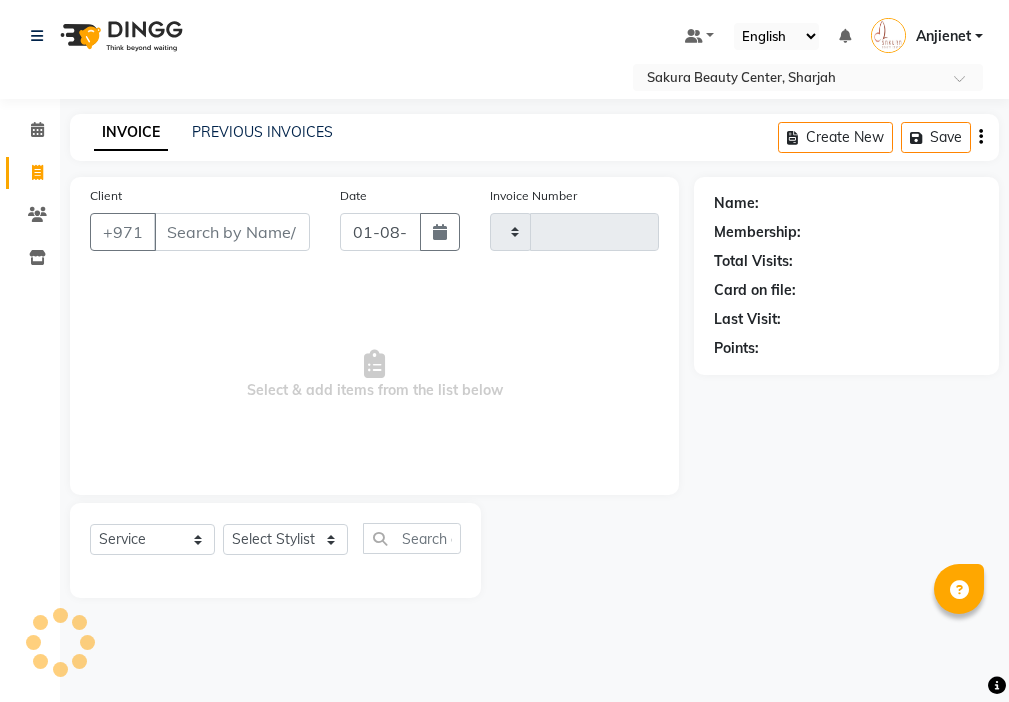 type on "[PHONE]" 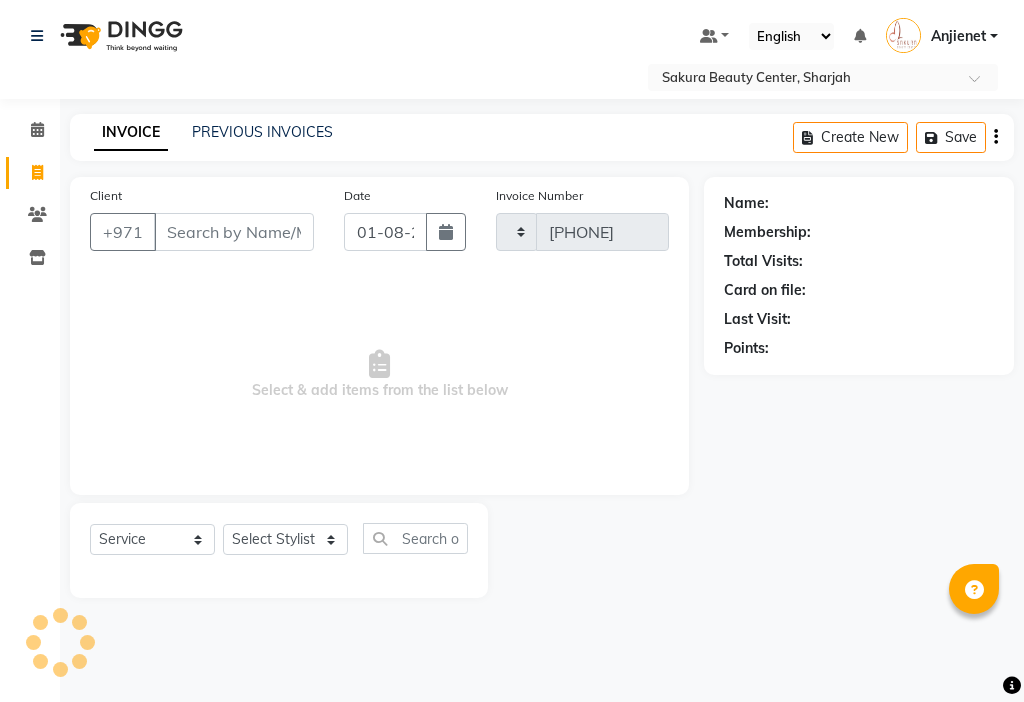 select on "3691" 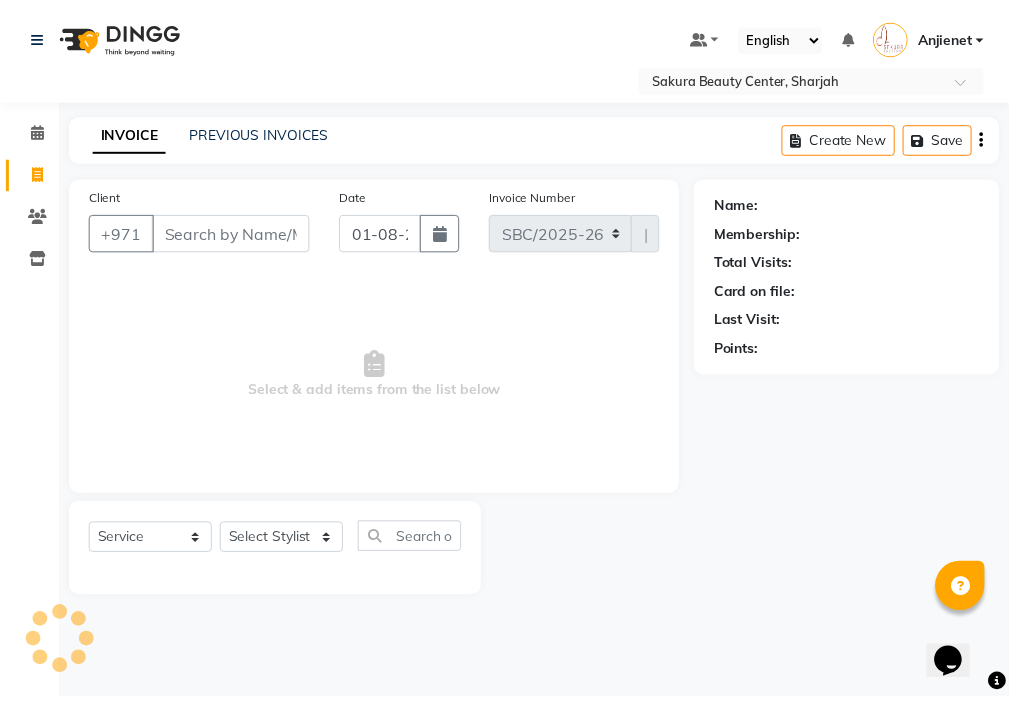 scroll, scrollTop: 0, scrollLeft: 0, axis: both 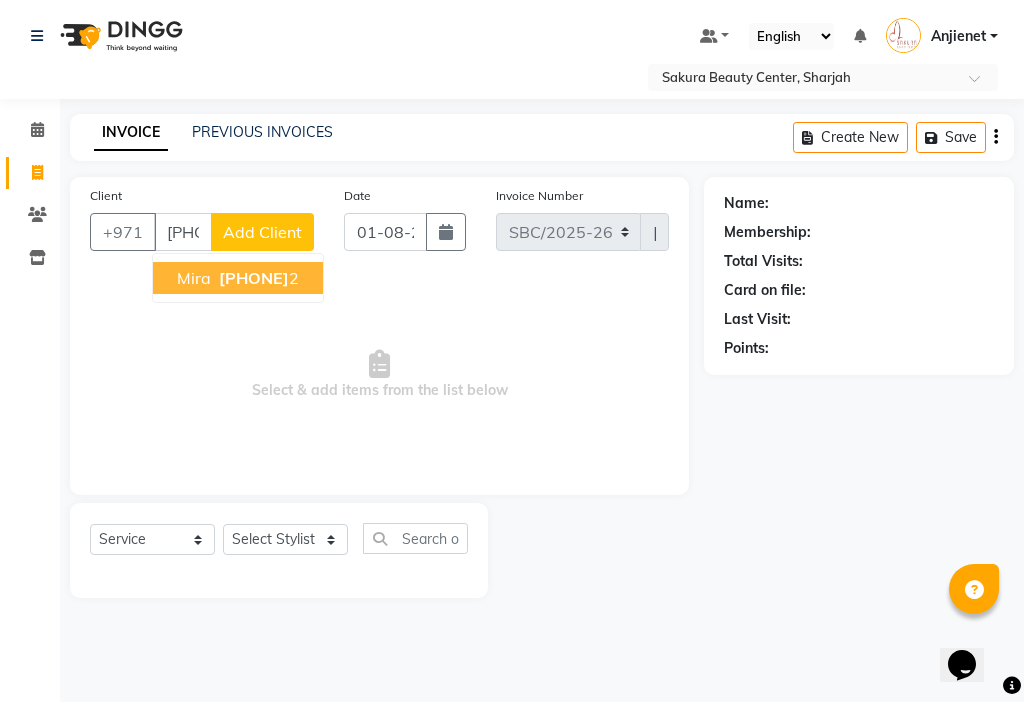 click on "[PHONE] [NUMBER]" at bounding box center (257, 278) 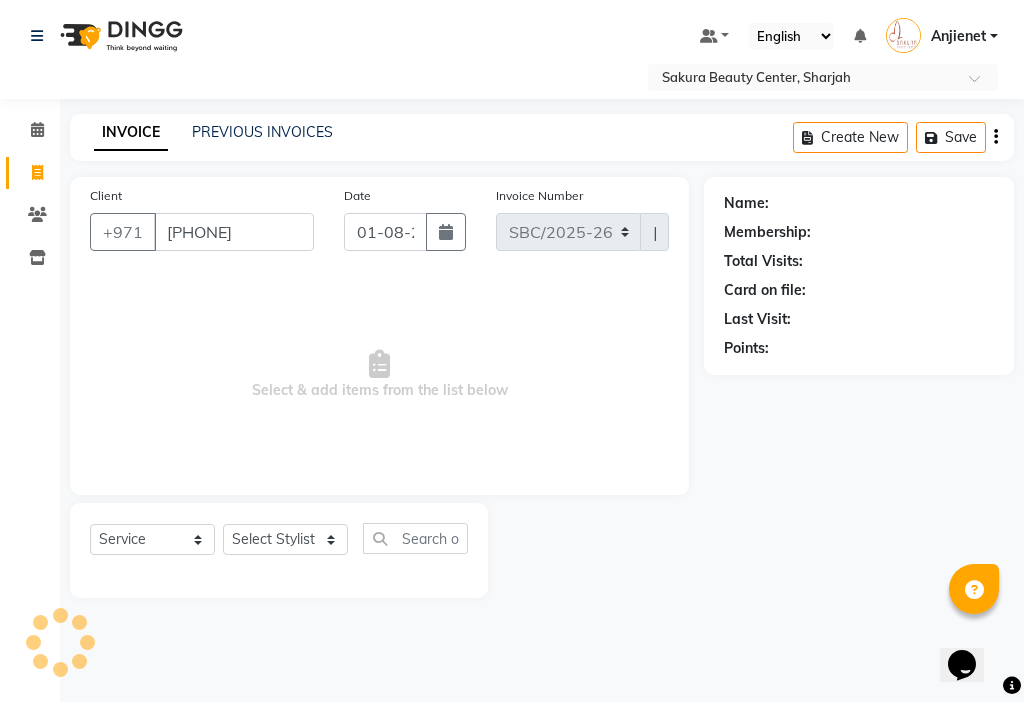type on "[PHONE]" 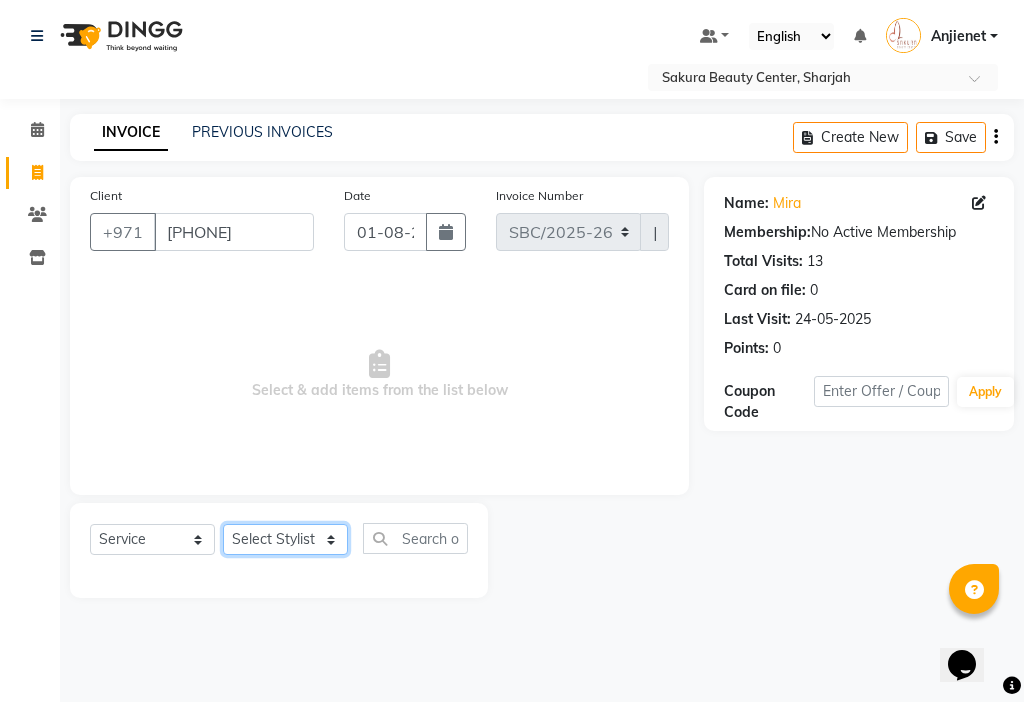 click on "Select Stylist [NAME] [NAME] [NAME] [NAME] [NAME] [NAME] [NAME]" 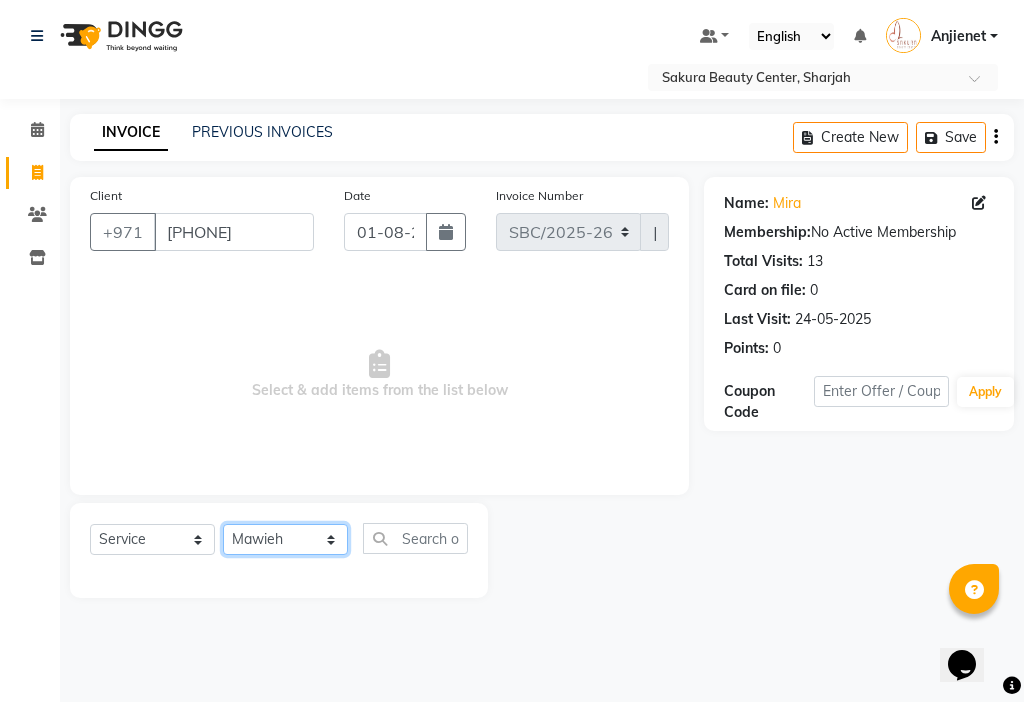 click on "Select Stylist [NAME] [NAME] [NAME] [NAME] [NAME] [NAME] [NAME]" 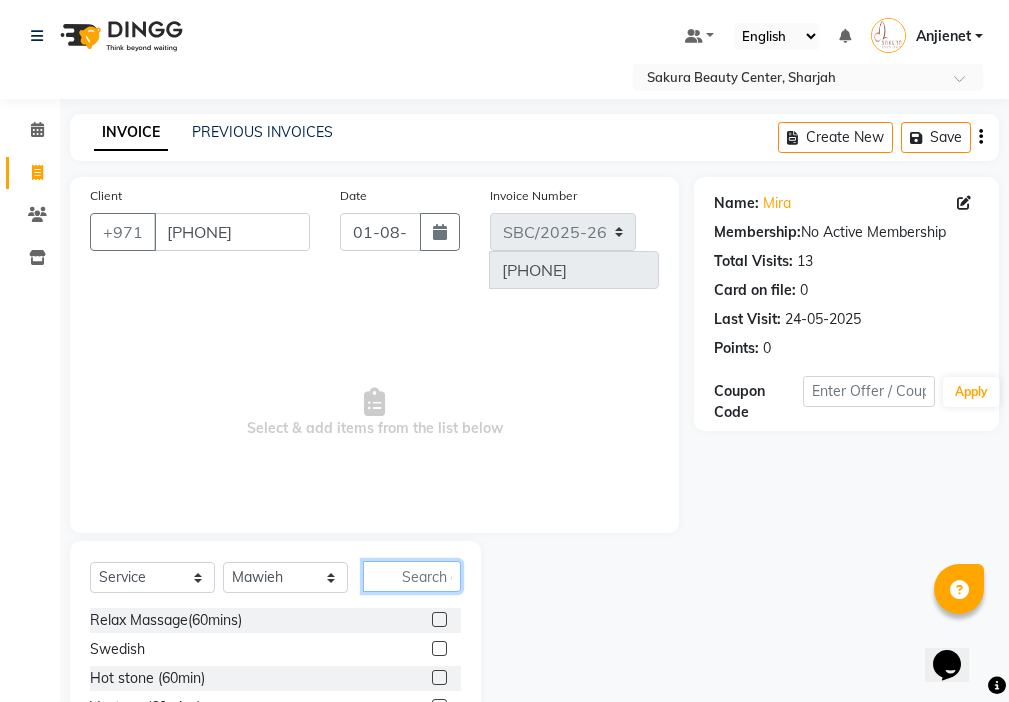 click 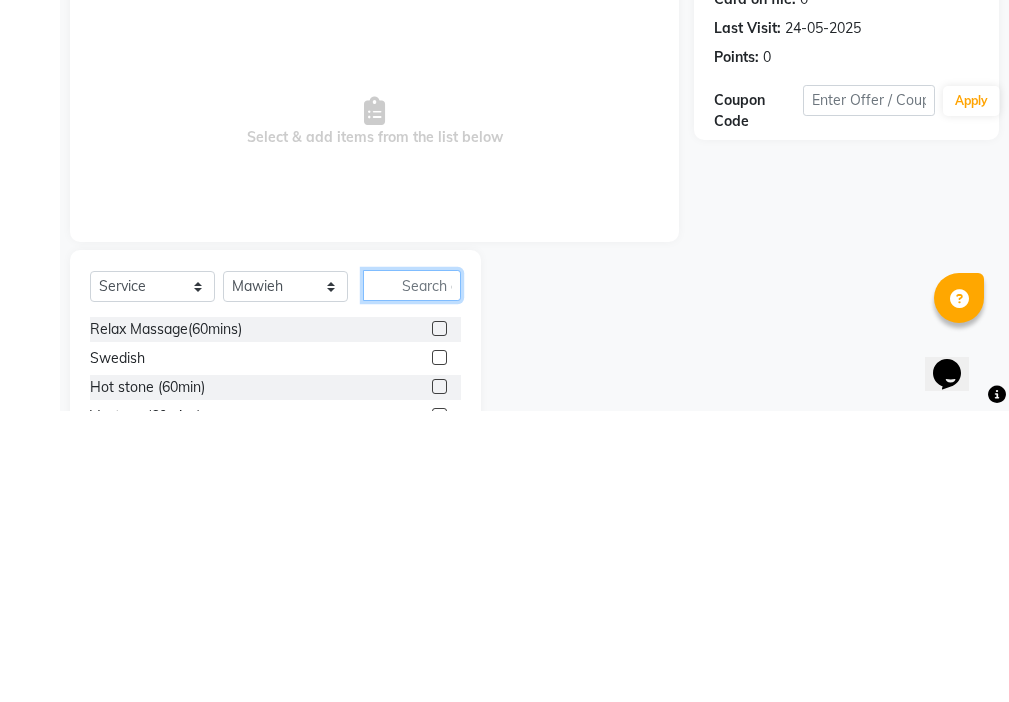 scroll, scrollTop: 16, scrollLeft: 0, axis: vertical 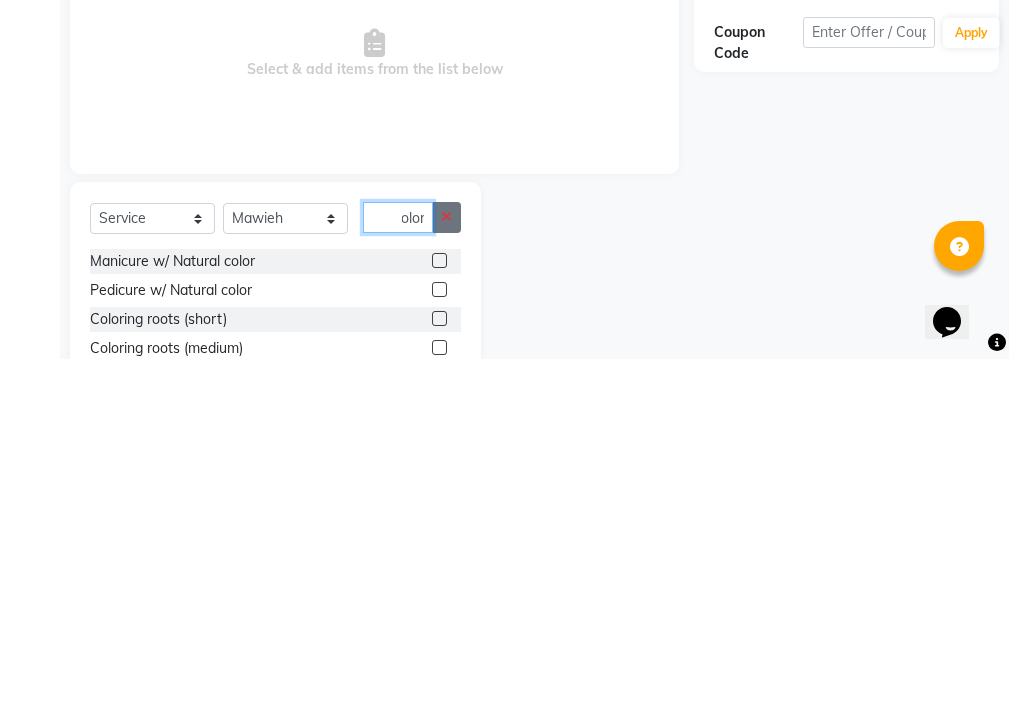type on "color" 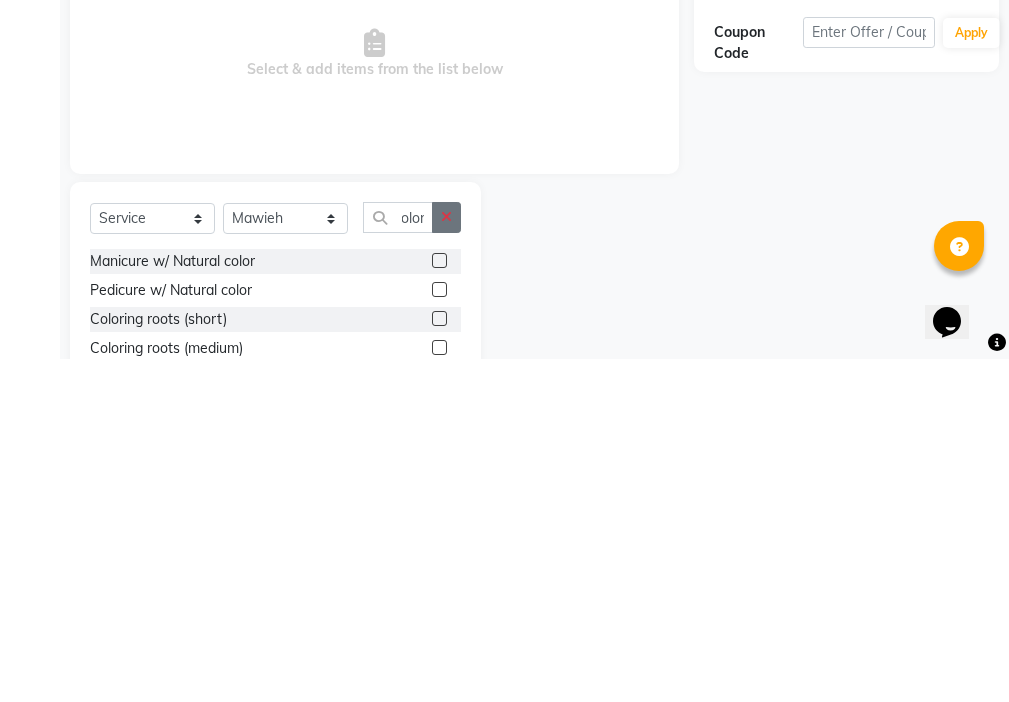 click 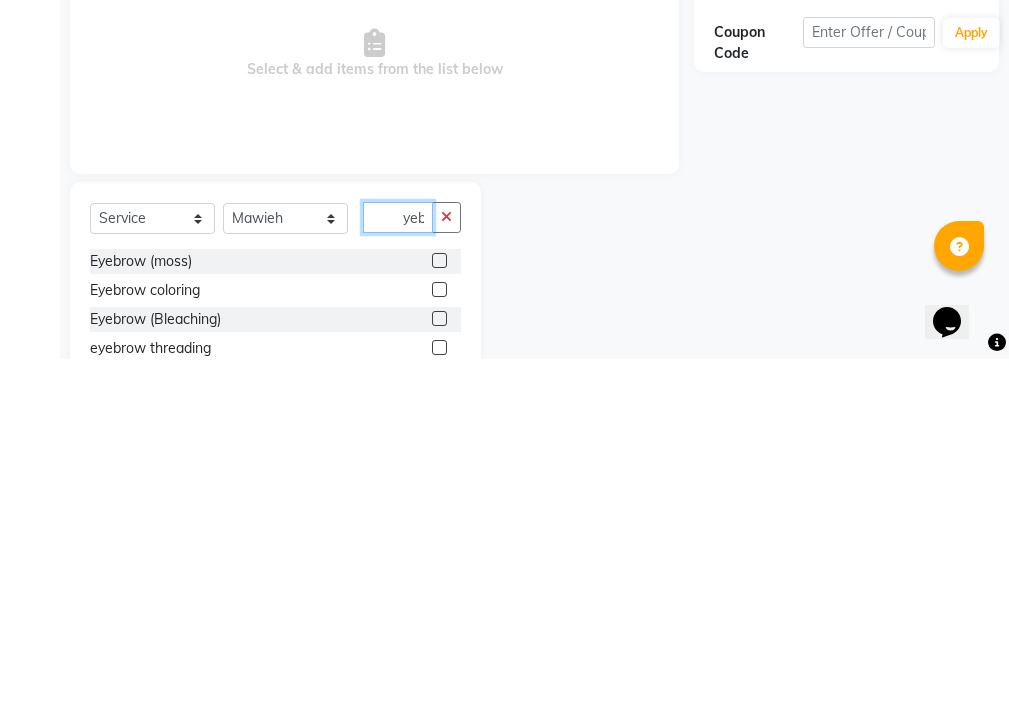 scroll, scrollTop: 0, scrollLeft: 12, axis: horizontal 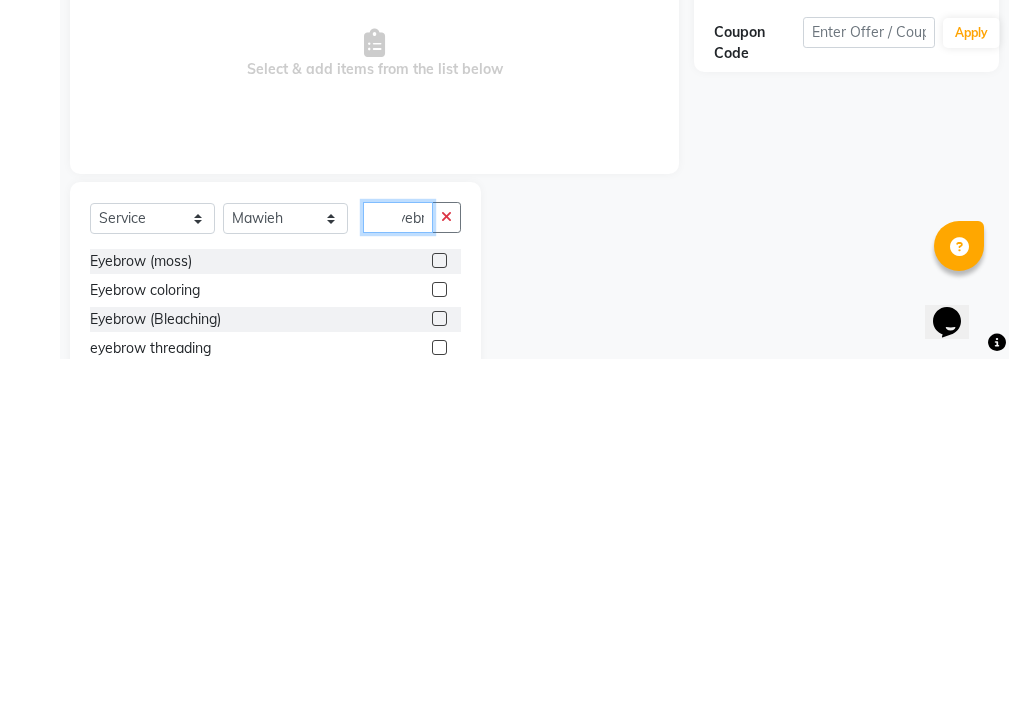type on "eyebr" 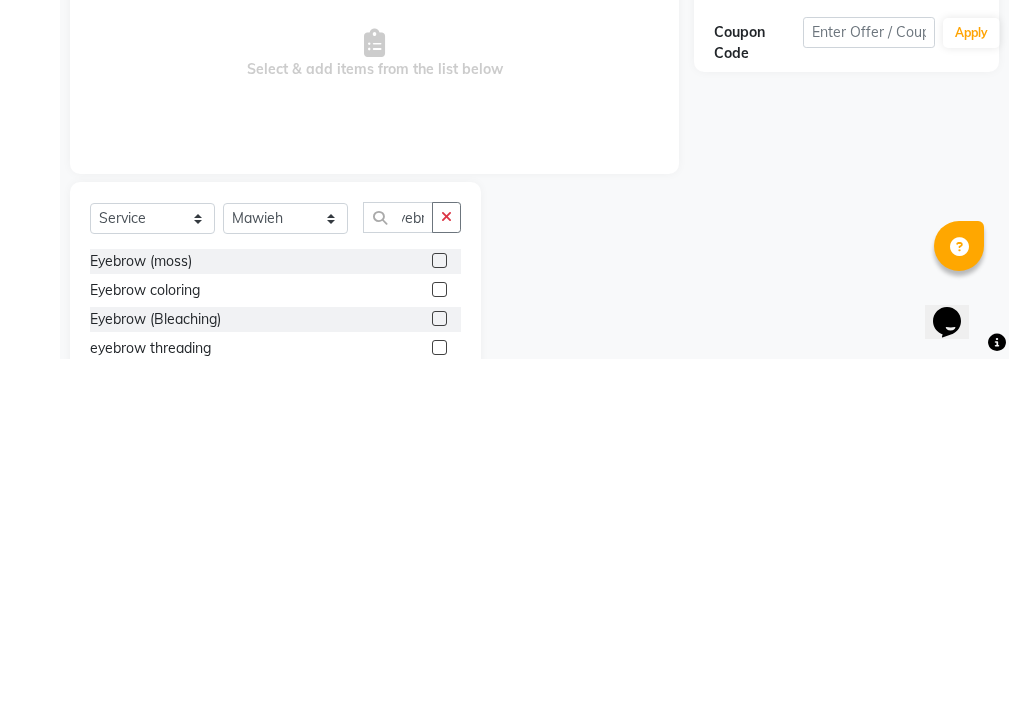click 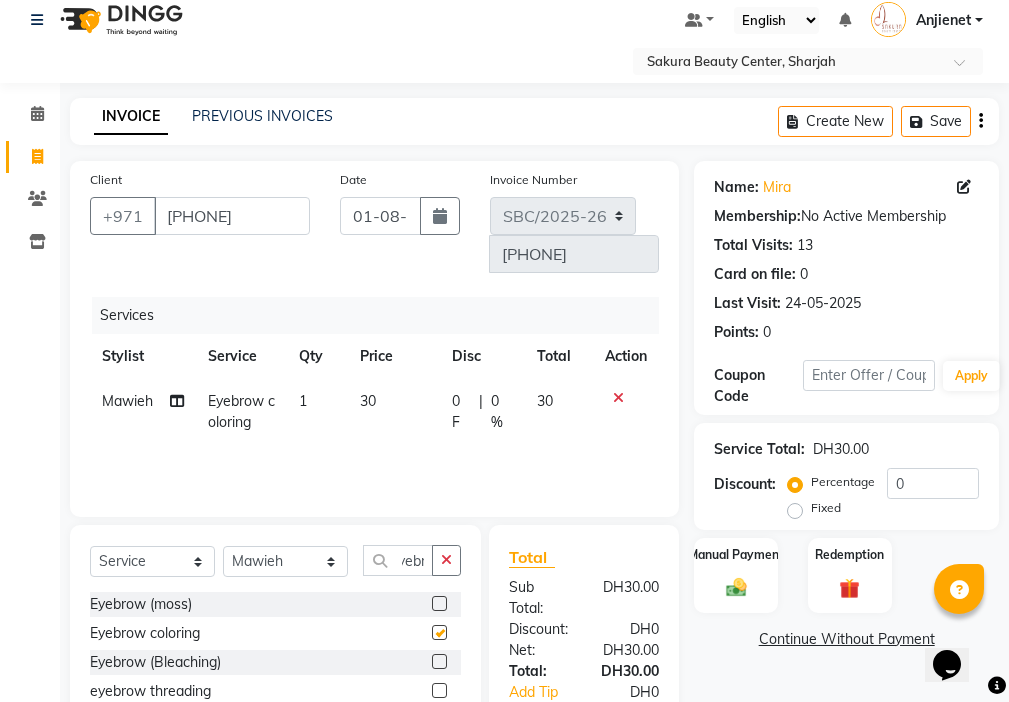 scroll, scrollTop: 0, scrollLeft: 0, axis: both 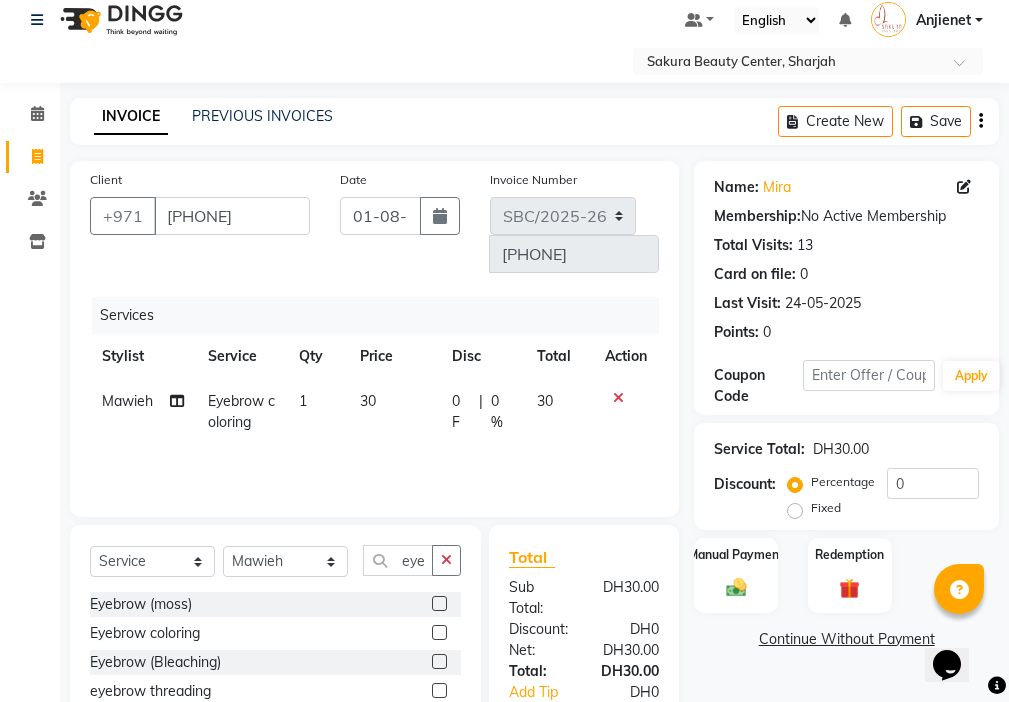 checkbox on "false" 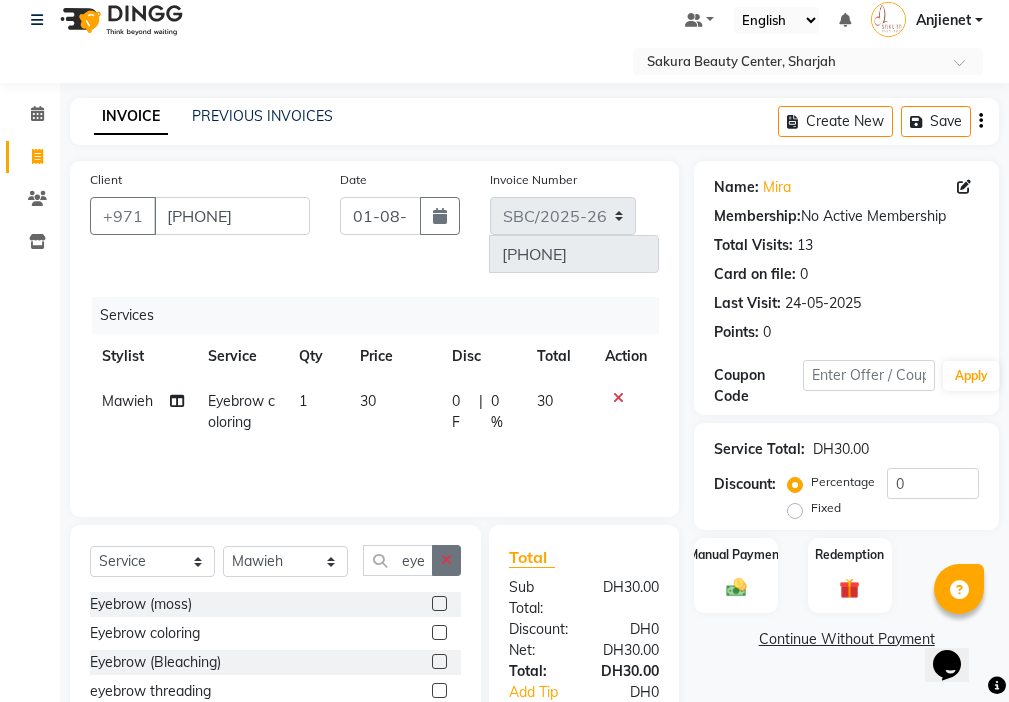 click 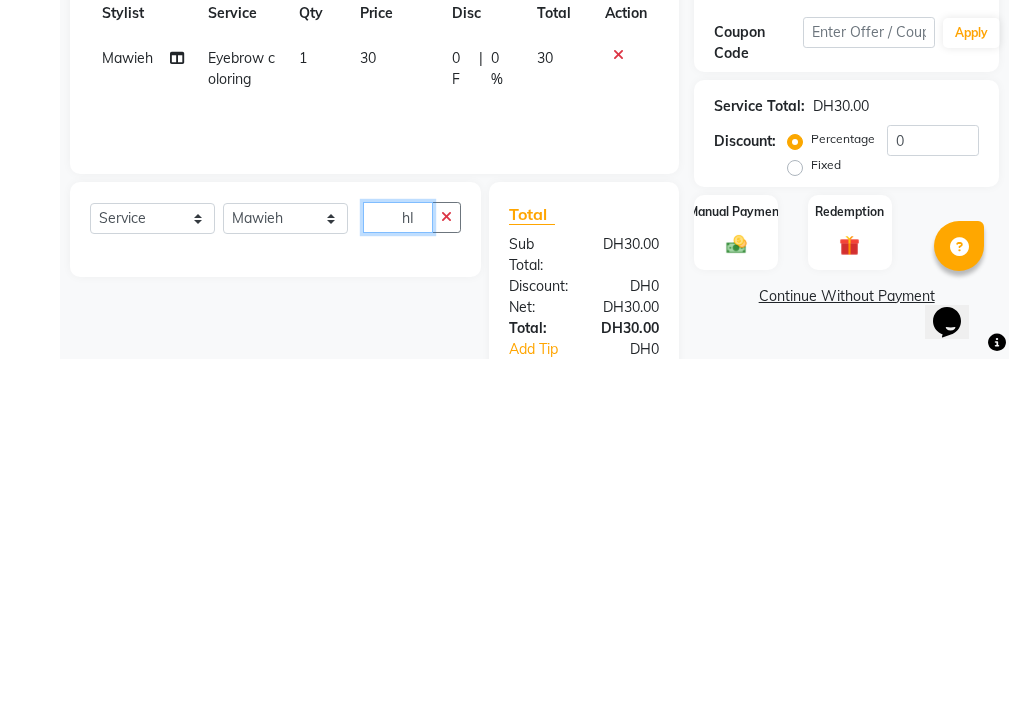 type on "h" 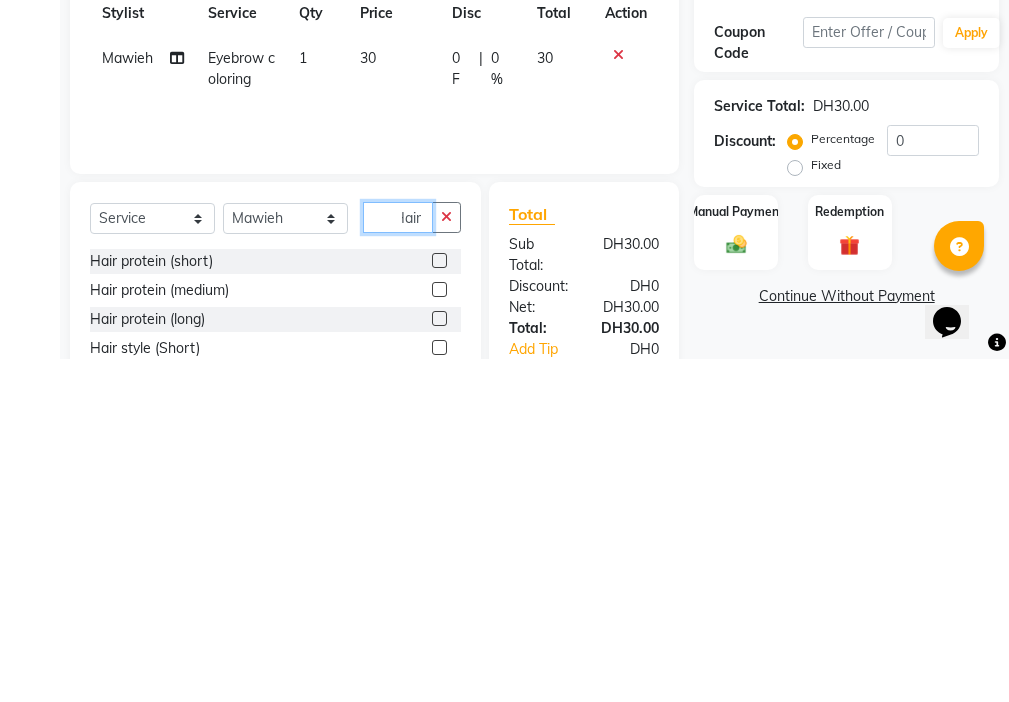 scroll, scrollTop: 0, scrollLeft: 15, axis: horizontal 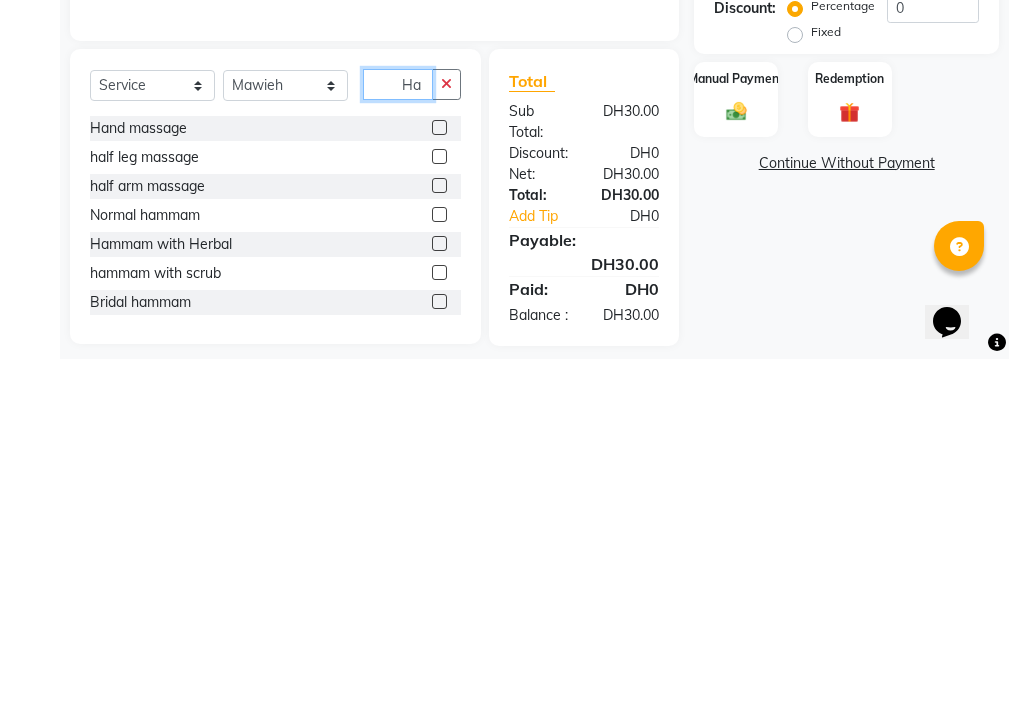 type on "H" 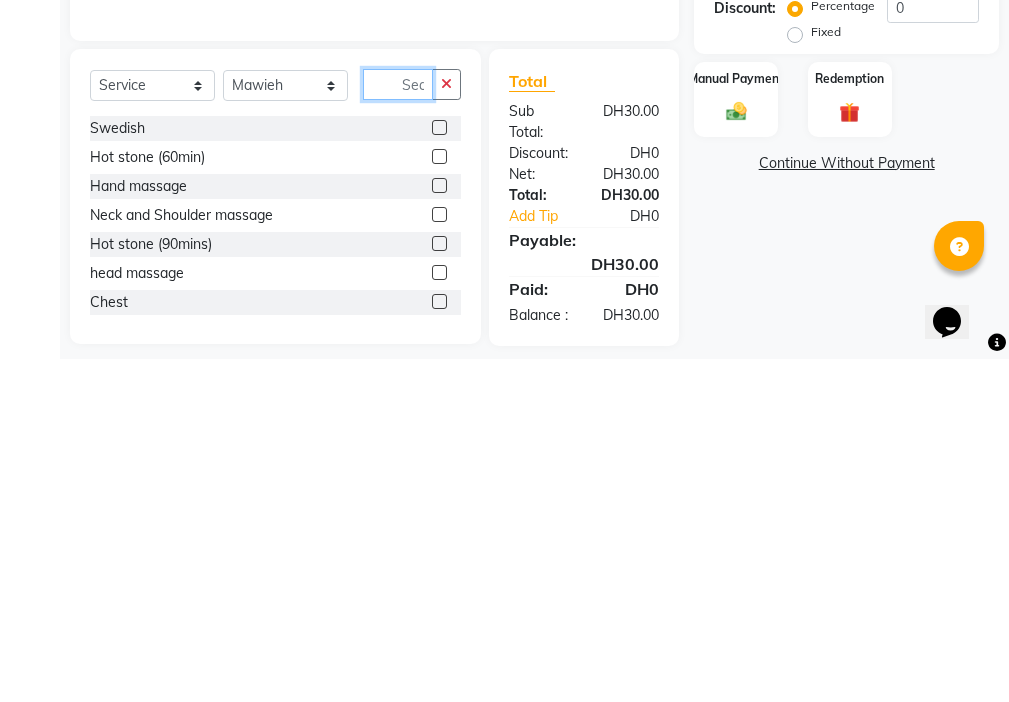 type on "l" 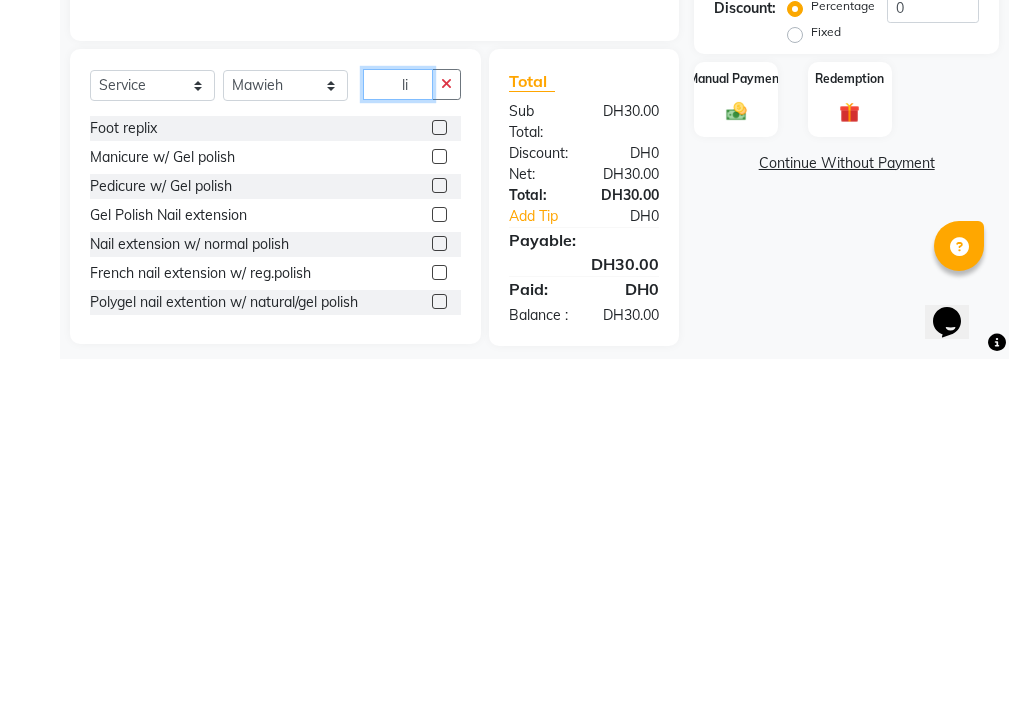 type on "l" 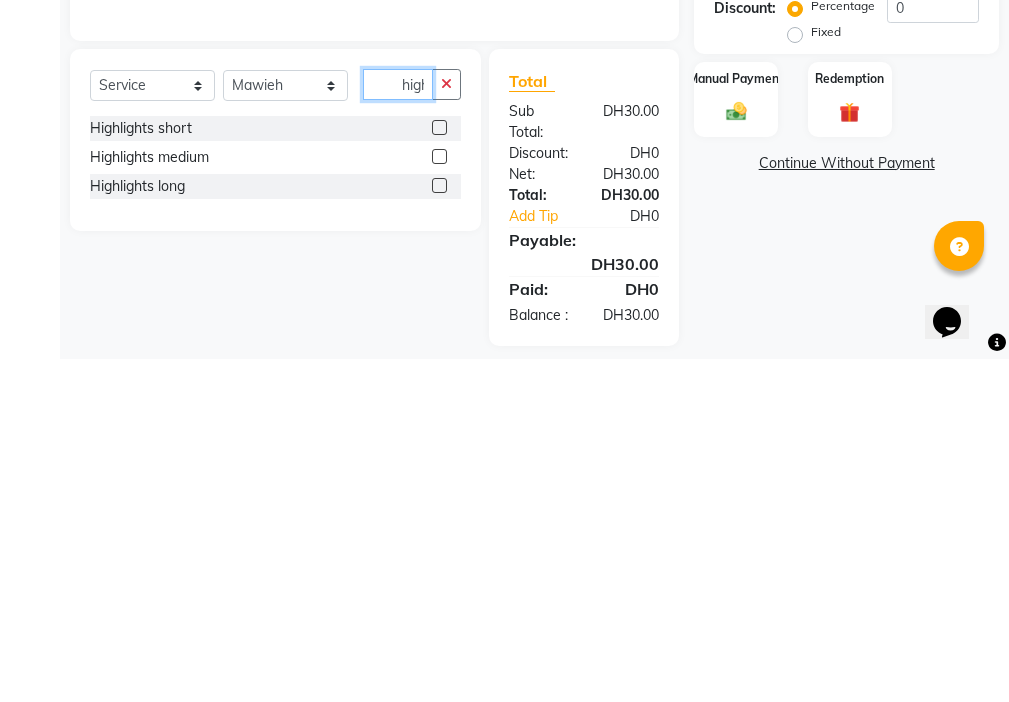 scroll, scrollTop: 0, scrollLeft: 5, axis: horizontal 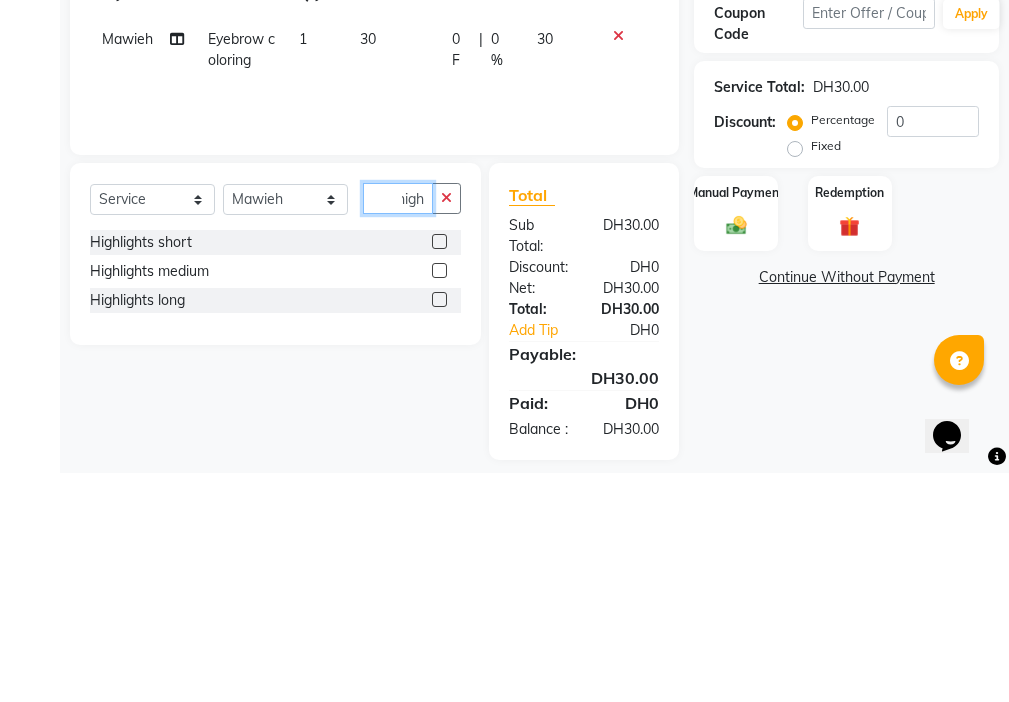 type on "high" 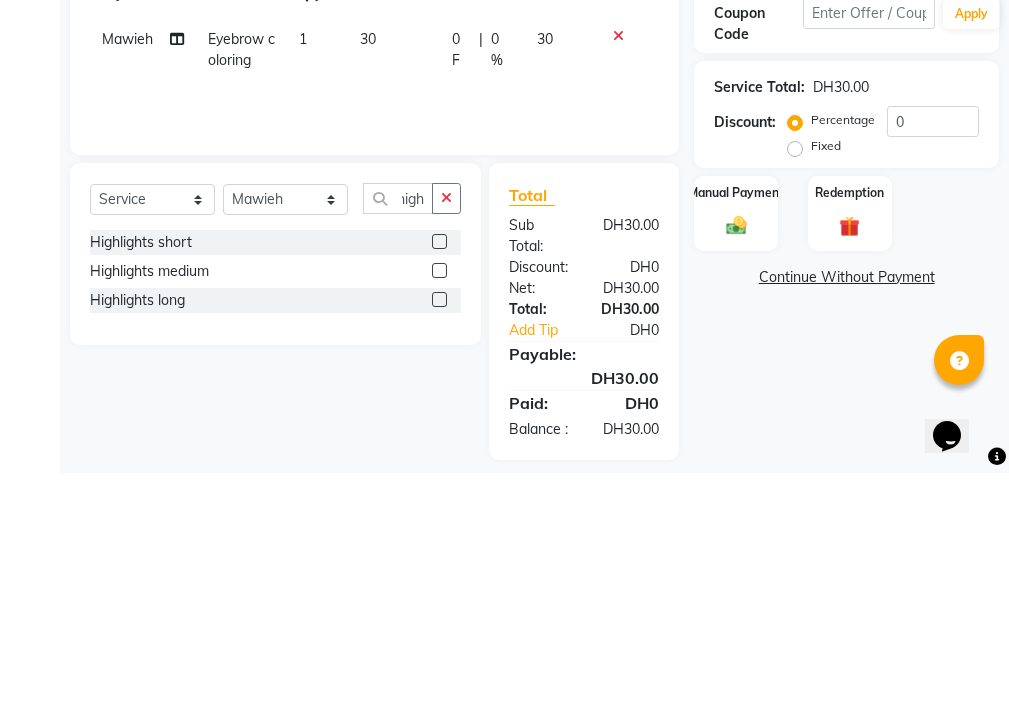 click 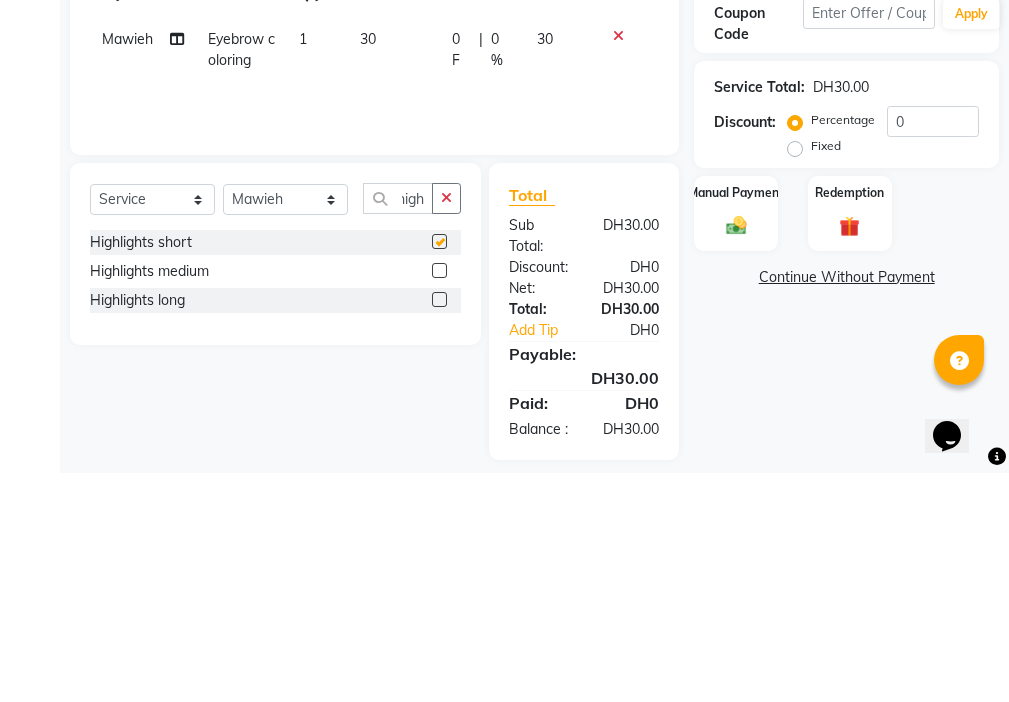 scroll, scrollTop: 0, scrollLeft: 0, axis: both 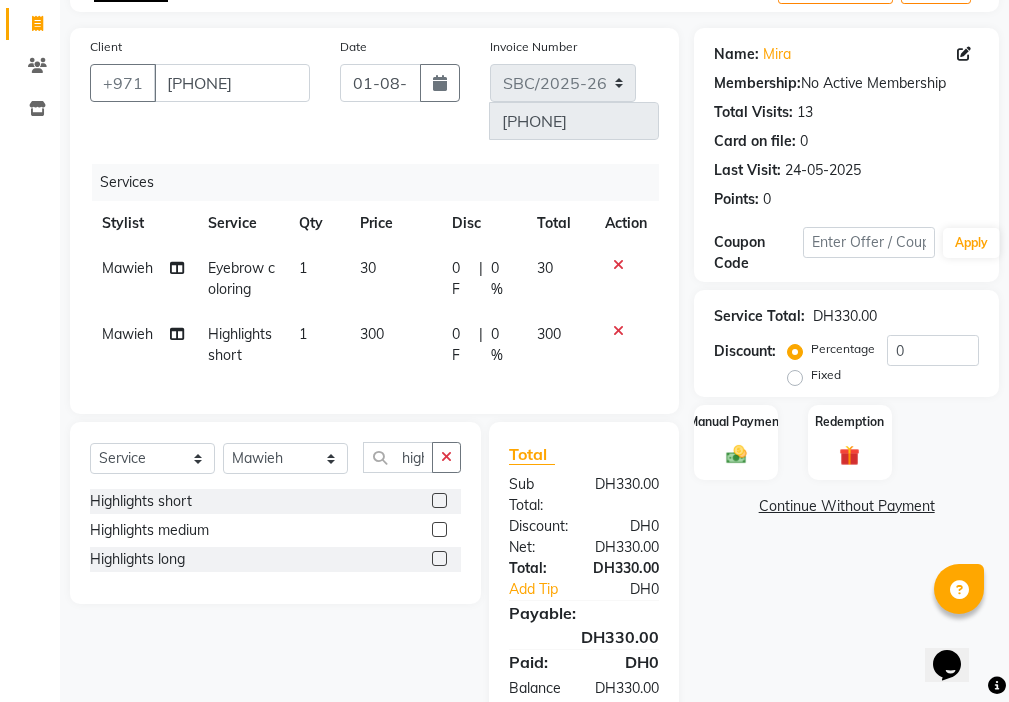 checkbox on "false" 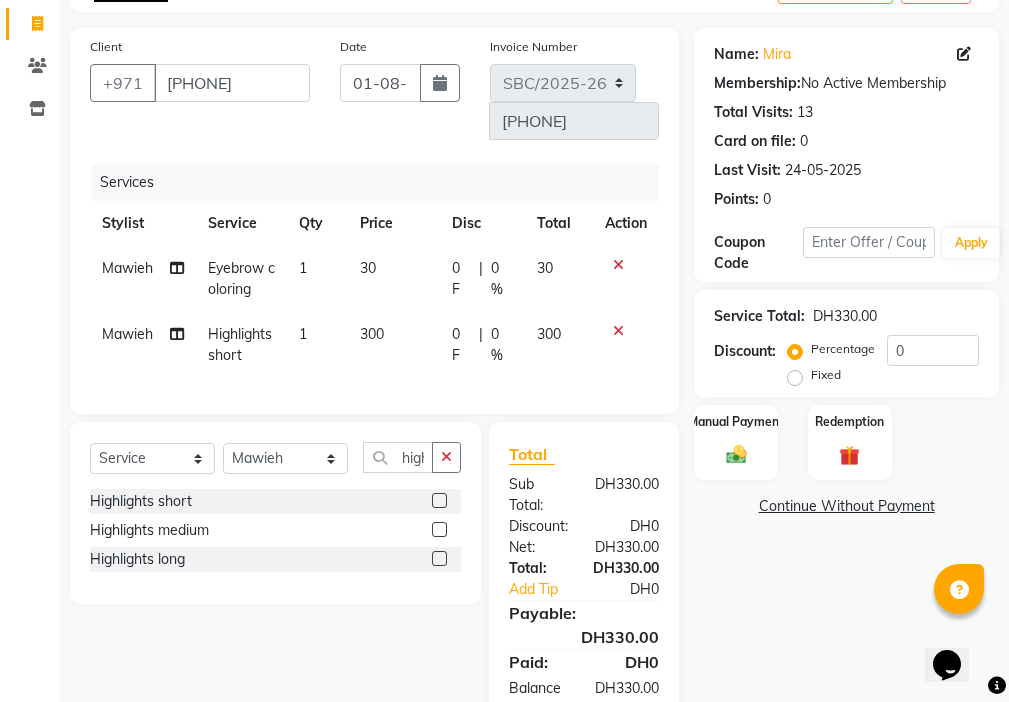 click 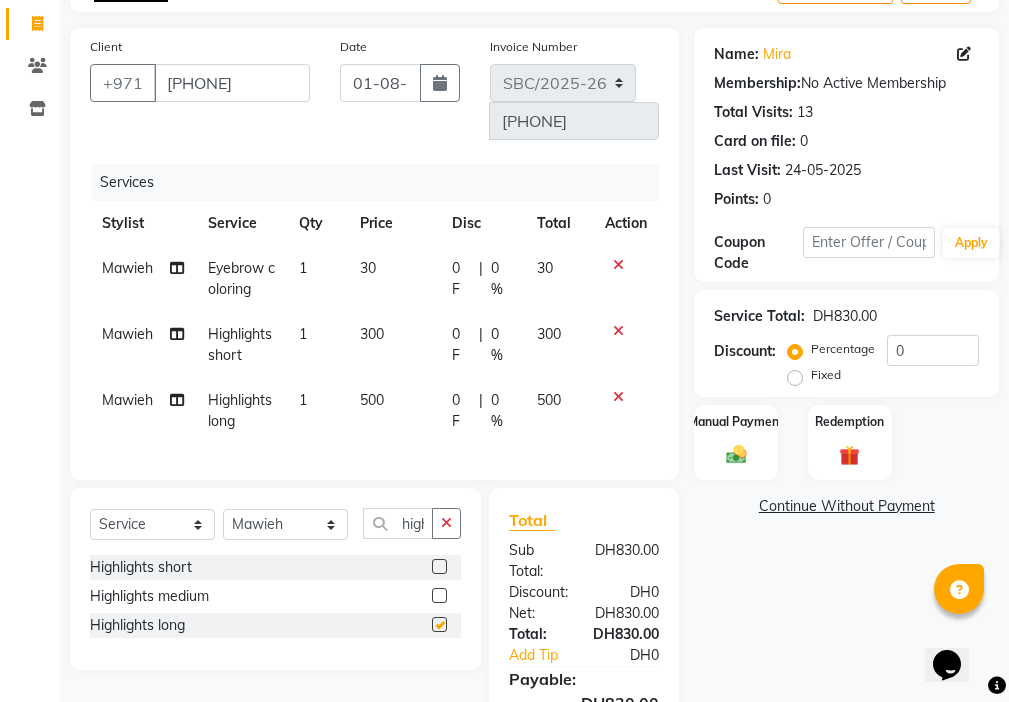 checkbox on "false" 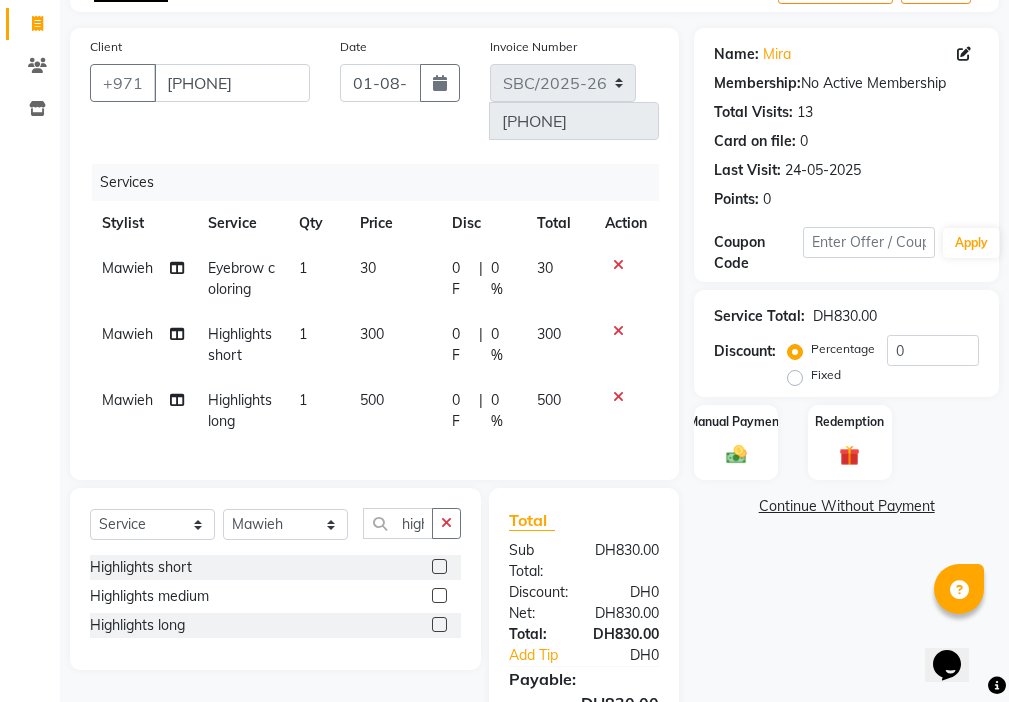 click 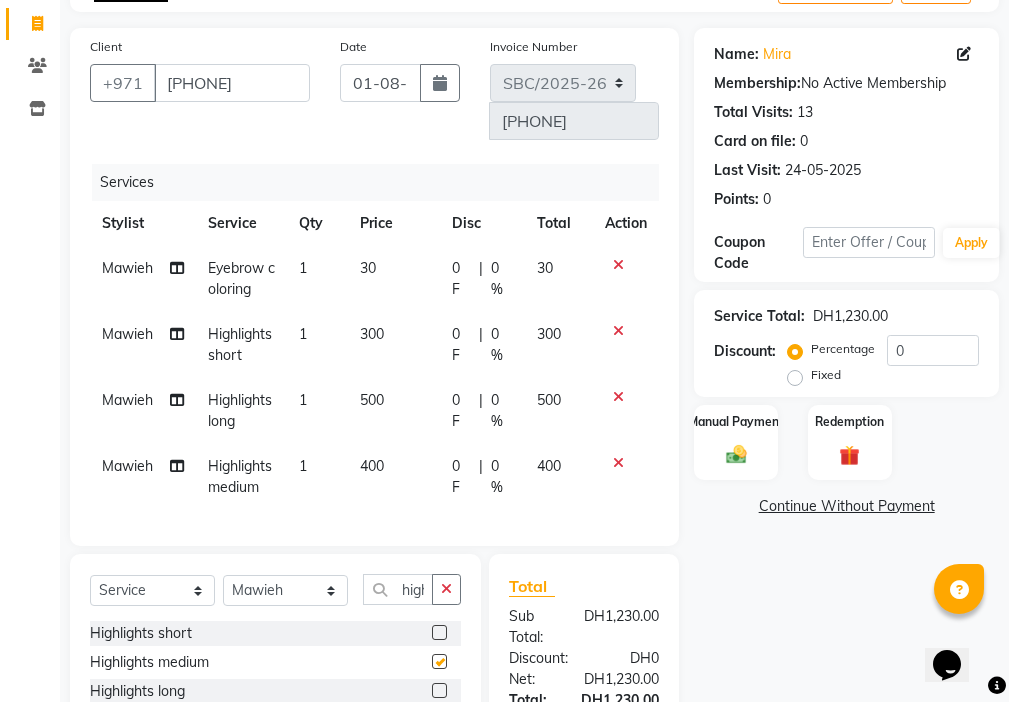 checkbox on "false" 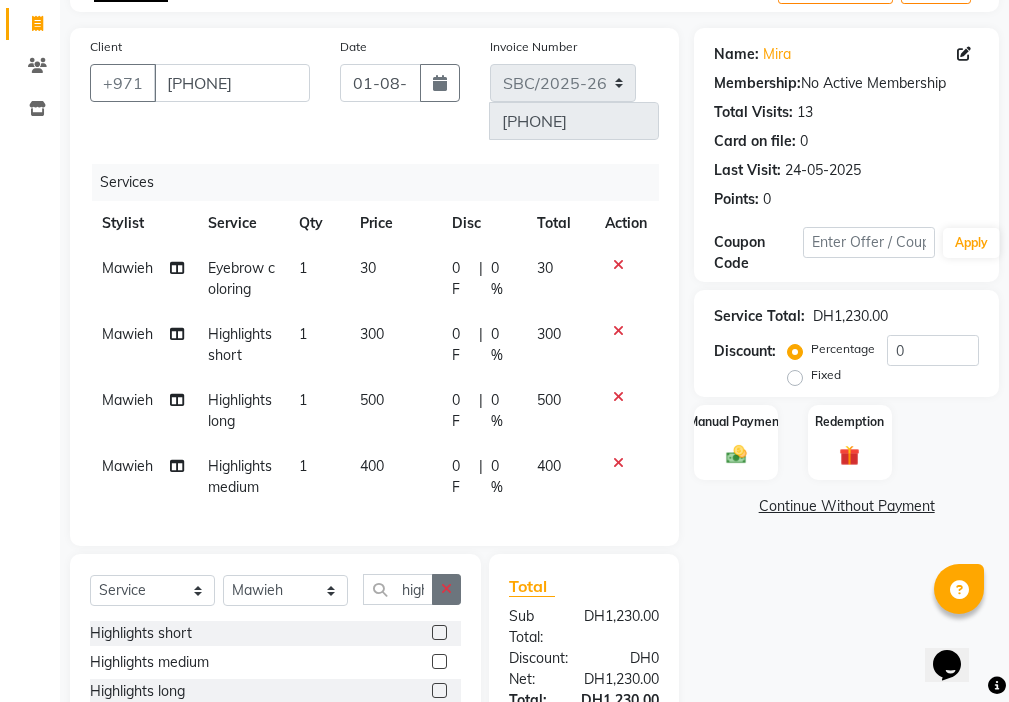 click 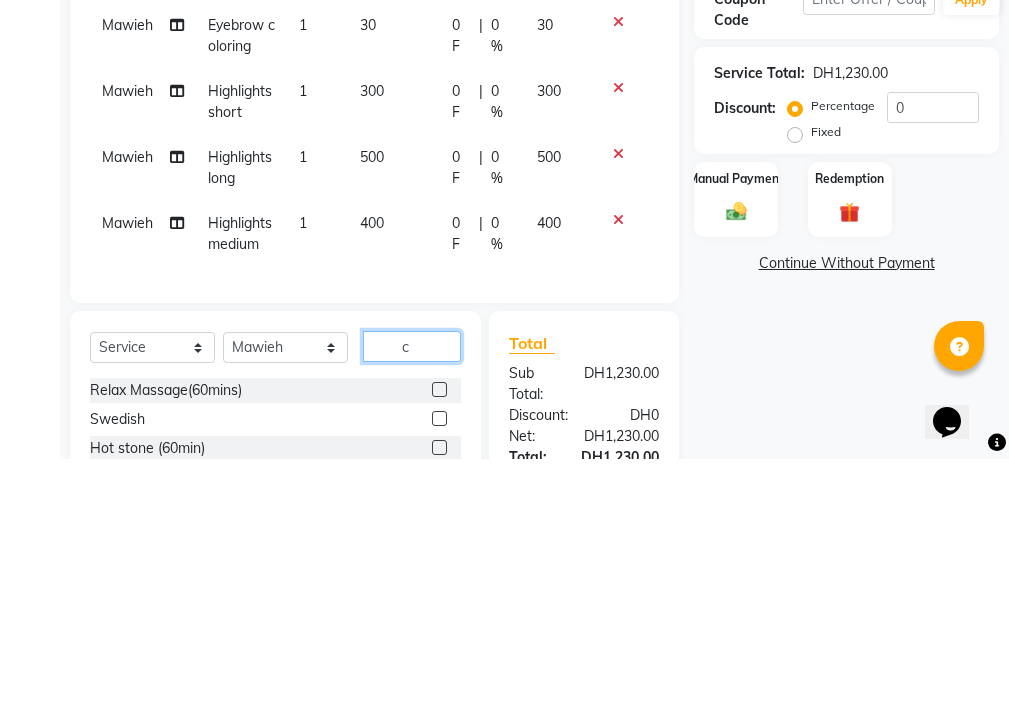 scroll, scrollTop: 193, scrollLeft: 0, axis: vertical 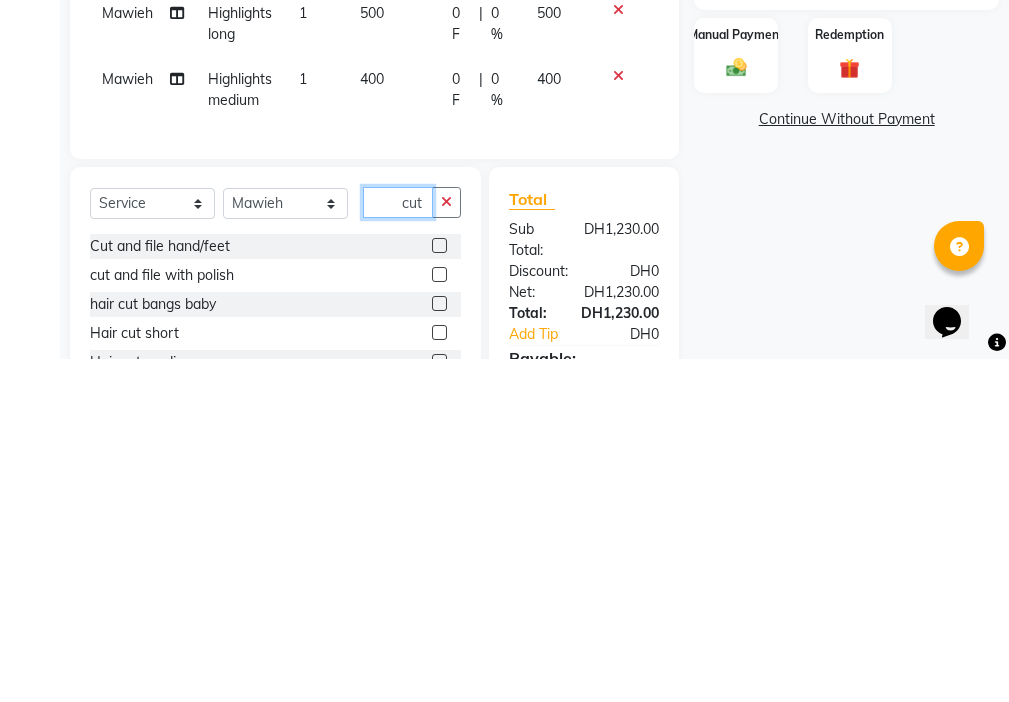 type on "cut" 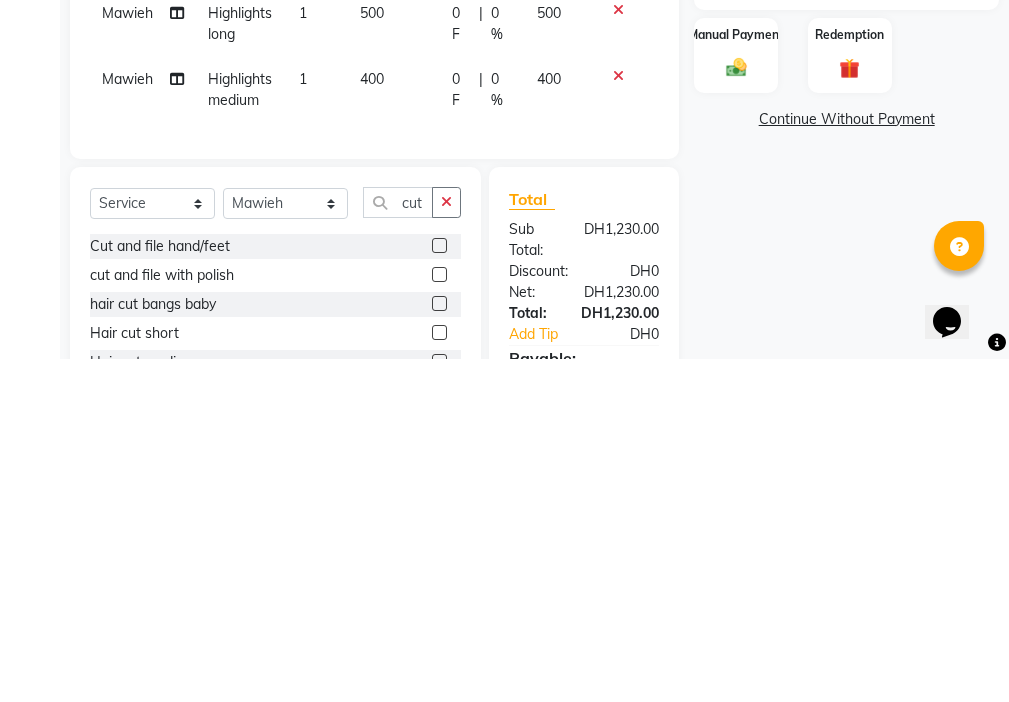 click 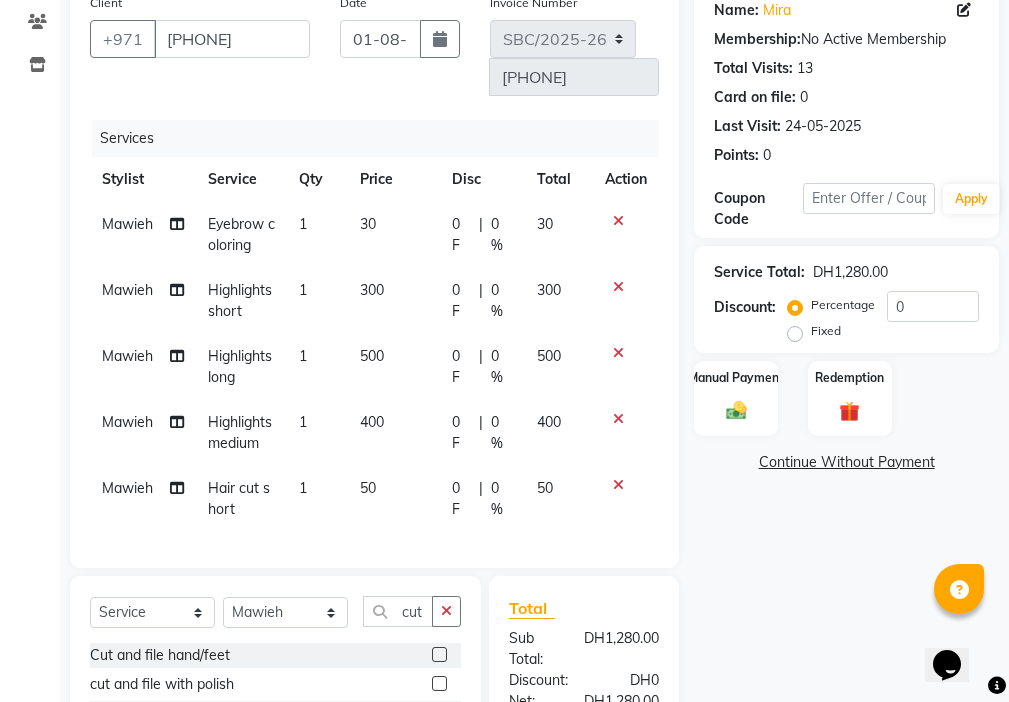 checkbox on "false" 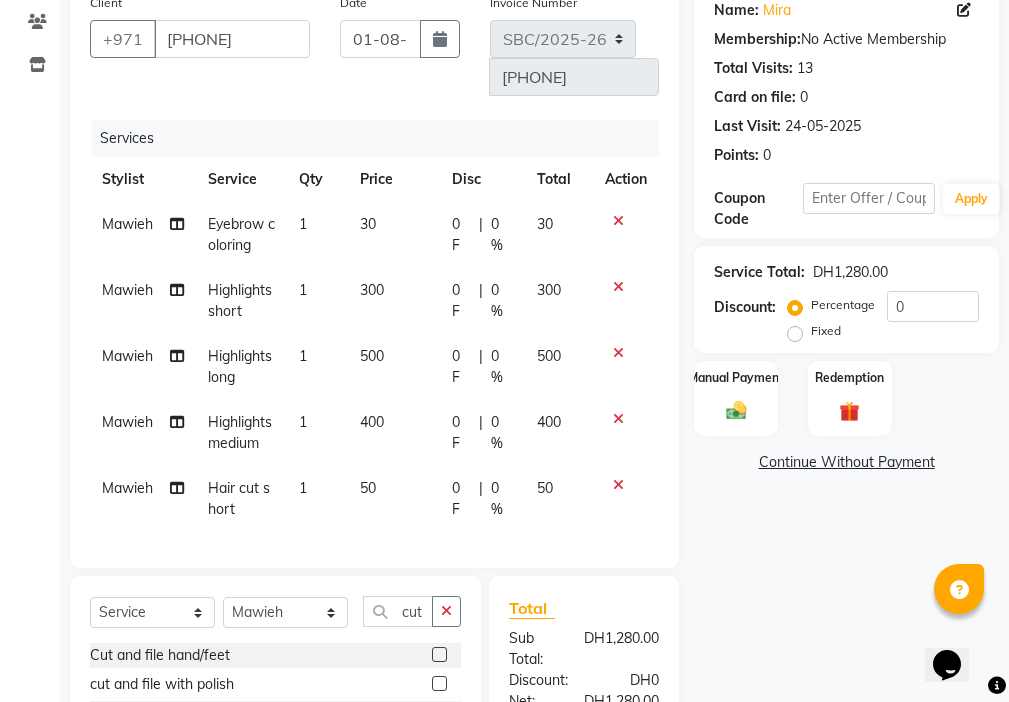 click 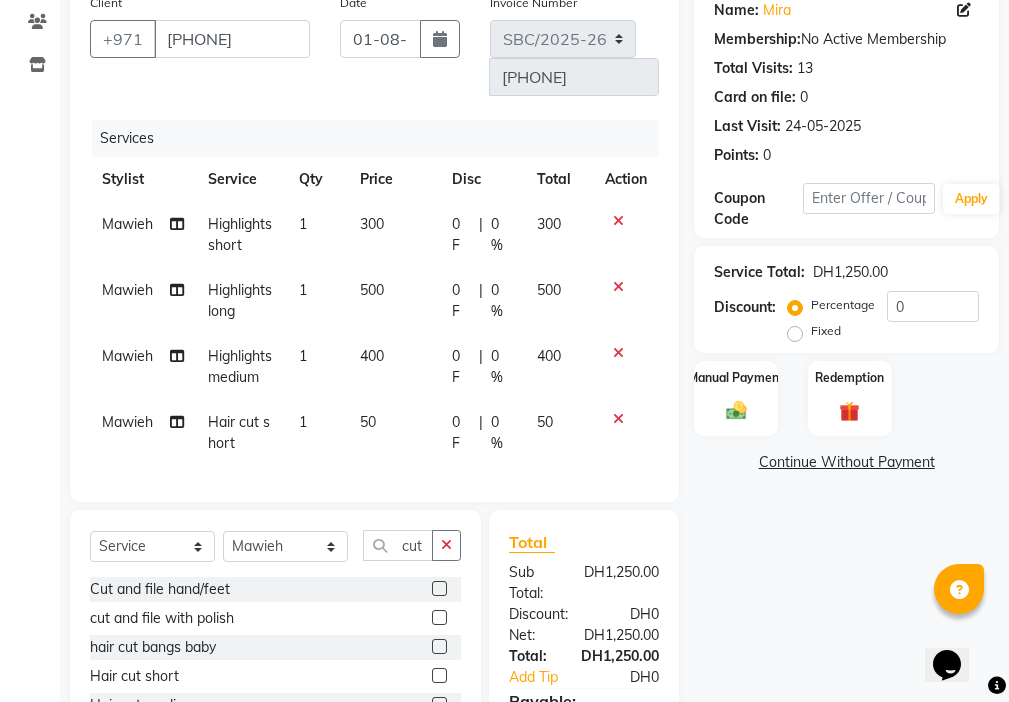 click 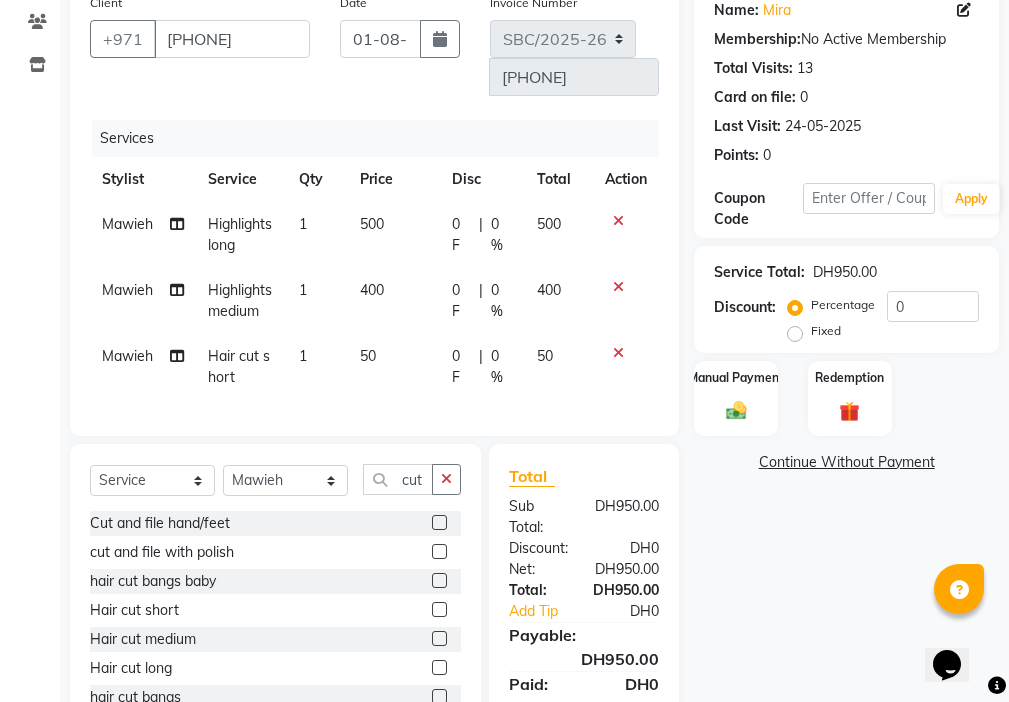 click 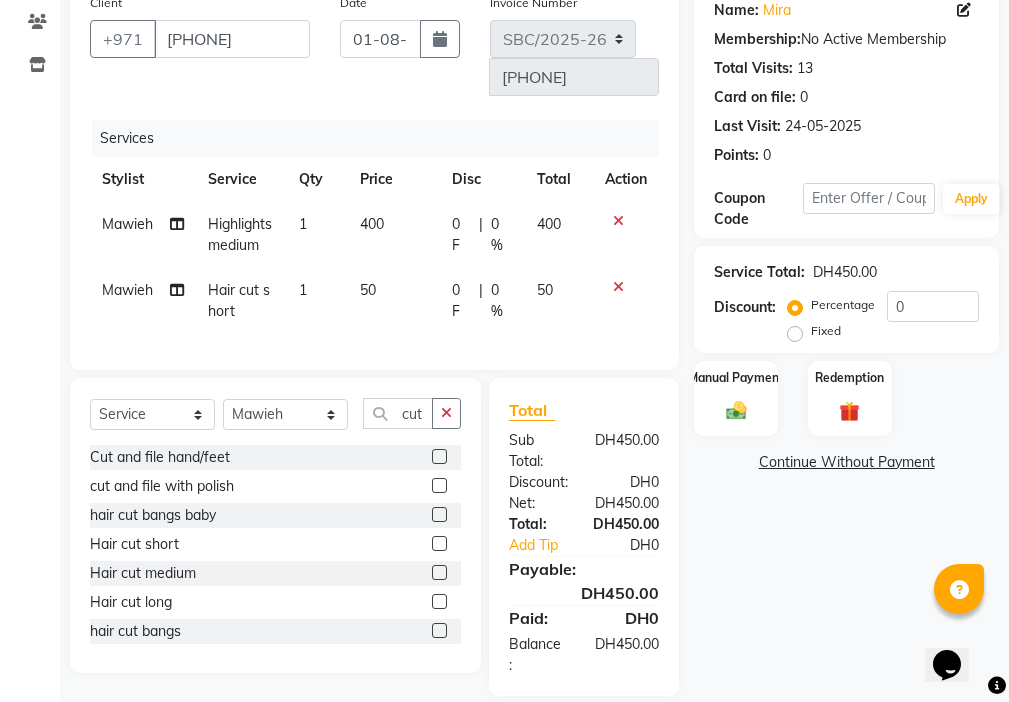 click 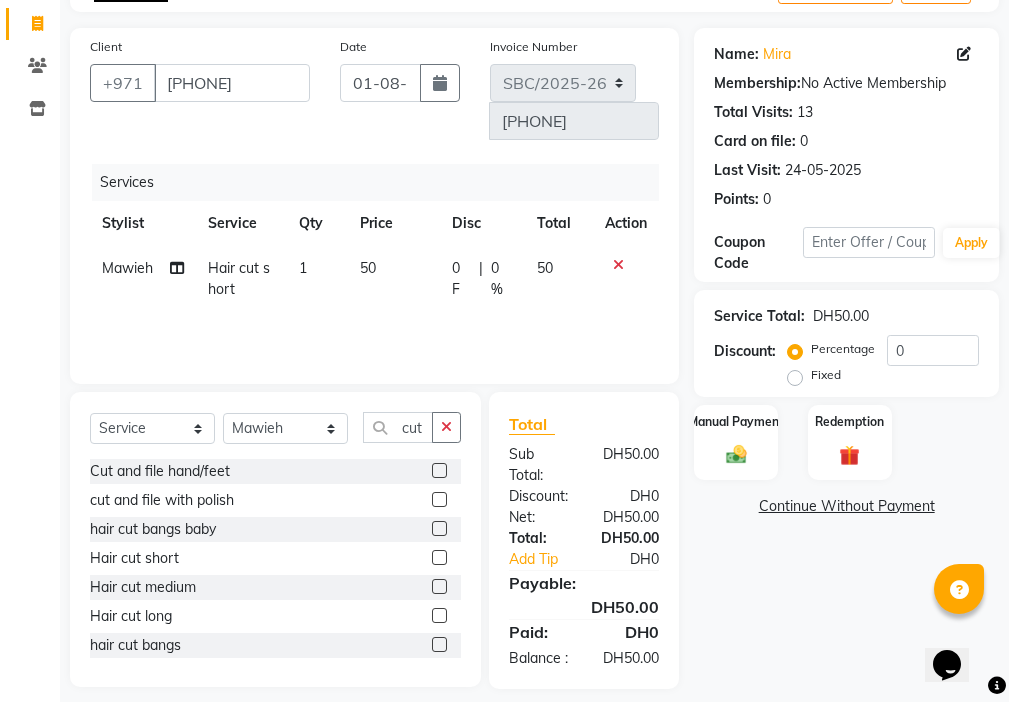 click on "50" 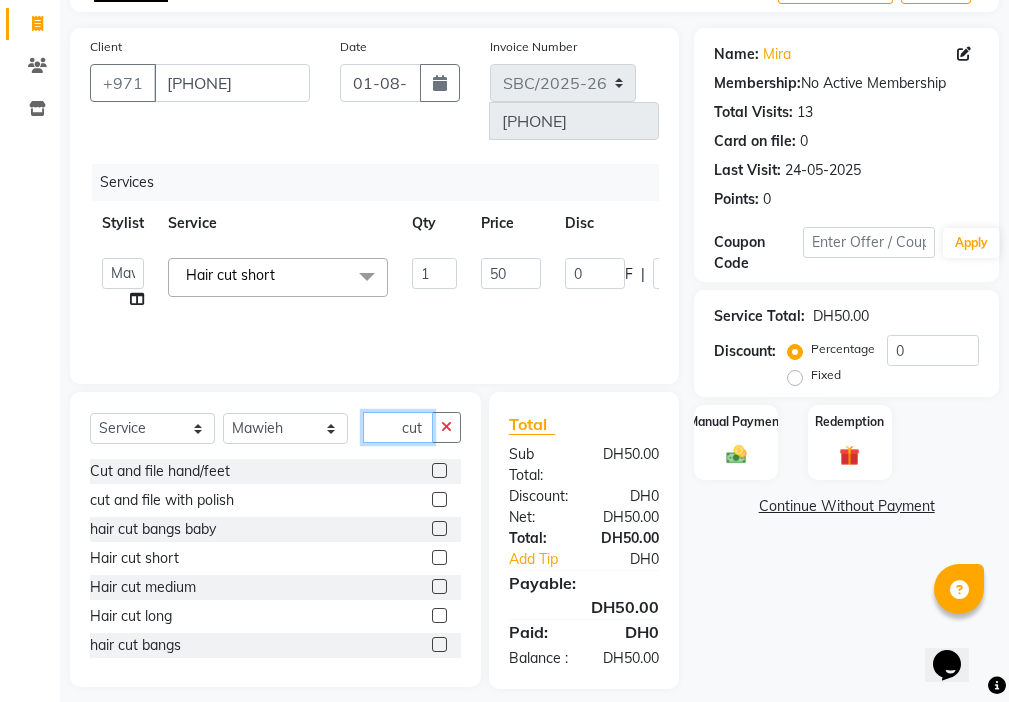 click on "cut" 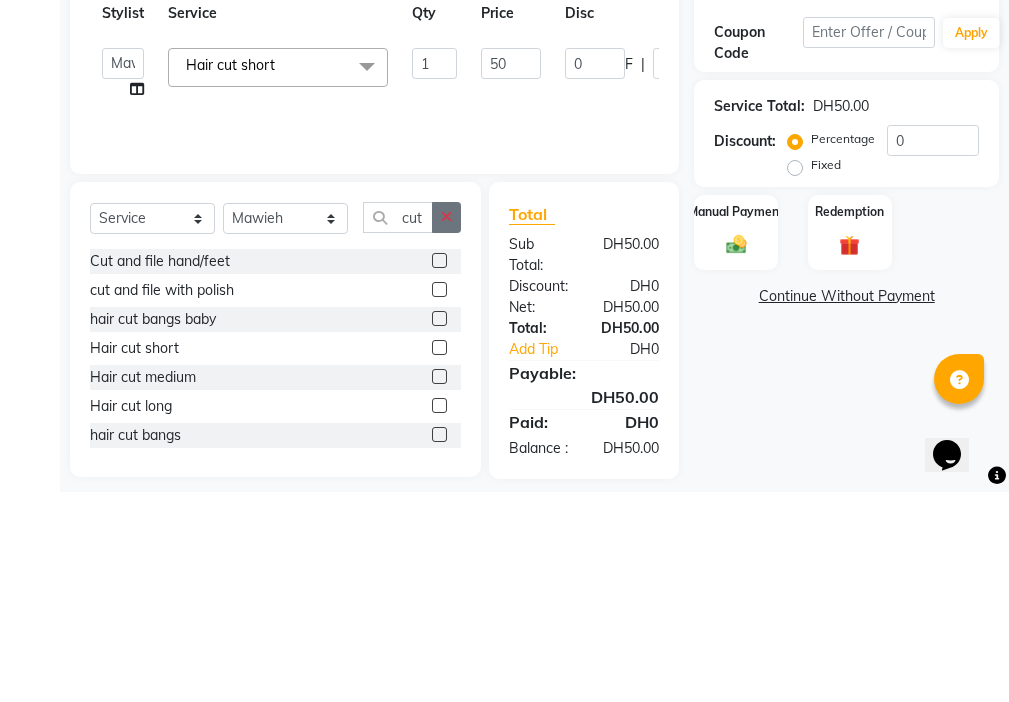 click 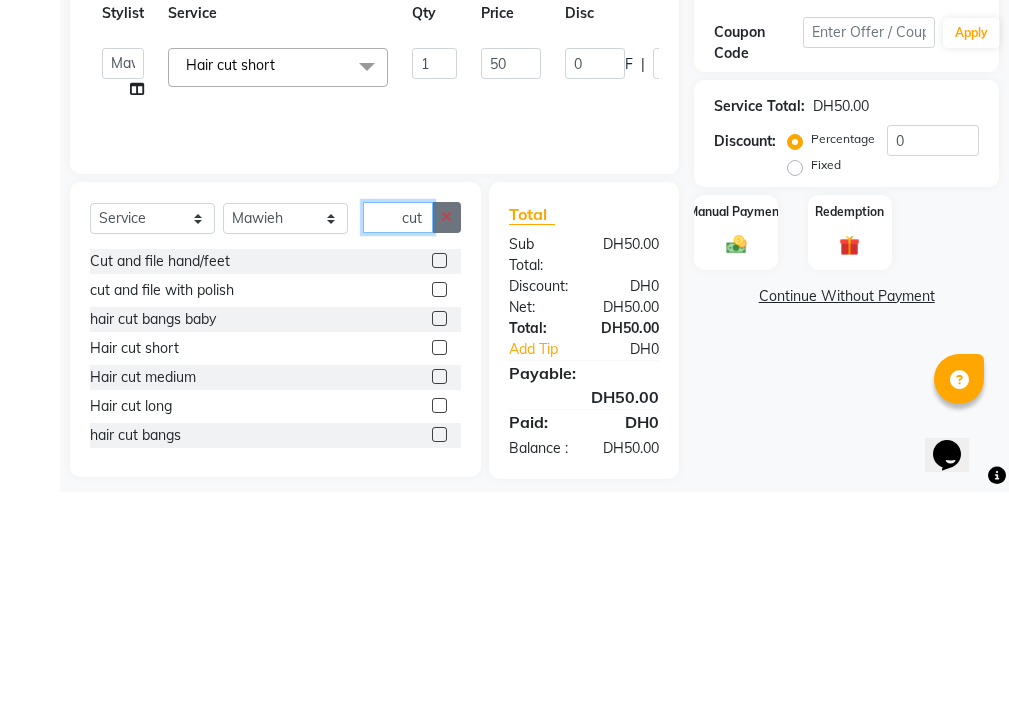 type 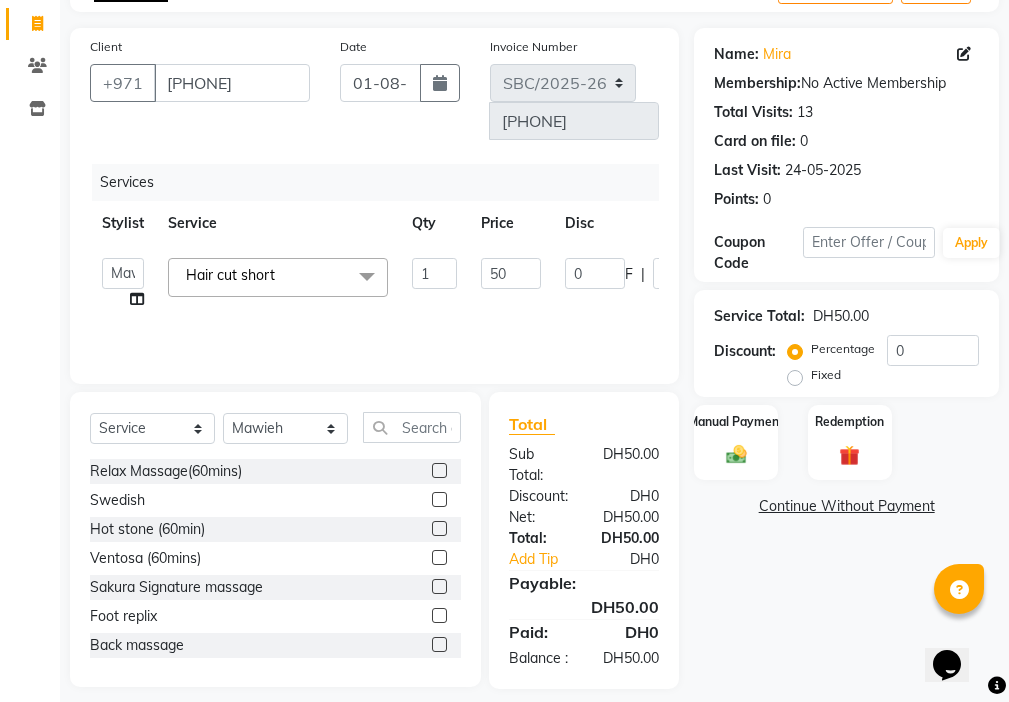 click on "Invoice" 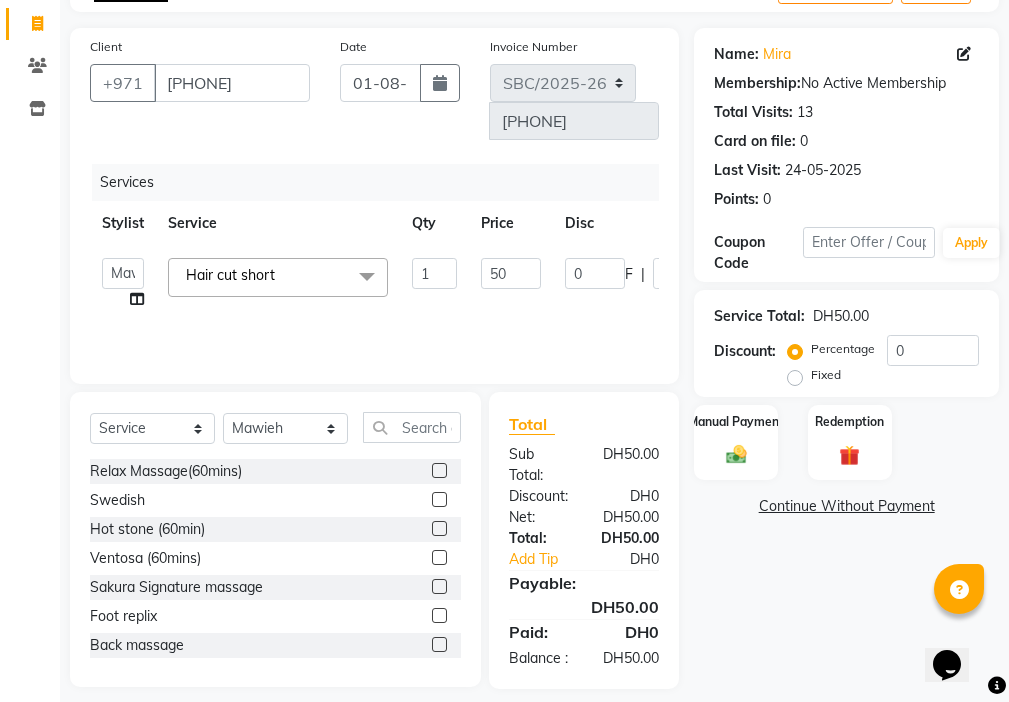 select on "service" 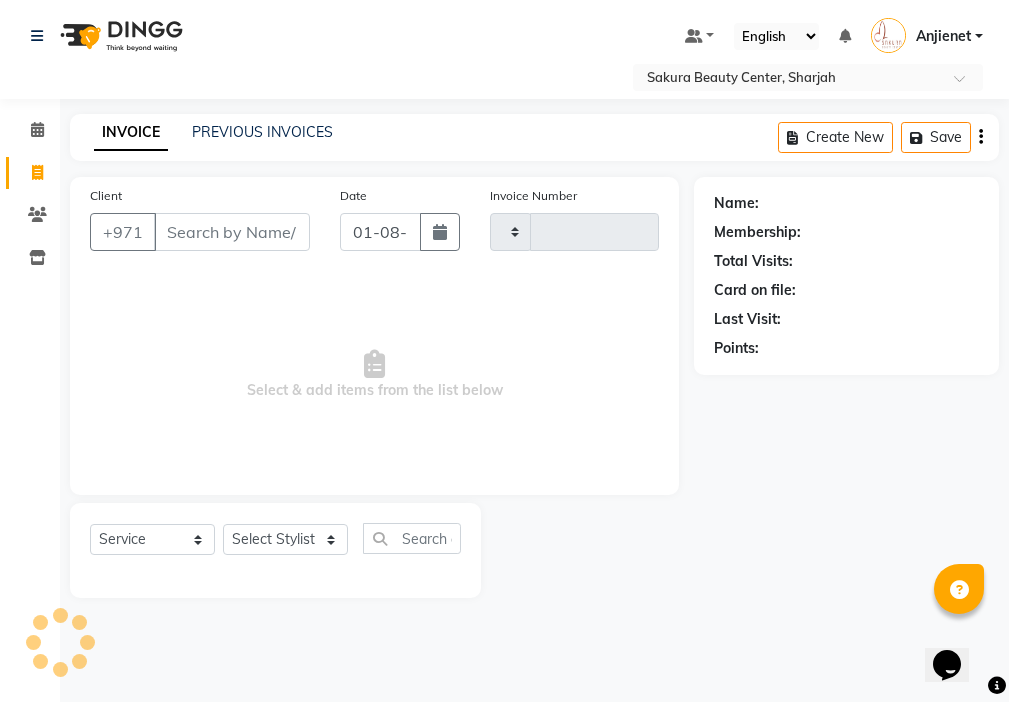 type on "[PHONE]" 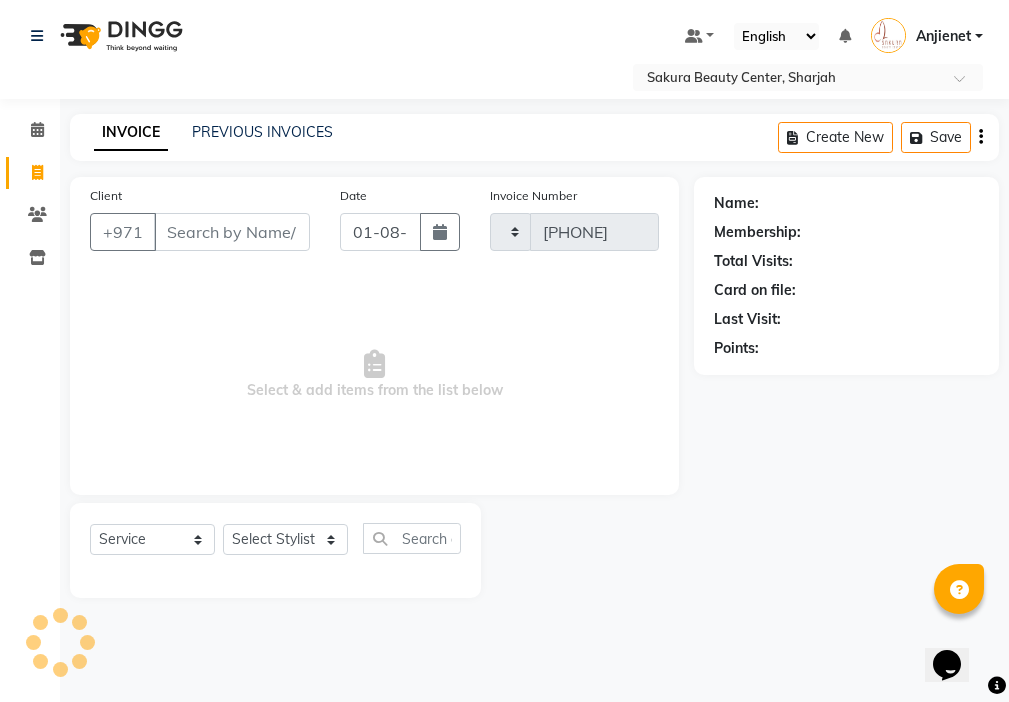 select on "3691" 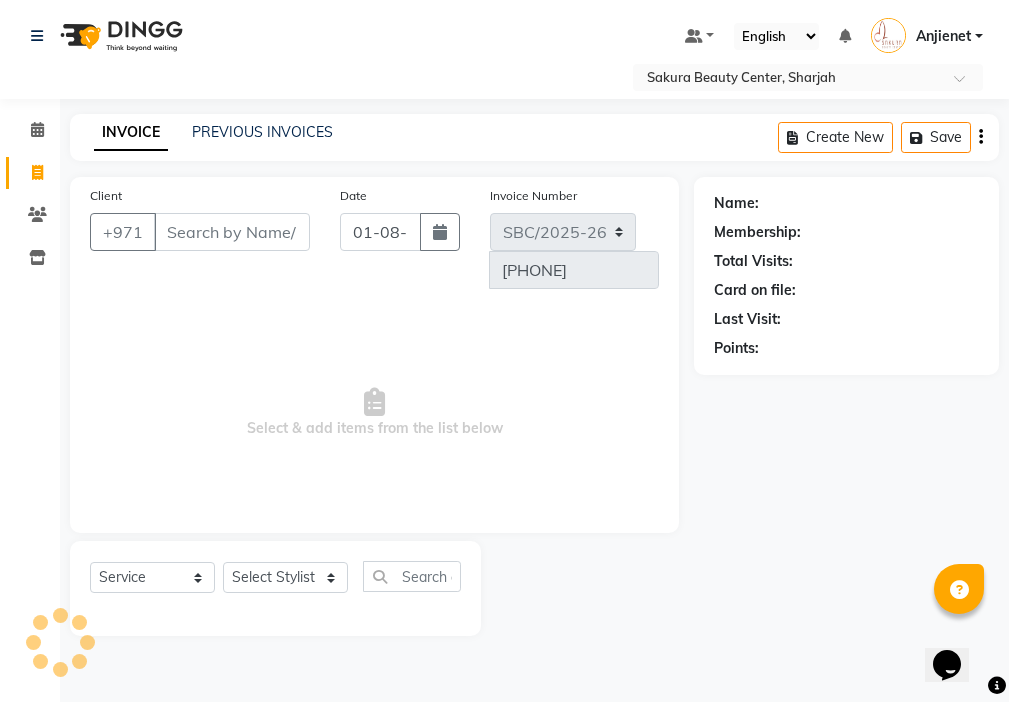 scroll, scrollTop: 0, scrollLeft: 0, axis: both 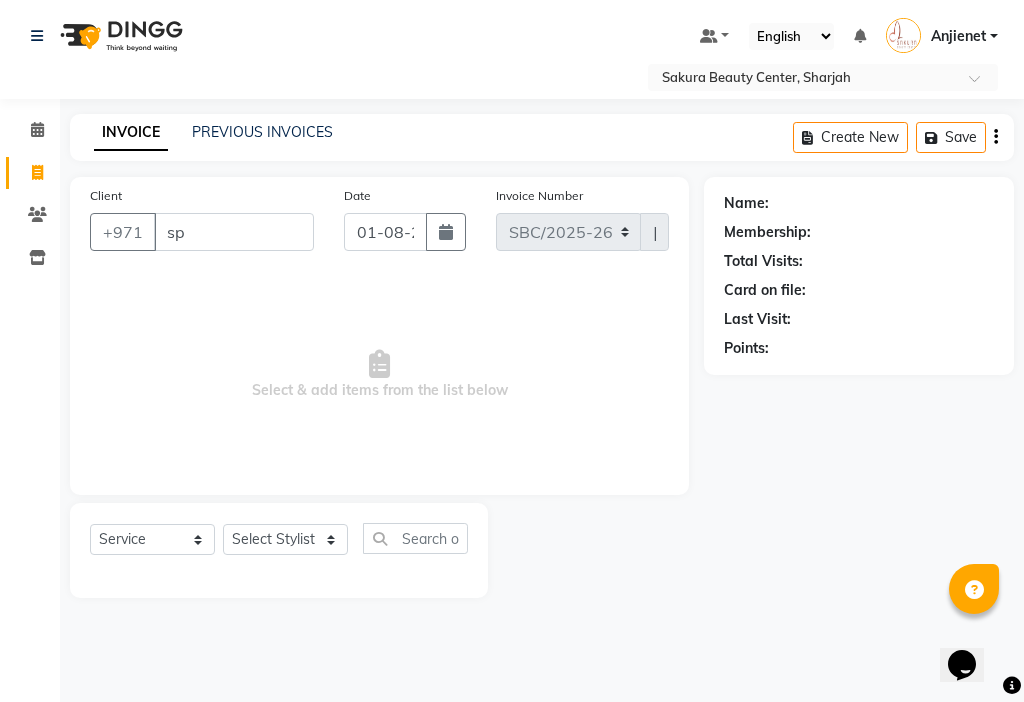 type on "s" 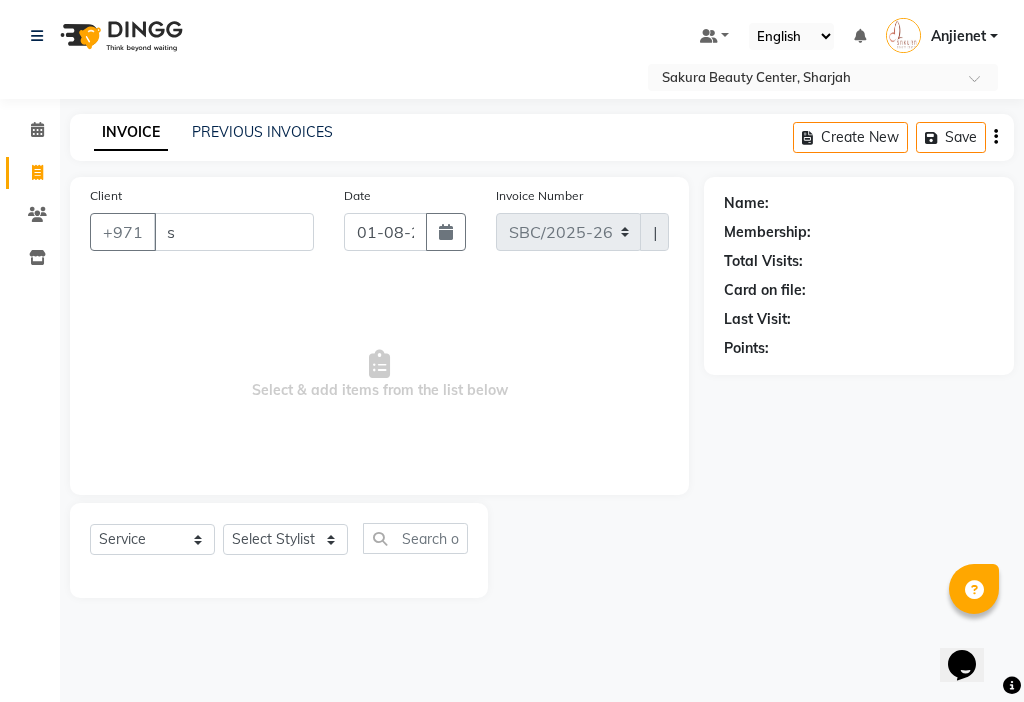 type 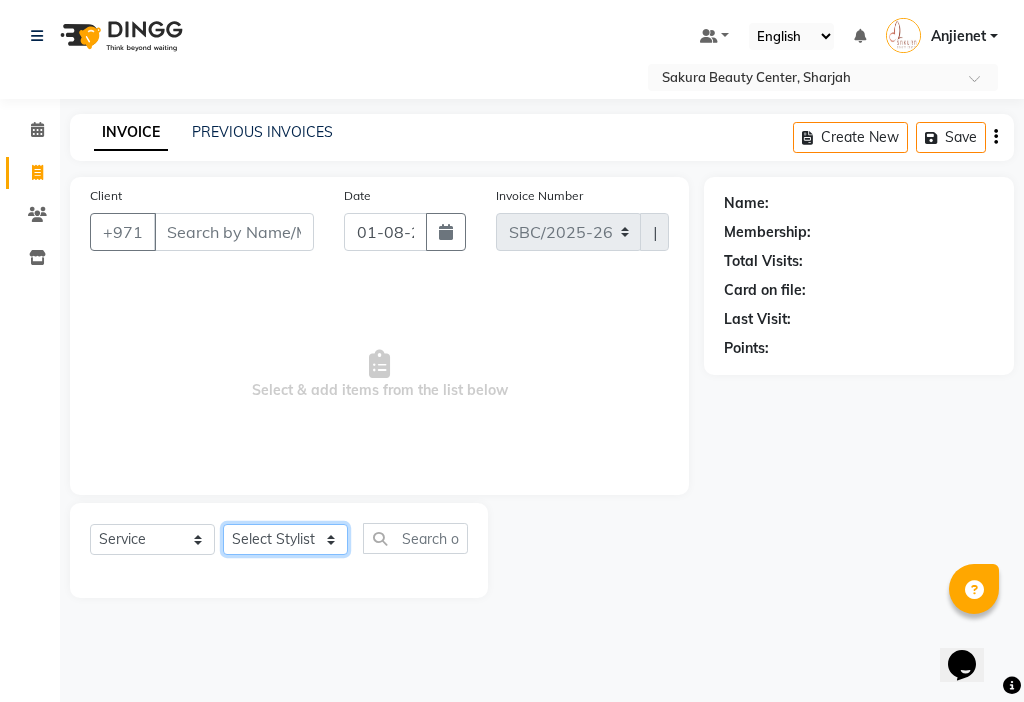 click on "Select Stylist [NAME] [NAME] [NAME] [NAME] [NAME] [NAME] [NAME]" 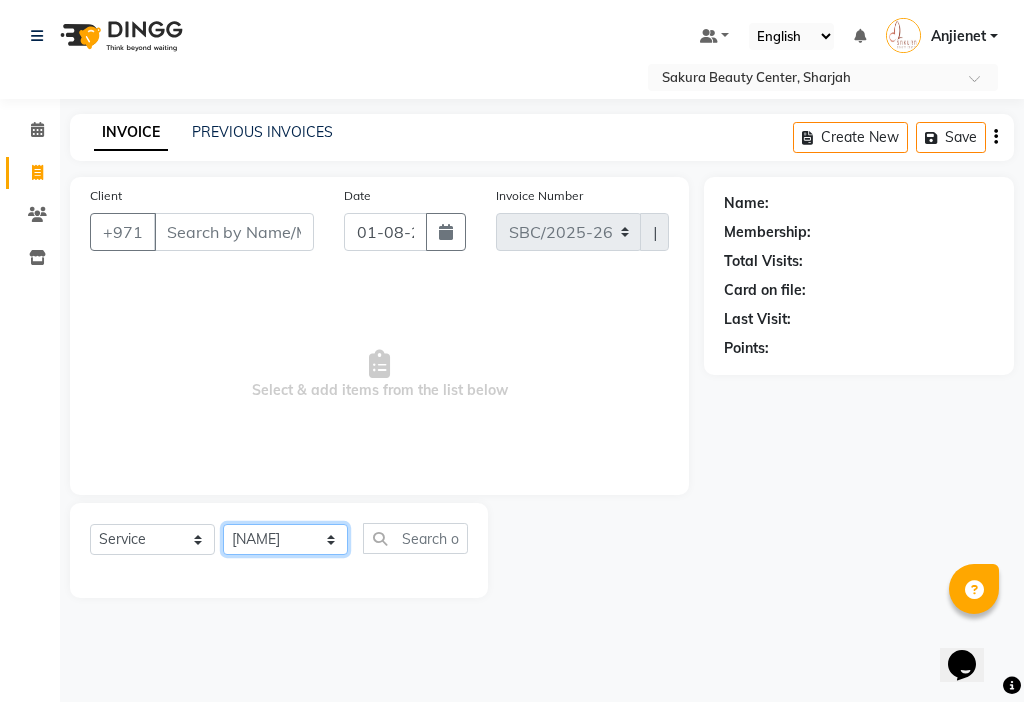 click on "Select Stylist [NAME] [NAME] [NAME] [NAME] [NAME] [NAME] [NAME]" 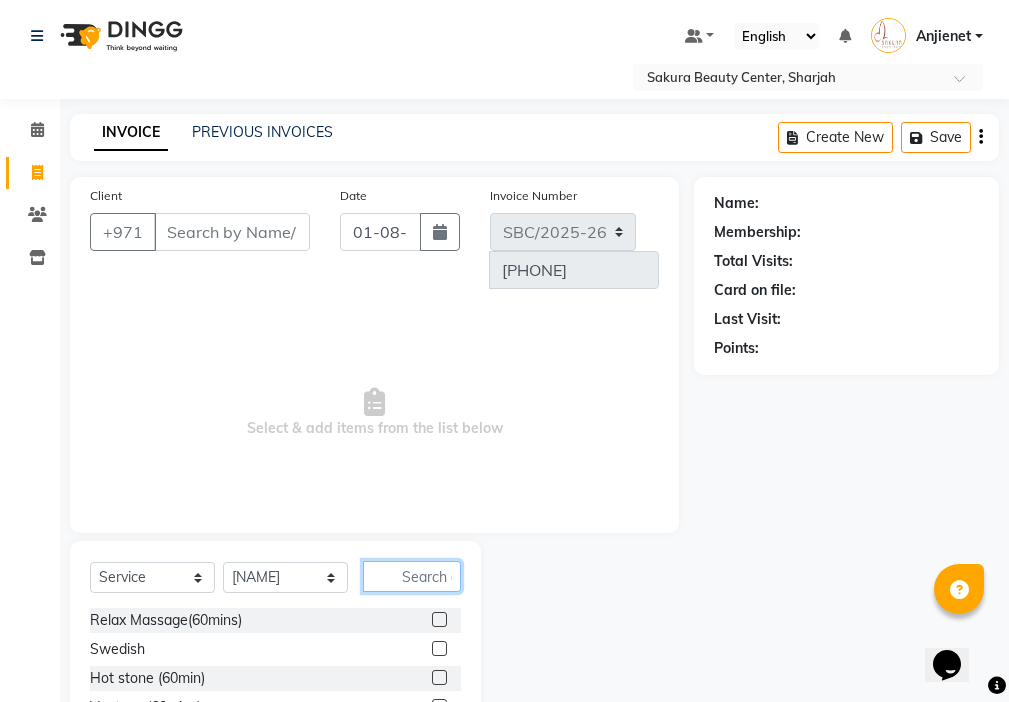click 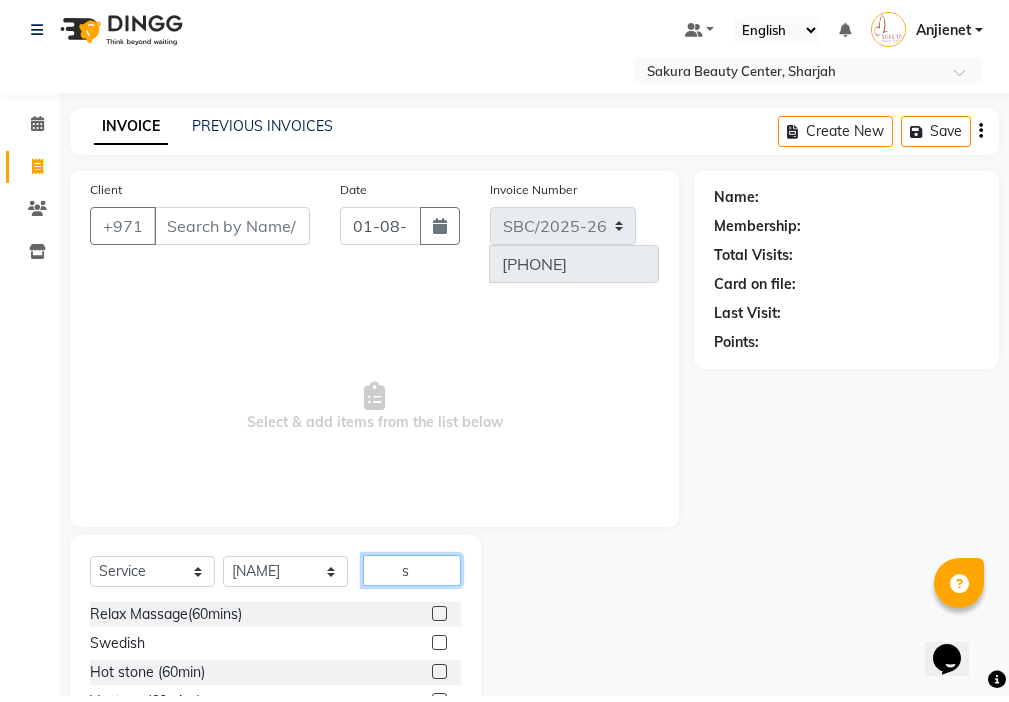 scroll, scrollTop: 16, scrollLeft: 0, axis: vertical 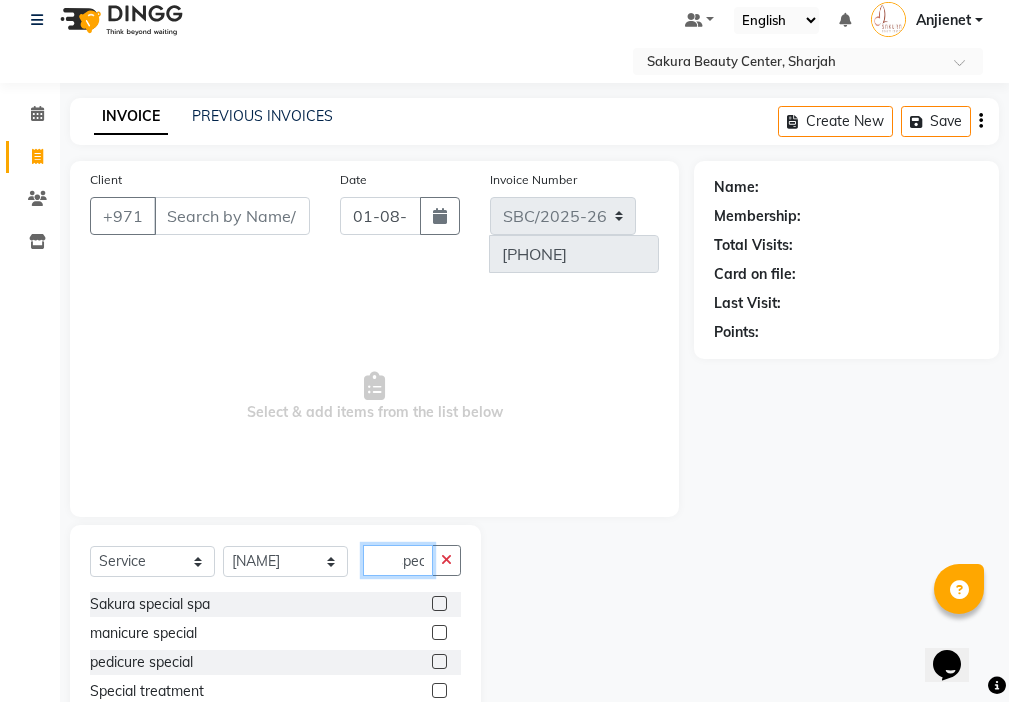type on "spec" 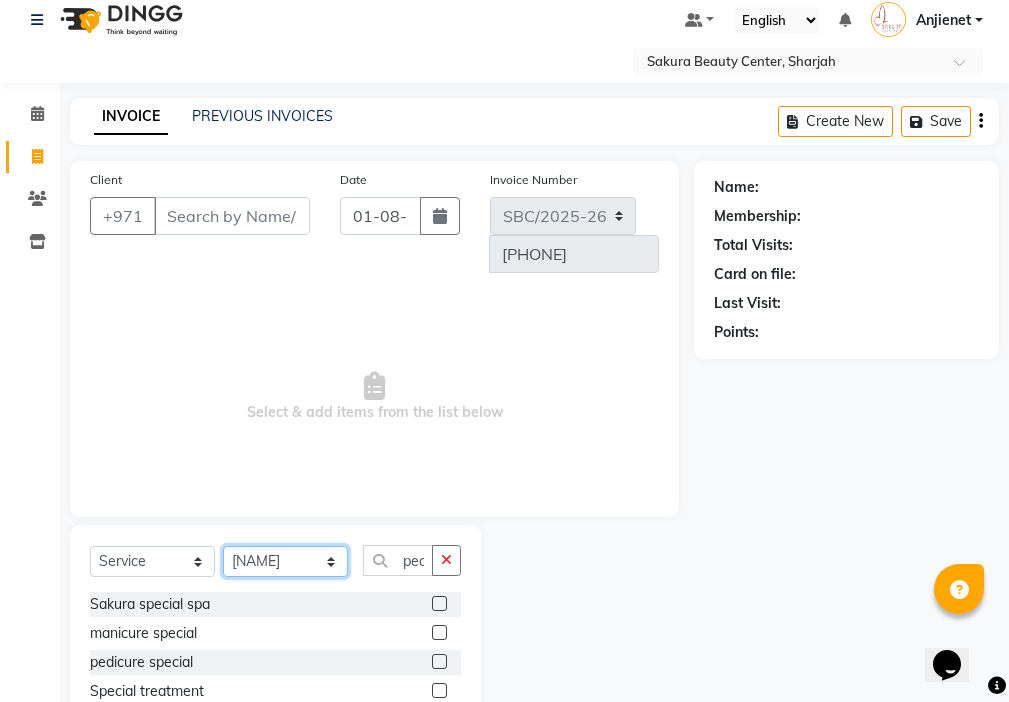 click on "Select Stylist [NAME] [NAME] [NAME] [NAME] [NAME] [NAME] [NAME]" 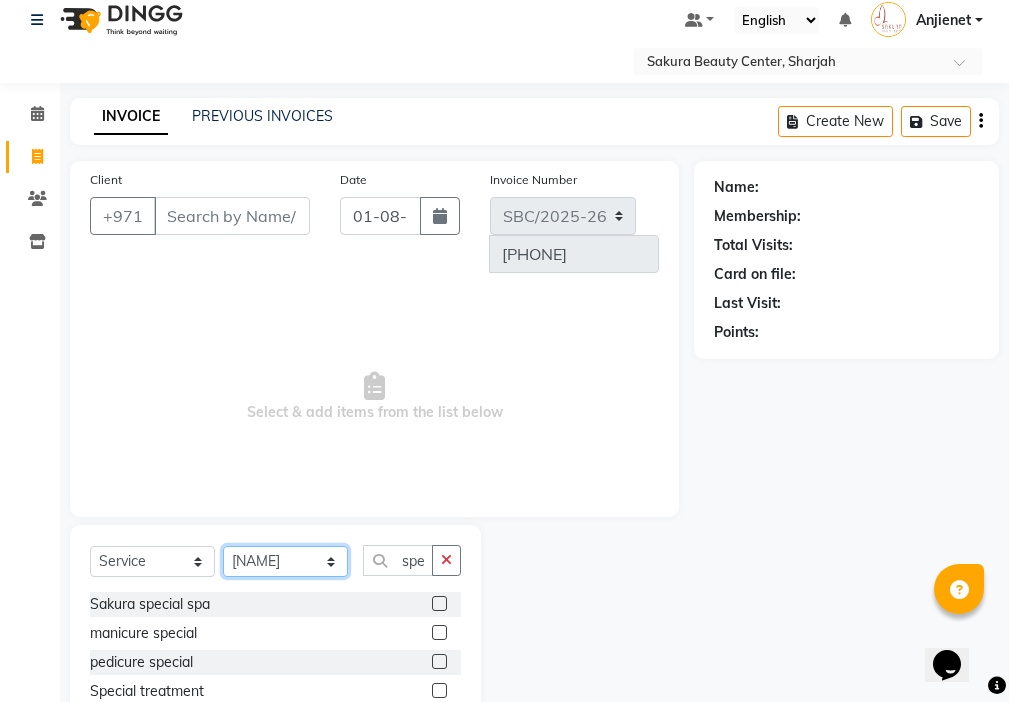 select on "18405" 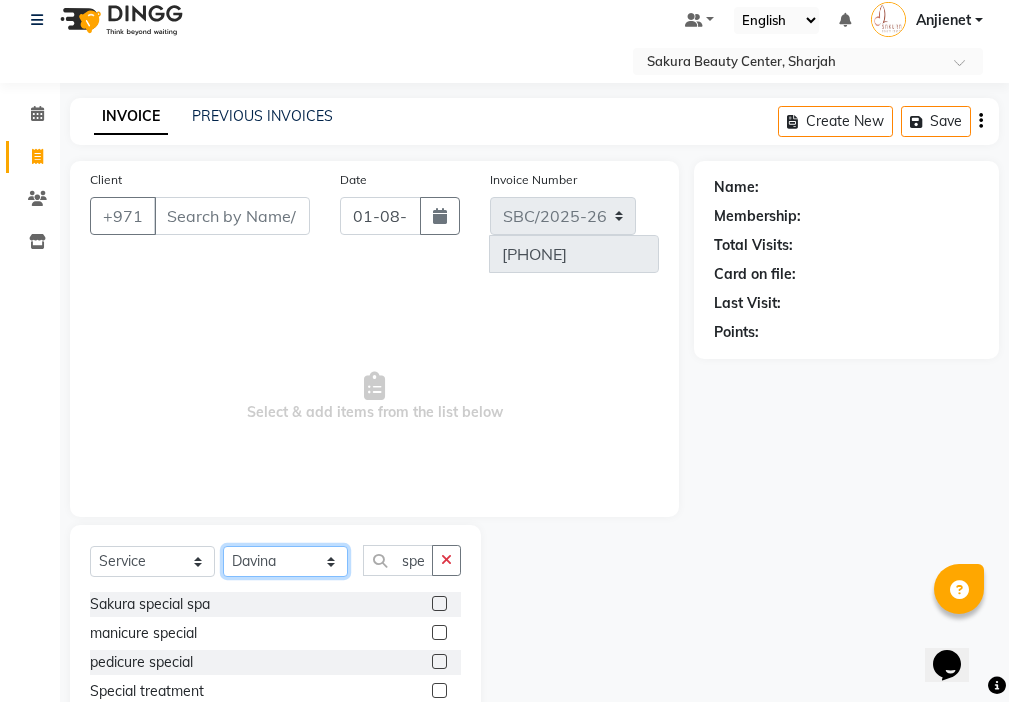 click on "Select Stylist [NAME] [NAME] [NAME] [NAME] [NAME] [NAME] [NAME]" 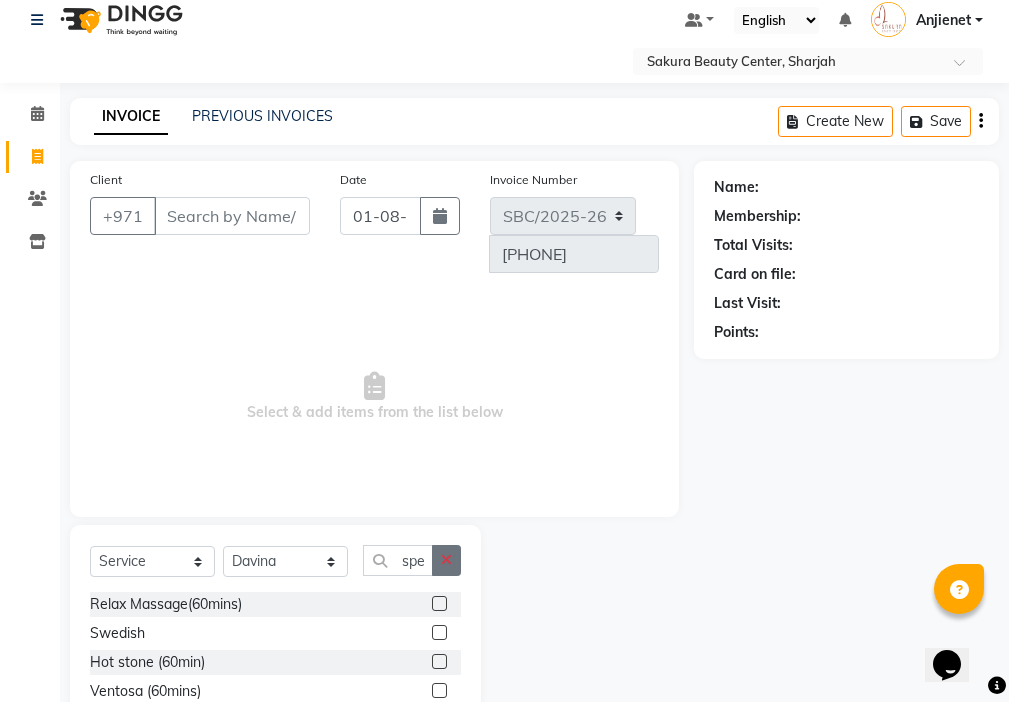 click 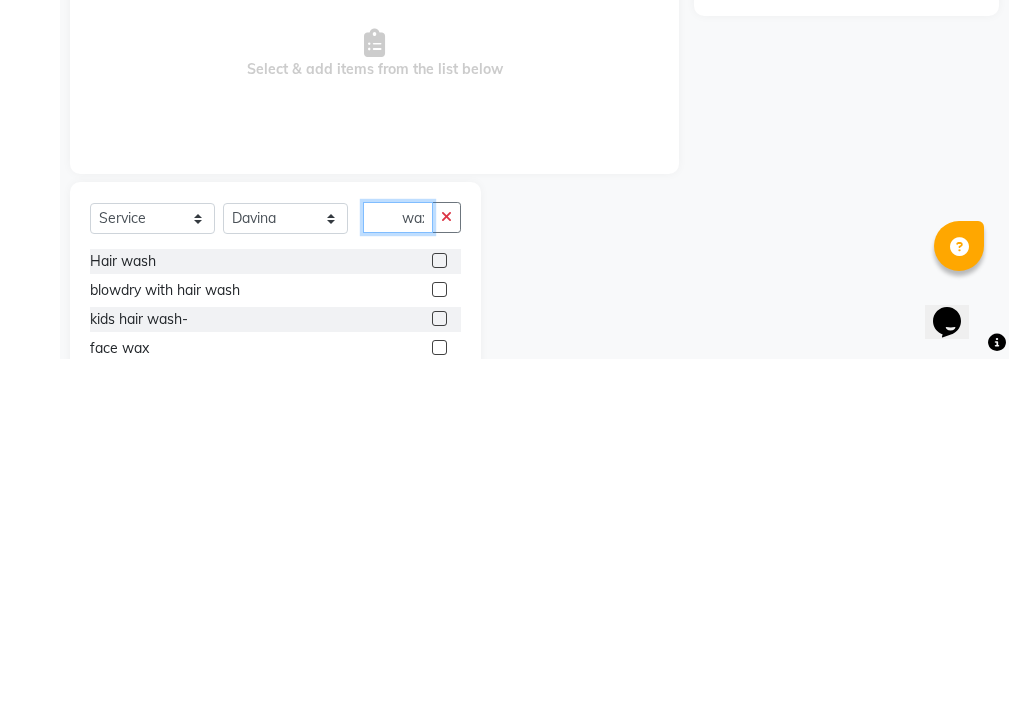 scroll, scrollTop: 0, scrollLeft: 0, axis: both 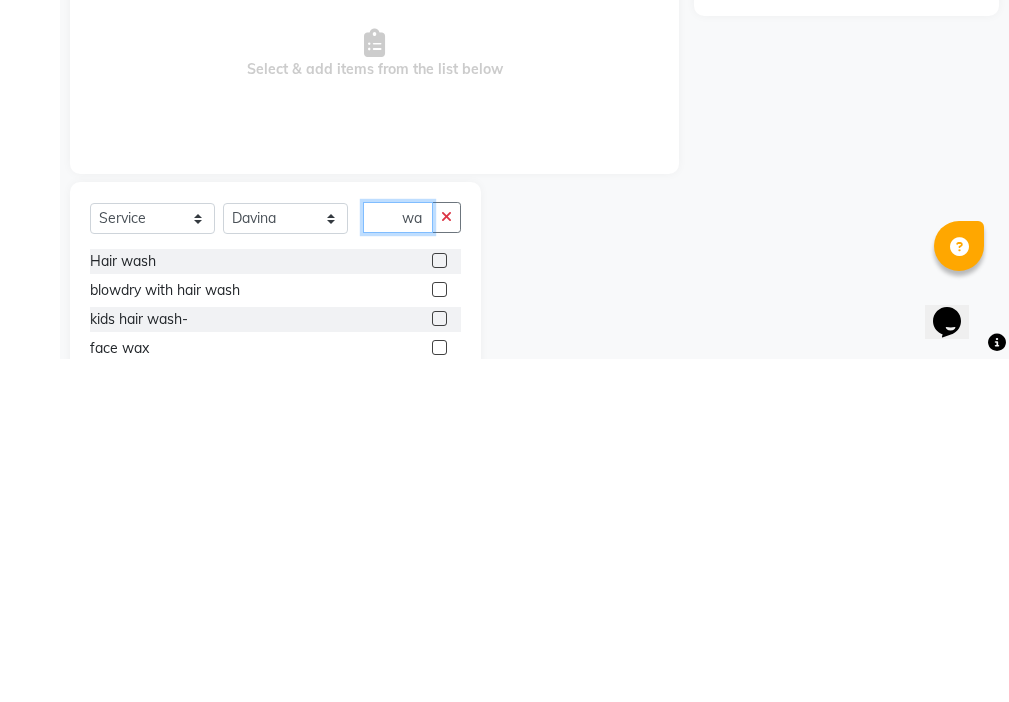 type on "w" 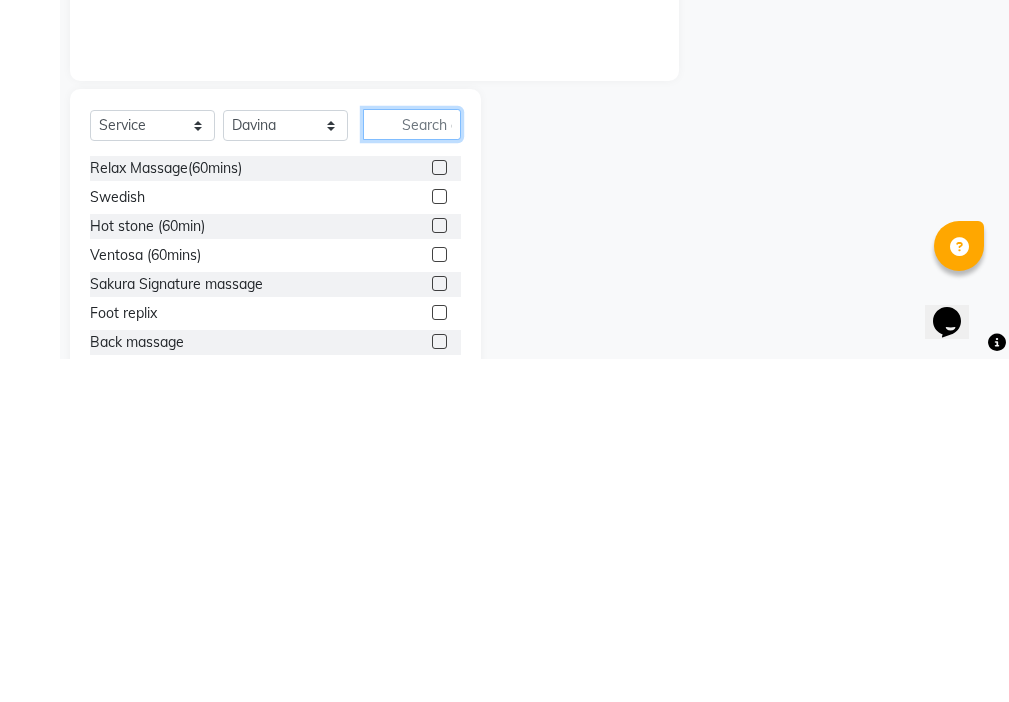 scroll, scrollTop: 122, scrollLeft: 0, axis: vertical 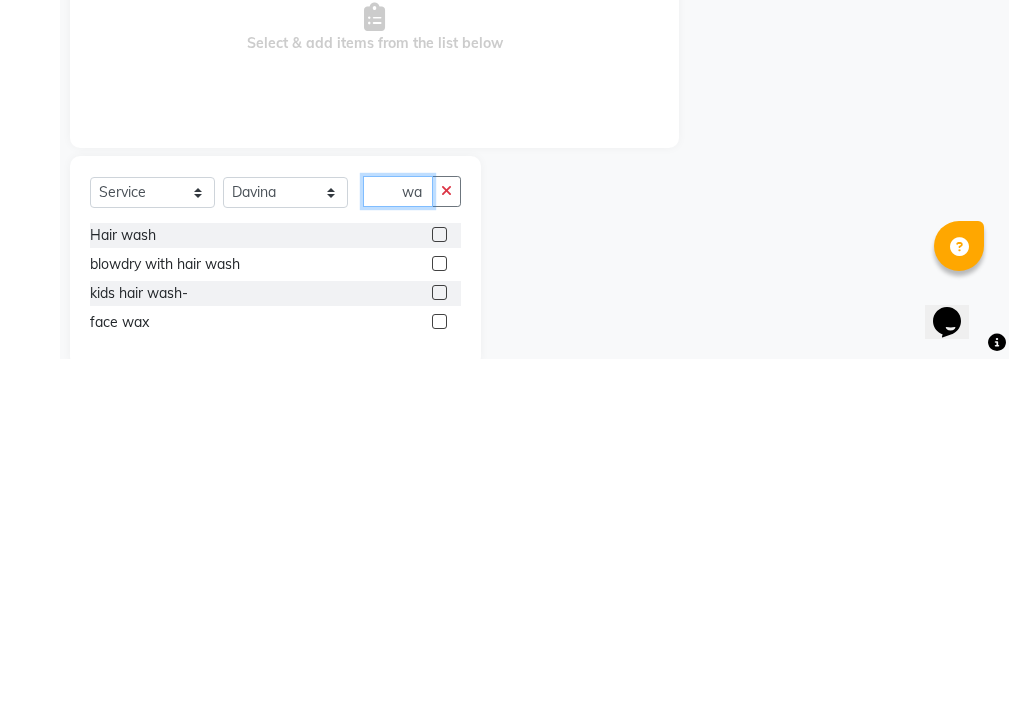 type on "w" 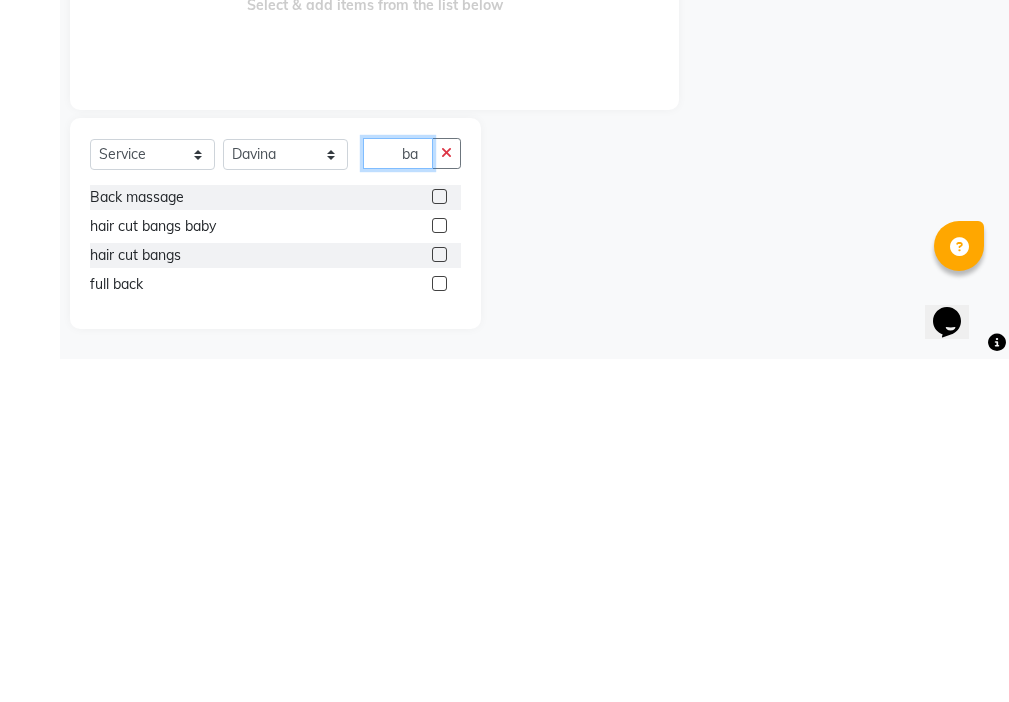 scroll, scrollTop: 42, scrollLeft: 0, axis: vertical 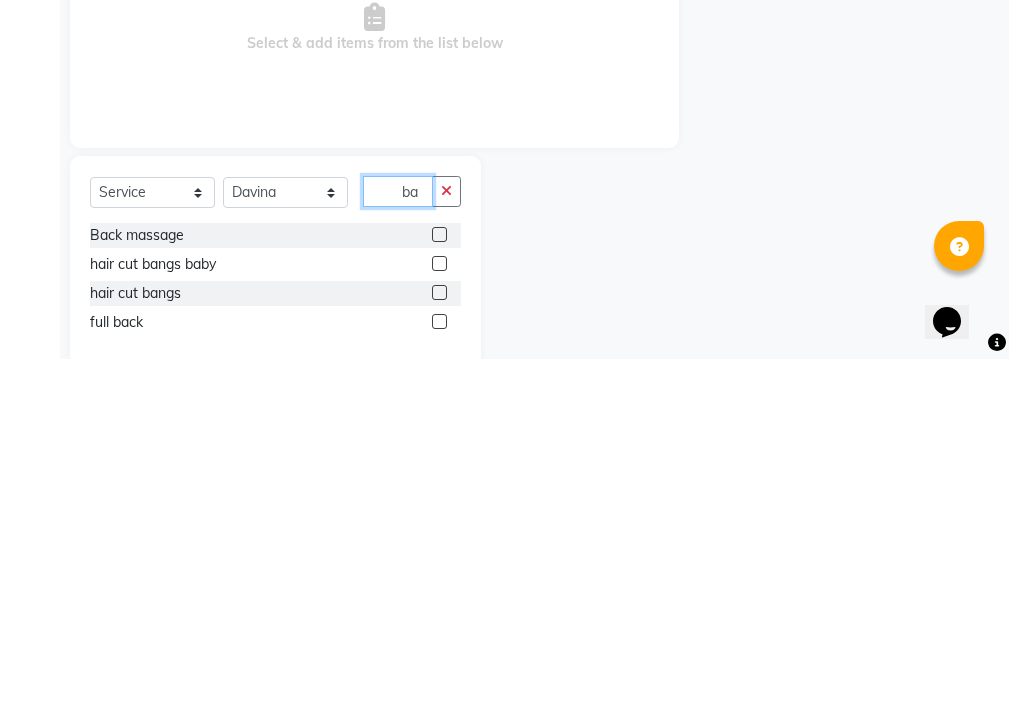type on "b" 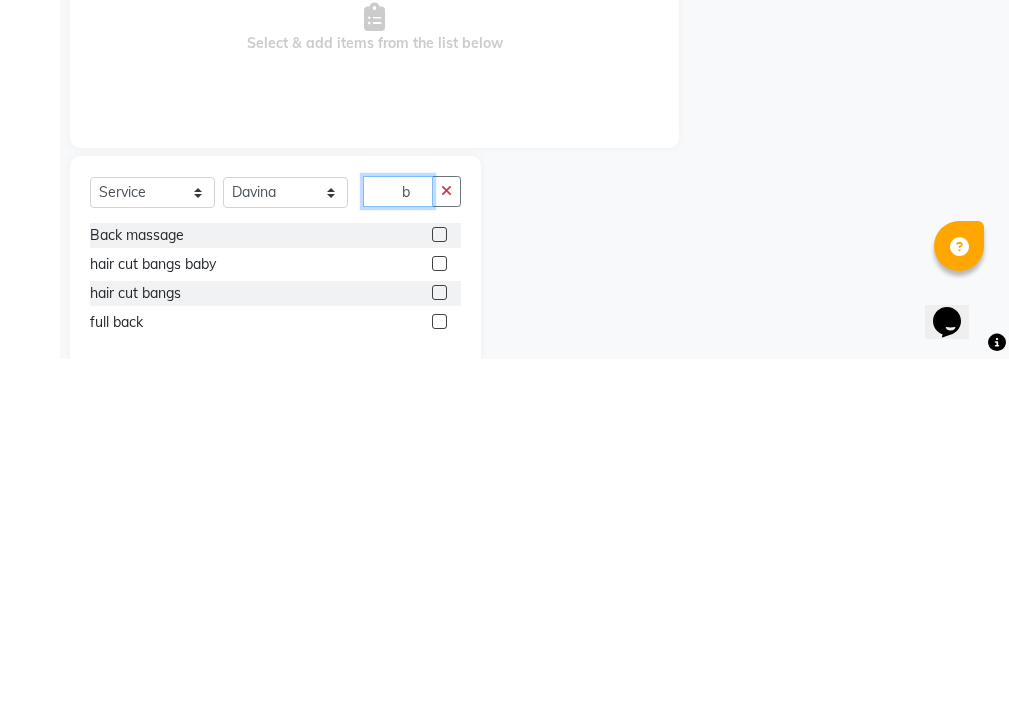 type 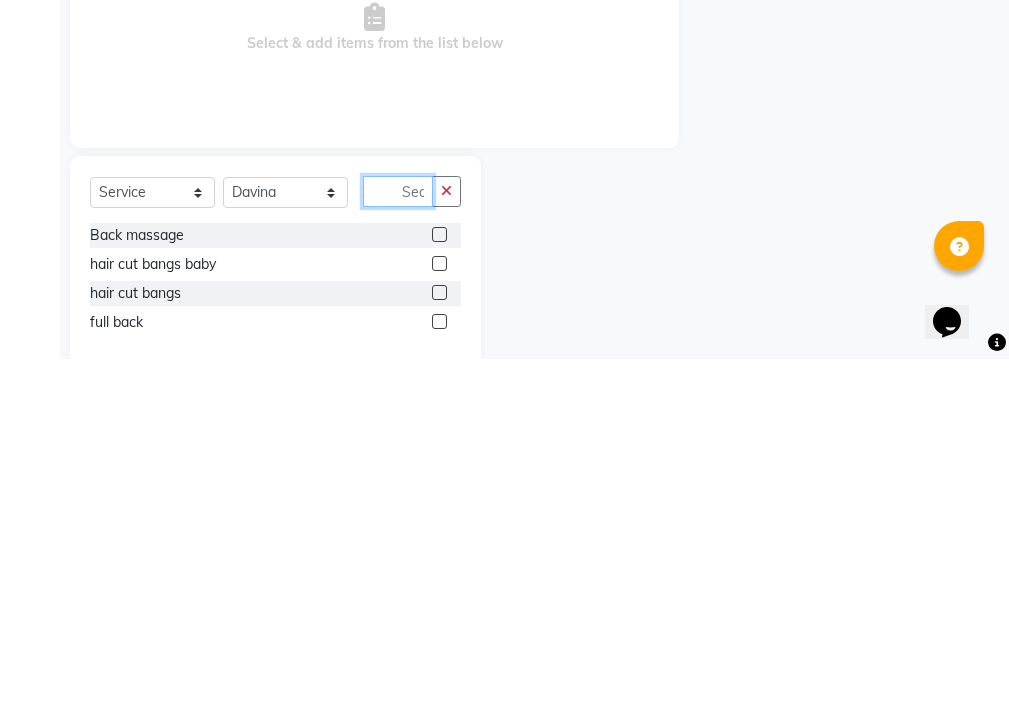 scroll, scrollTop: 126, scrollLeft: 0, axis: vertical 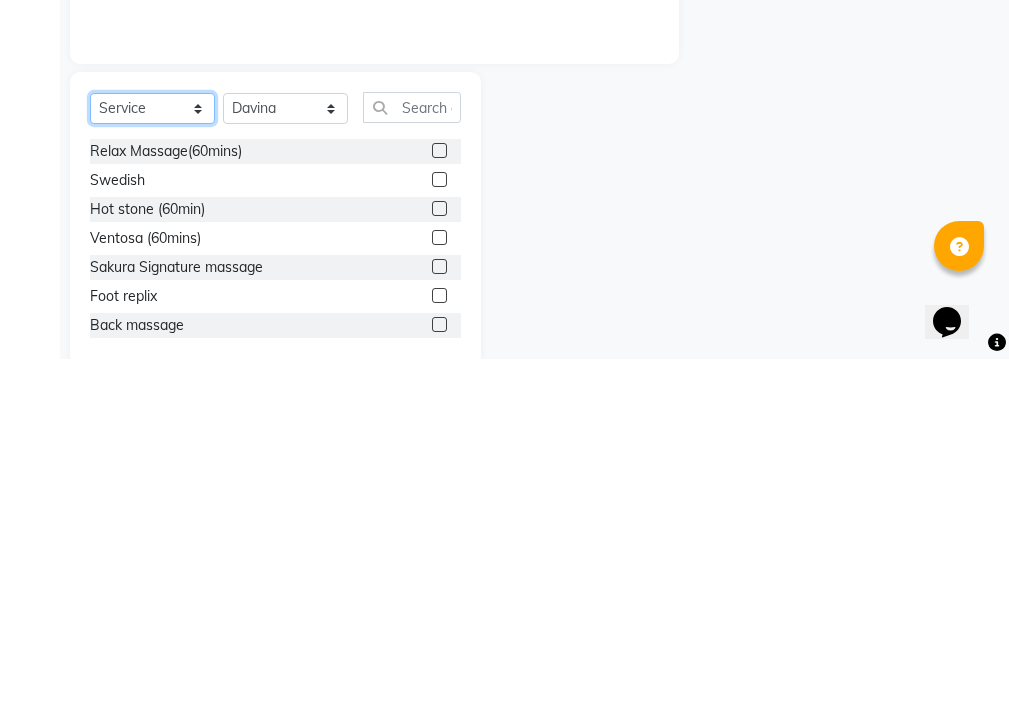 click on "Select  Service  Product  Membership  Package Voucher Prepaid Gift Card" 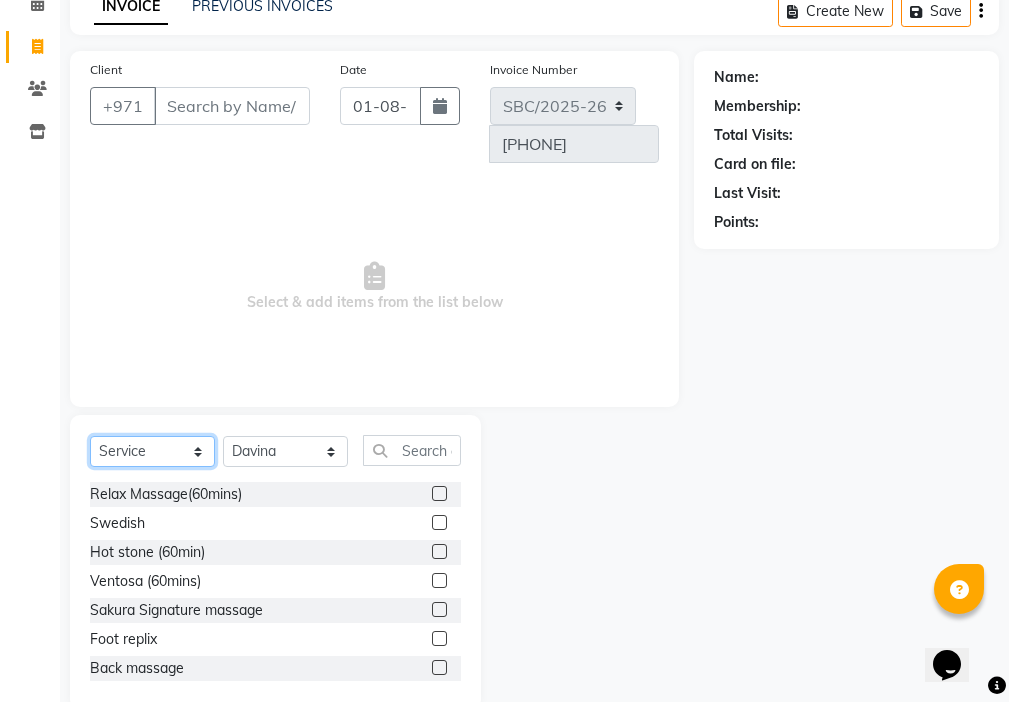 select on "select" 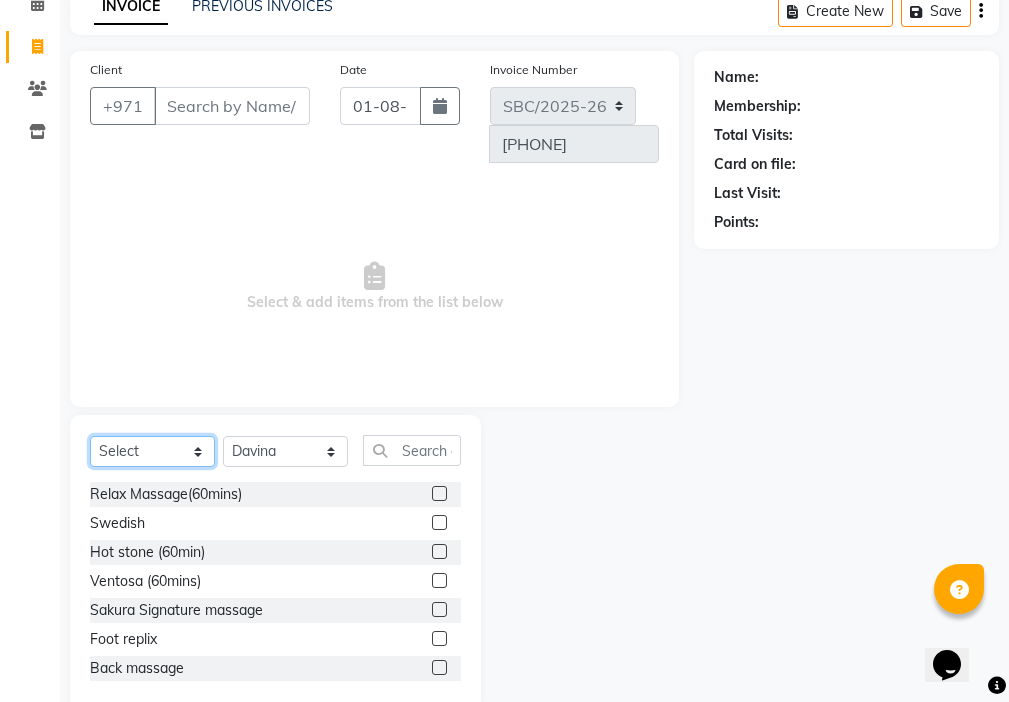 click on "Select  Service  Product  Membership  Package Voucher Prepaid Gift Card" 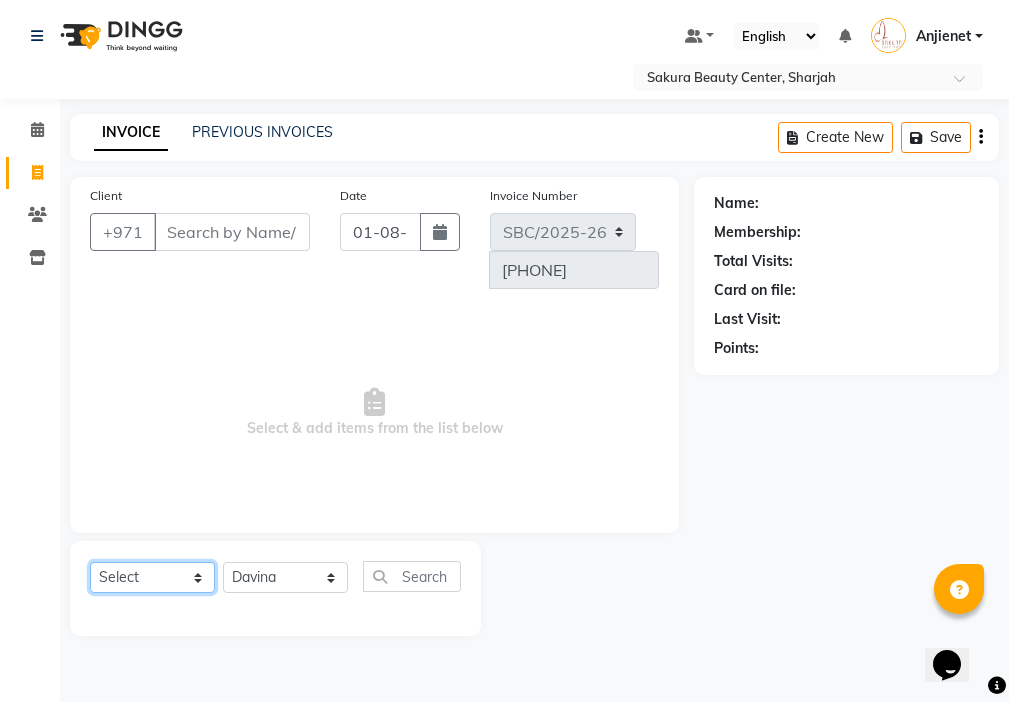 scroll, scrollTop: 0, scrollLeft: 0, axis: both 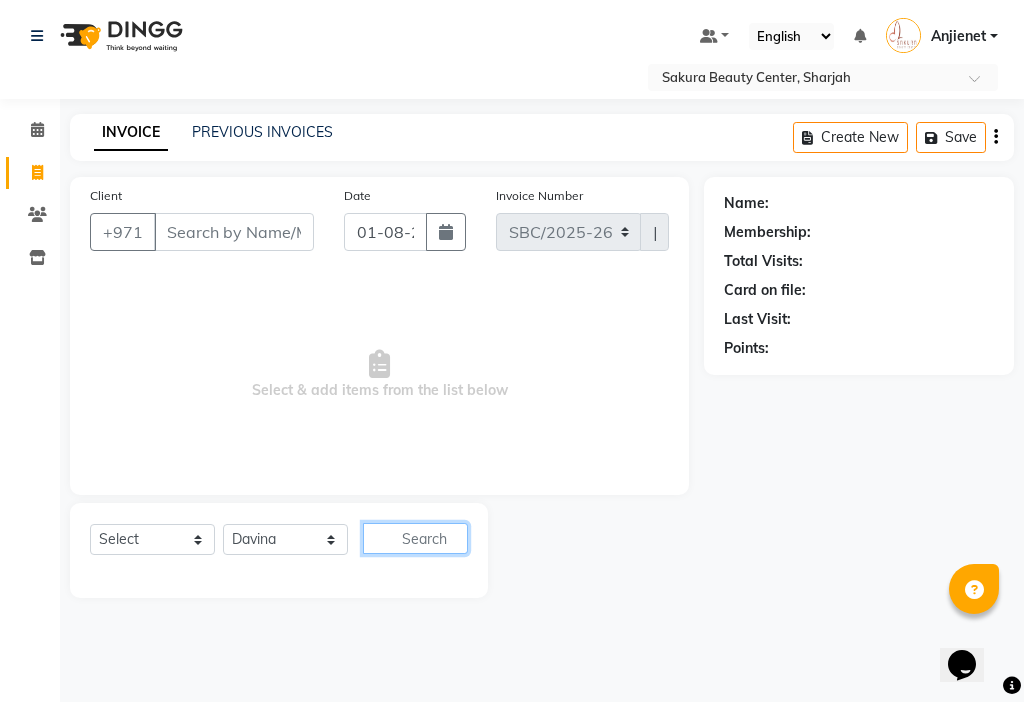 click 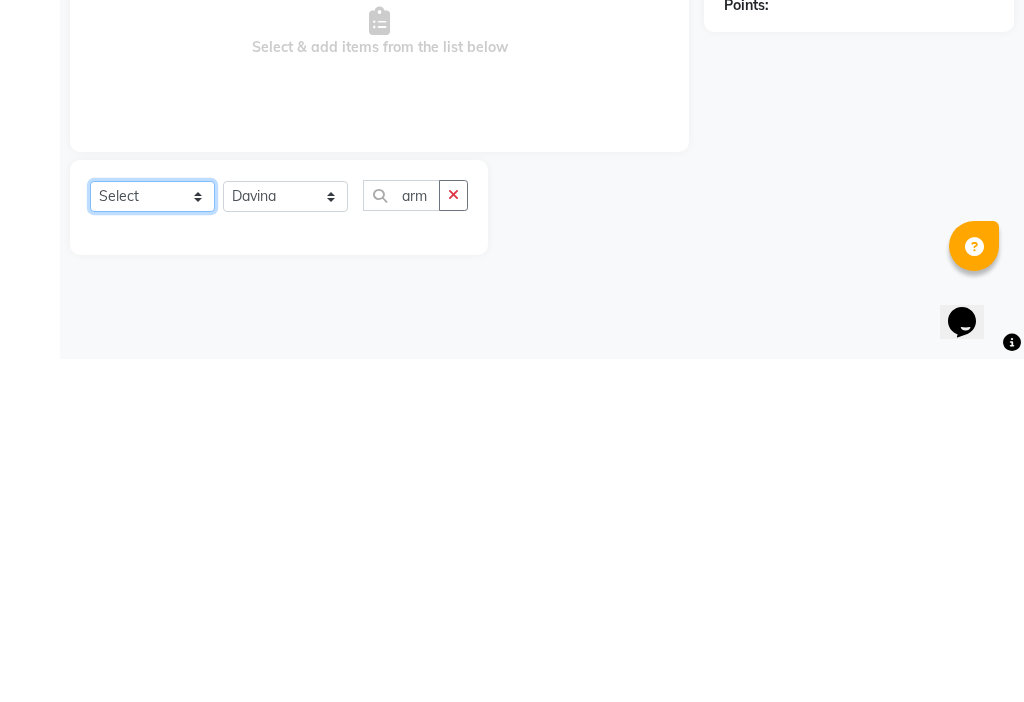 click on "Select  Service  Product  Membership  Package Voucher Prepaid Gift Card" 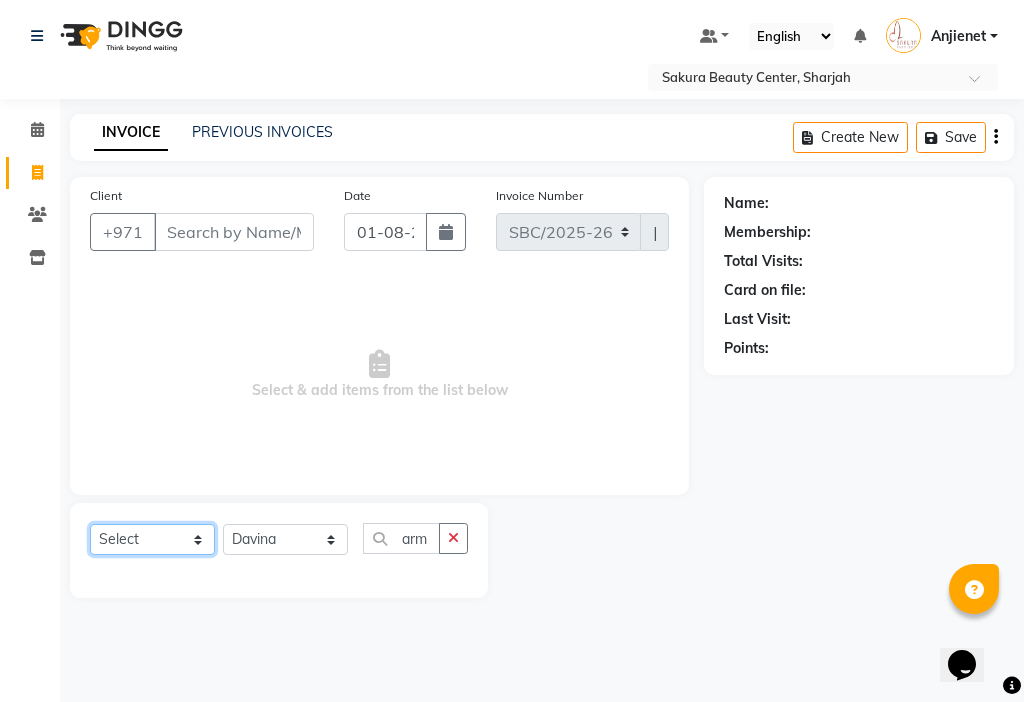 click on "Select  Service  Product  Membership  Package Voucher Prepaid Gift Card" 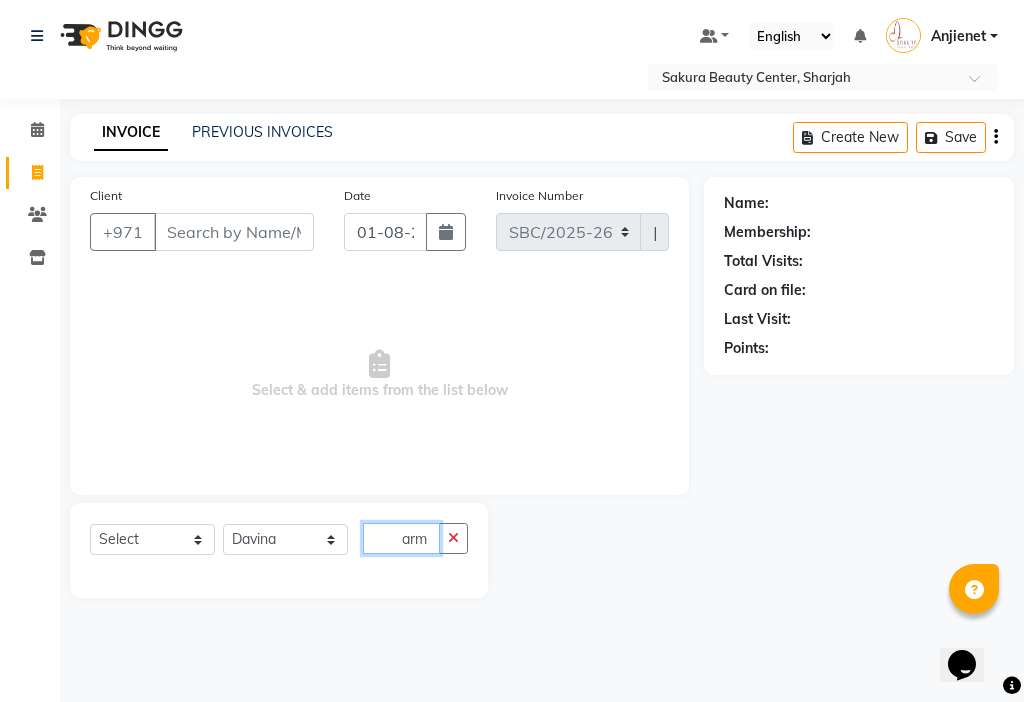click on "arm" 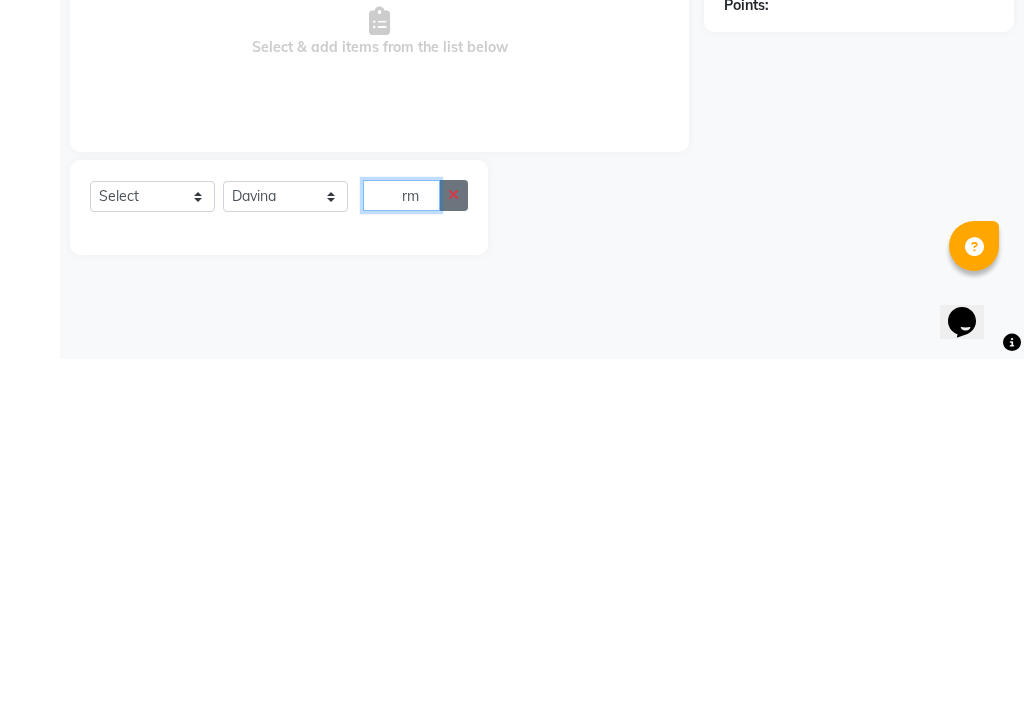 type on "rm" 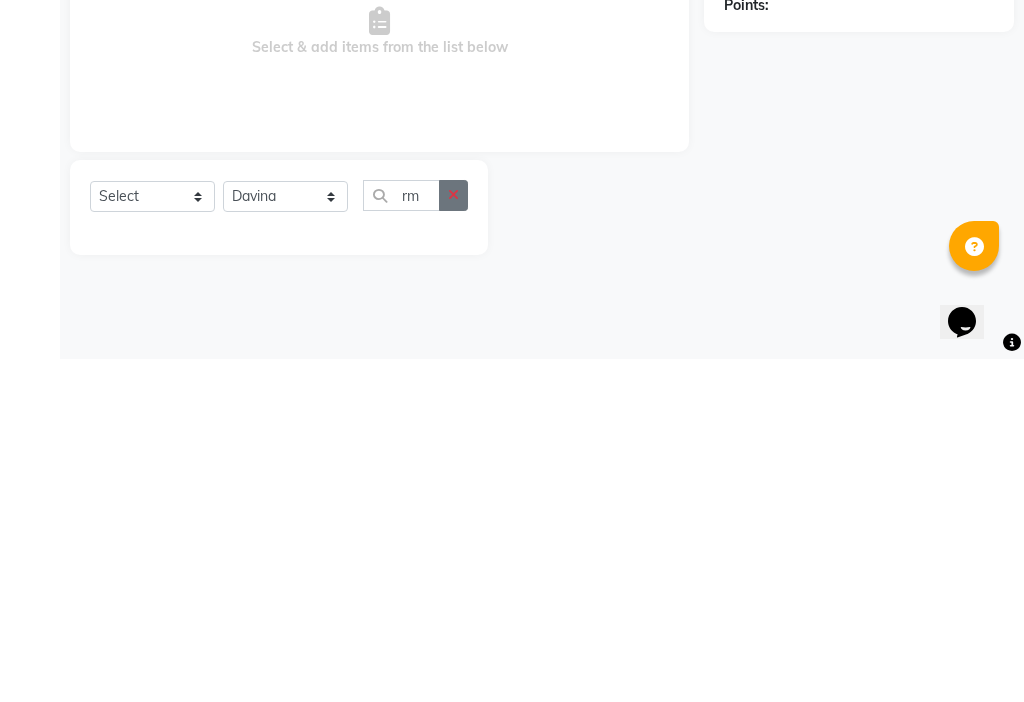 click 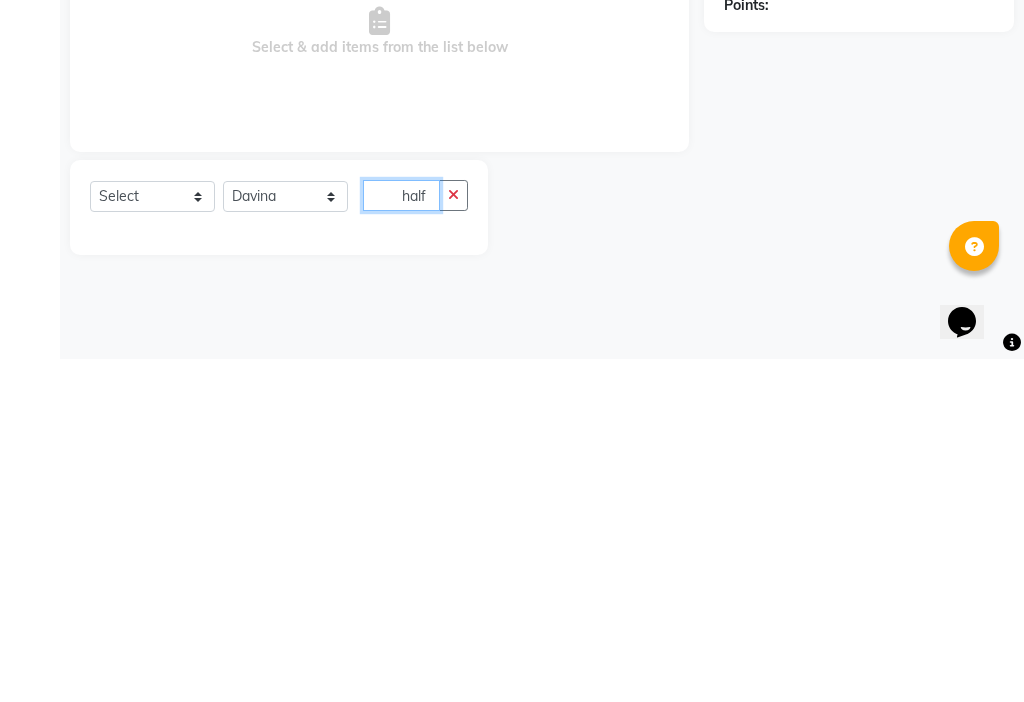 type on "half" 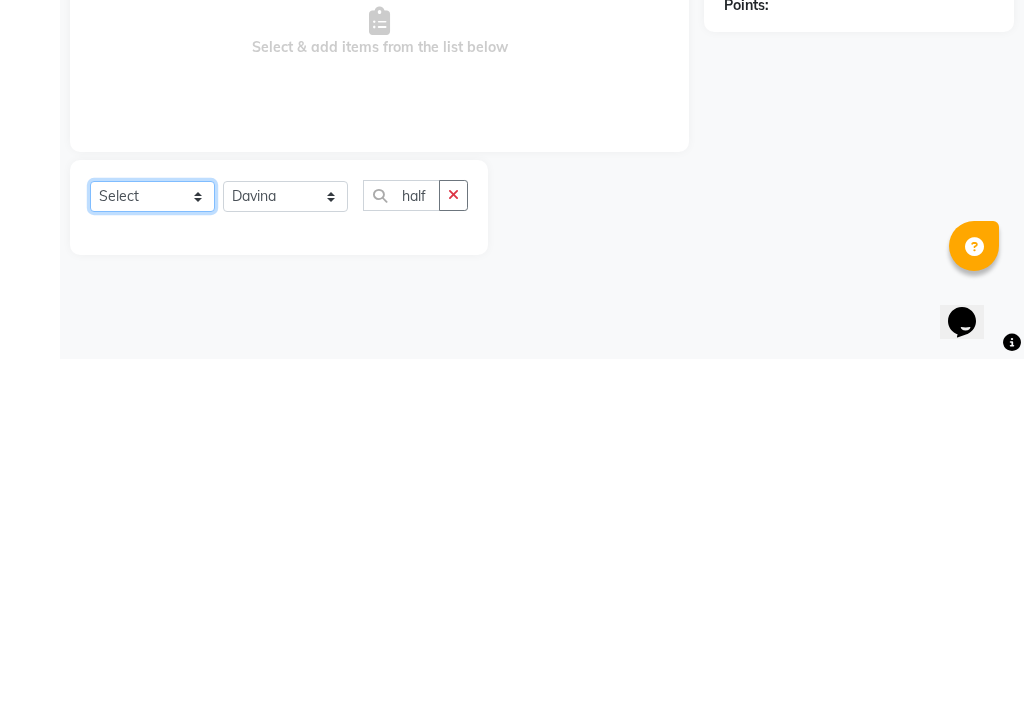 click on "Select  Service  Product  Membership  Package Voucher Prepaid Gift Card" 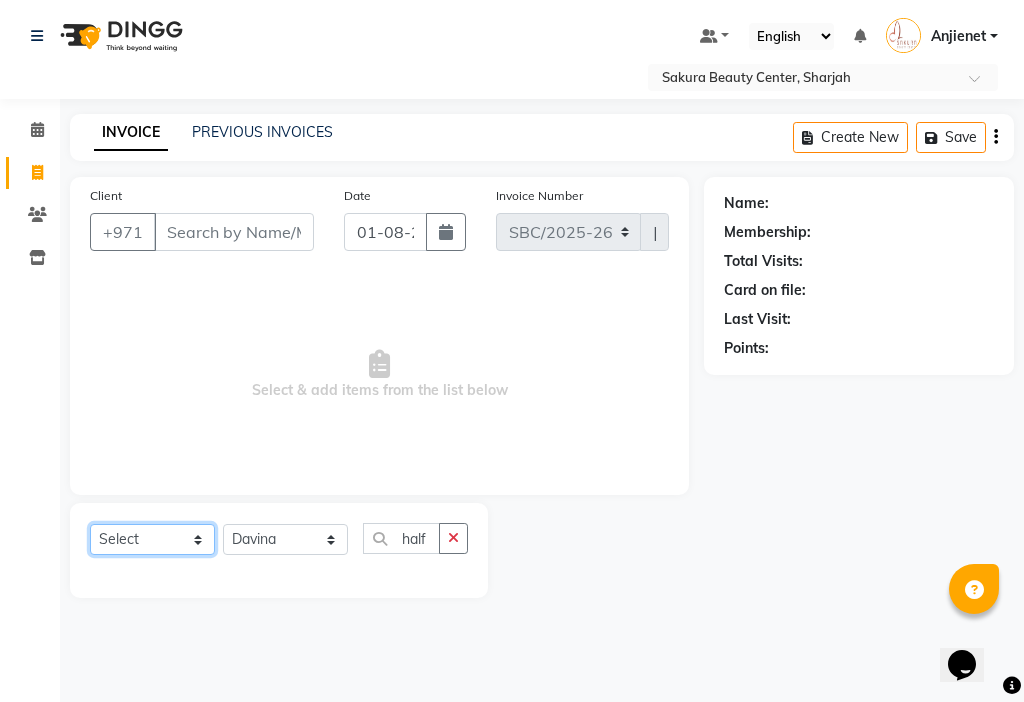 click on "Select  Service  Product  Membership  Package Voucher Prepaid Gift Card" 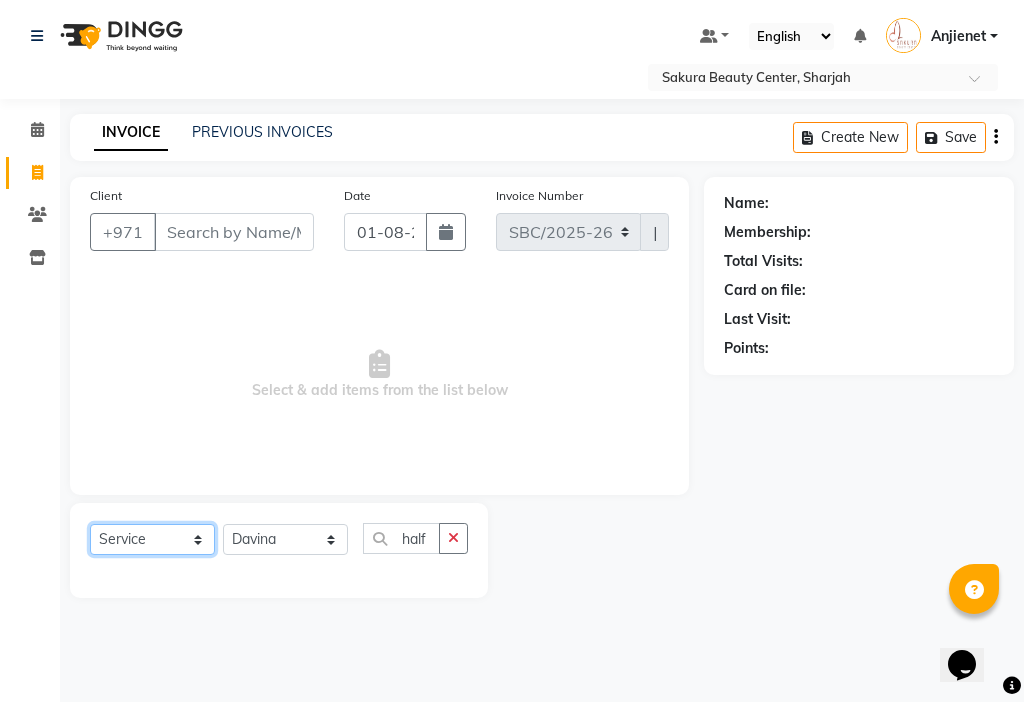 click on "Select  Service  Product  Membership  Package Voucher Prepaid Gift Card" 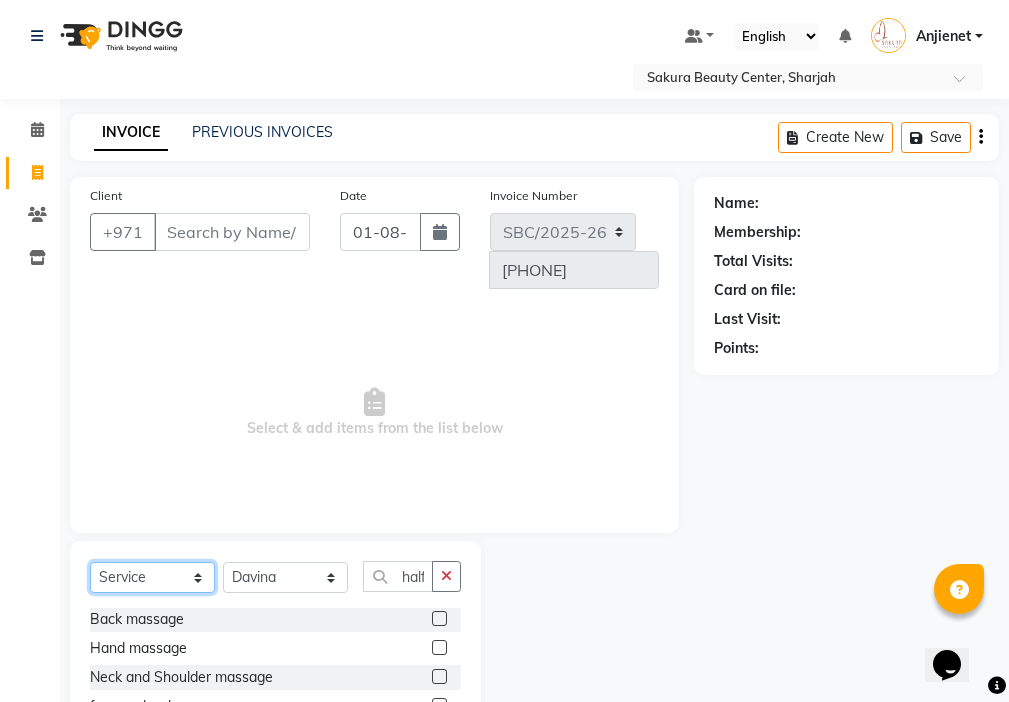 scroll, scrollTop: 350, scrollLeft: 0, axis: vertical 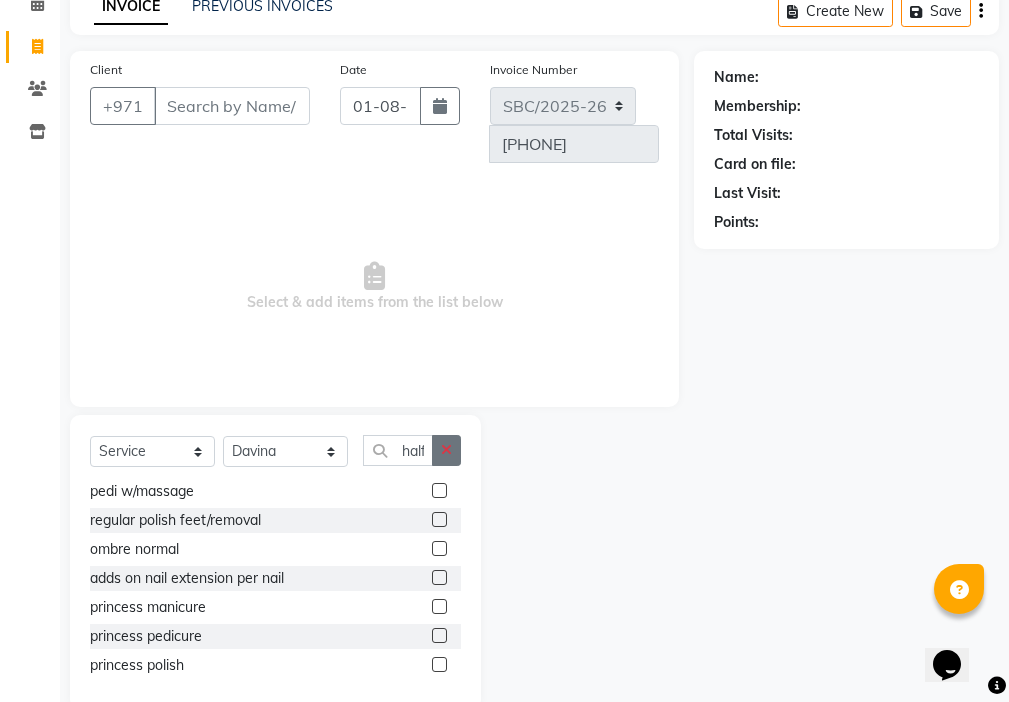 click 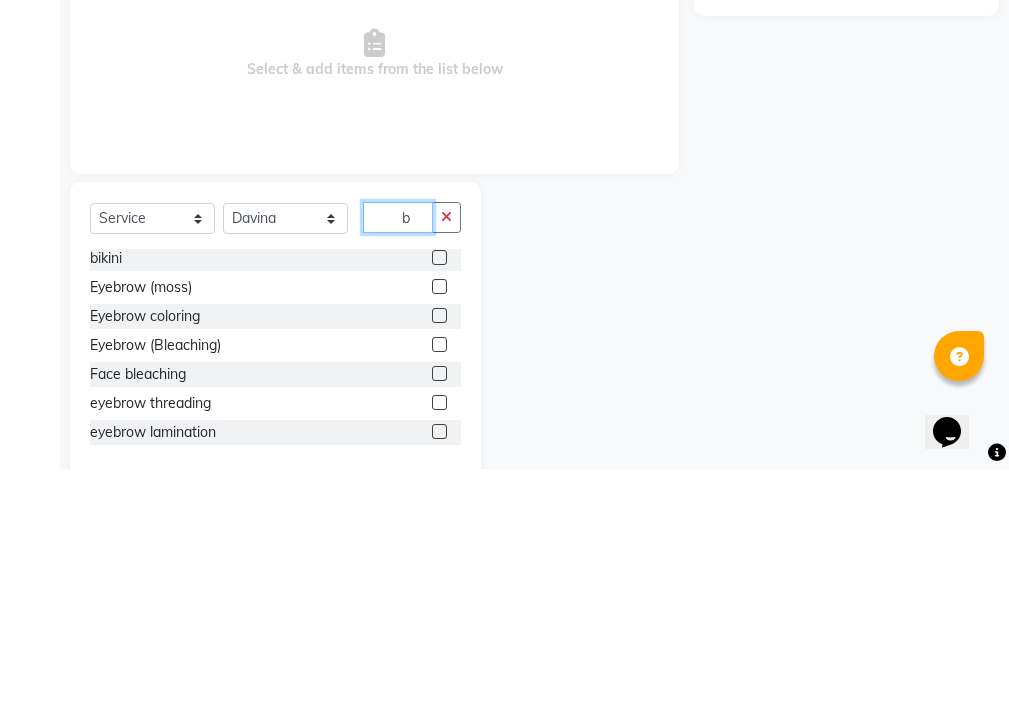scroll, scrollTop: 3, scrollLeft: 0, axis: vertical 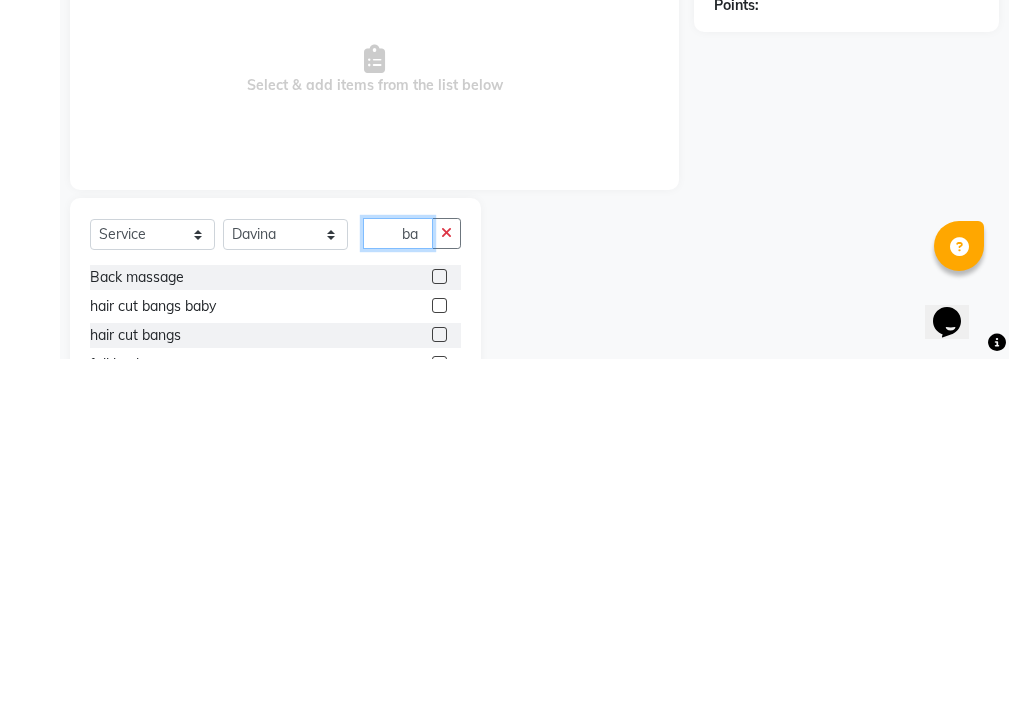 type on "b" 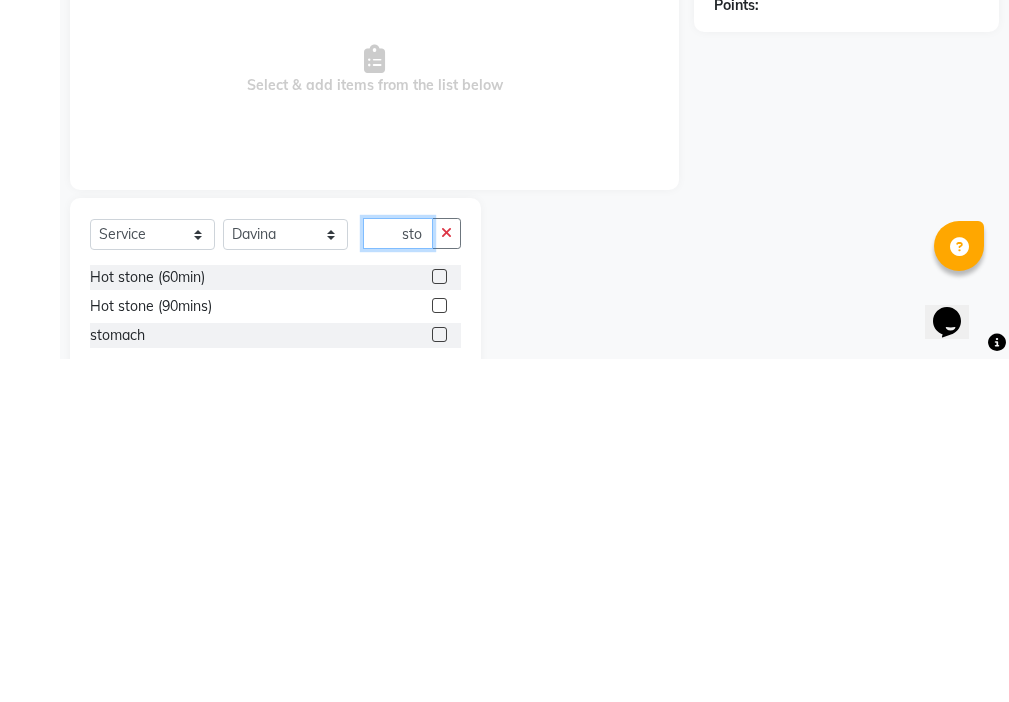 type on "sto" 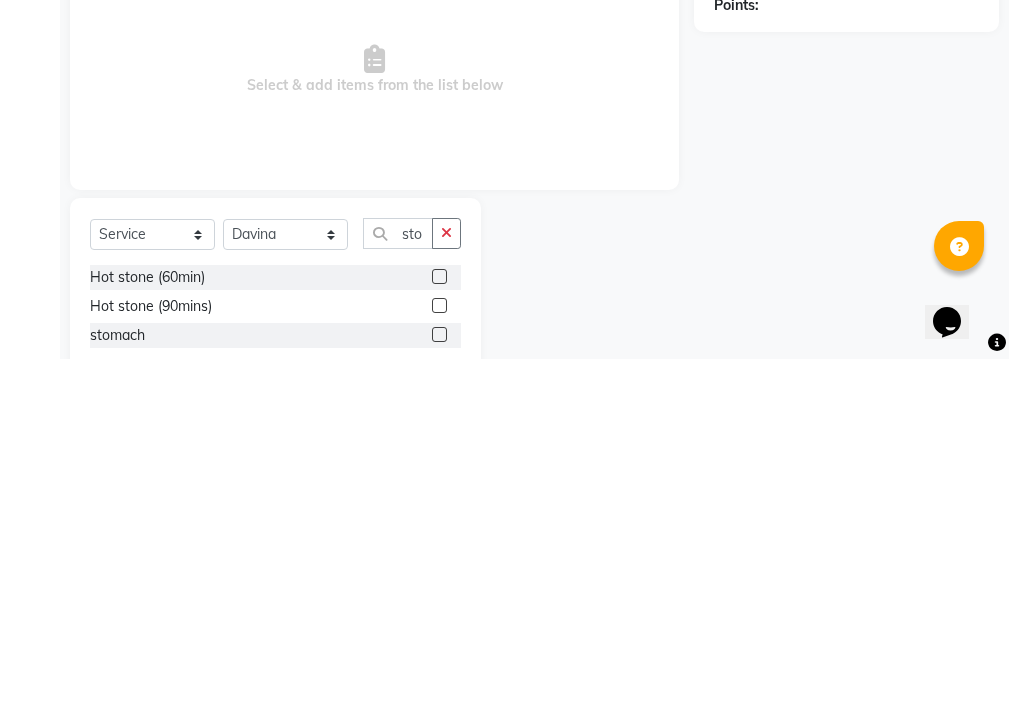 click 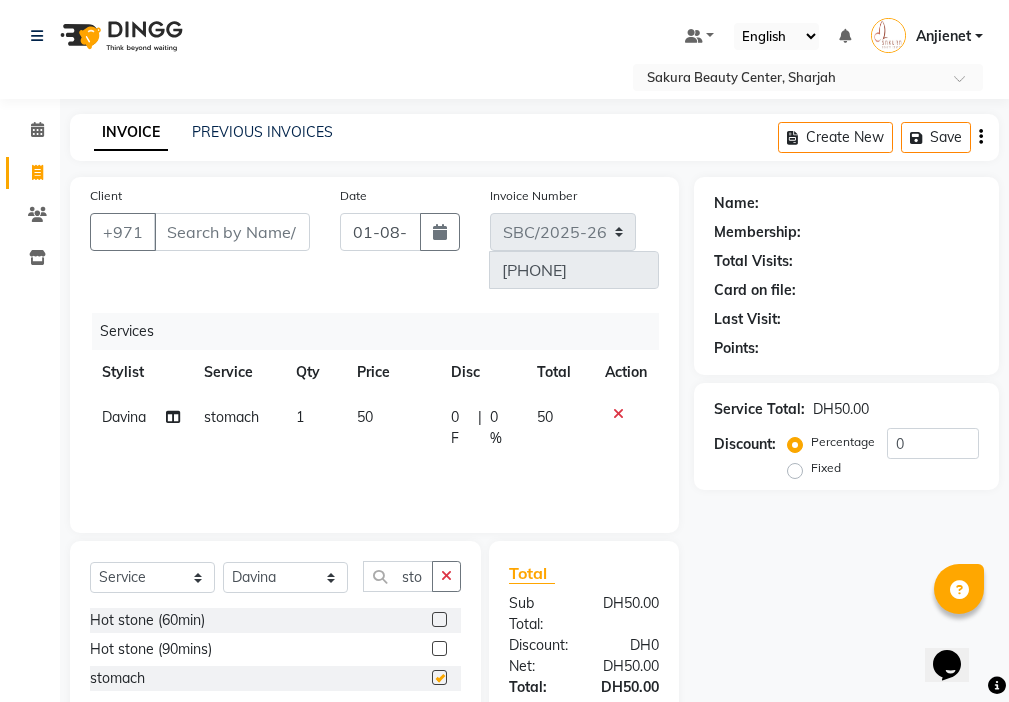 checkbox on "false" 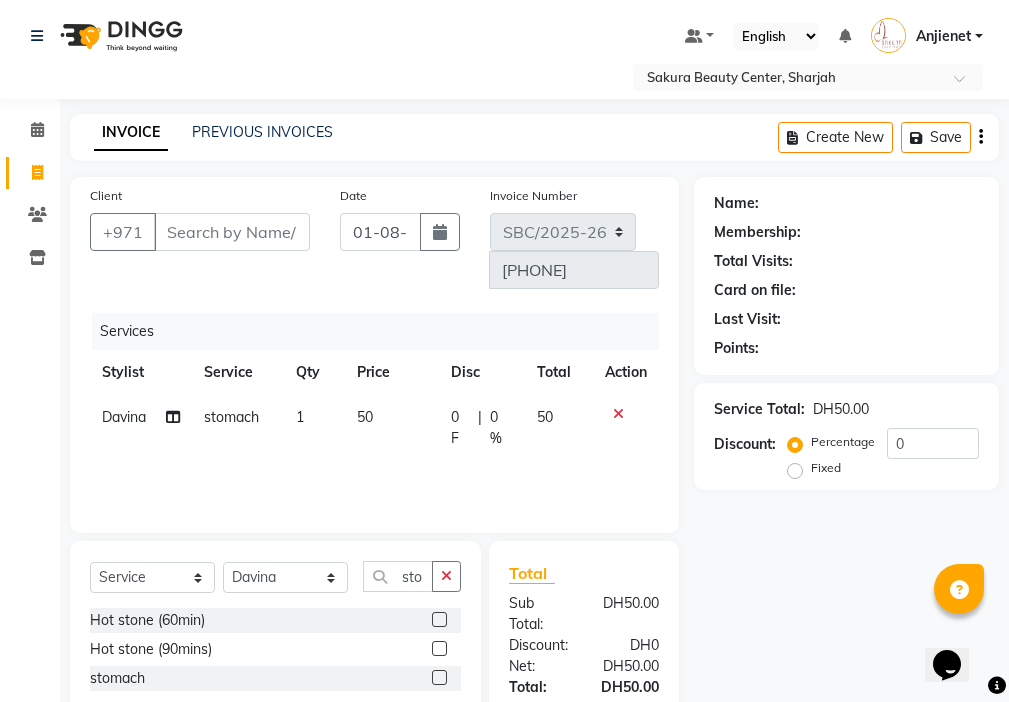 click 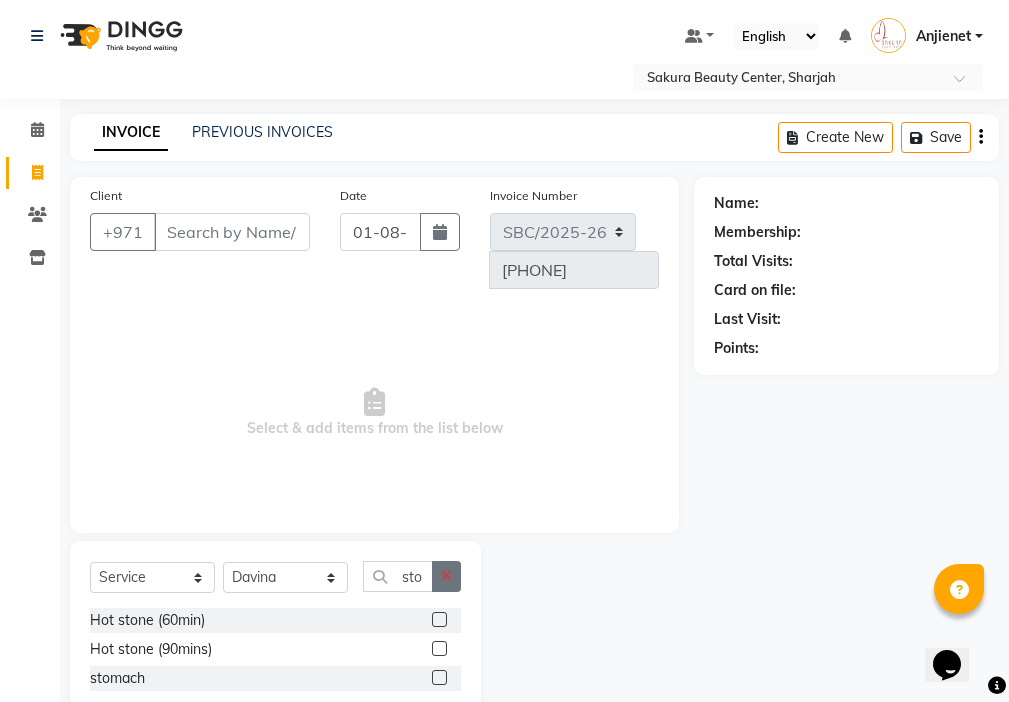 click 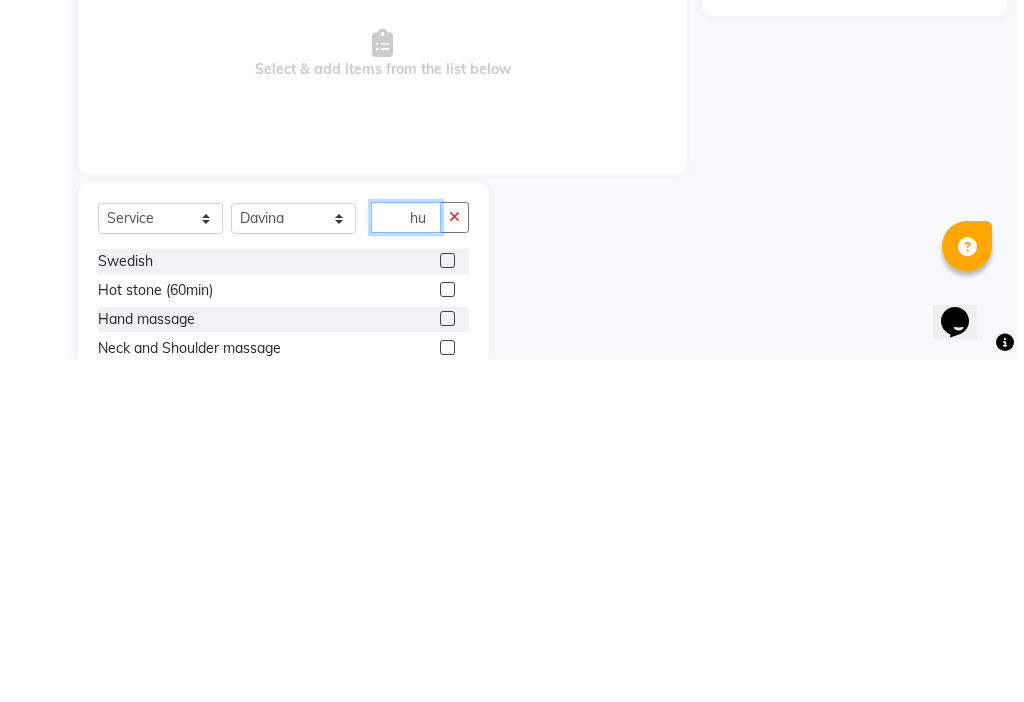 scroll, scrollTop: 0, scrollLeft: 0, axis: both 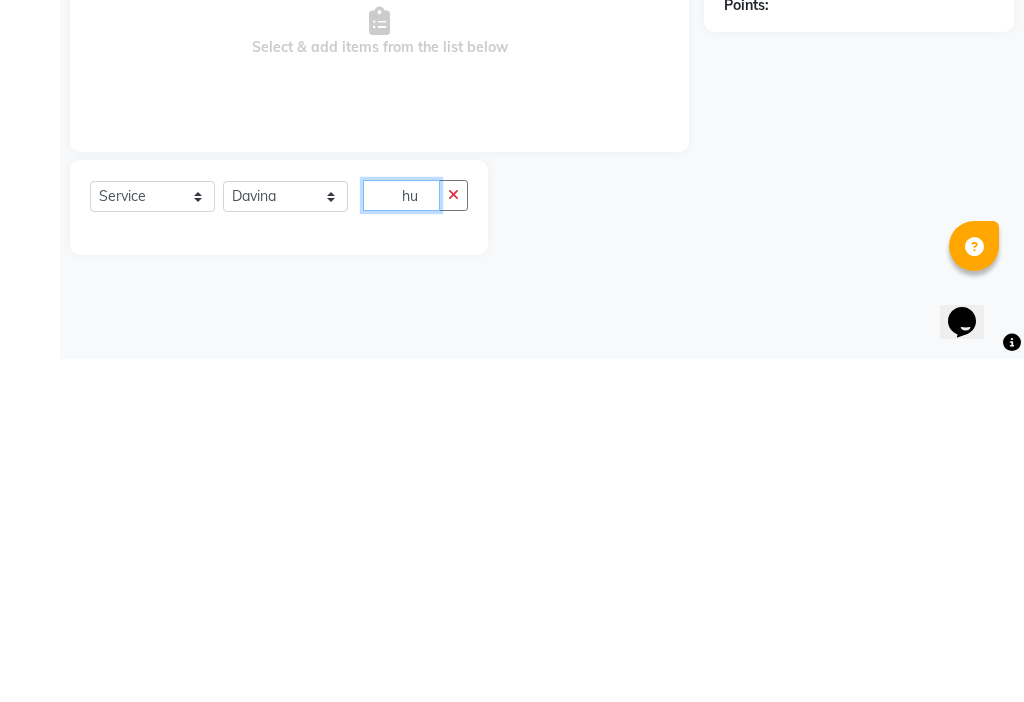 type on "h" 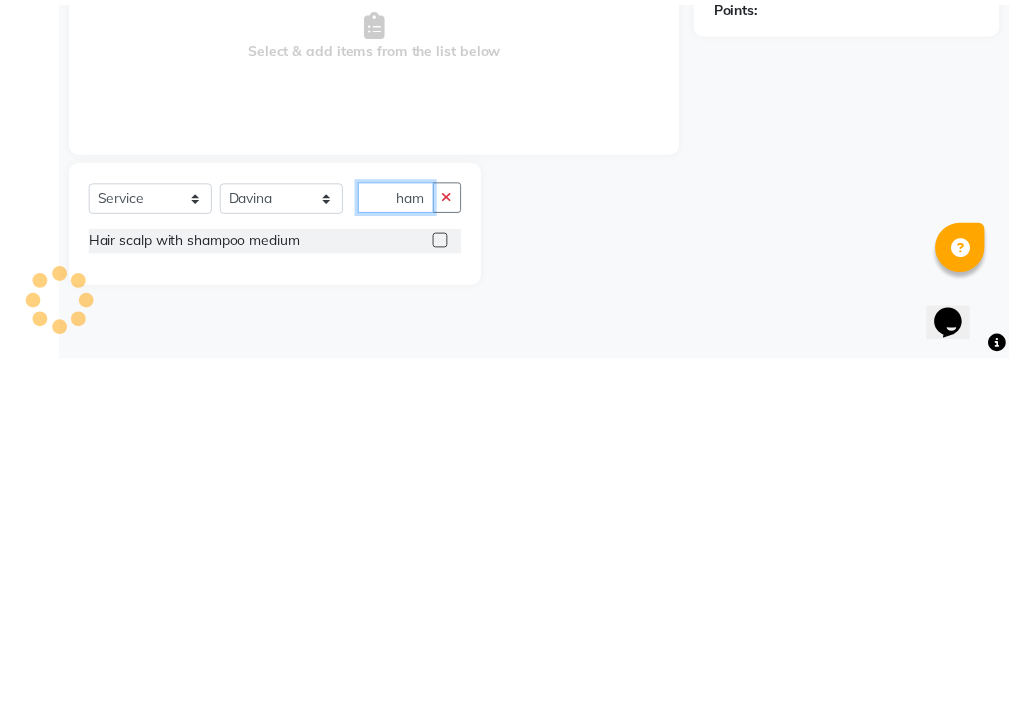 scroll, scrollTop: 0, scrollLeft: 0, axis: both 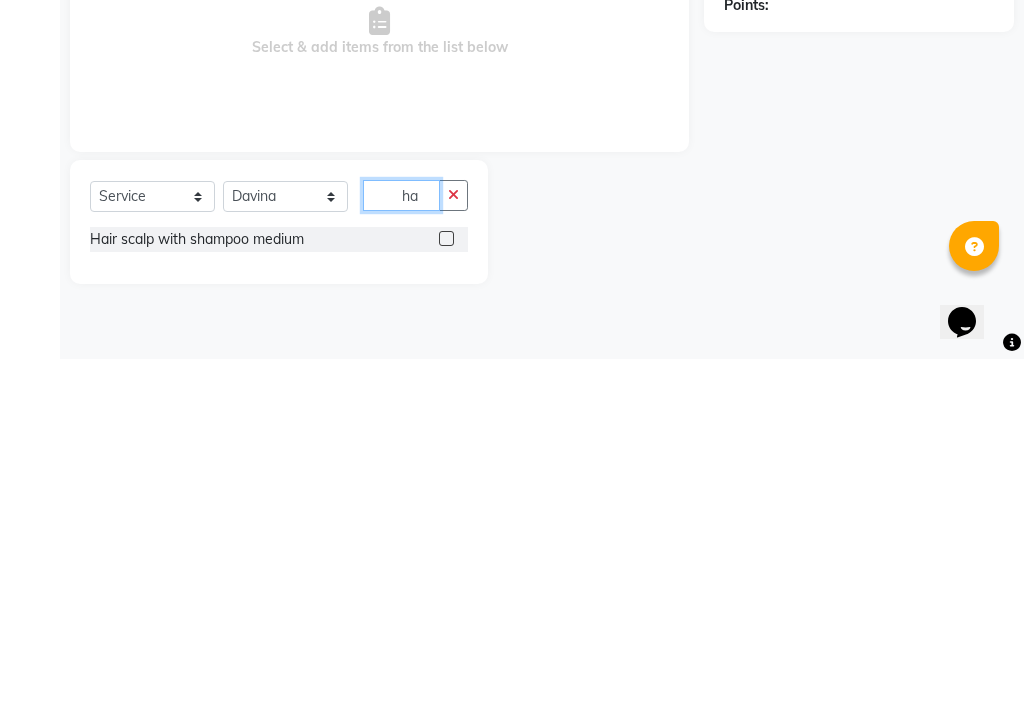 type on "h" 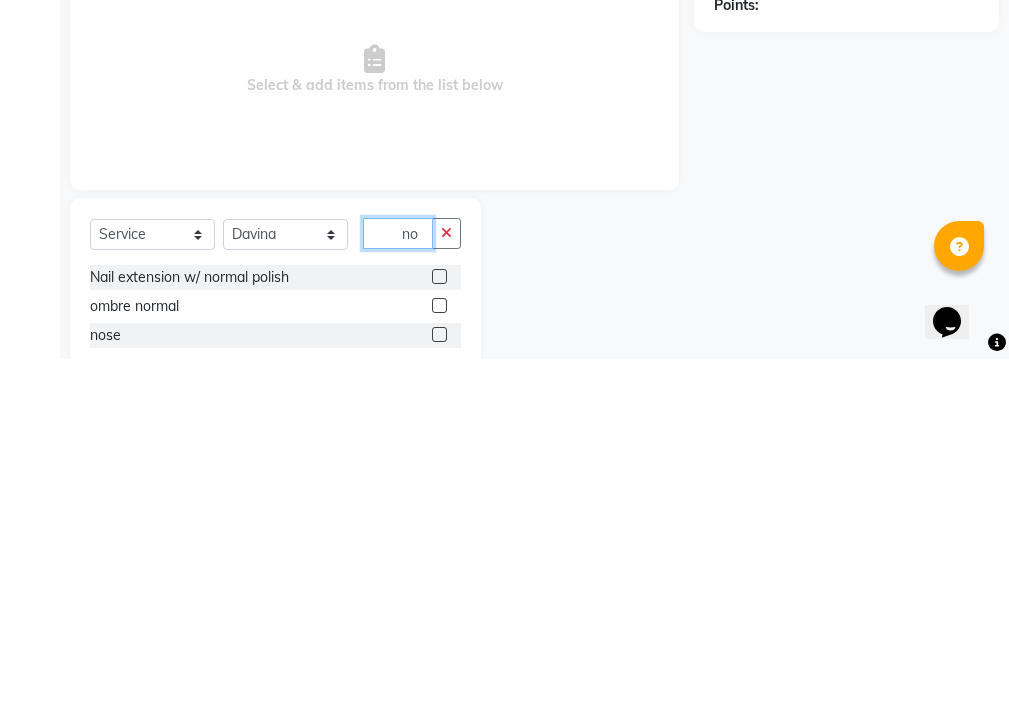 type on "no" 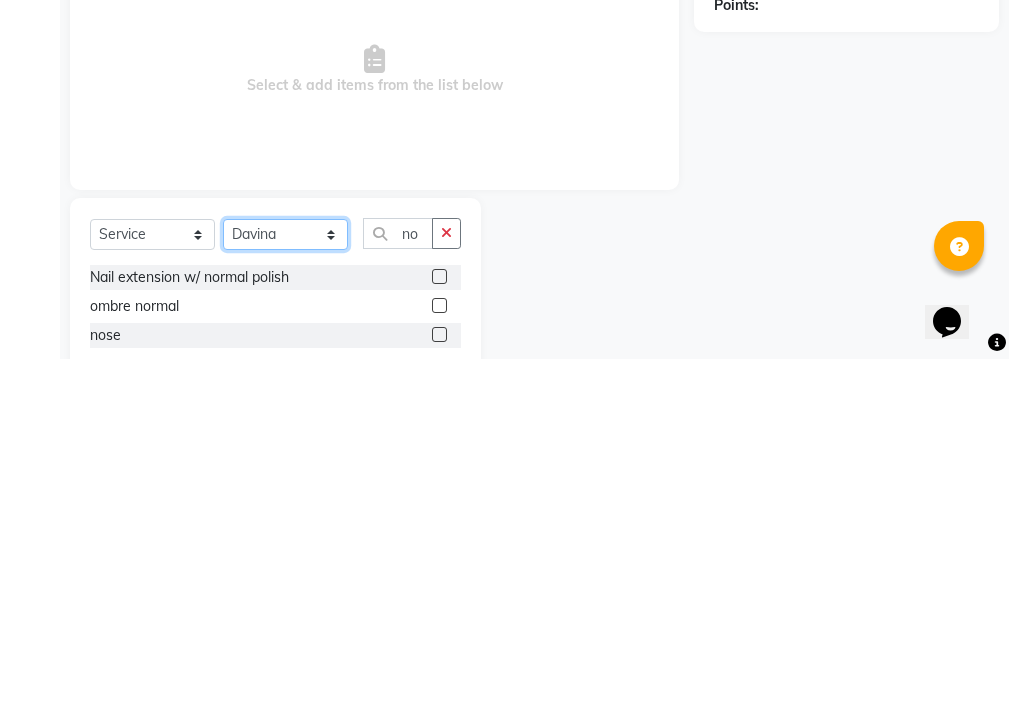 click on "Select Stylist [NAME] [NAME] [NAME] [NAME] [NAME] [NAME] [NAME]" 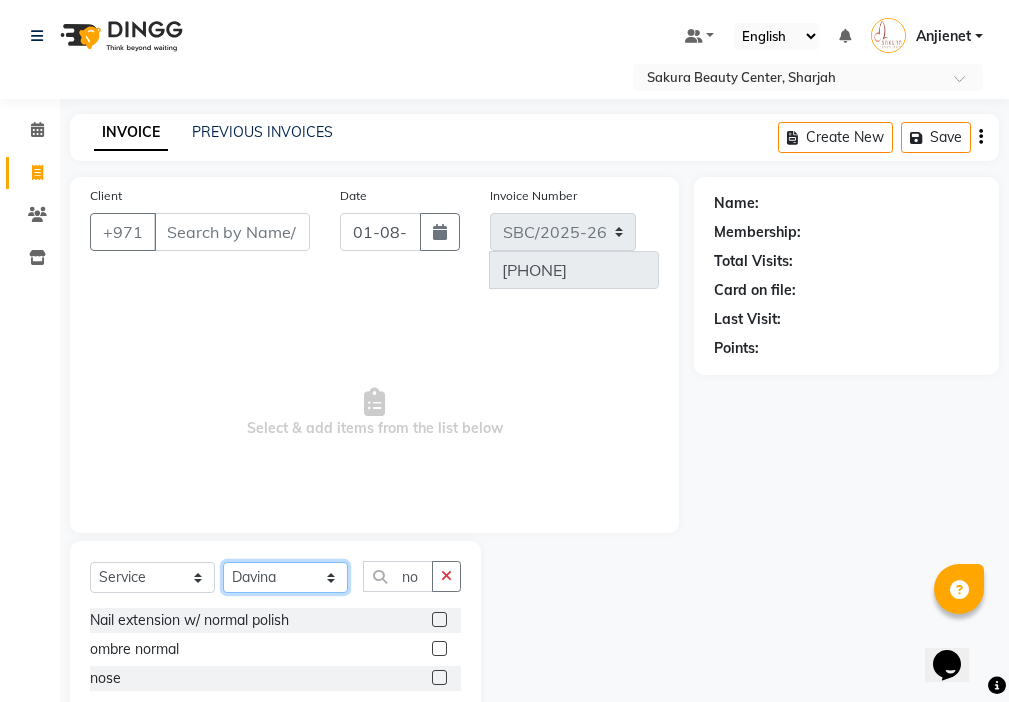 select on "59406" 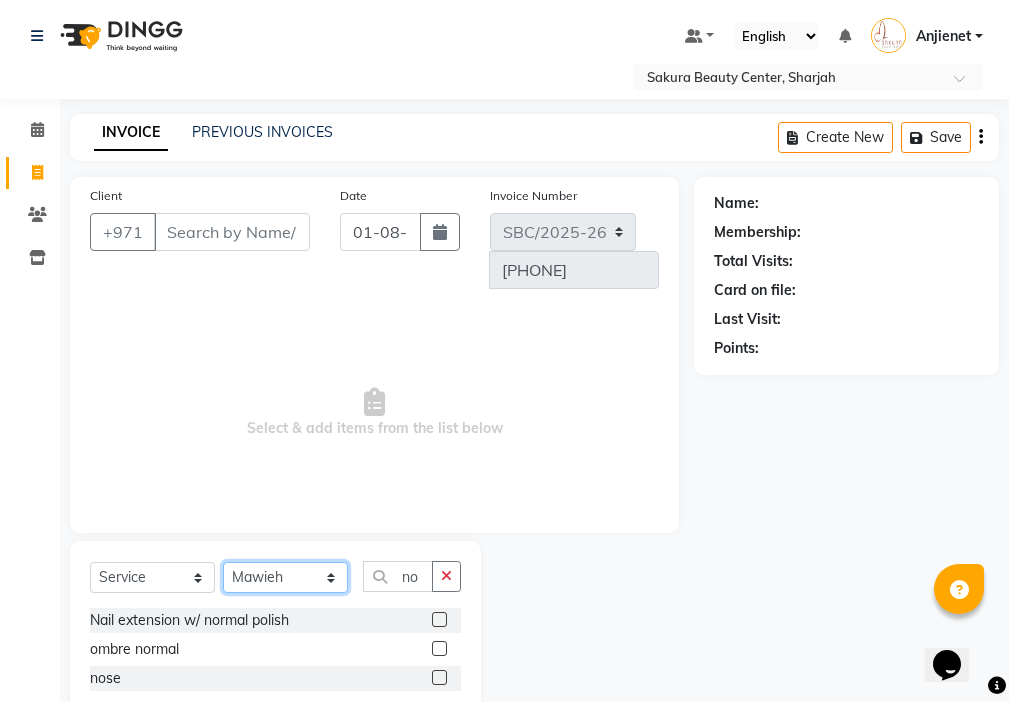 click on "Select Stylist [NAME] [NAME] [NAME] [NAME] [NAME] [NAME] [NAME]" 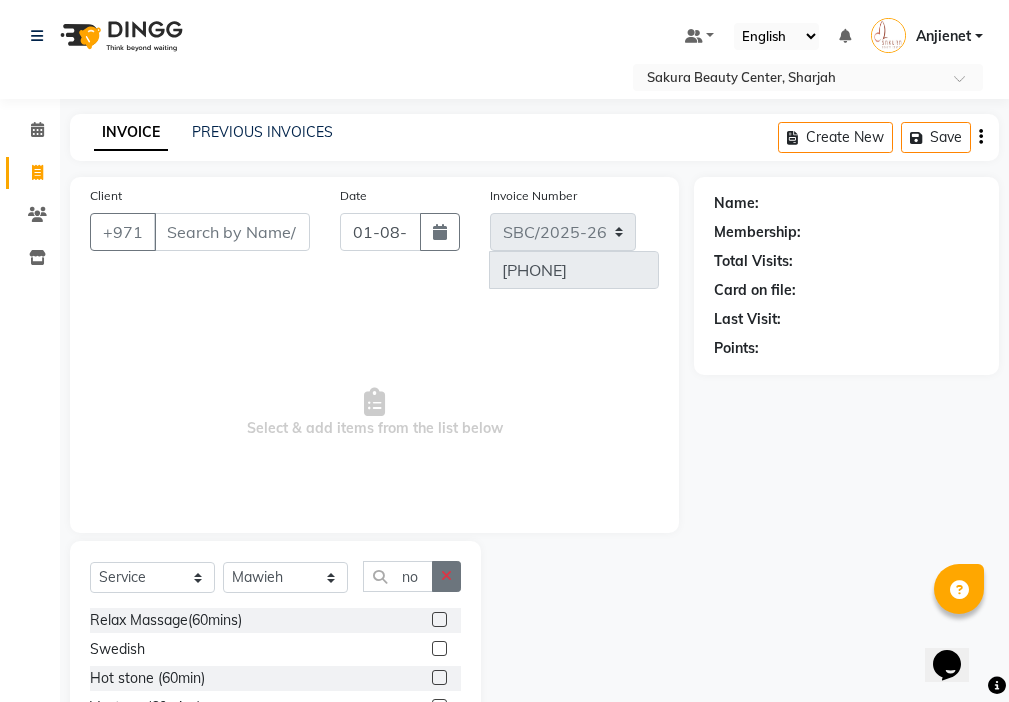 click 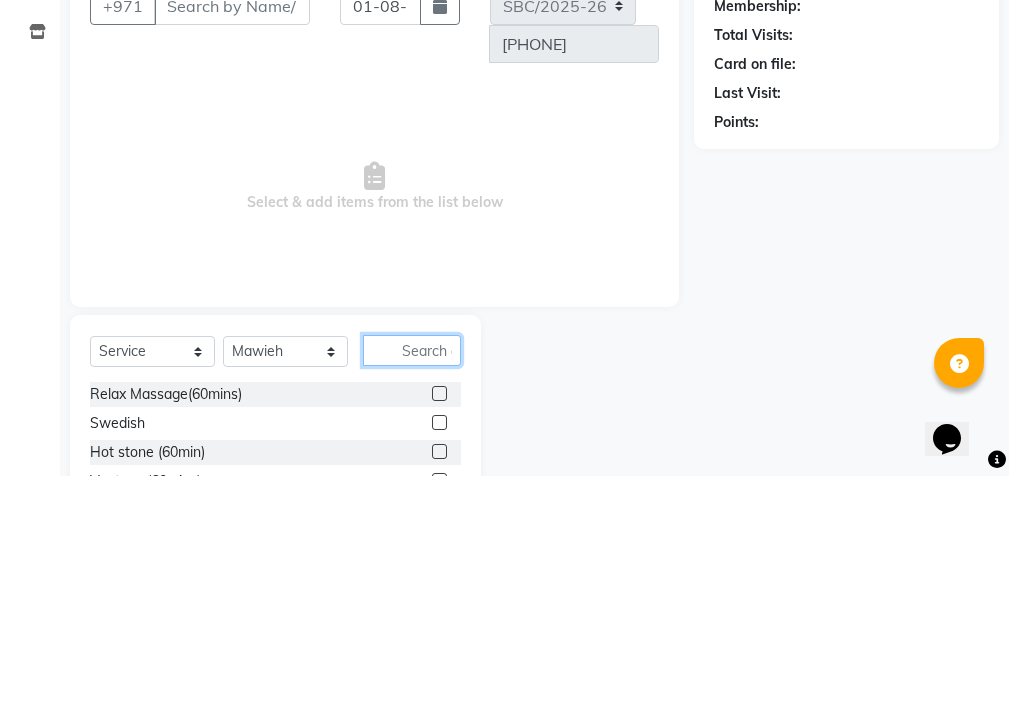 scroll, scrollTop: 16, scrollLeft: 0, axis: vertical 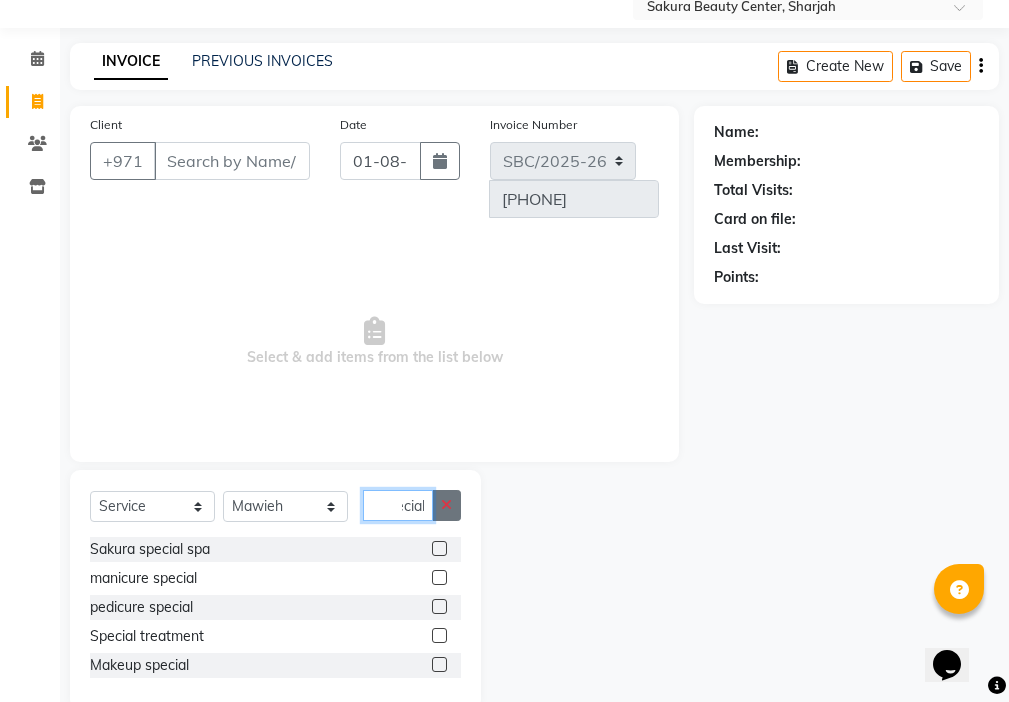 type on "special" 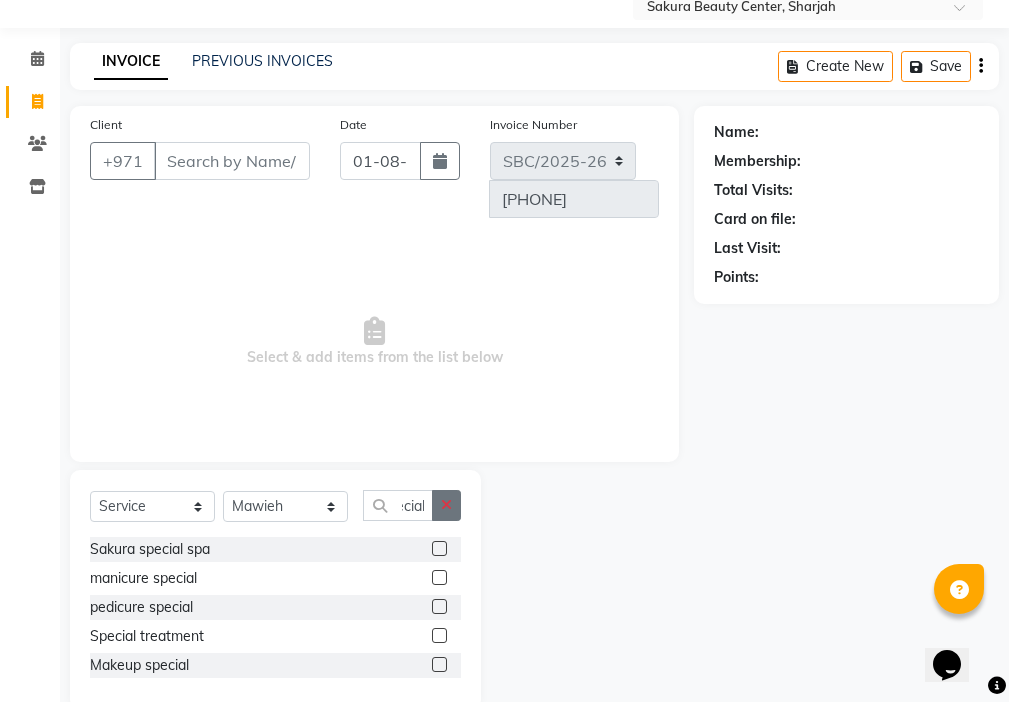 click 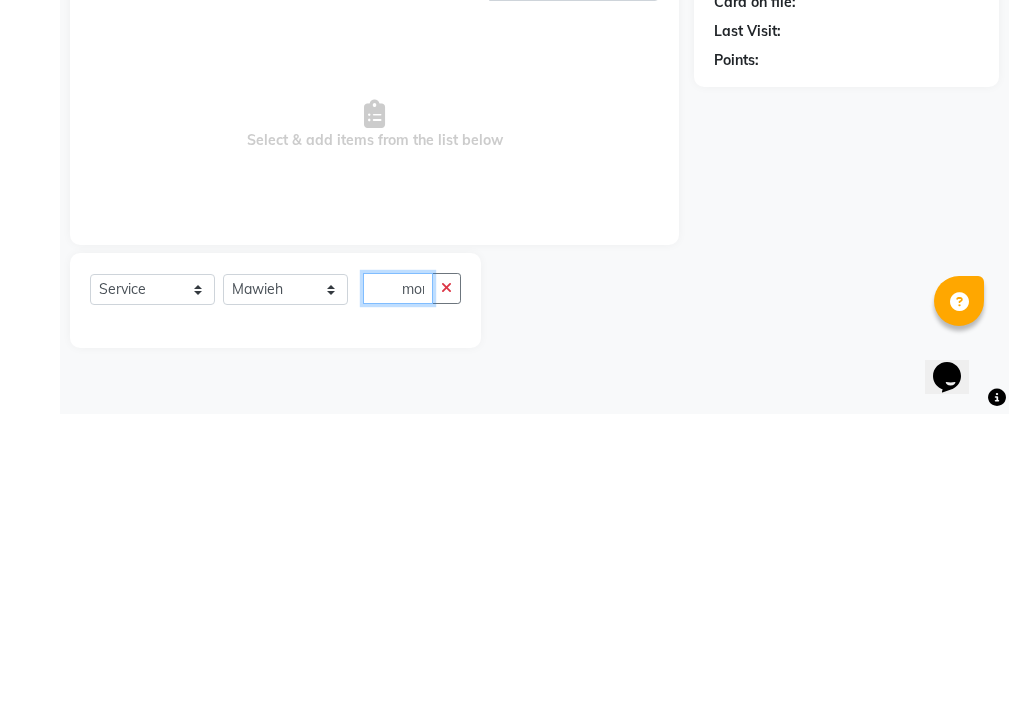 scroll, scrollTop: 0, scrollLeft: 0, axis: both 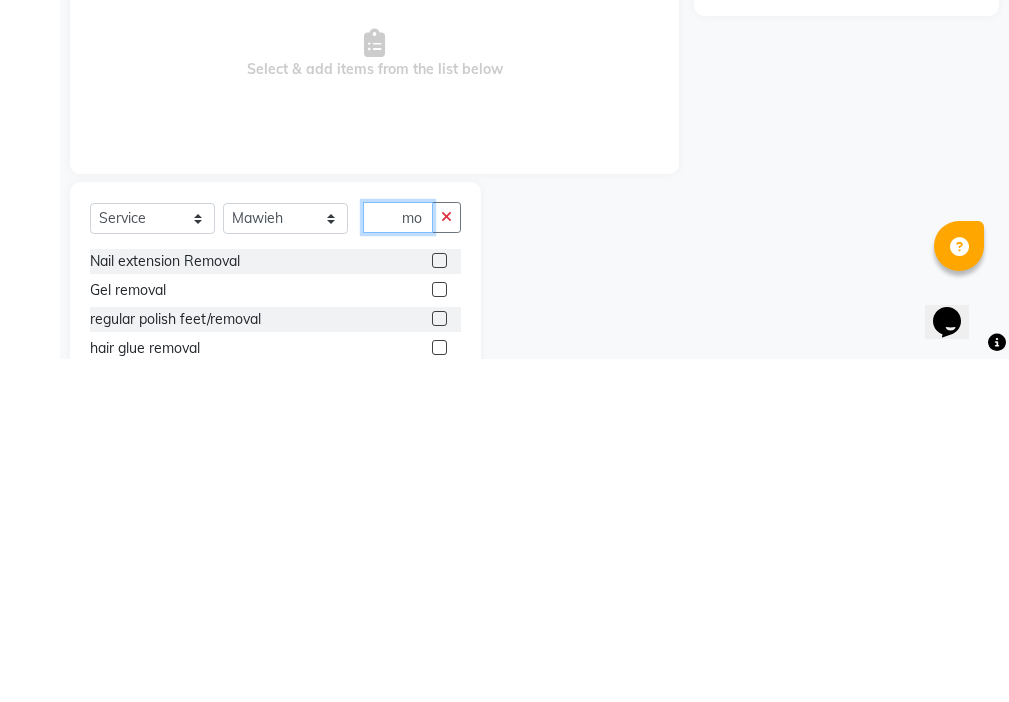 type on "m" 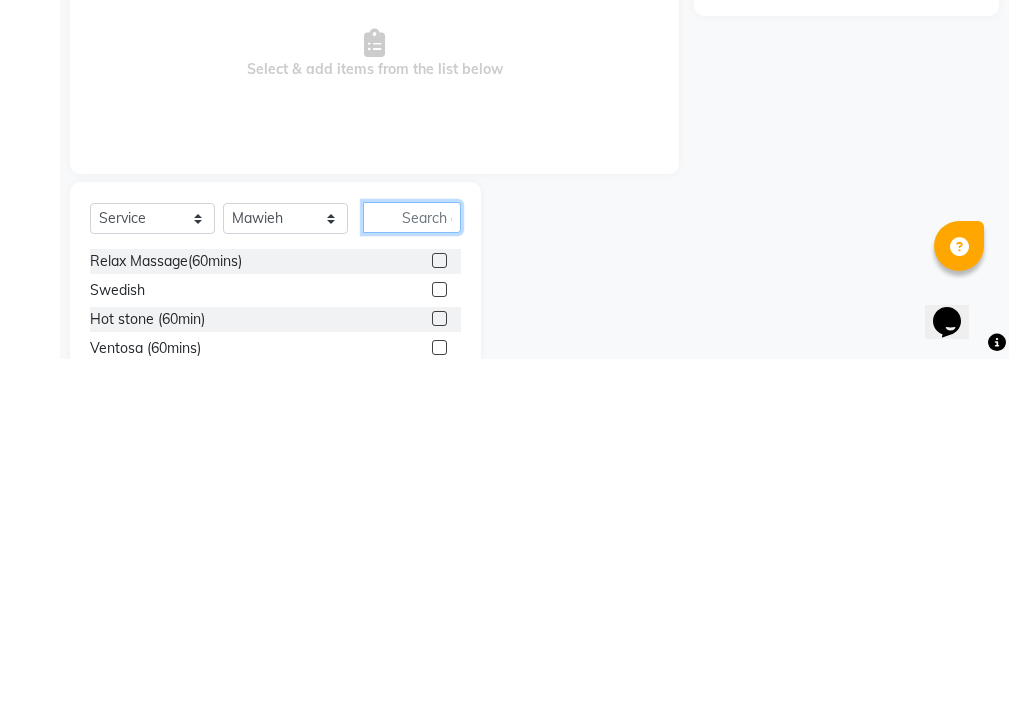 type on "o" 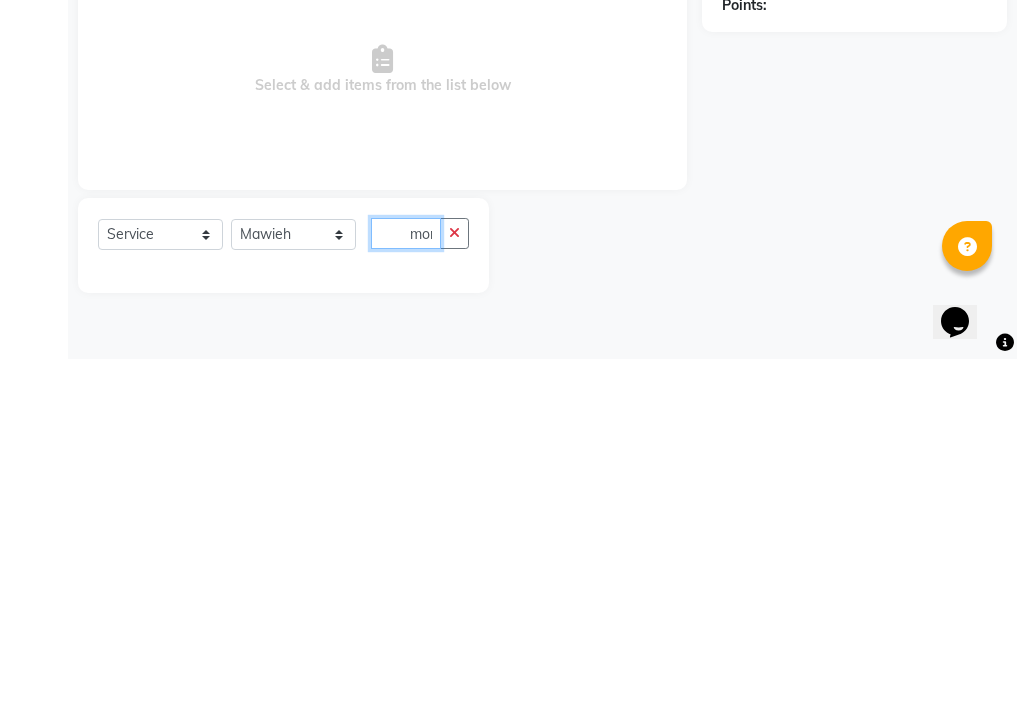 scroll, scrollTop: 0, scrollLeft: 0, axis: both 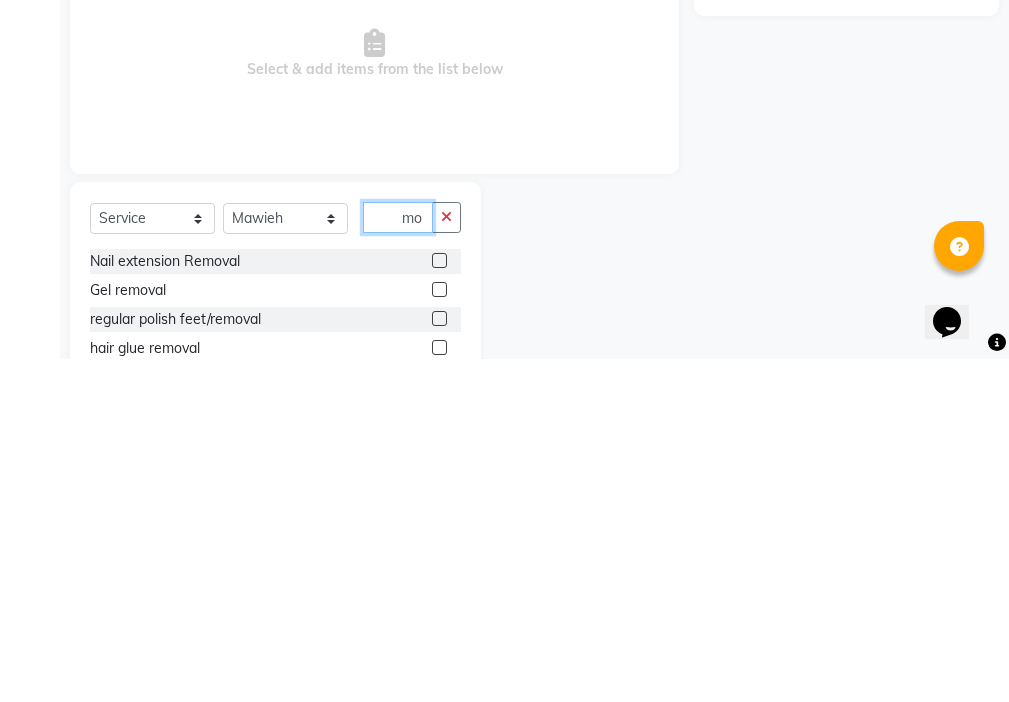 type on "m" 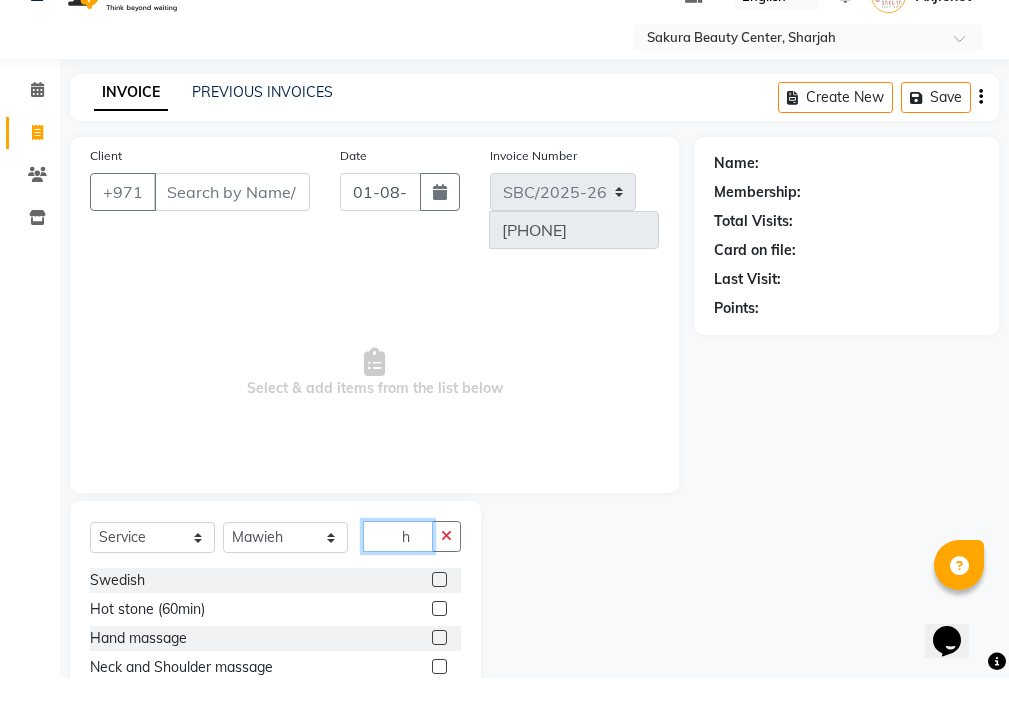type on "h" 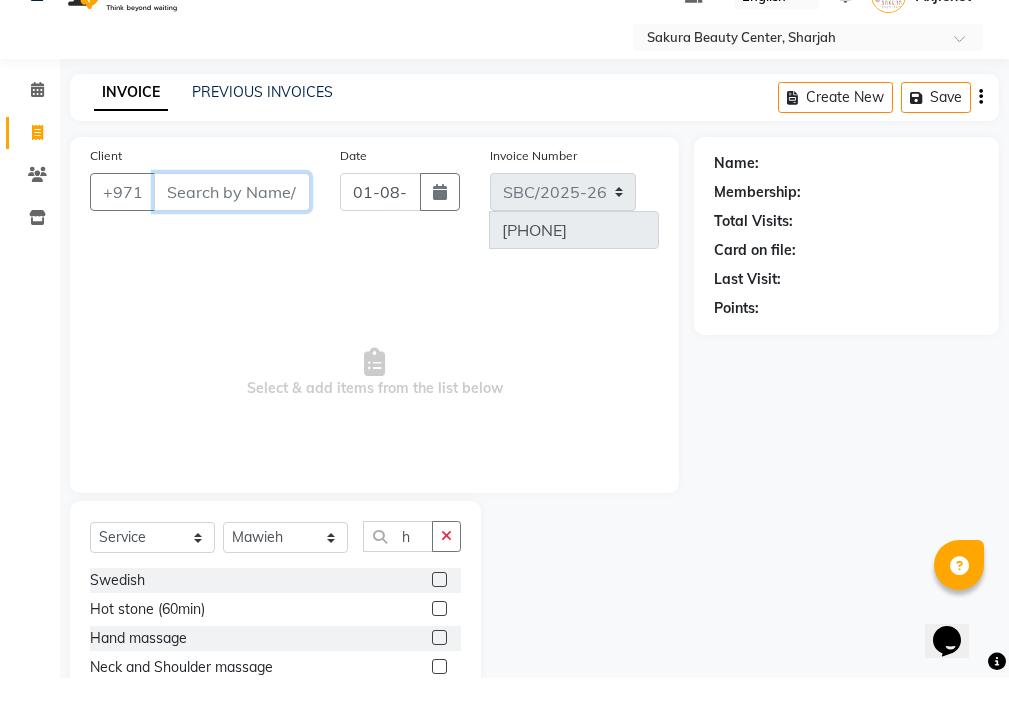 click on "Client" at bounding box center (232, 216) 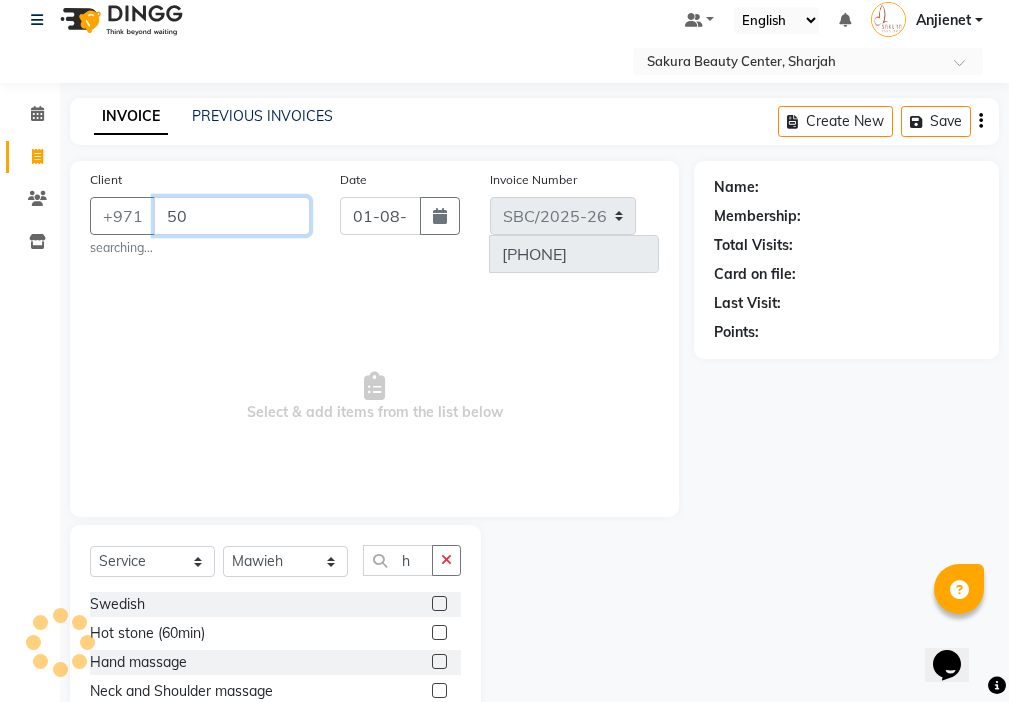 type on "5" 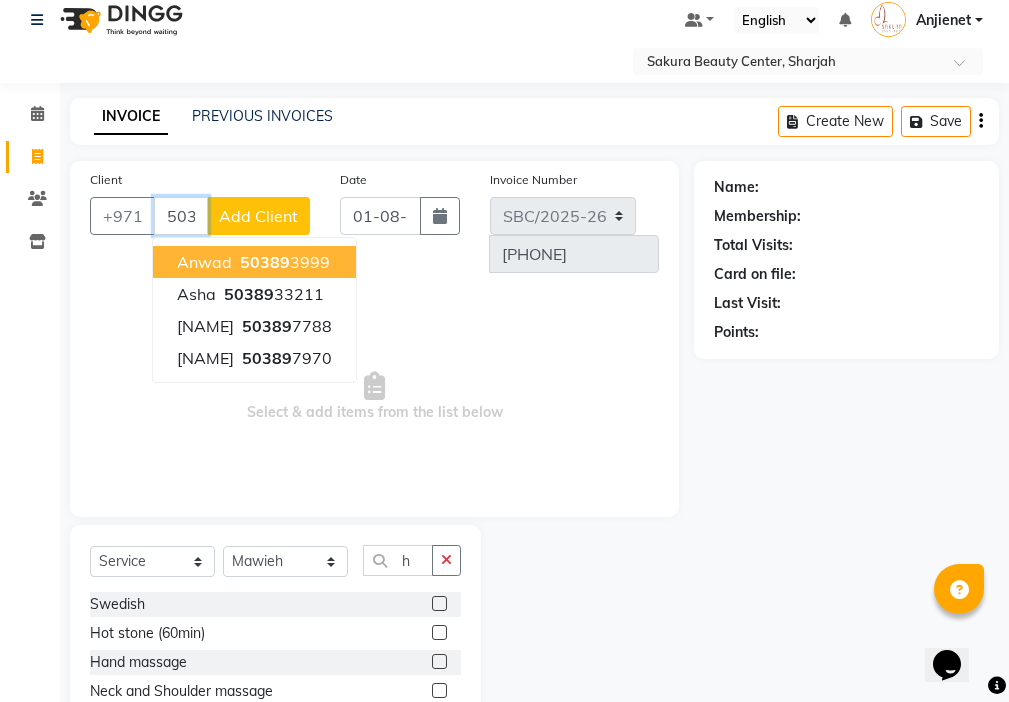 click on "[PHONE]" at bounding box center (283, 262) 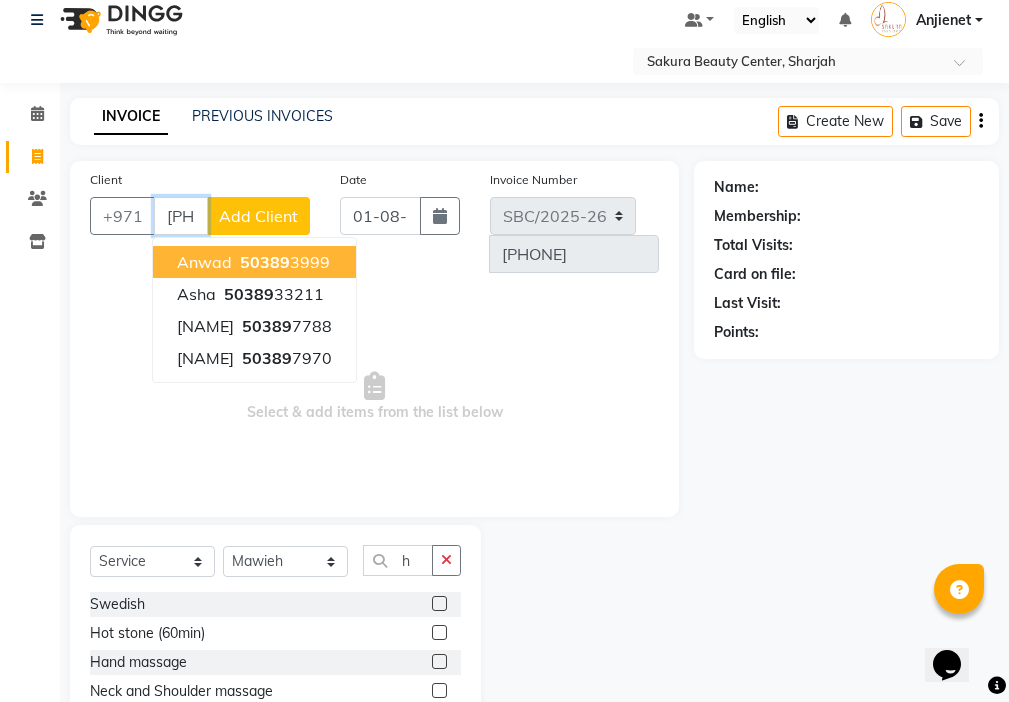 type on "[PHONE]" 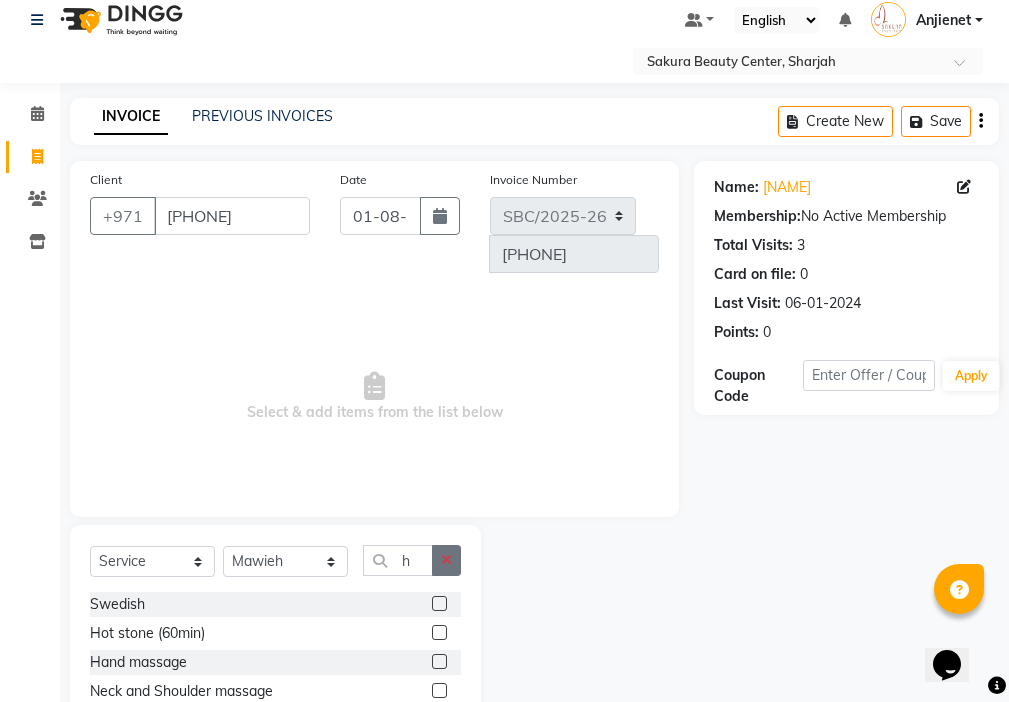 click 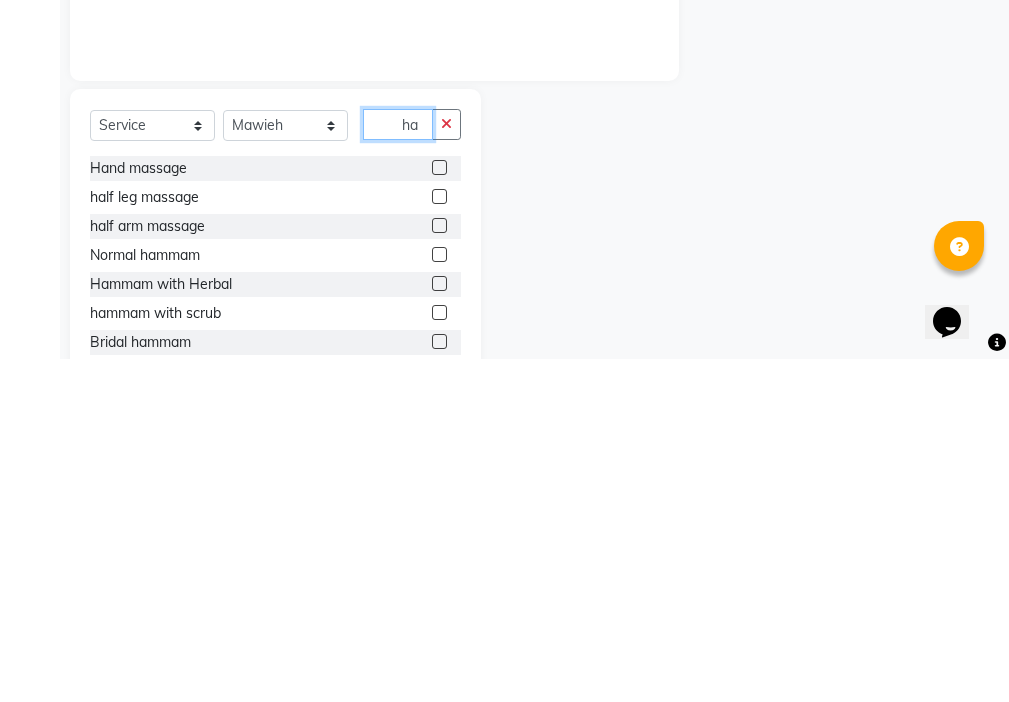 scroll, scrollTop: 126, scrollLeft: 0, axis: vertical 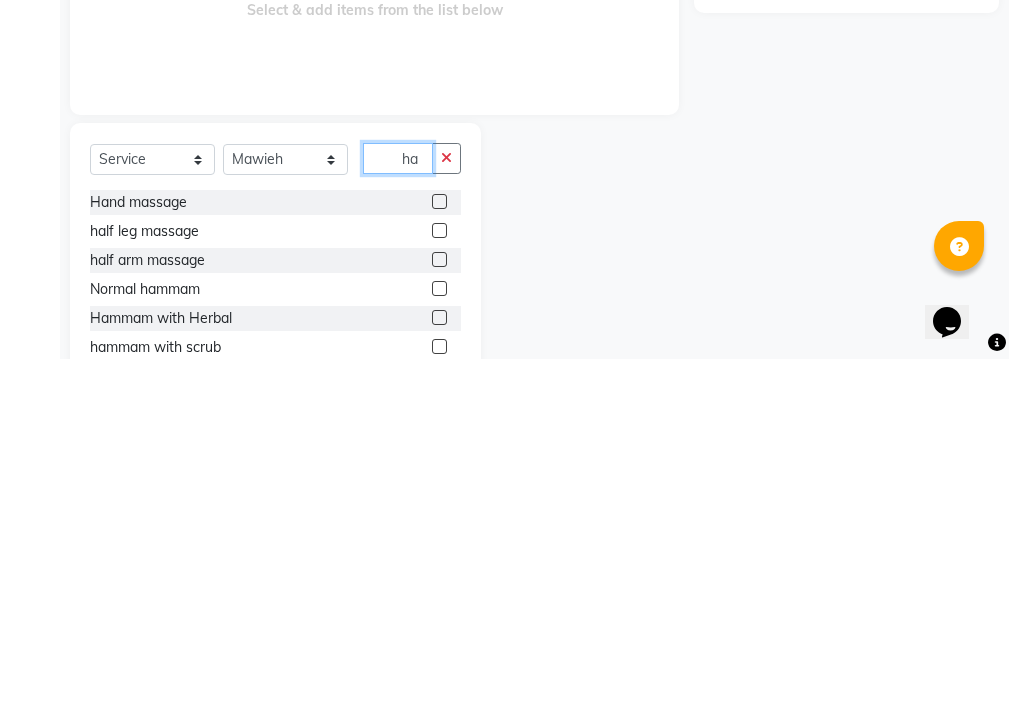 type on "ha" 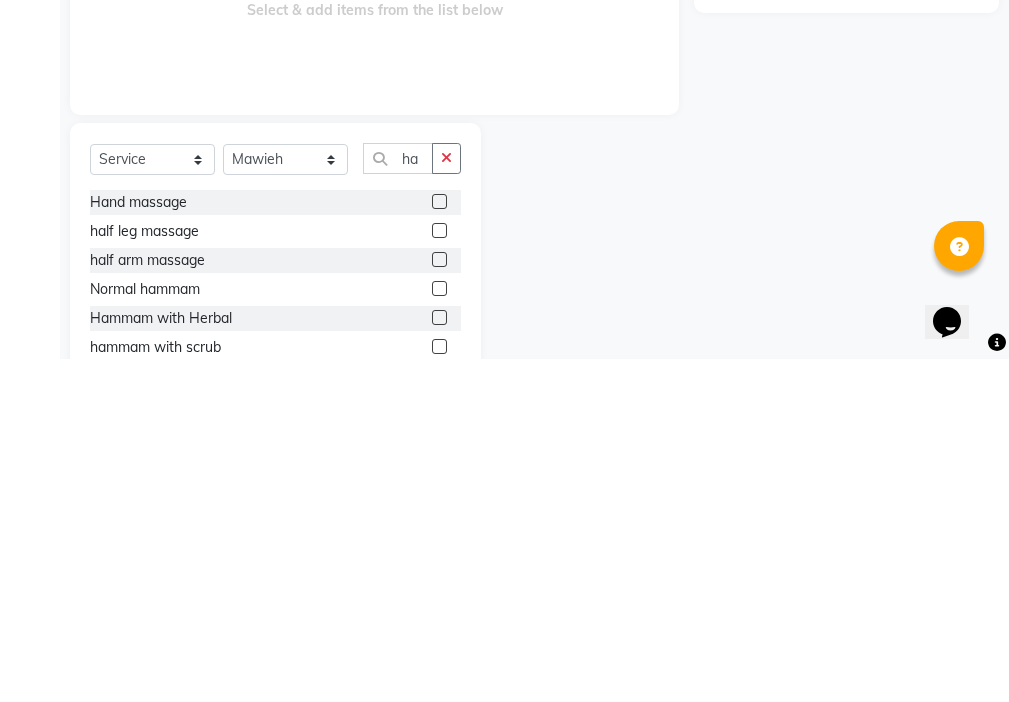 click 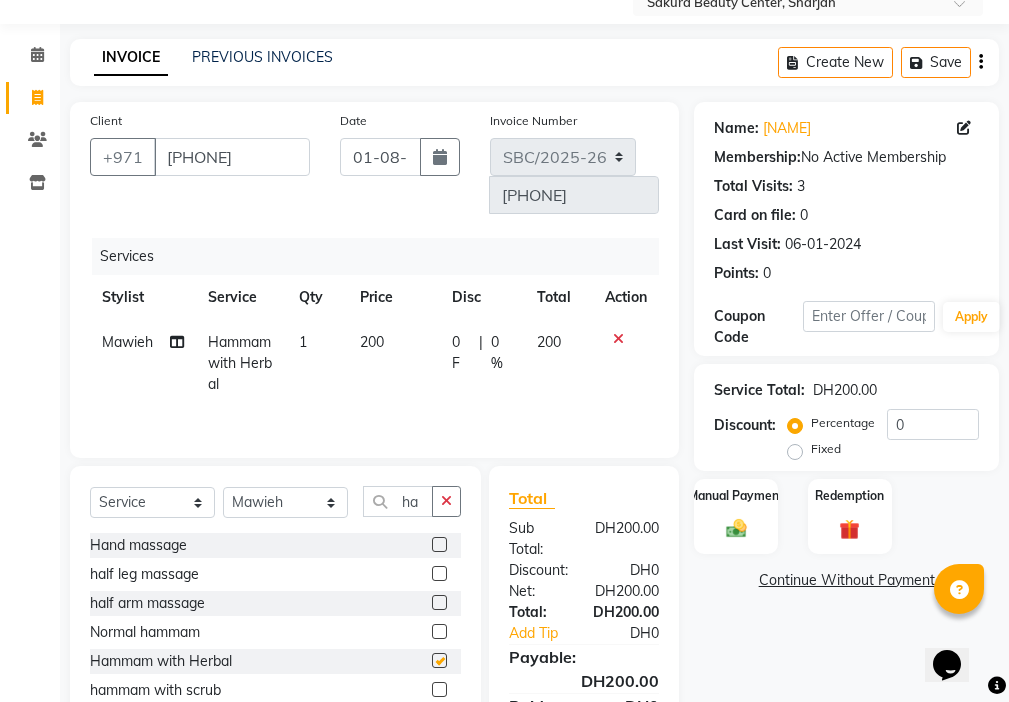 checkbox on "false" 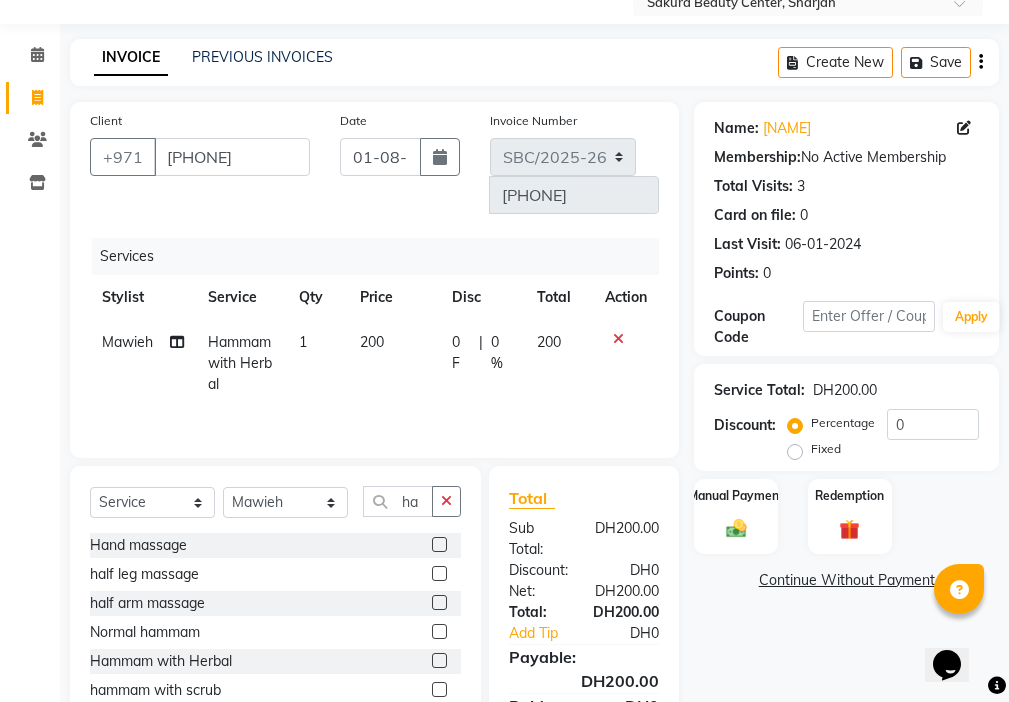 click 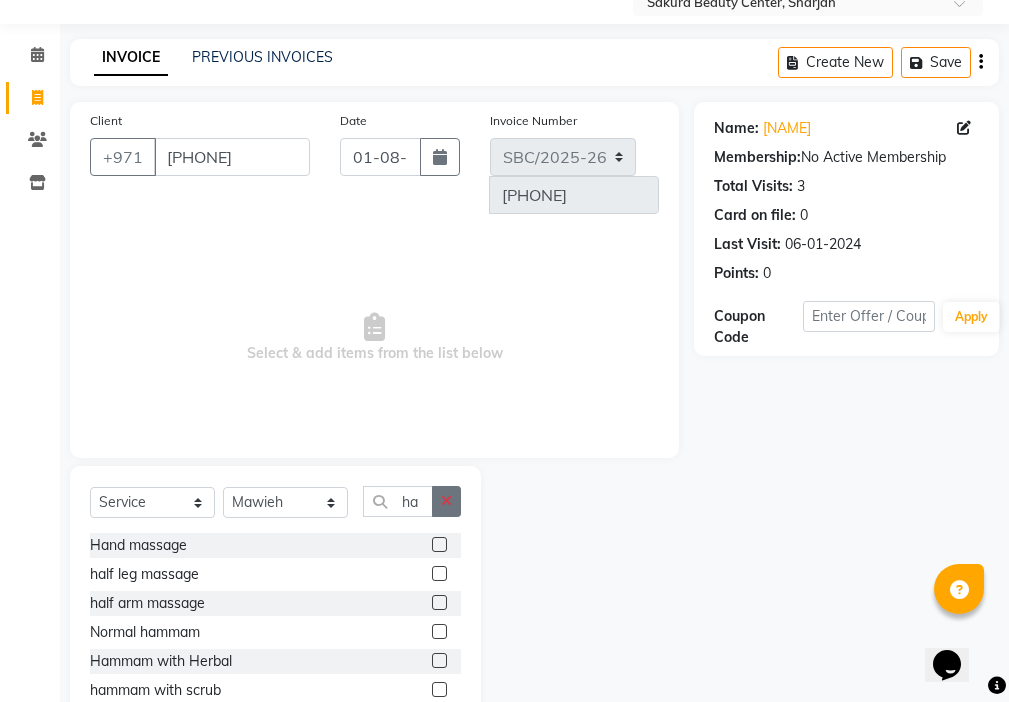 click 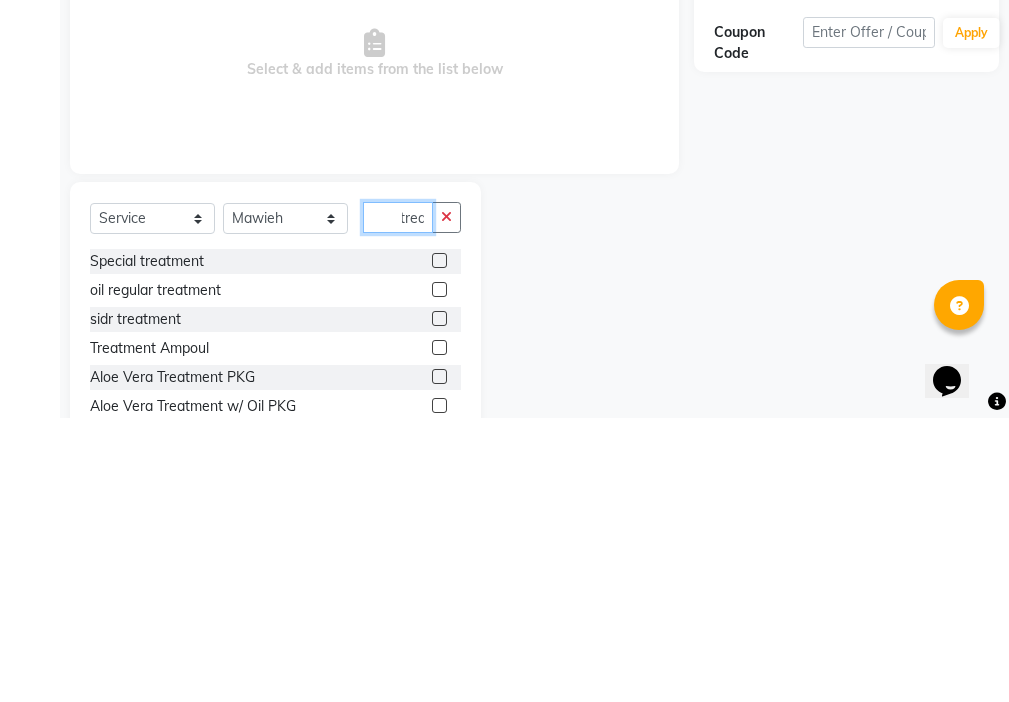 scroll, scrollTop: 0, scrollLeft: 7, axis: horizontal 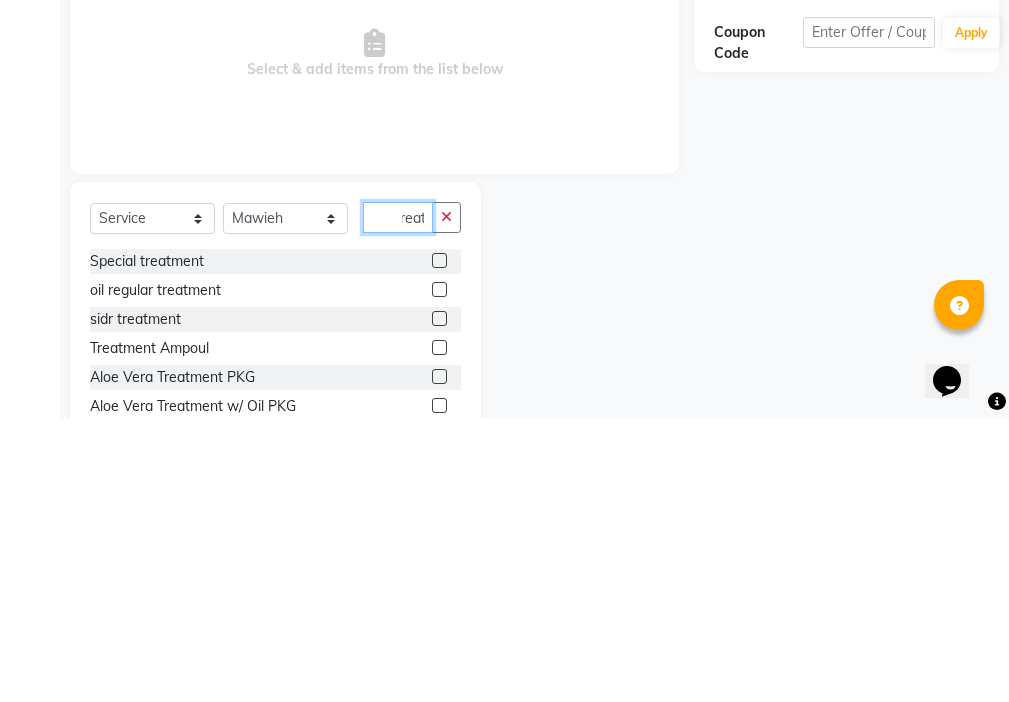 type on "treat" 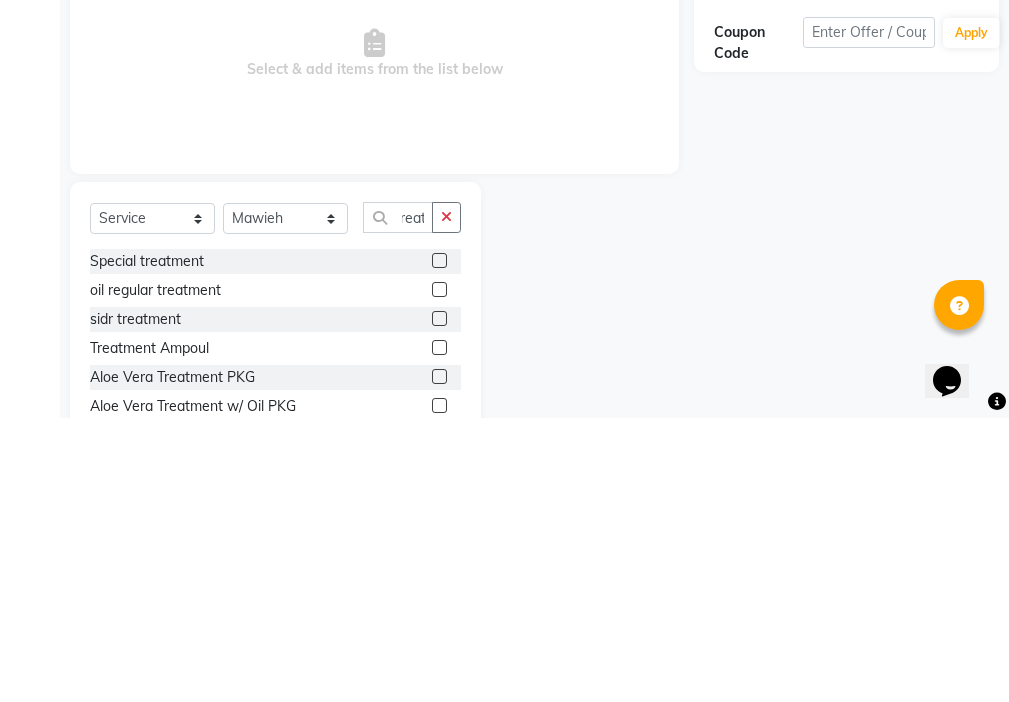 click 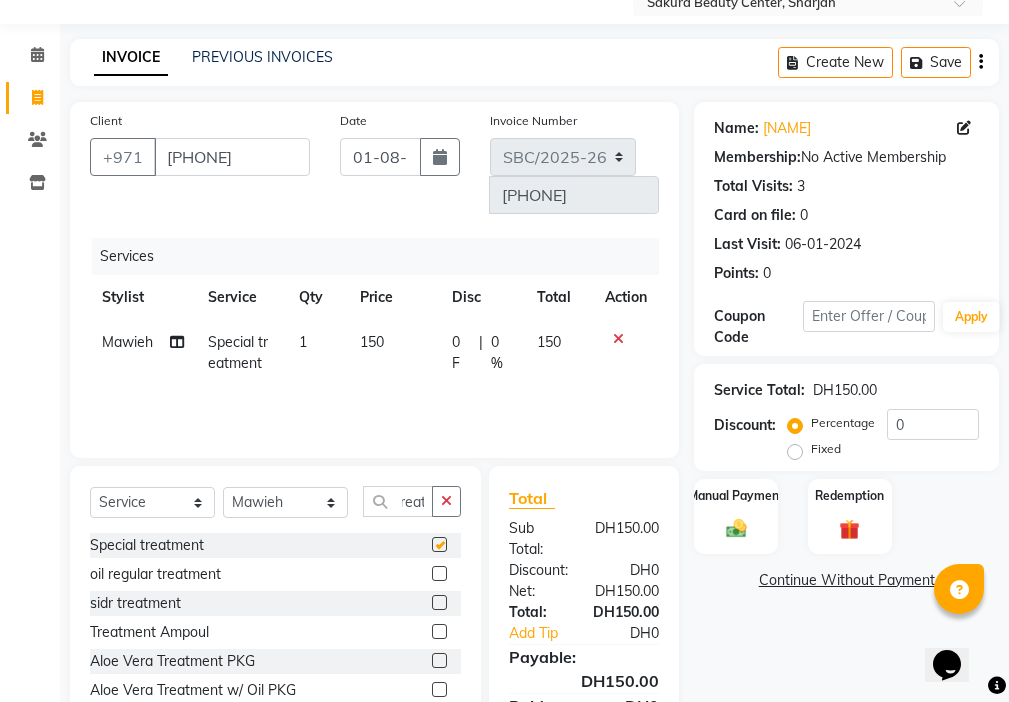 scroll, scrollTop: 0, scrollLeft: 0, axis: both 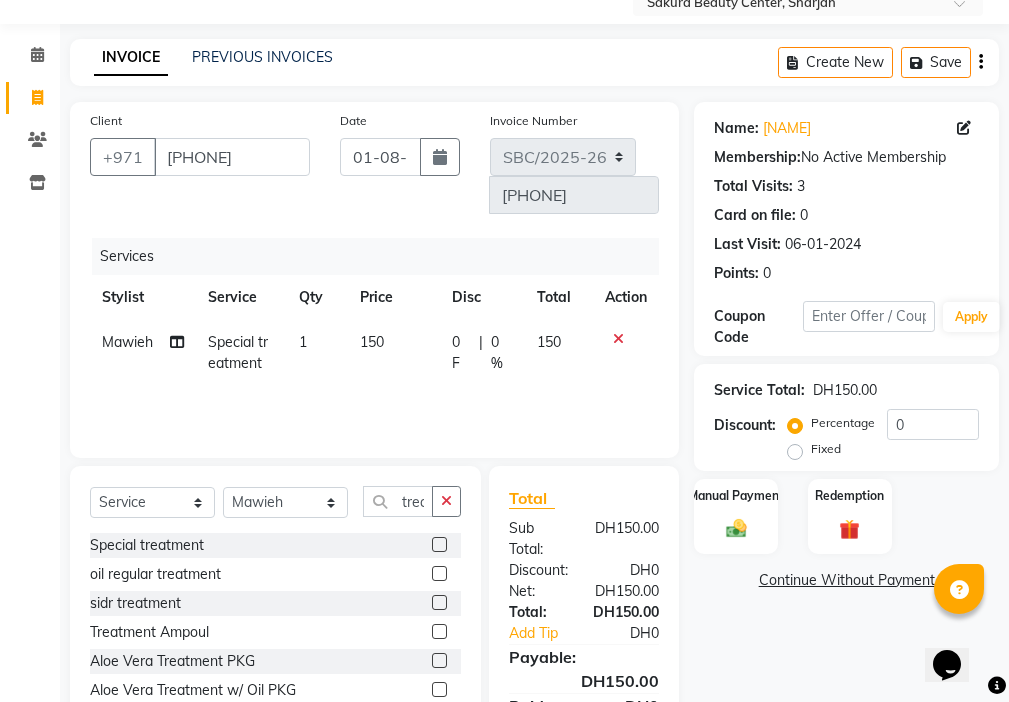 checkbox on "false" 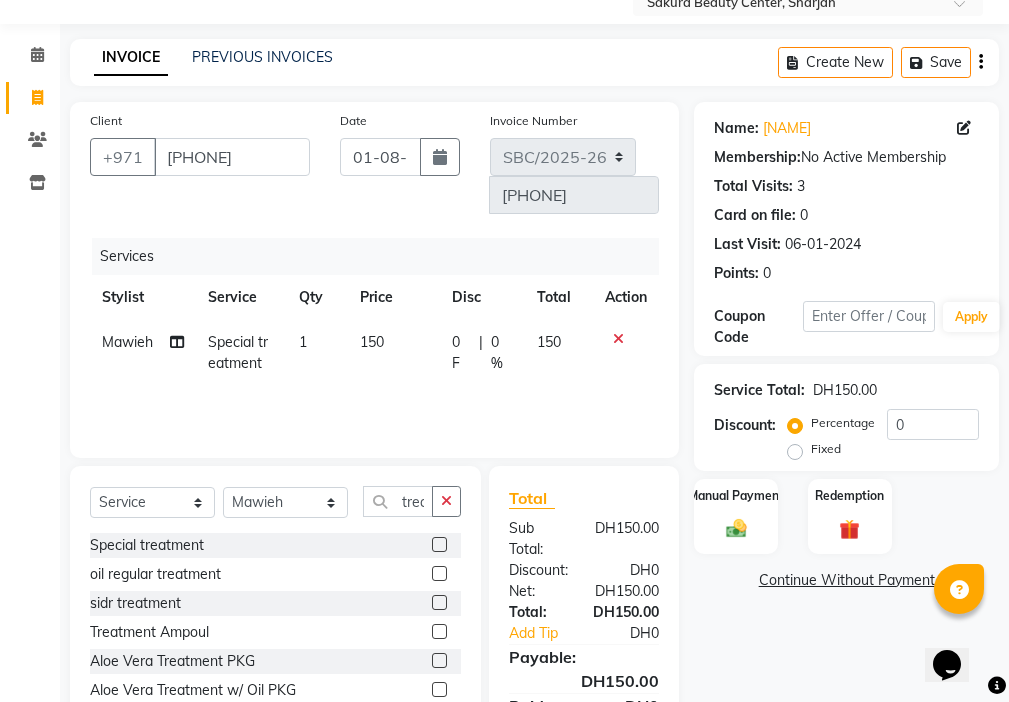 click on "150" 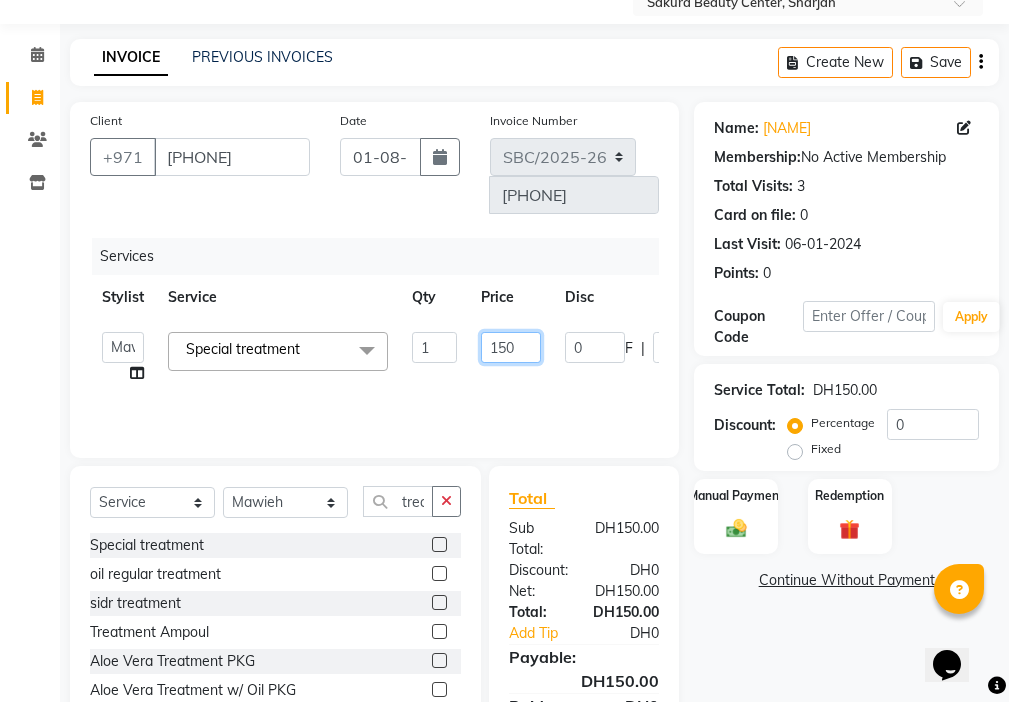 click on "150" 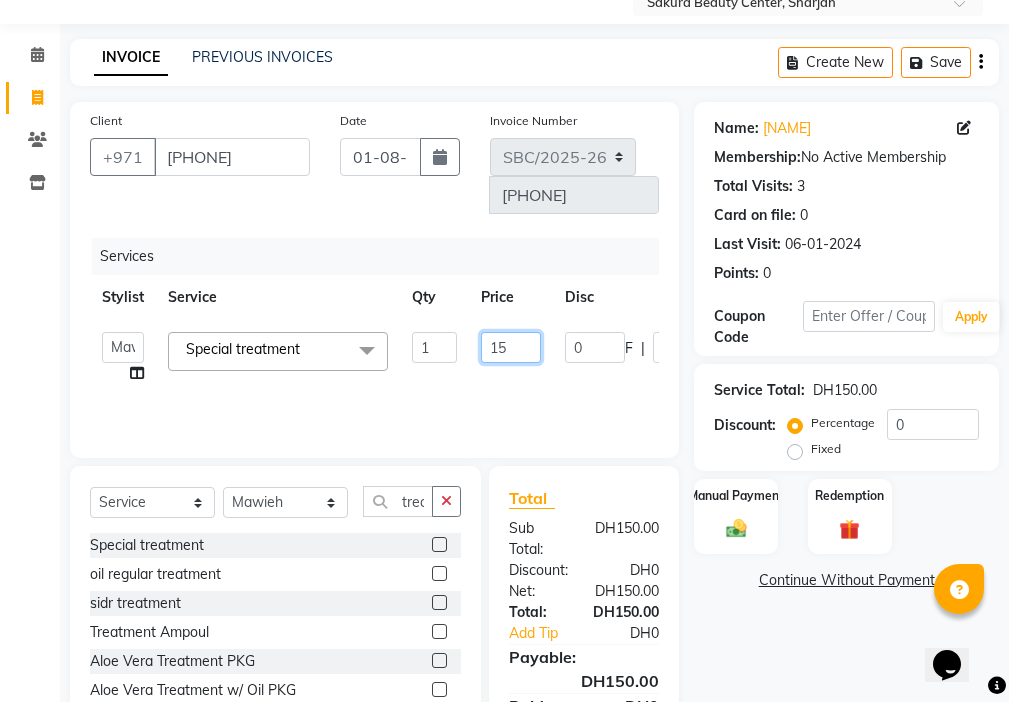 type on "1" 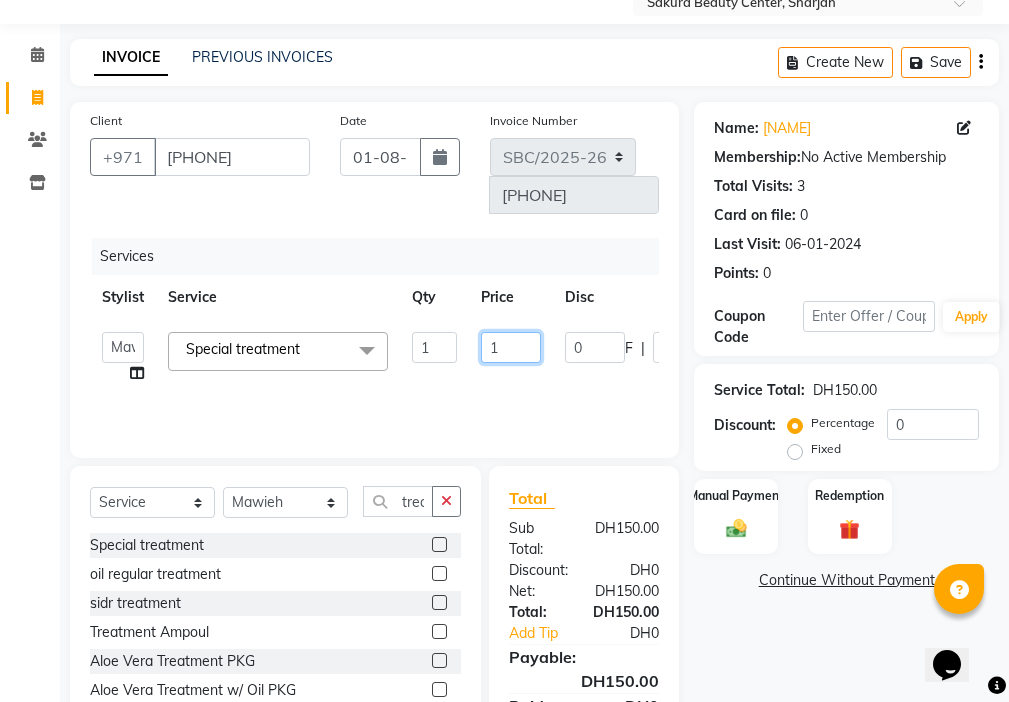 type 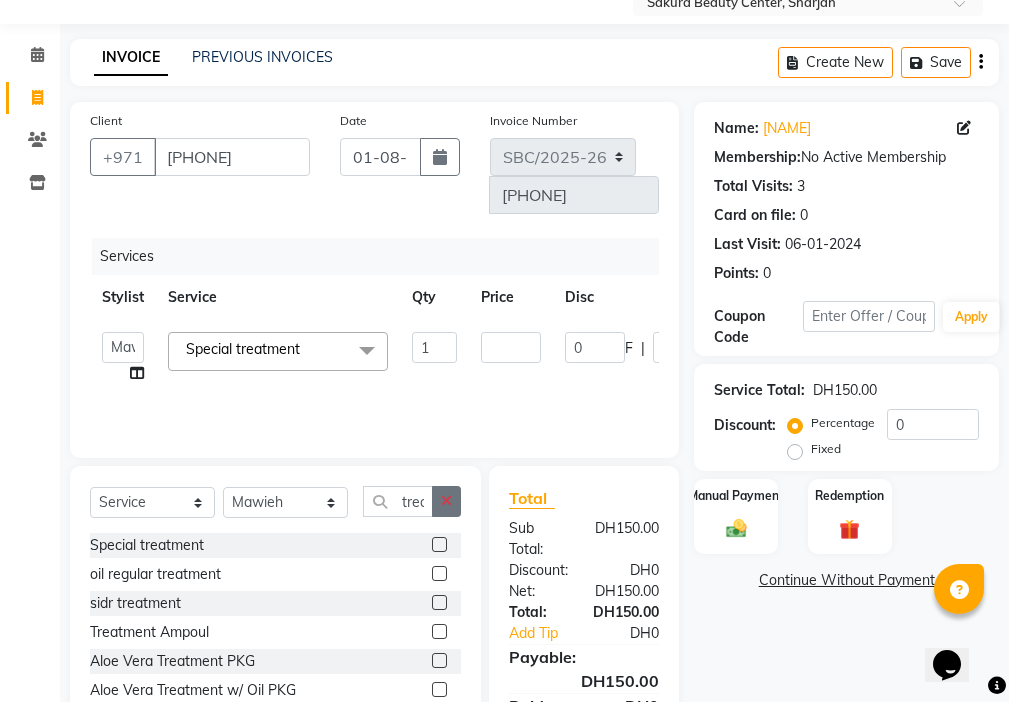 click 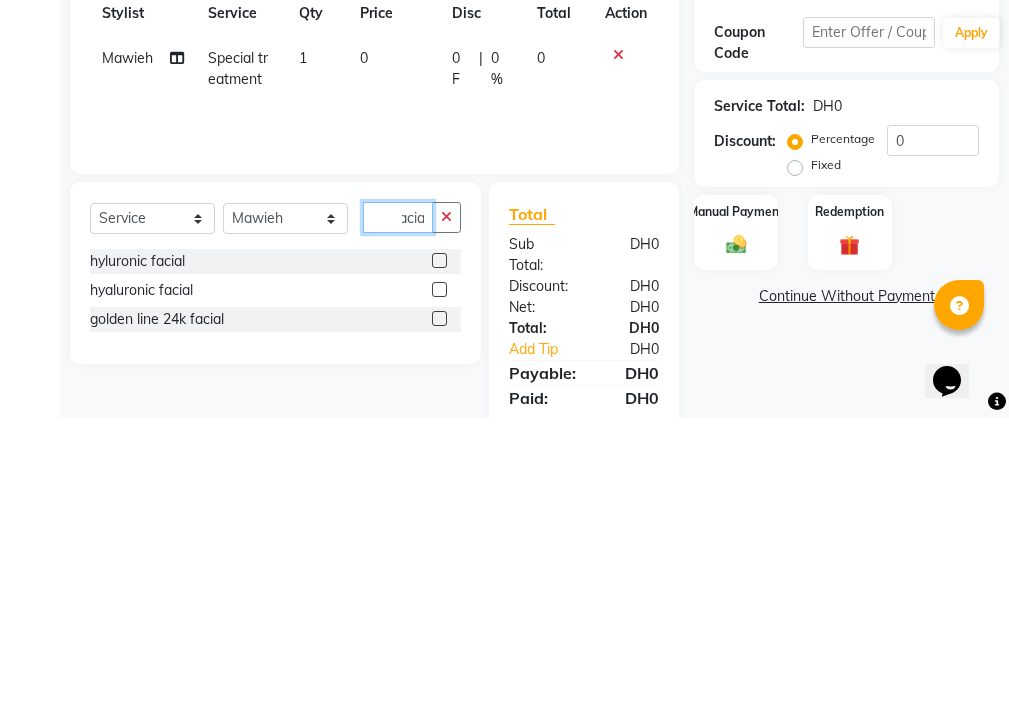 scroll, scrollTop: 0, scrollLeft: 12, axis: horizontal 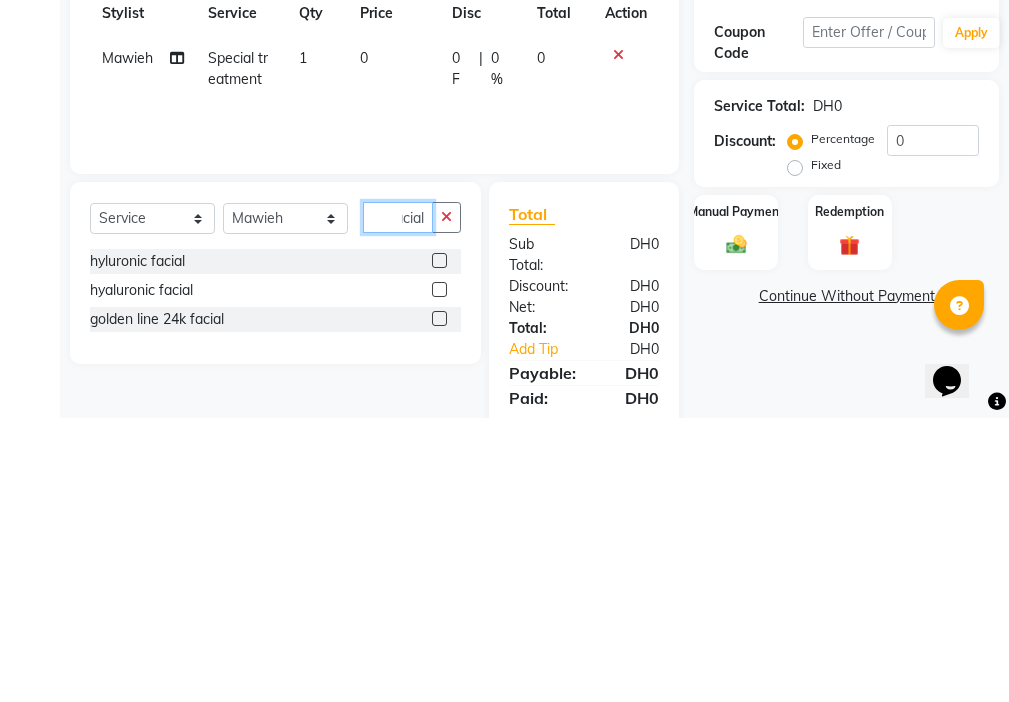type on "facial" 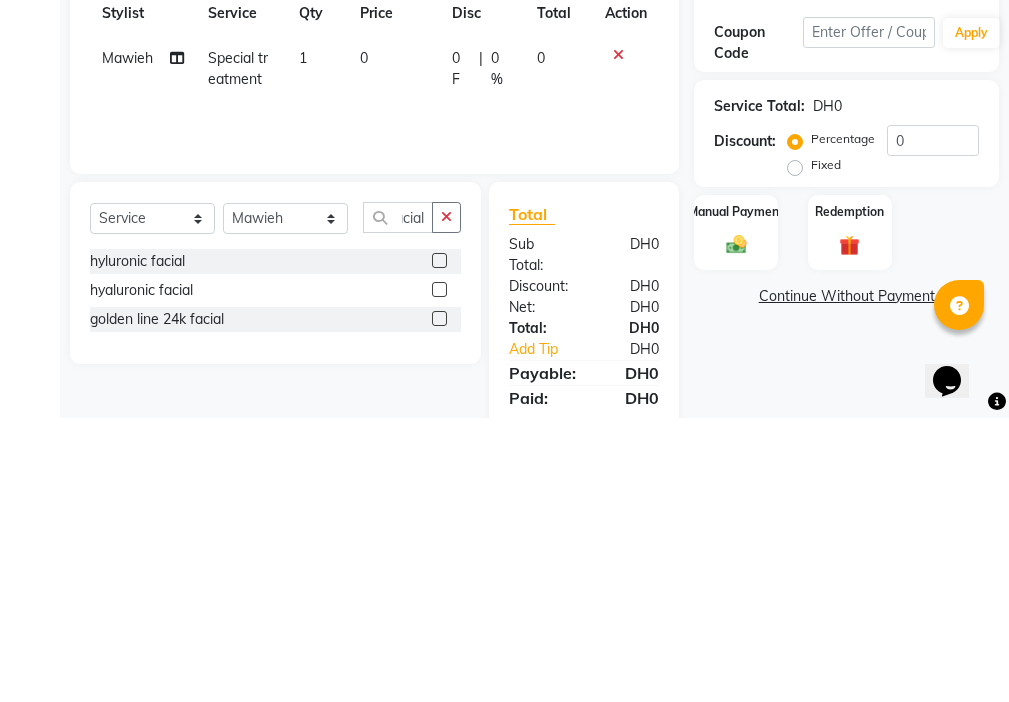 click 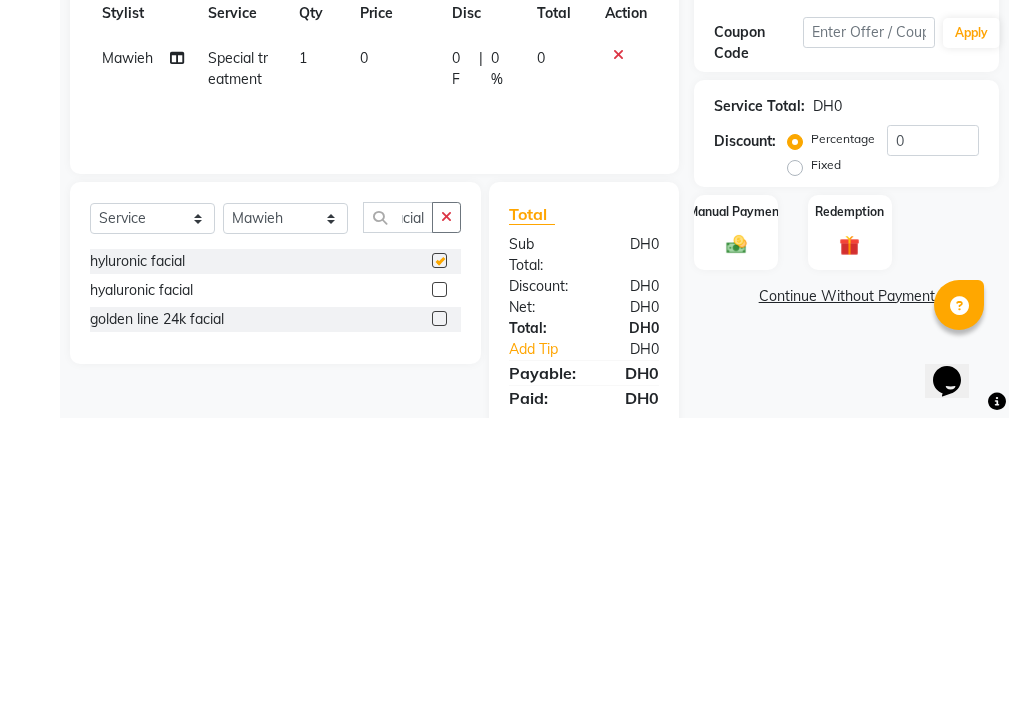 scroll, scrollTop: 0, scrollLeft: 0, axis: both 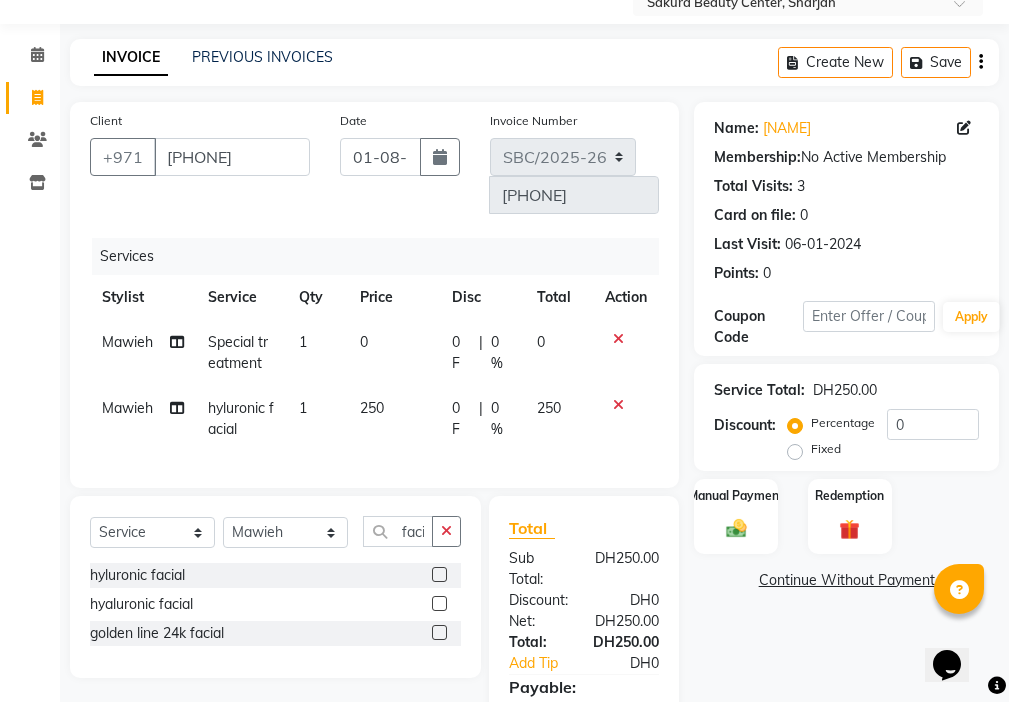 checkbox on "false" 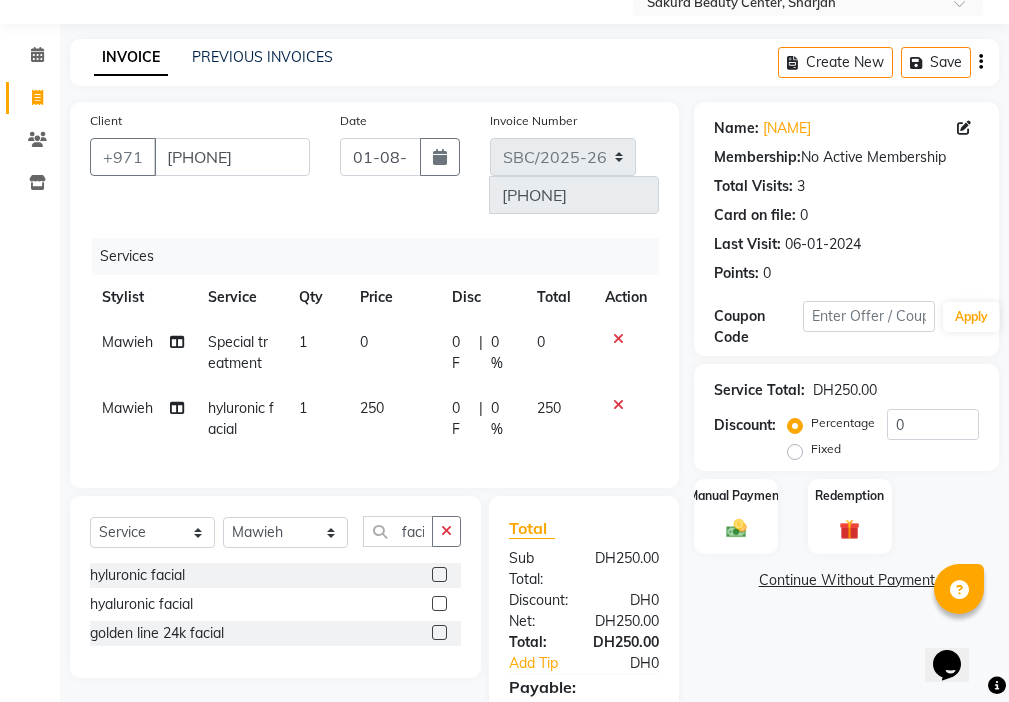click 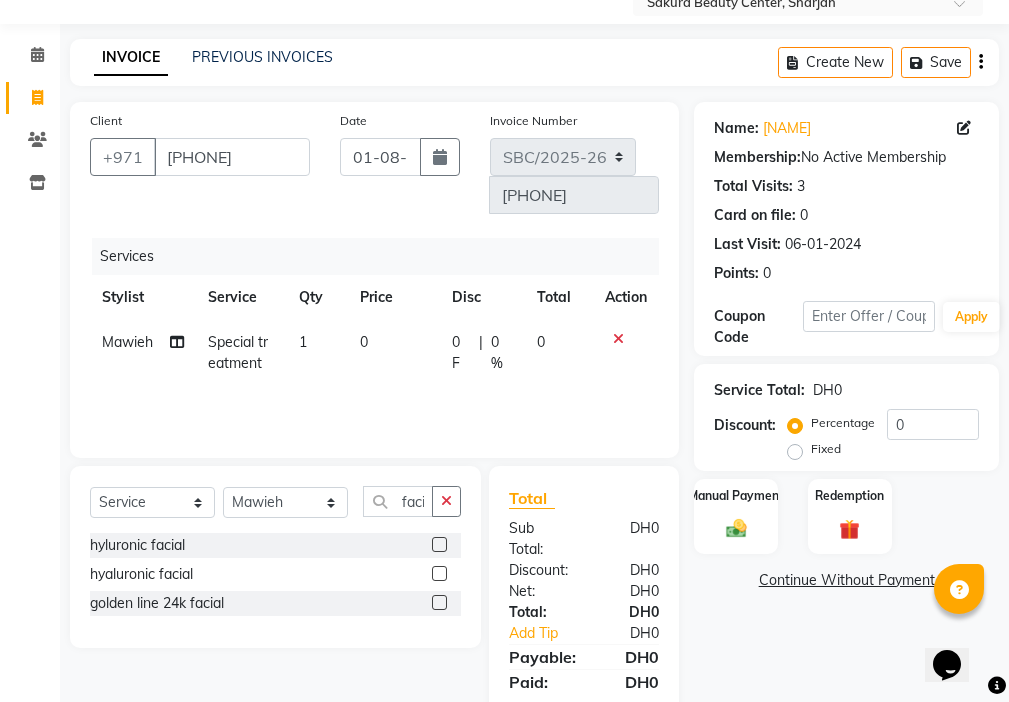 click 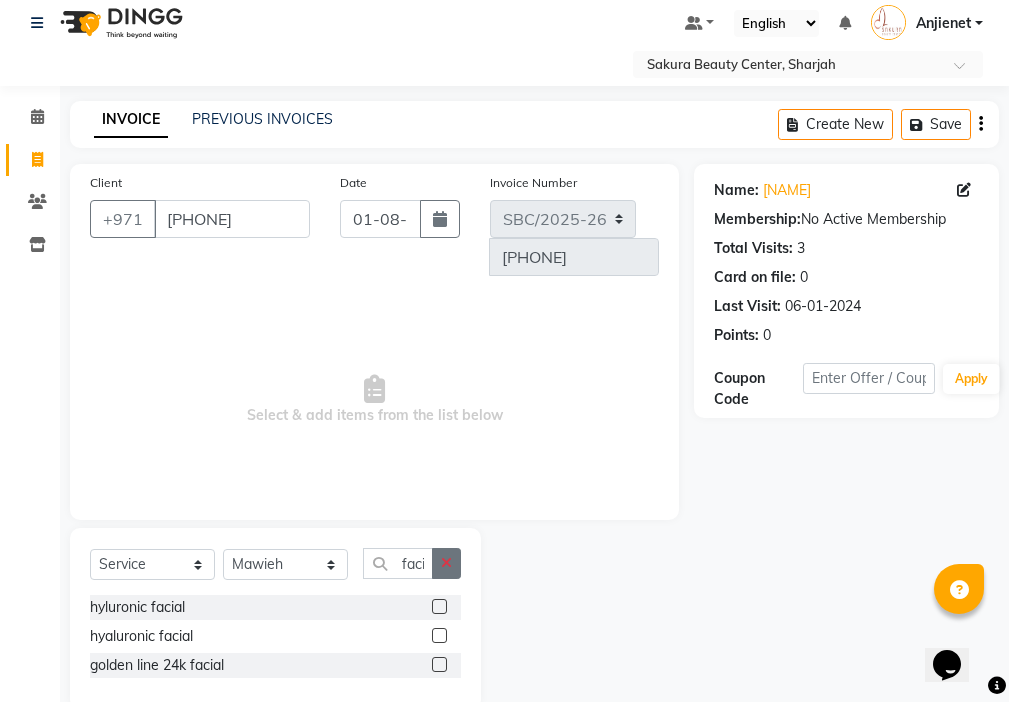 click 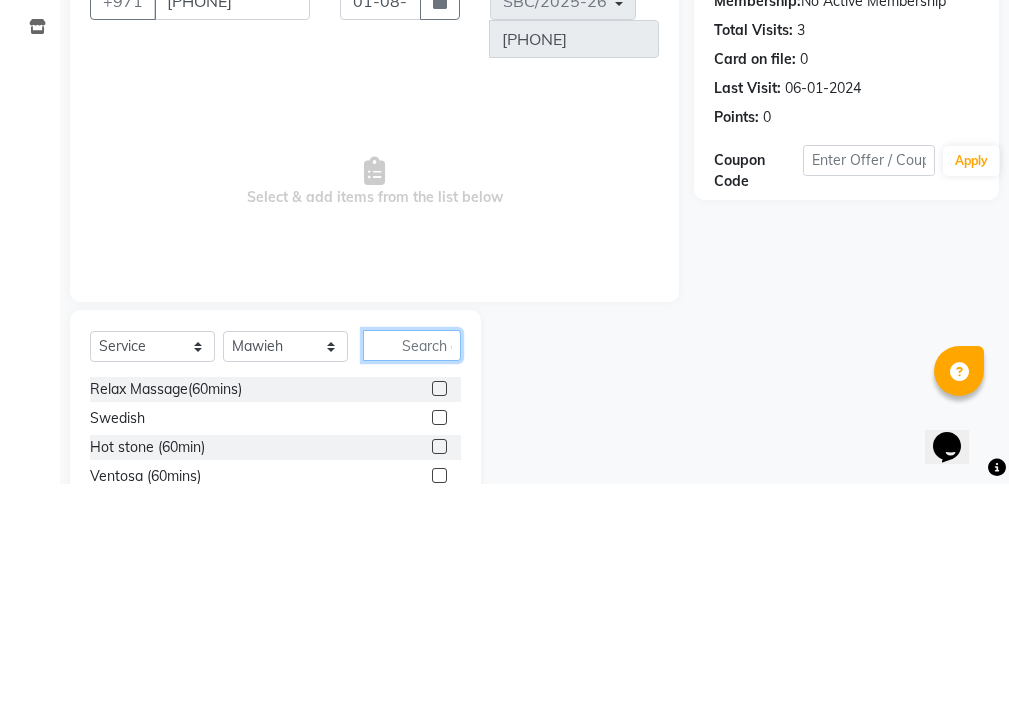 scroll, scrollTop: 16, scrollLeft: 0, axis: vertical 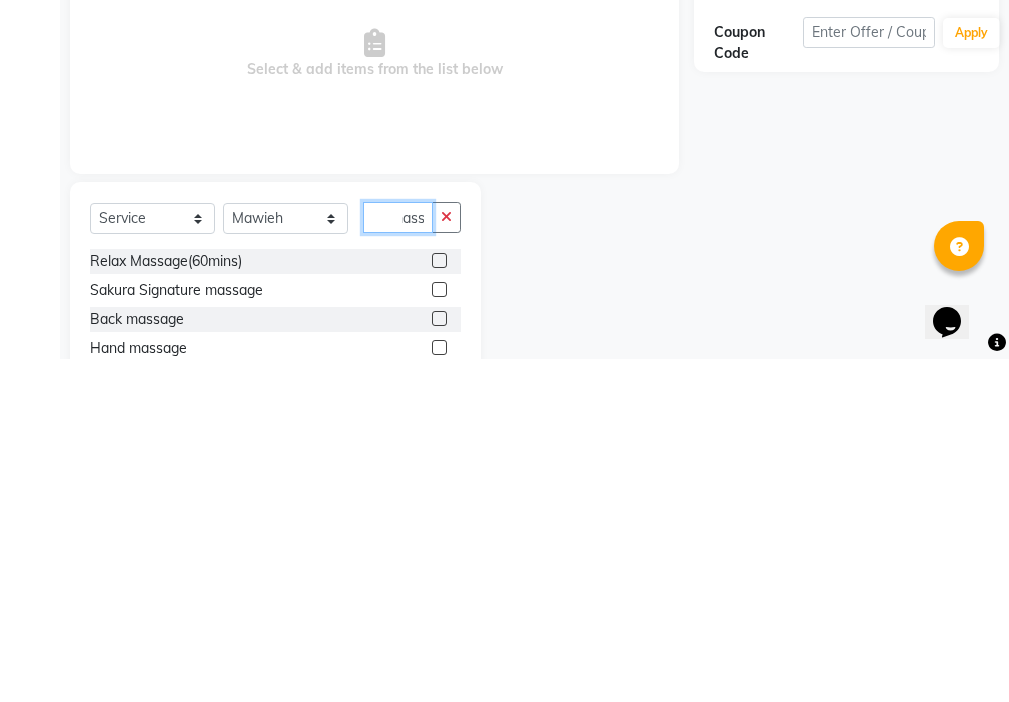 type on "mass" 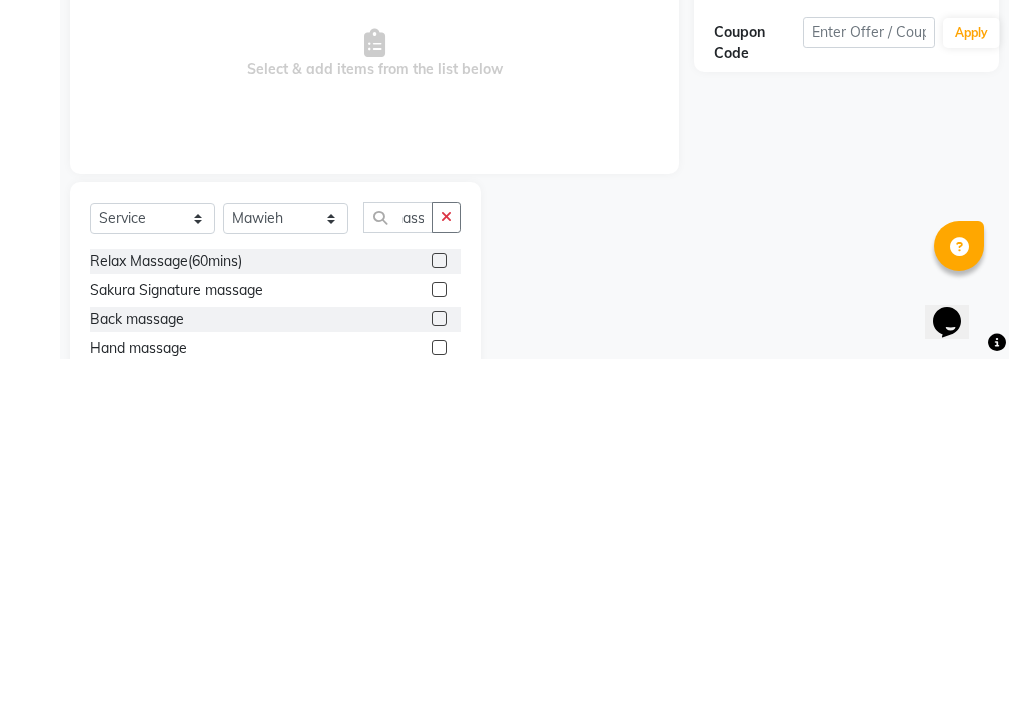 click 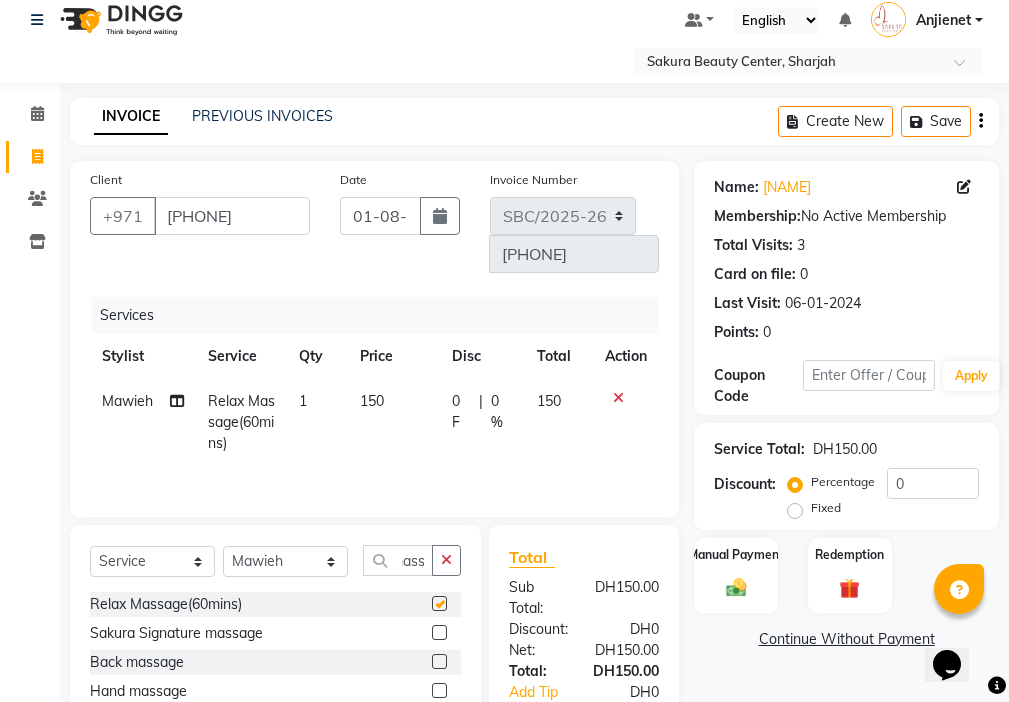 scroll, scrollTop: 0, scrollLeft: 0, axis: both 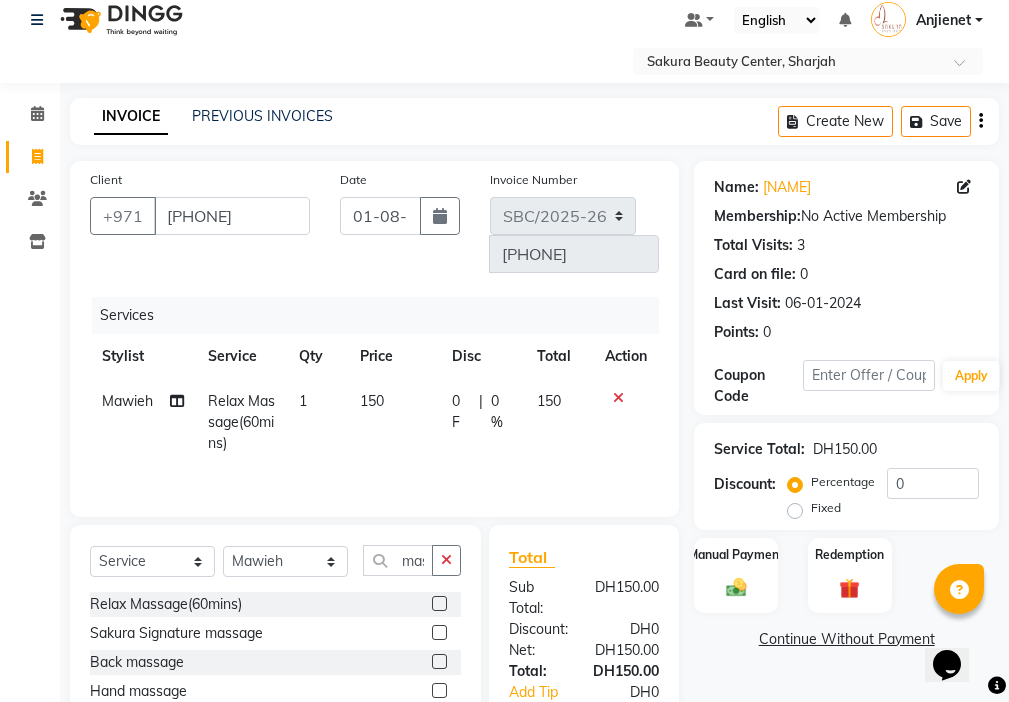 checkbox on "false" 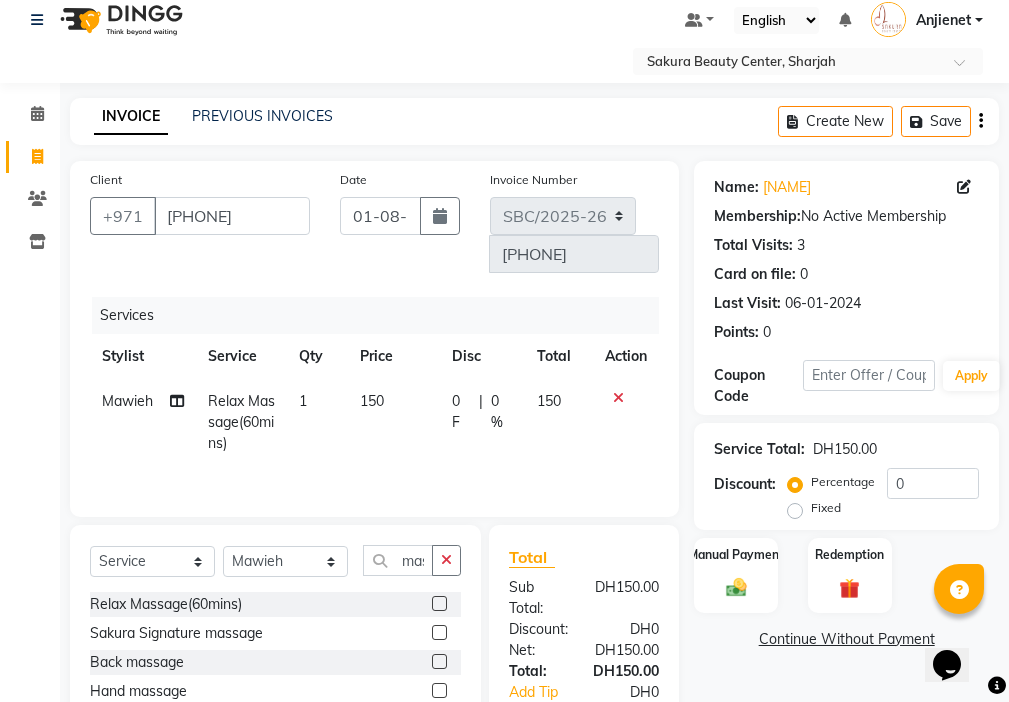 click 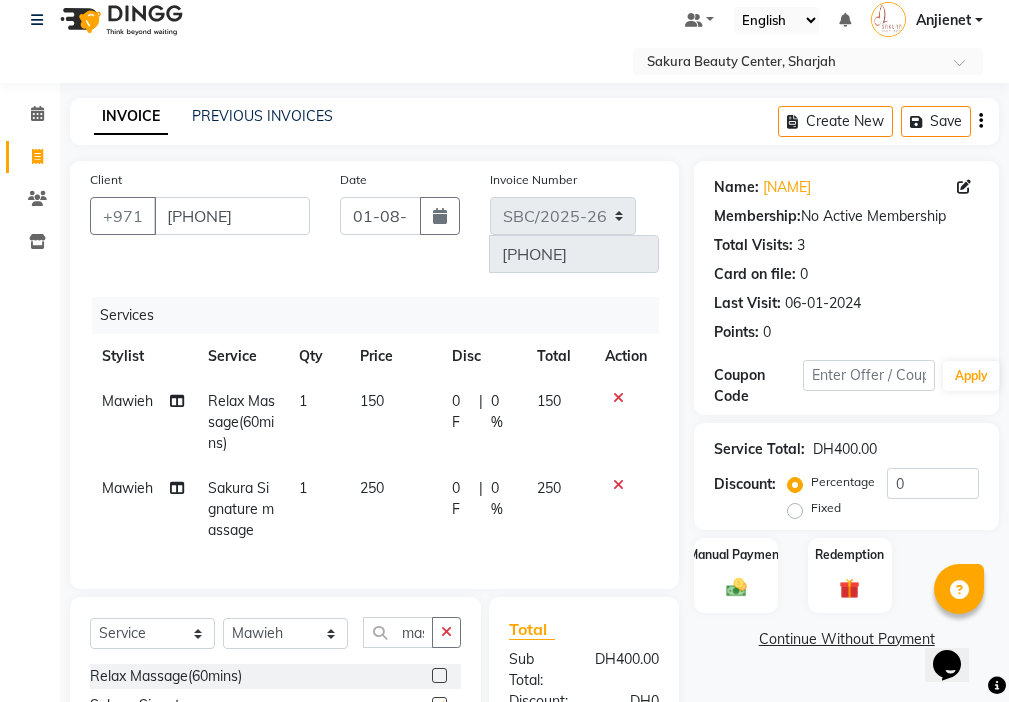 checkbox on "false" 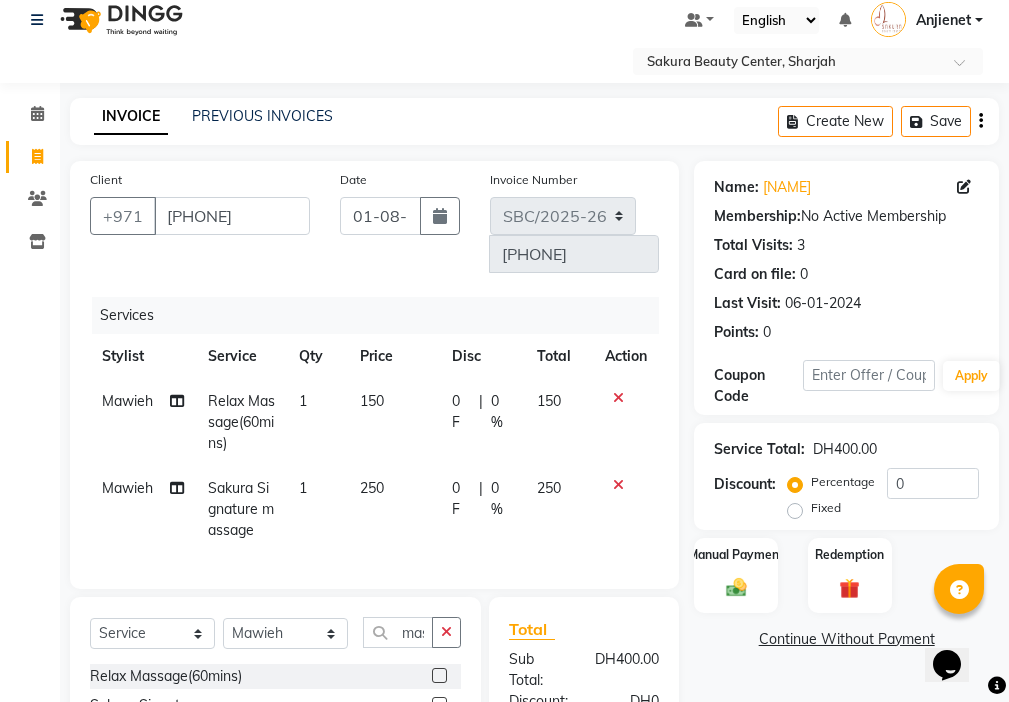 click 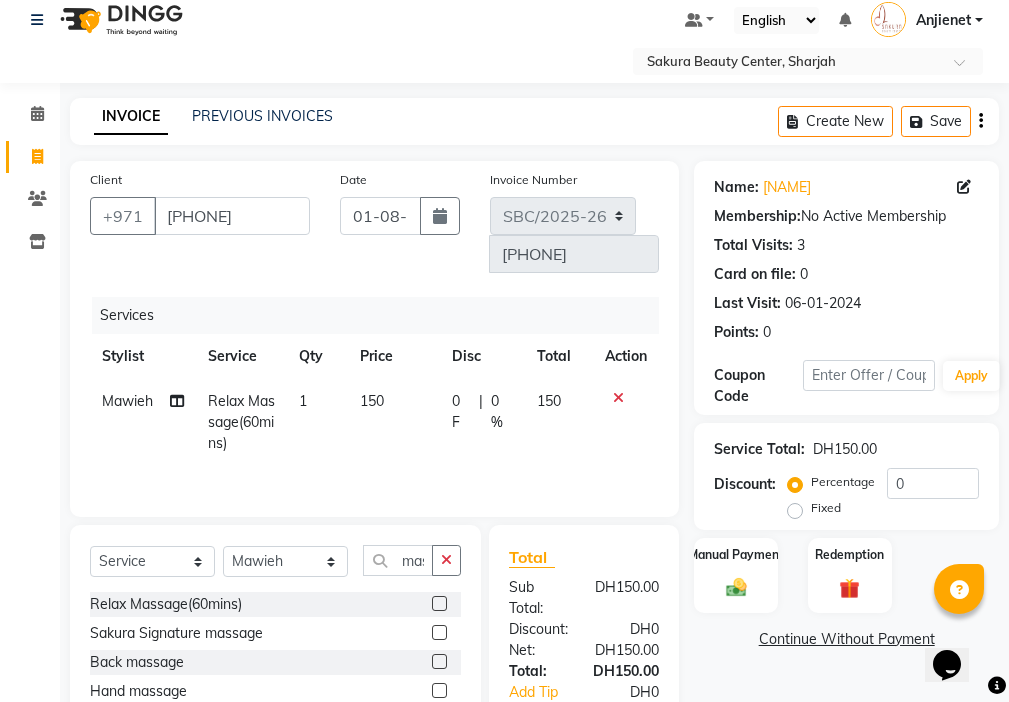 click 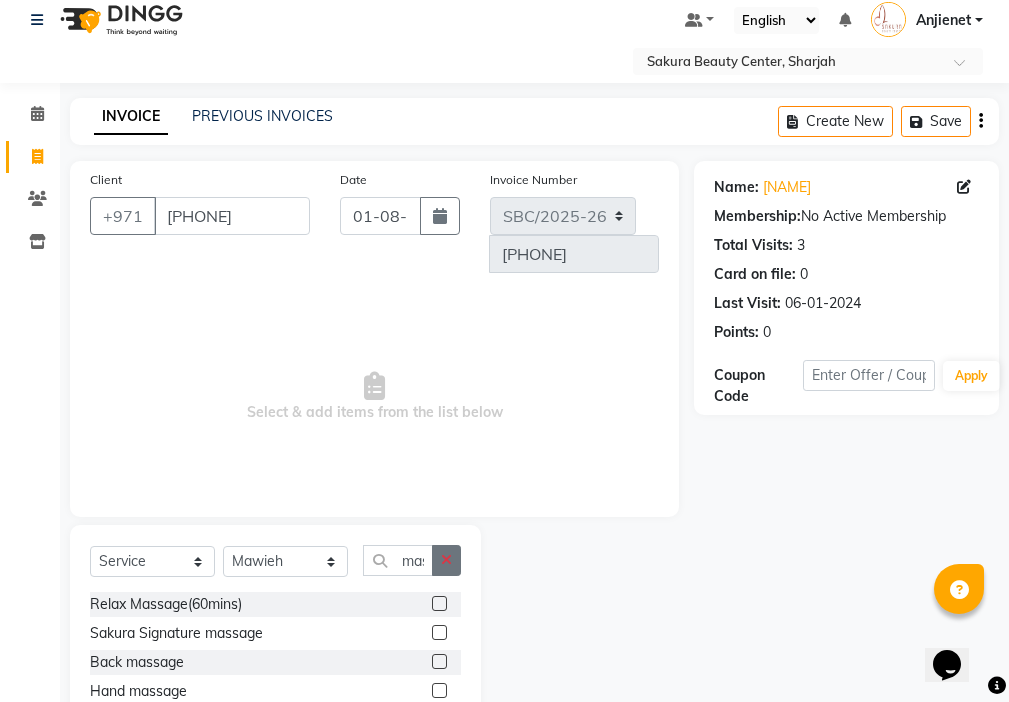 click 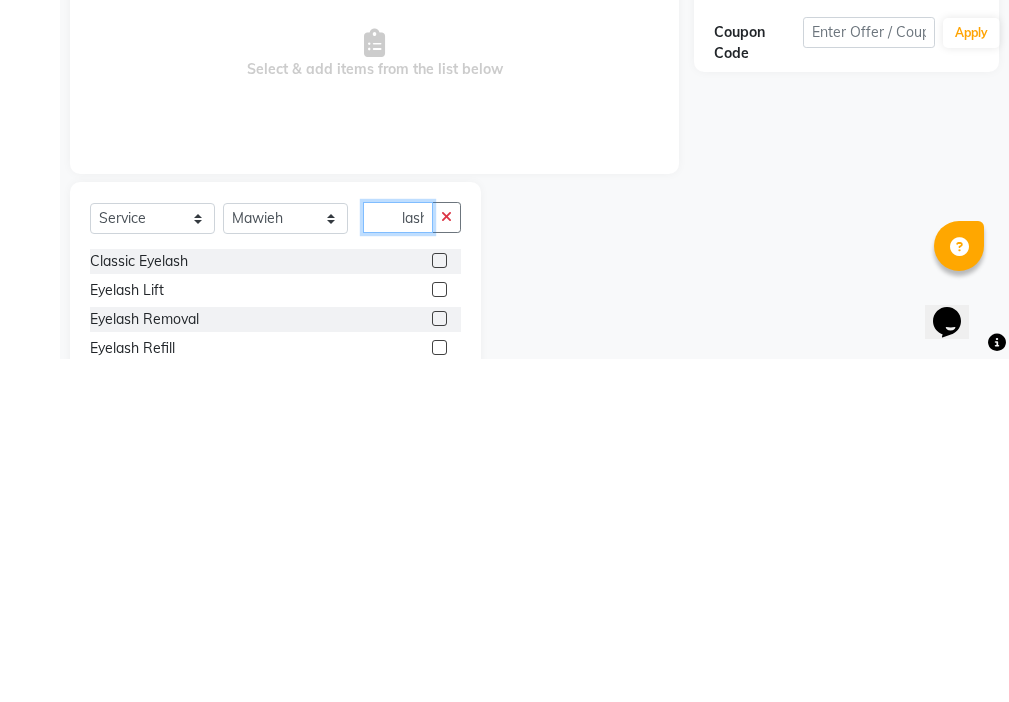 scroll, scrollTop: 0, scrollLeft: 3, axis: horizontal 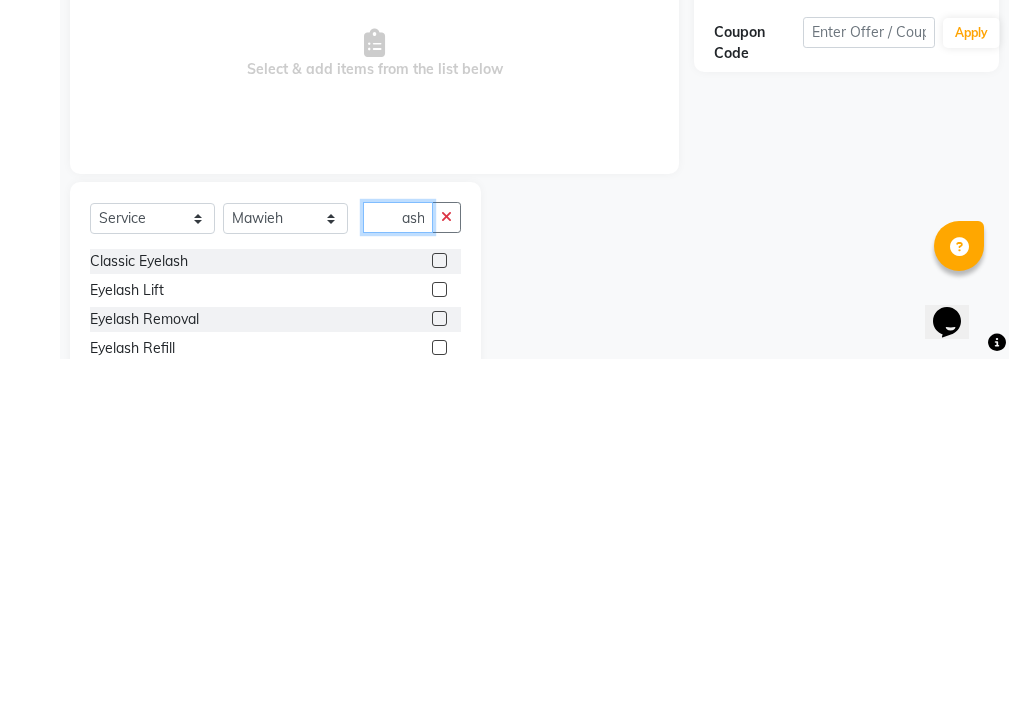 type on "lash" 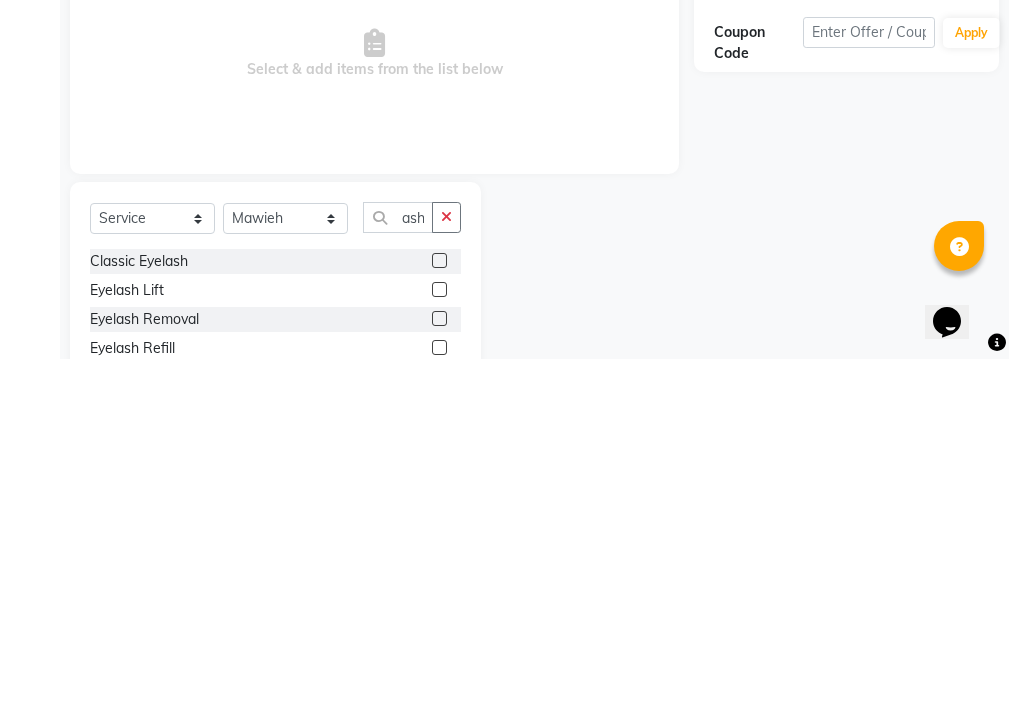 click 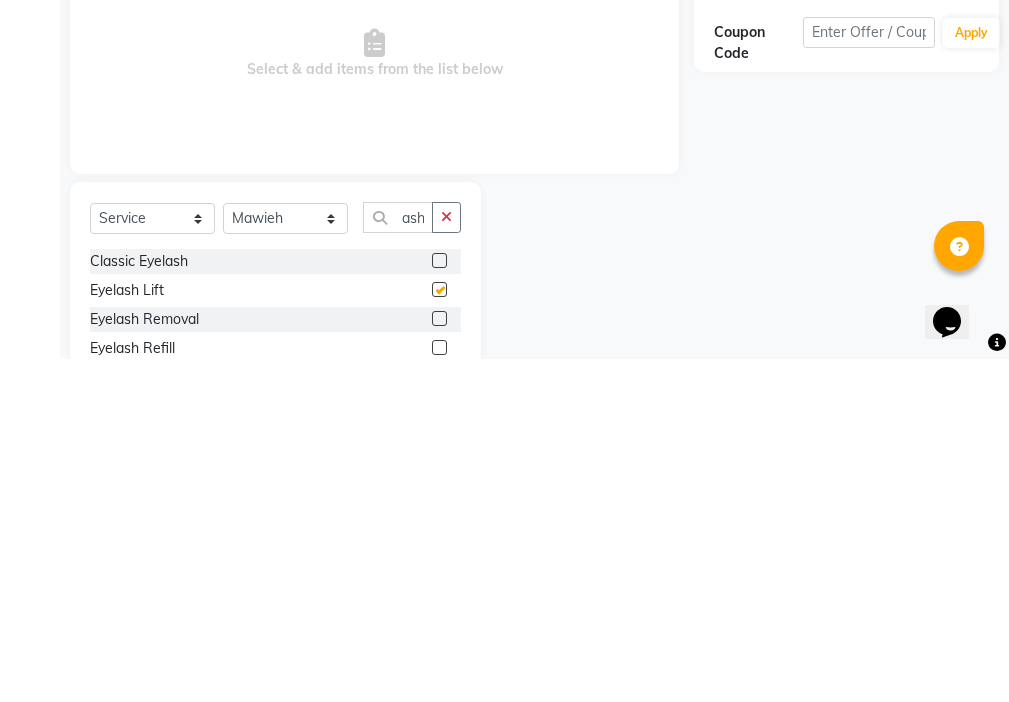 scroll, scrollTop: 0, scrollLeft: 0, axis: both 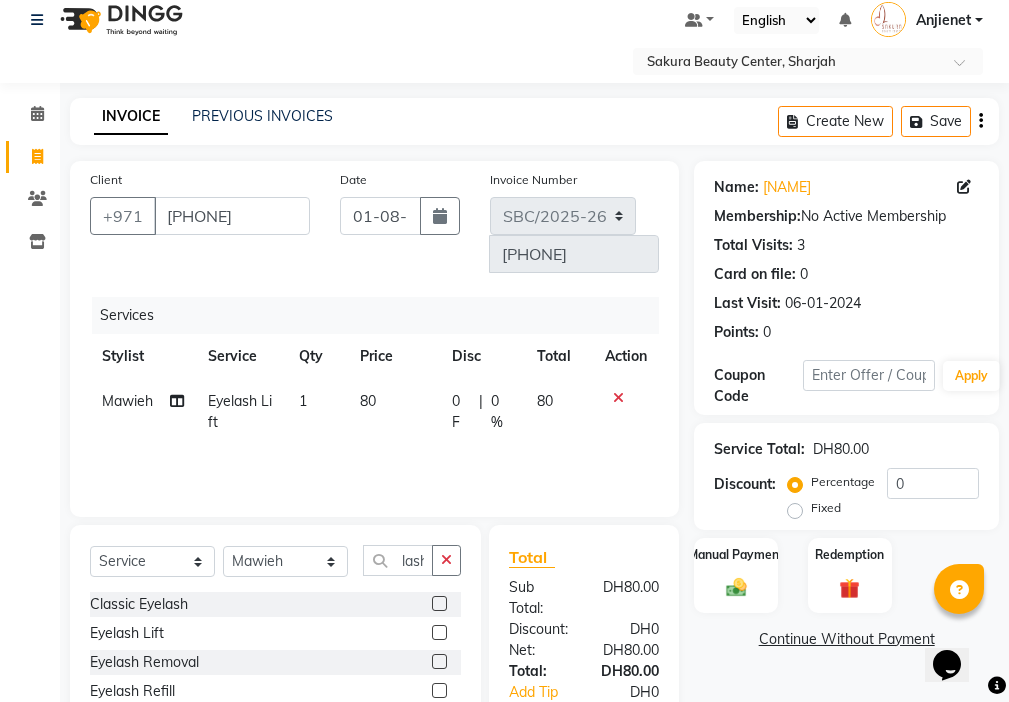 checkbox on "false" 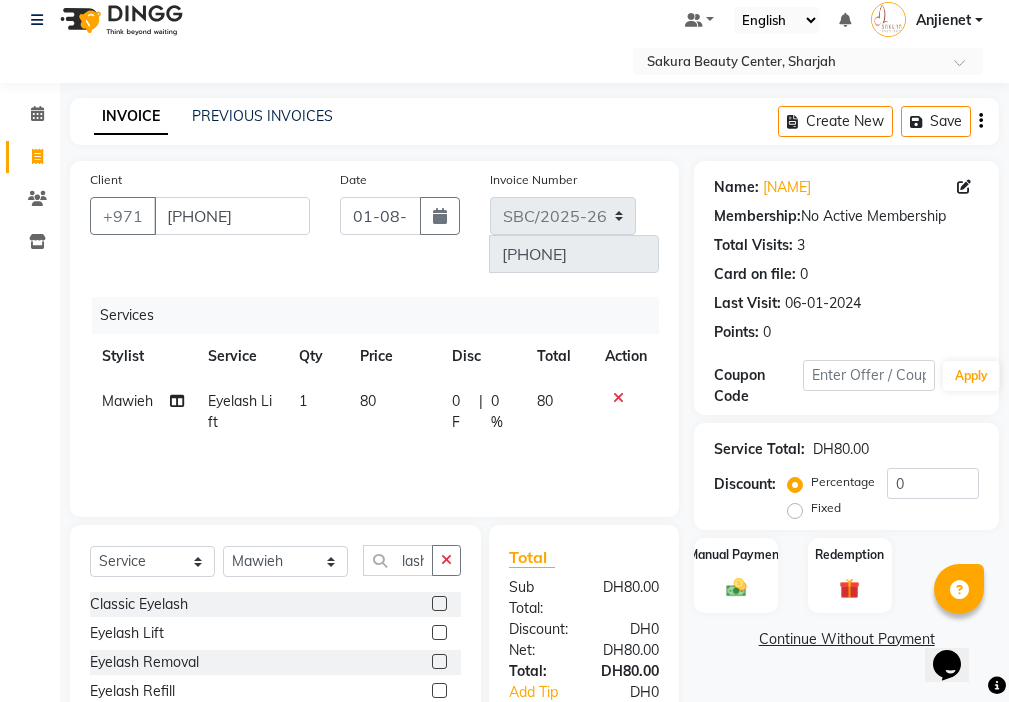 click 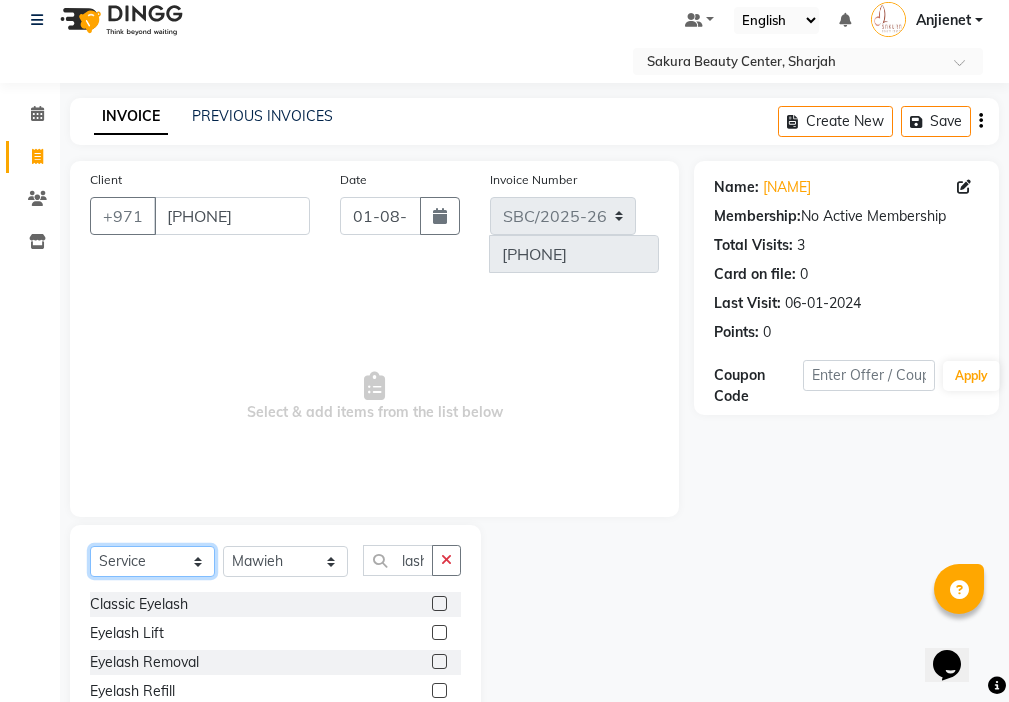click on "Select  Service  Product  Membership  Package Voucher Prepaid Gift Card" 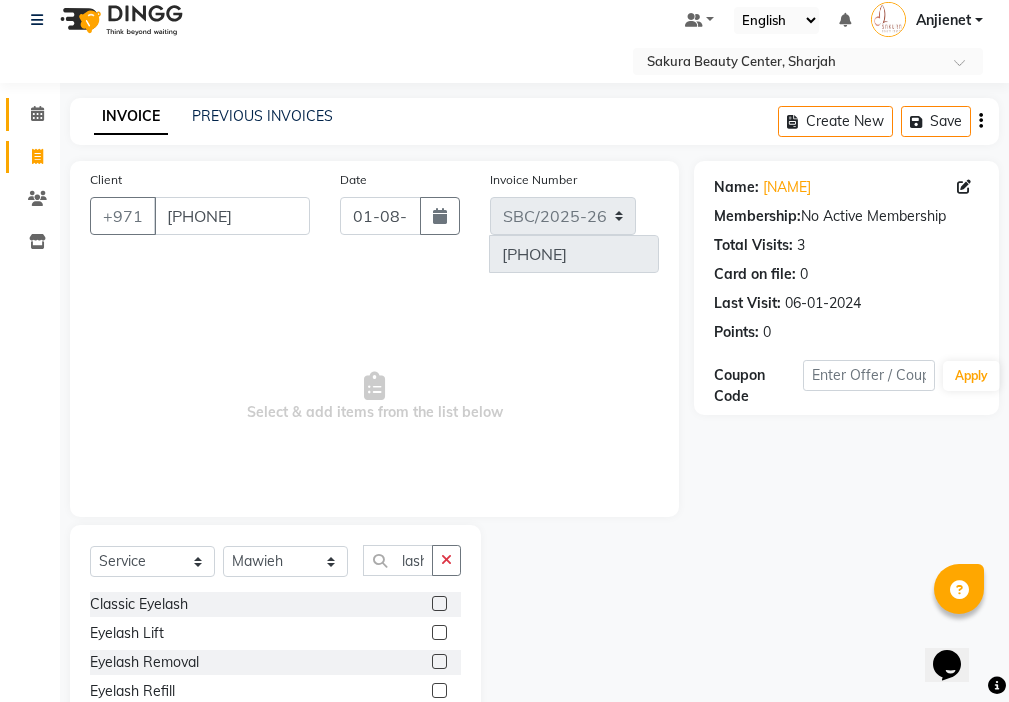 click 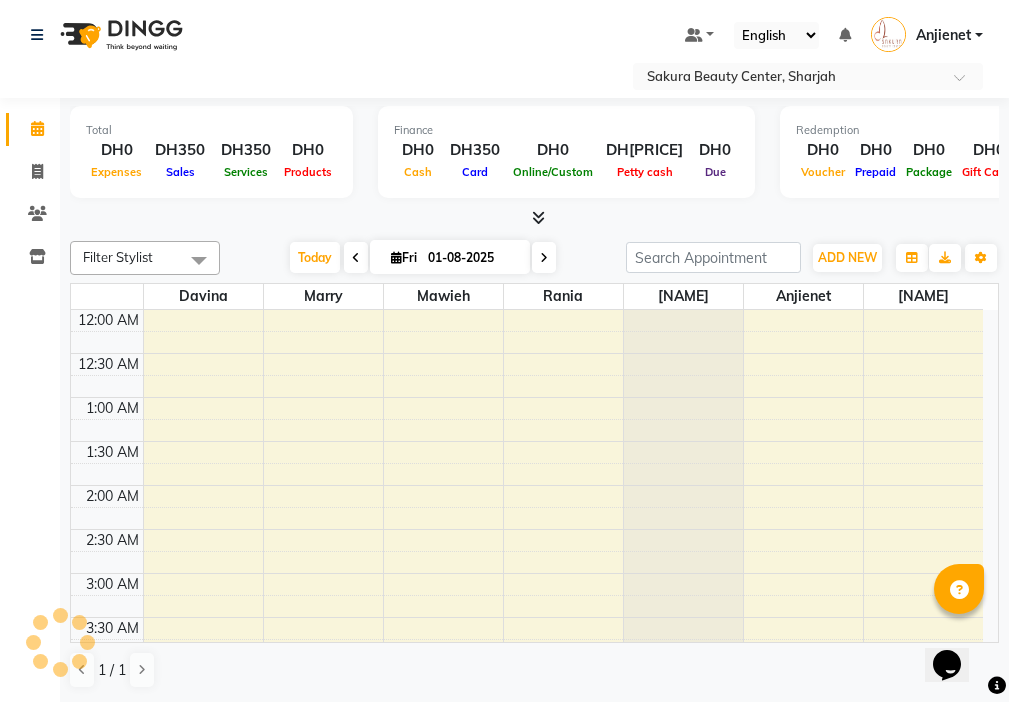 scroll, scrollTop: 0, scrollLeft: 0, axis: both 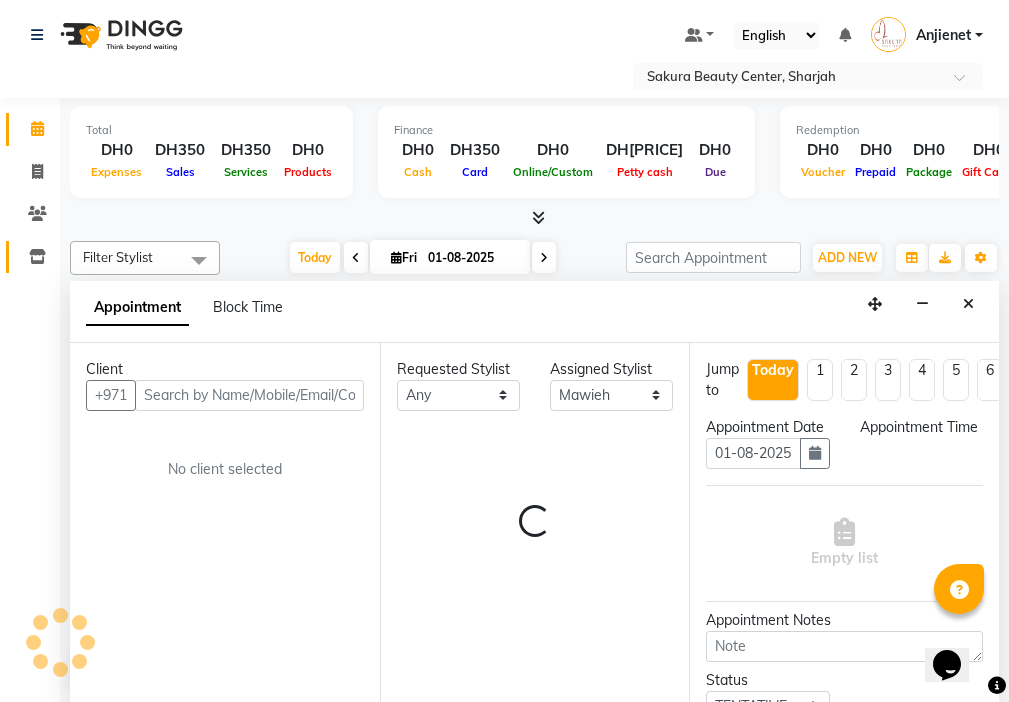 click 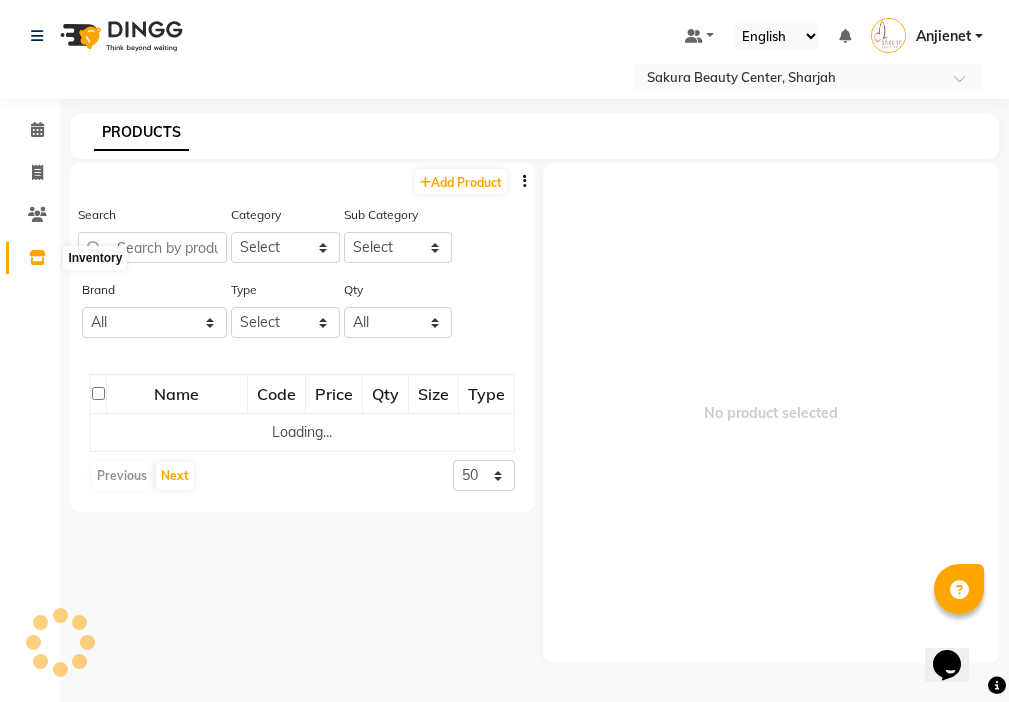 scroll, scrollTop: 0, scrollLeft: 0, axis: both 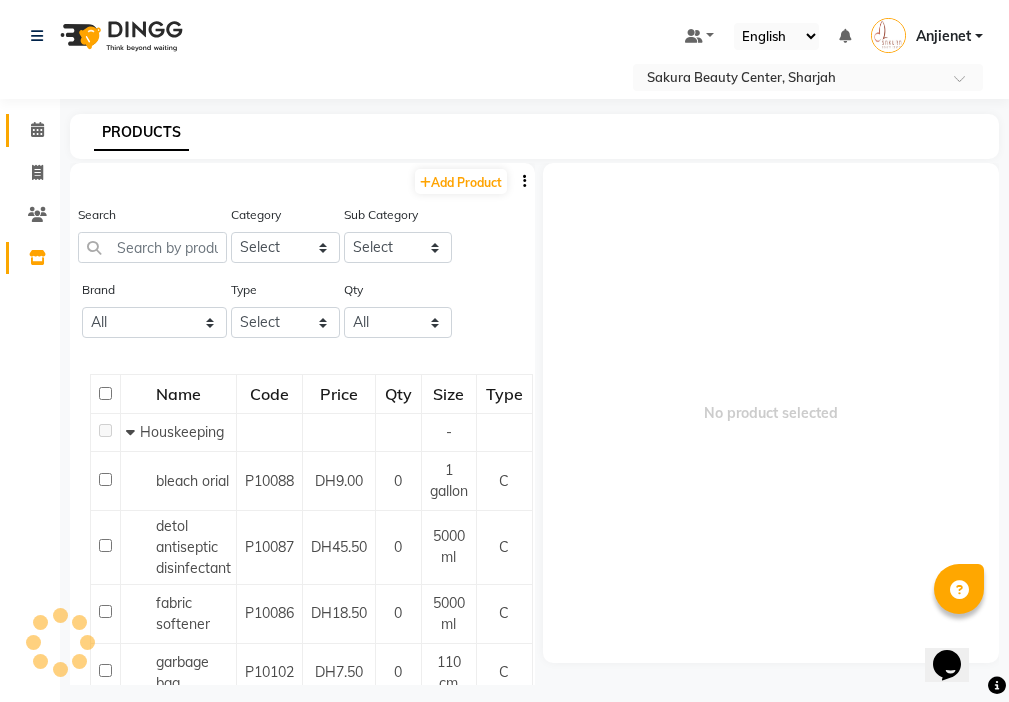 click on "Calendar" 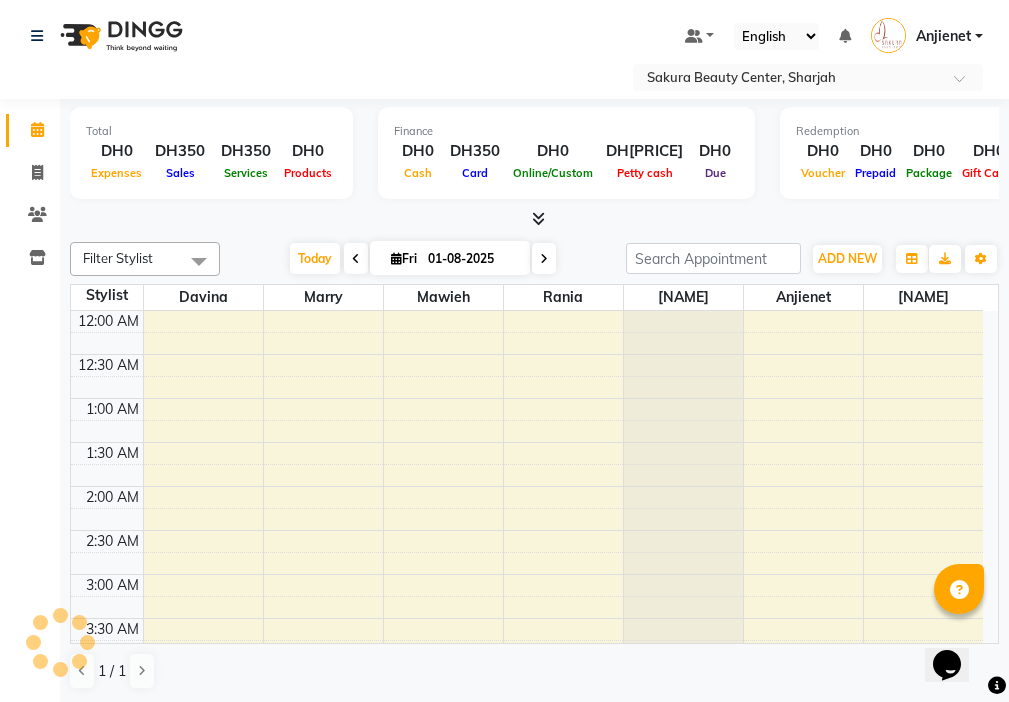 scroll, scrollTop: 529, scrollLeft: 0, axis: vertical 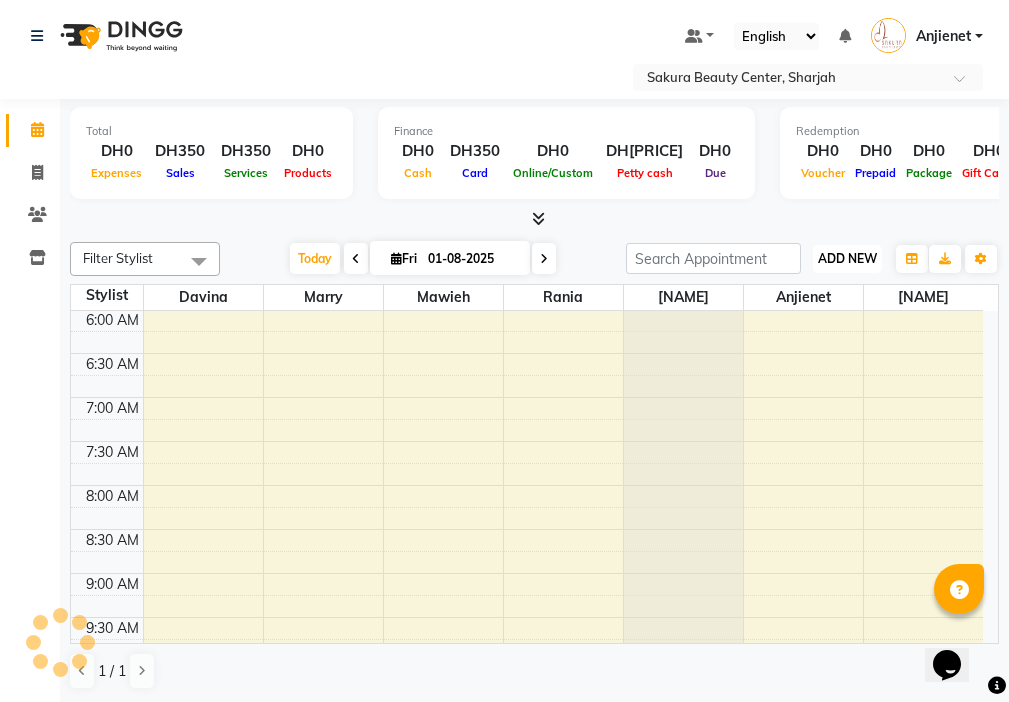 click on "ADD NEW" at bounding box center (847, 258) 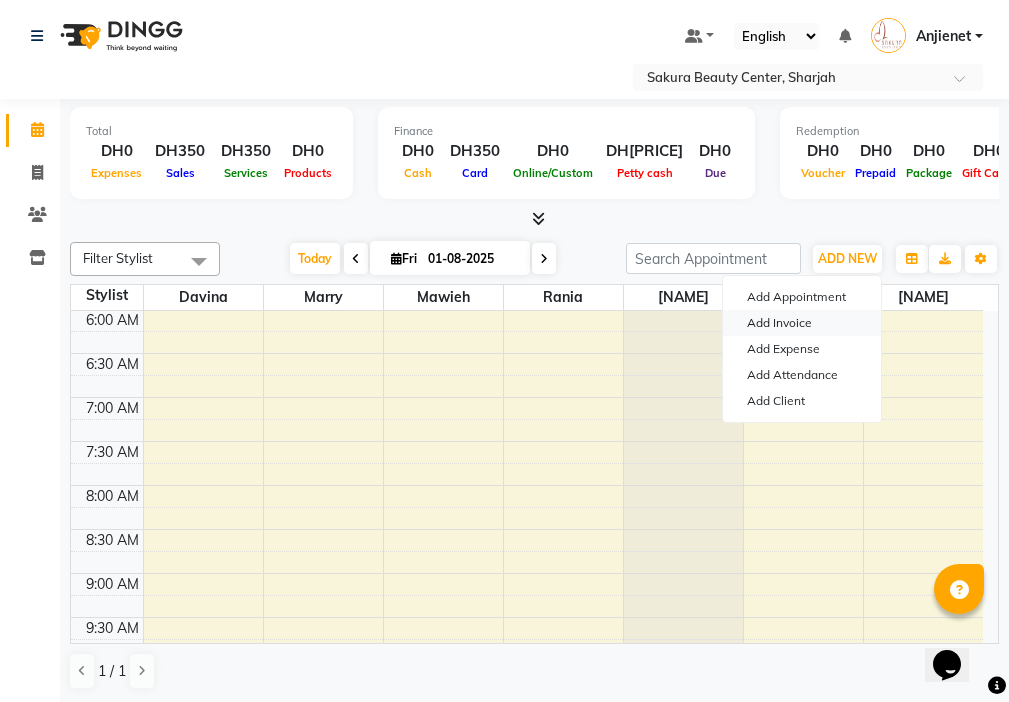 click on "Add Invoice" at bounding box center (802, 323) 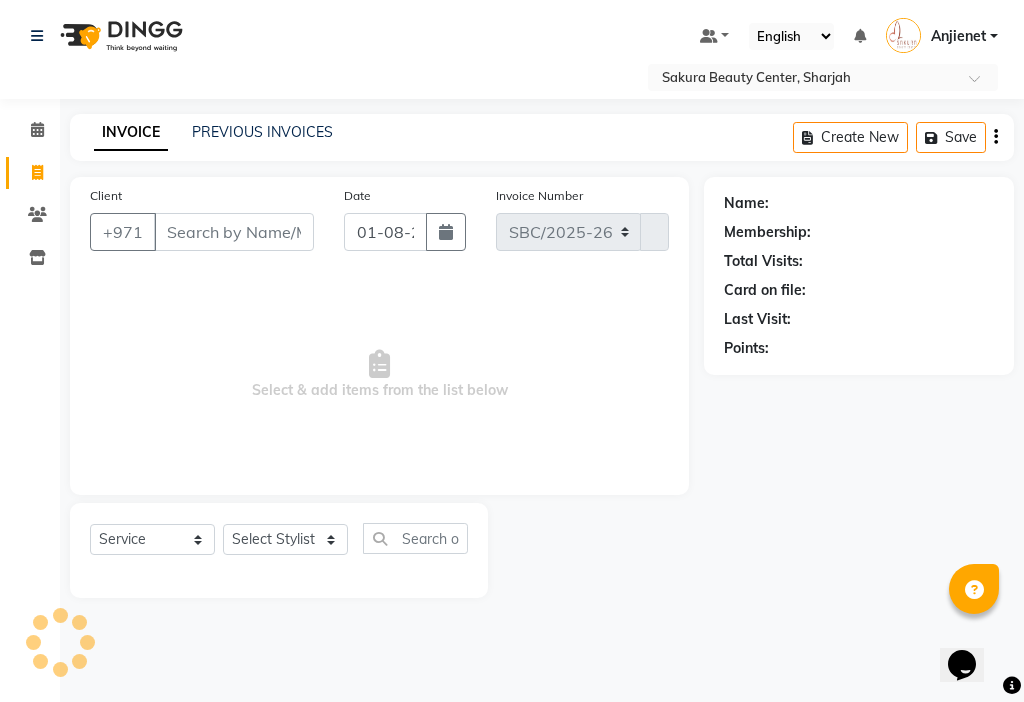 select on "3691" 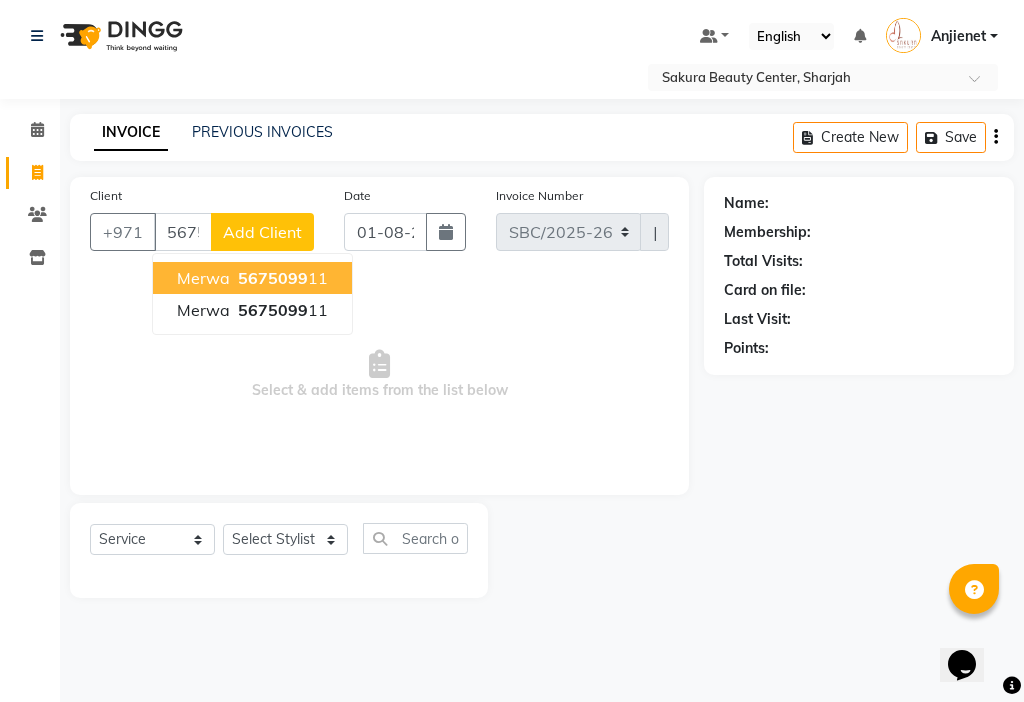 type on "567509911" 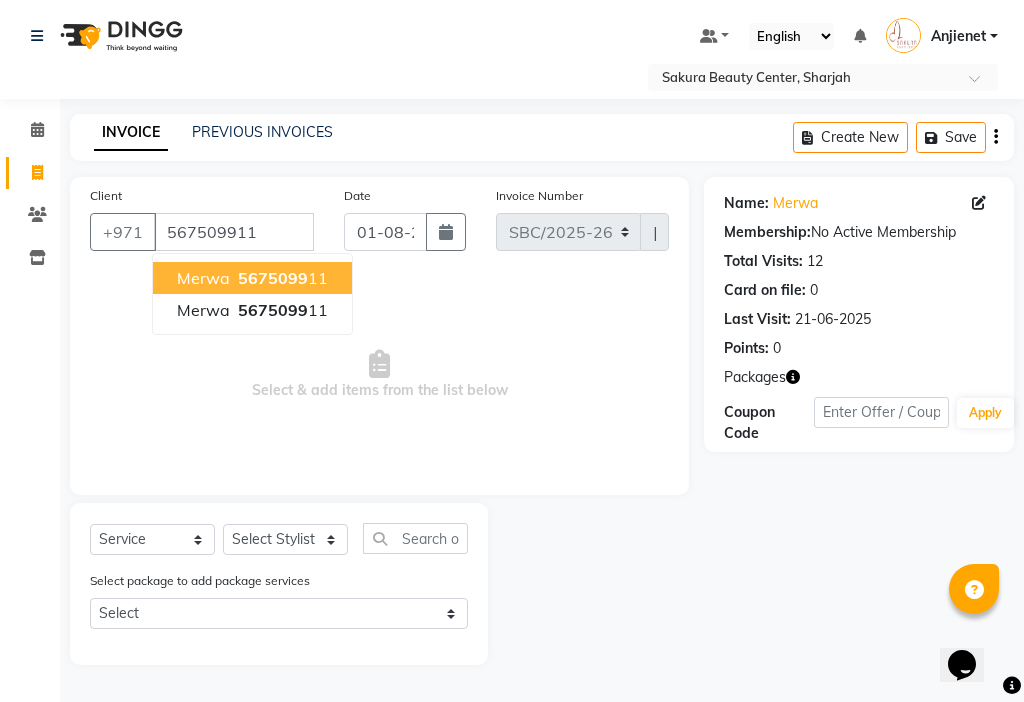 click on "[NAME]   [PHONE] [NUMBER]" at bounding box center [252, 278] 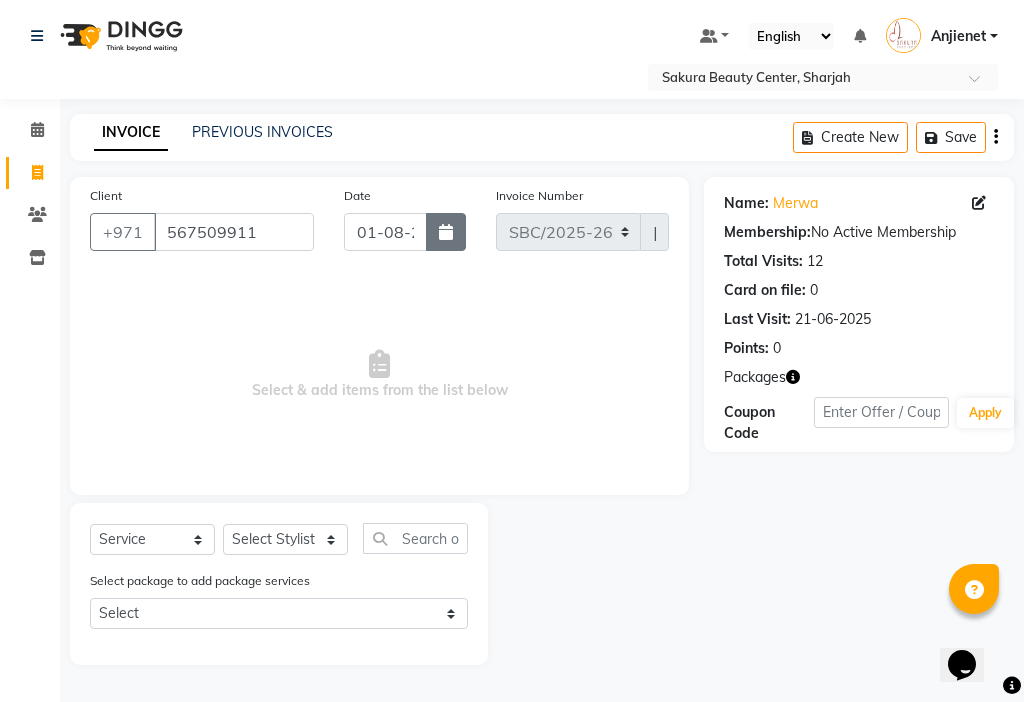 click 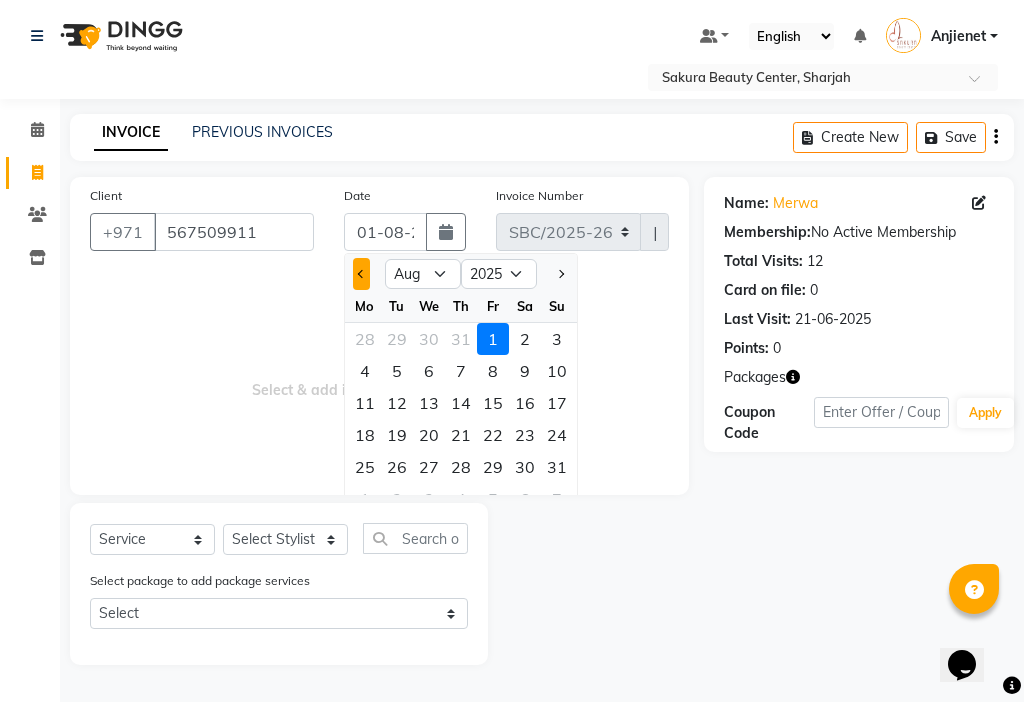 click 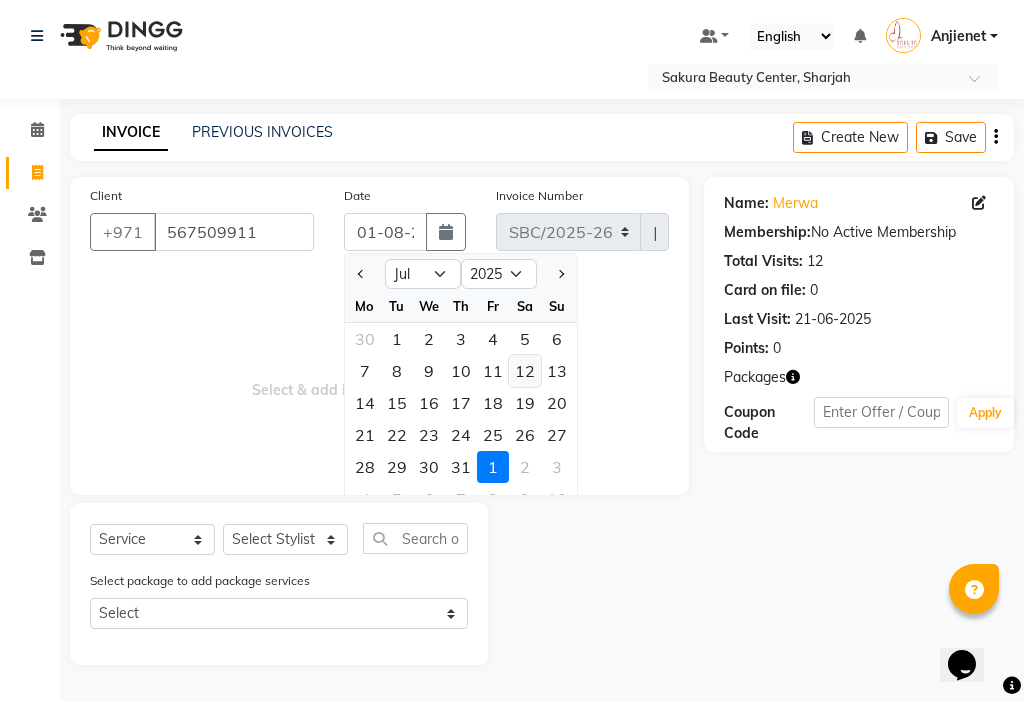 click on "12" 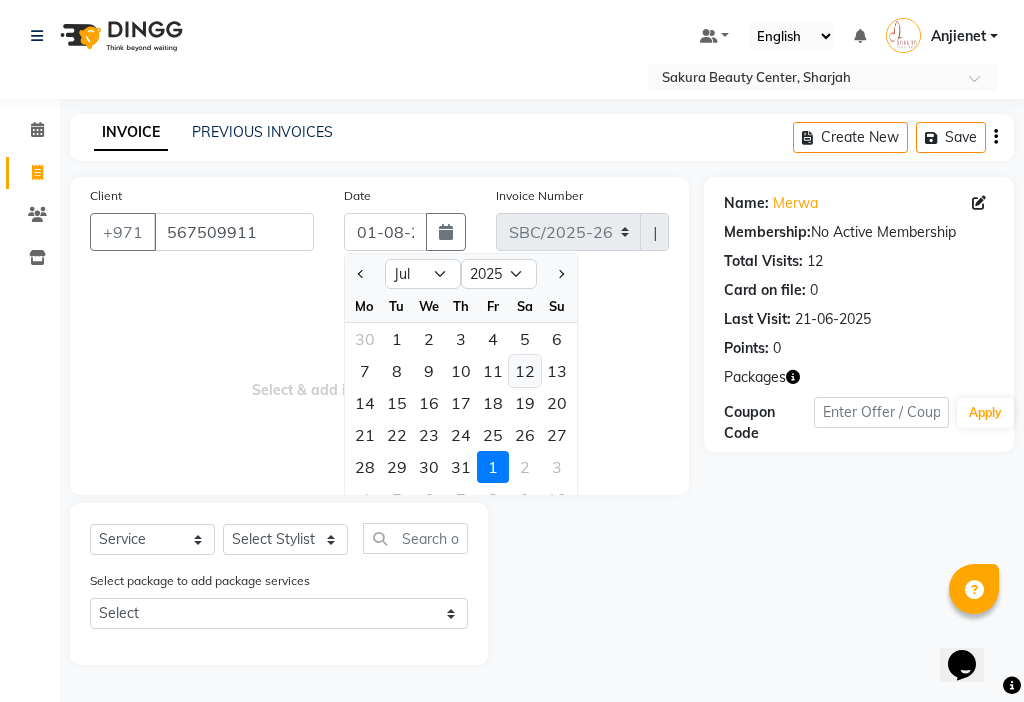 type on "12-07-2025" 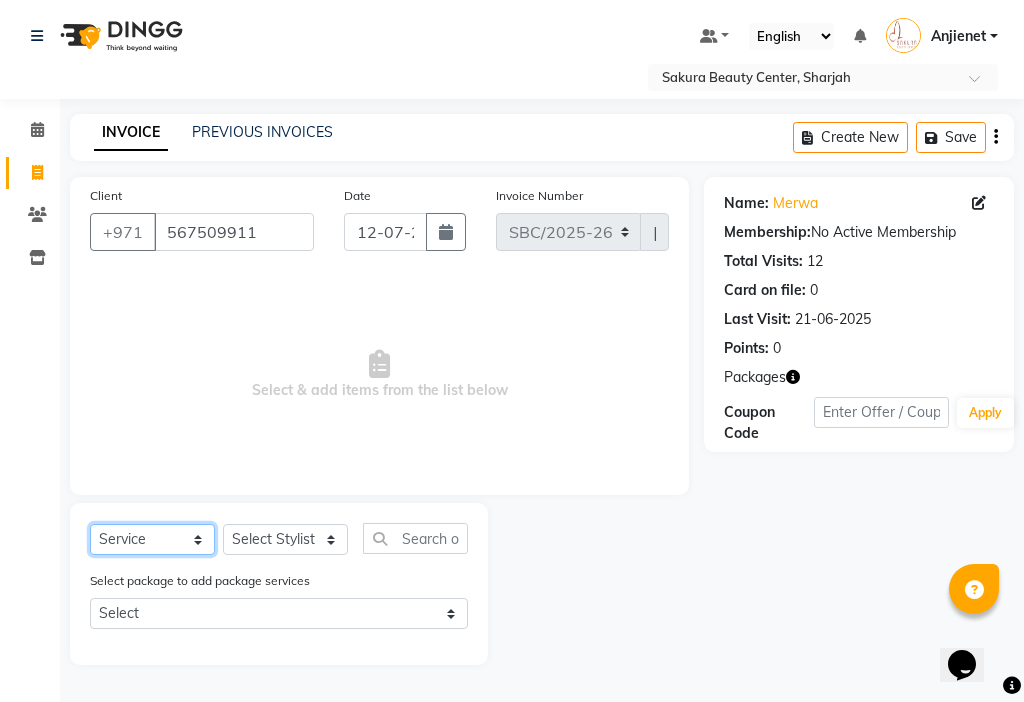 click on "Select  Service  Product  Membership  Package Voucher Prepaid Gift Card" 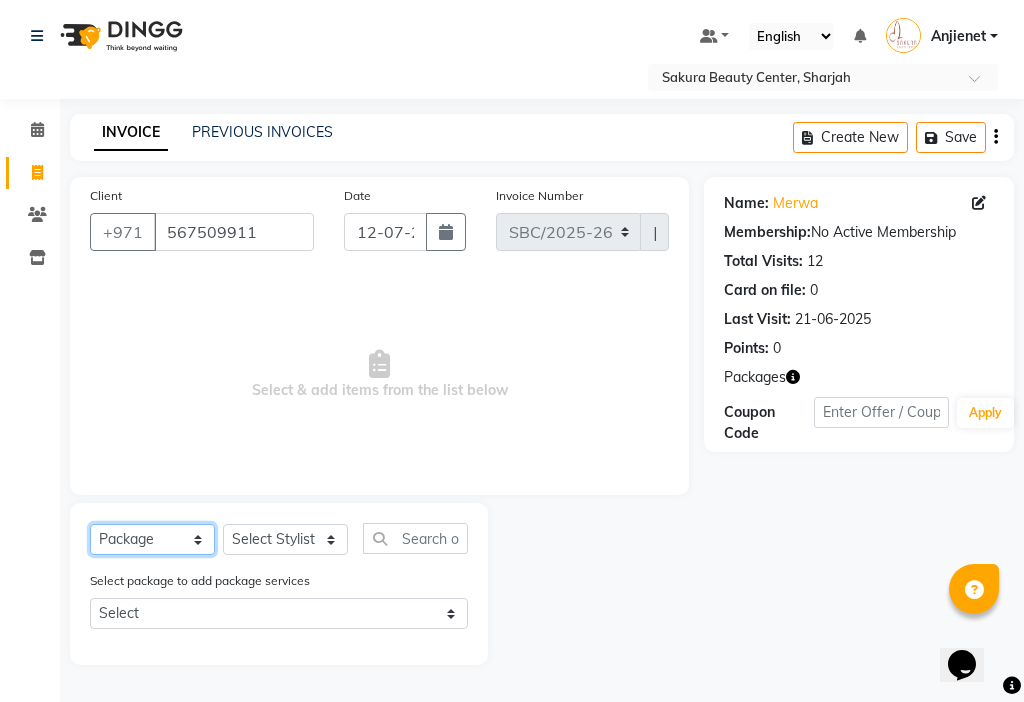 click on "Select  Service  Product  Membership  Package Voucher Prepaid Gift Card" 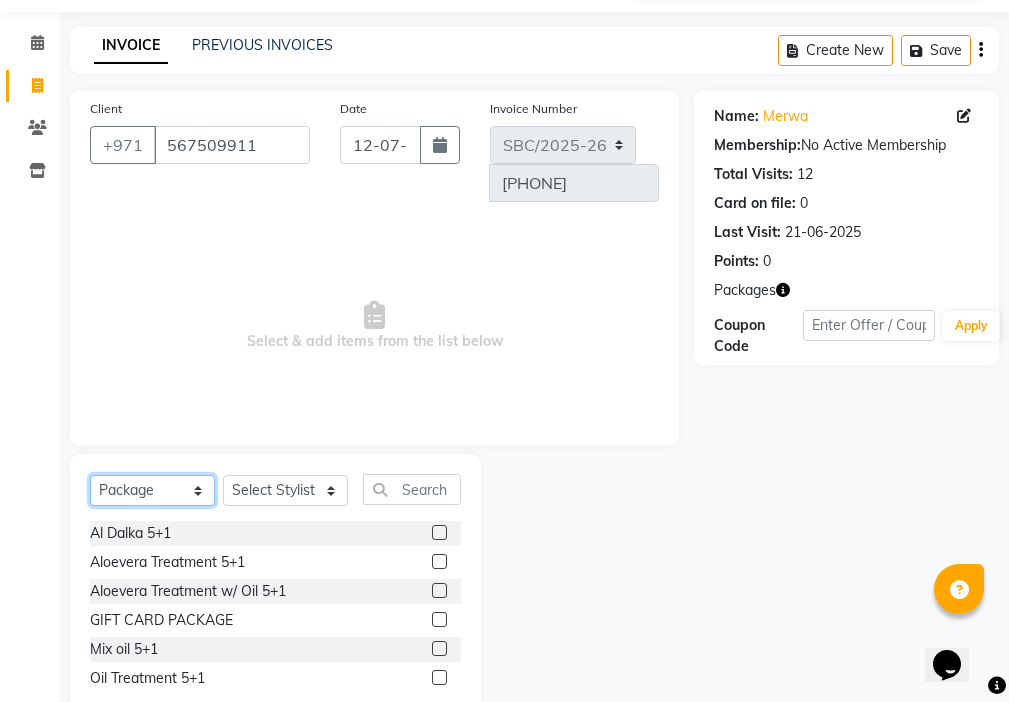 scroll, scrollTop: 100, scrollLeft: 0, axis: vertical 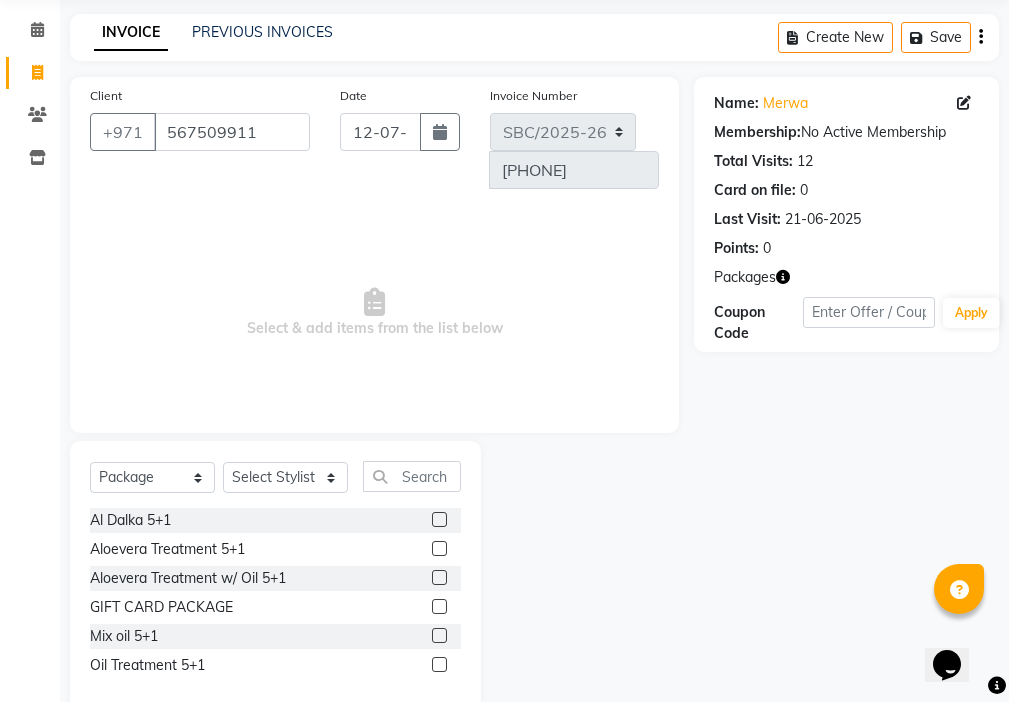 click 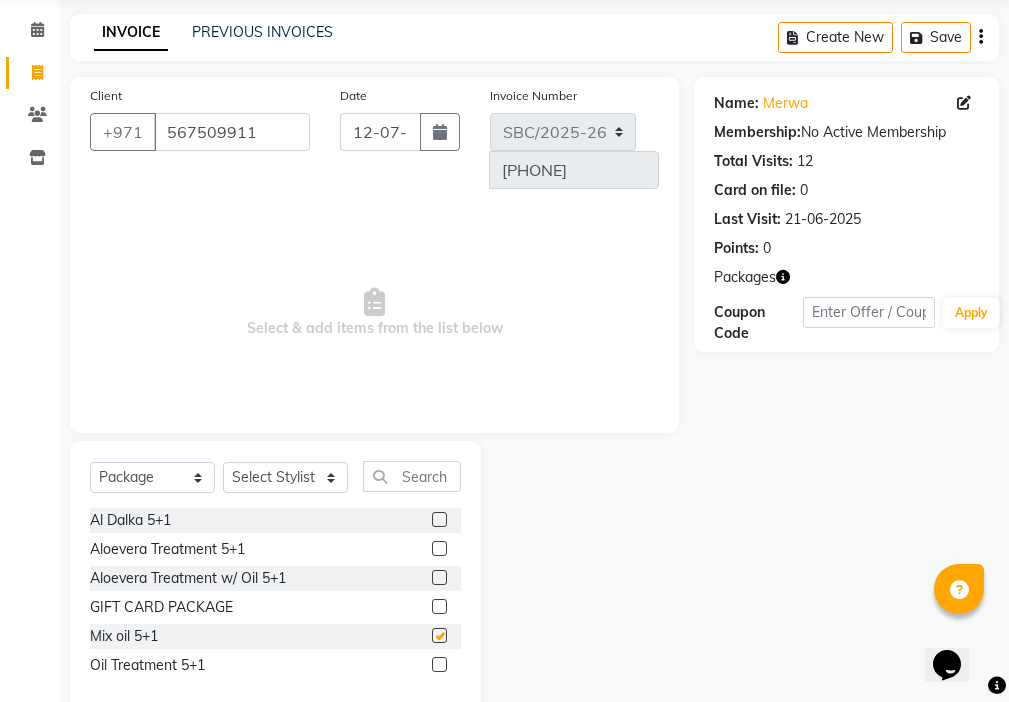 checkbox on "false" 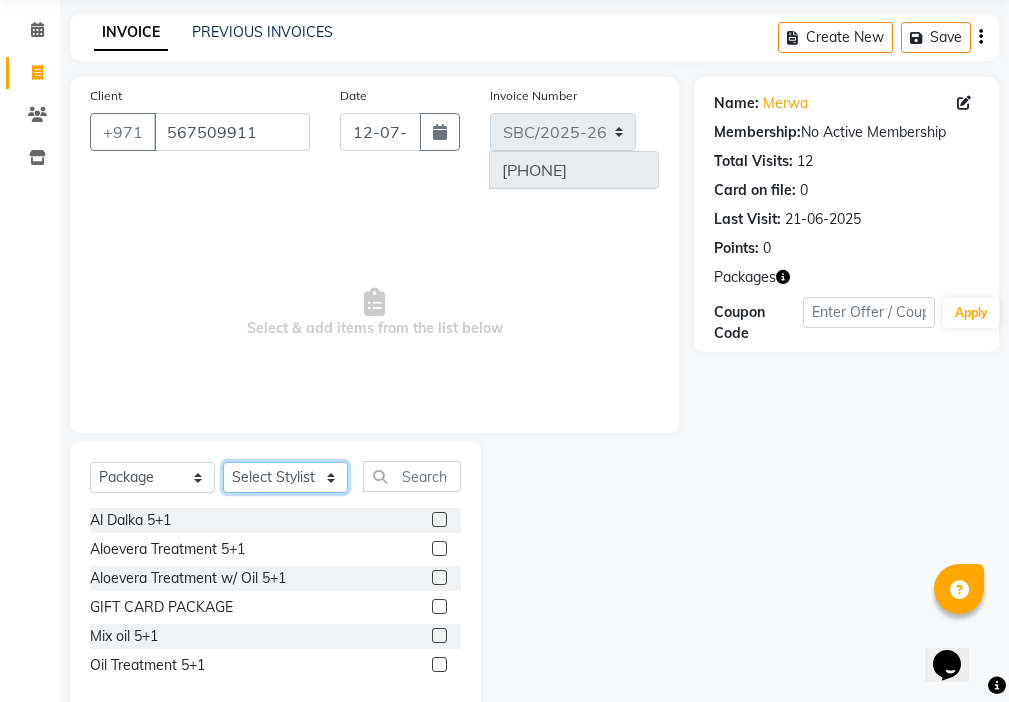 click on "Select Stylist [NAME] [NAME] [NAME] [NAME] [NAME] [NAME] [NAME]" 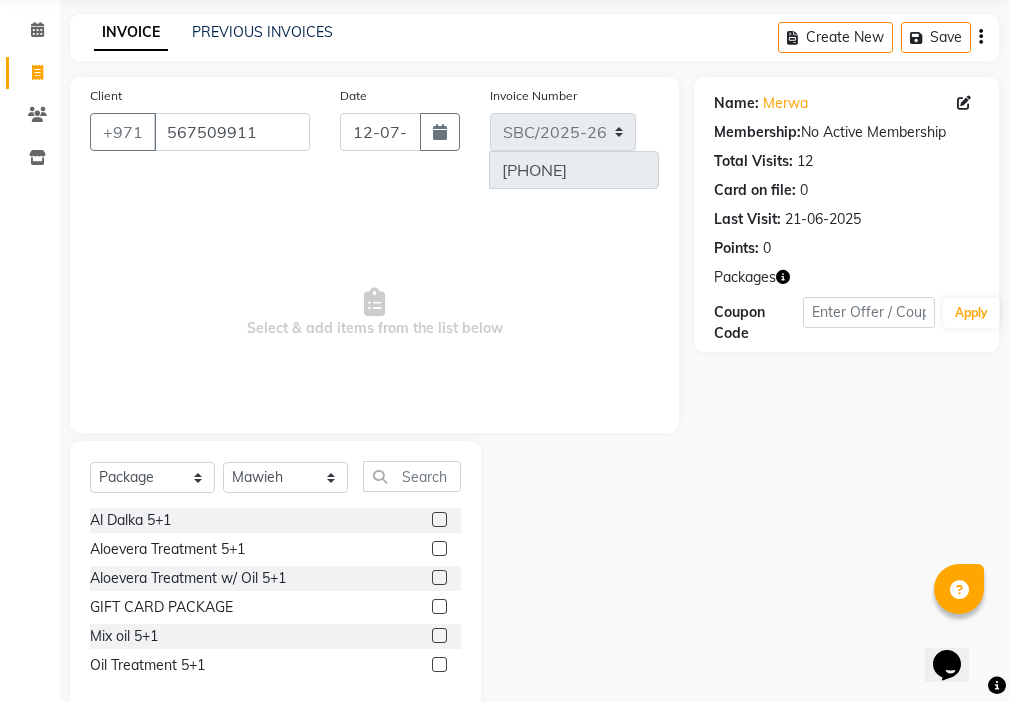 click on "Mix oil 5+1" 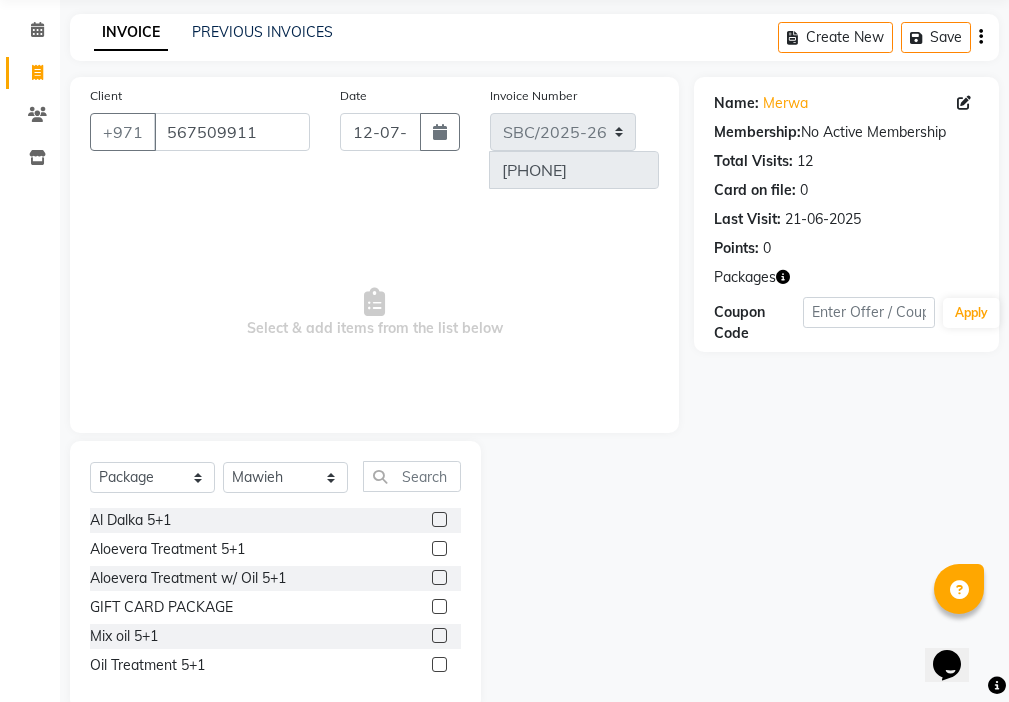click 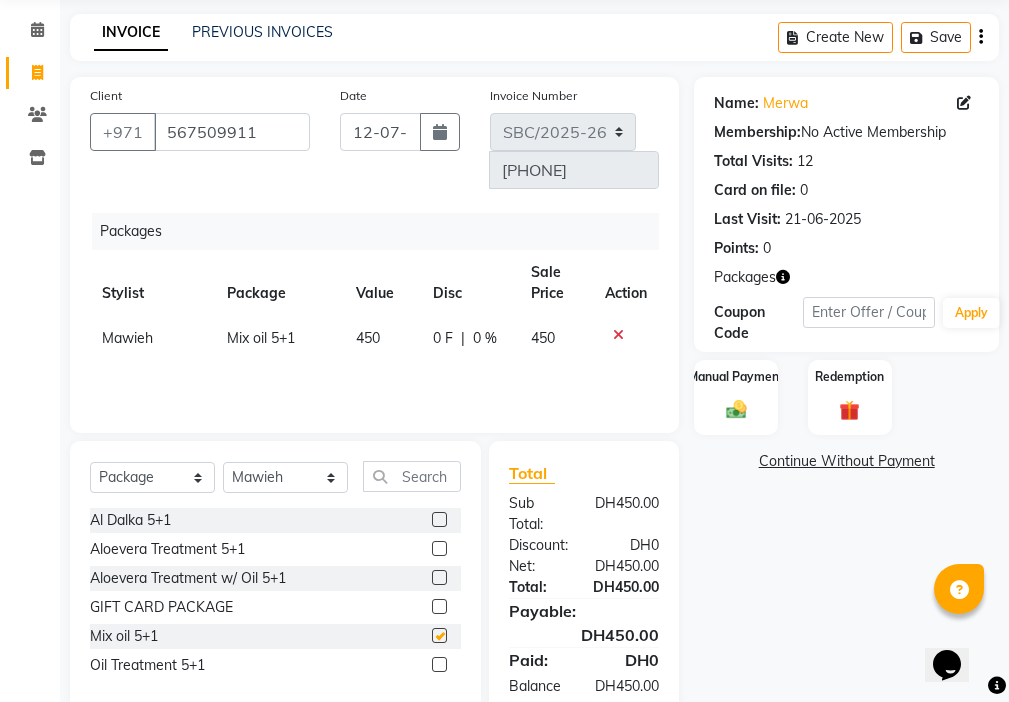 checkbox on "false" 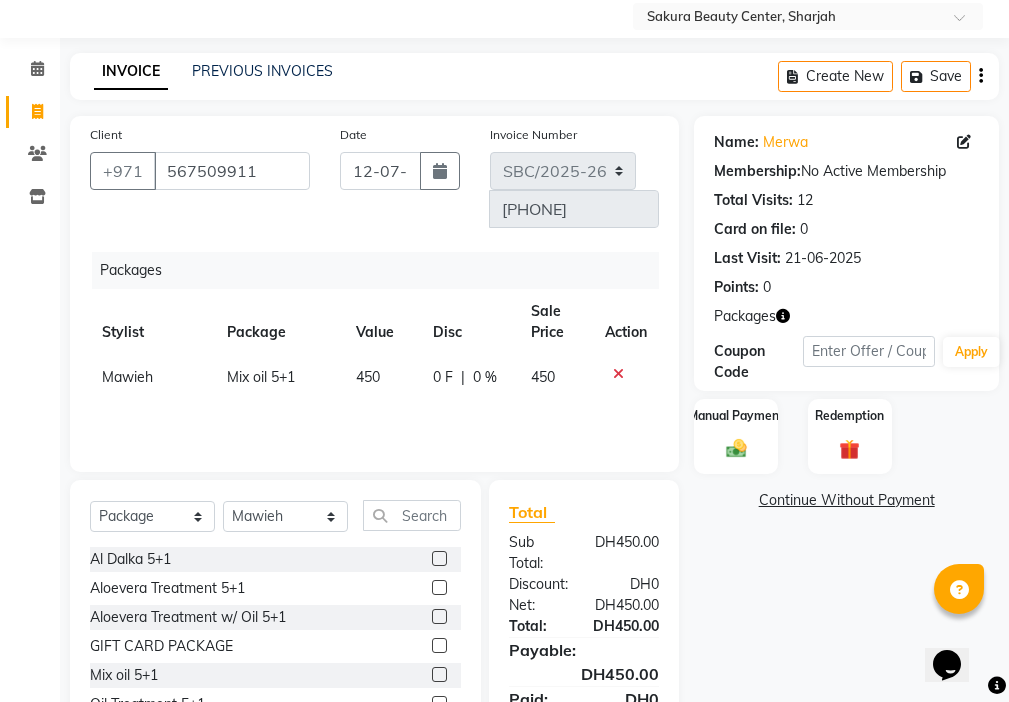 scroll, scrollTop: 128, scrollLeft: 0, axis: vertical 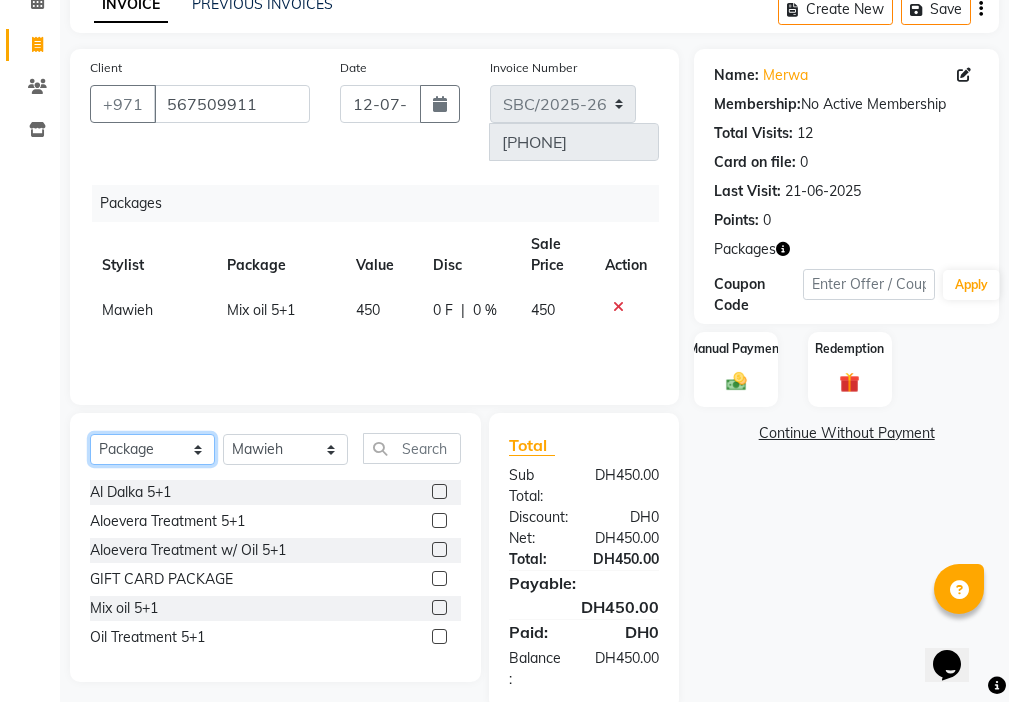 click on "Select  Service  Product  Membership  Package Voucher Prepaid Gift Card" 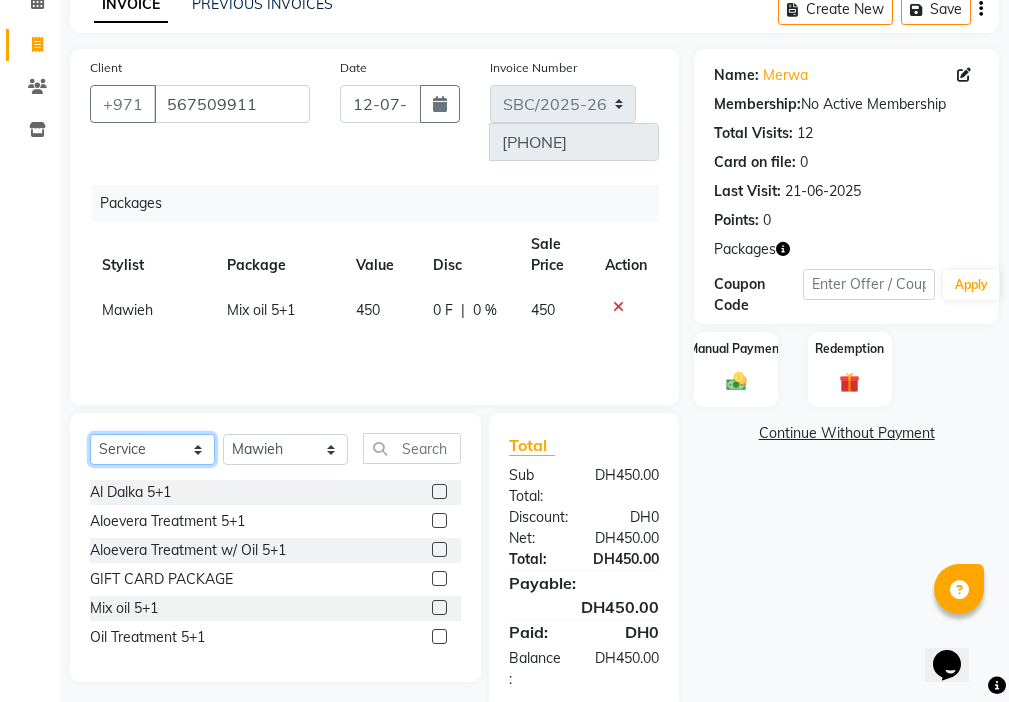 click on "Select  Service  Product  Membership  Package Voucher Prepaid Gift Card" 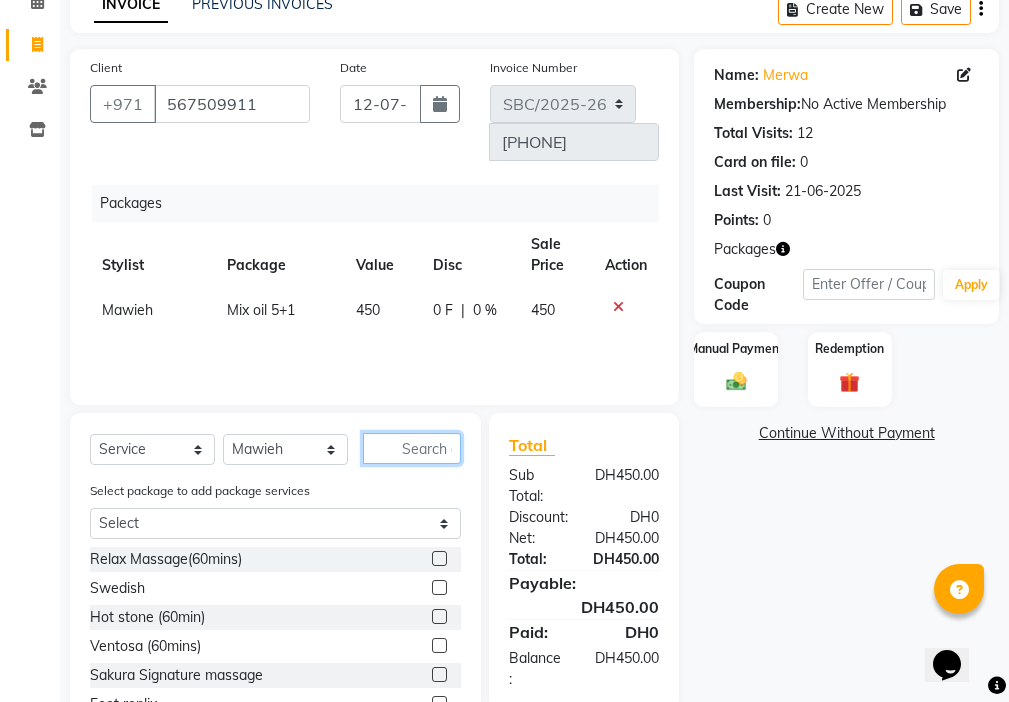 click 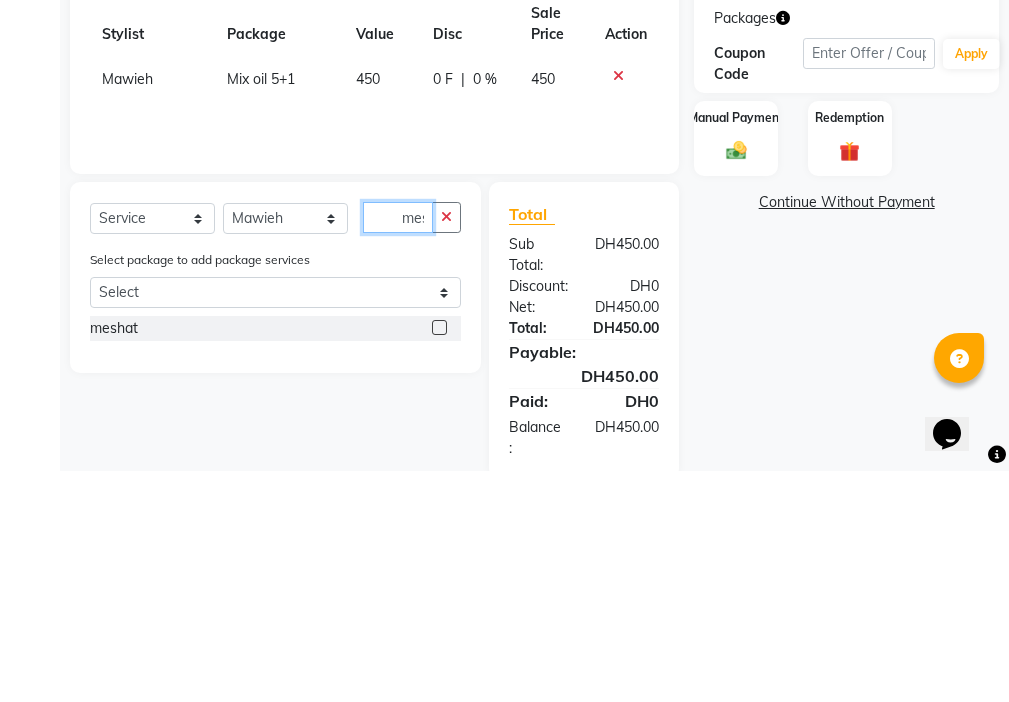 scroll, scrollTop: 0, scrollLeft: 3, axis: horizontal 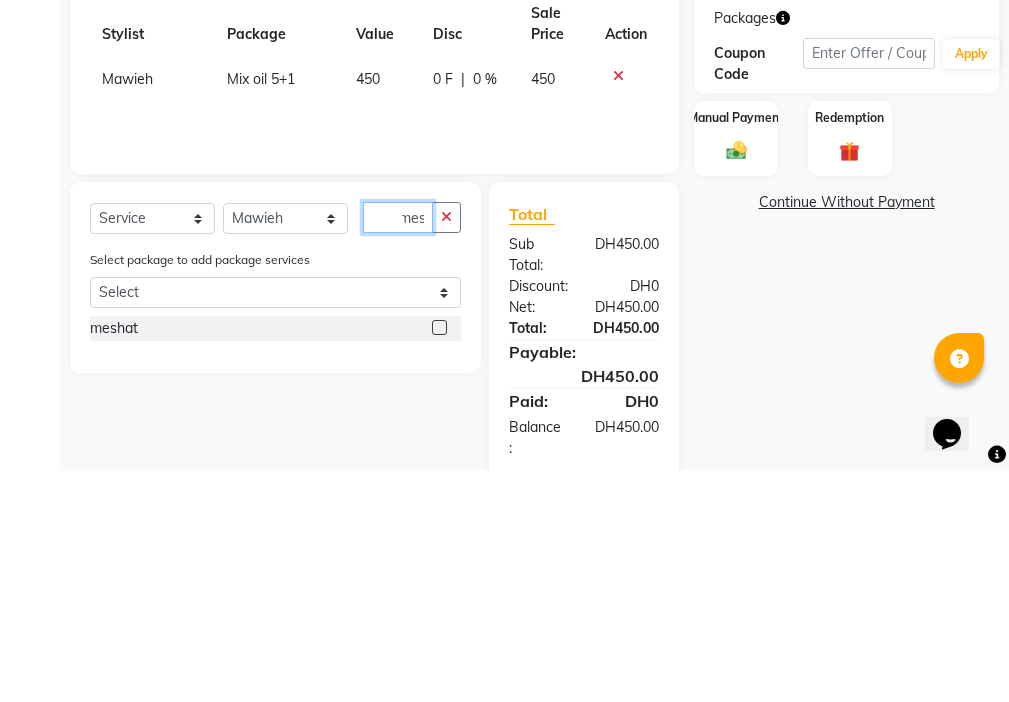 type on "mes" 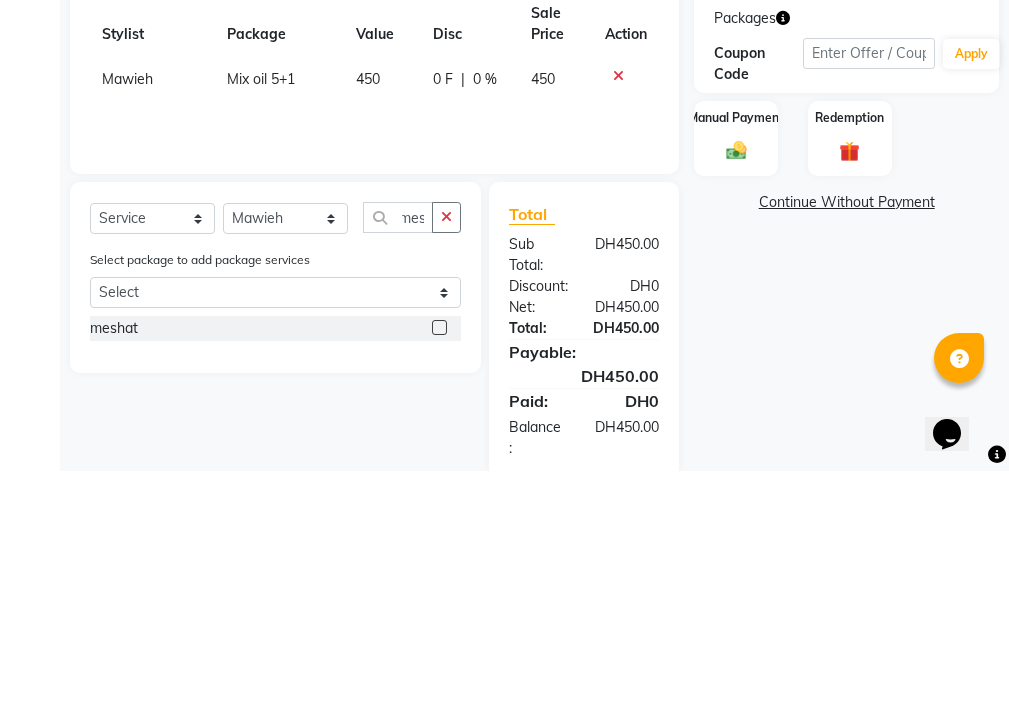 click 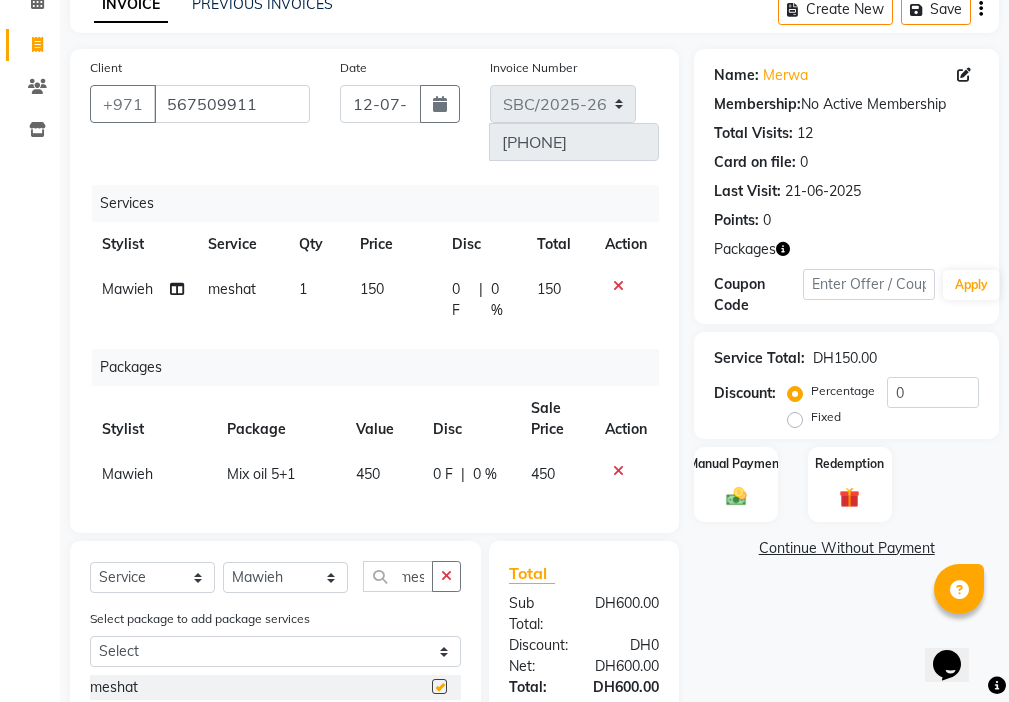 scroll, scrollTop: 0, scrollLeft: 0, axis: both 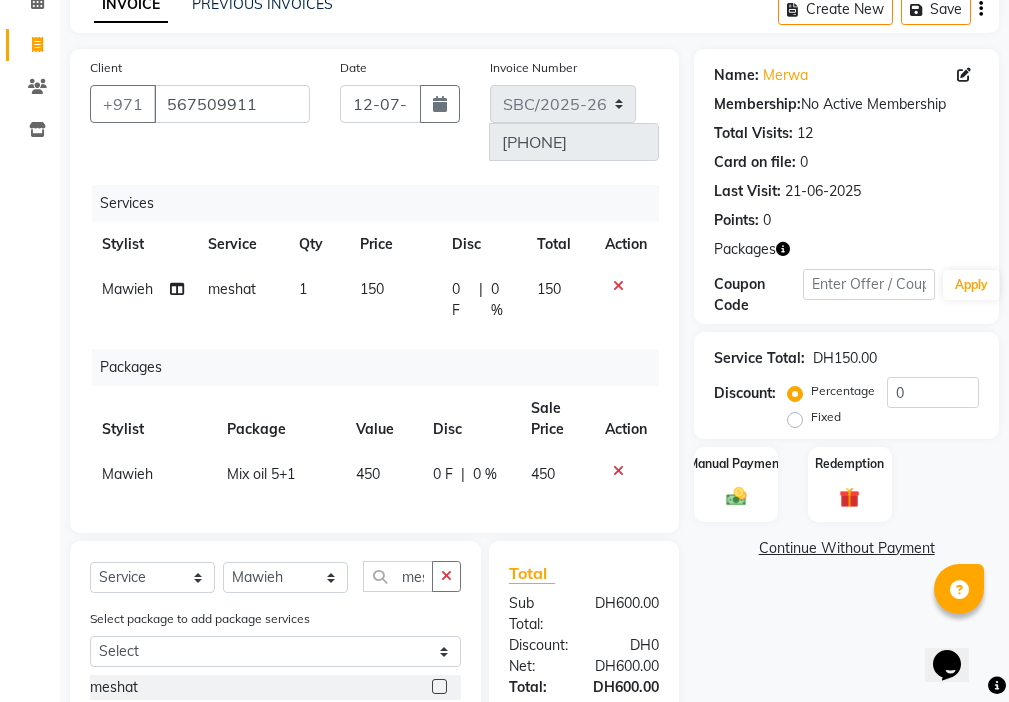 checkbox on "false" 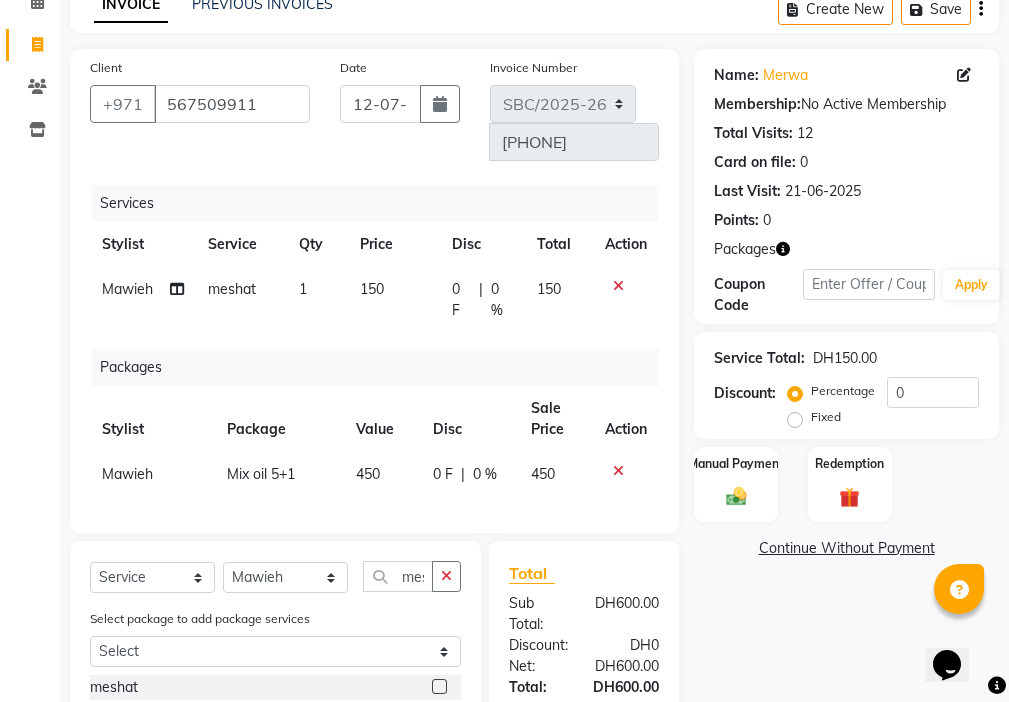 click on "150" 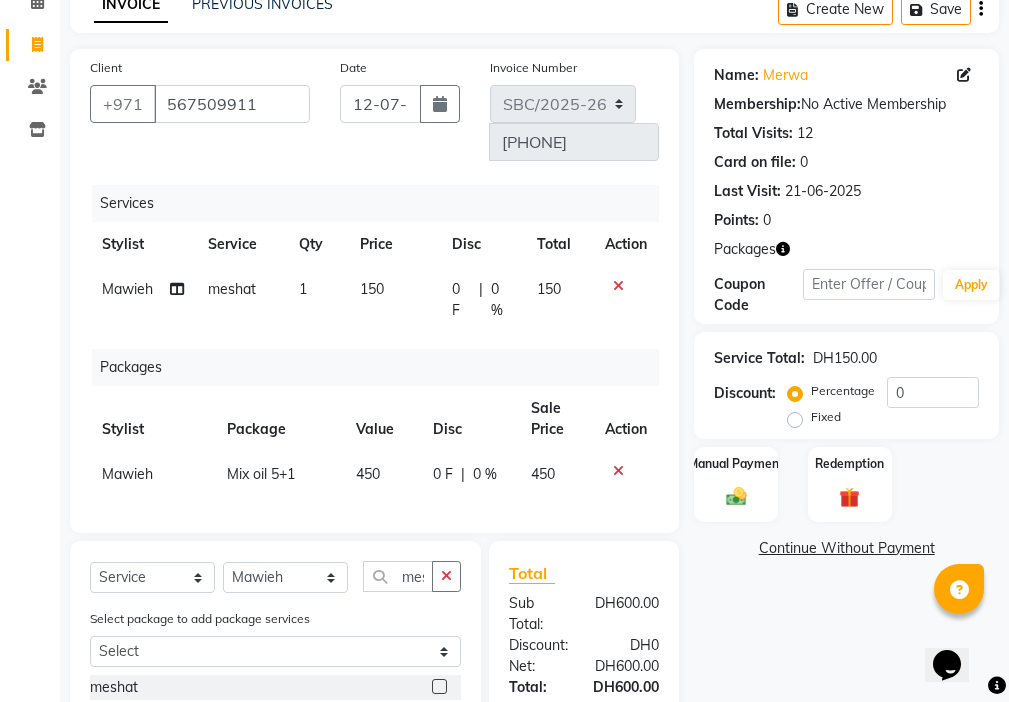 select on "59406" 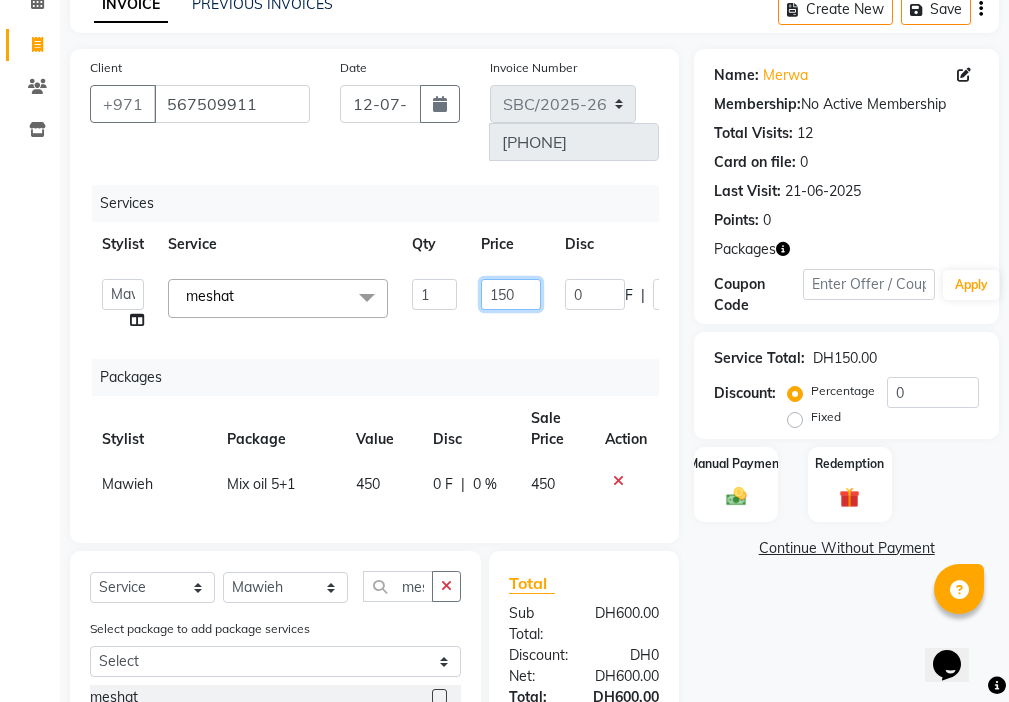 click on "150" 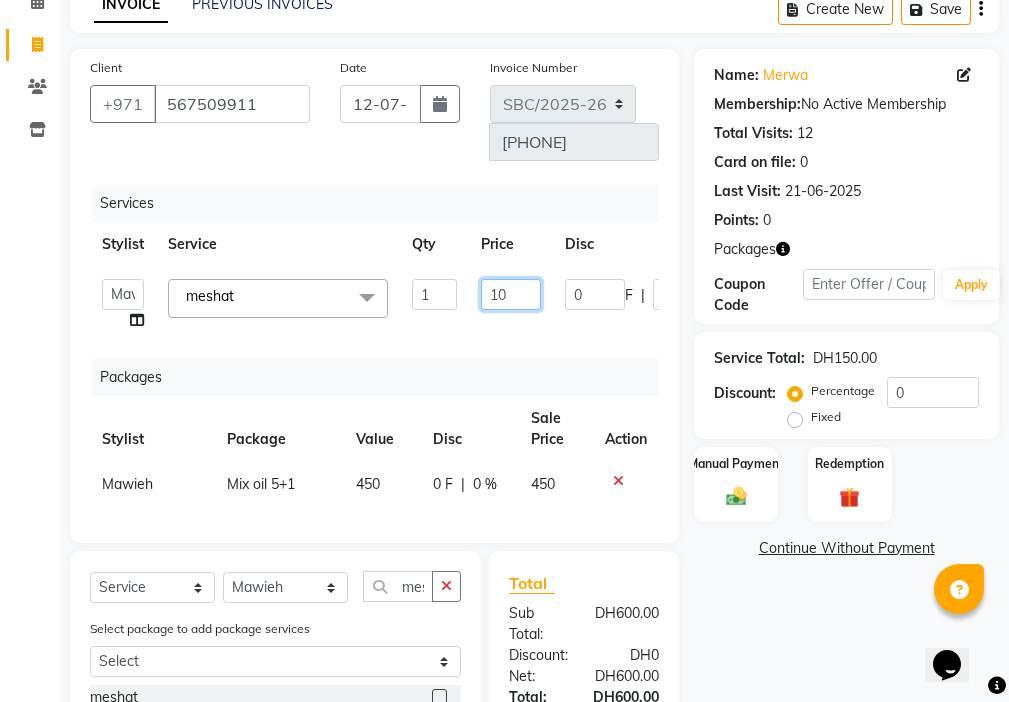 type on "100" 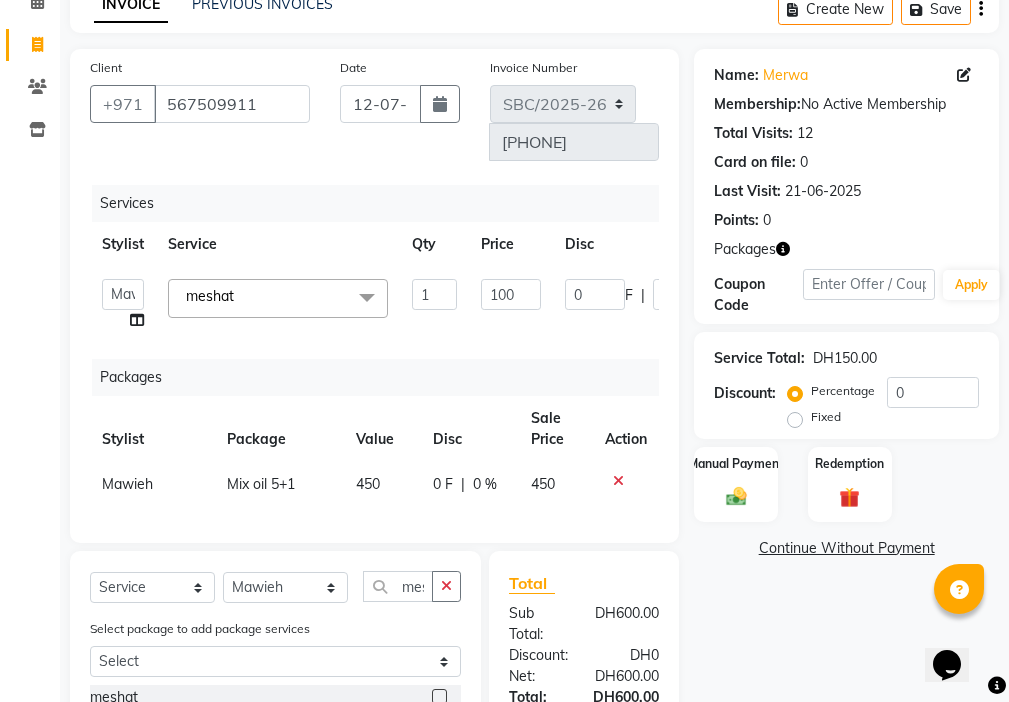 click on "Calendar  Invoice  Clients  Inventory Completed InProgress Upcoming Dropped Tentative Check-In Confirm Bookings Segments Page Builder" 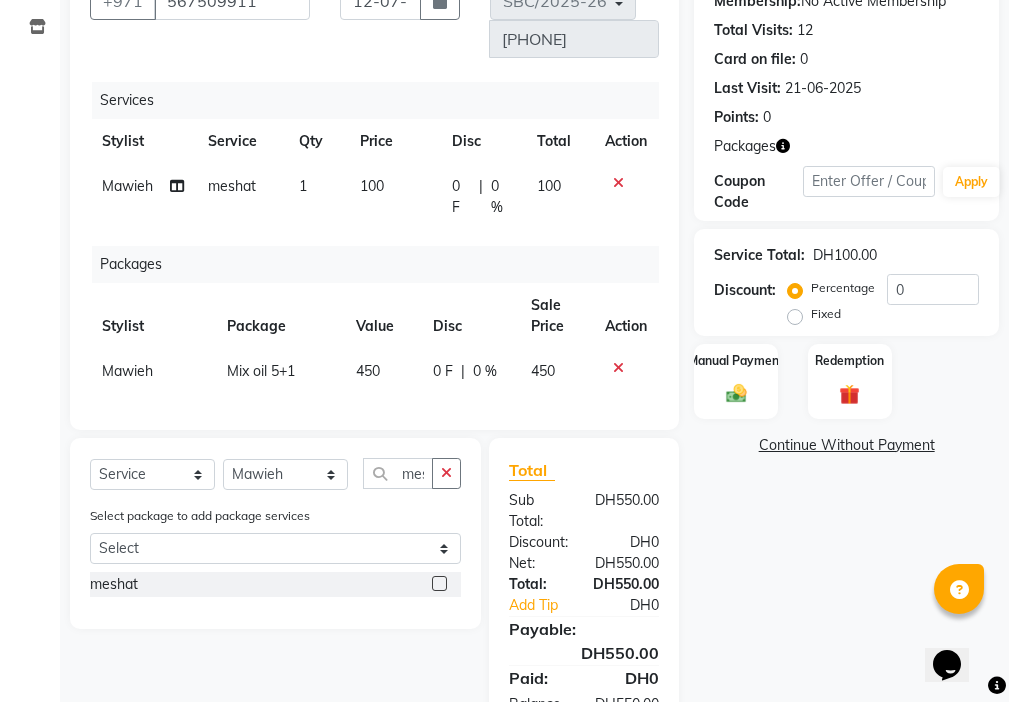 scroll, scrollTop: 245, scrollLeft: 0, axis: vertical 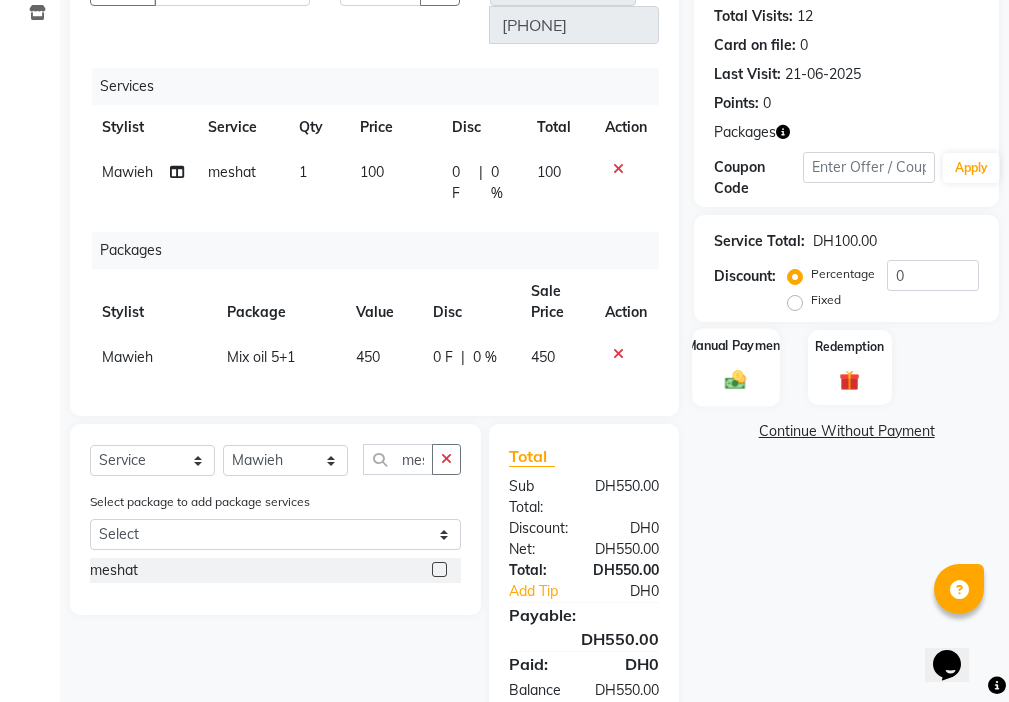 click 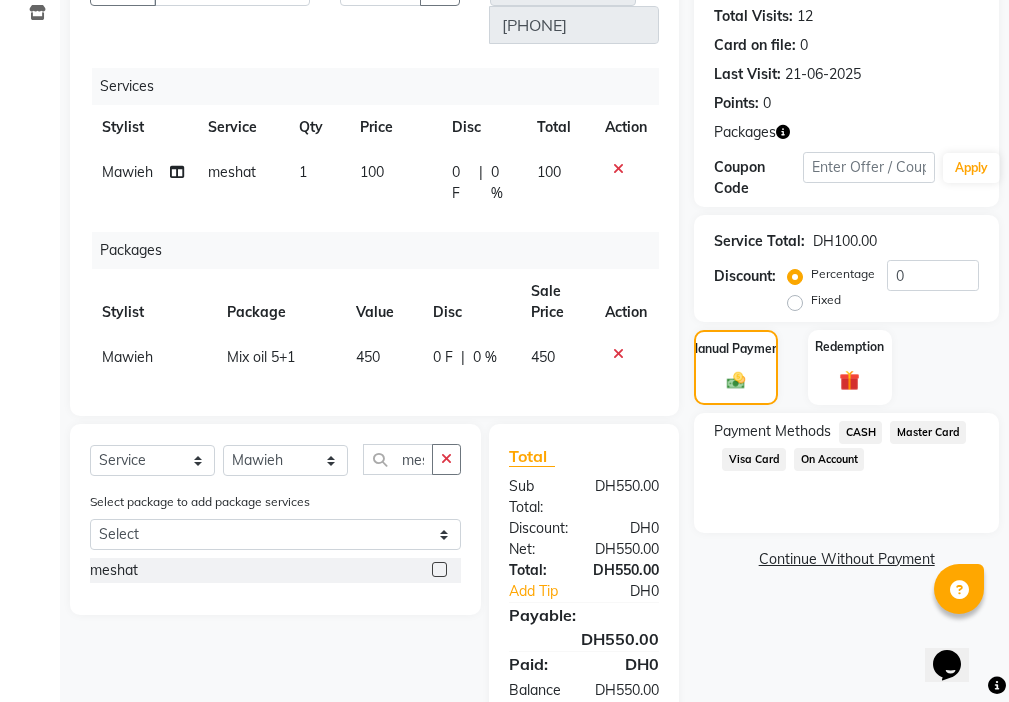 click on "Visa Card" 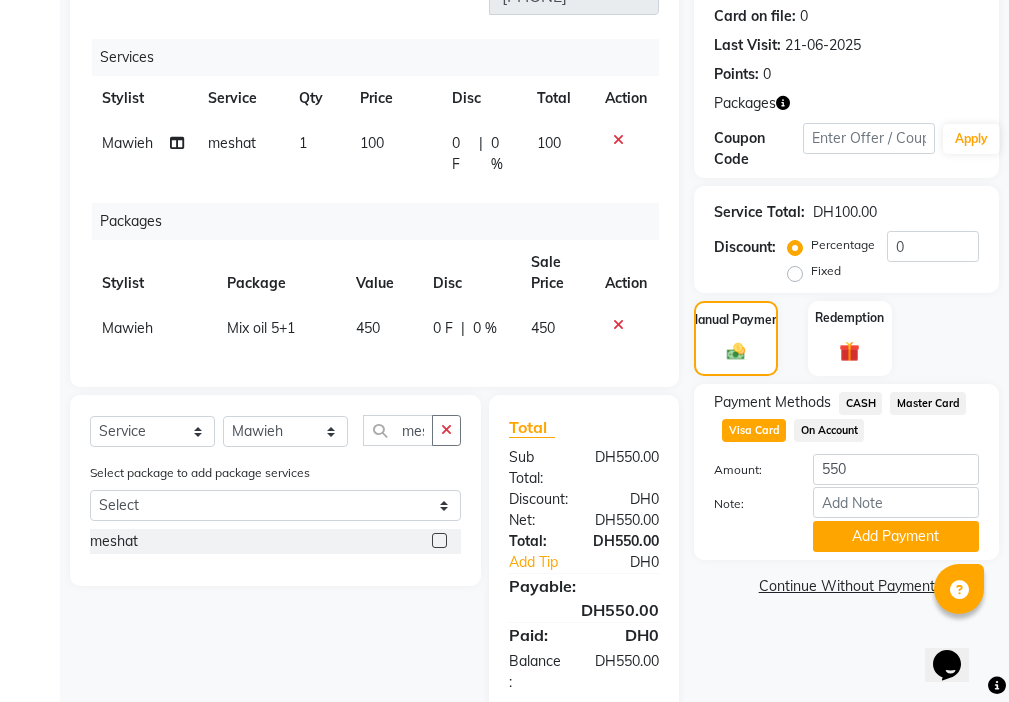 scroll, scrollTop: 292, scrollLeft: 0, axis: vertical 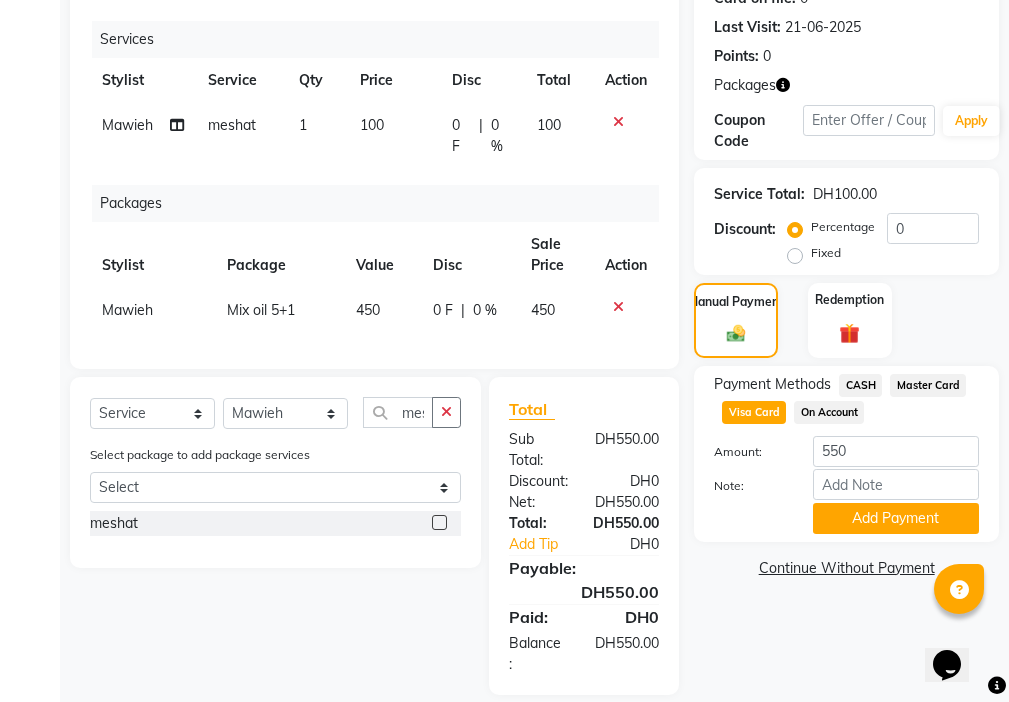 click on "Name: [NAME]  Membership:  No Active Membership  Total Visits:  [NUMBER] Card on file:  0 Last Visit:   [DATE] Points:   0  Packages Coupon Code Apply Service Total:  DH[PRICE]  Discount:  Percentage   Fixed  0 Manual Payment Redemption Payment Methods  CASH   Master Card   Visa Card   On Account  Amount: [PRICE] Note: Add Payment  Continue Without Payment" 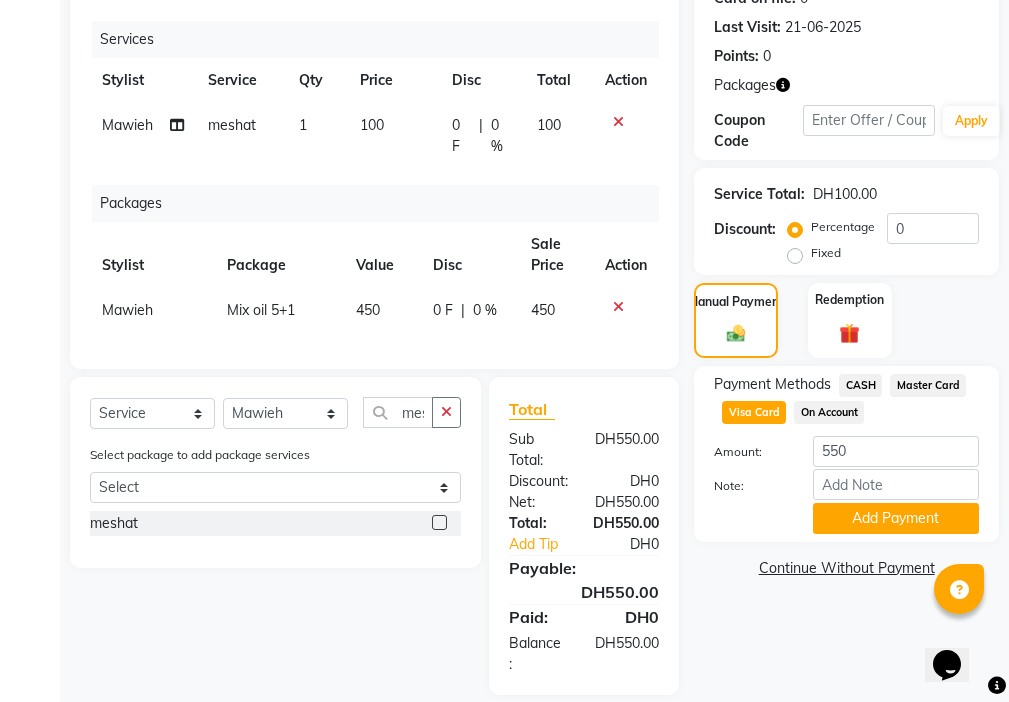 click on "Name: [NAME]  Membership:  No Active Membership  Total Visits:  [NUMBER] Card on file:  0 Last Visit:   [DATE] Points:   0  Packages Coupon Code Apply Service Total:  DH[PRICE]  Discount:  Percentage   Fixed  0 Manual Payment Redemption Payment Methods  CASH   Master Card   Visa Card   On Account  Amount: [PRICE] Note: Add Payment  Continue Without Payment" 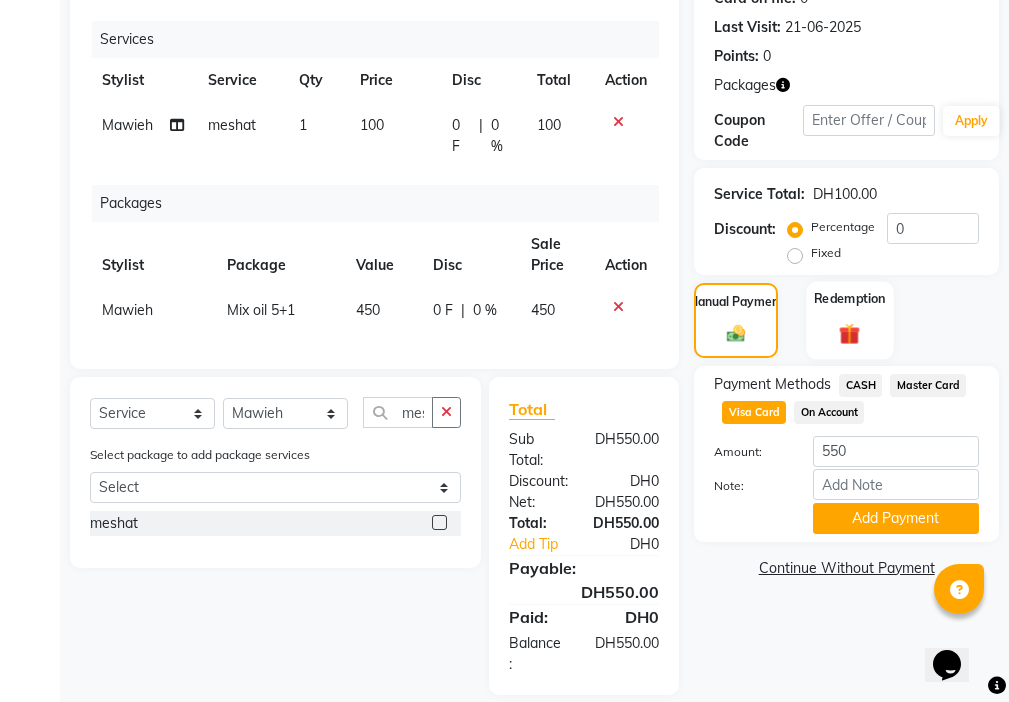 click 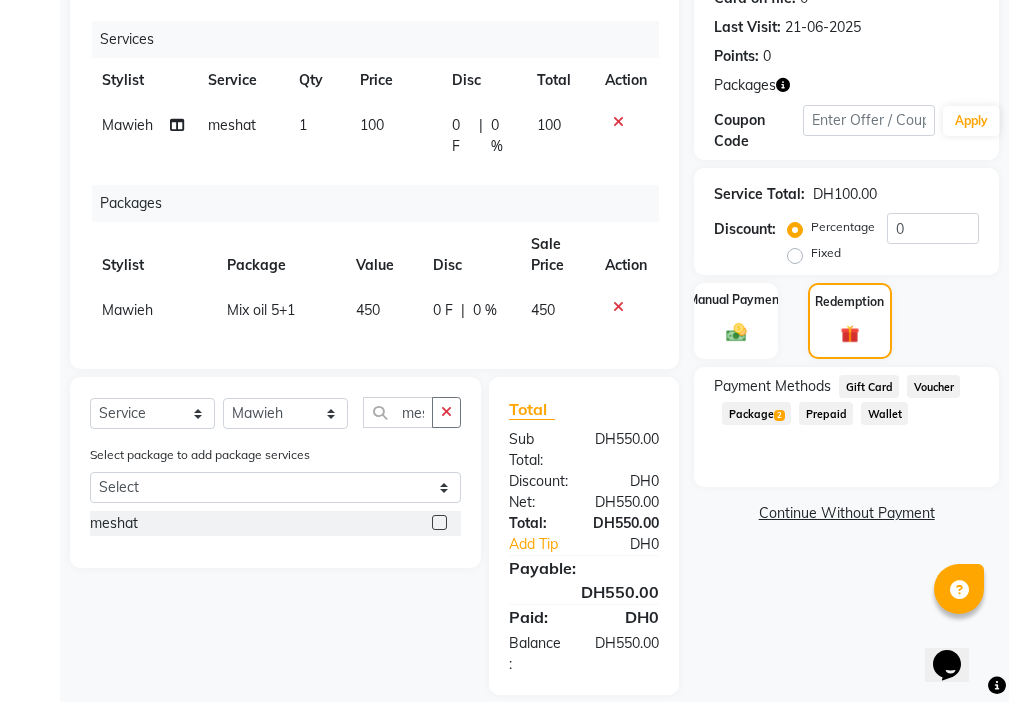 click on "Package  2" 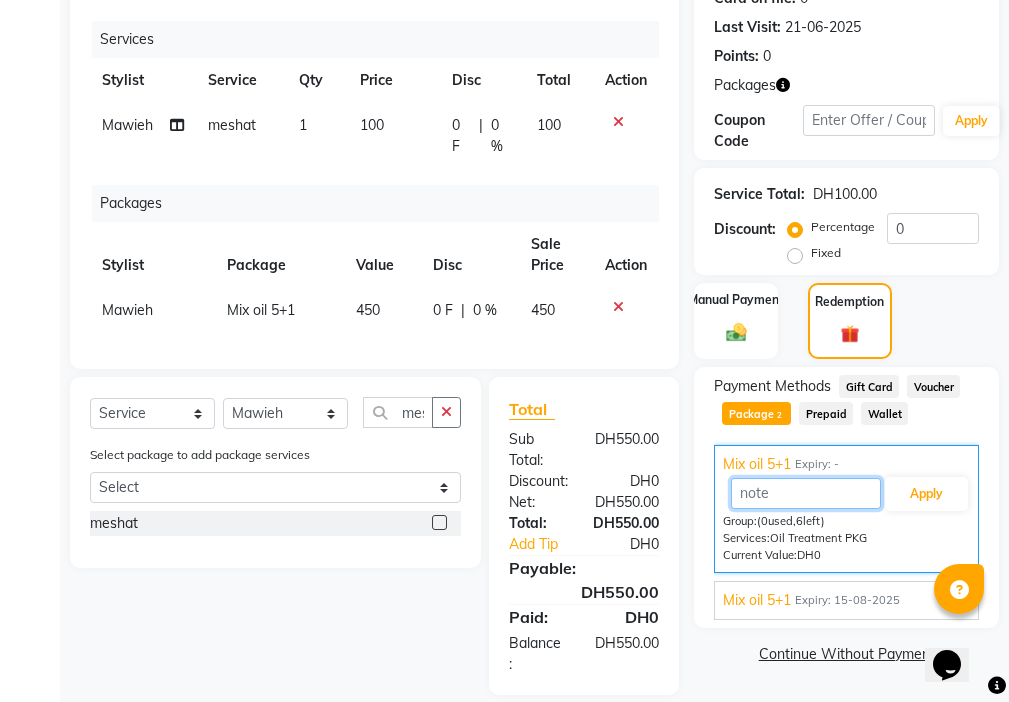 click at bounding box center [806, 493] 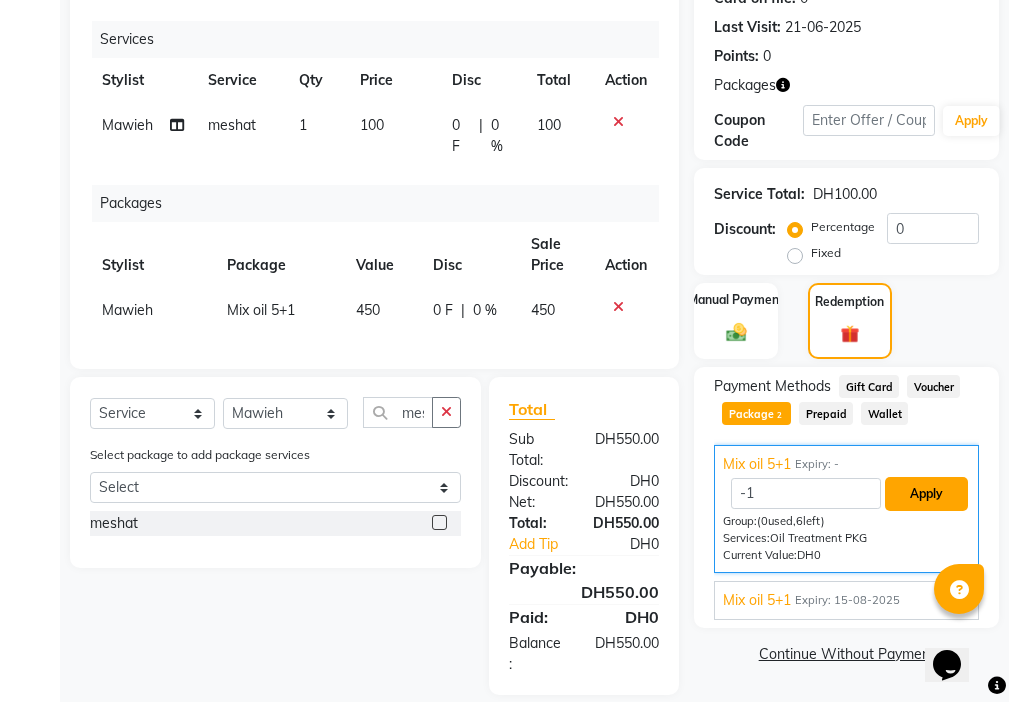 click on "Apply" at bounding box center [926, 494] 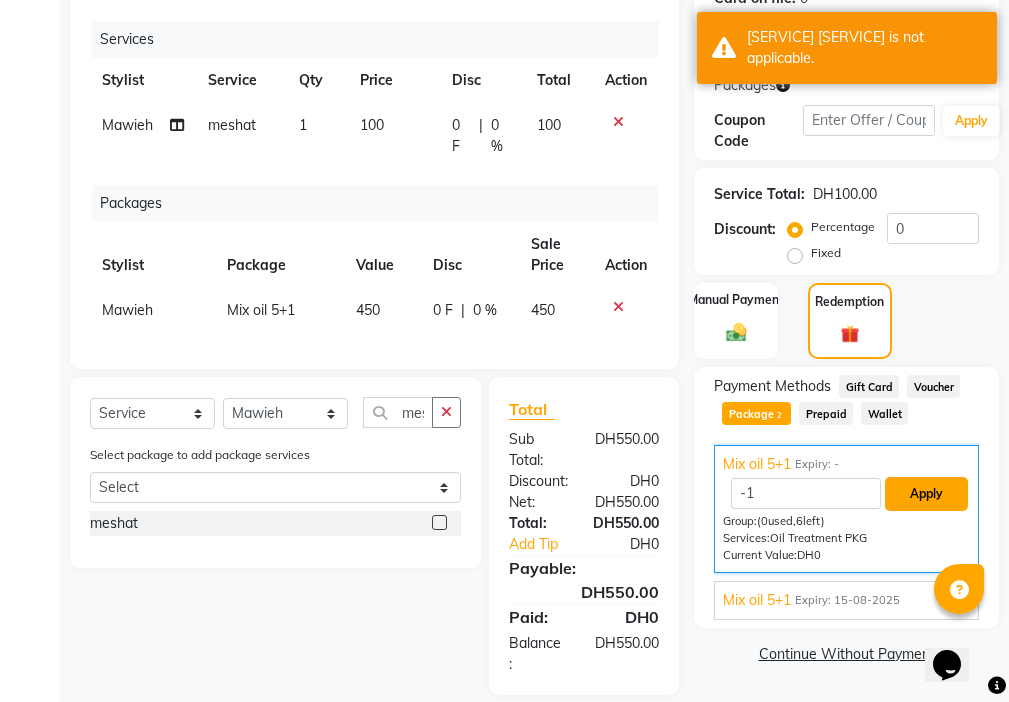 click on "Apply" at bounding box center [926, 494] 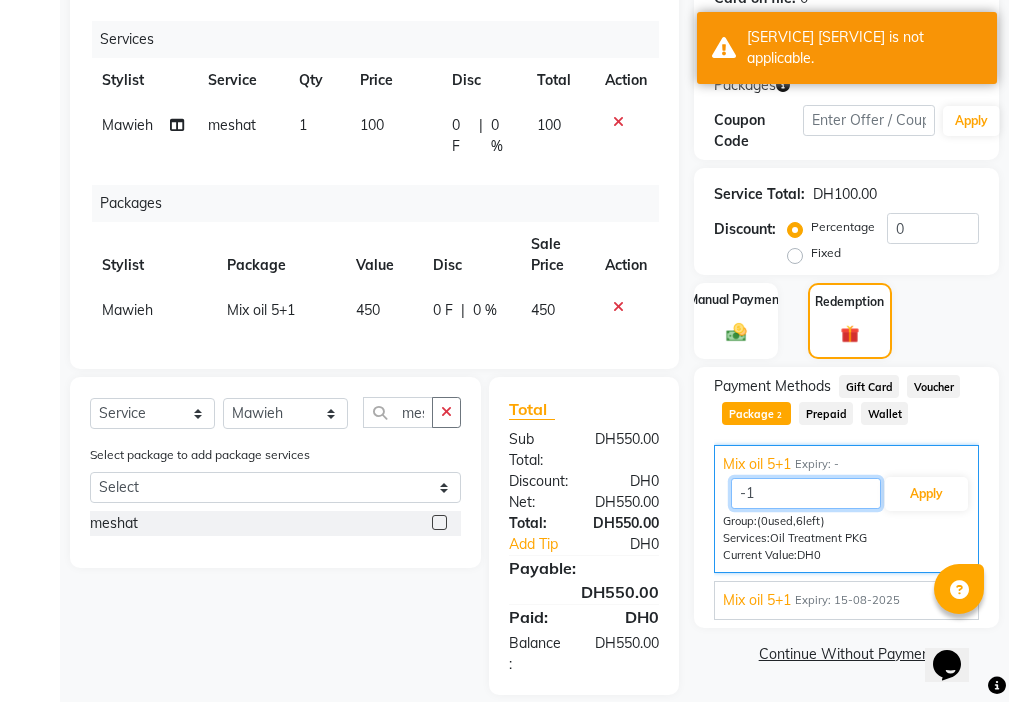 click on "-1" at bounding box center [806, 493] 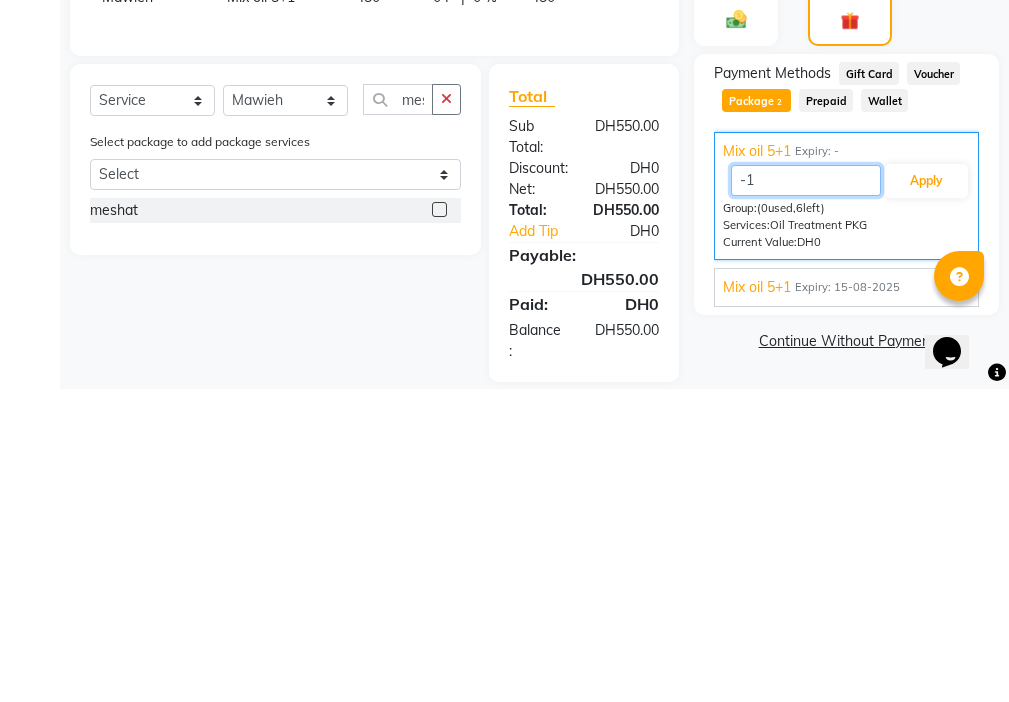 type on "-" 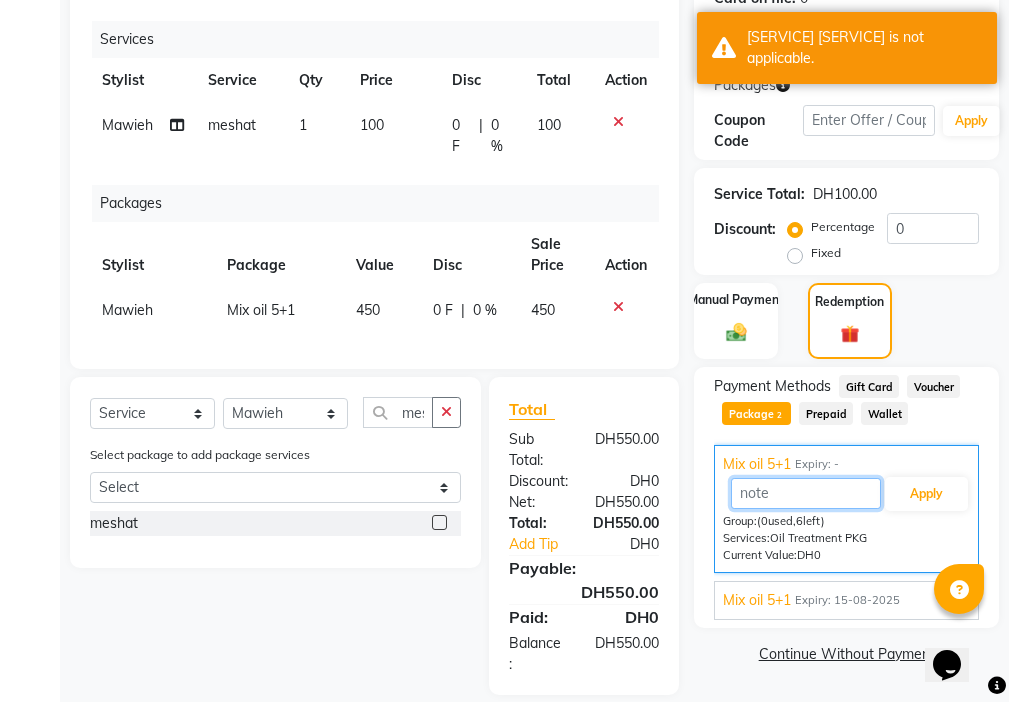 type 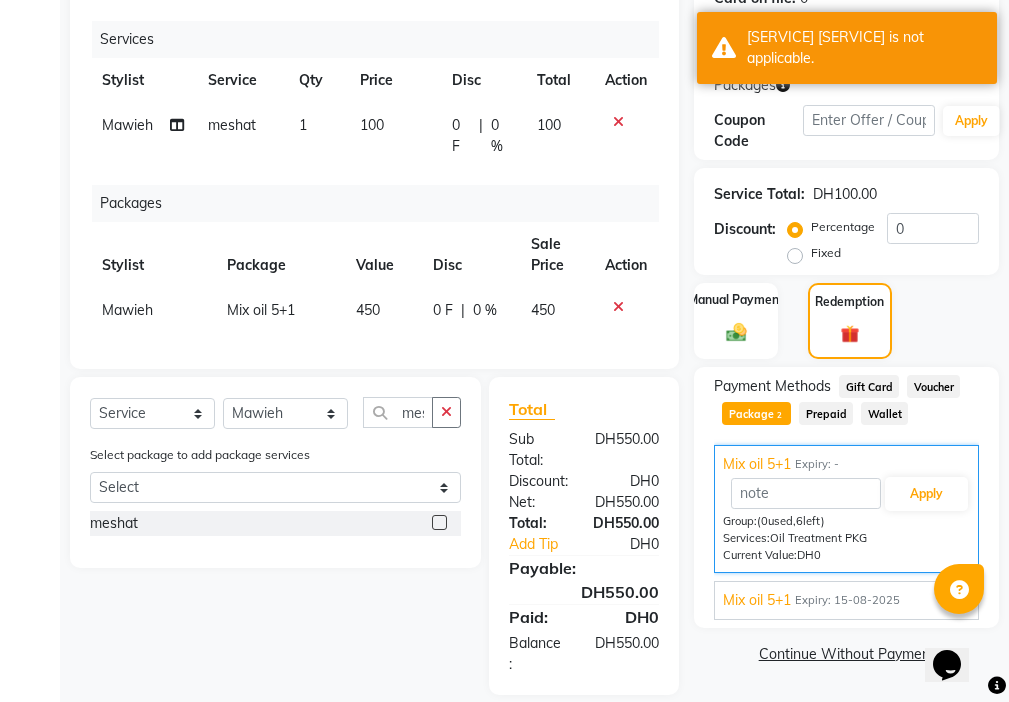 click on "Select  Service  Product  Membership  Package Voucher Prepaid Gift Card  Select Stylist [NAME] [NAME] [NAME] [NAME] [NAME] [NAME] [NAME] mes Select package to add package services Select [SERVICE] [SERVICE]  meshat" 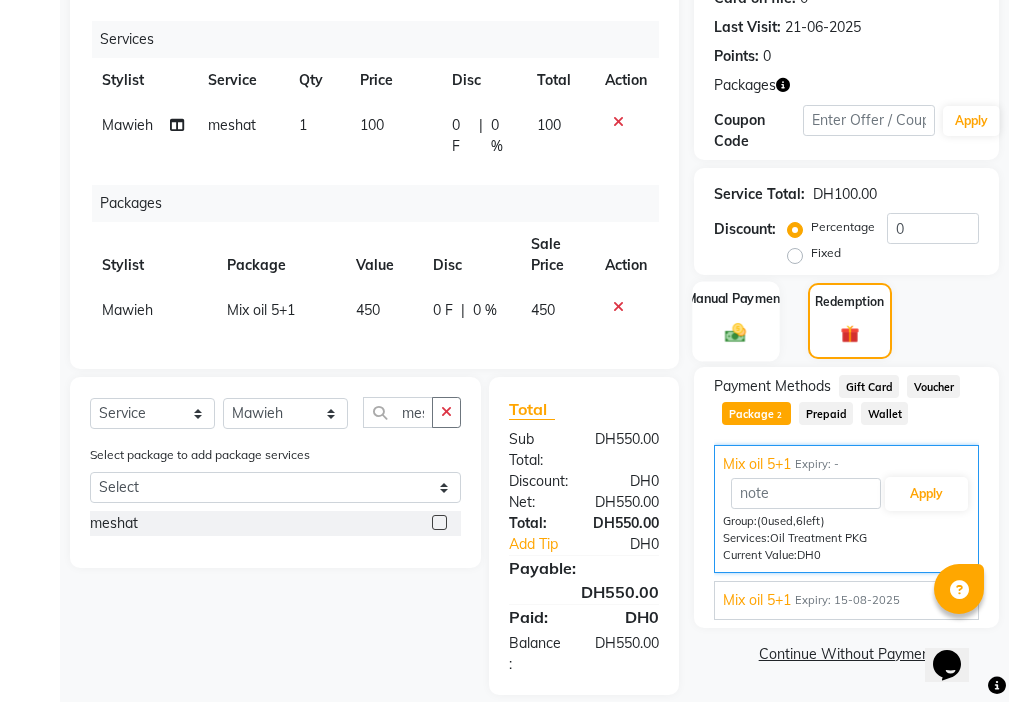 click 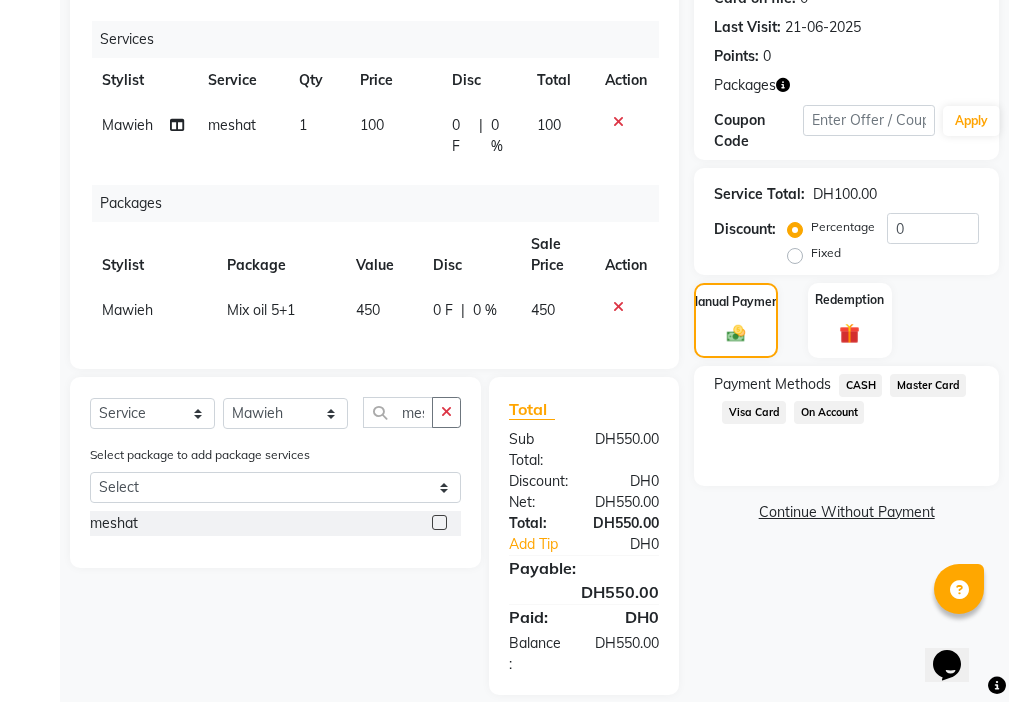 click on "Visa Card" 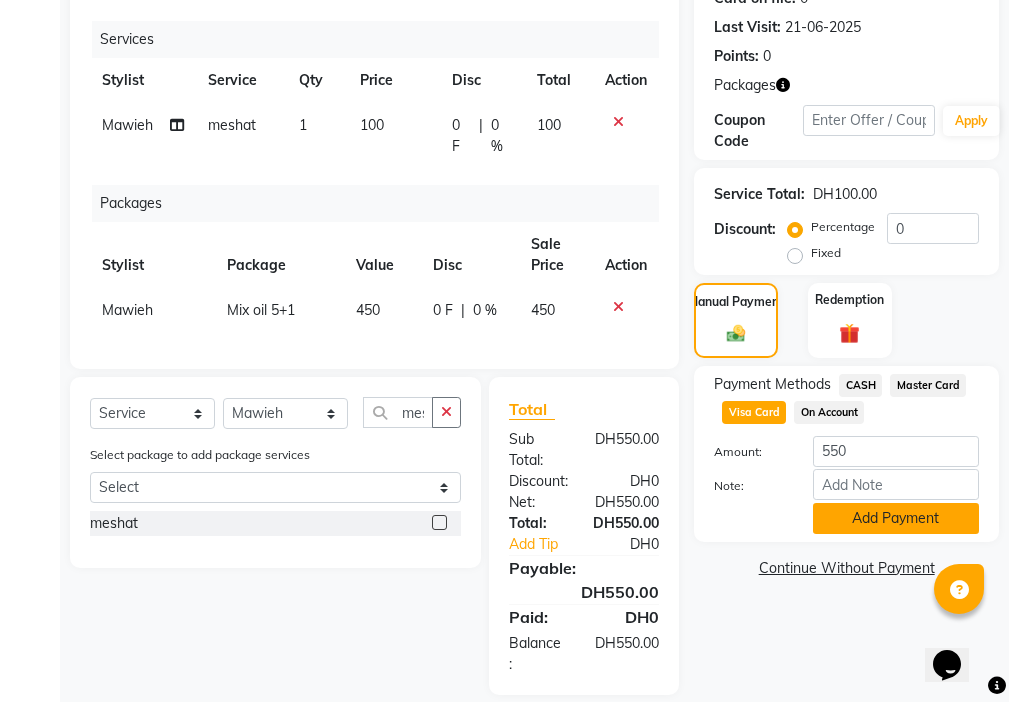 click on "Add Payment" 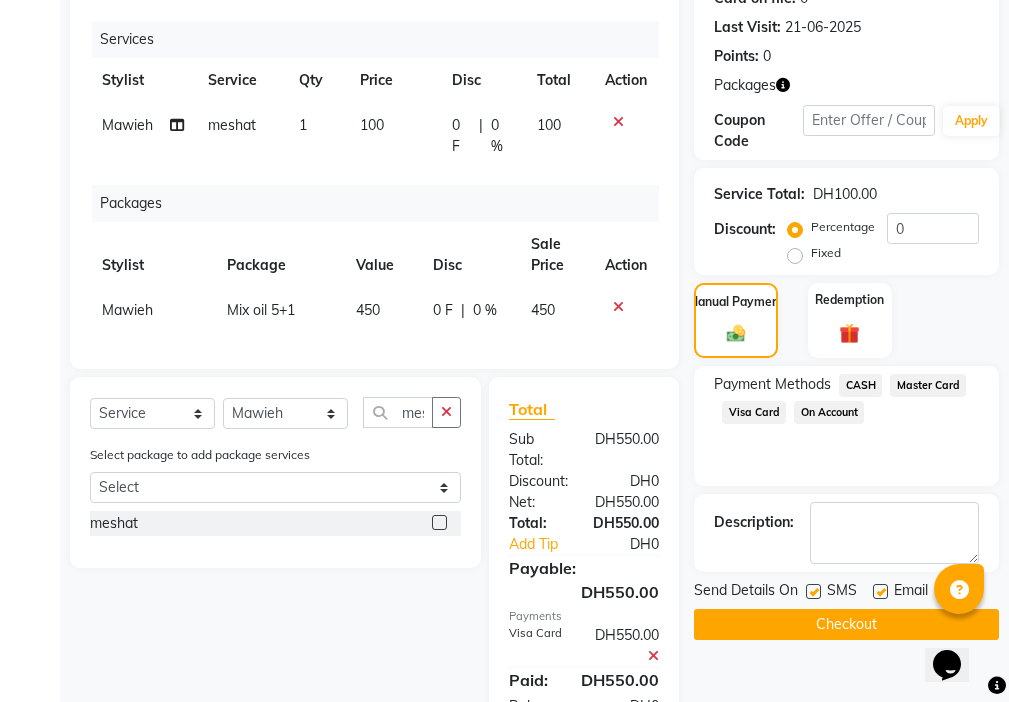click 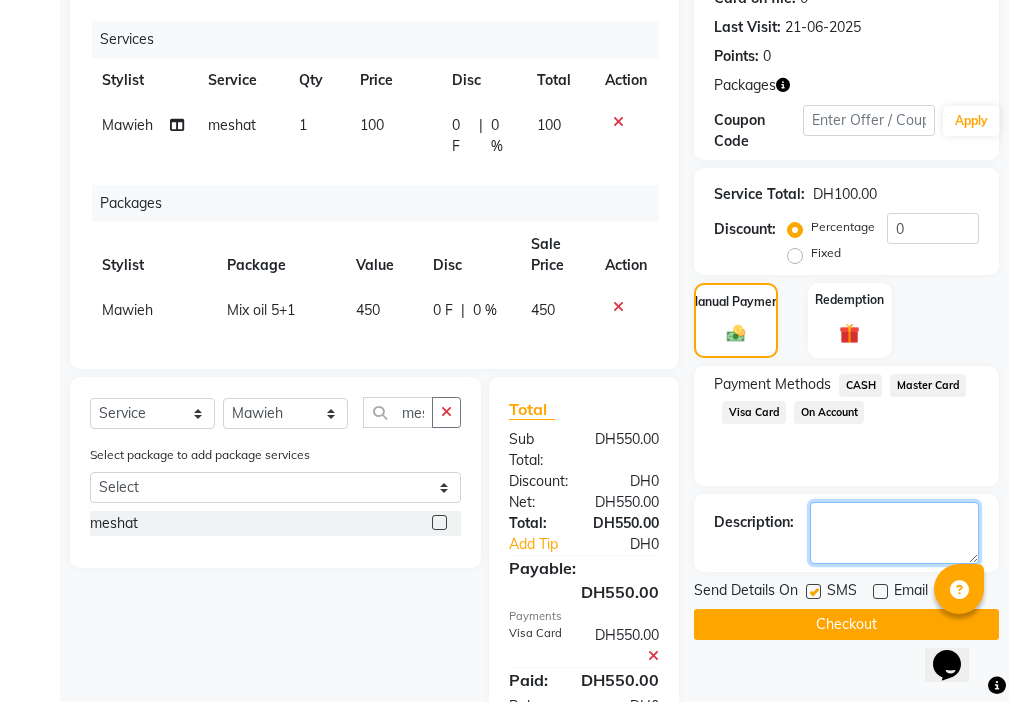 click 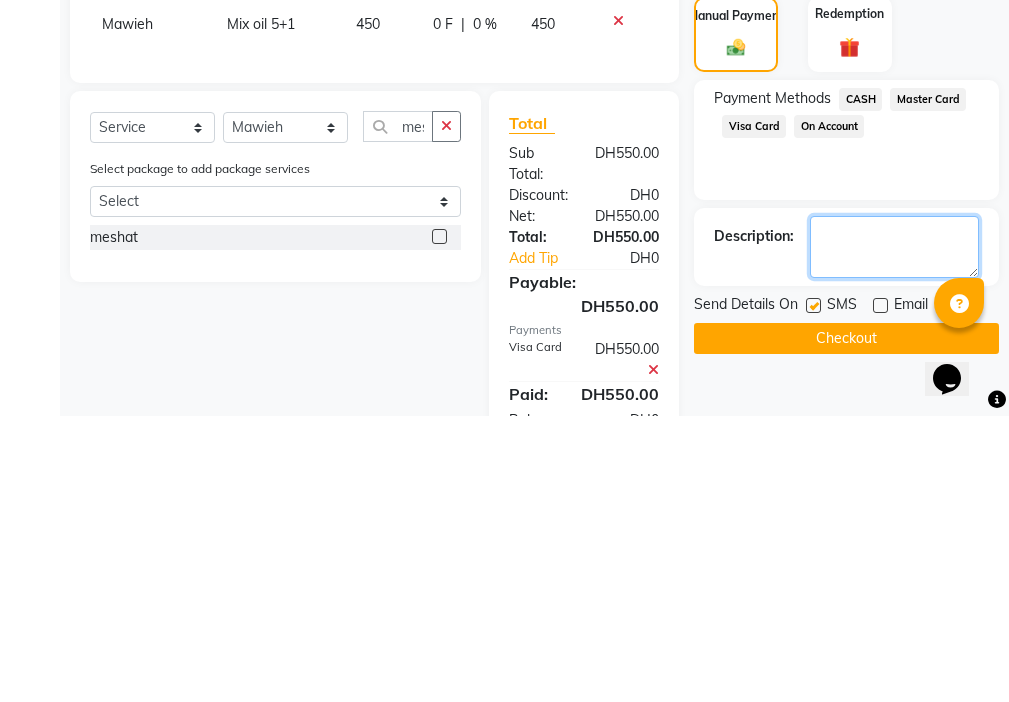 scroll, scrollTop: 302, scrollLeft: 0, axis: vertical 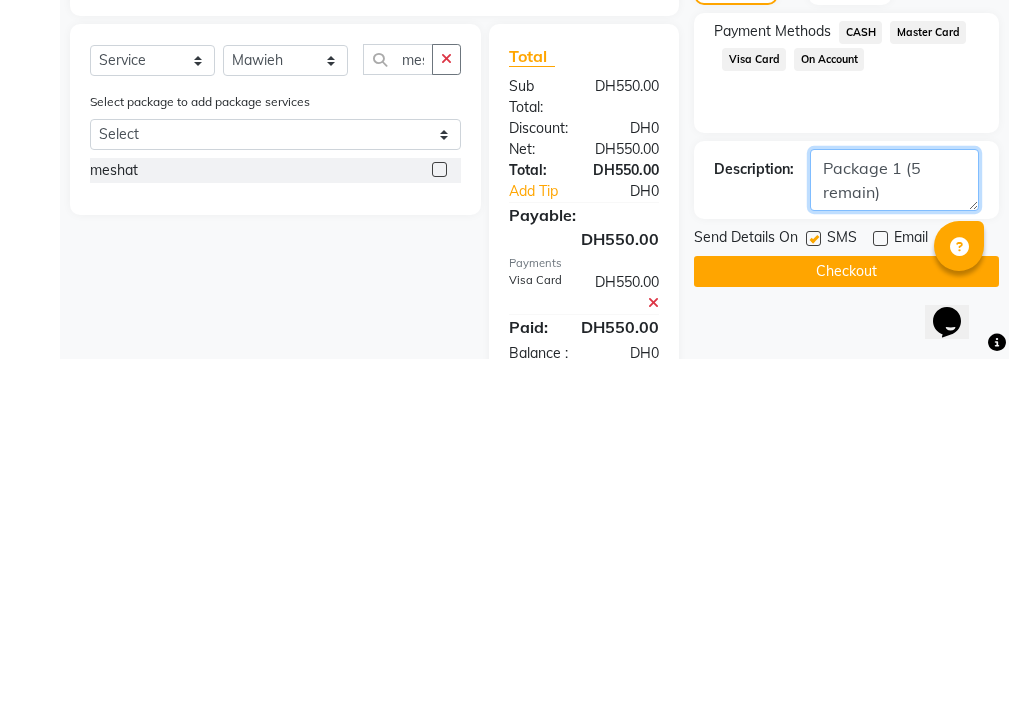 type on "Package 1 (5 remain)" 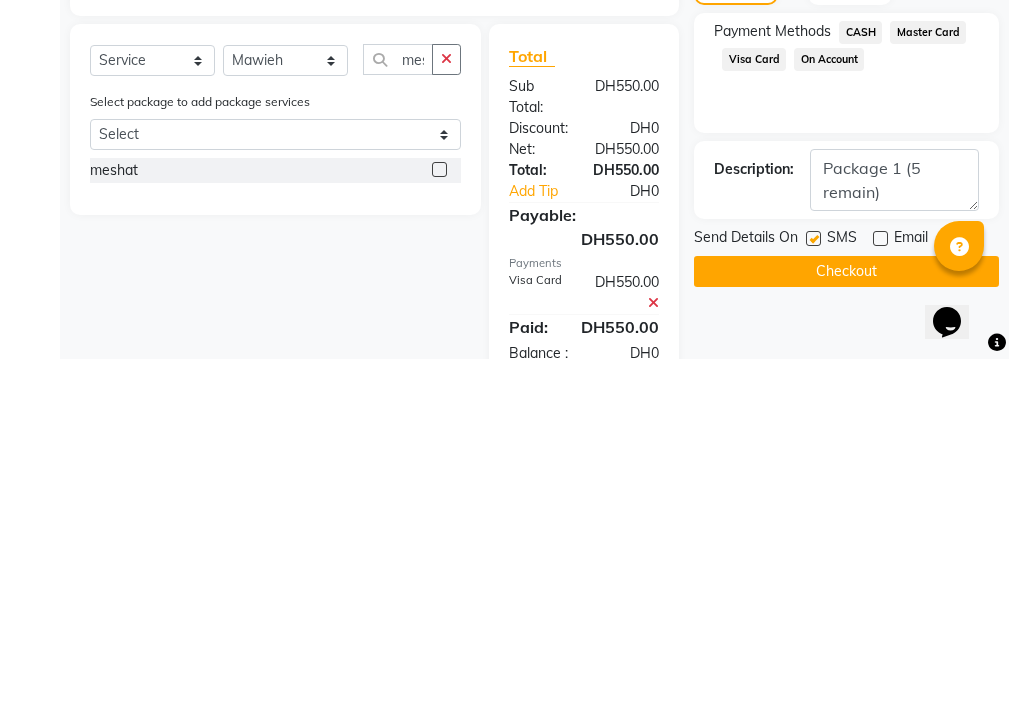 click 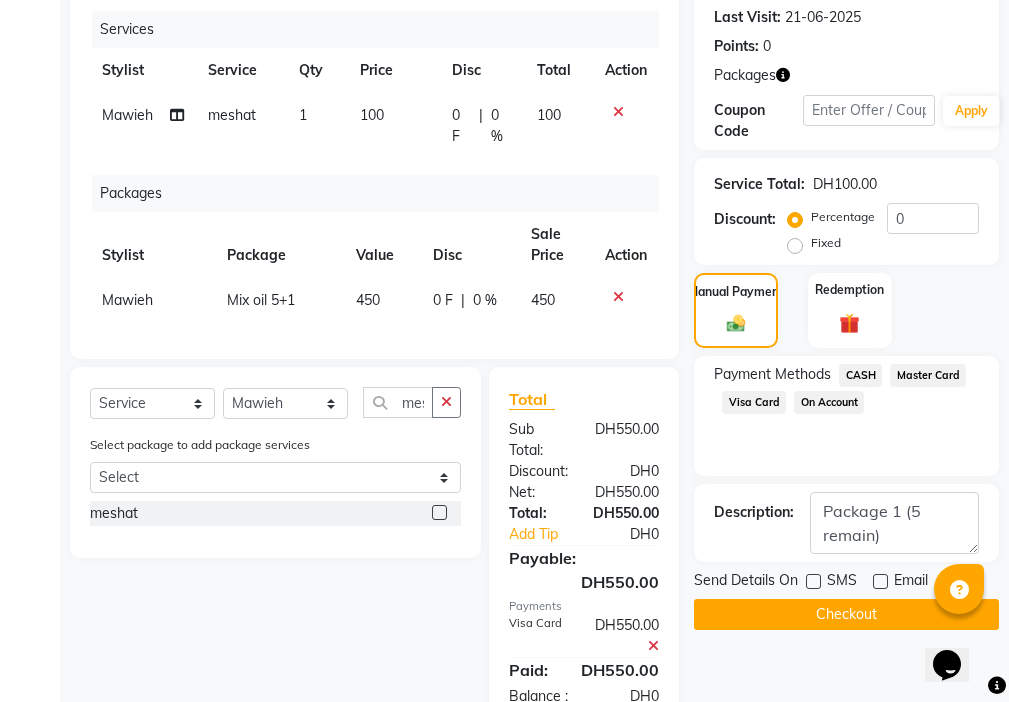 click on "Checkout" 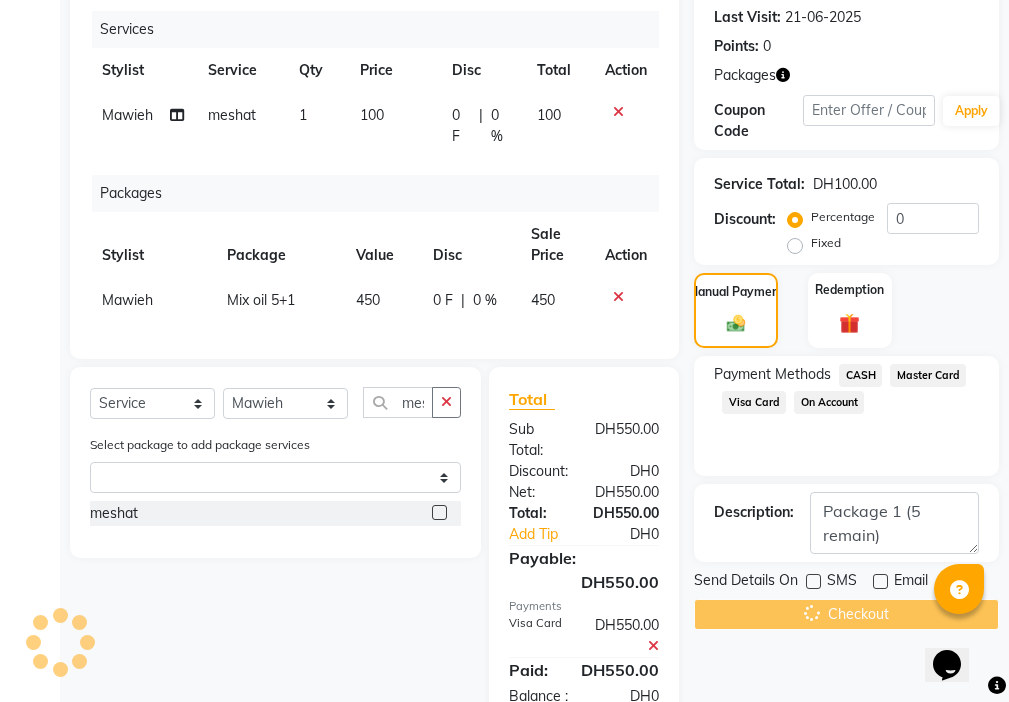 scroll, scrollTop: 0, scrollLeft: 0, axis: both 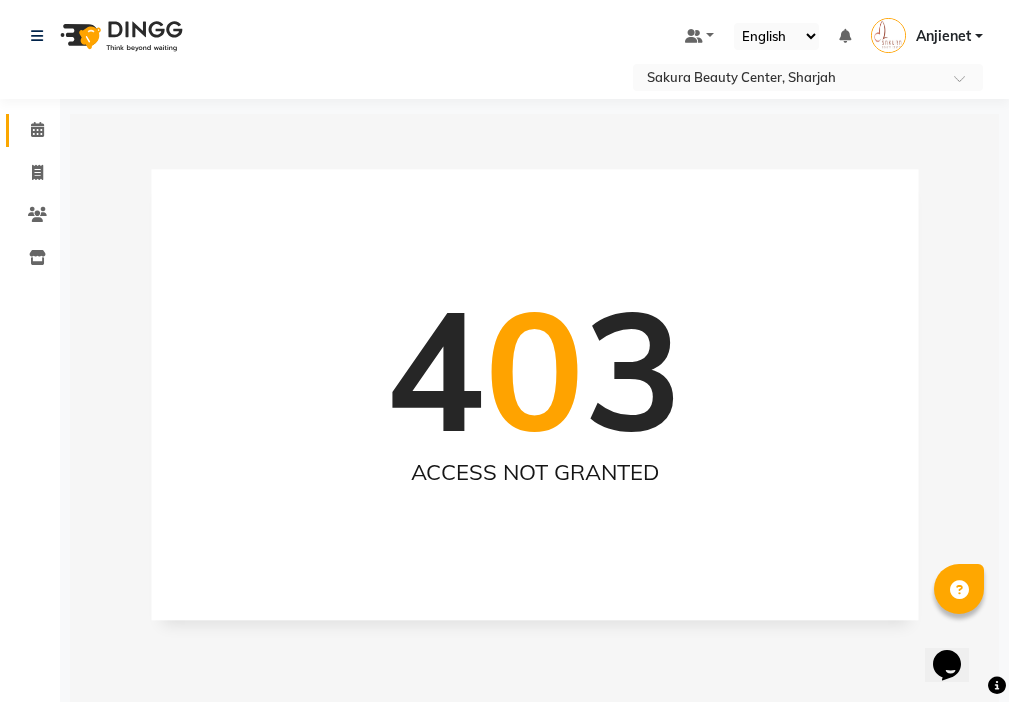 click 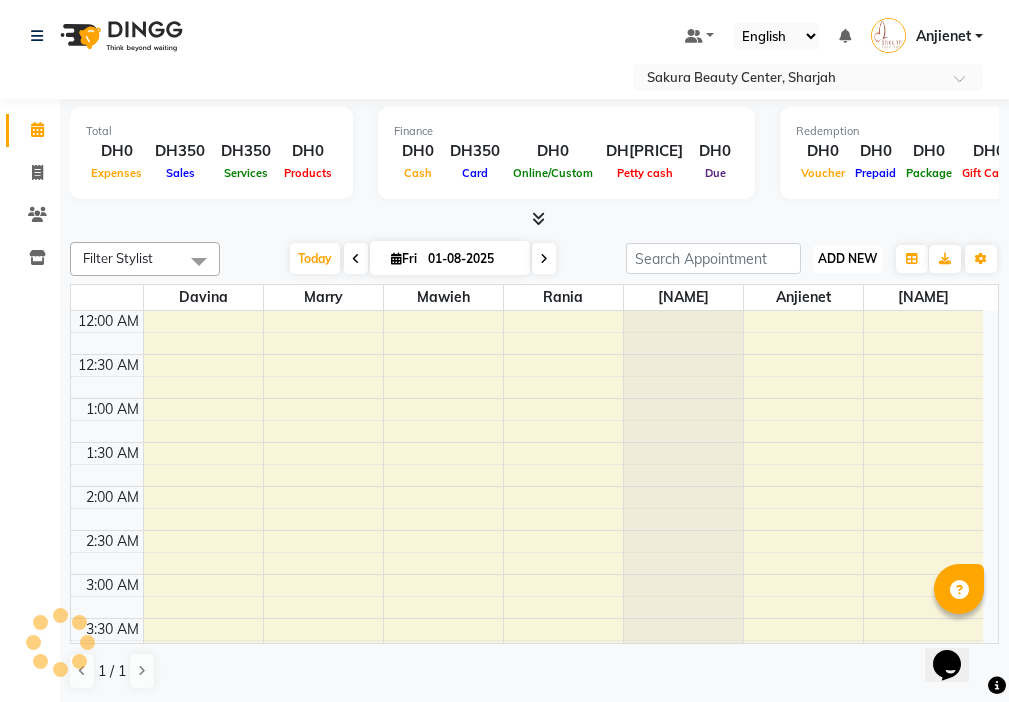 click on "ADD NEW" at bounding box center (847, 258) 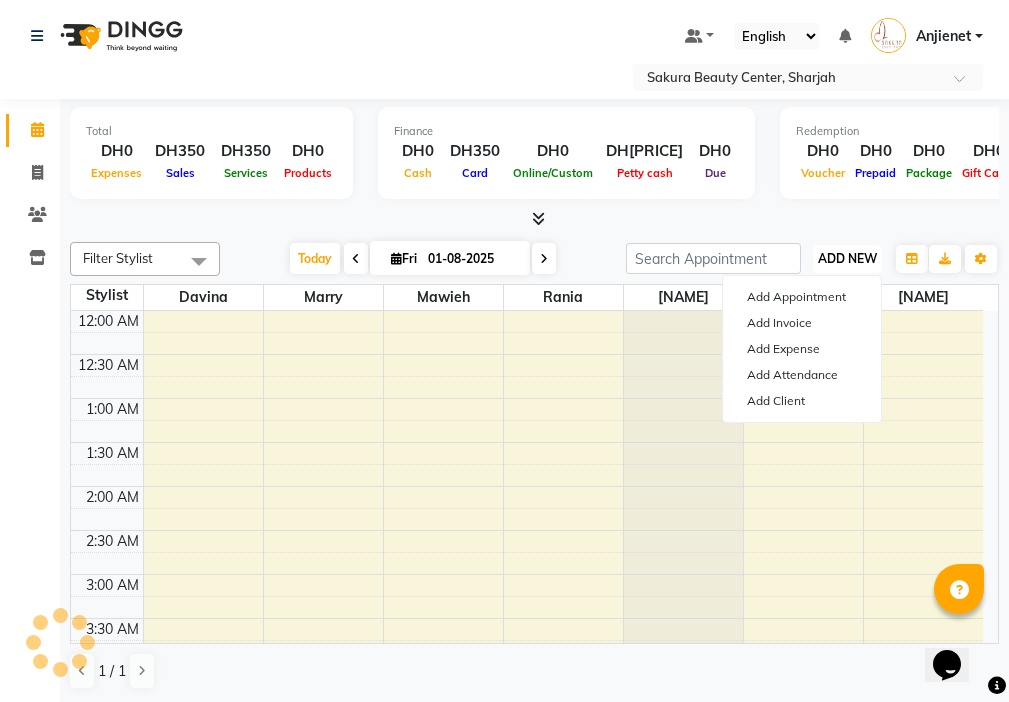 scroll, scrollTop: 529, scrollLeft: 0, axis: vertical 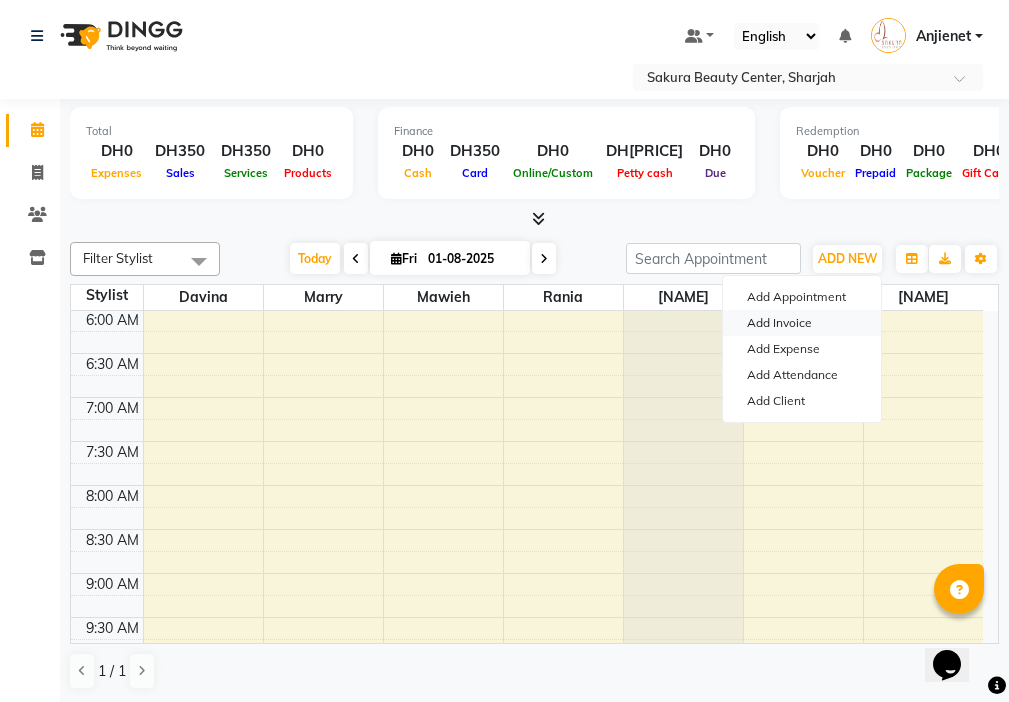 click on "Add Invoice" at bounding box center [802, 323] 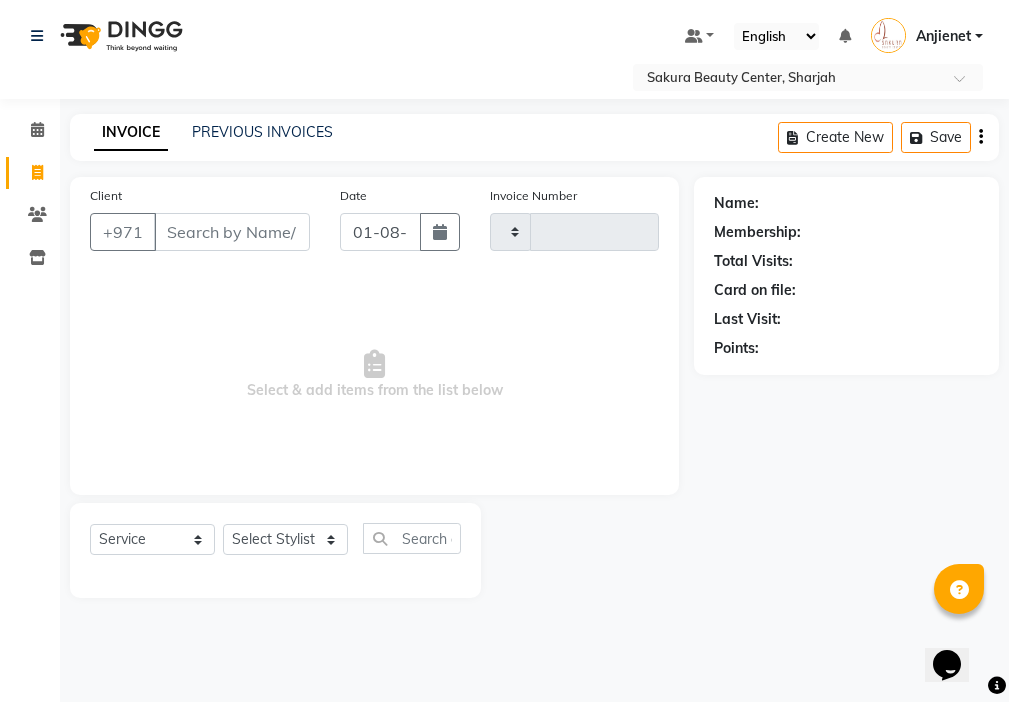 type on "[PHONE]" 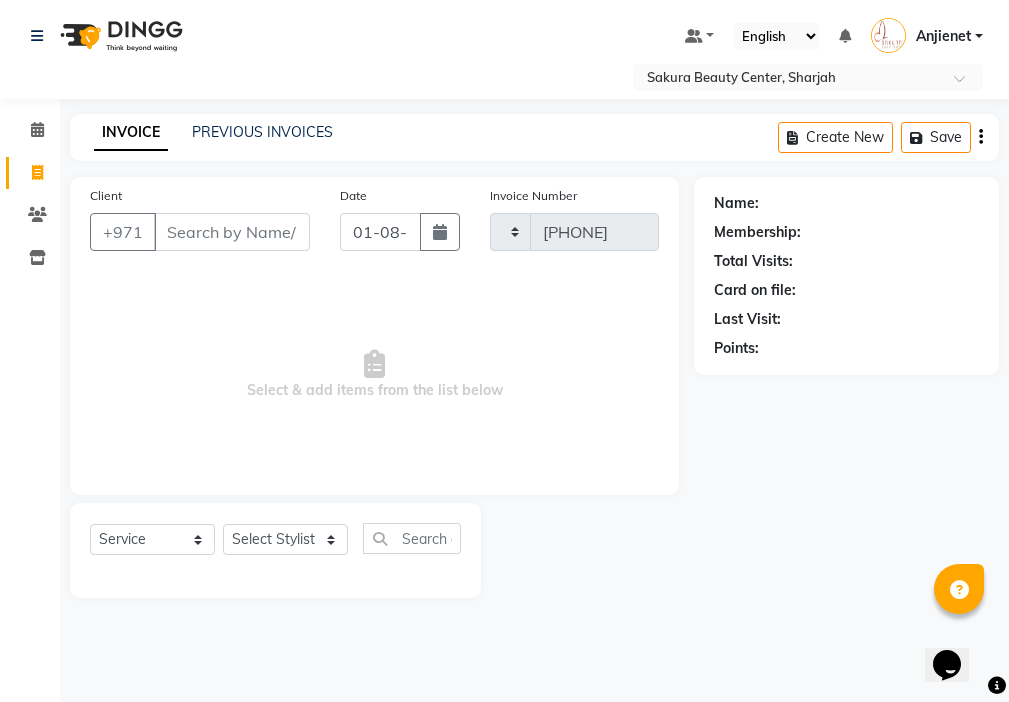 select on "3691" 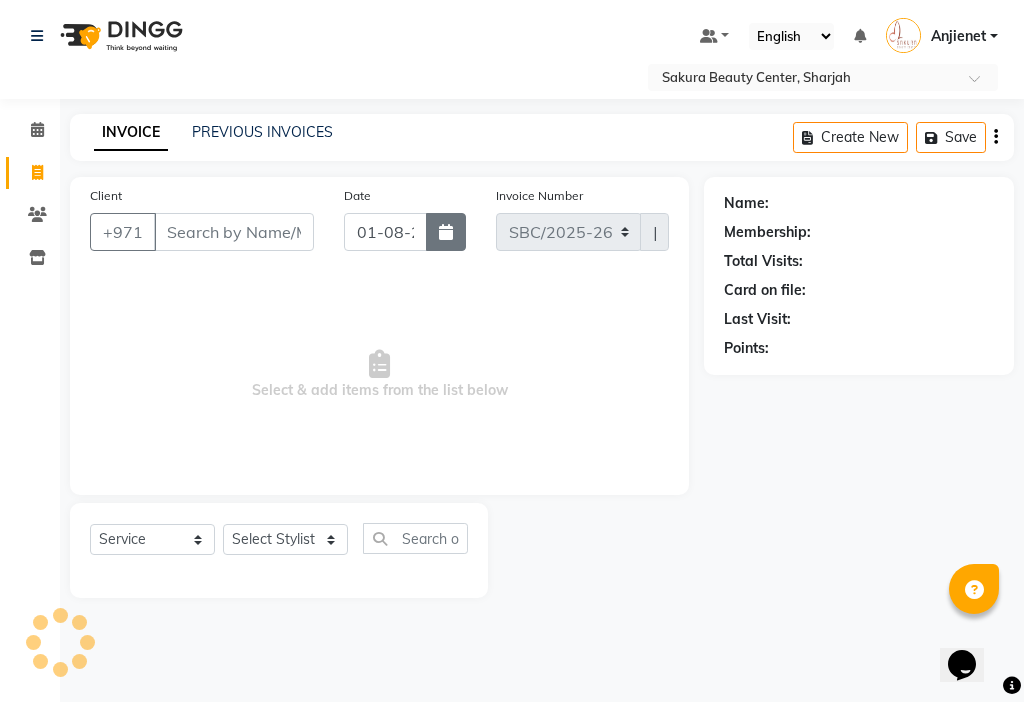 click 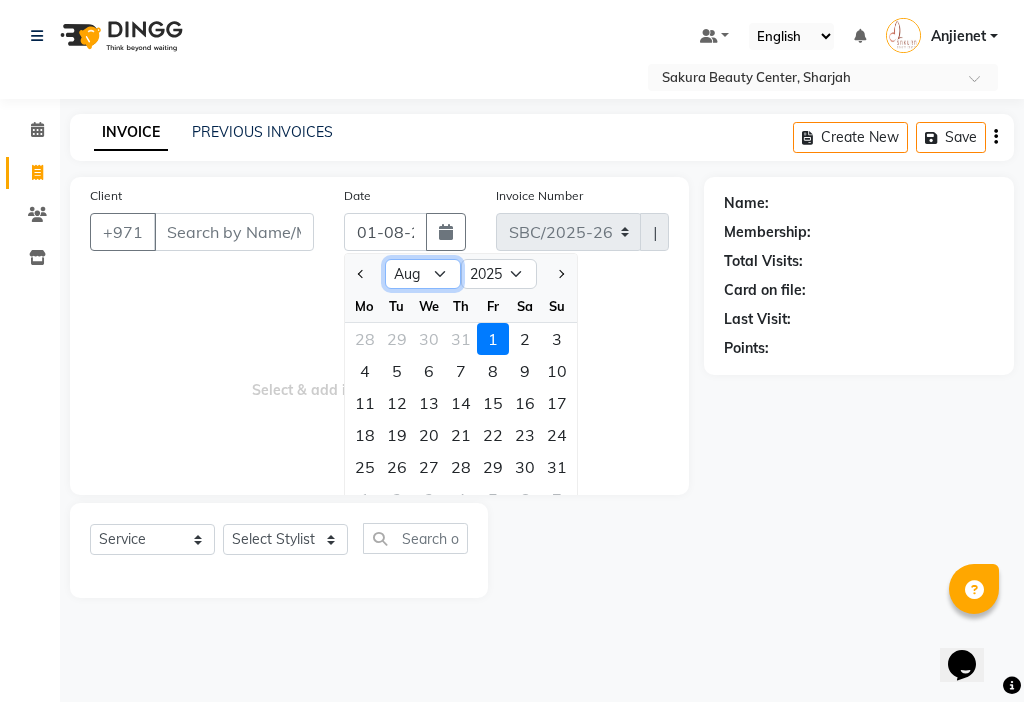click on "Jan Feb Mar Apr May Jun Jul Aug Sep Oct Nov Dec" 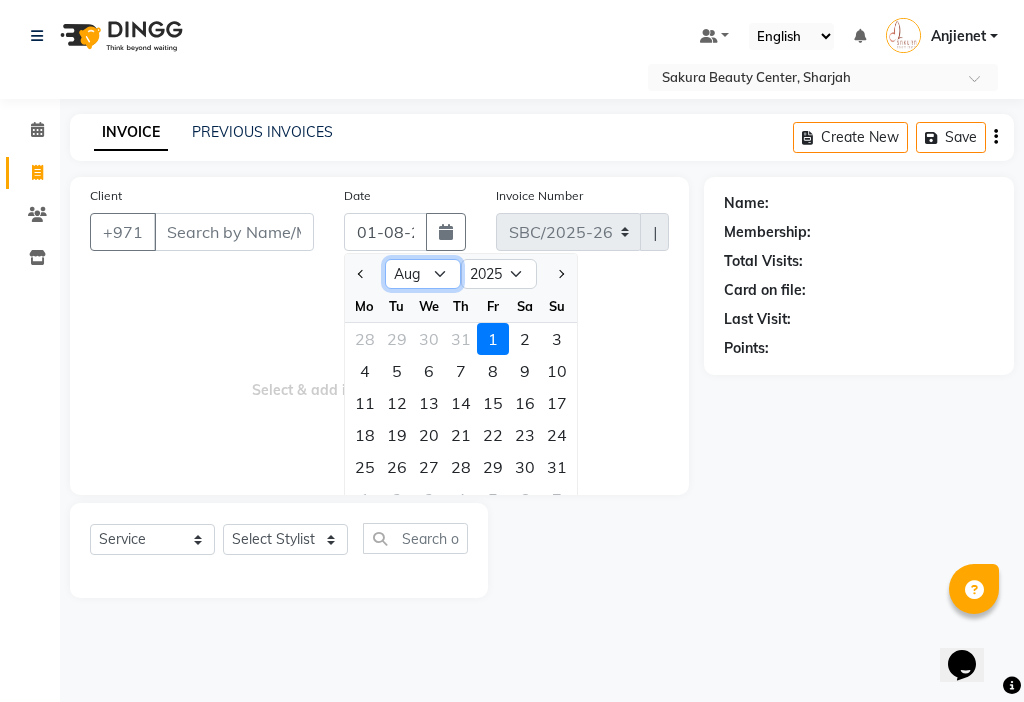 select on "7" 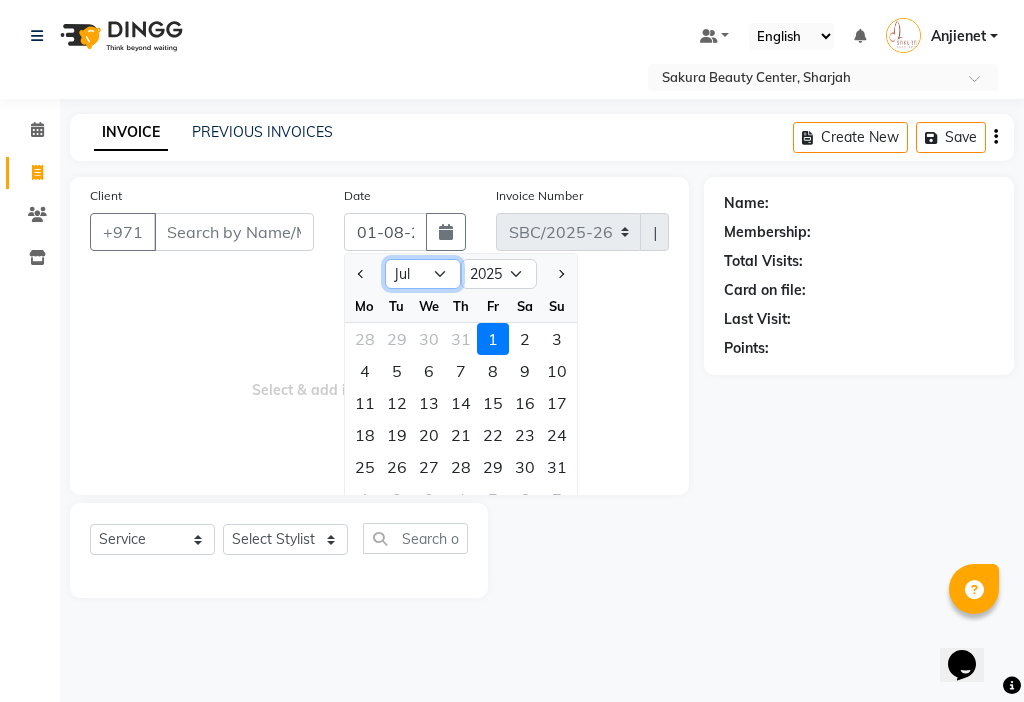 click on "Jan Feb Mar Apr May Jun Jul Aug Sep Oct Nov Dec" 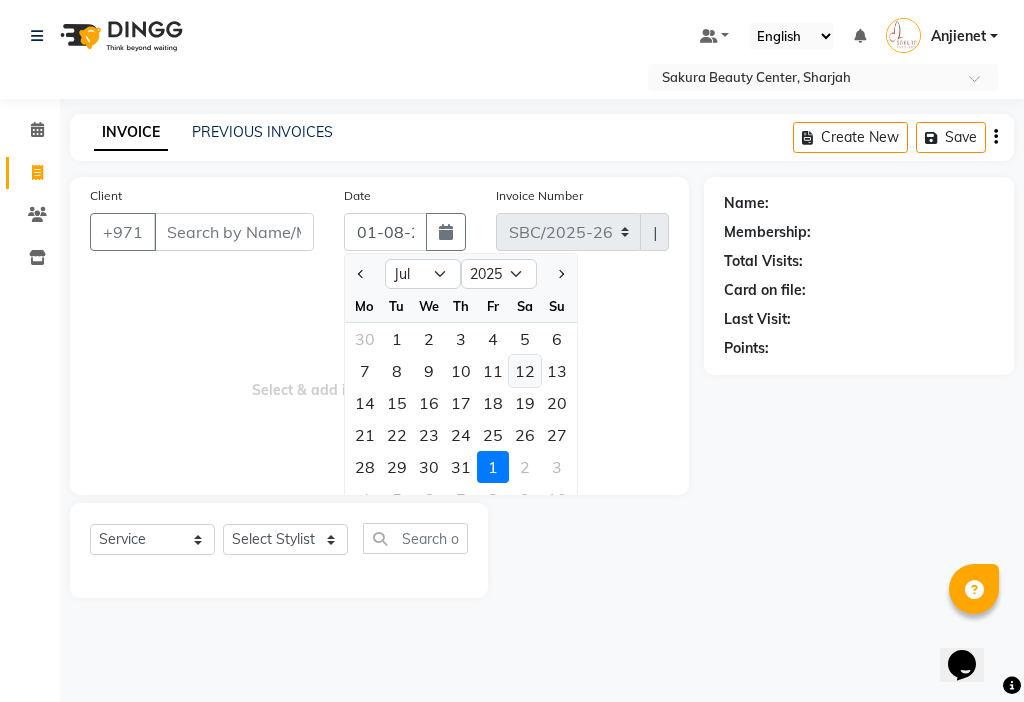 click on "12" 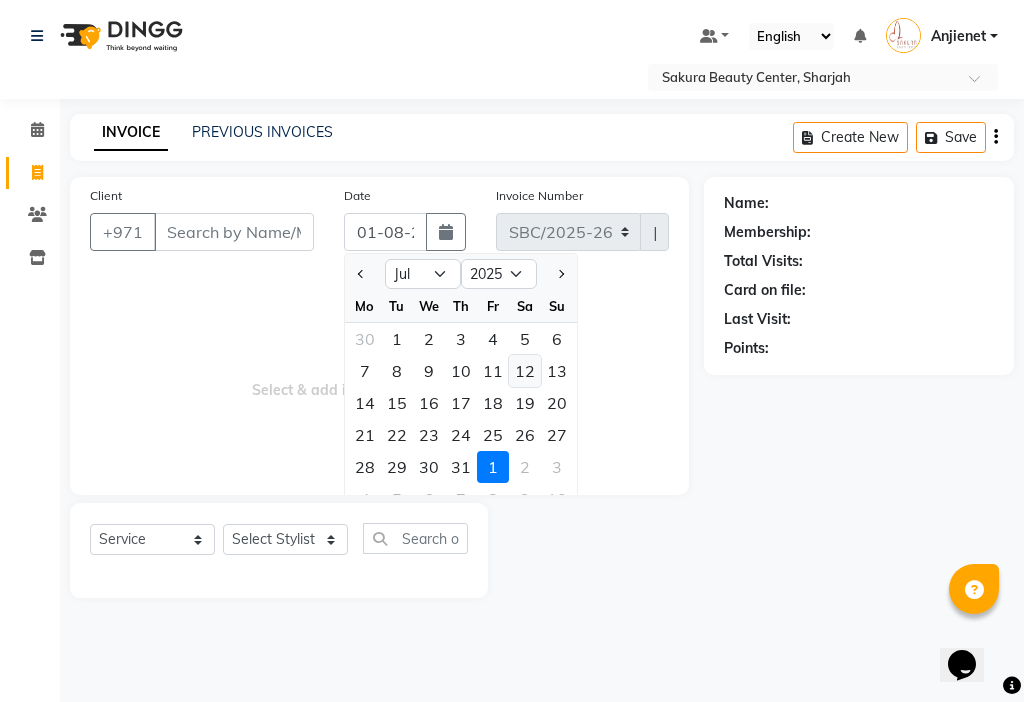 type on "12-07-2025" 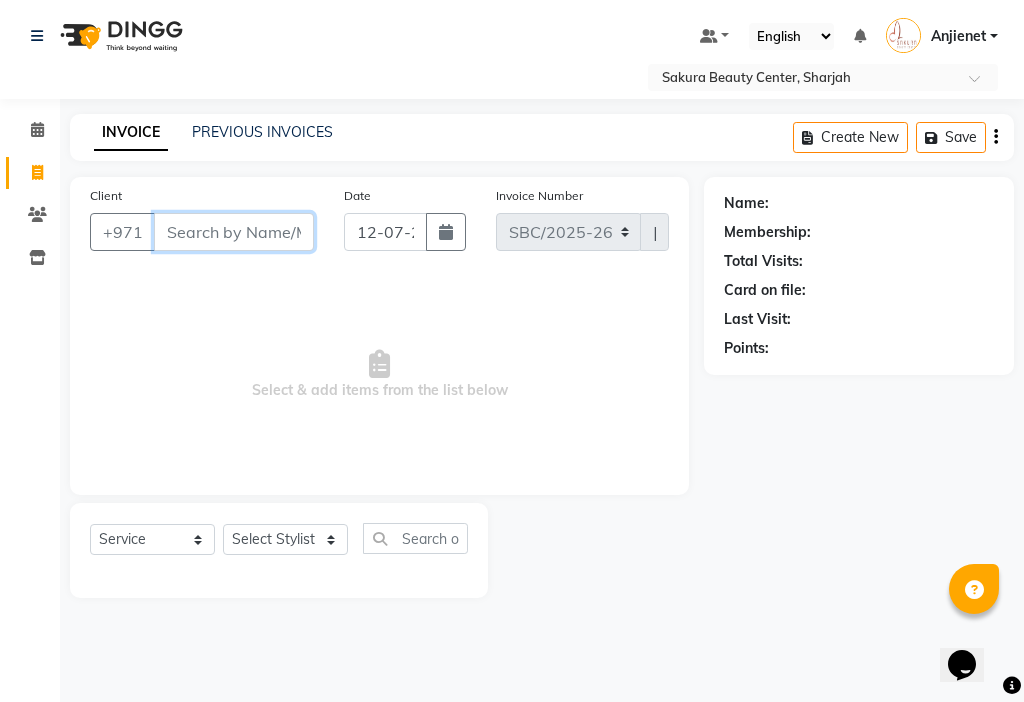 click on "Client" at bounding box center [234, 232] 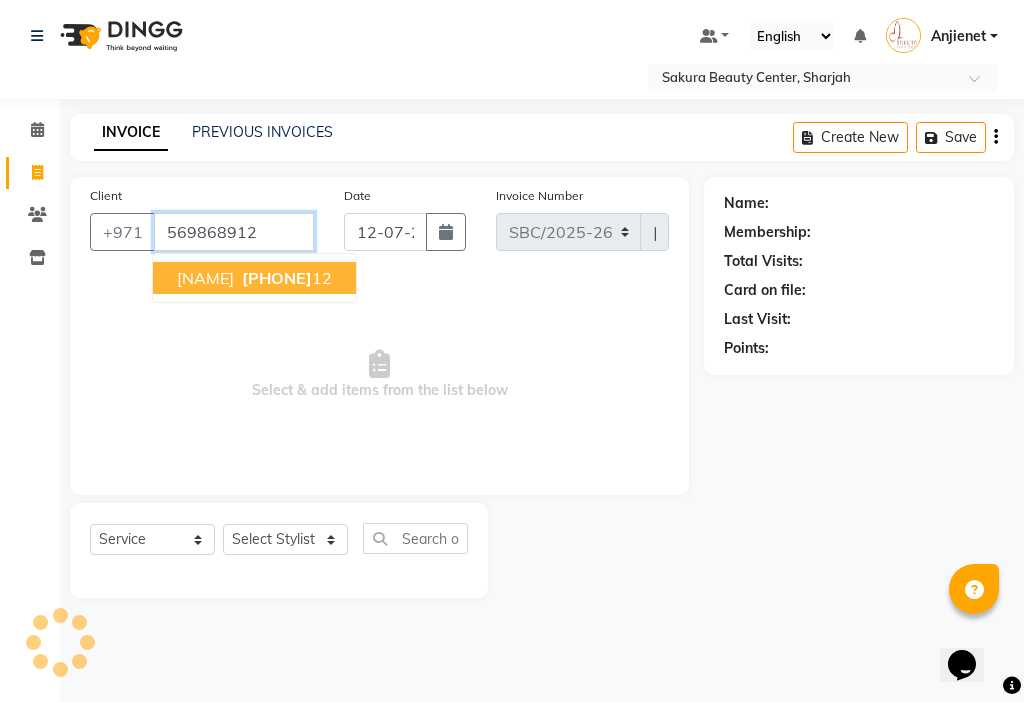 type on "569868912" 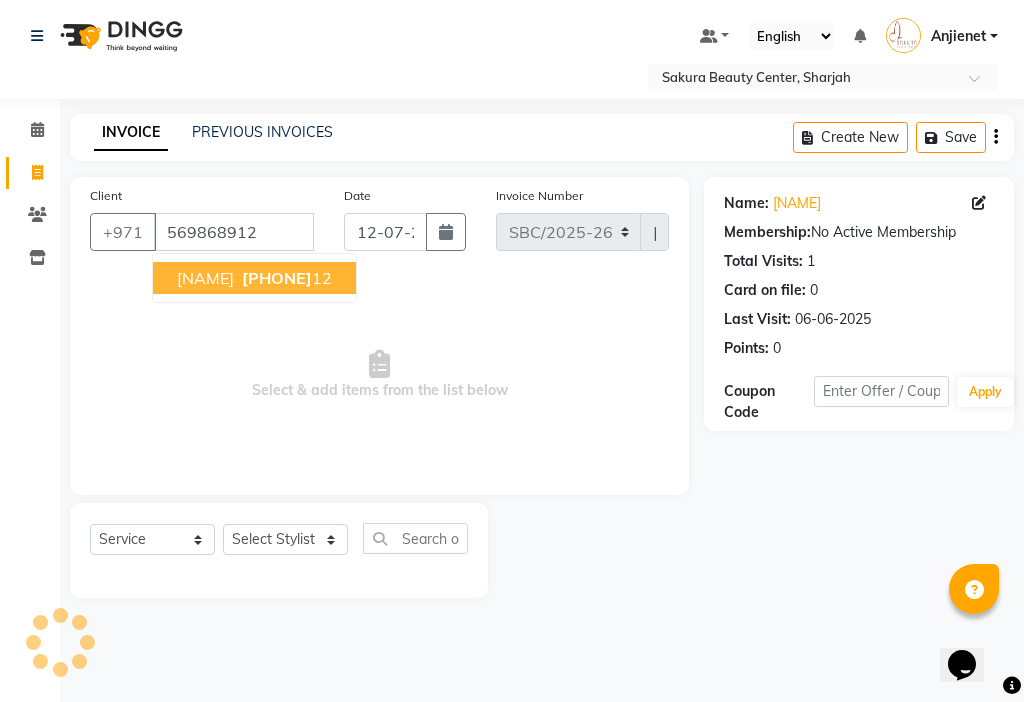click on "[PHONE]" at bounding box center (277, 278) 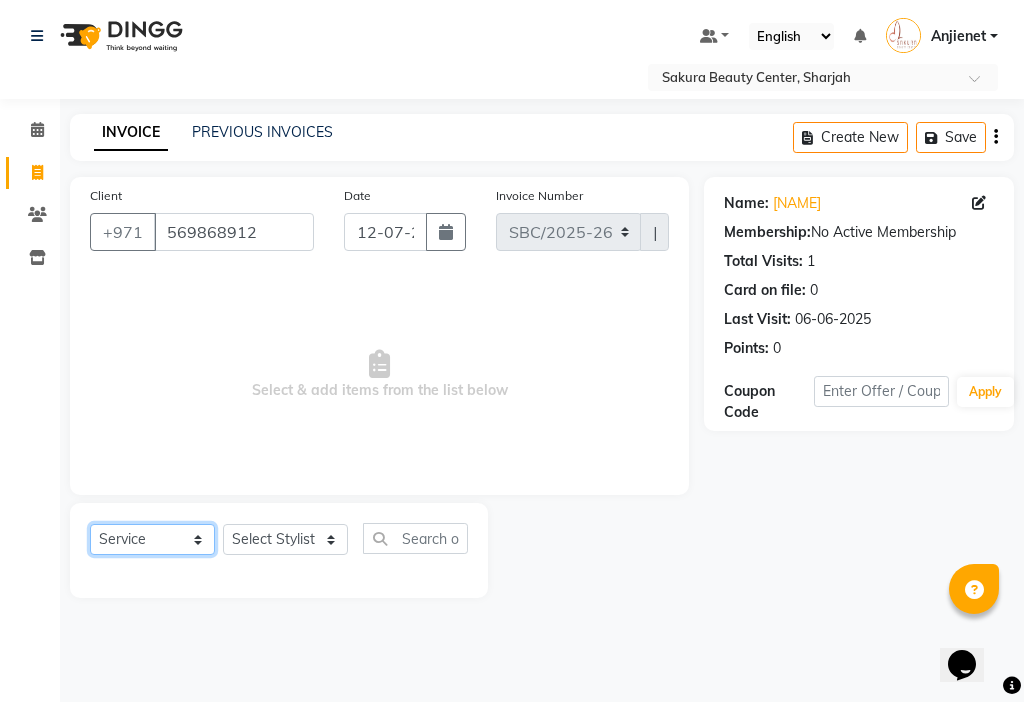 click on "Select  Service  Product  Membership  Package Voucher Prepaid Gift Card" 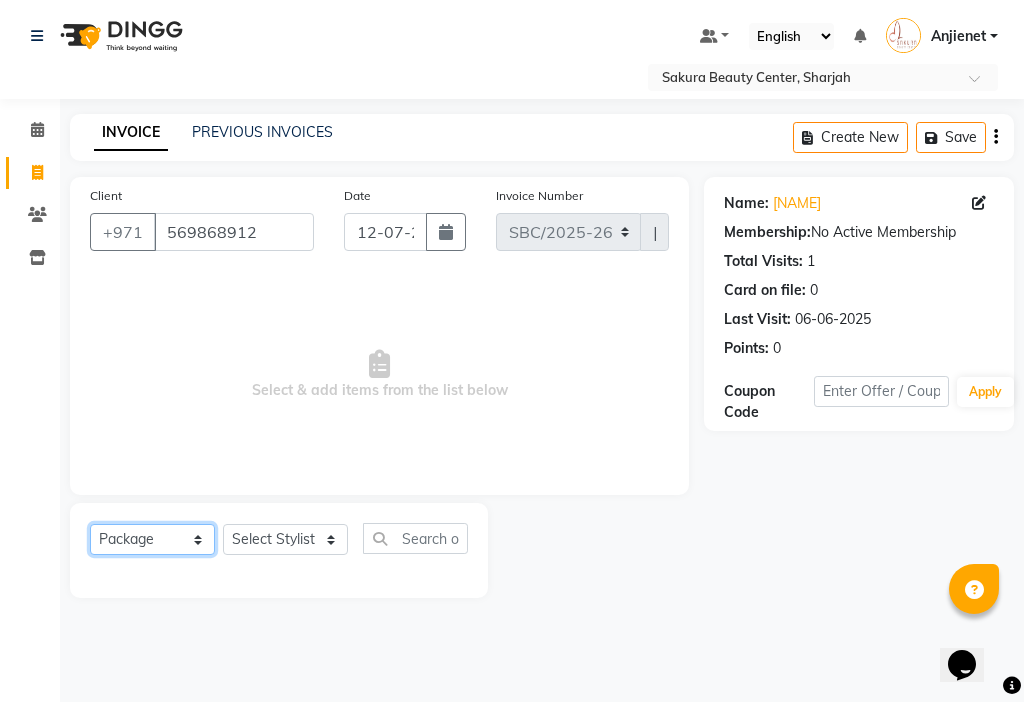 click on "Select  Service  Product  Membership  Package Voucher Prepaid Gift Card" 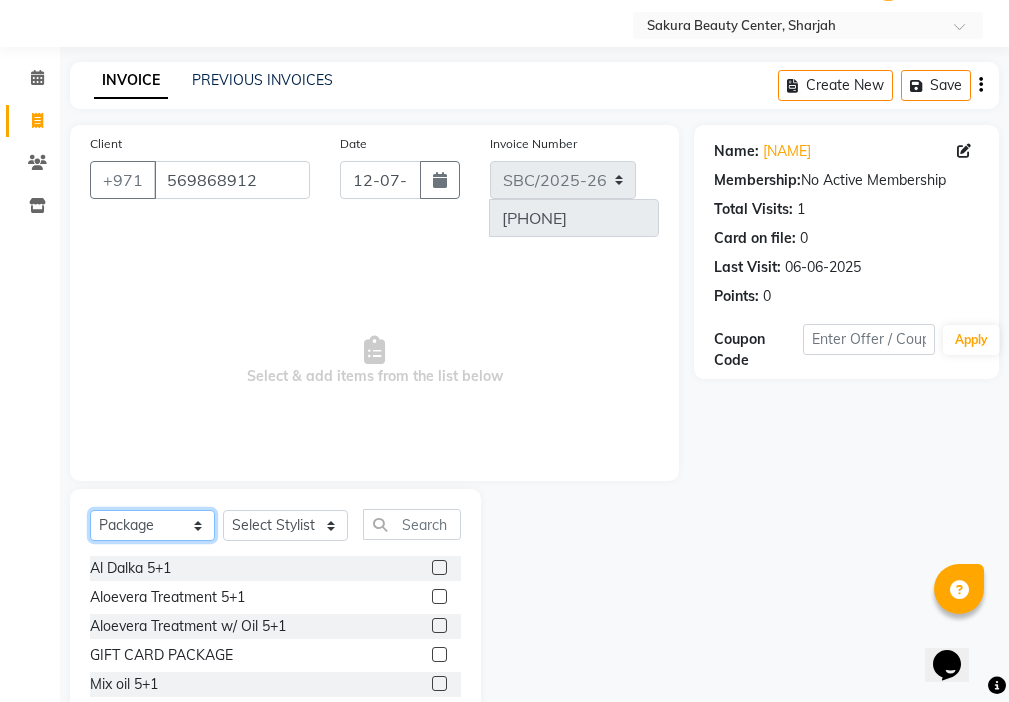 scroll, scrollTop: 100, scrollLeft: 0, axis: vertical 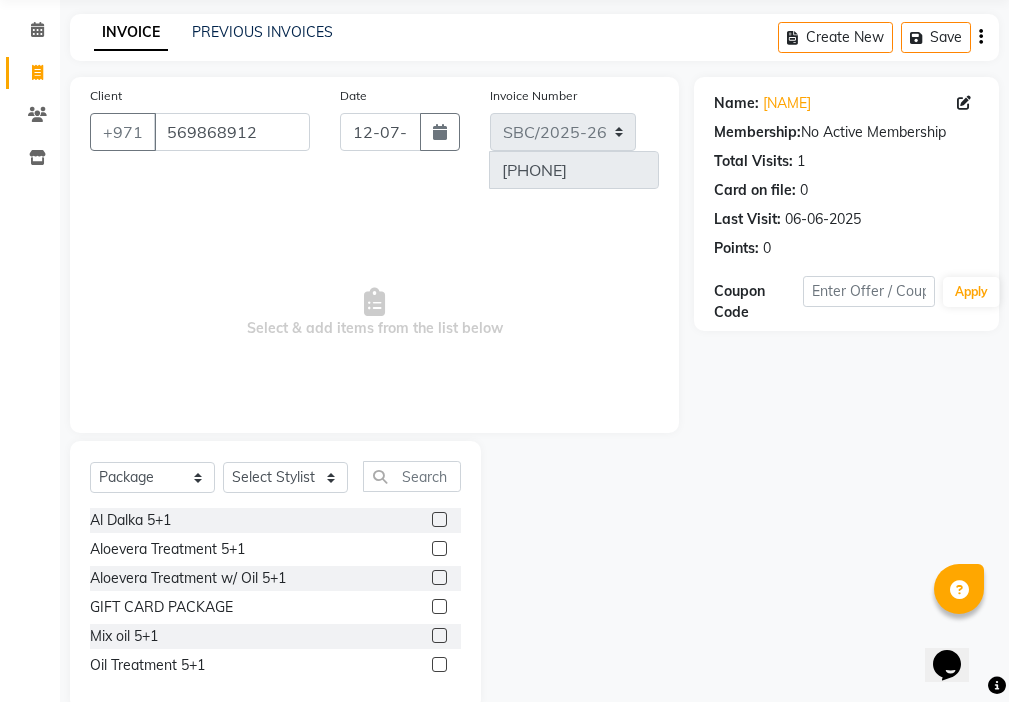 click 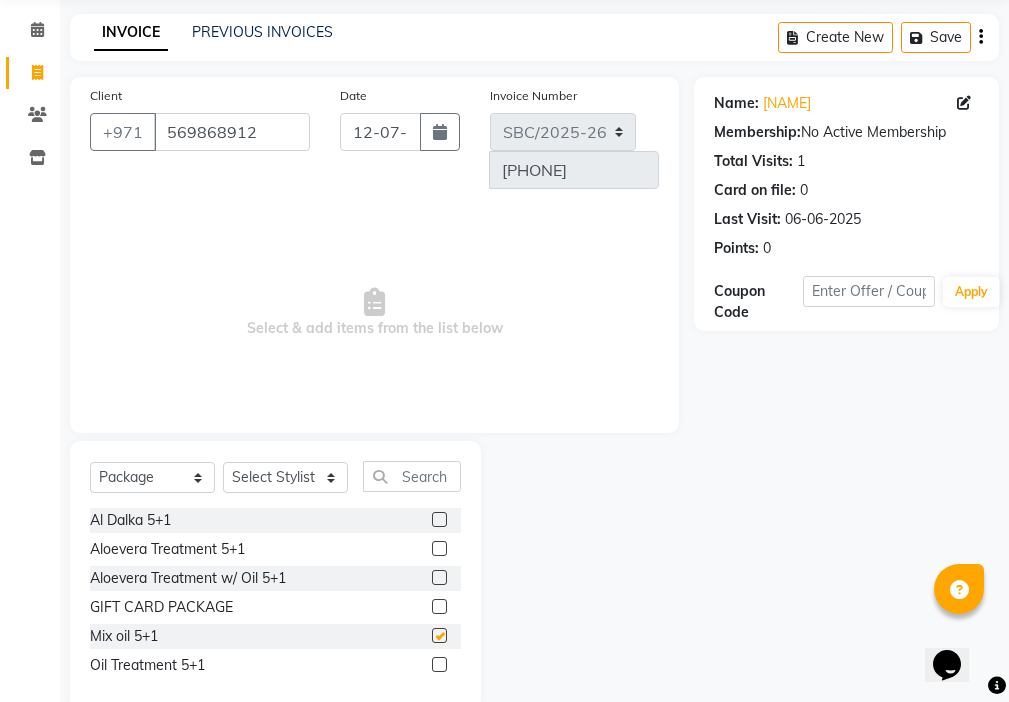 checkbox on "false" 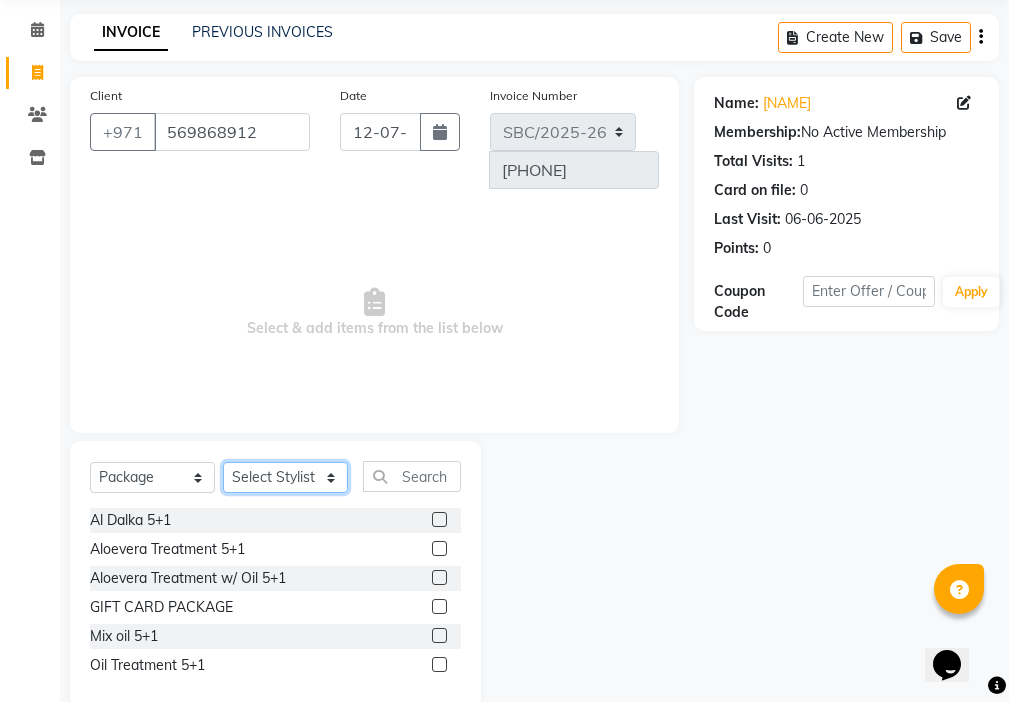 click on "Select Stylist [NAME] [NAME] [NAME] [NAME] [NAME] [NAME] [NAME]" 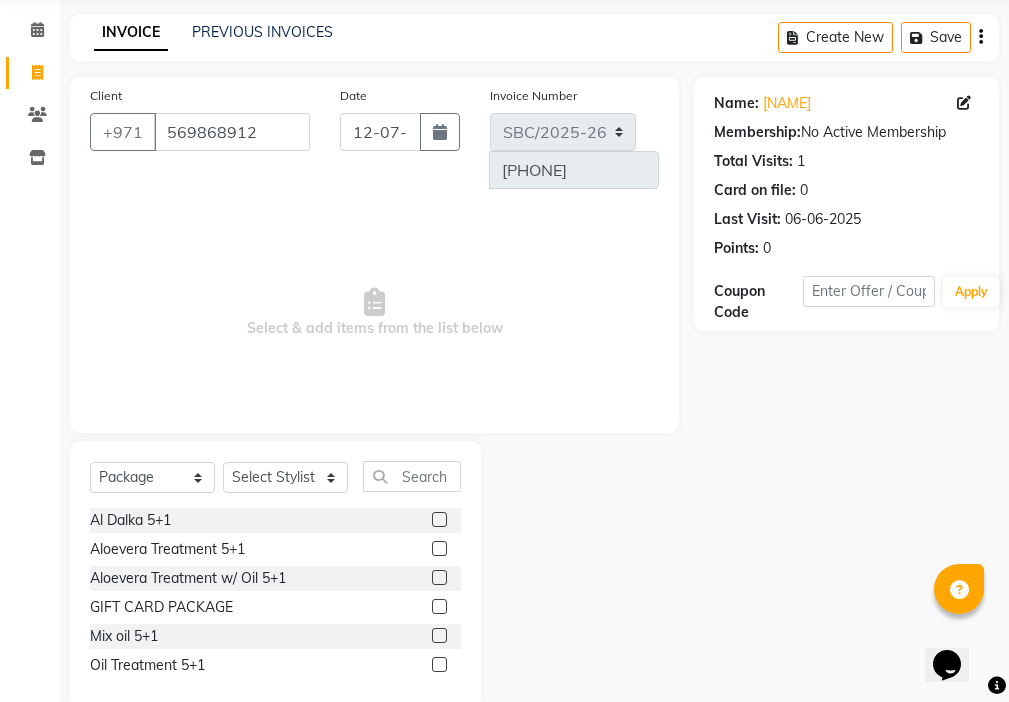 click 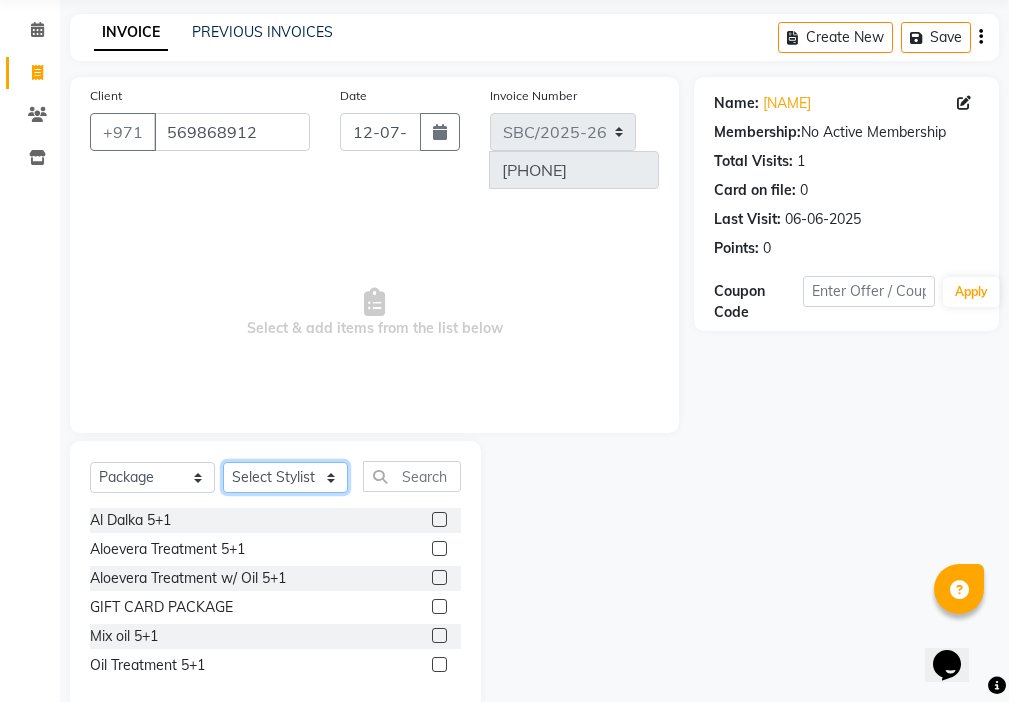 click on "Select Stylist [NAME] [NAME] [NAME] [NAME] [NAME] [NAME] [NAME]" 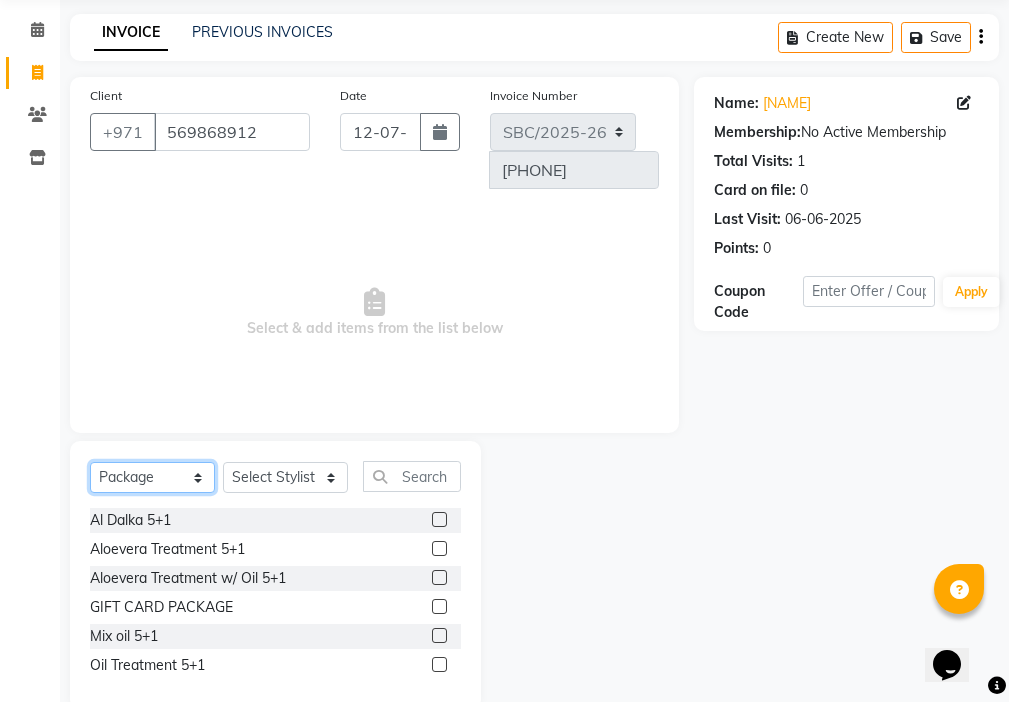 click on "Select  Service  Product  Membership  Package Voucher Prepaid Gift Card" 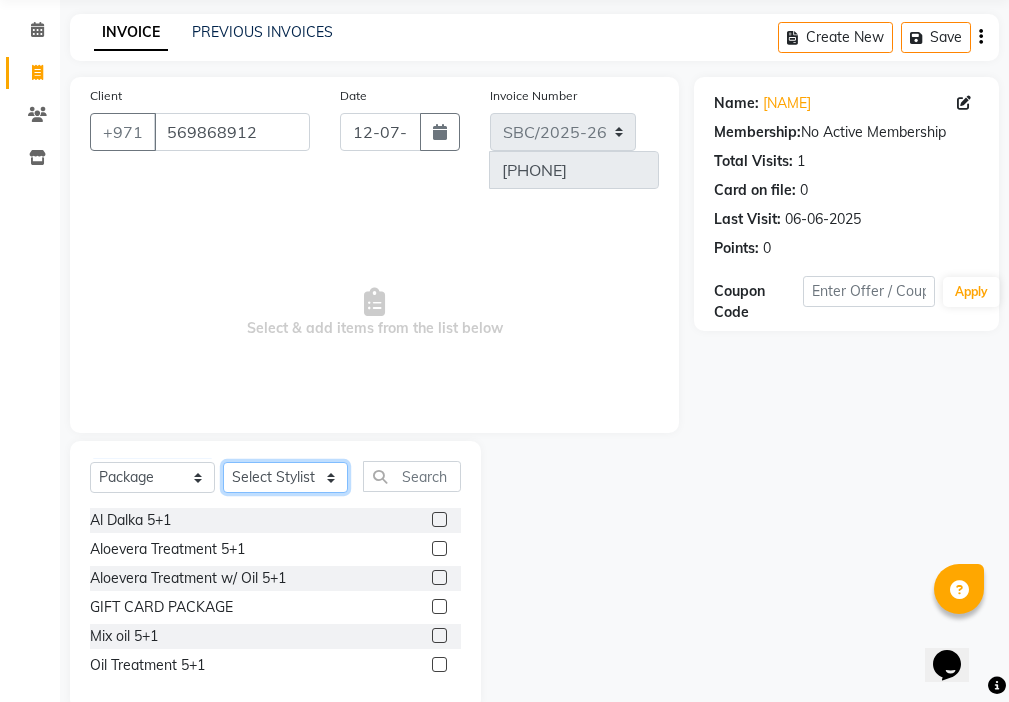 click on "Select Stylist [NAME] [NAME] [NAME] [NAME] [NAME] [NAME] [NAME]" 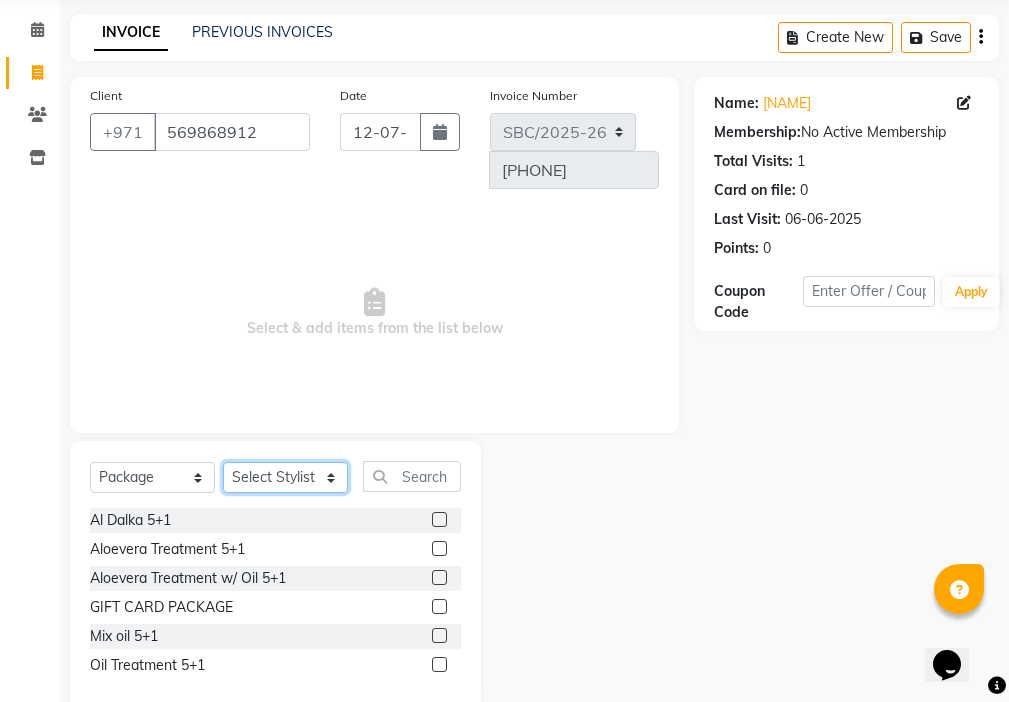 select on "59406" 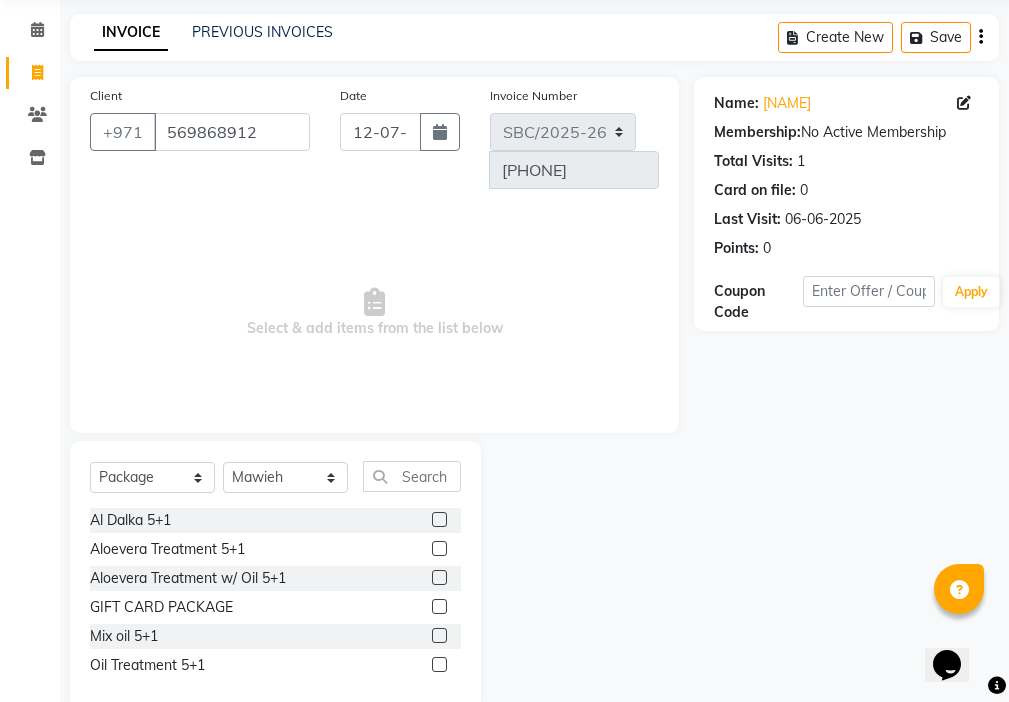 click on "Select & add items from the list below" at bounding box center (374, 313) 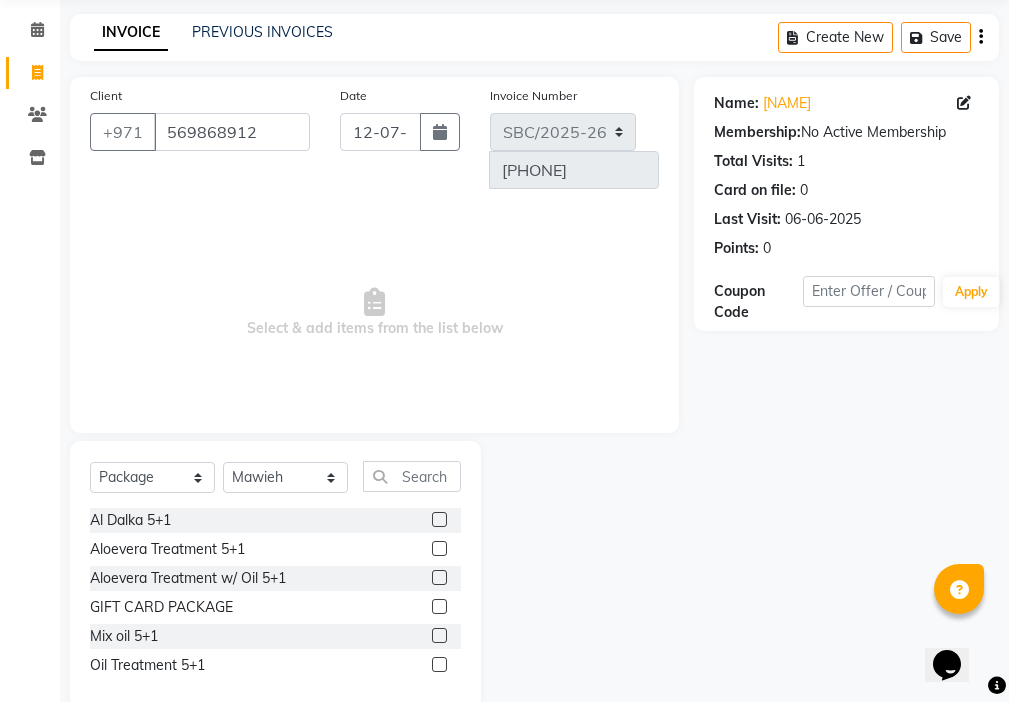 click 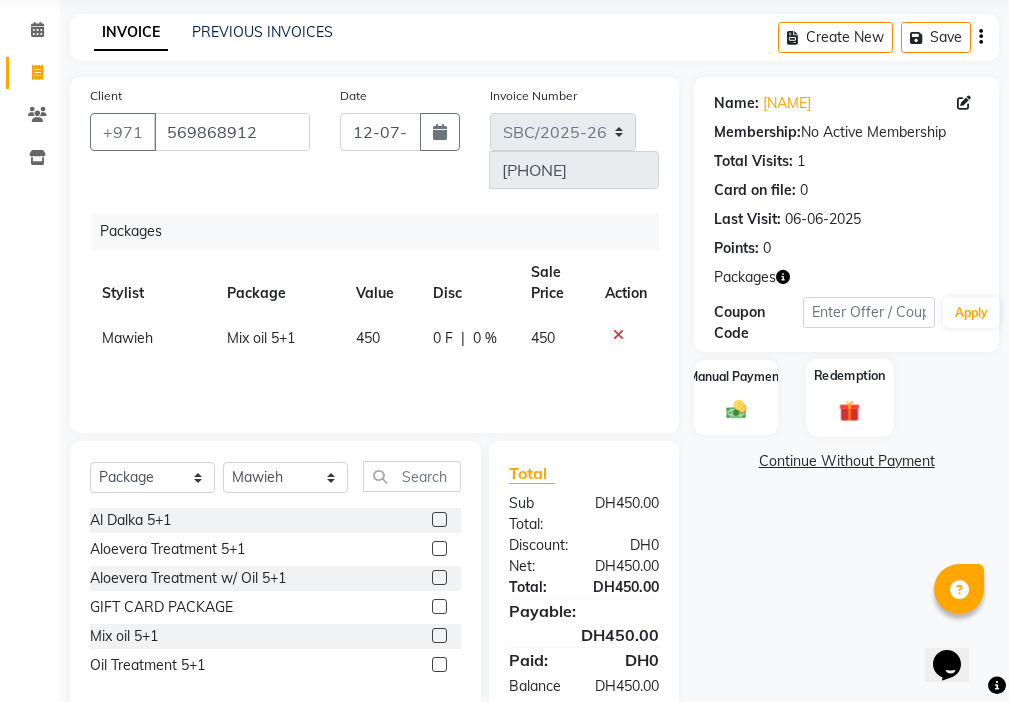 click 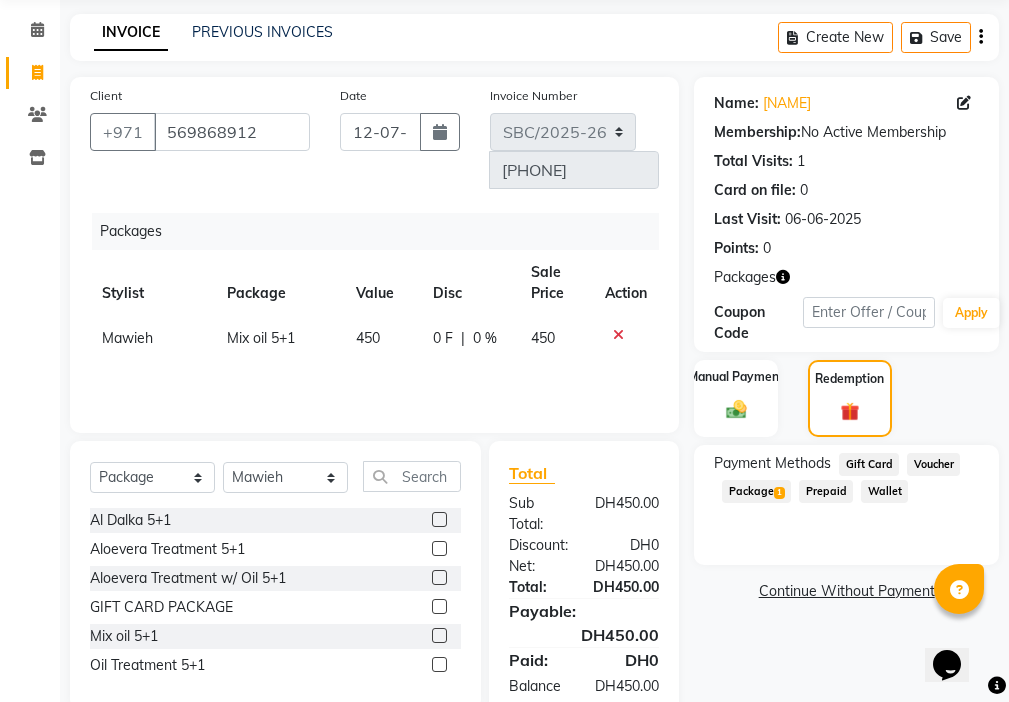 click on "Package  1" 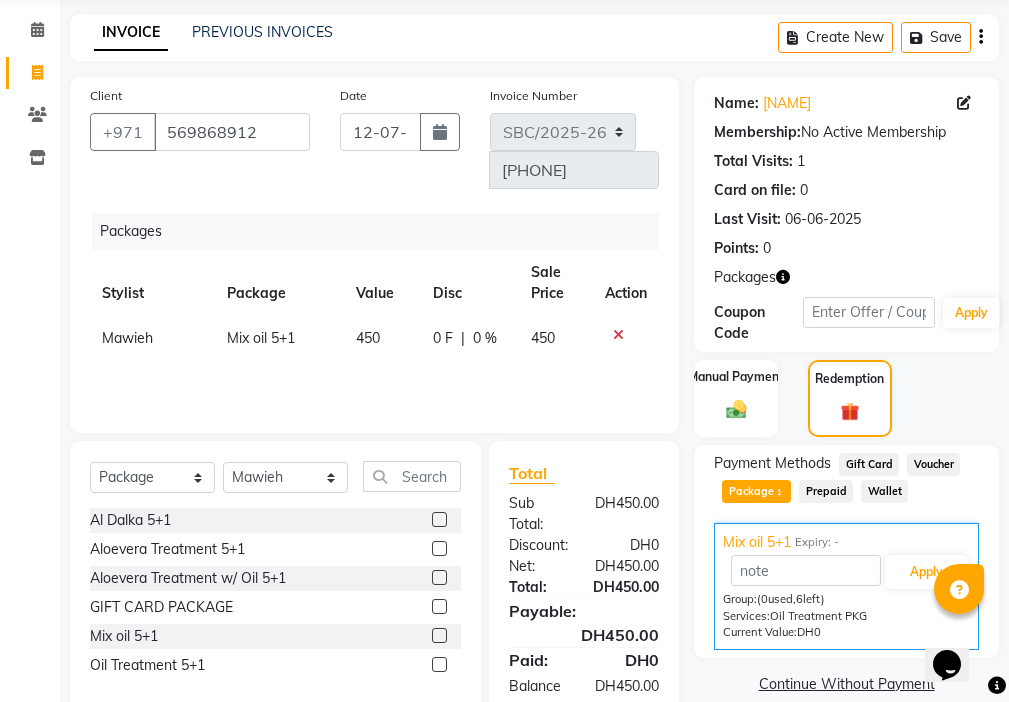 click on "Services:   [SERVICE] [SERVICE]" at bounding box center (846, 616) 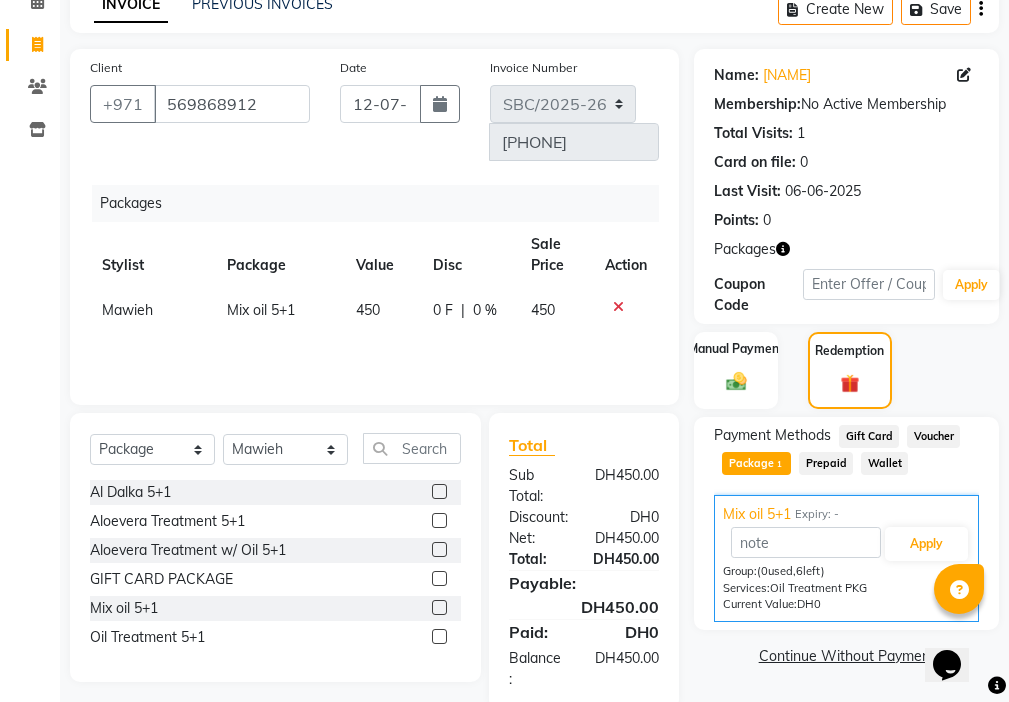 click 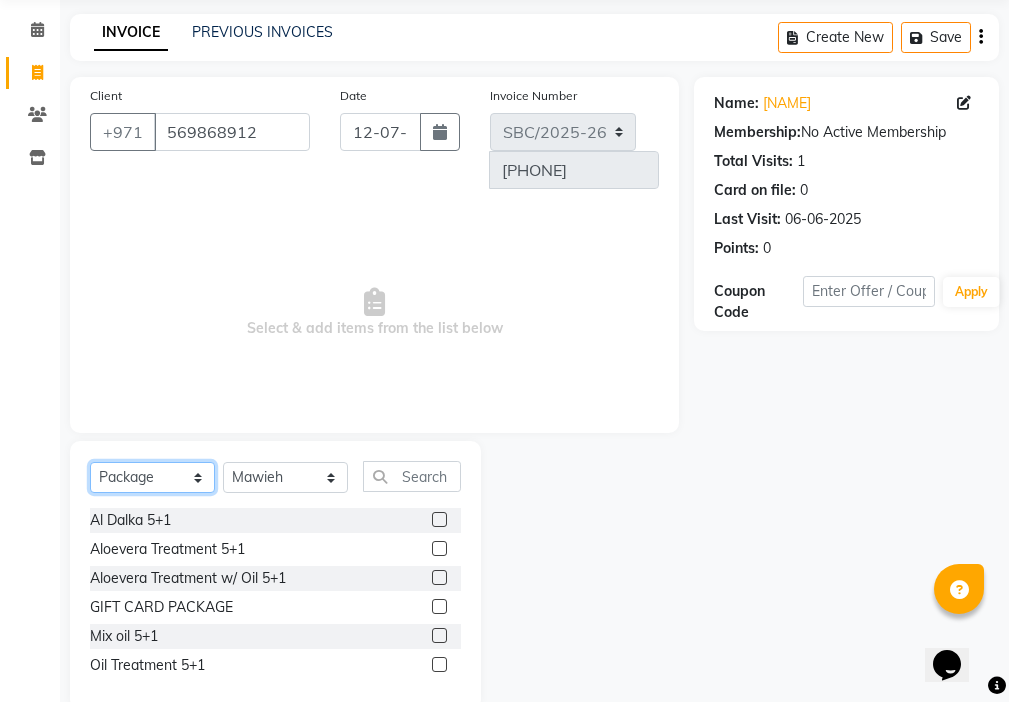 click on "Select  Service  Product  Membership  Package Voucher Prepaid Gift Card" 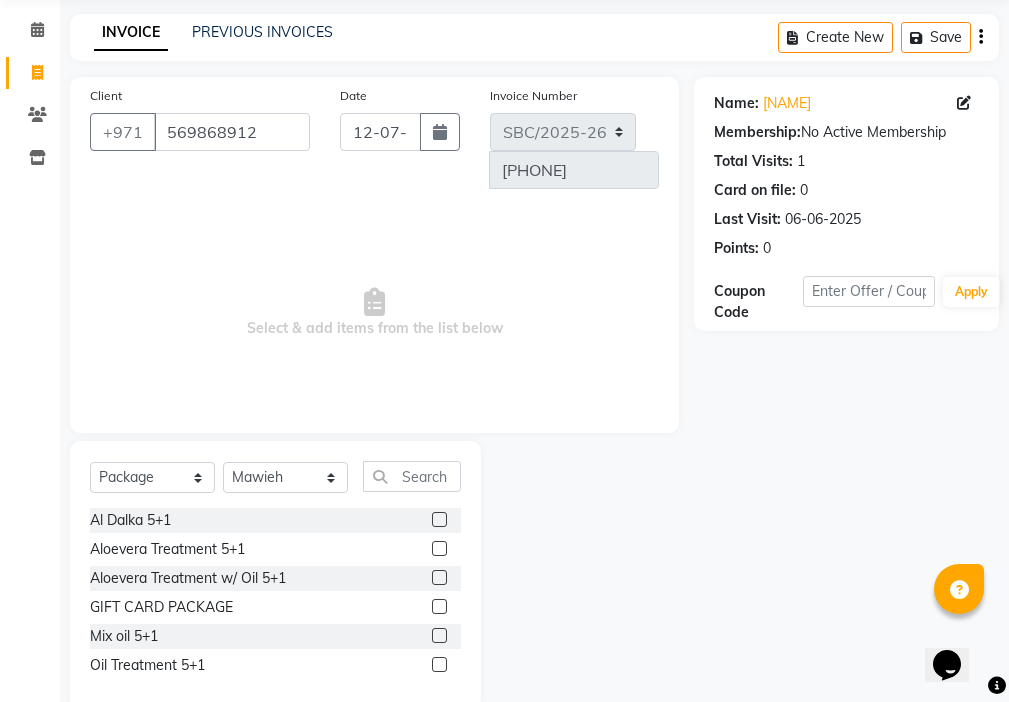 click 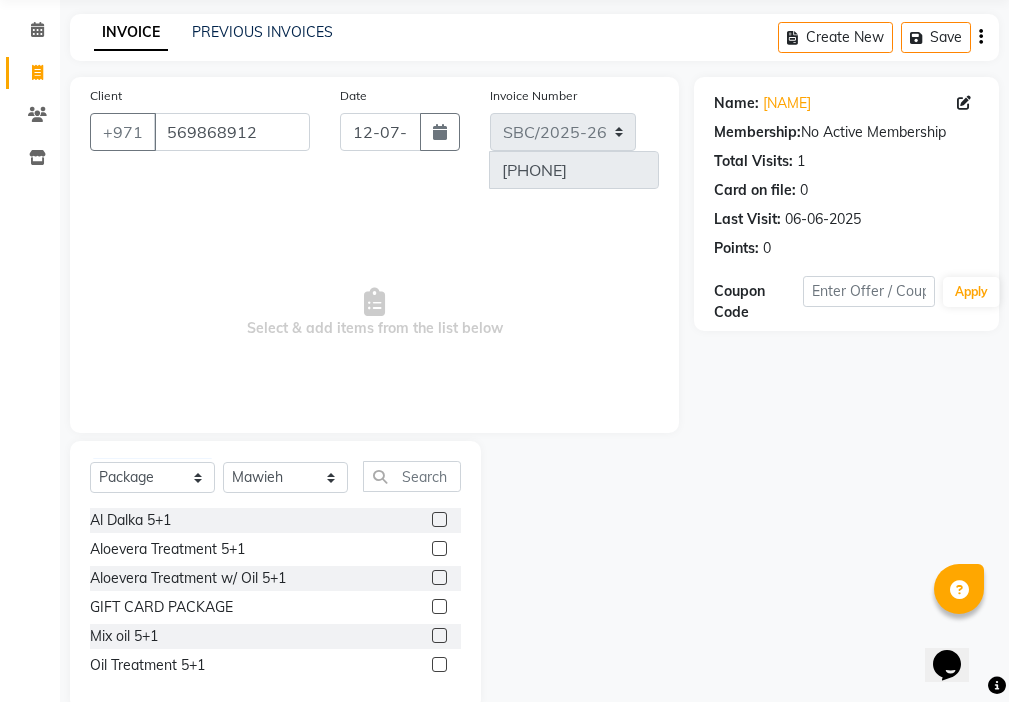 click at bounding box center (438, 636) 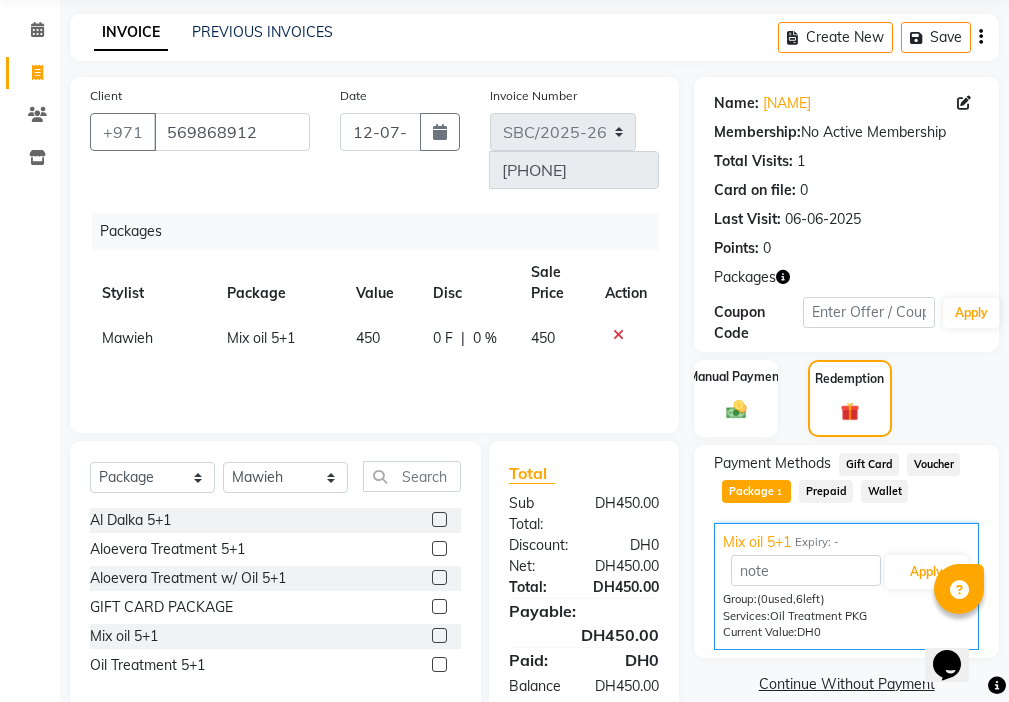 click 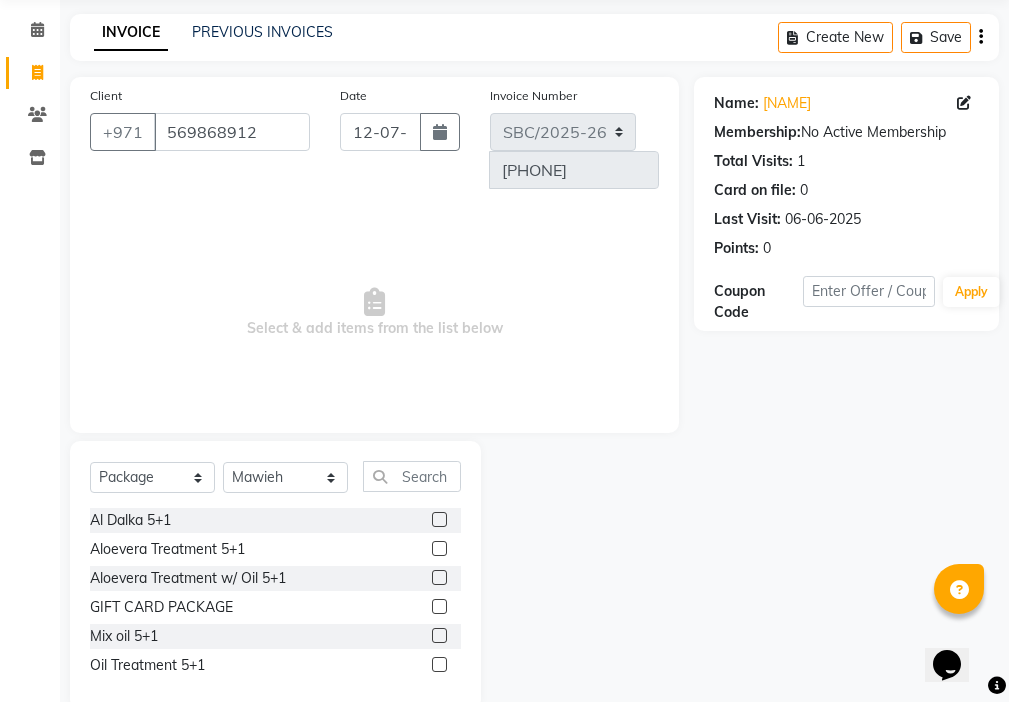 click 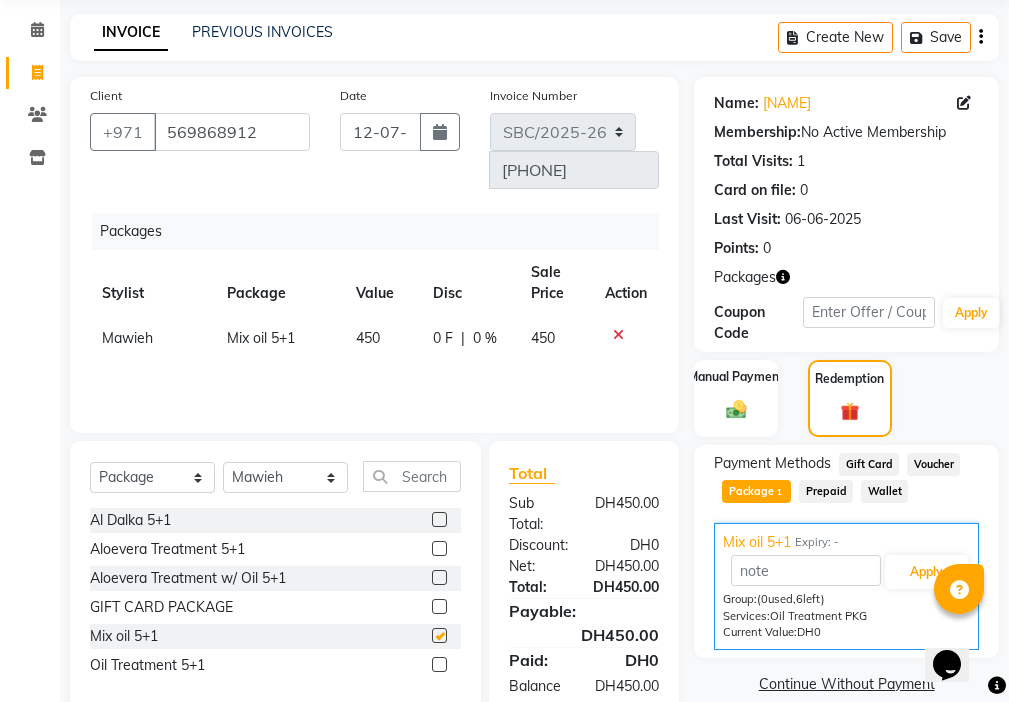 checkbox on "false" 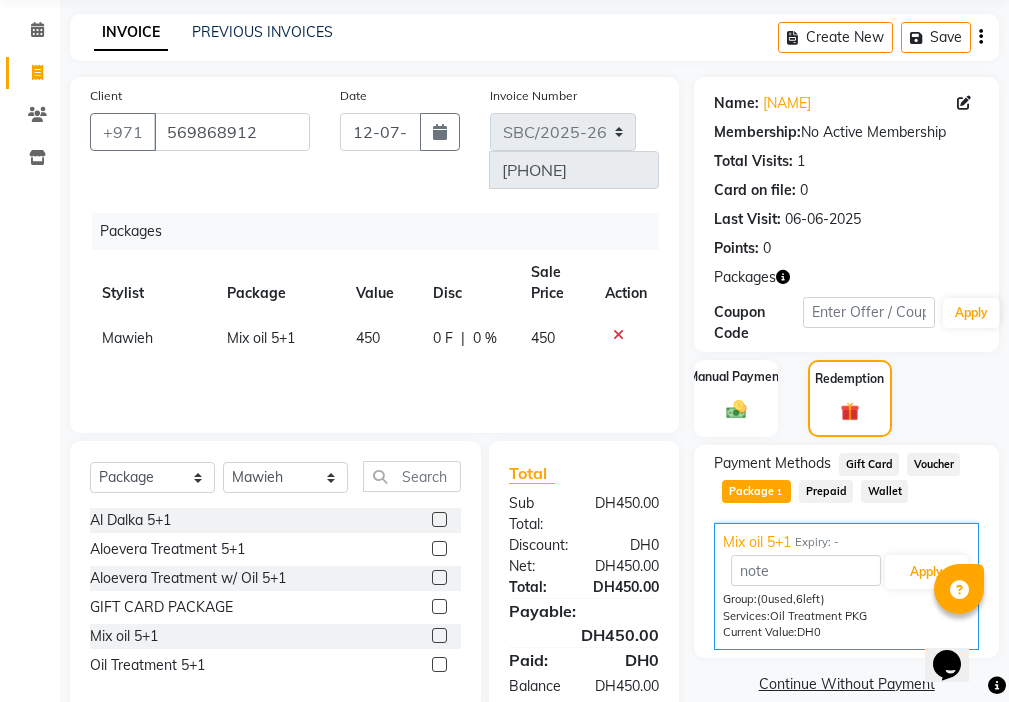 click on "450" 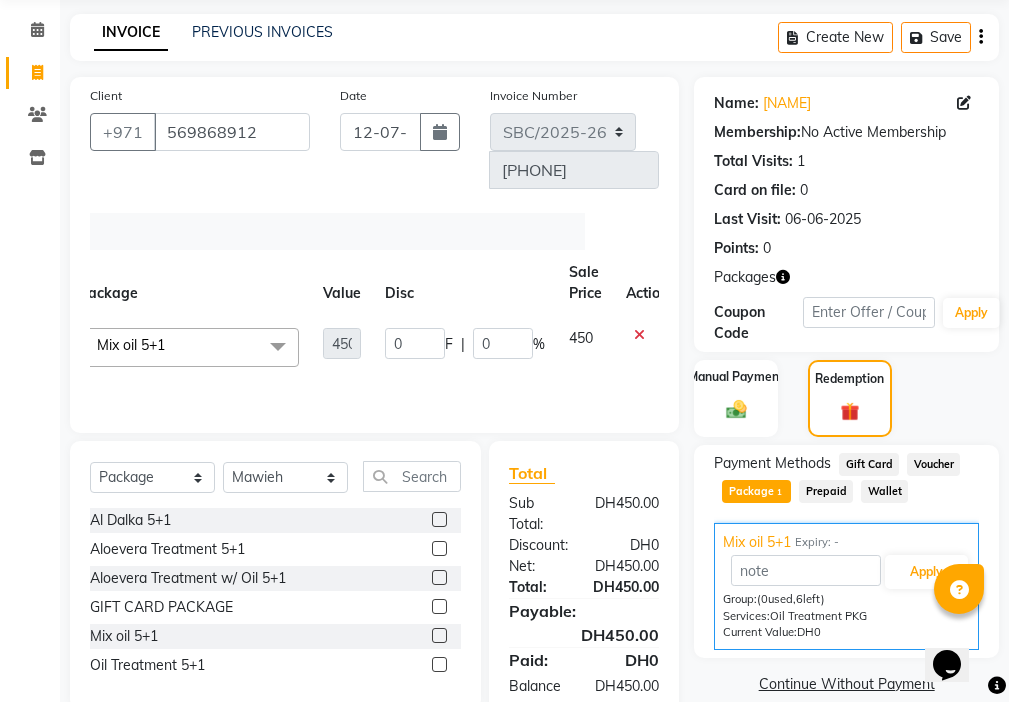 scroll, scrollTop: 0, scrollLeft: 110, axis: horizontal 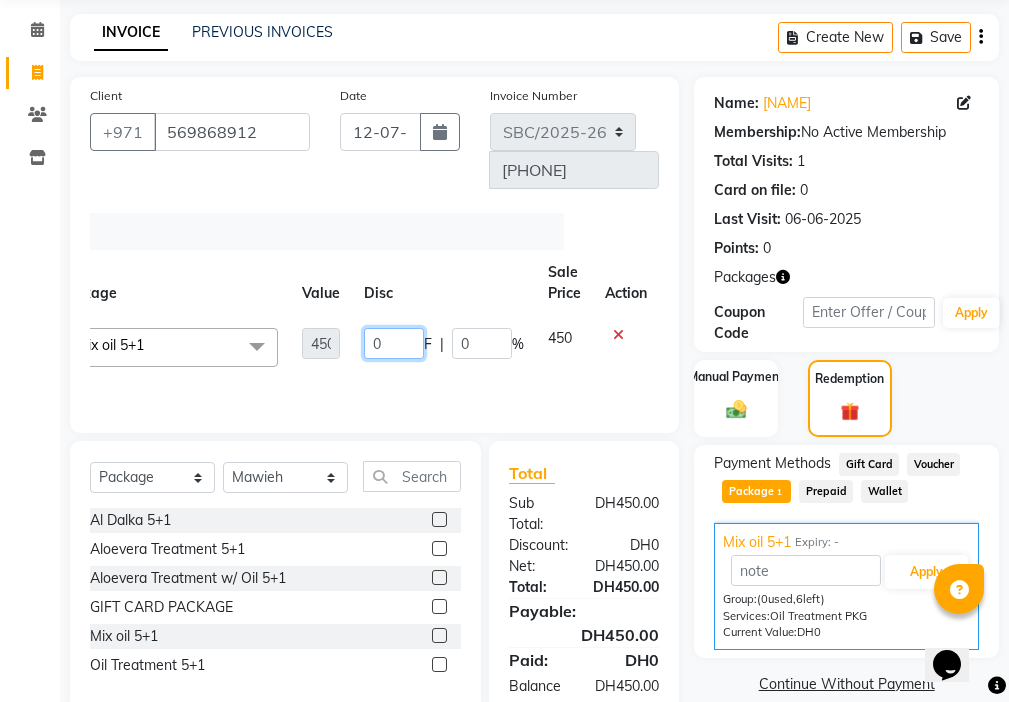 click on "0" 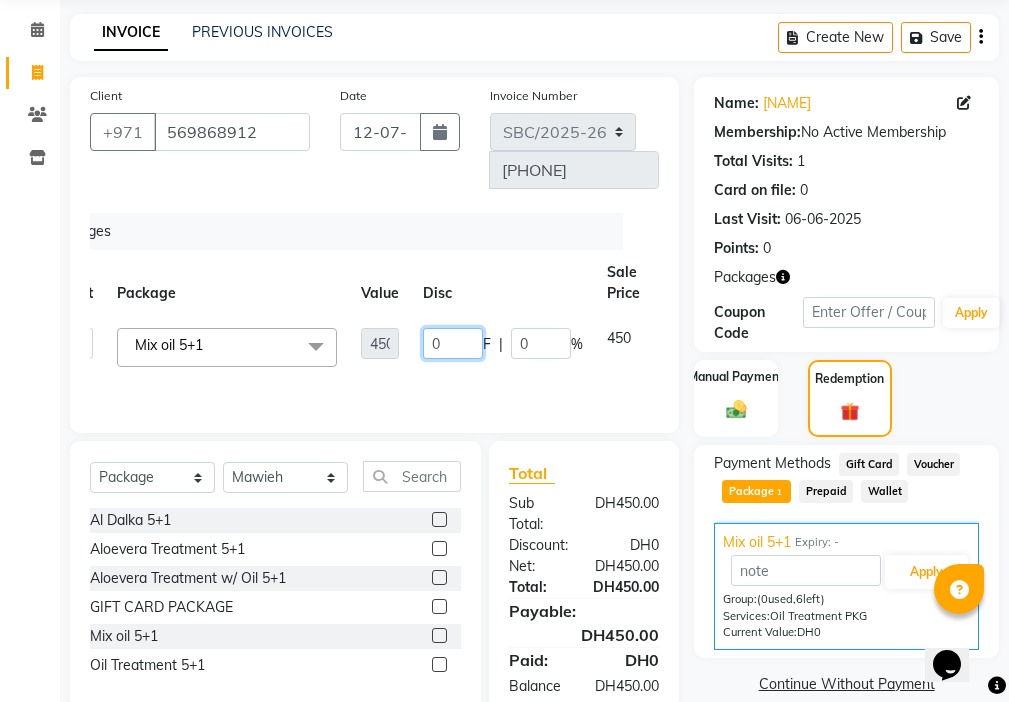 scroll, scrollTop: 0, scrollLeft: 0, axis: both 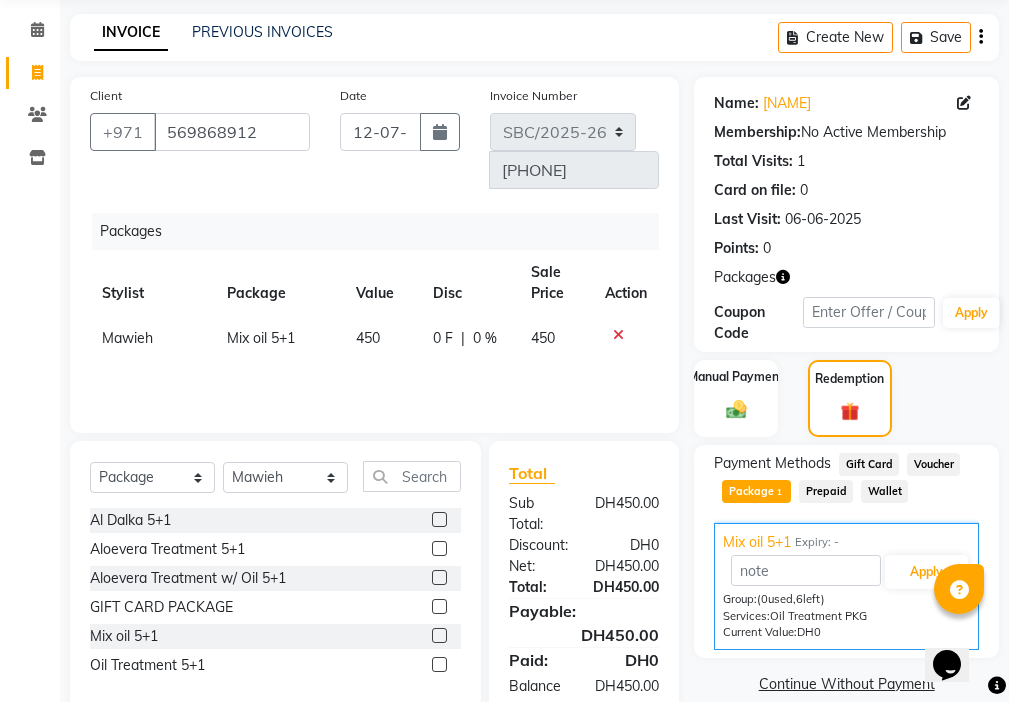 click on "450" 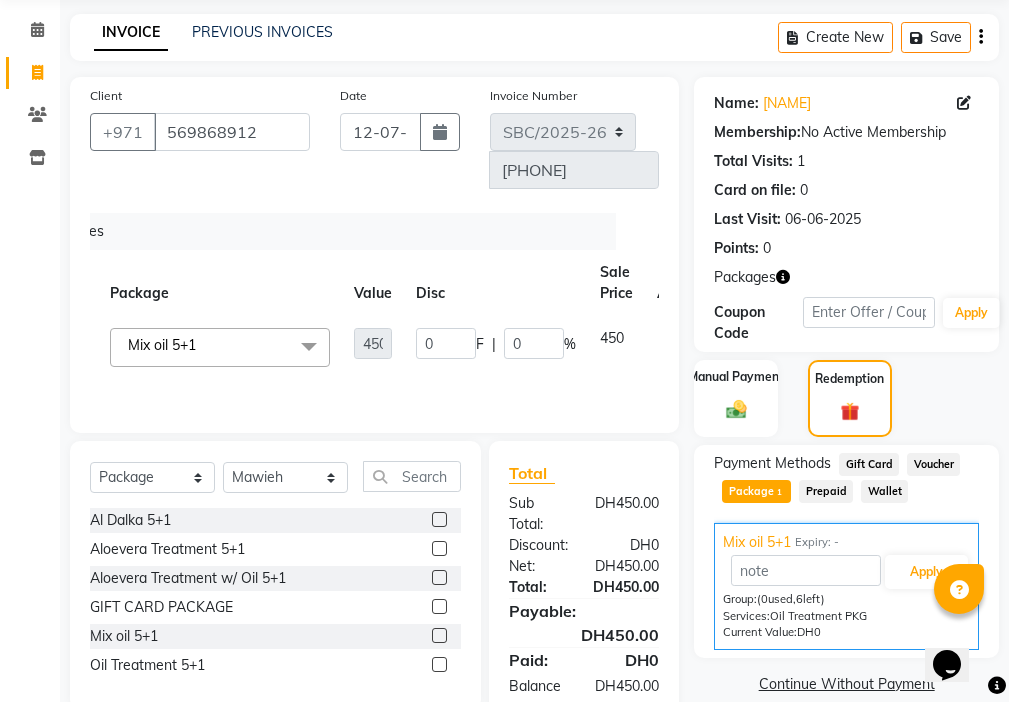 scroll, scrollTop: 0, scrollLeft: 110, axis: horizontal 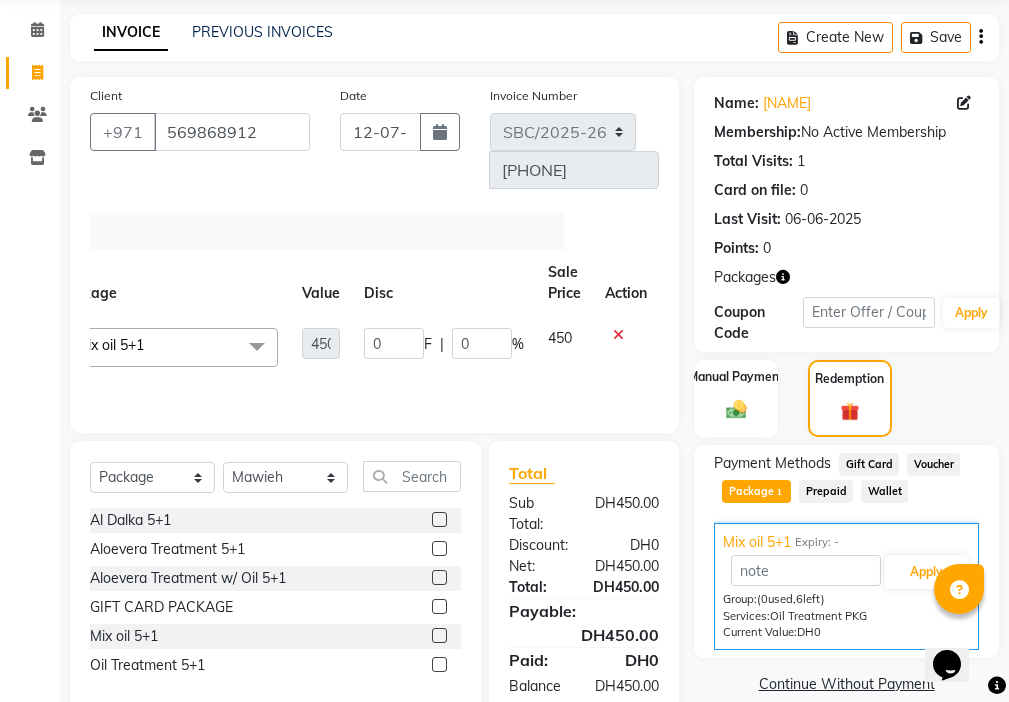 click on "450" 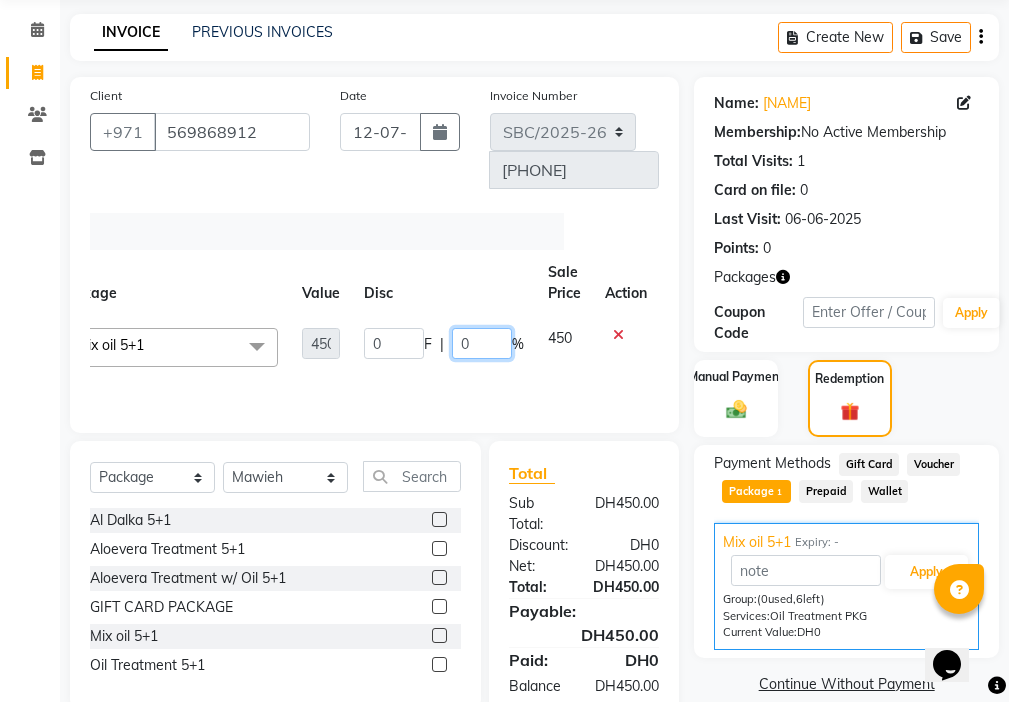 click on "0" 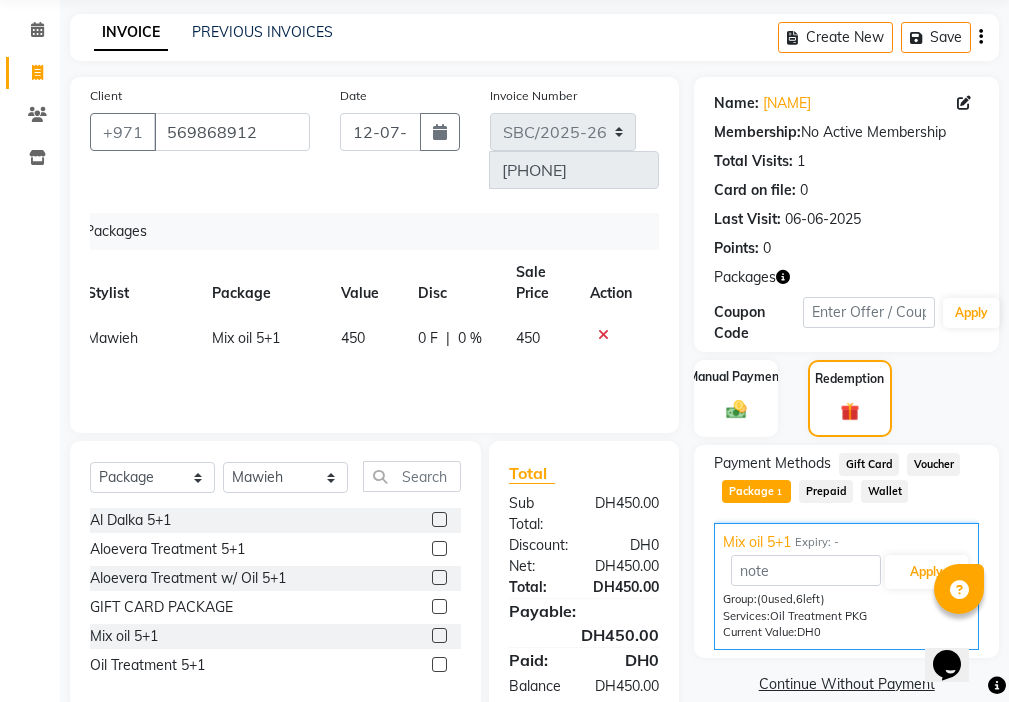 scroll, scrollTop: 0, scrollLeft: 0, axis: both 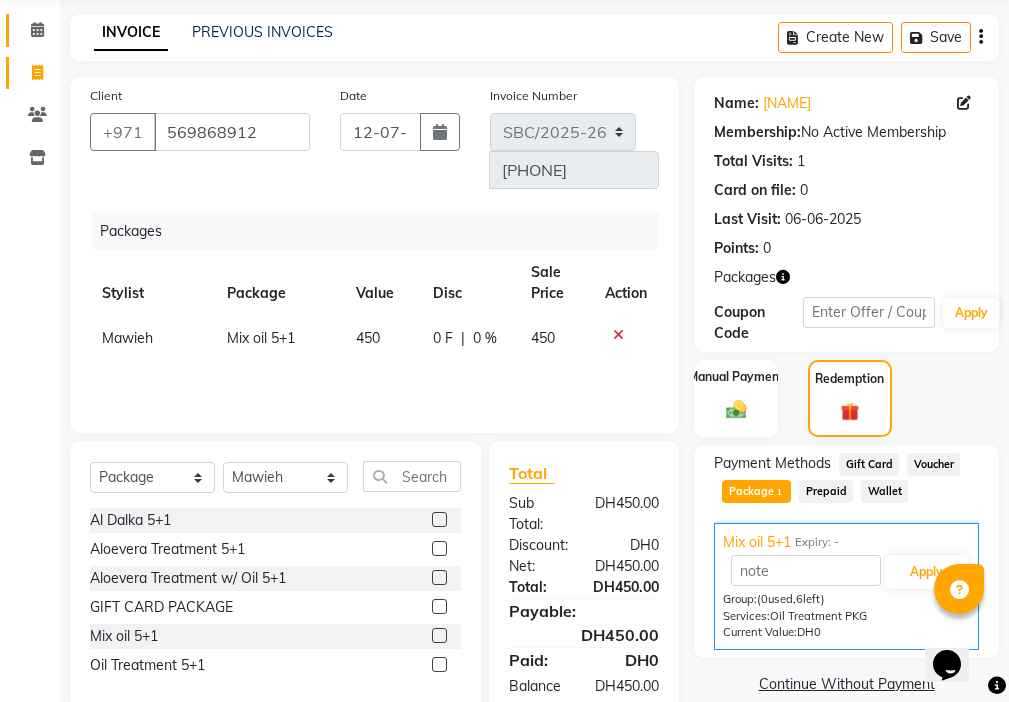 click 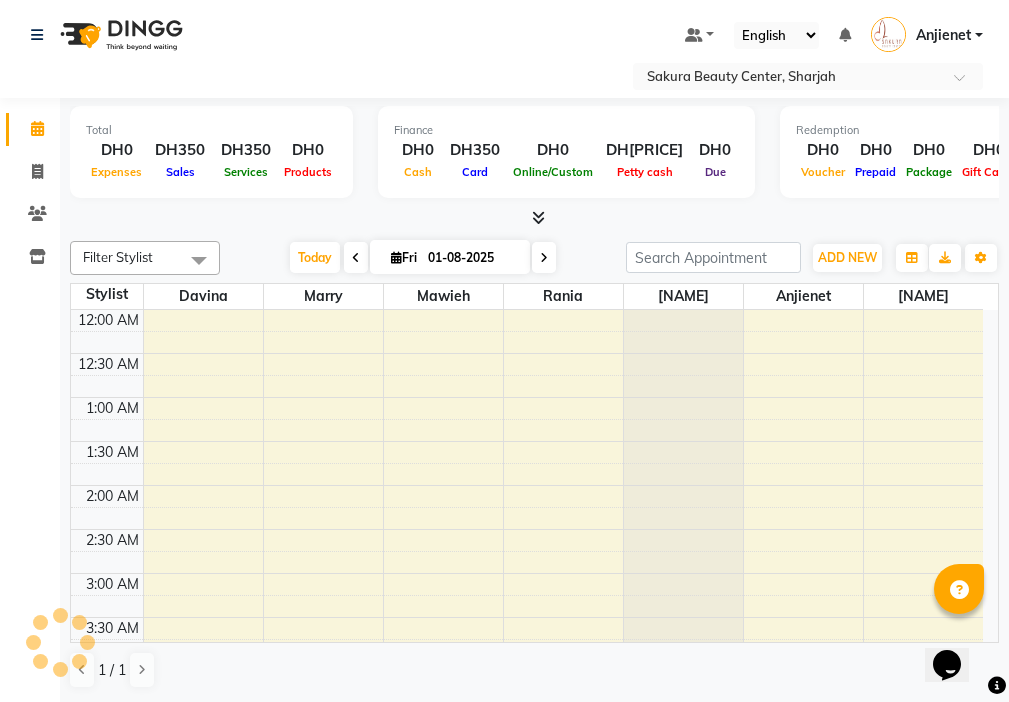 scroll, scrollTop: 0, scrollLeft: 0, axis: both 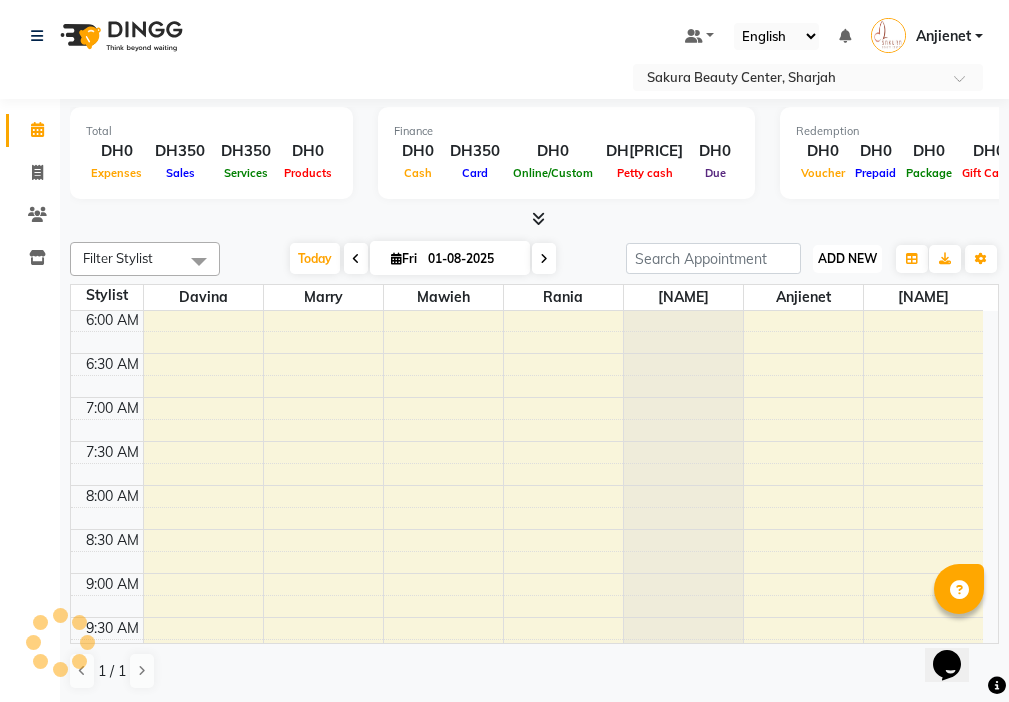 click on "ADD NEW" at bounding box center [847, 258] 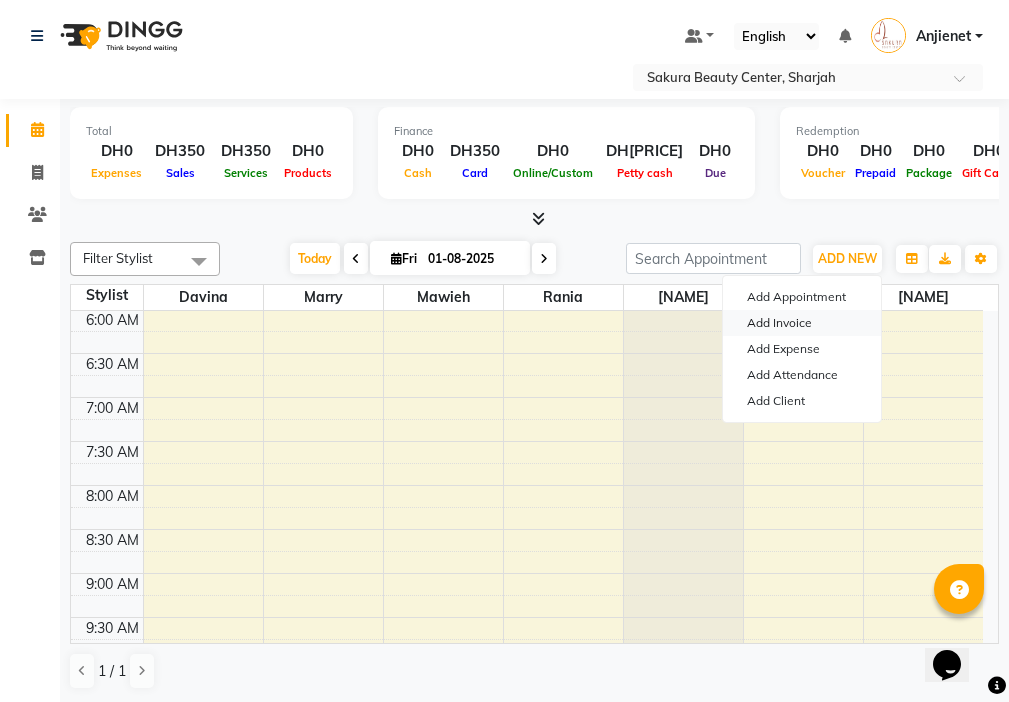 click on "Add Invoice" at bounding box center (802, 323) 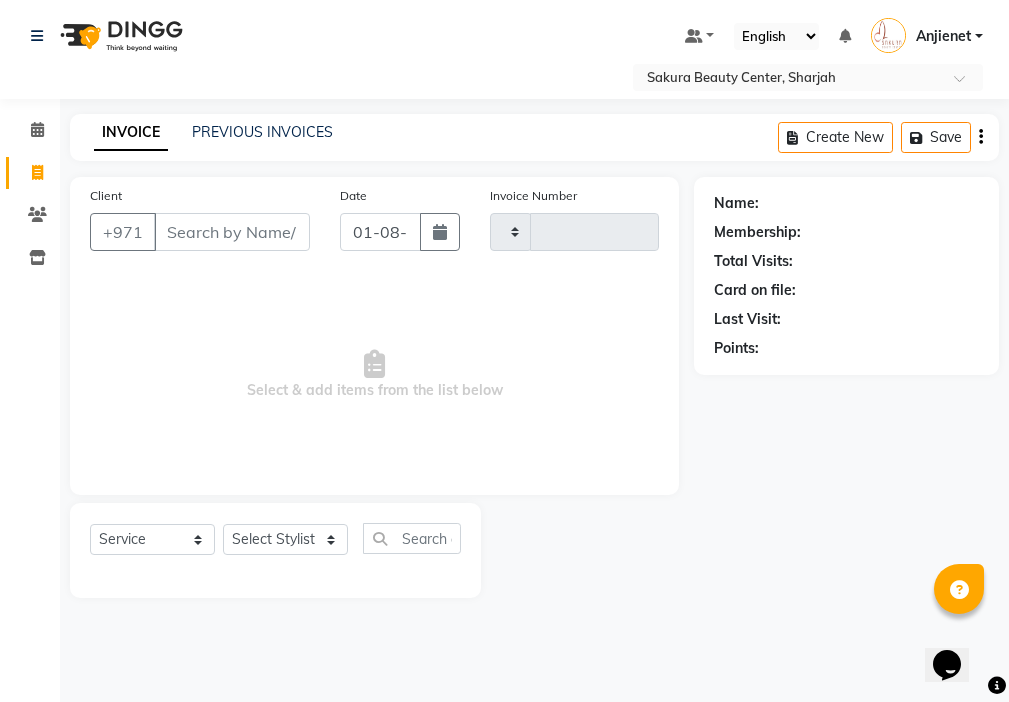 type on "[PHONE]" 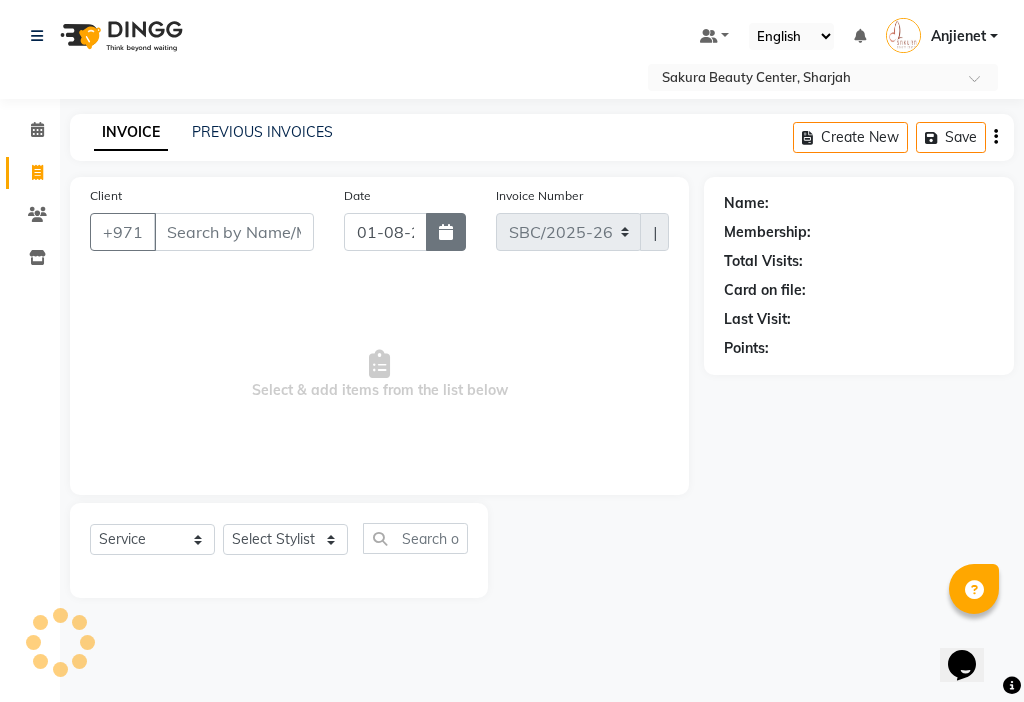 click 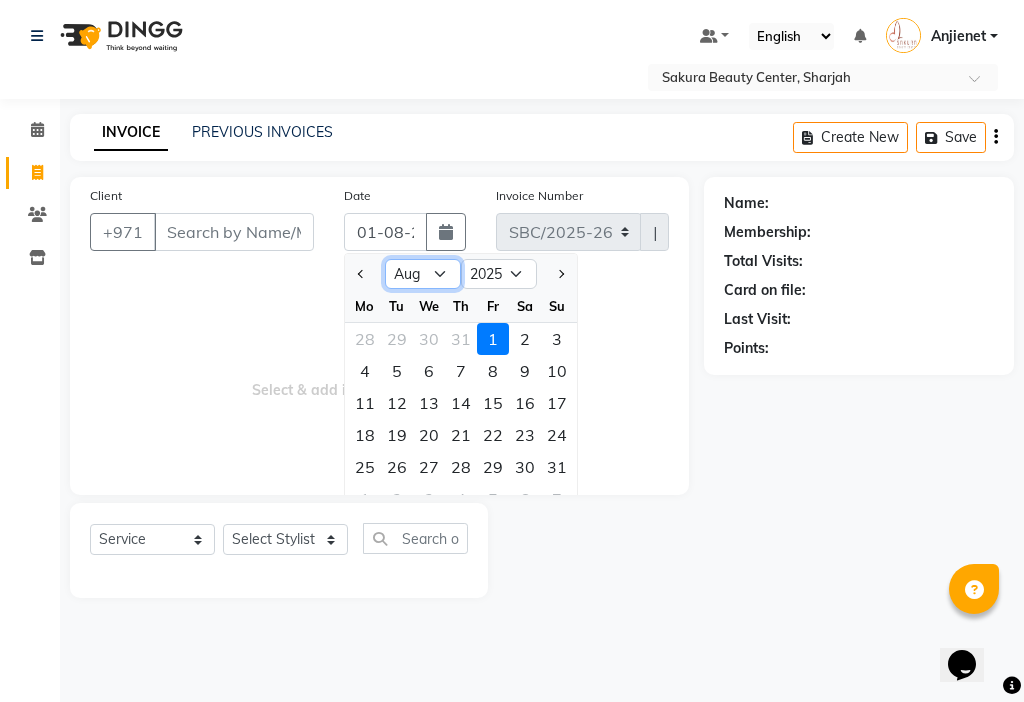 click on "Jan Feb Mar Apr May Jun Jul Aug Sep Oct Nov Dec" 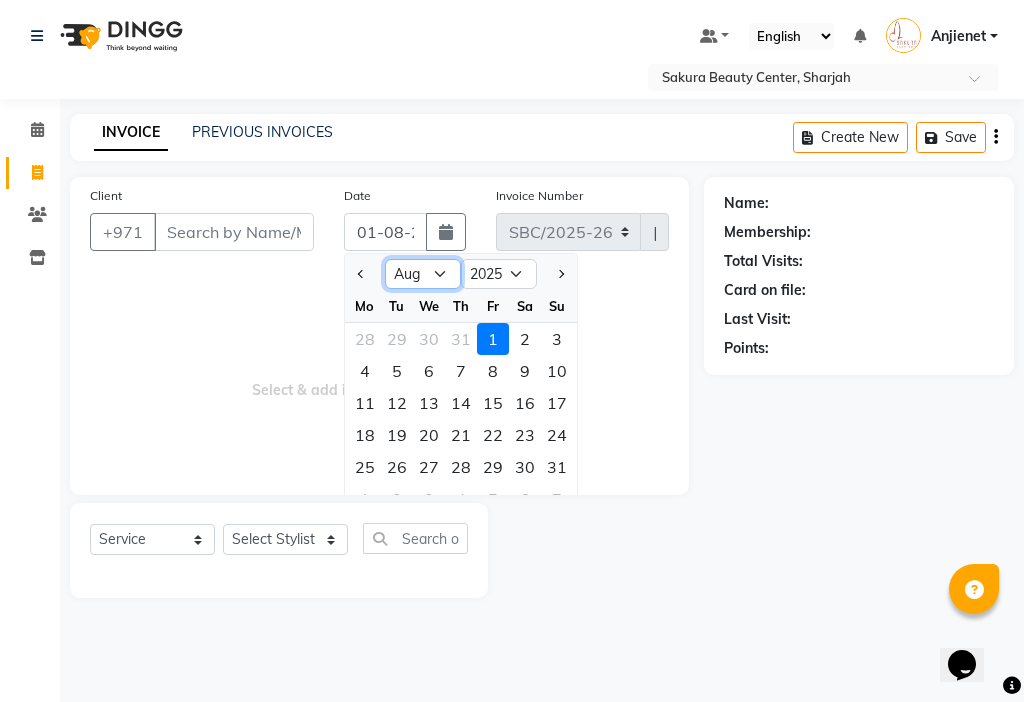 select on "7" 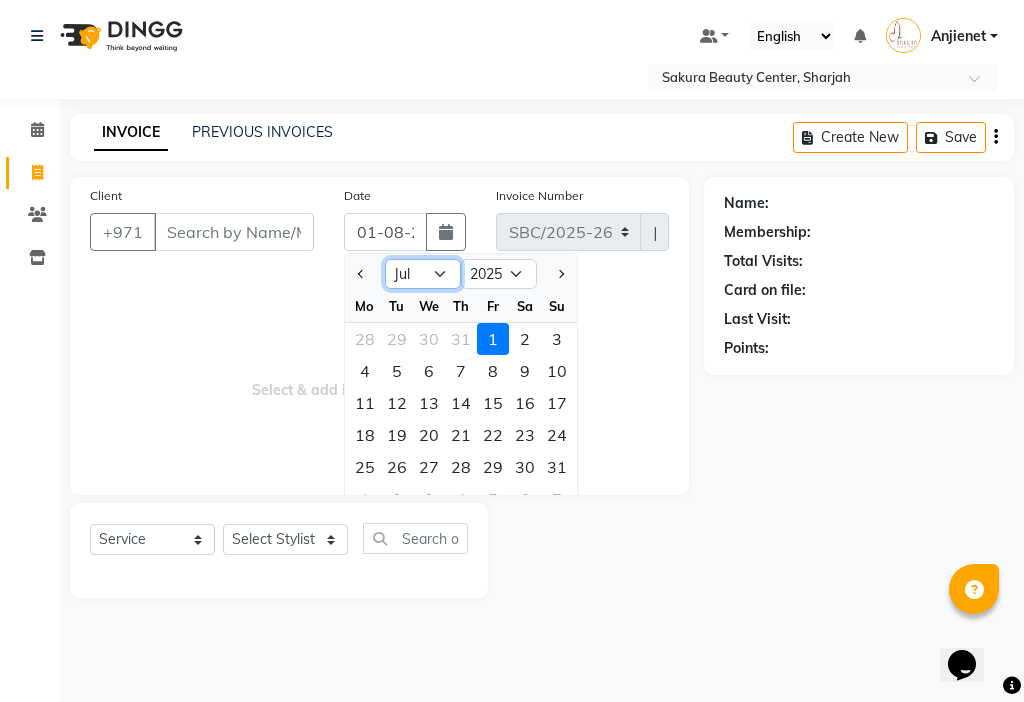 click on "Jan Feb Mar Apr May Jun Jul Aug Sep Oct Nov Dec" 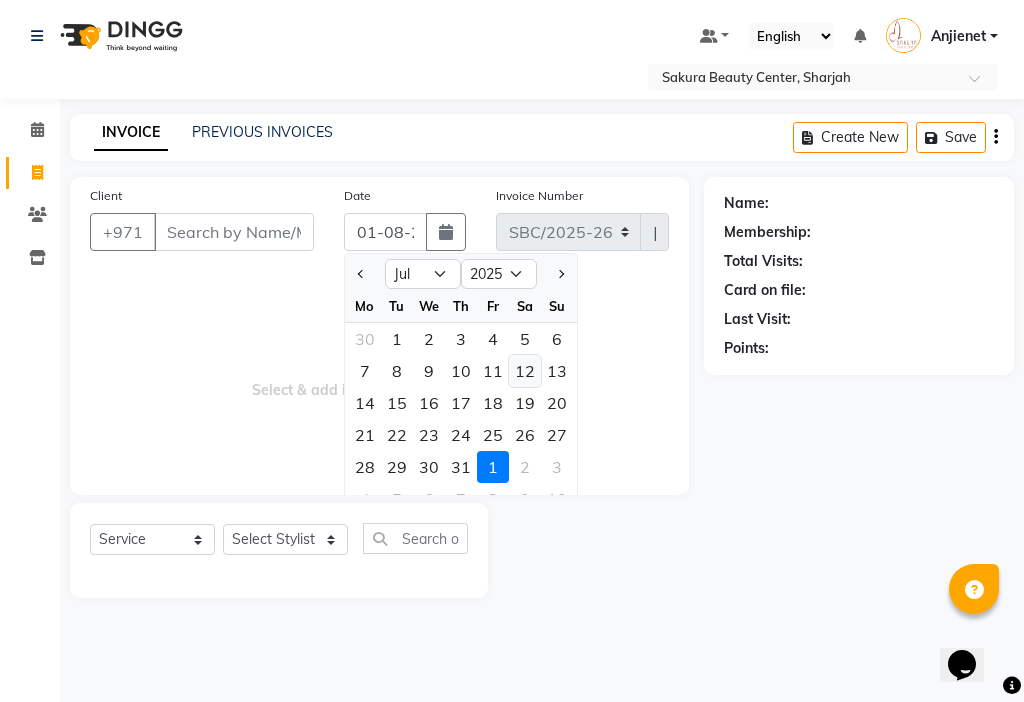 click on "12" 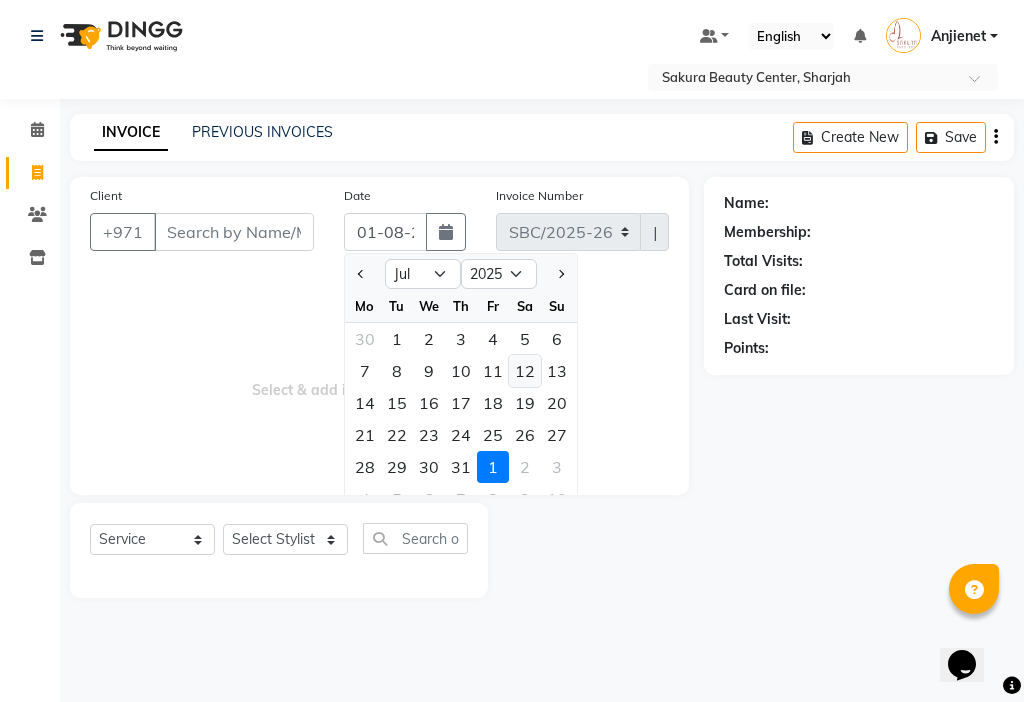 type on "12-07-2025" 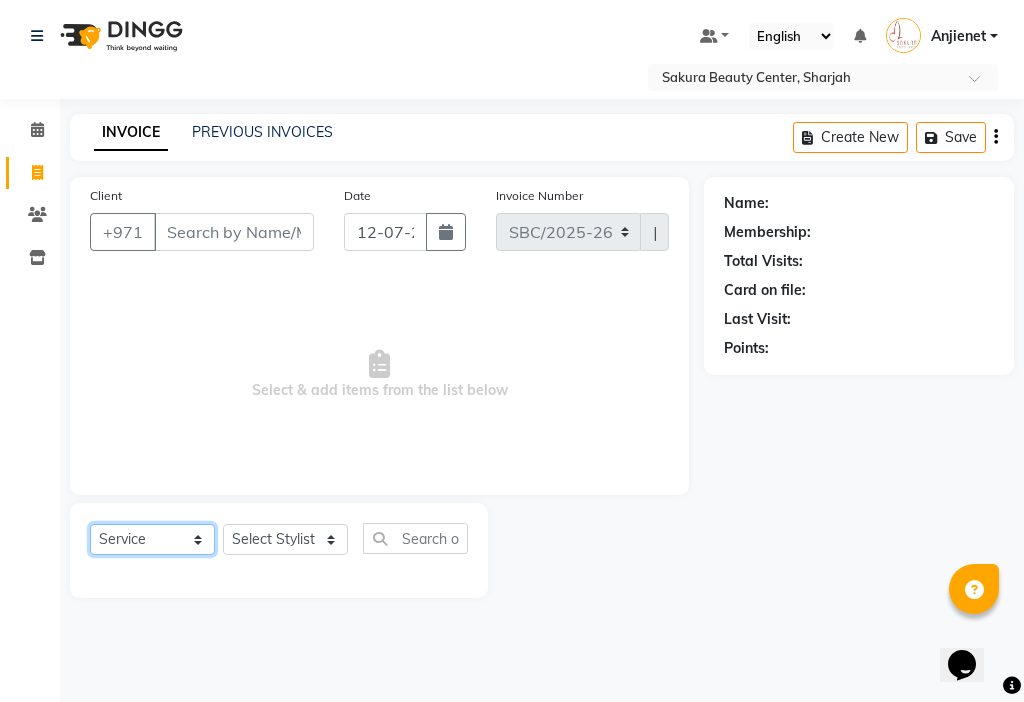 click on "Select  Service  Product  Membership  Package Voucher Prepaid Gift Card" 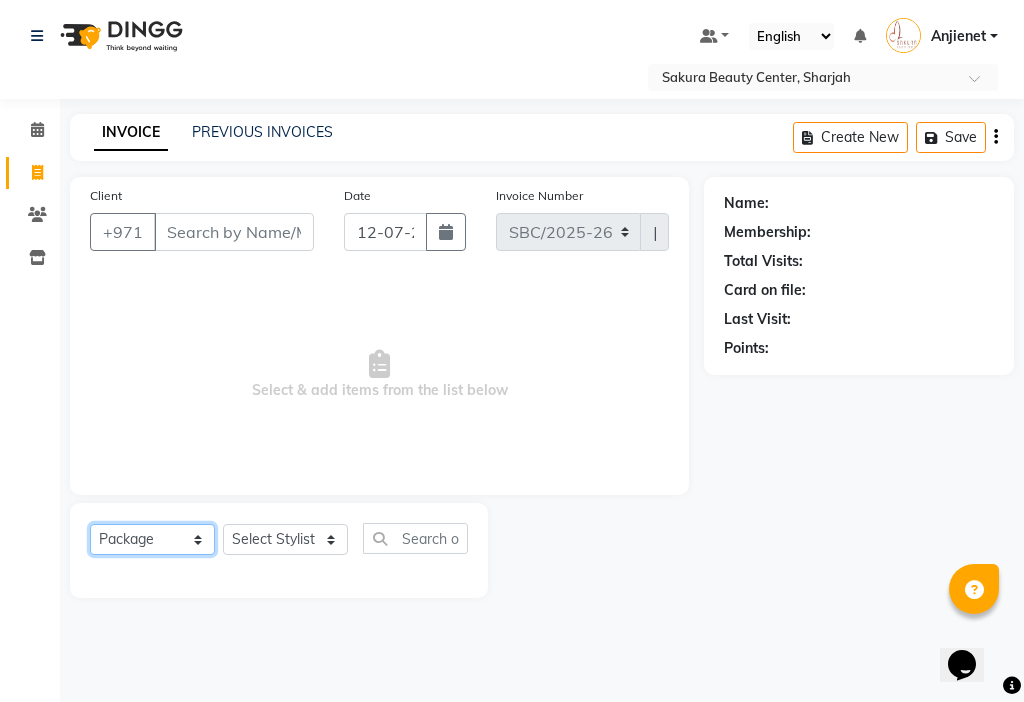 click on "Select  Service  Product  Membership  Package Voucher Prepaid Gift Card" 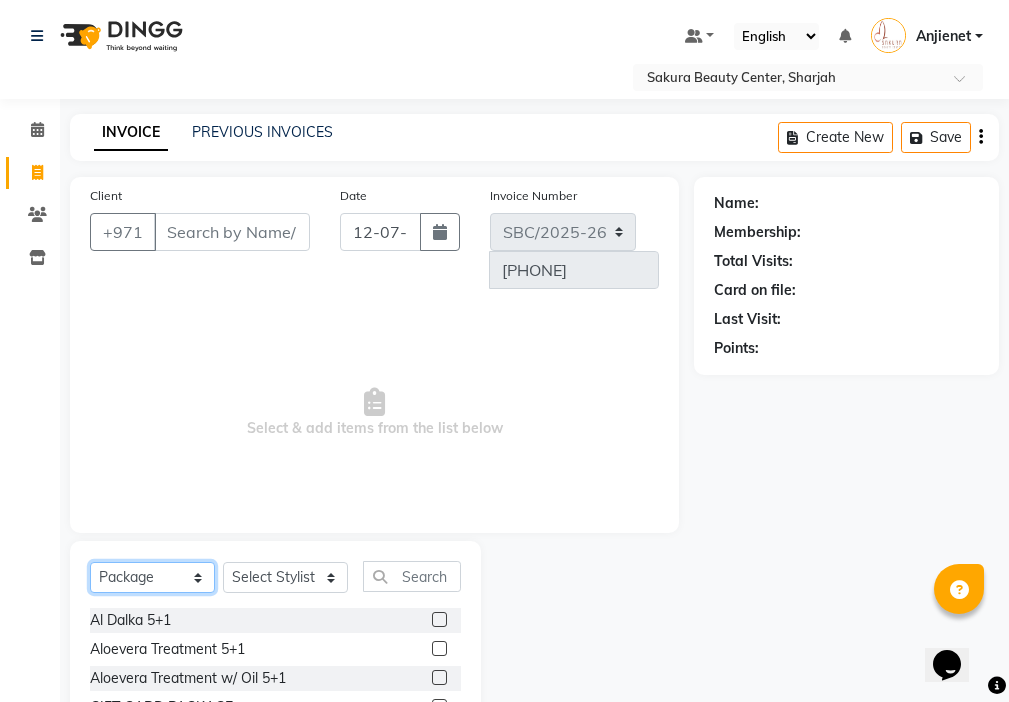 scroll, scrollTop: 100, scrollLeft: 0, axis: vertical 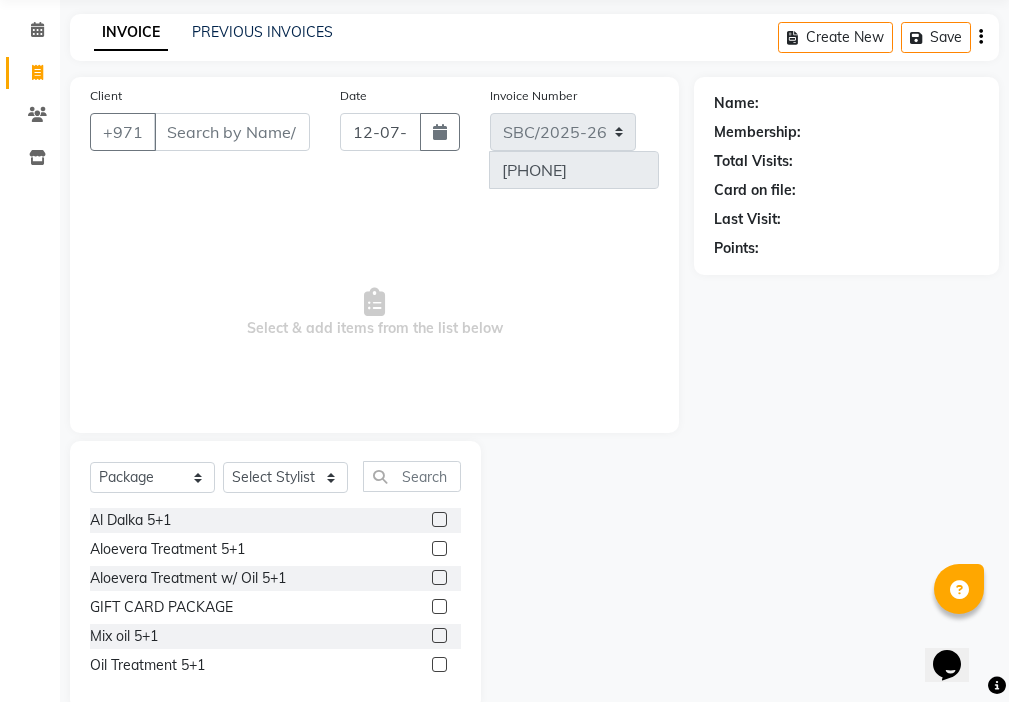click 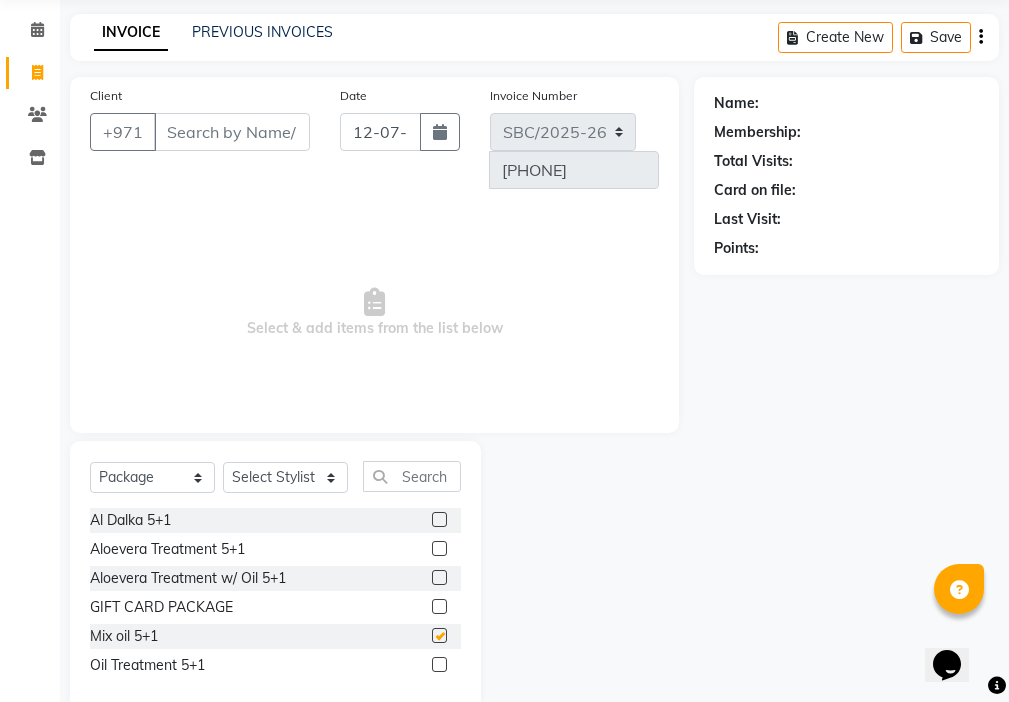 checkbox on "false" 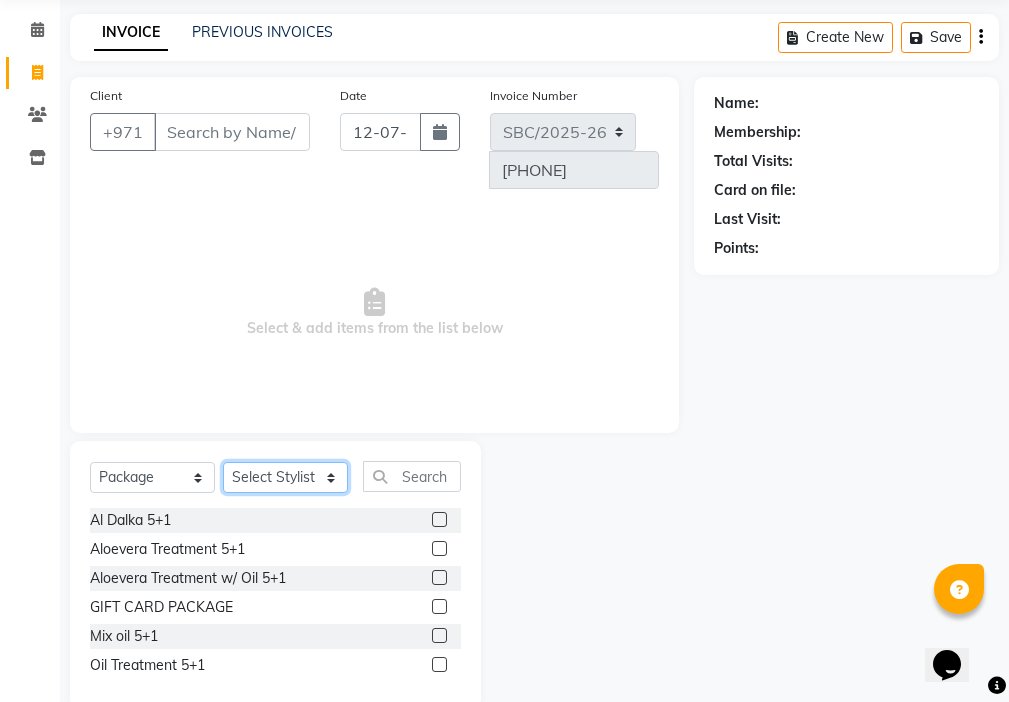 click on "Select Stylist [NAME] [NAME] [NAME] [NAME] [NAME] [NAME] [NAME]" 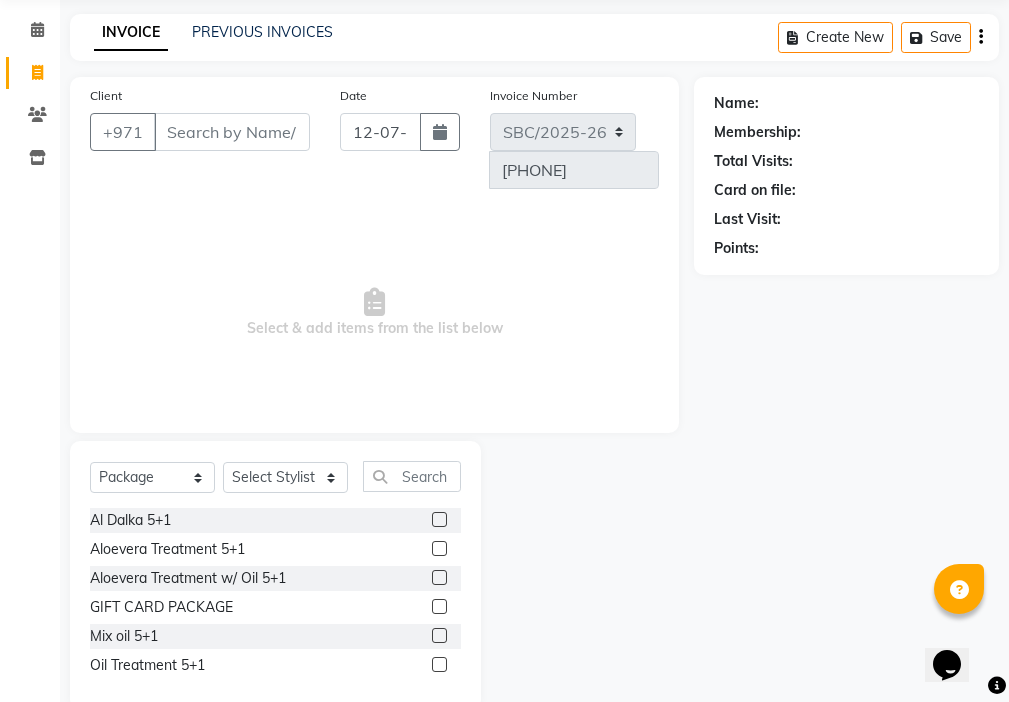 click 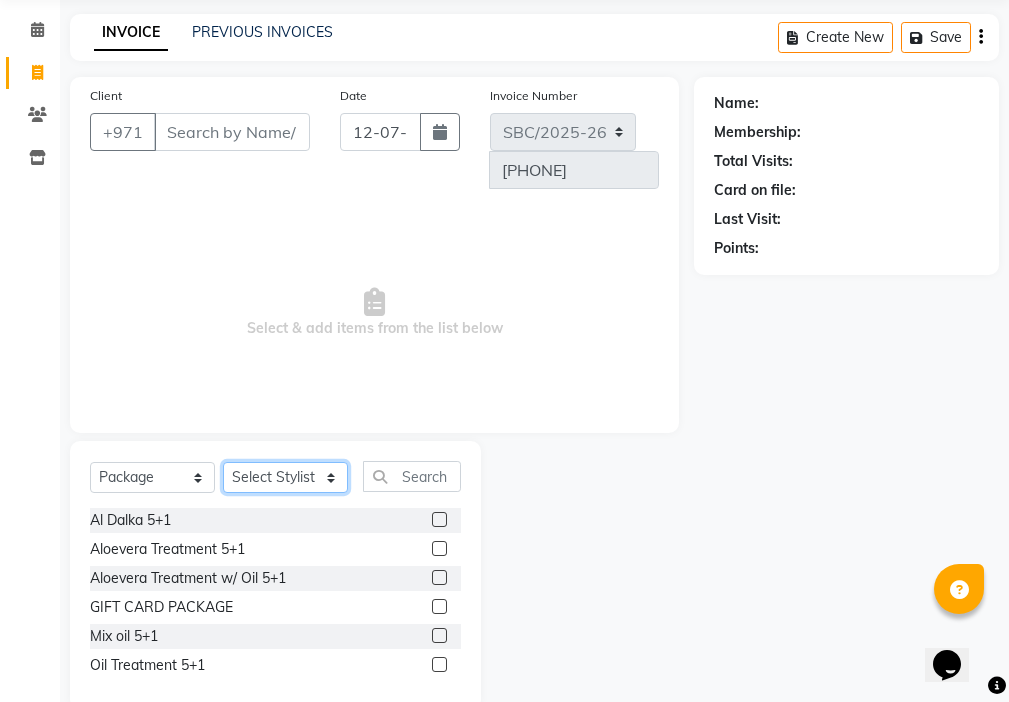 click on "Select Stylist [NAME] [NAME] [NAME] [NAME] [NAME] [NAME] [NAME]" 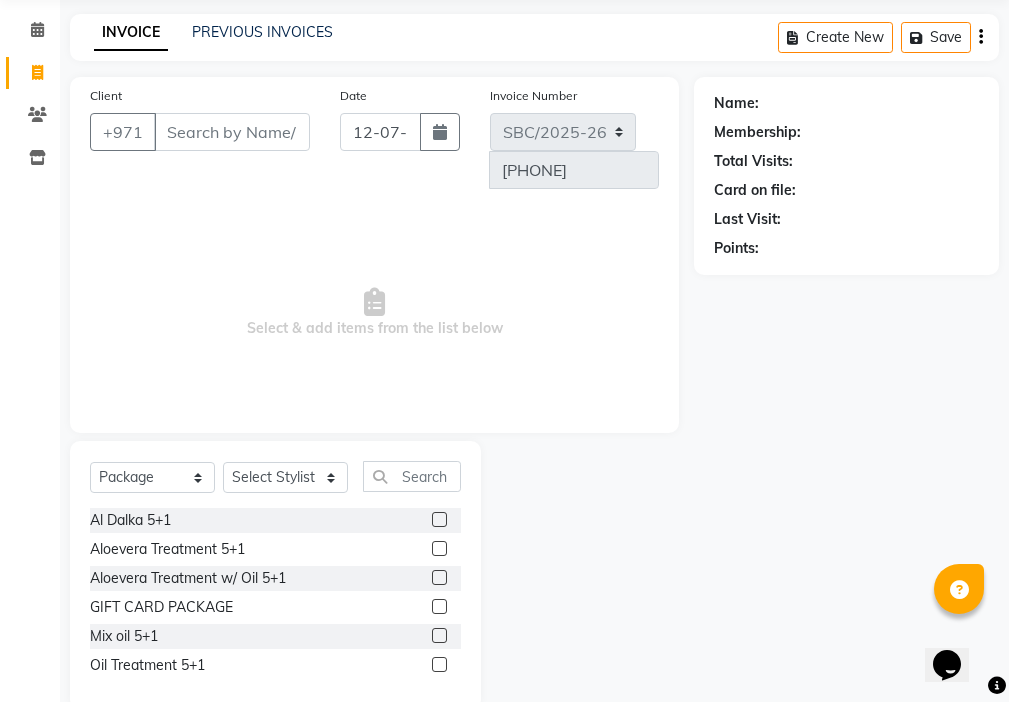 click 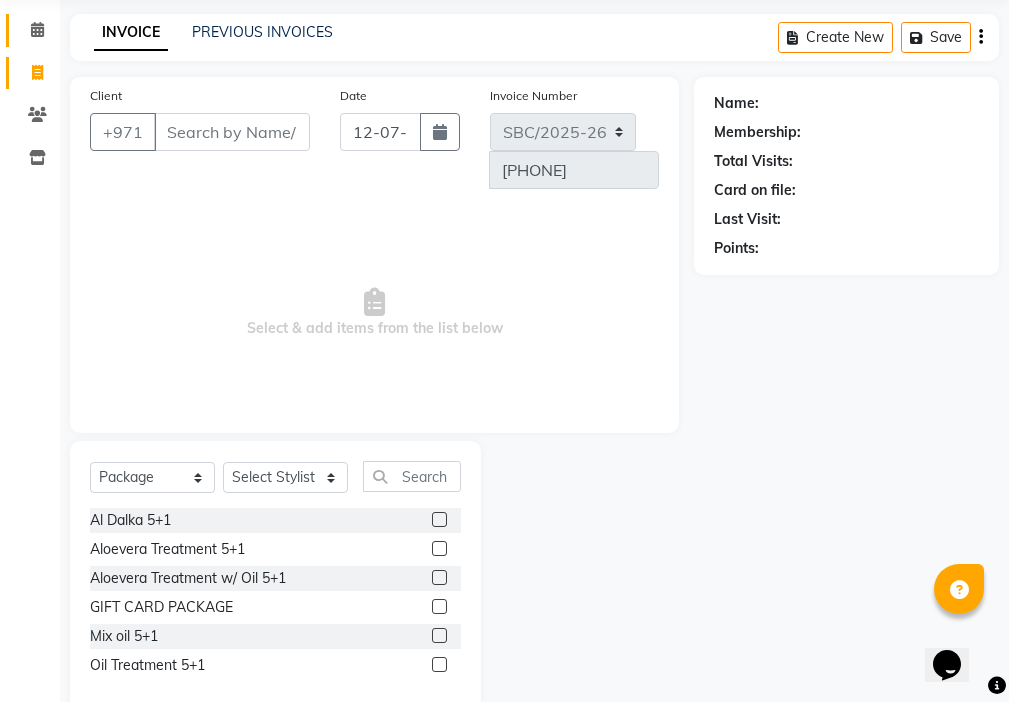 click 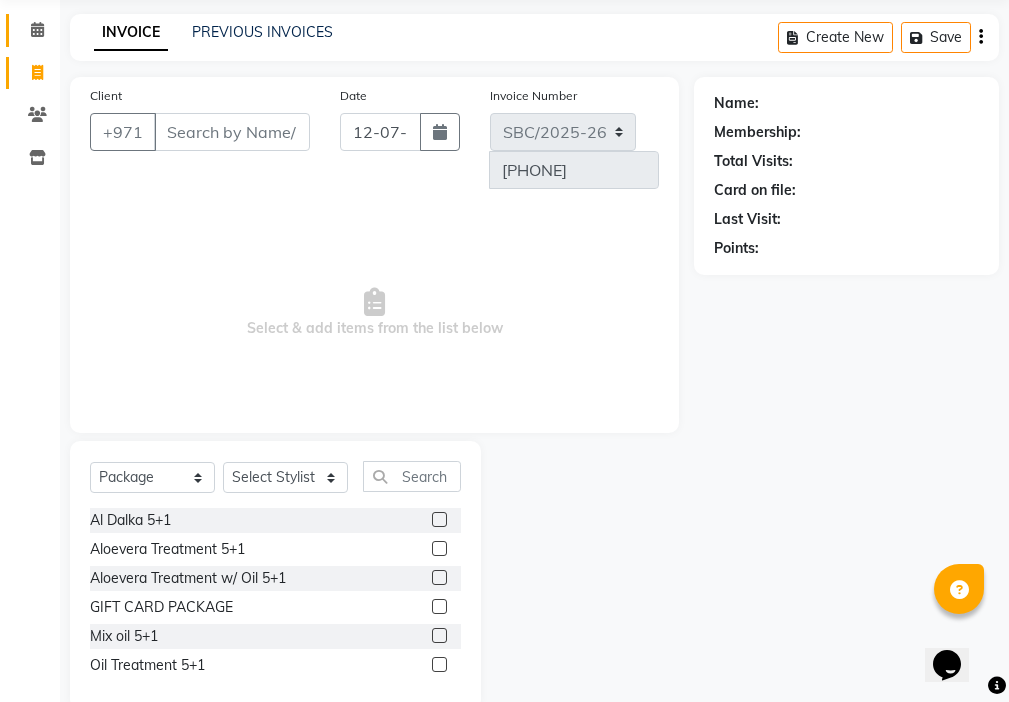 click 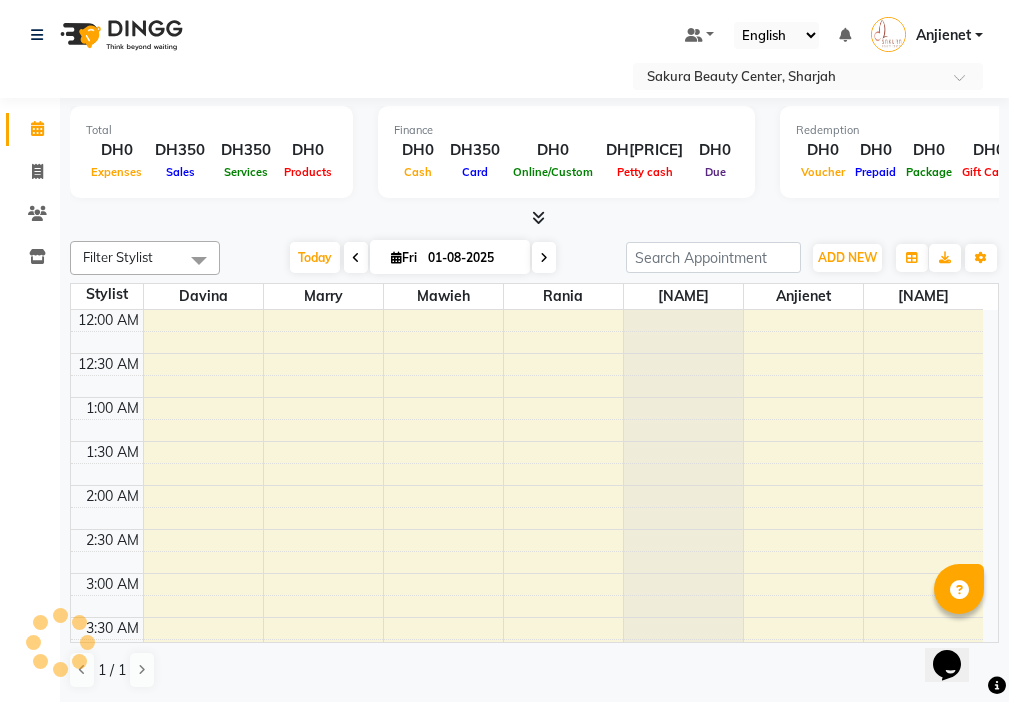 scroll, scrollTop: 0, scrollLeft: 0, axis: both 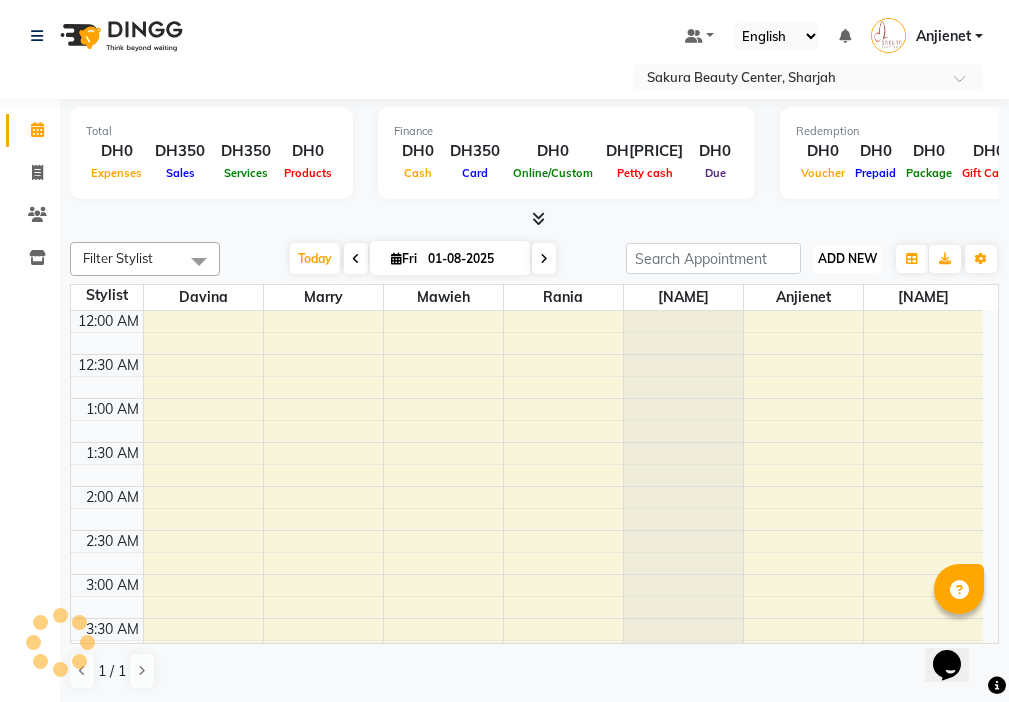 click on "ADD NEW" at bounding box center (847, 258) 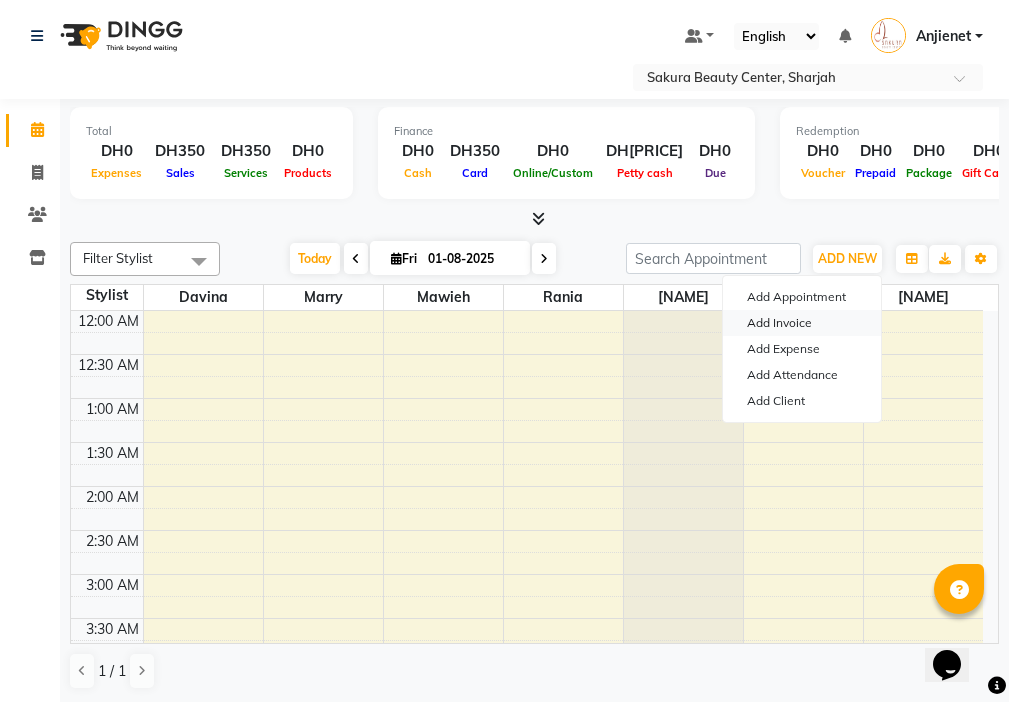 click on "Add Invoice" at bounding box center [802, 323] 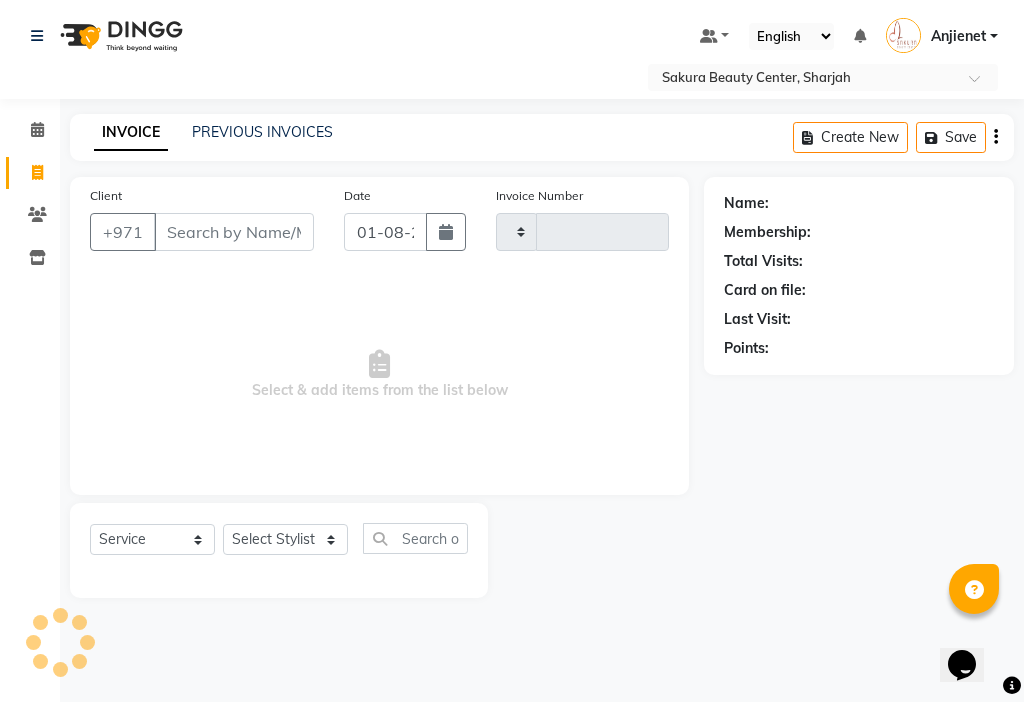type on "[PHONE]" 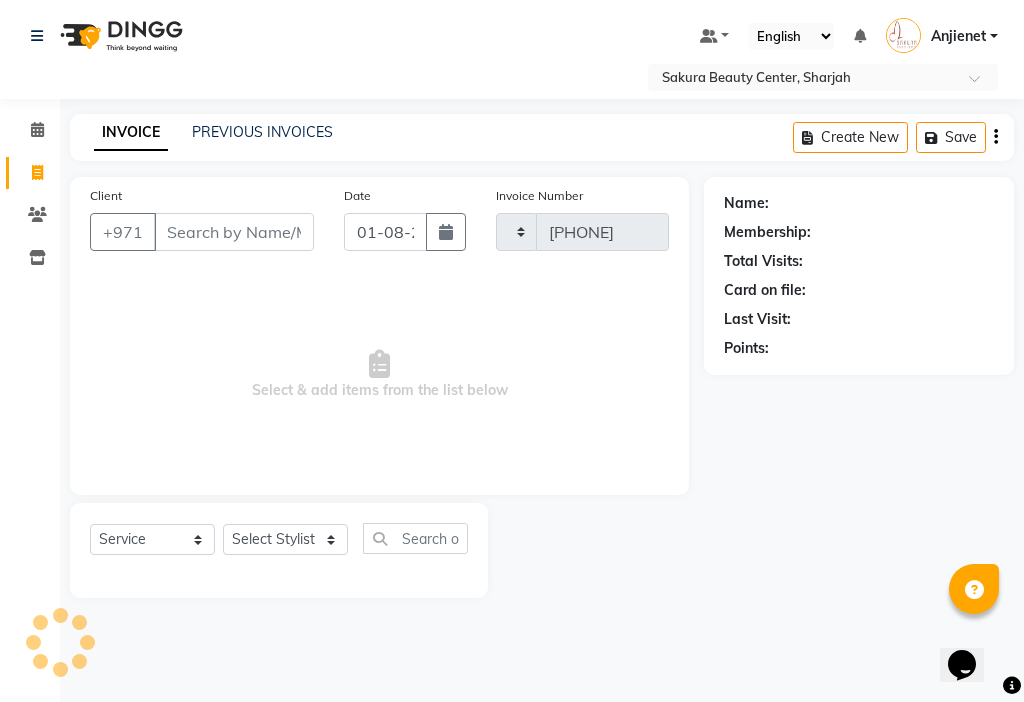 select on "3691" 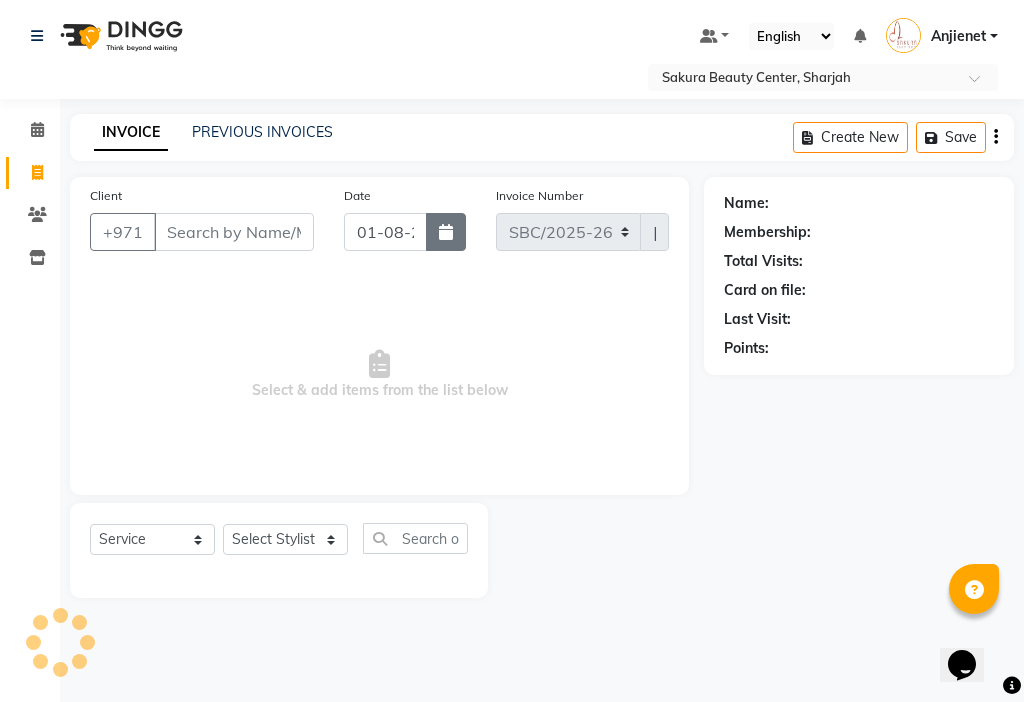 click 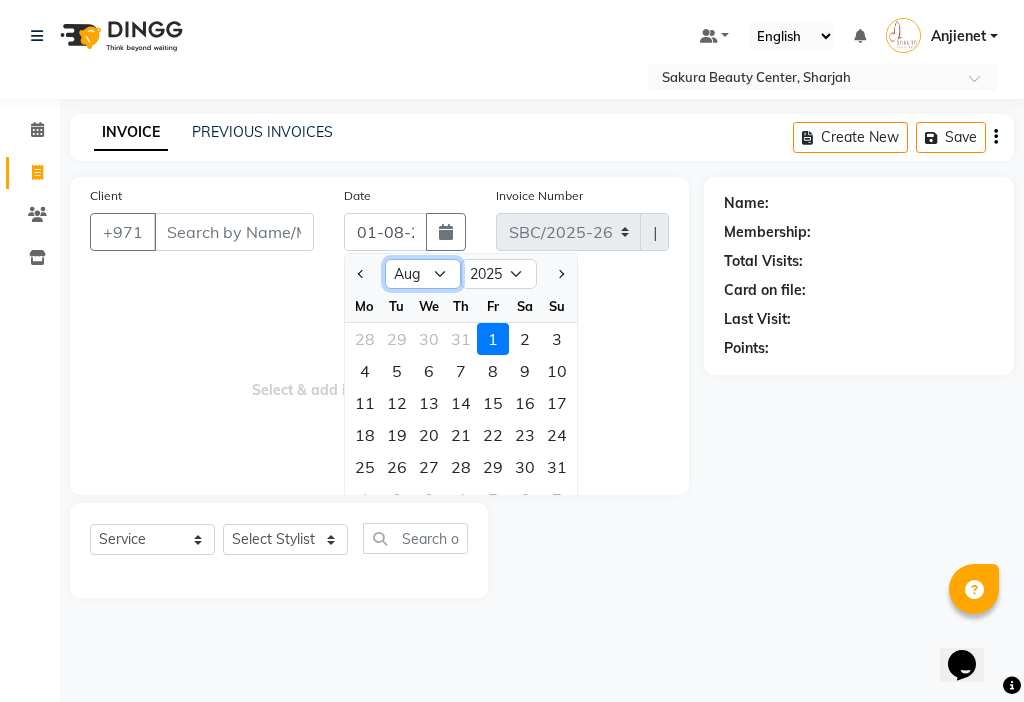 click on "Jan Feb Mar Apr May Jun Jul Aug Sep Oct Nov Dec" 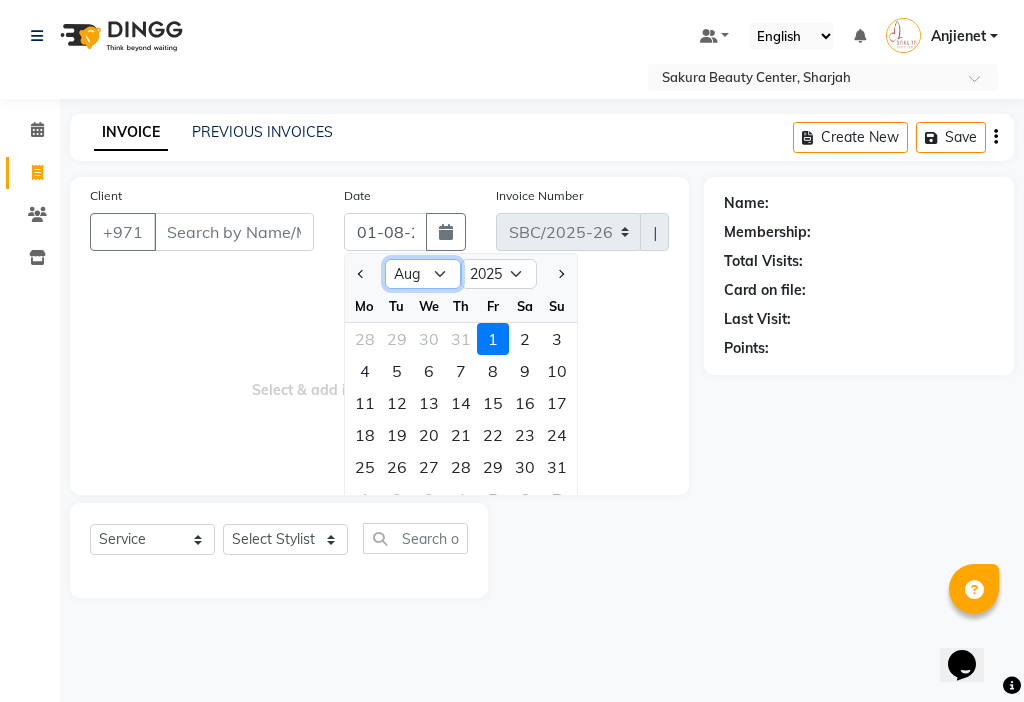select on "7" 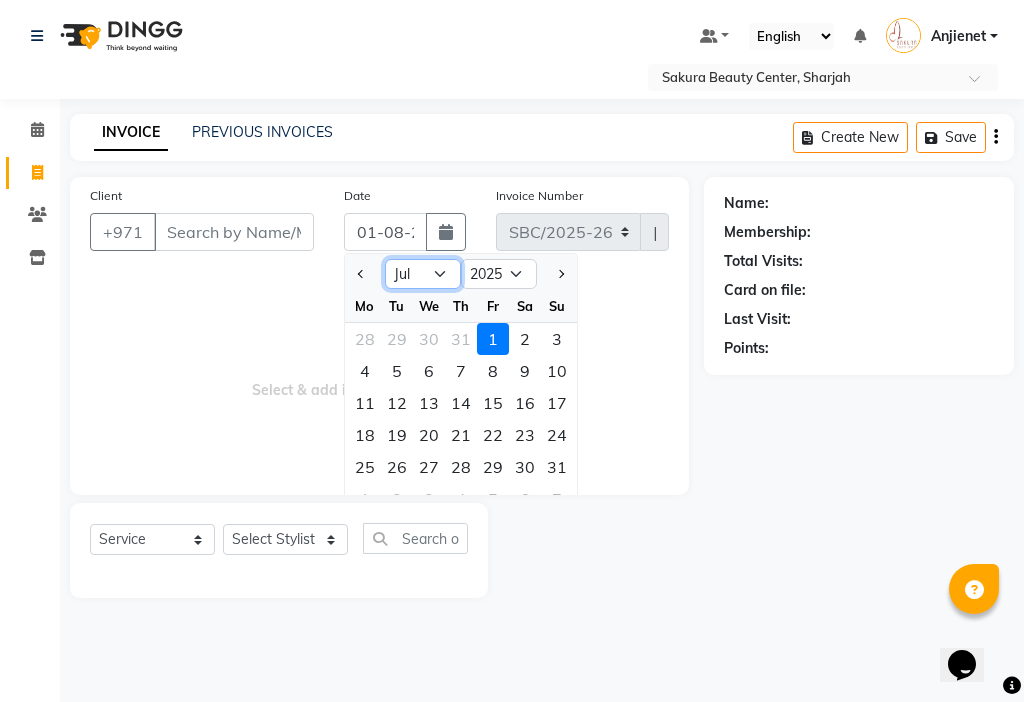 click on "Jan Feb Mar Apr May Jun Jul Aug Sep Oct Nov Dec" 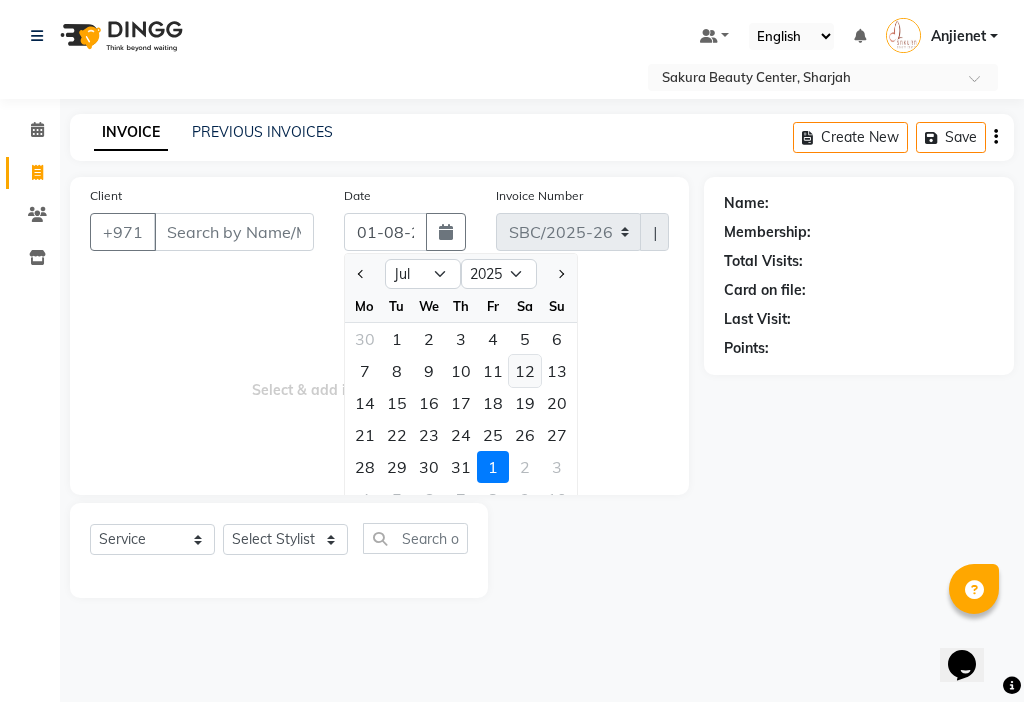 click on "12" 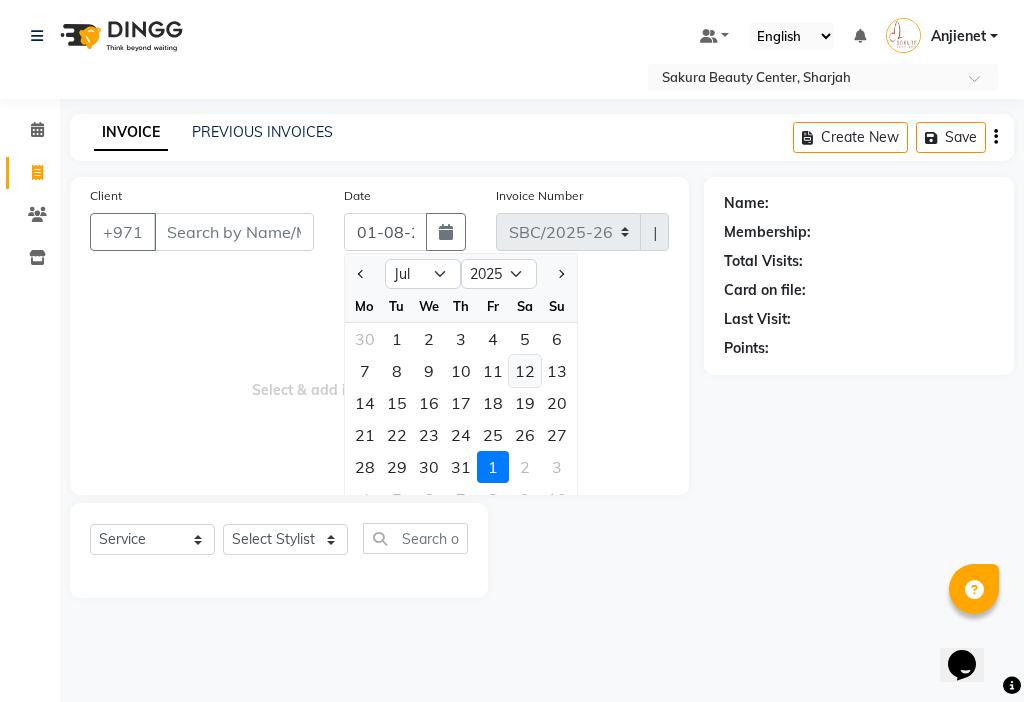 type on "12-07-2025" 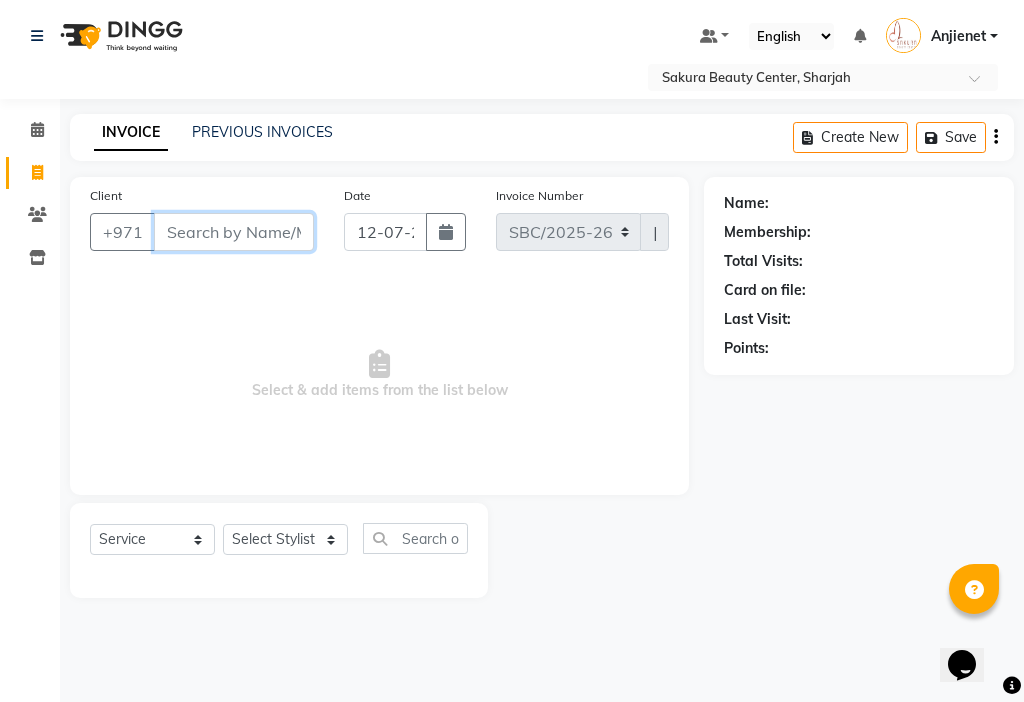click on "Client" at bounding box center [234, 232] 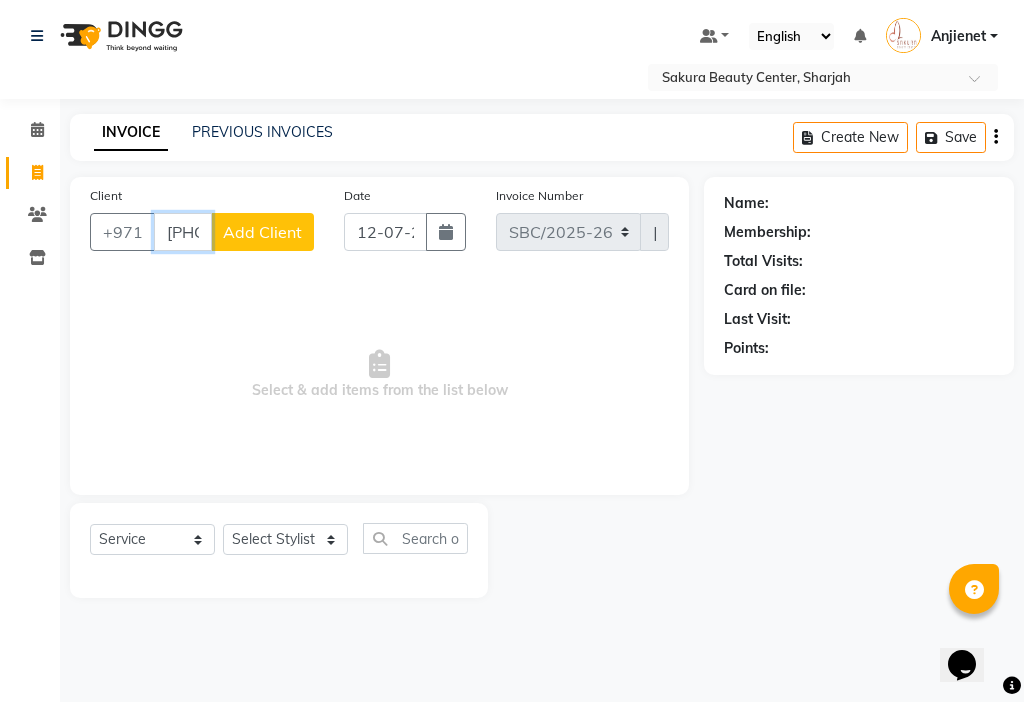 type on "[PHONE]" 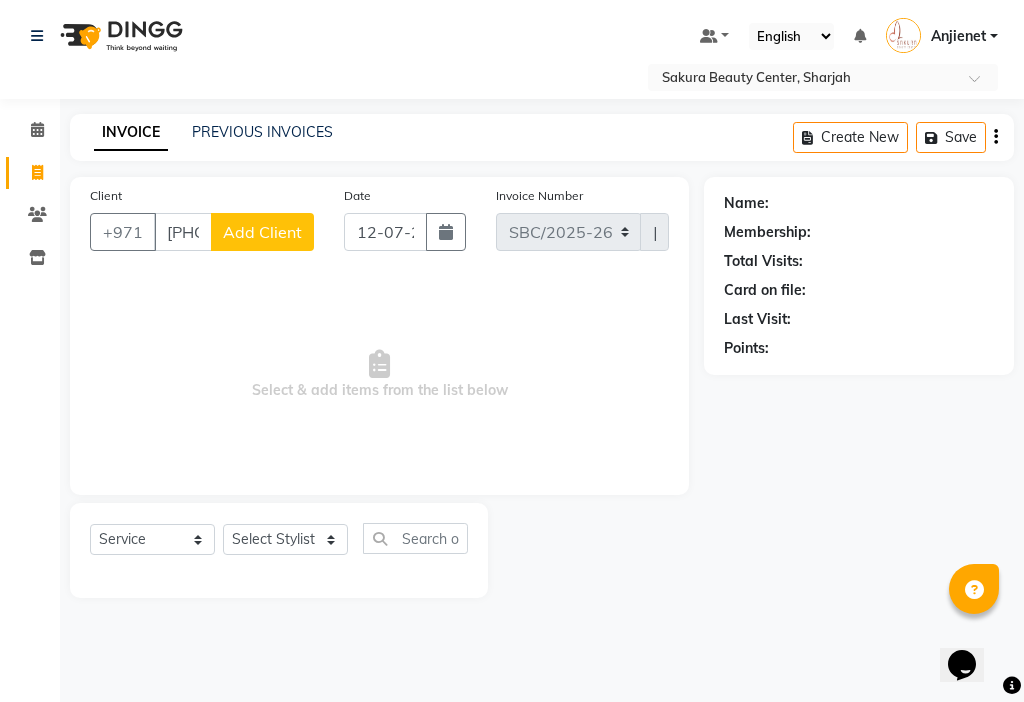 click on "Add Client" 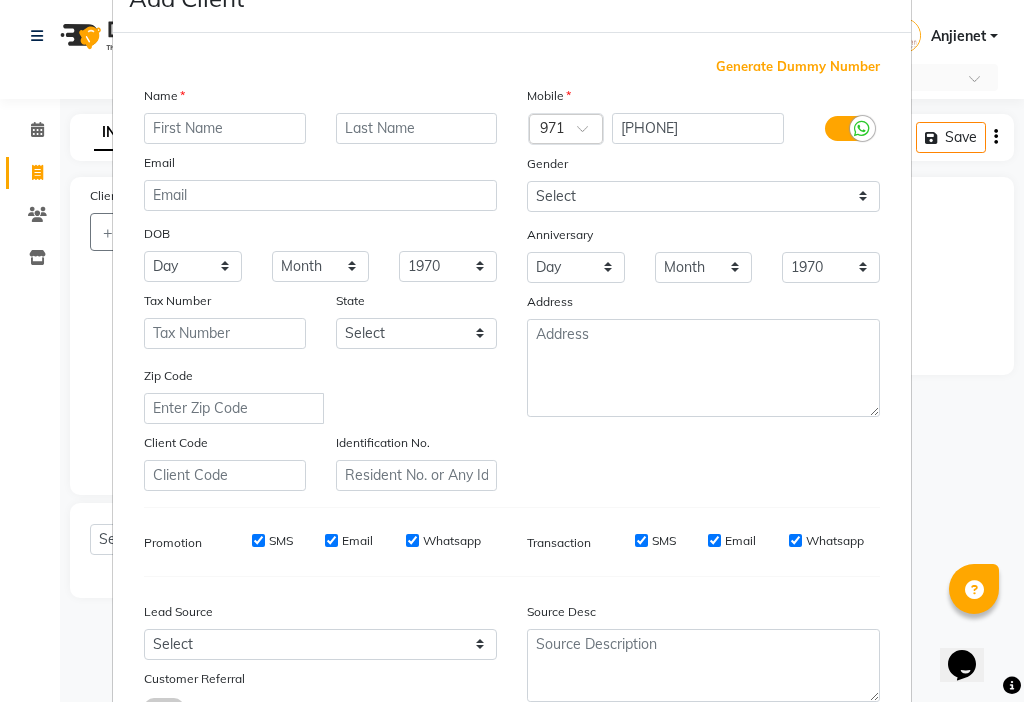 scroll, scrollTop: 221, scrollLeft: 0, axis: vertical 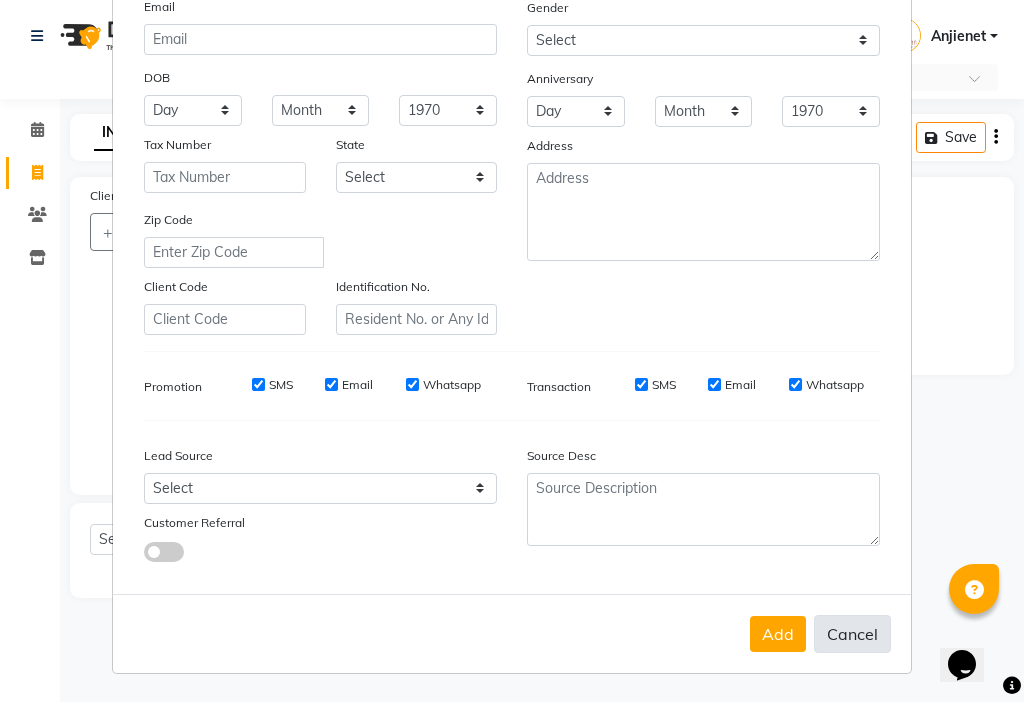 click on "Cancel" at bounding box center [852, 634] 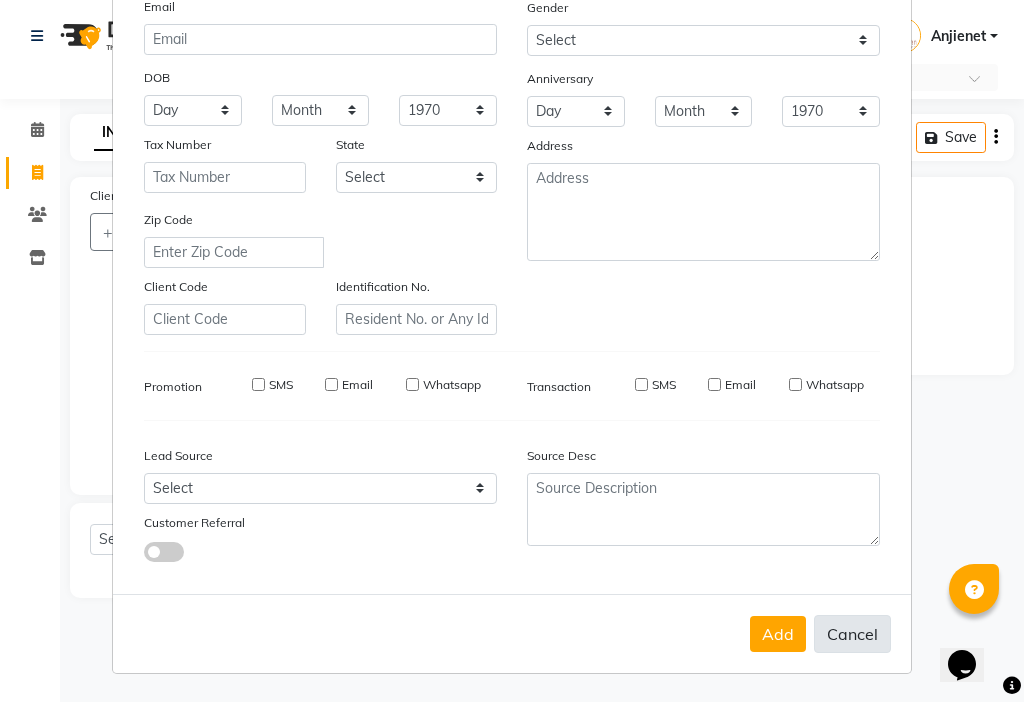 select 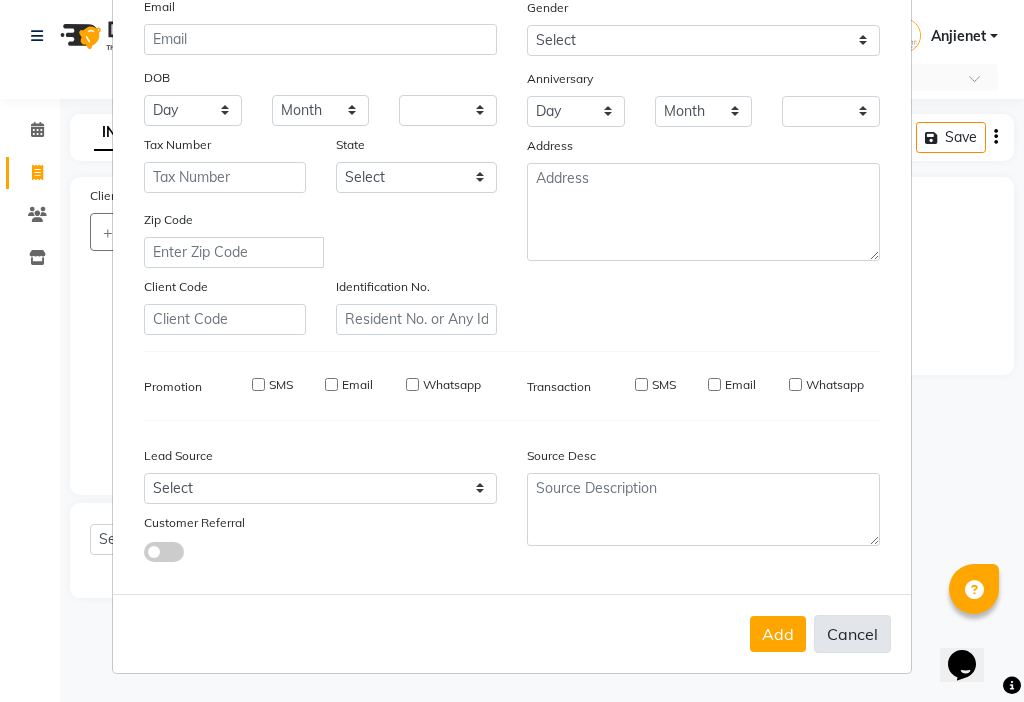 checkbox on "false" 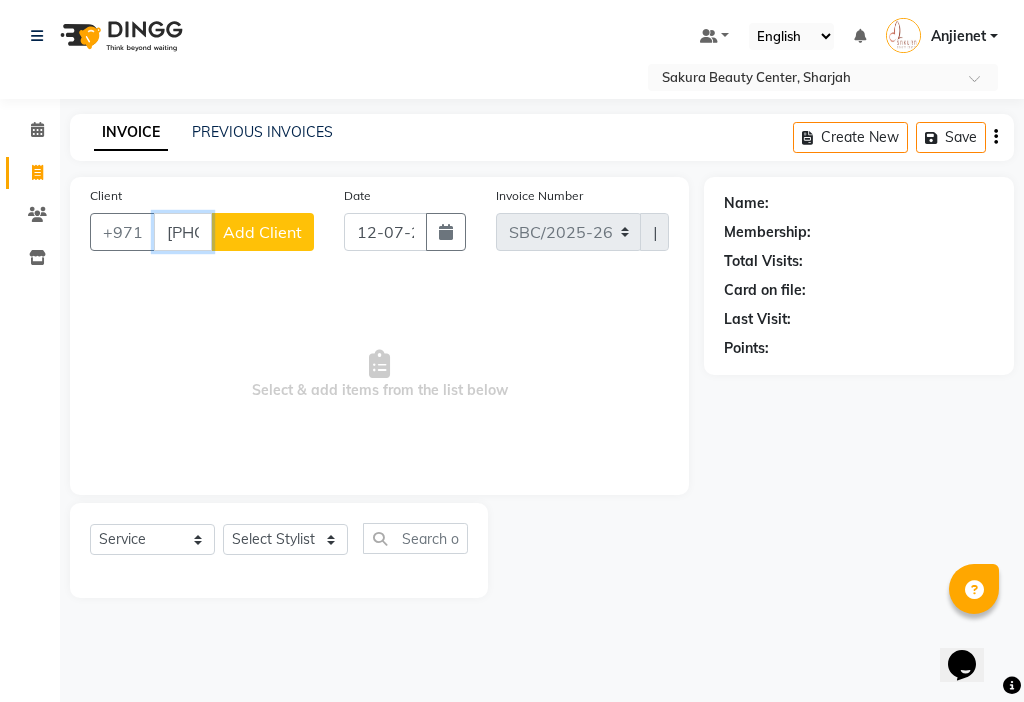 click on "[PHONE]" at bounding box center (183, 232) 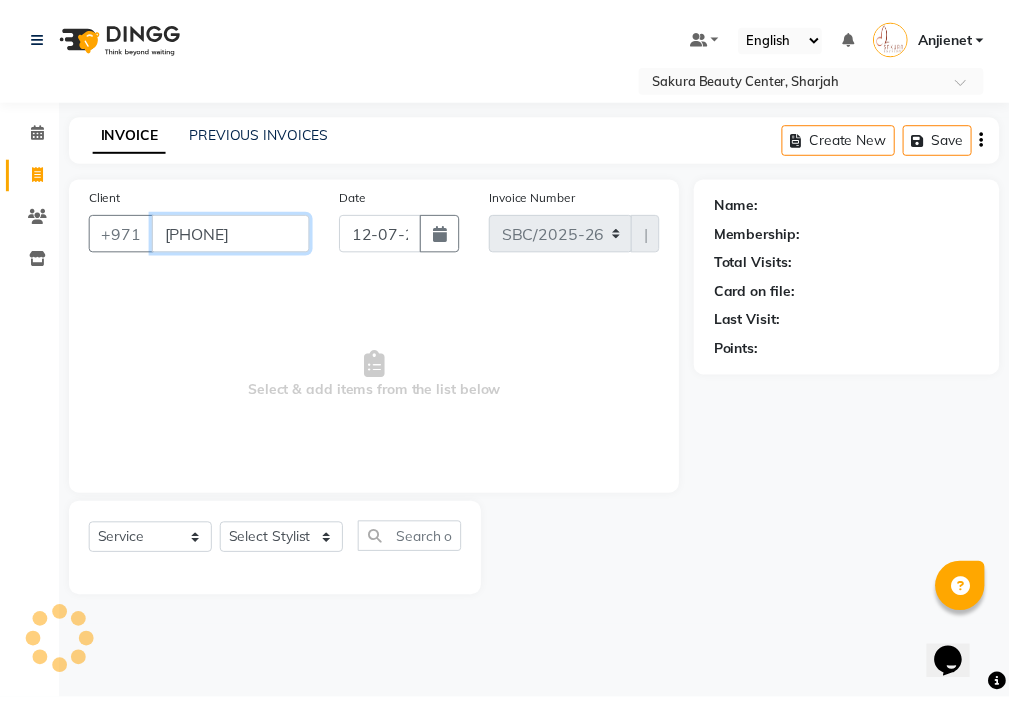scroll, scrollTop: 0, scrollLeft: 0, axis: both 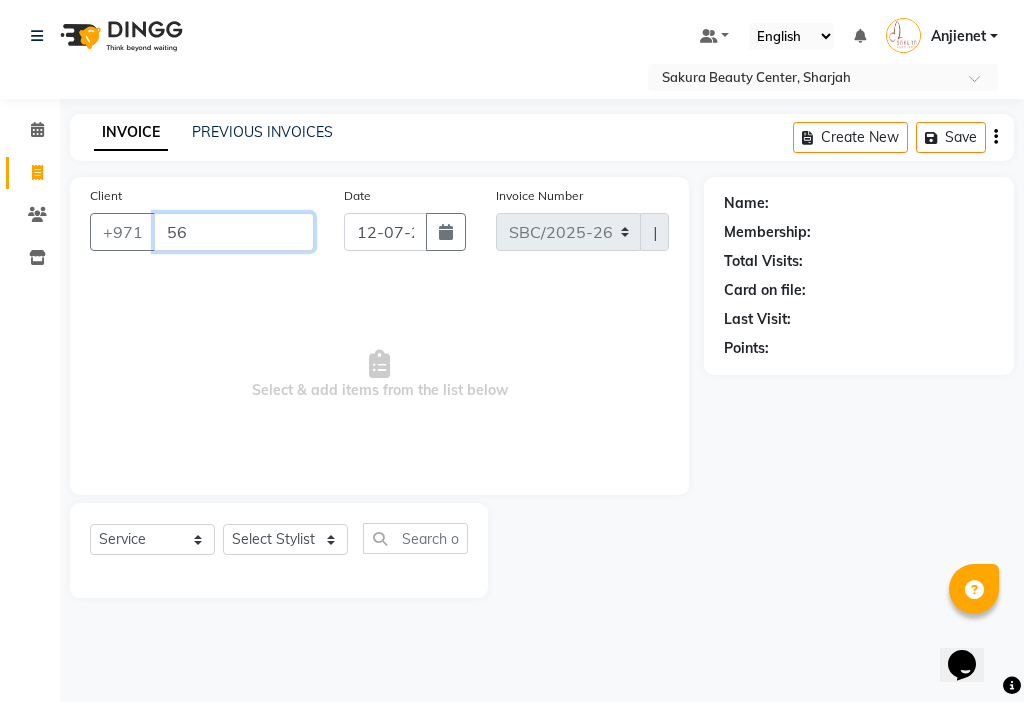 type on "5" 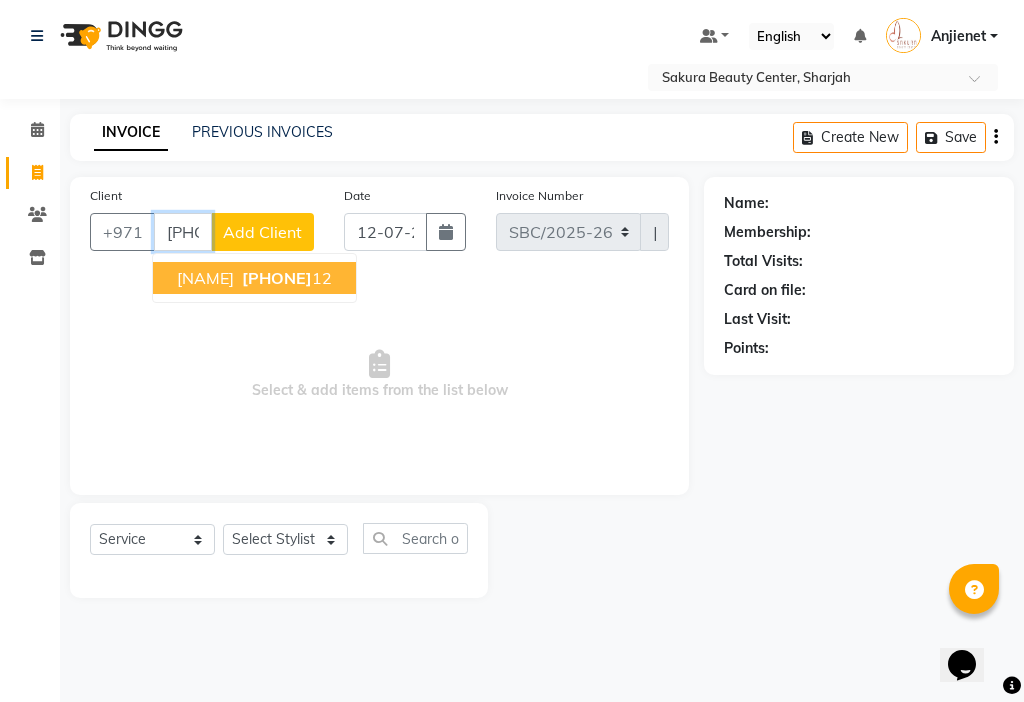 click on "[PHONE] [NUMBER]" at bounding box center [285, 278] 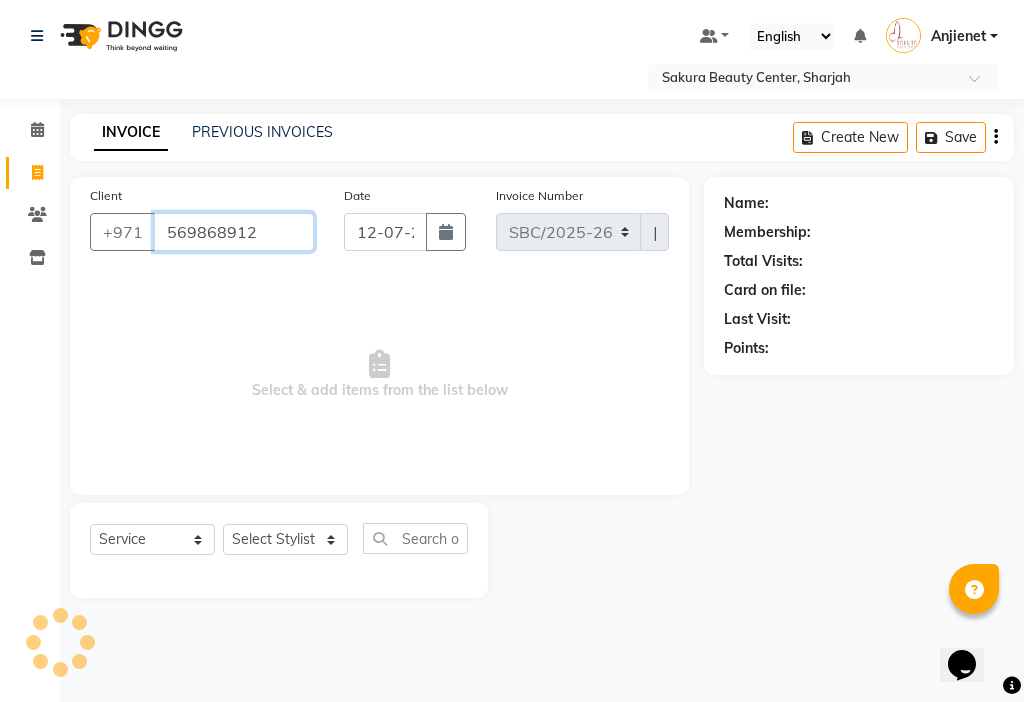 type on "569868912" 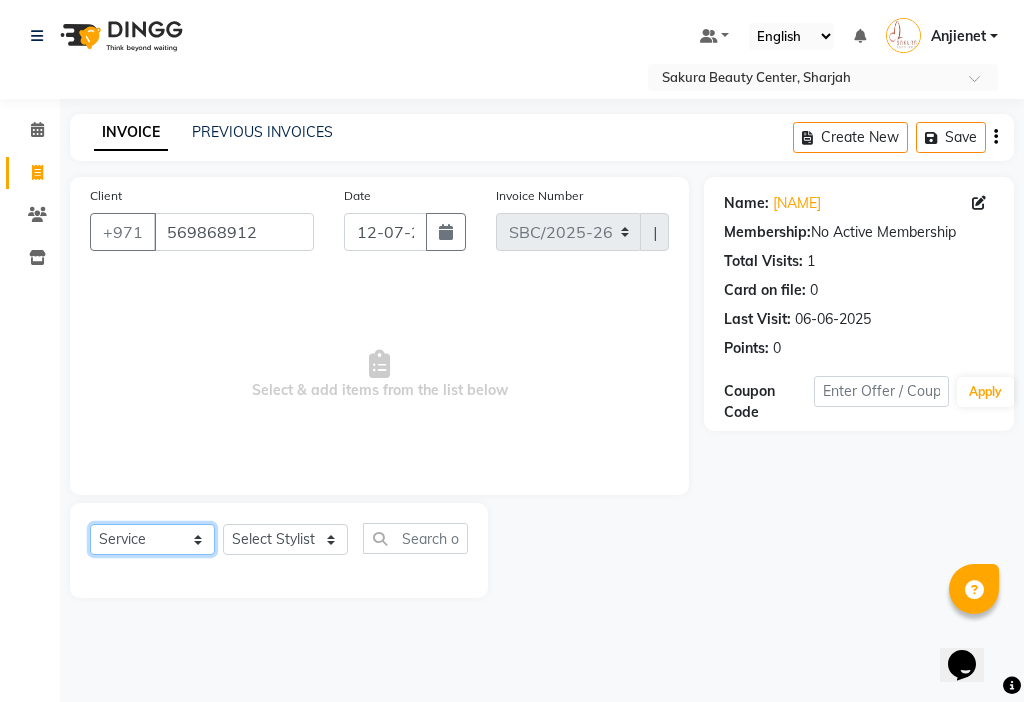click on "Select  Service  Product  Membership  Package Voucher Prepaid Gift Card" 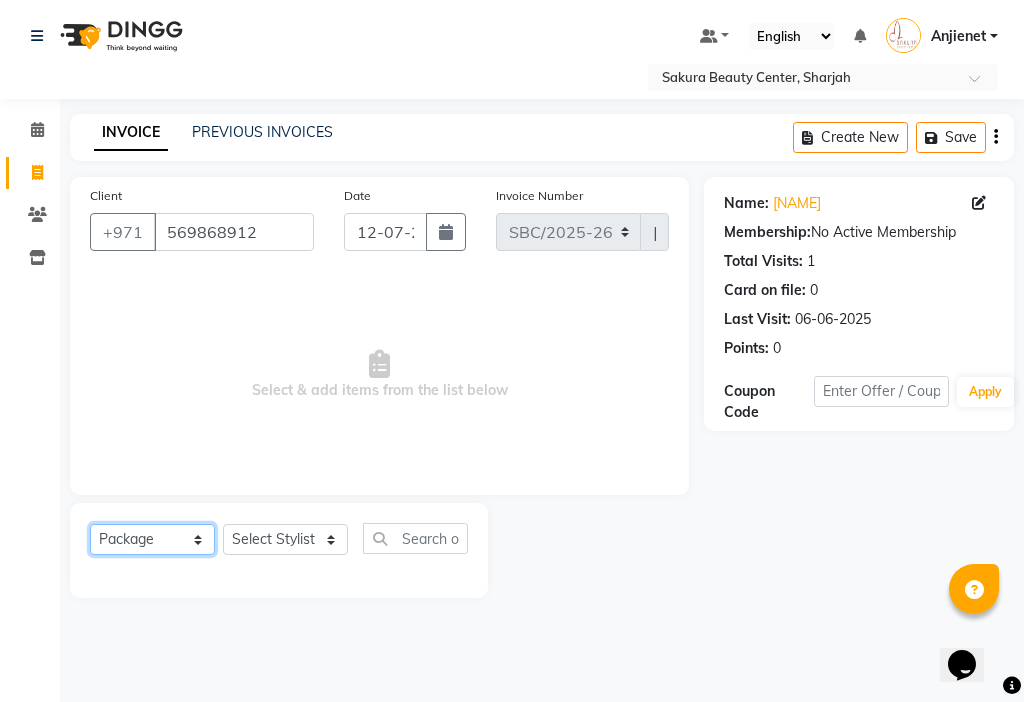 click on "Select  Service  Product  Membership  Package Voucher Prepaid Gift Card" 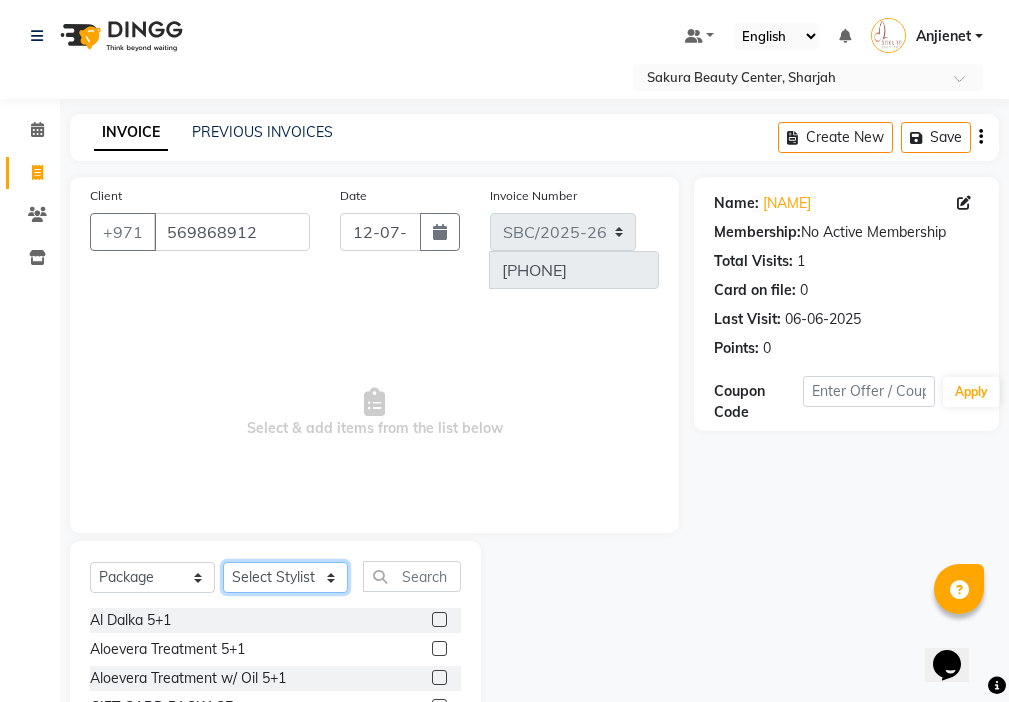 click on "Select Stylist [NAME] [NAME] [NAME] [NAME] [NAME] [NAME] [NAME]" 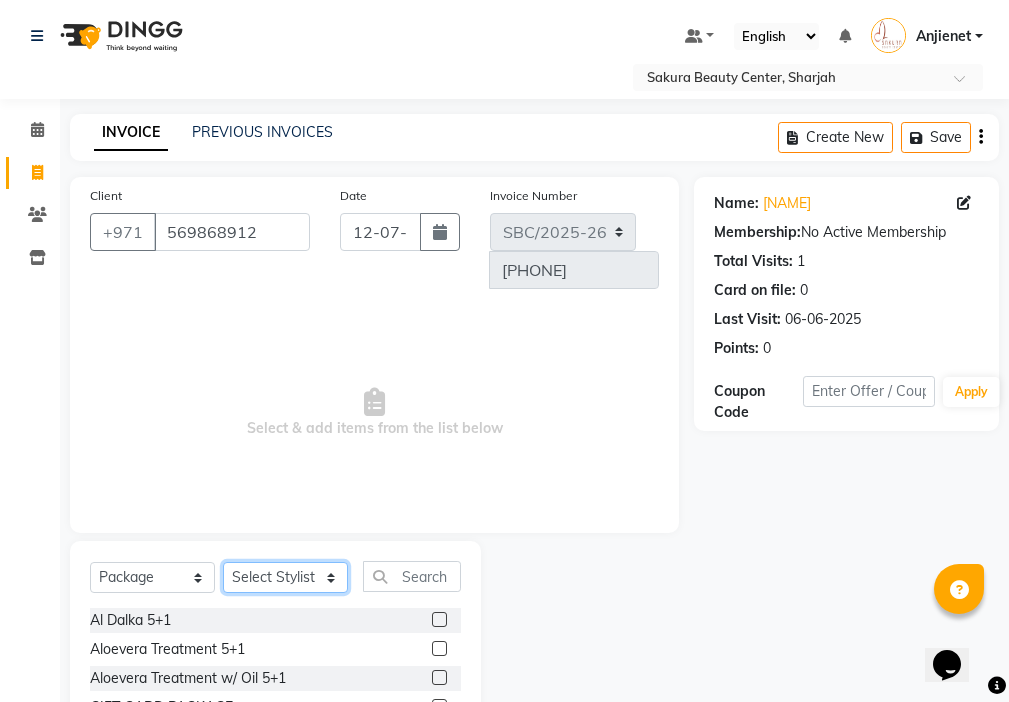 select on "59406" 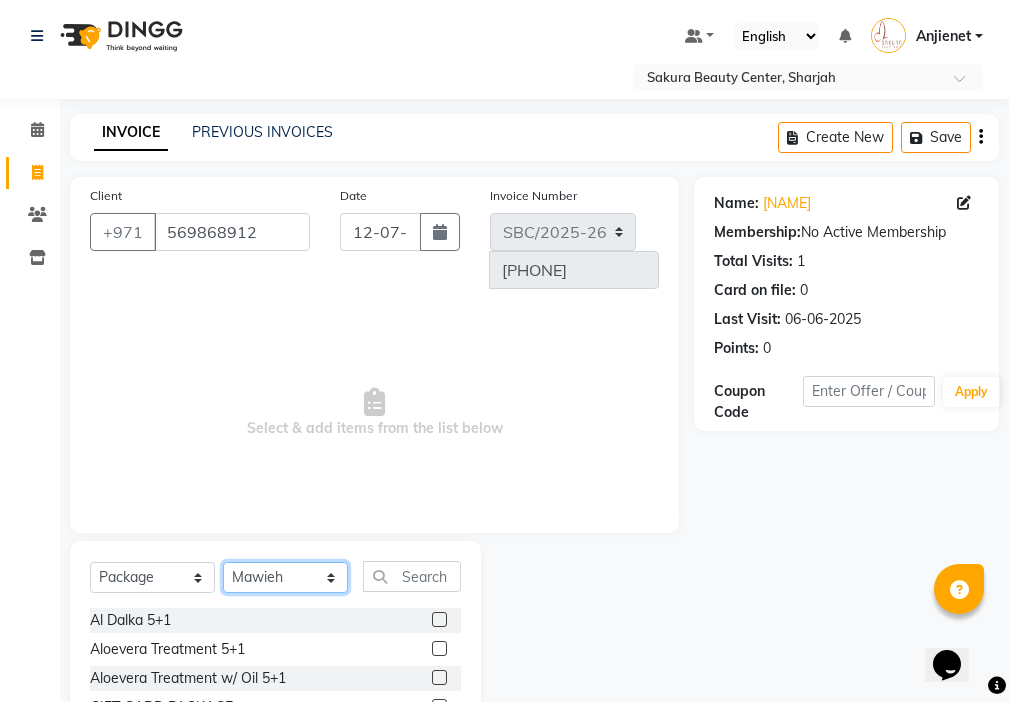 click on "Select Stylist [NAME] [NAME] [NAME] [NAME] [NAME] [NAME] [NAME]" 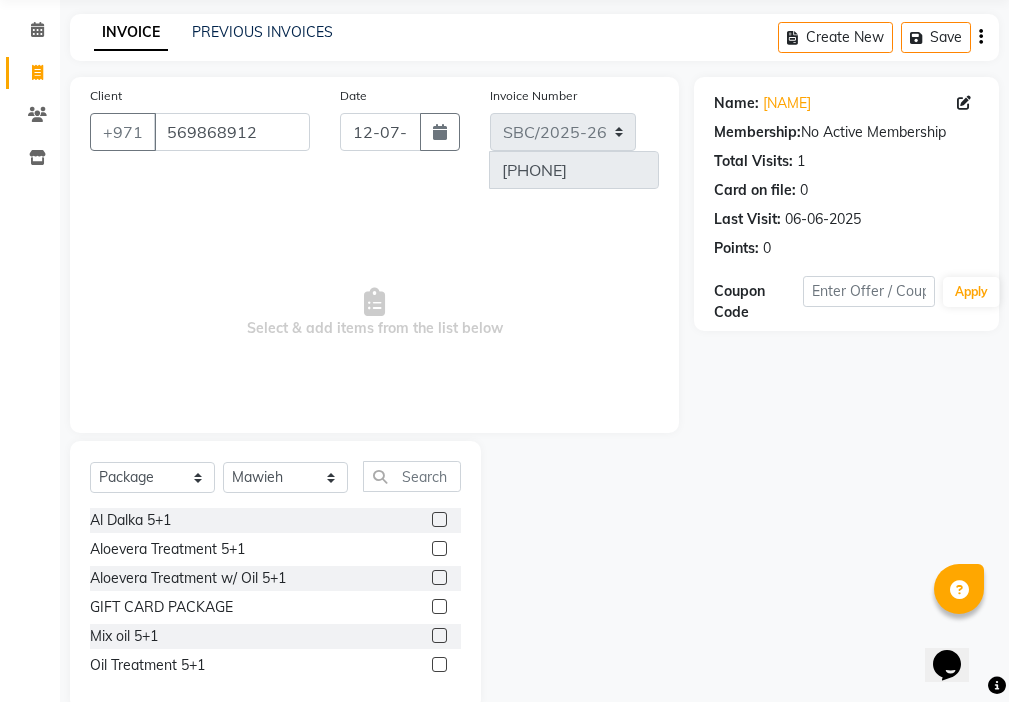 click 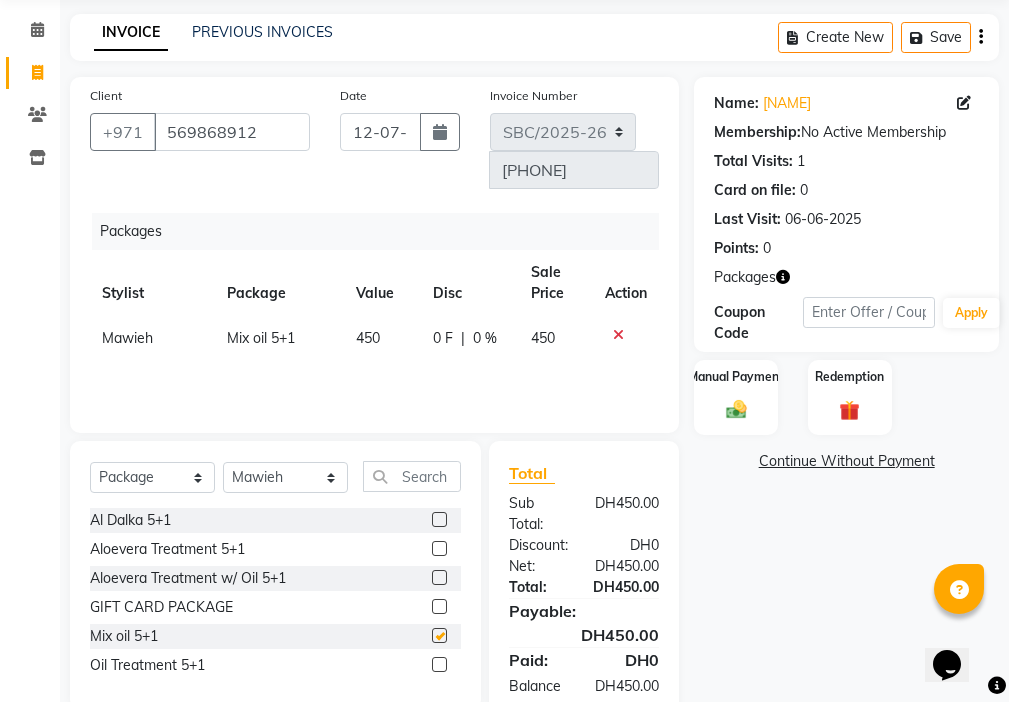 checkbox on "false" 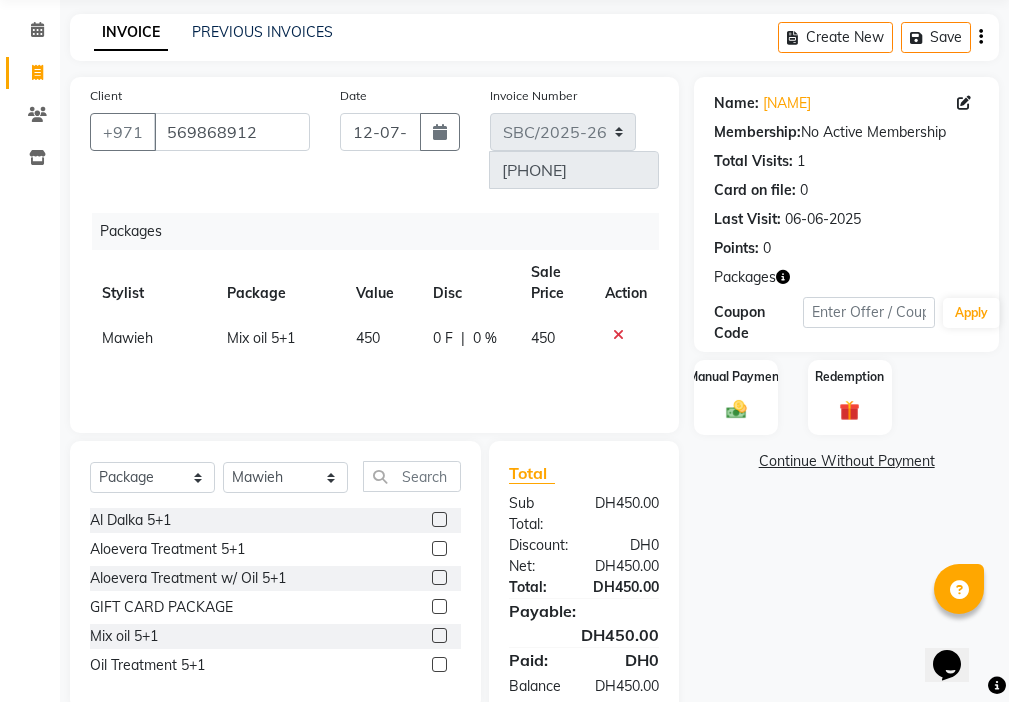 click on "450" 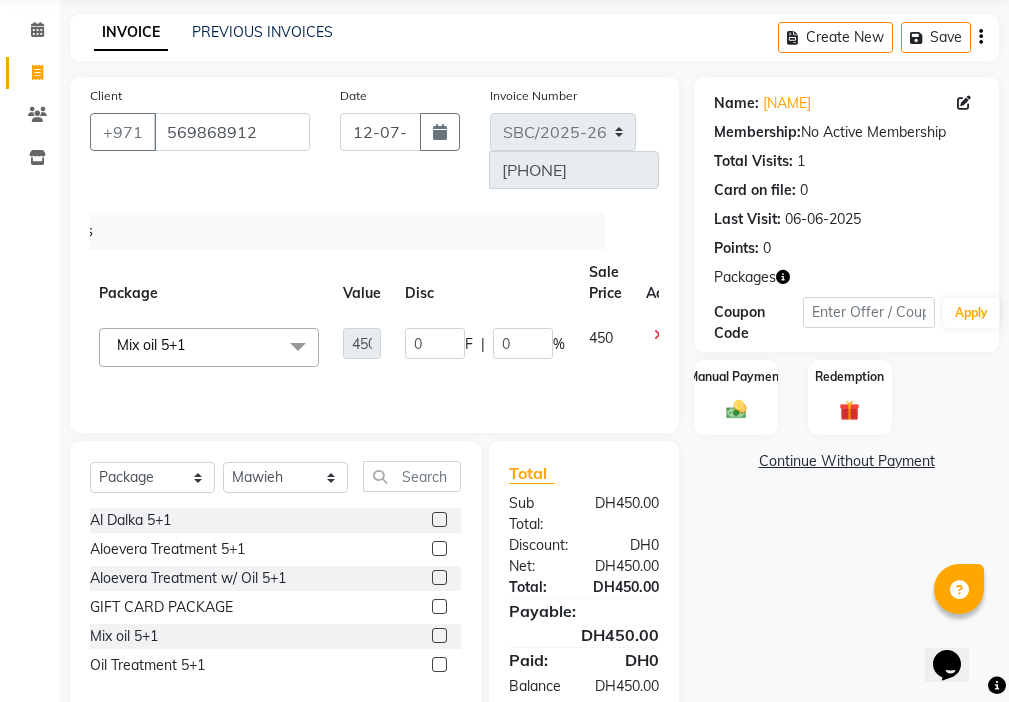 scroll, scrollTop: 0, scrollLeft: 110, axis: horizontal 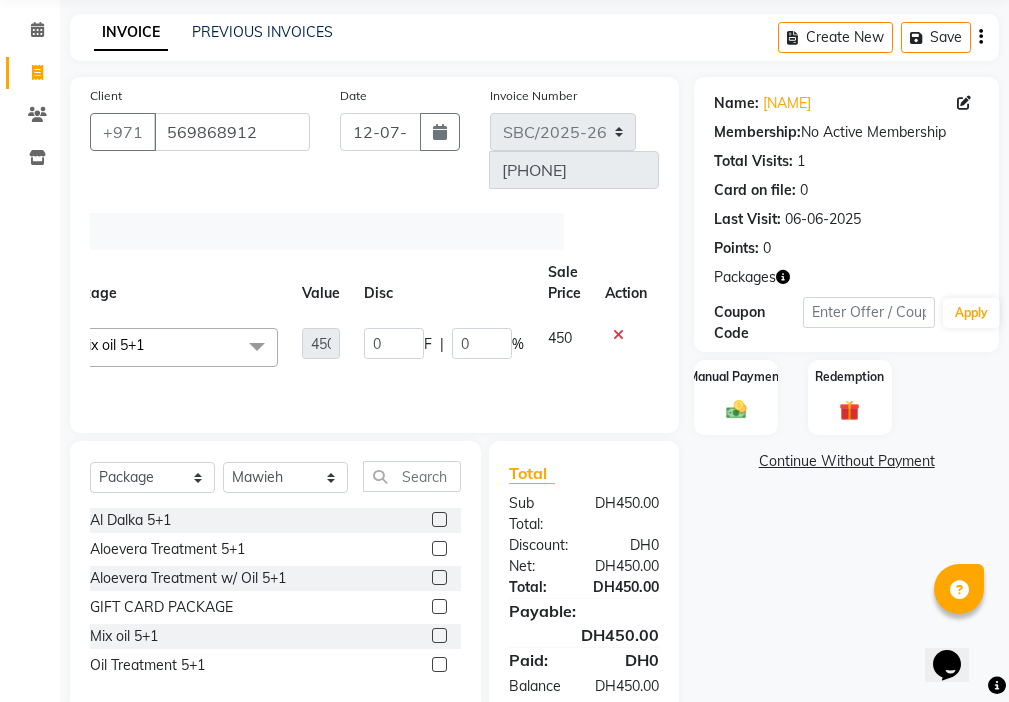 click on "450" 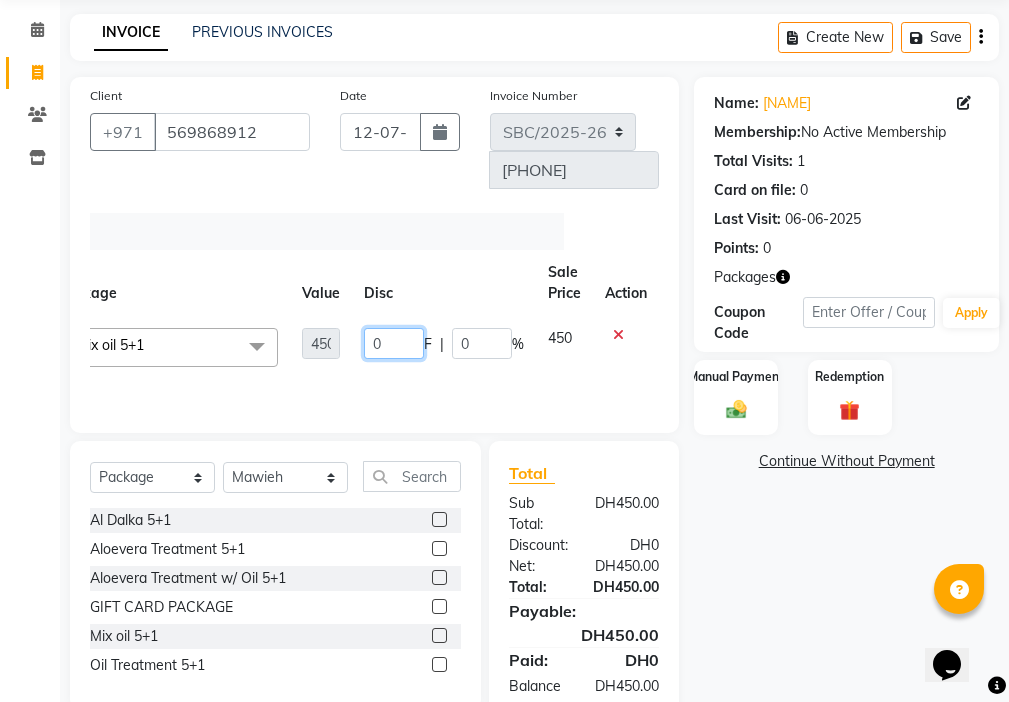 click on "0" 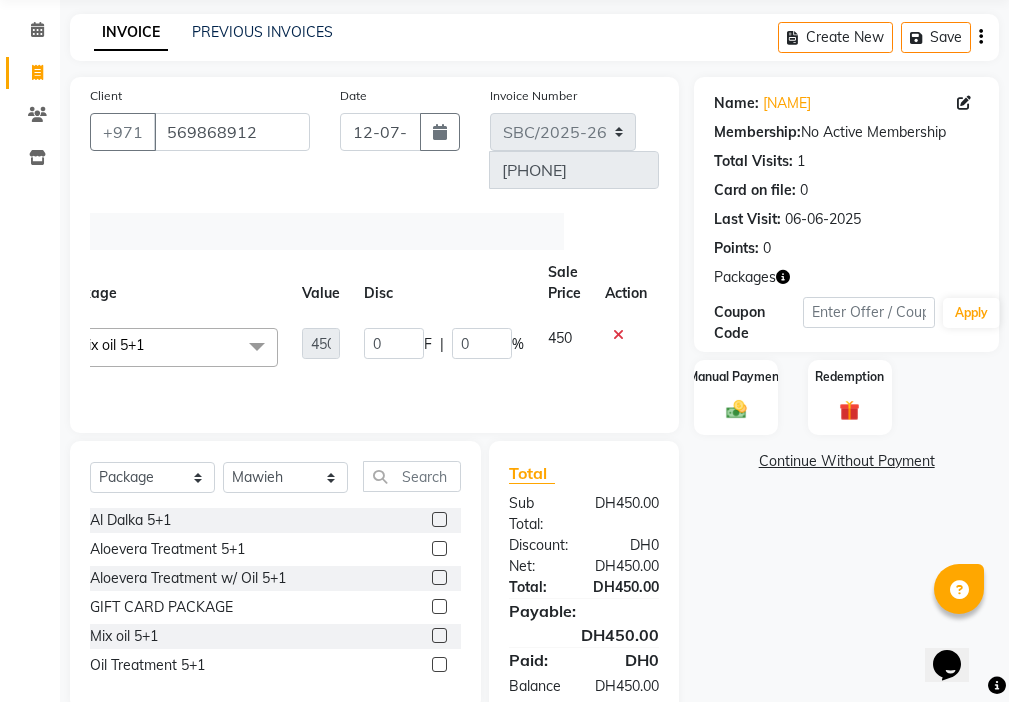 scroll, scrollTop: 0, scrollLeft: 15, axis: horizontal 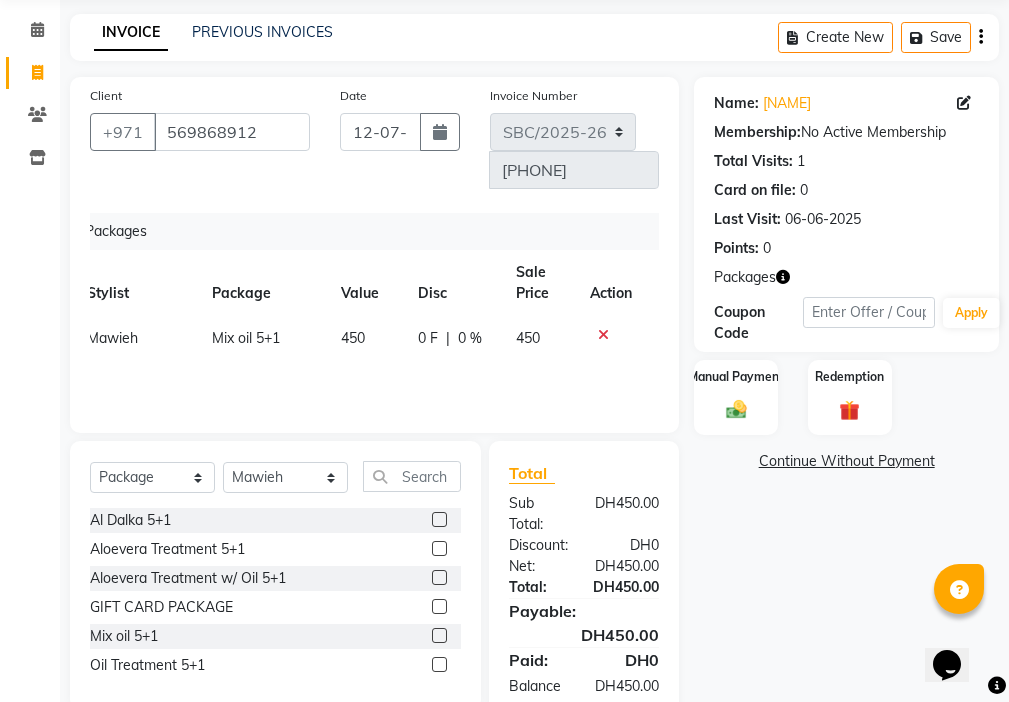 click on "0 F | 0 %" 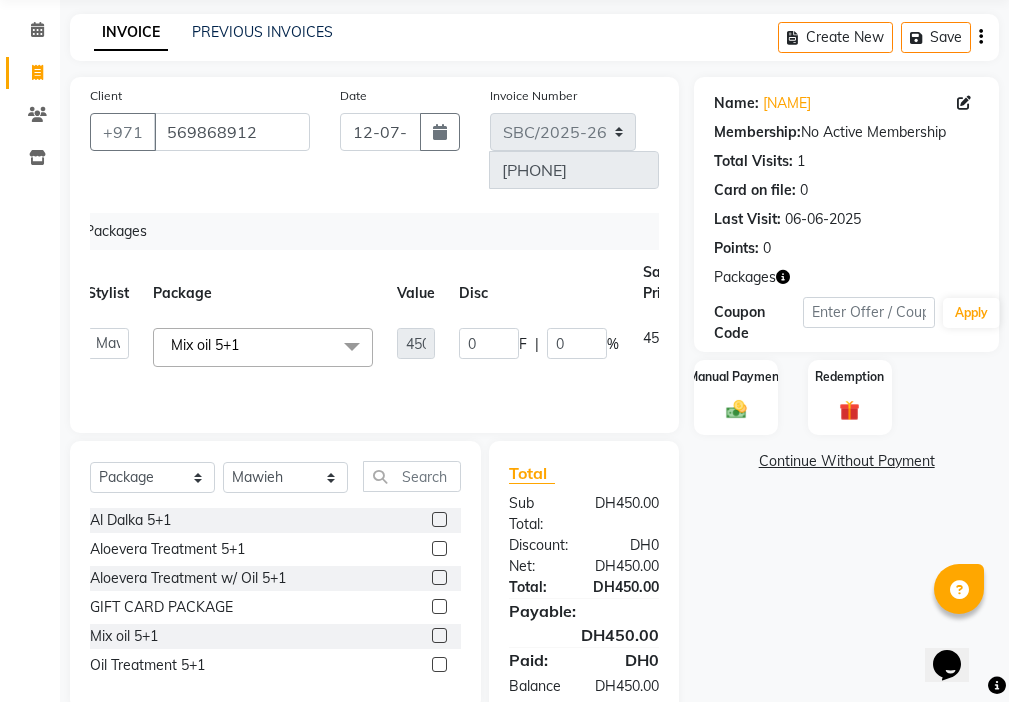 click on "450" 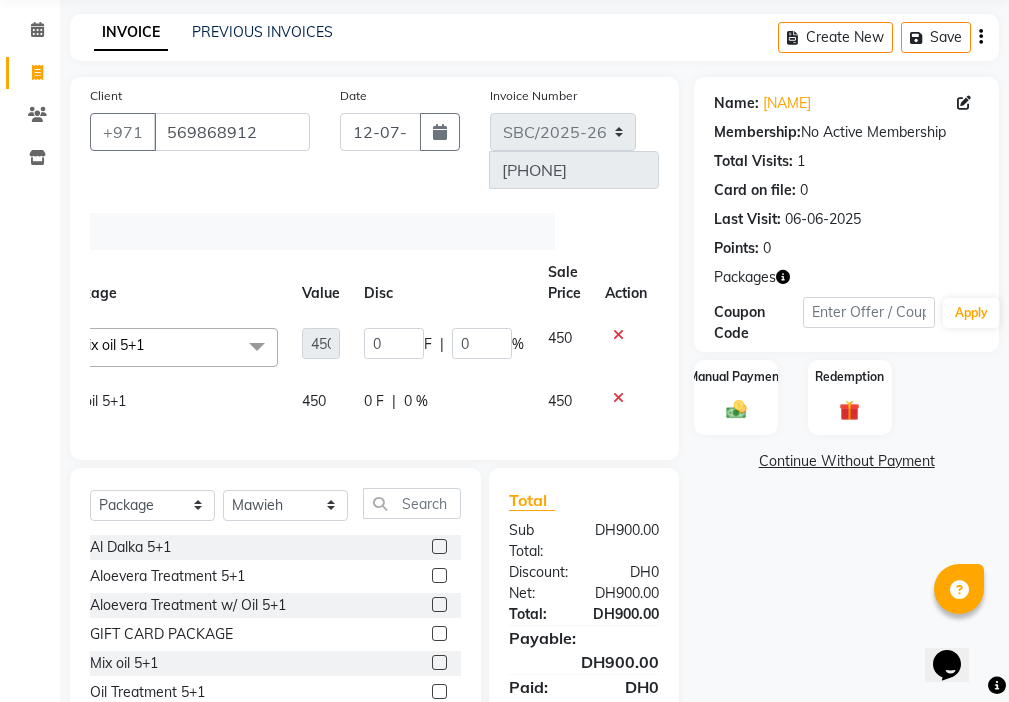 click 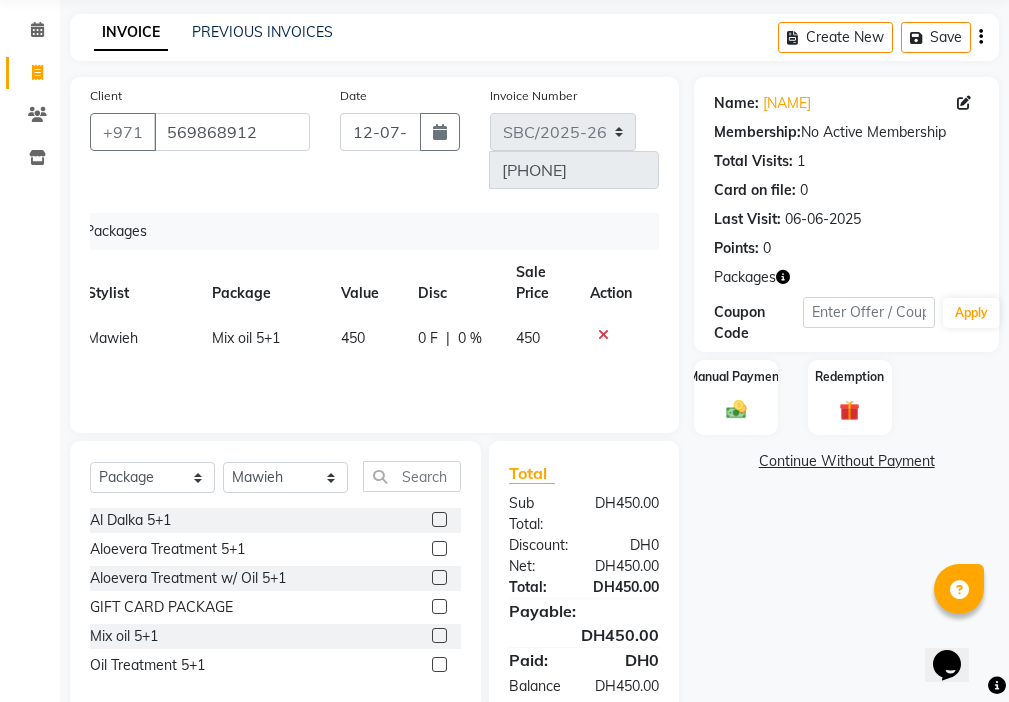 click 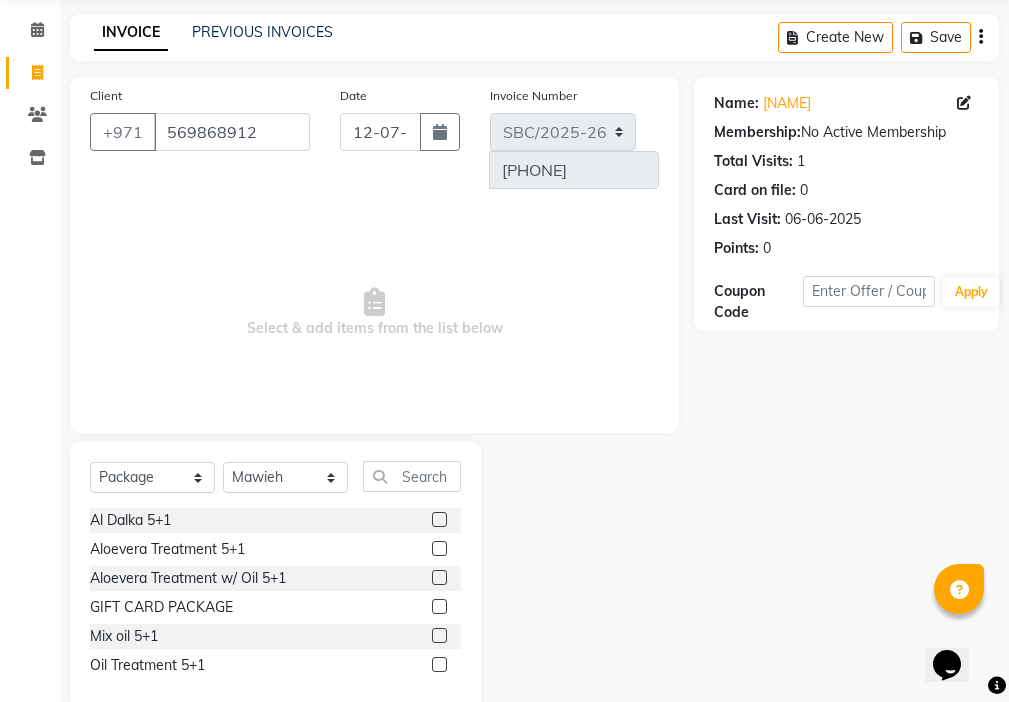 click 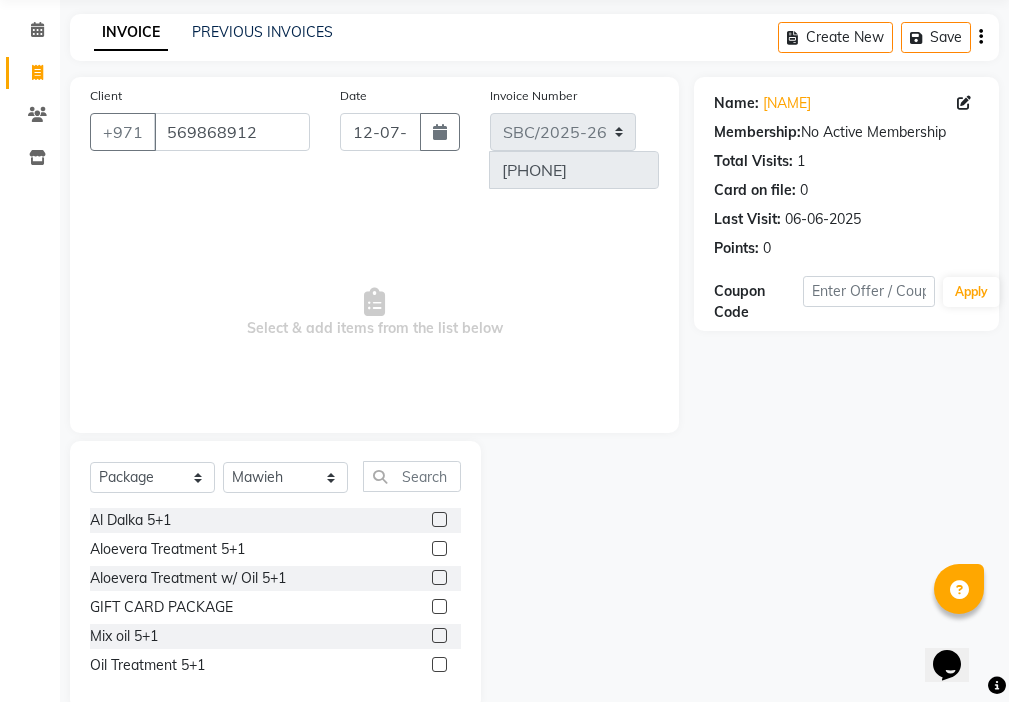 click 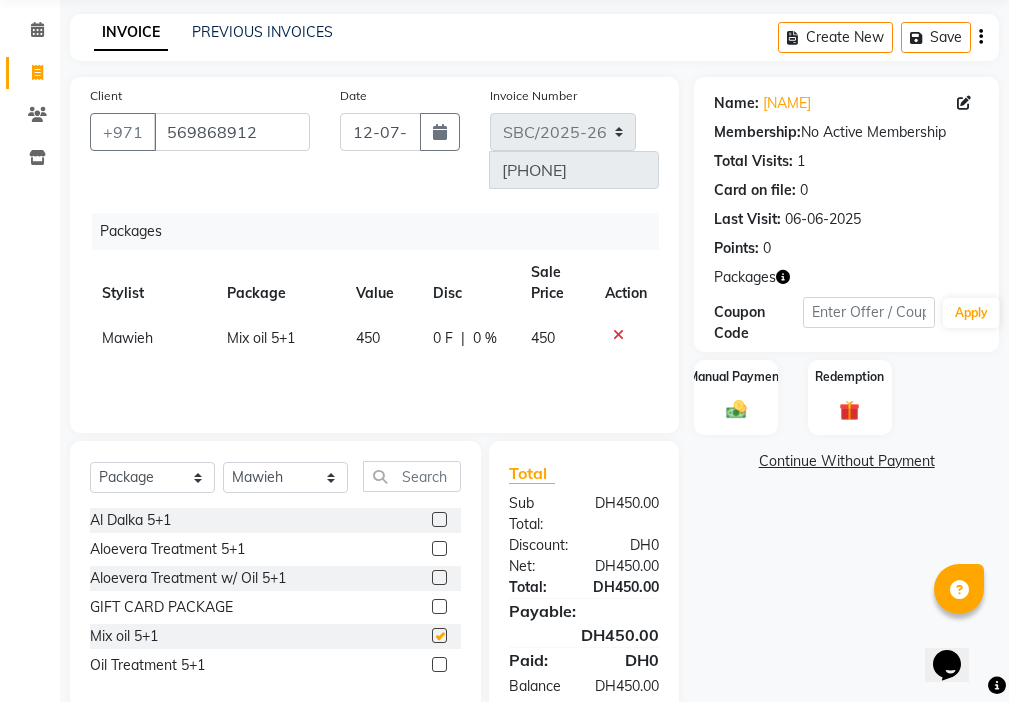 checkbox on "false" 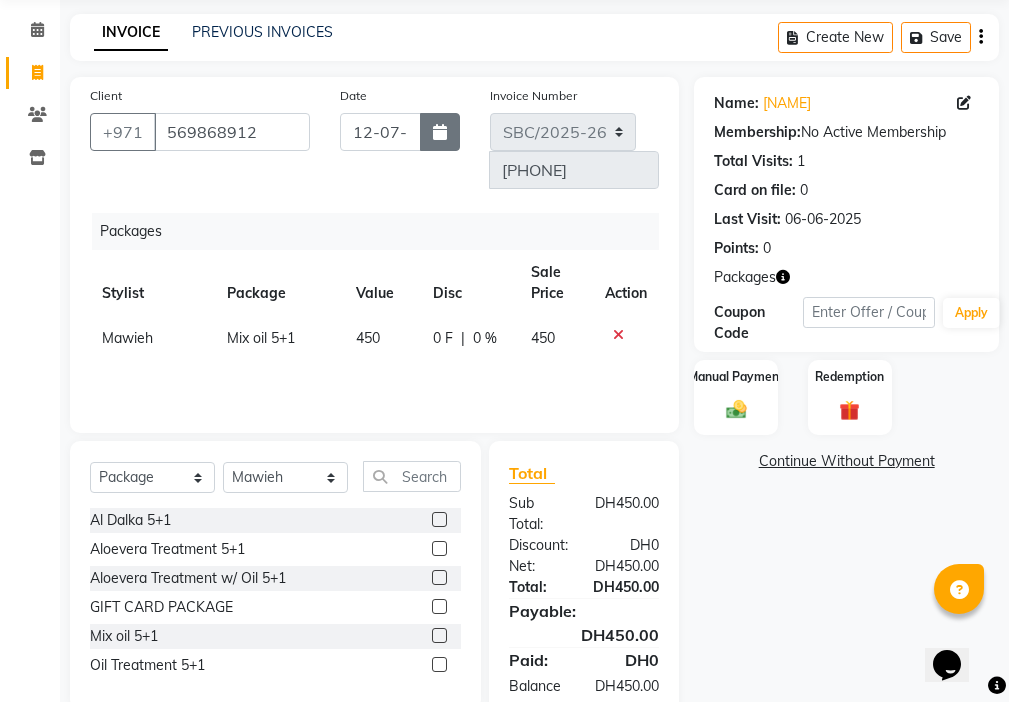 click 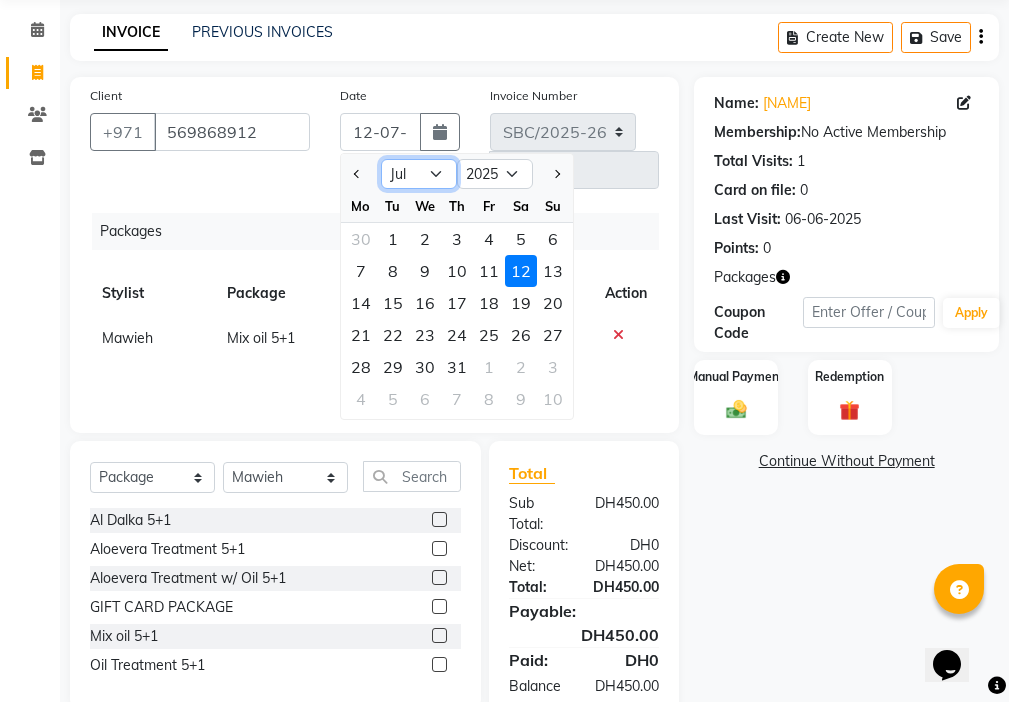 click on "Jan Feb Mar Apr May Jun Jul Aug Sep Oct Nov Dec" 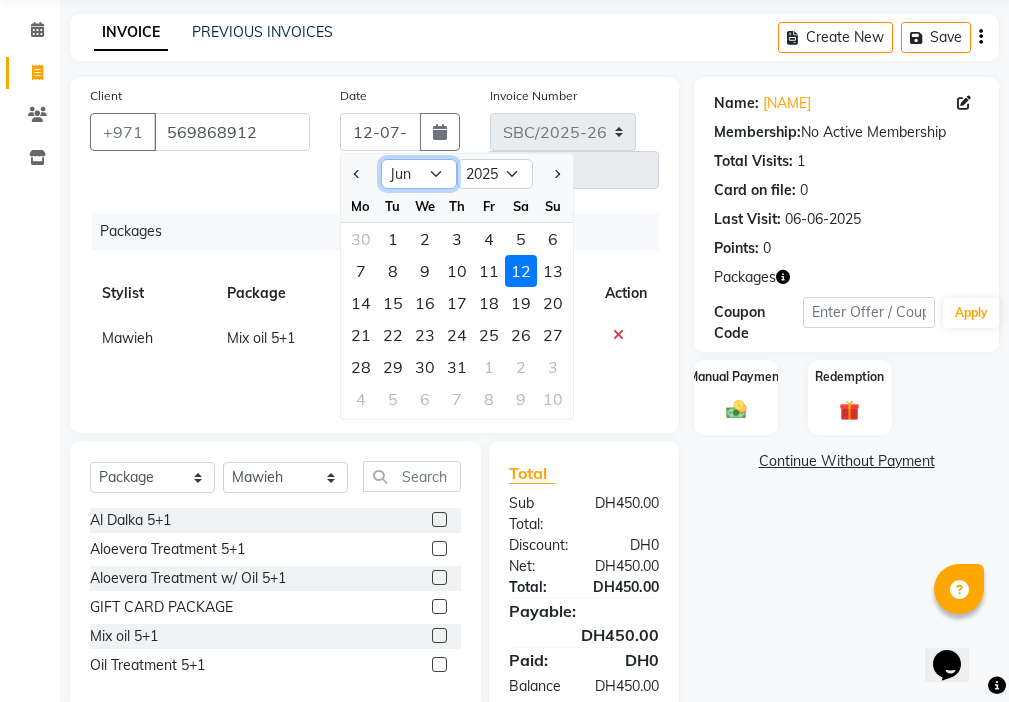 click on "Jan Feb Mar Apr May Jun Jul Aug Sep Oct Nov Dec" 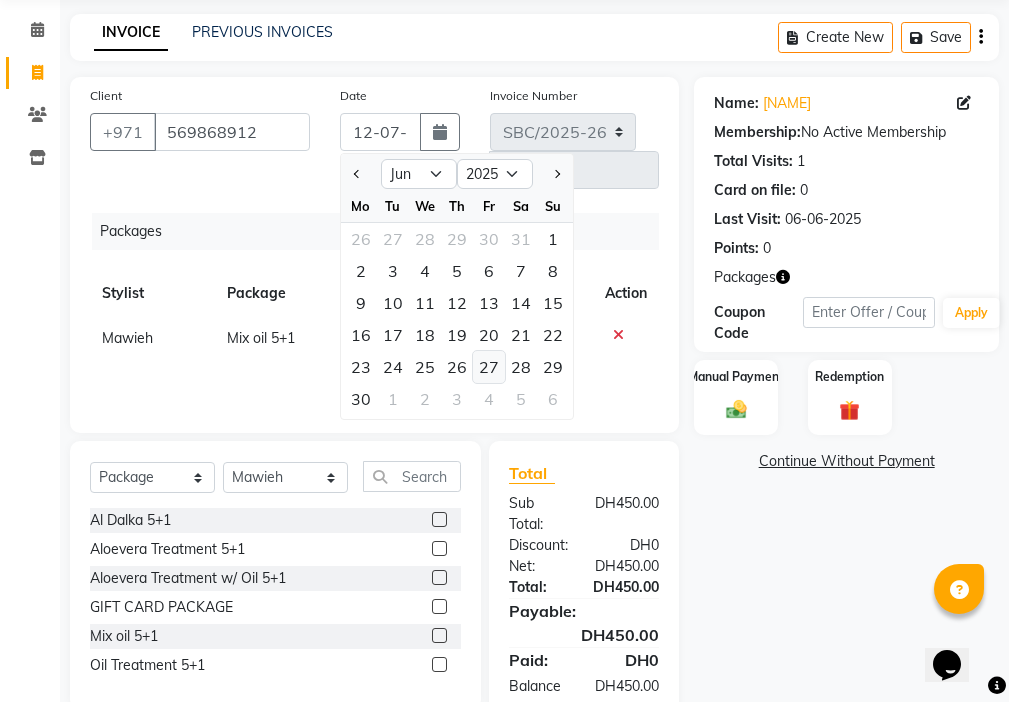 click on "27" 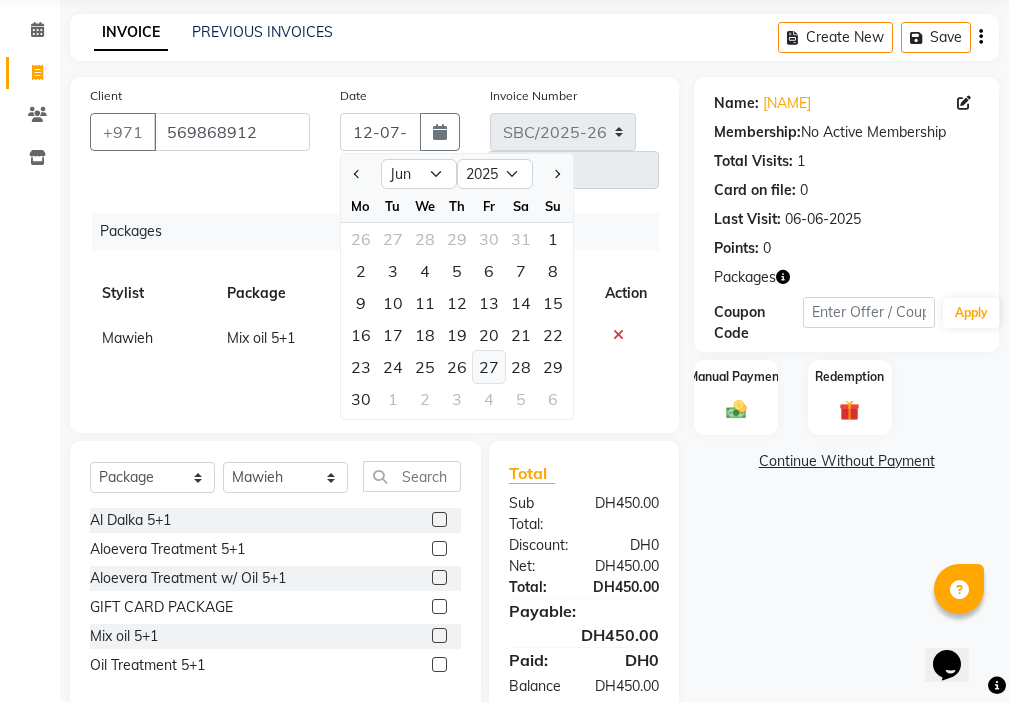type on "27-06-2025" 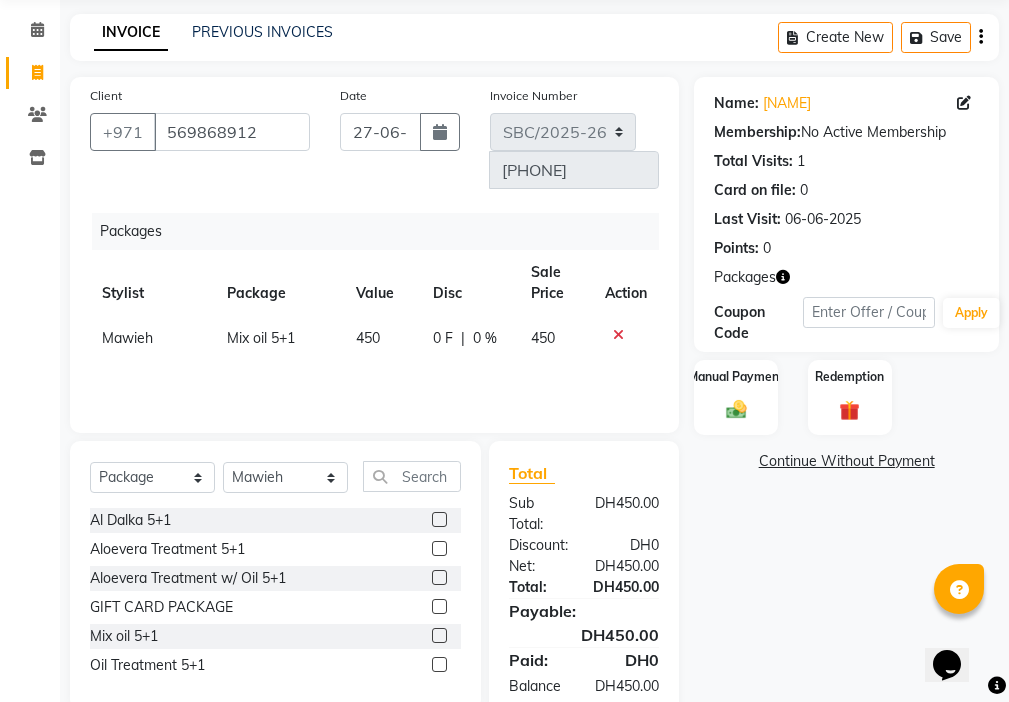 click 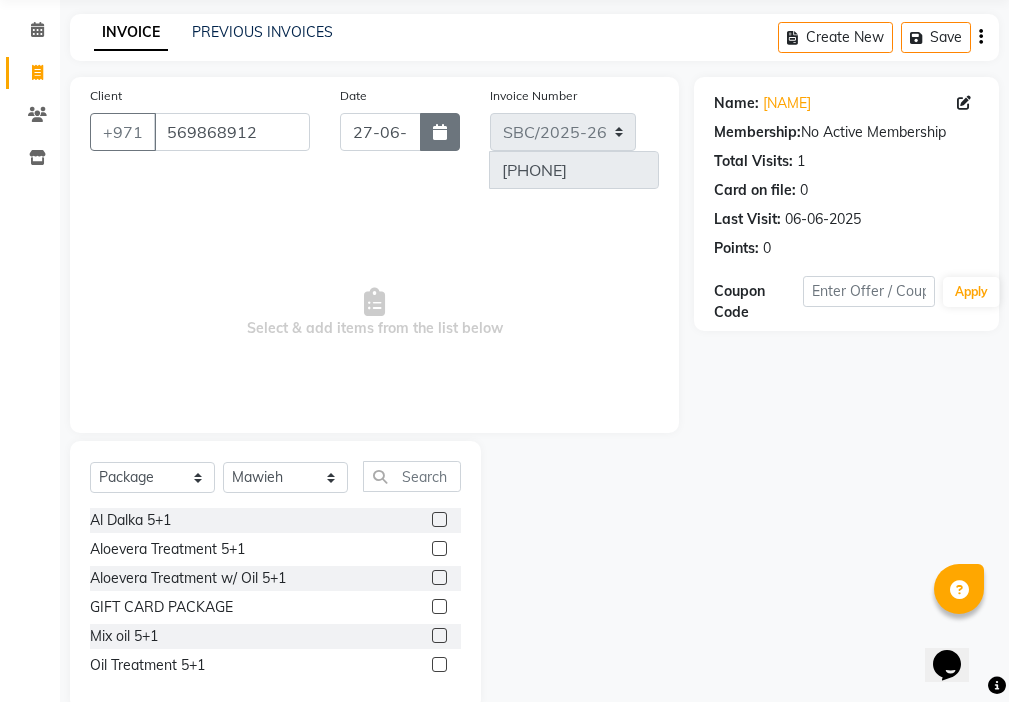 click 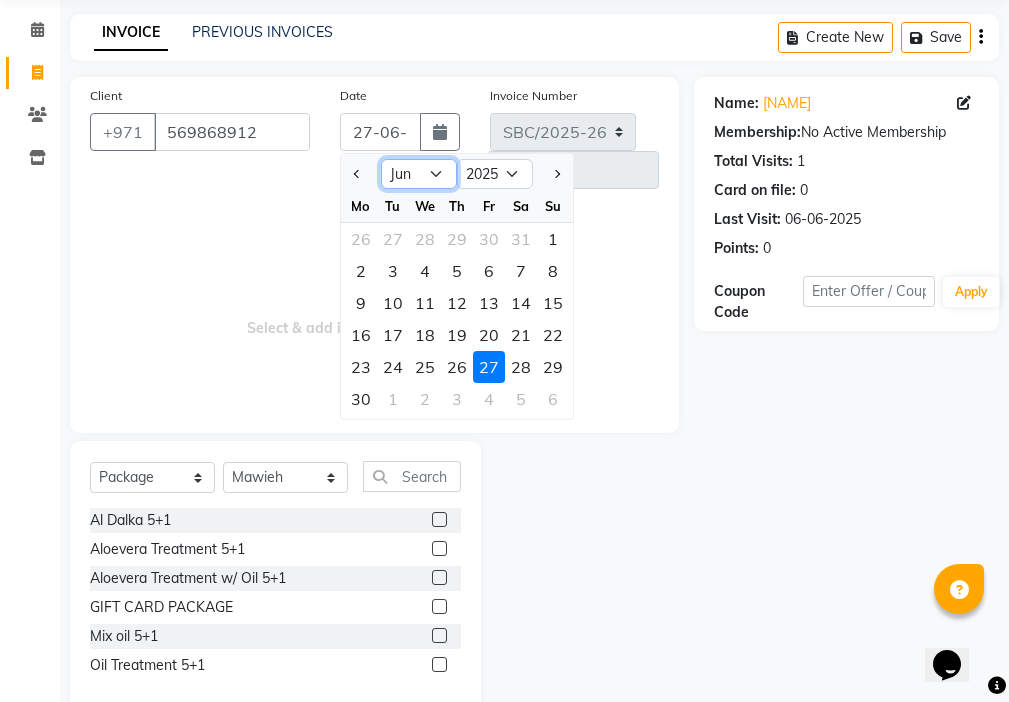click on "Jan Feb Mar Apr May Jun Jul Aug Sep Oct Nov Dec" 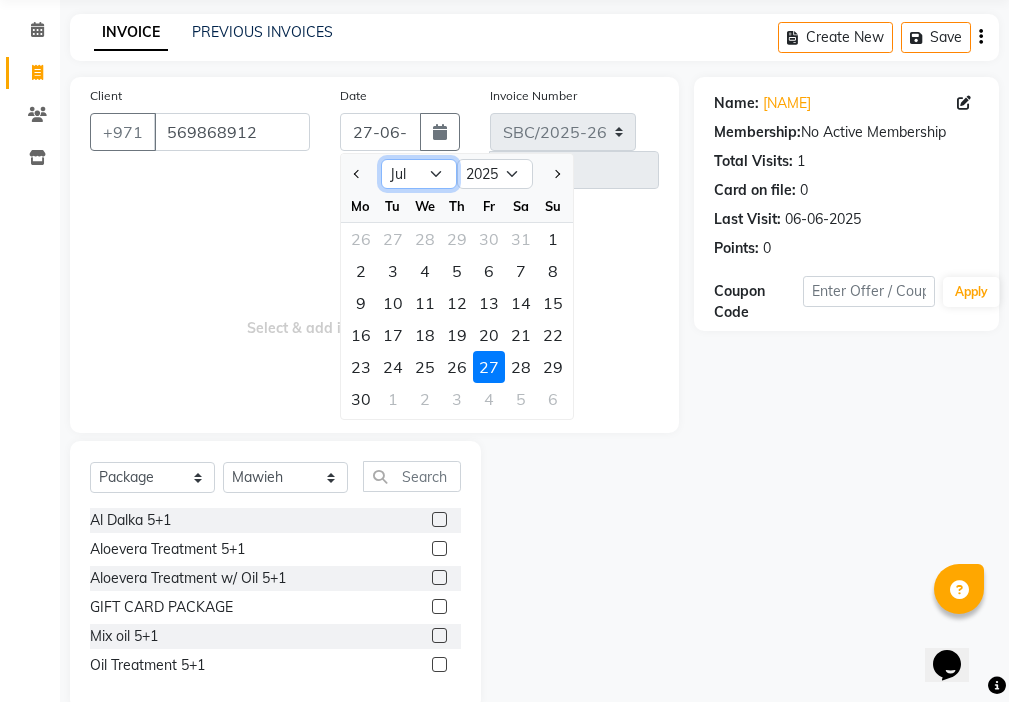 click on "Jan Feb Mar Apr May Jun Jul Aug Sep Oct Nov Dec" 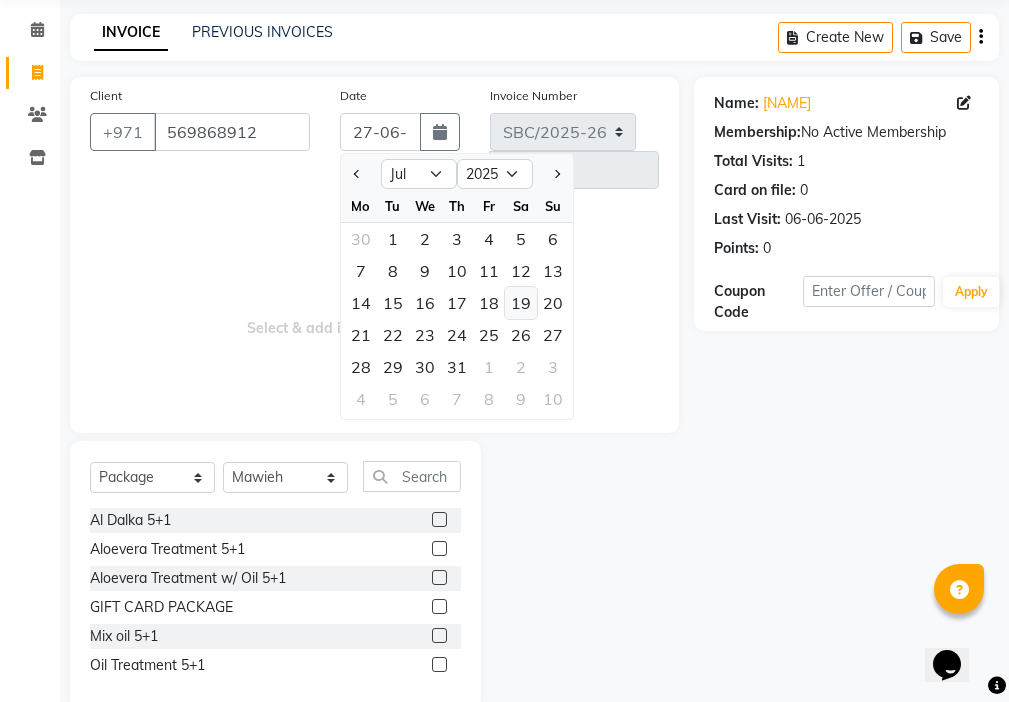 click on "19" 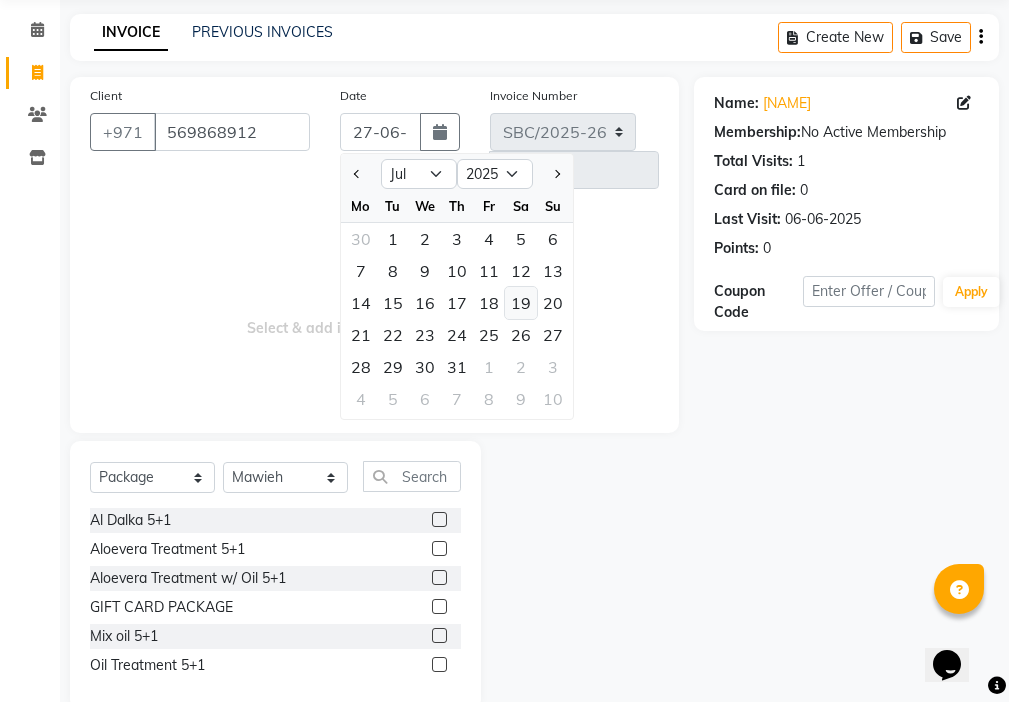type on "19-07-2025" 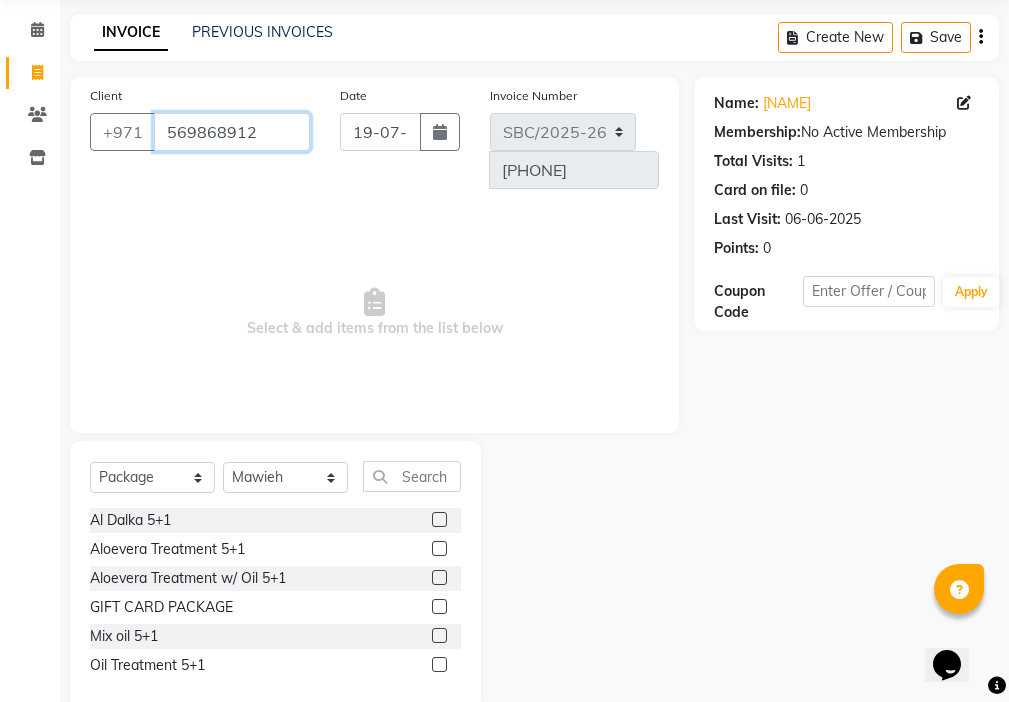 click on "569868912" at bounding box center (232, 132) 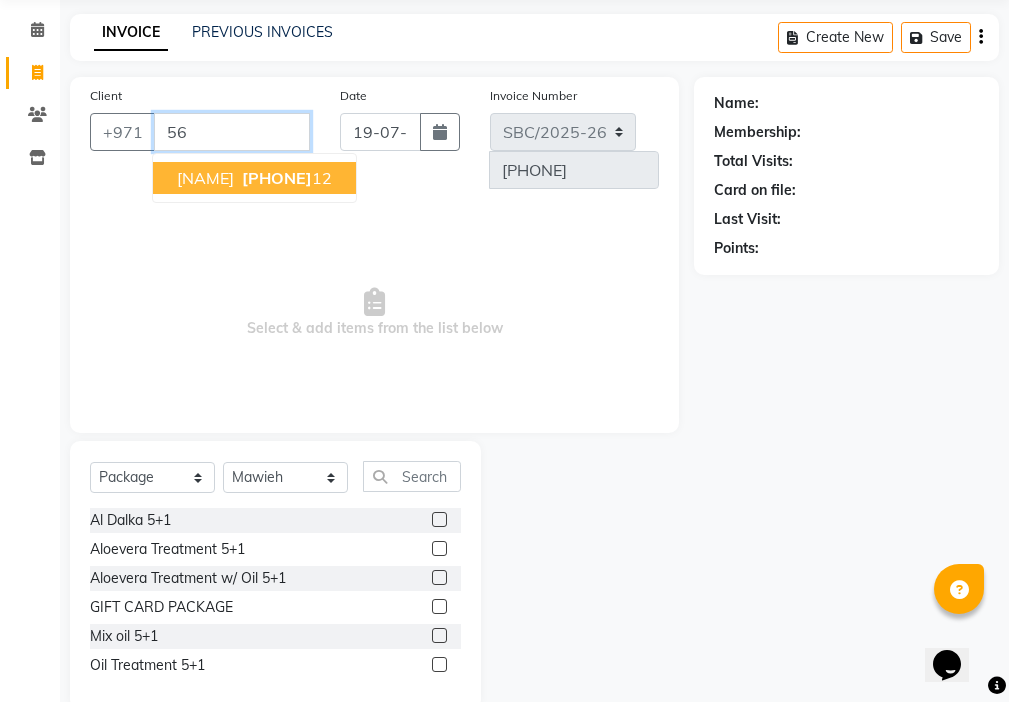 type on "5" 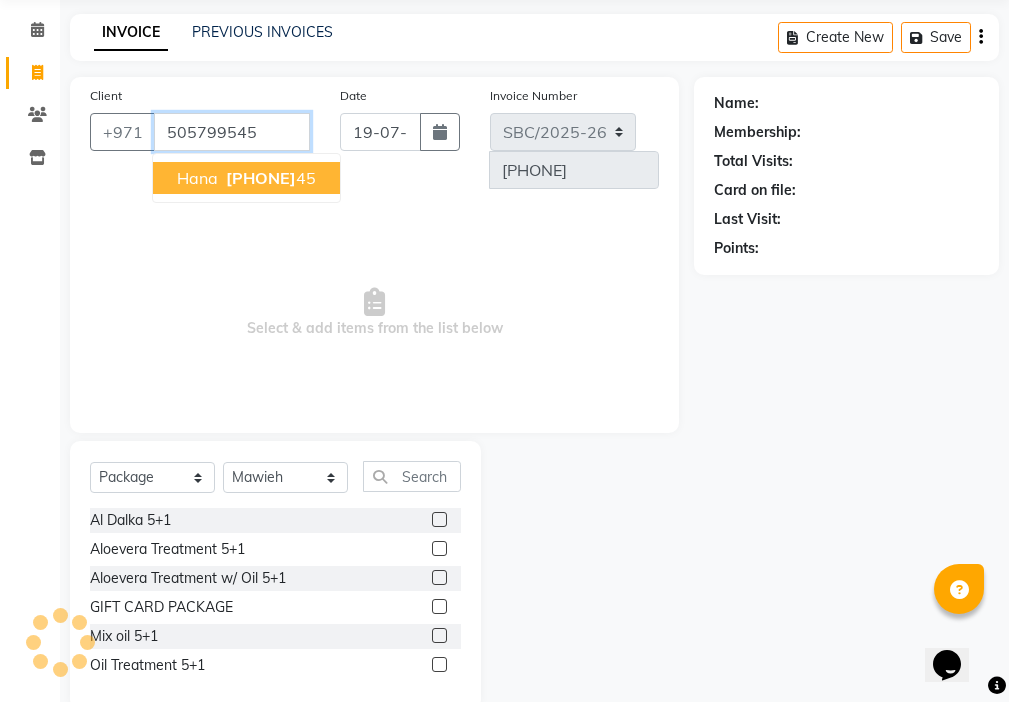 type on "505799545" 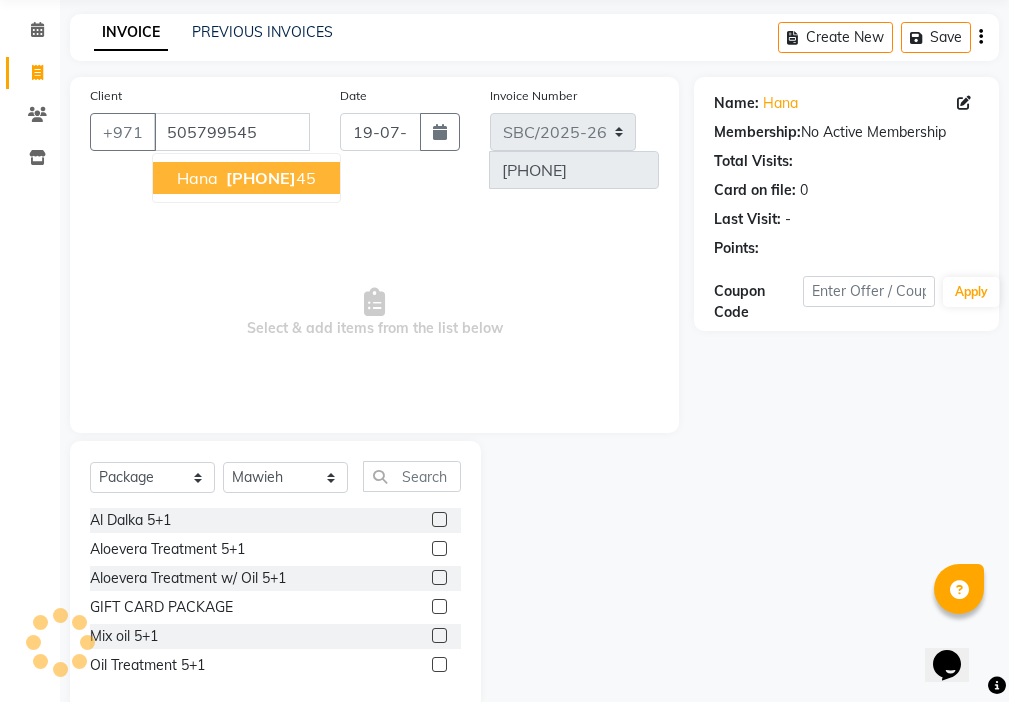 click on "[PHONE]" at bounding box center (261, 178) 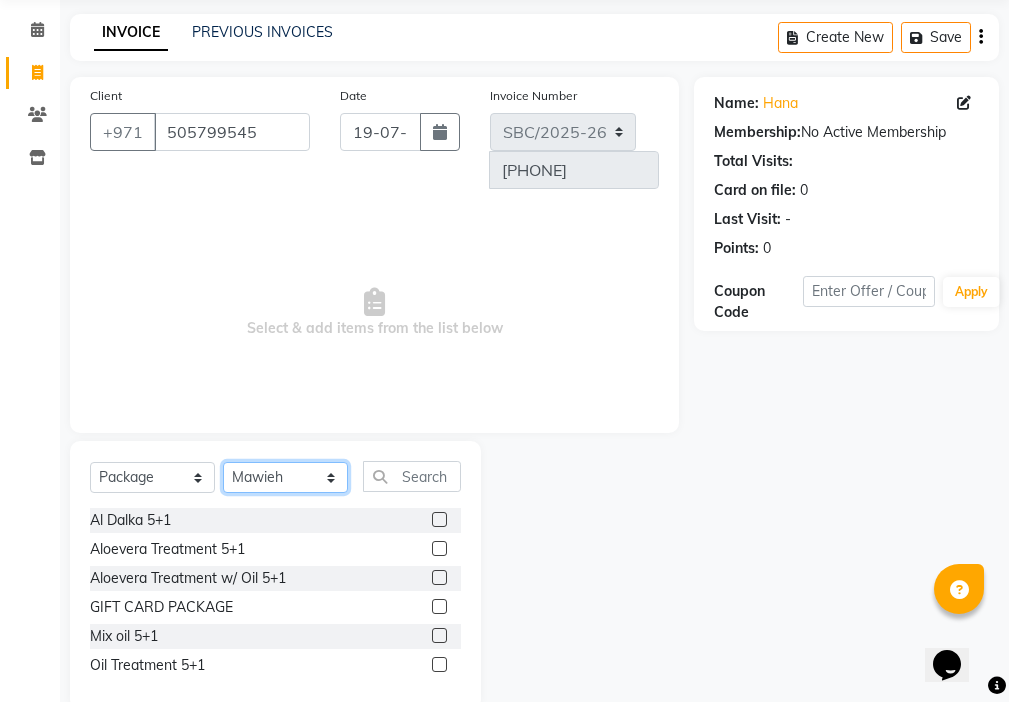 click on "Select Stylist [NAME] [NAME] [NAME] [NAME] [NAME] [NAME] [NAME]" 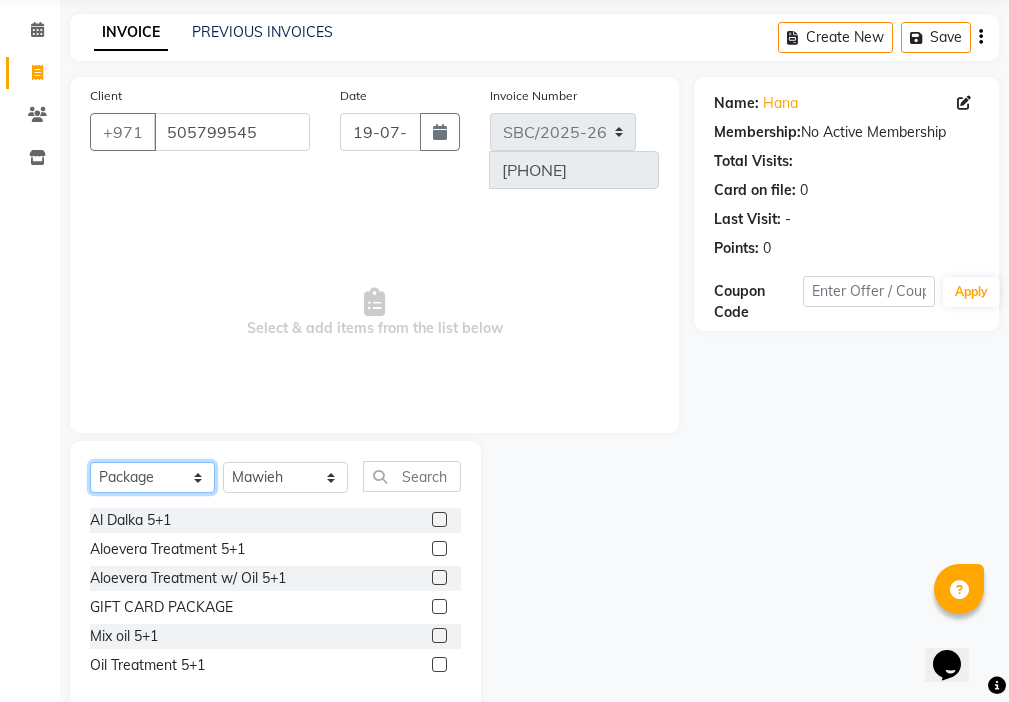 click on "Select  Service  Product  Membership  Package Voucher Prepaid Gift Card" 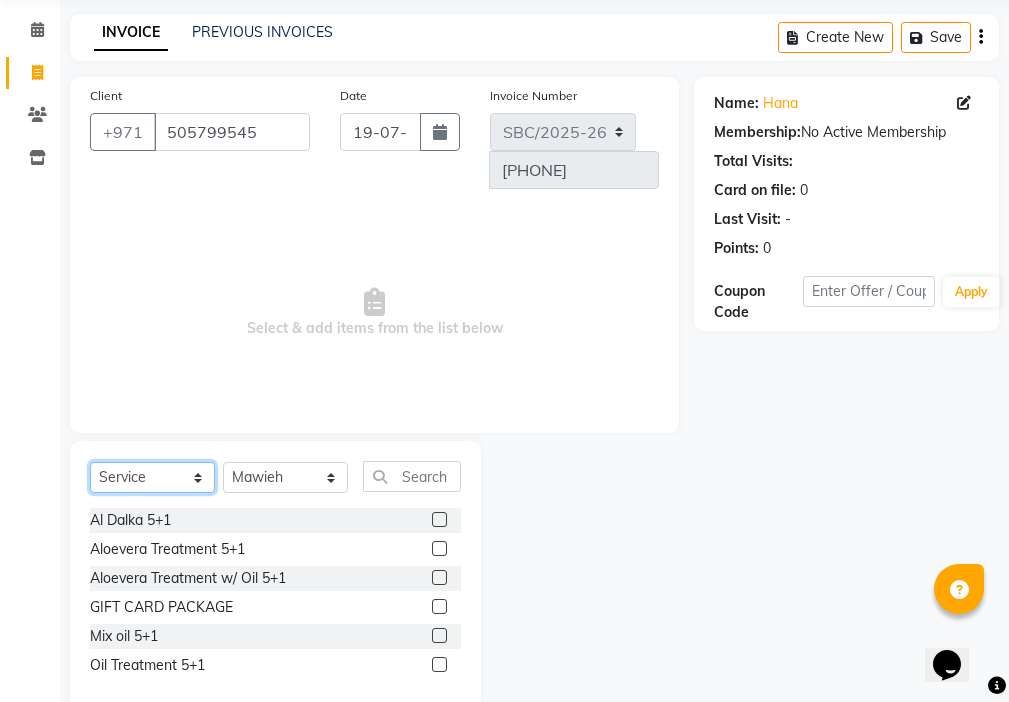 click on "Select  Service  Product  Membership  Package Voucher Prepaid Gift Card" 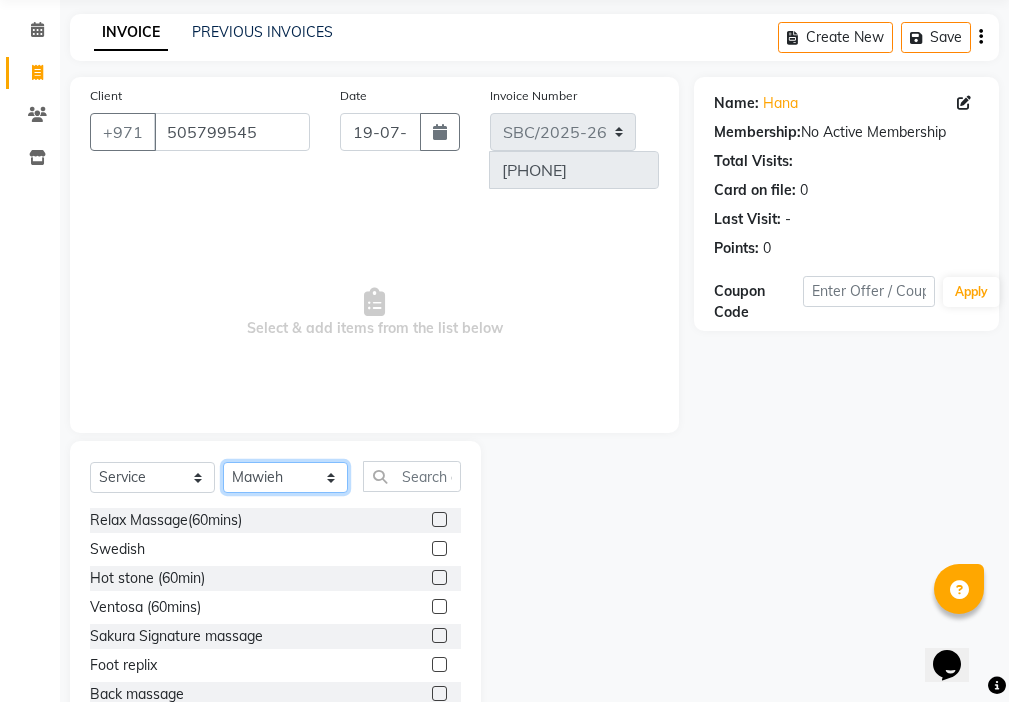 click on "Select Stylist [NAME] [NAME] [NAME] [NAME] [NAME] [NAME] [NAME]" 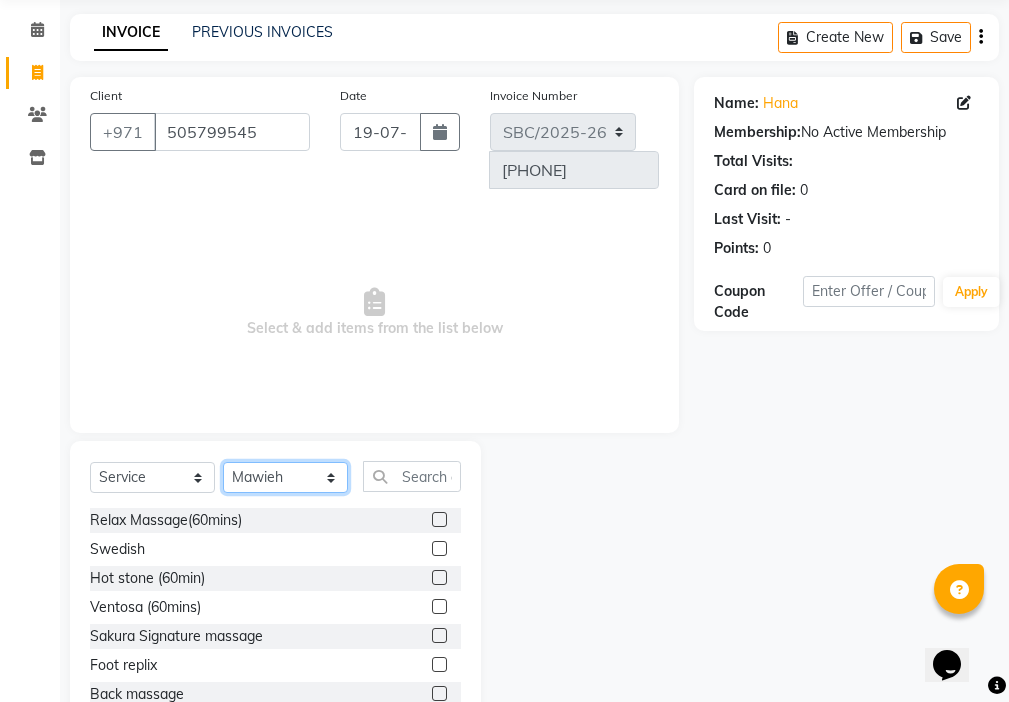 select on "85111" 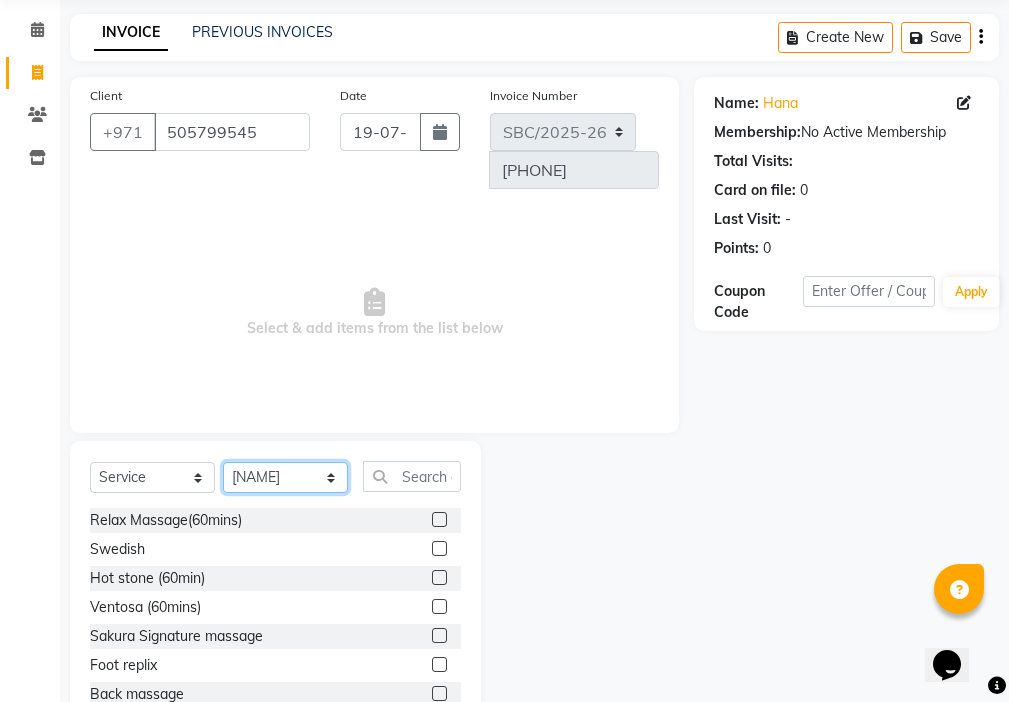click on "Select Stylist [NAME] [NAME] [NAME] [NAME] [NAME] [NAME] [NAME]" 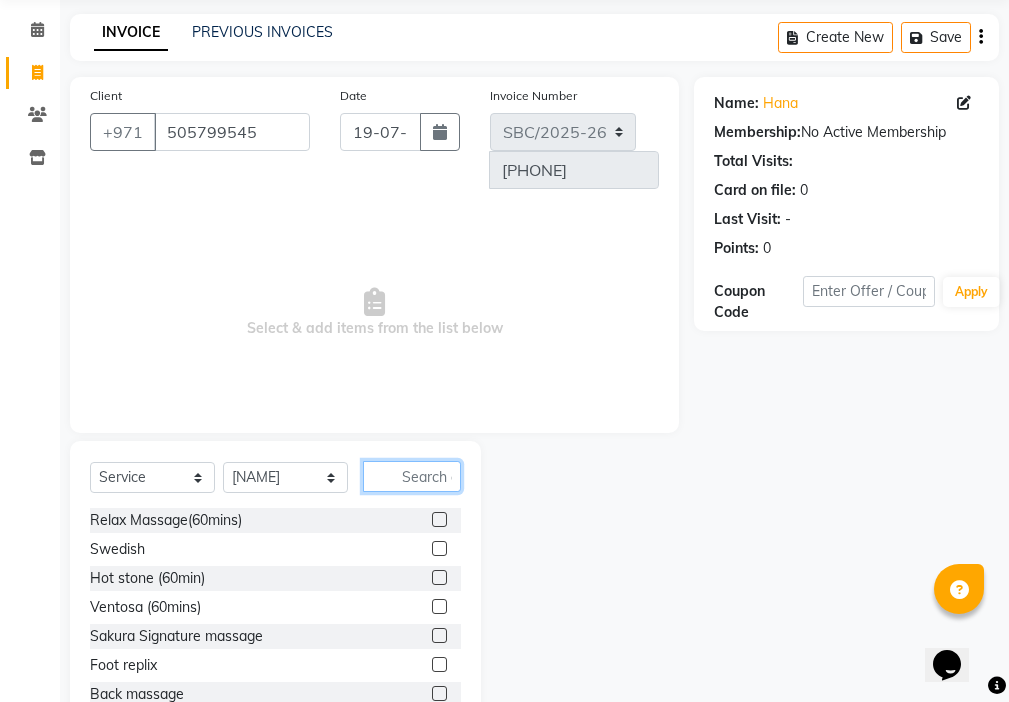 click 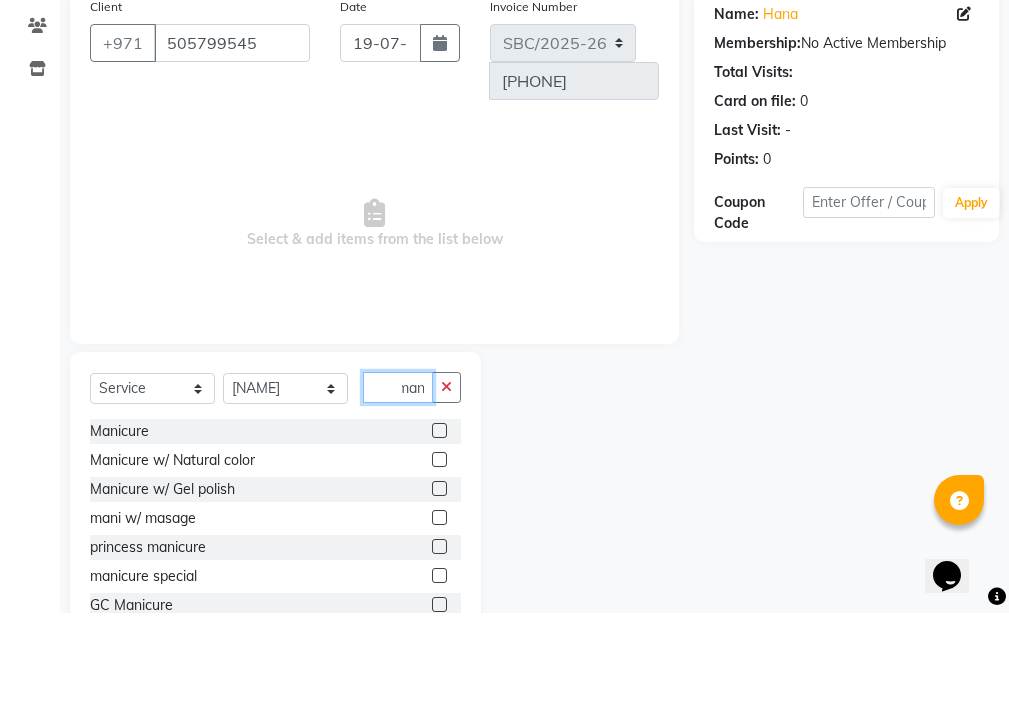 scroll, scrollTop: 0, scrollLeft: 9, axis: horizontal 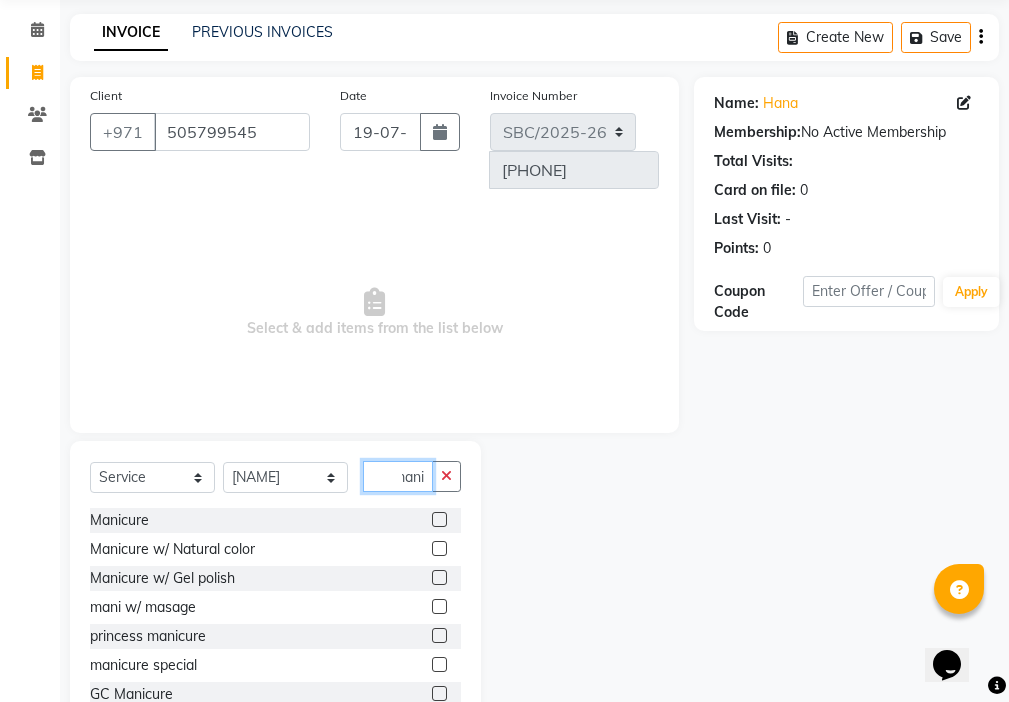 type on "mani" 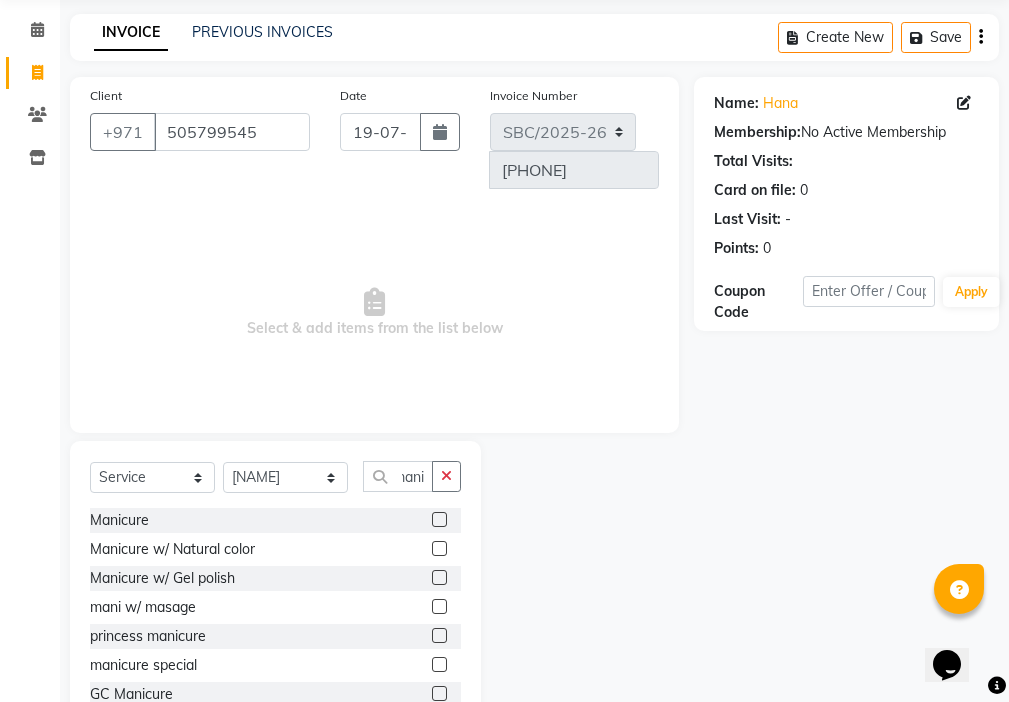 click 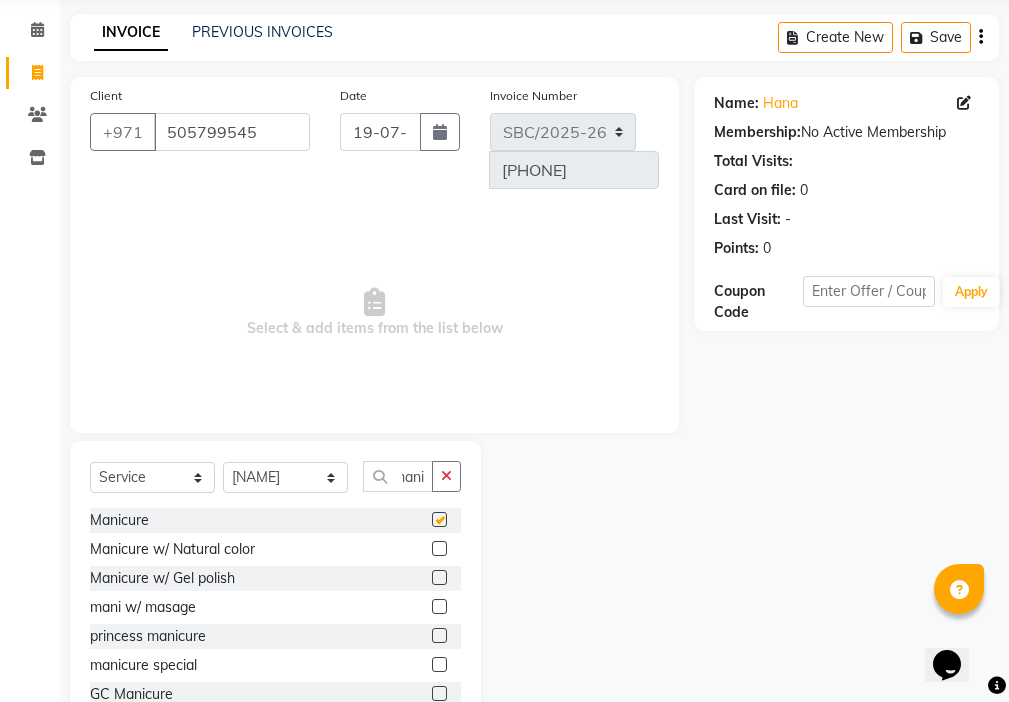 scroll, scrollTop: 0, scrollLeft: 0, axis: both 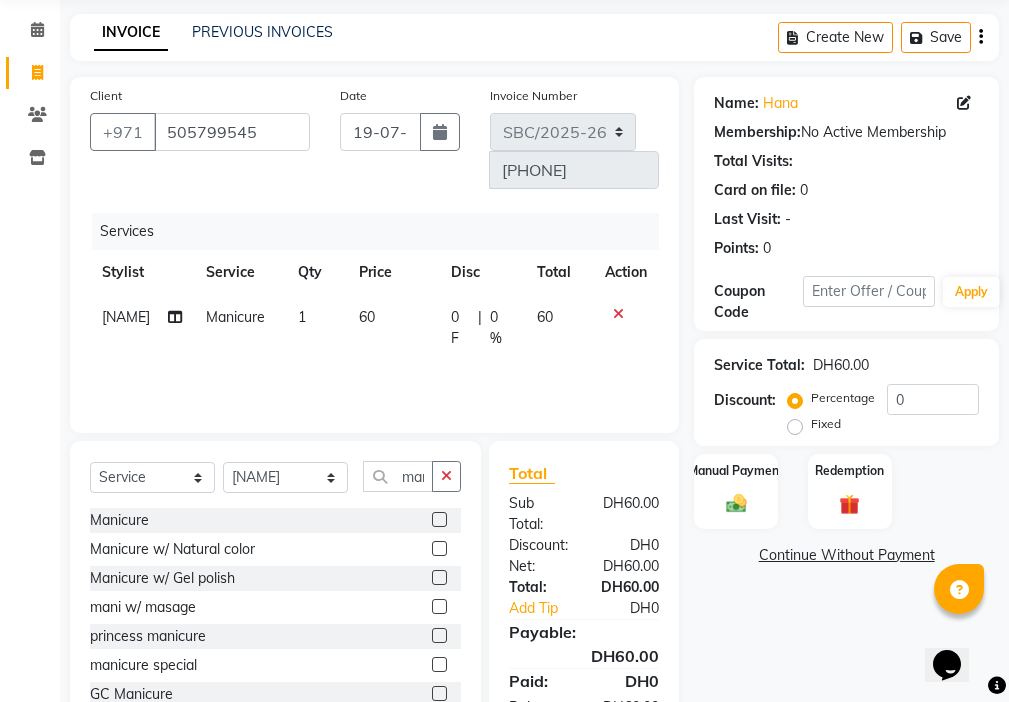 checkbox on "false" 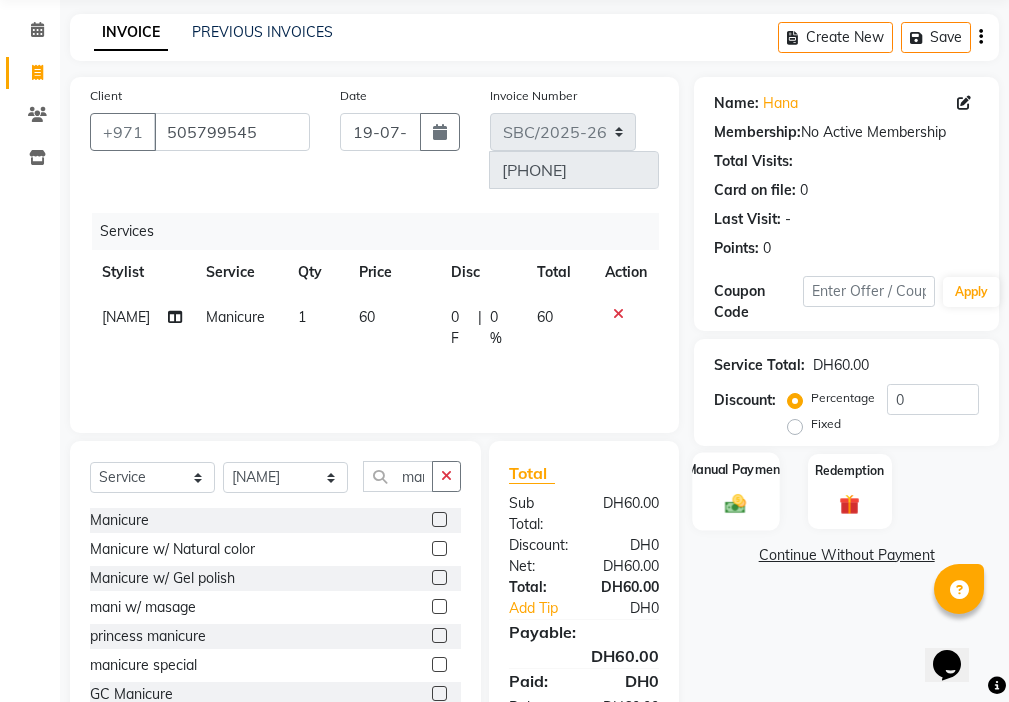 click 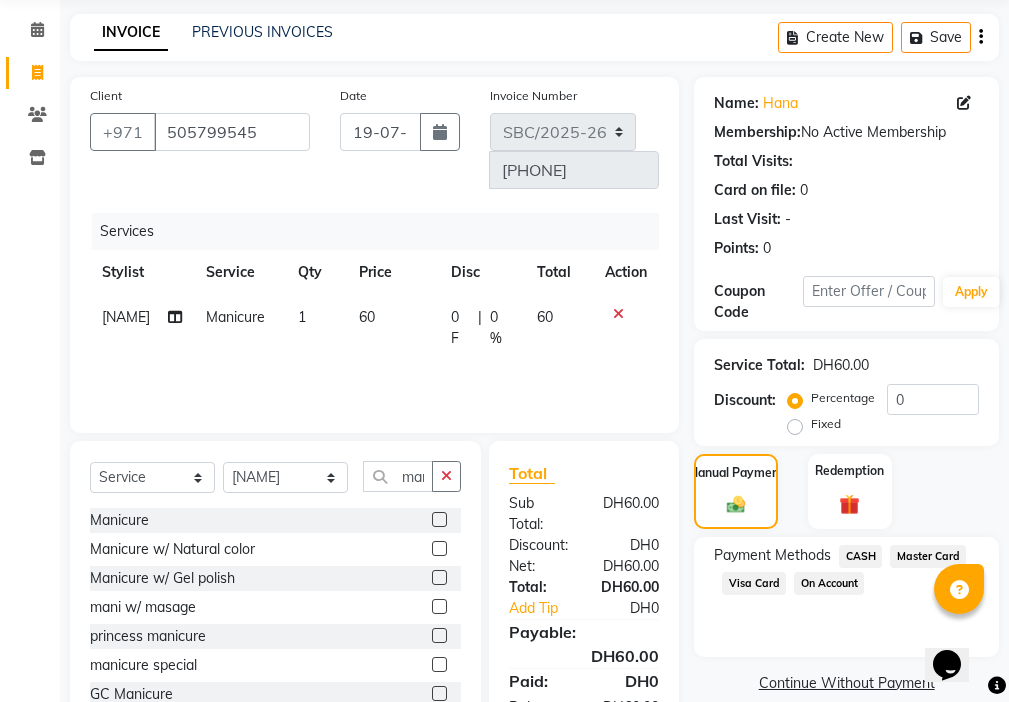click on "CASH" 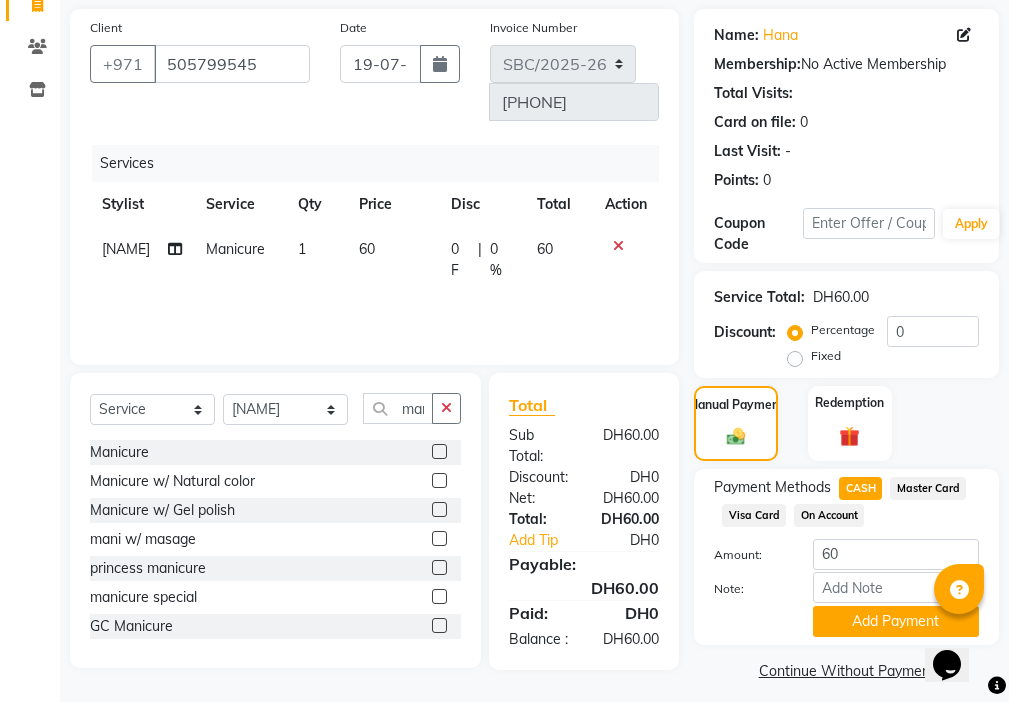 scroll, scrollTop: 182, scrollLeft: 0, axis: vertical 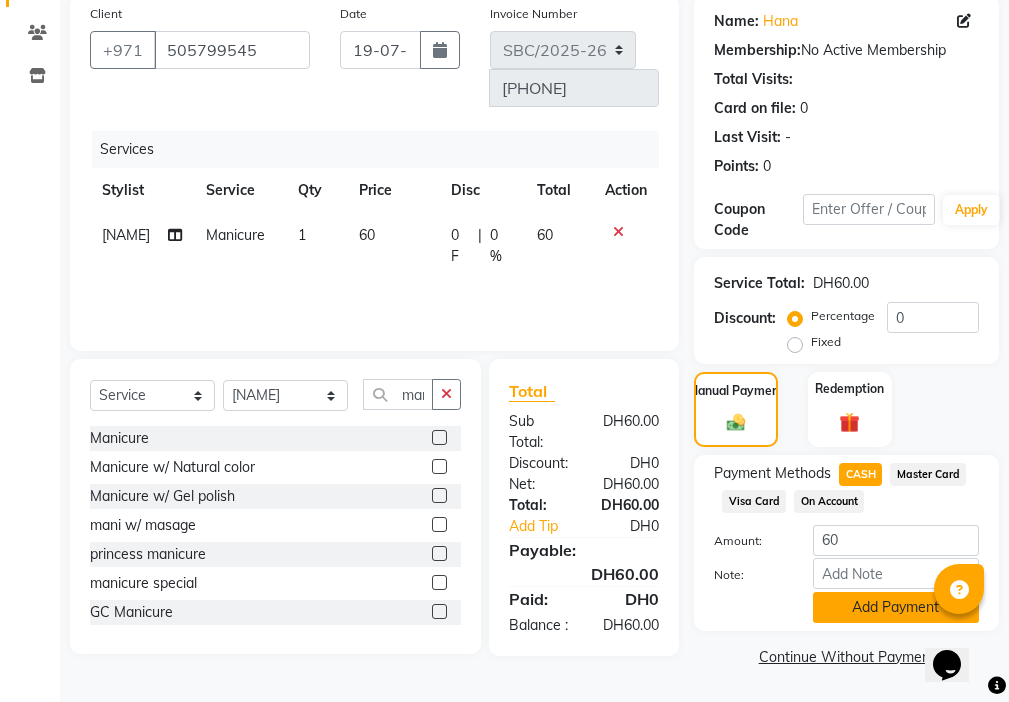 click on "Add Payment" 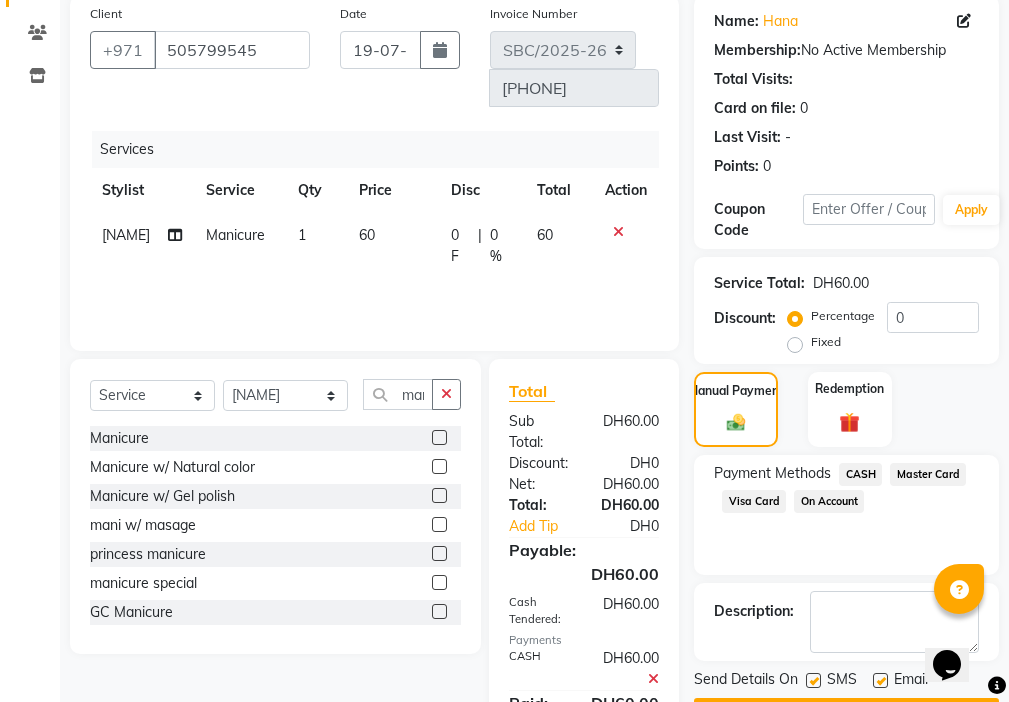 click 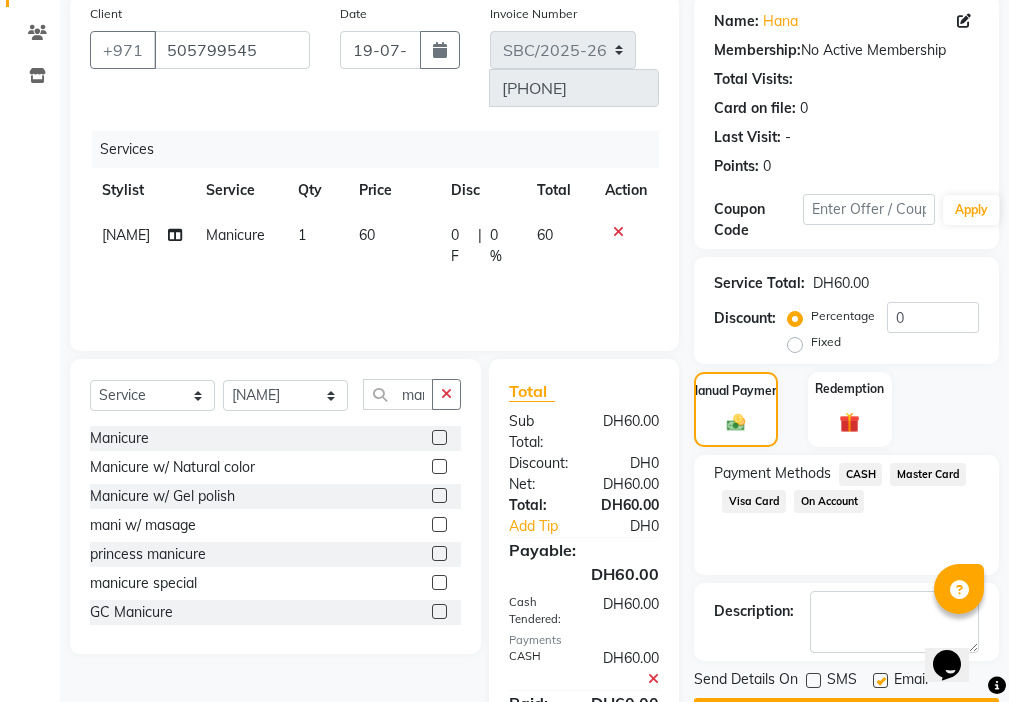 click 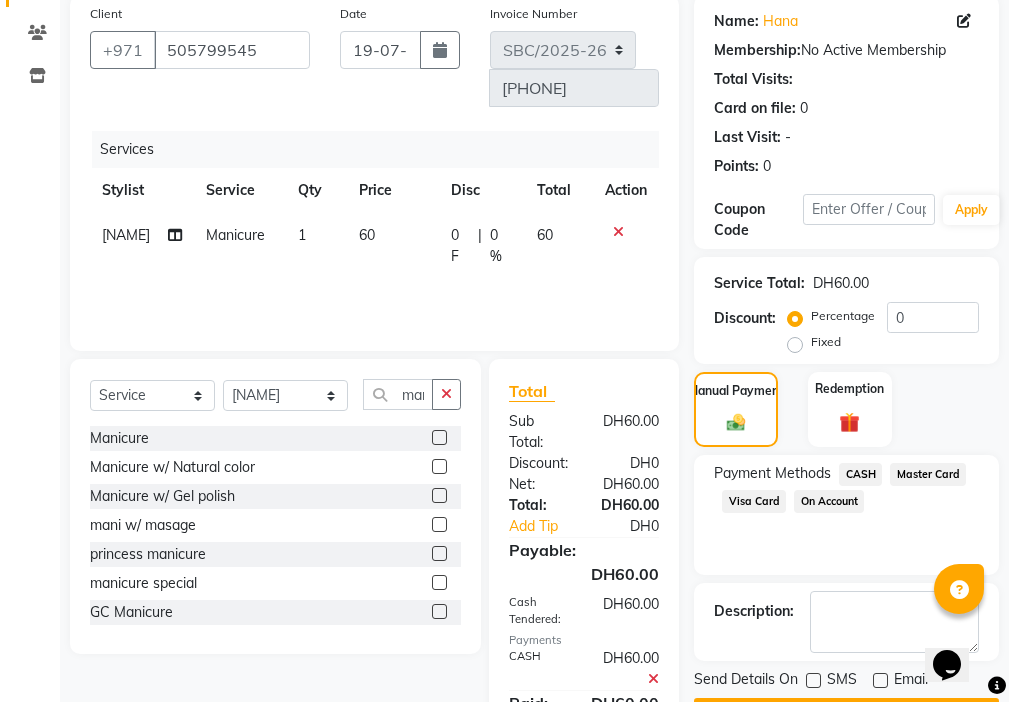 scroll, scrollTop: 253, scrollLeft: 0, axis: vertical 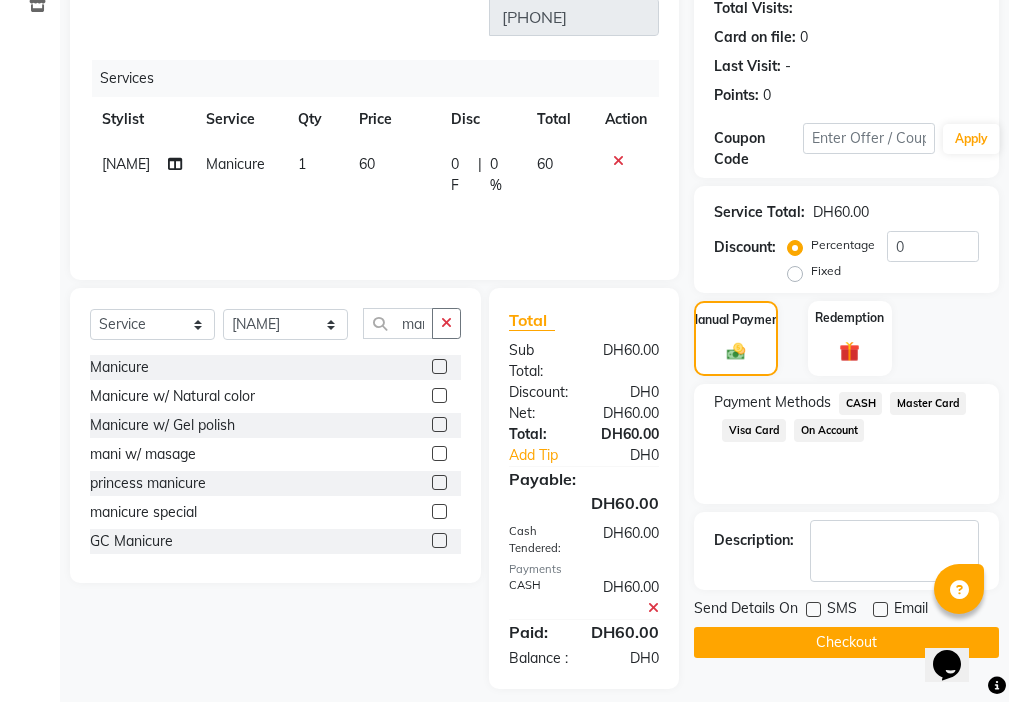 click on "Checkout" 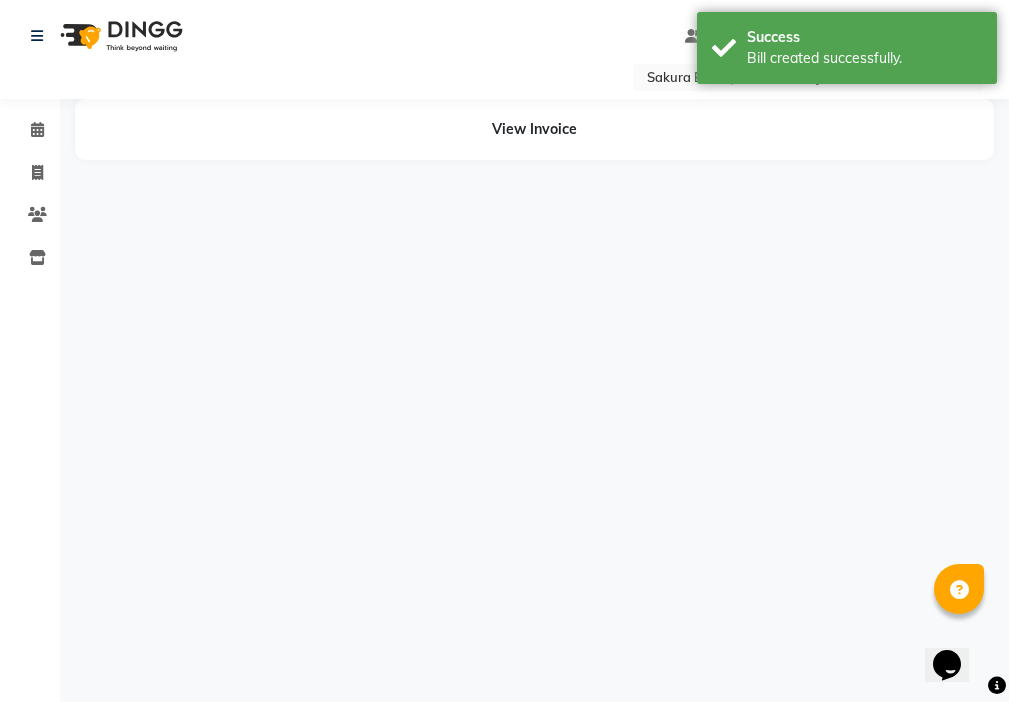 scroll, scrollTop: 0, scrollLeft: 0, axis: both 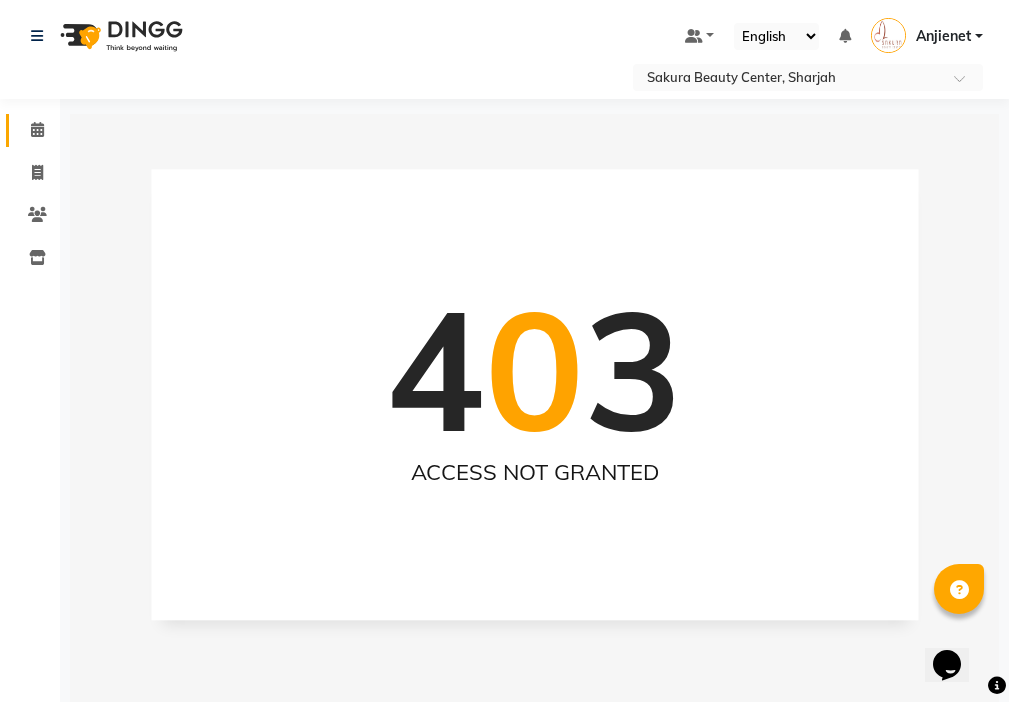 click on "Calendar" 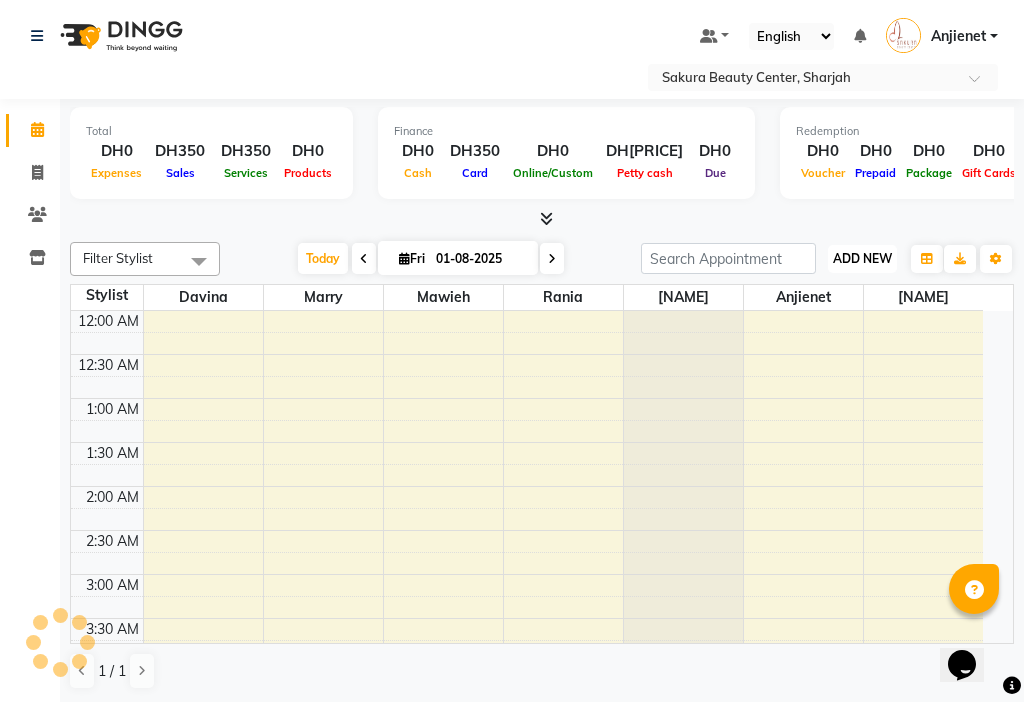 click on "ADD NEW" at bounding box center (862, 258) 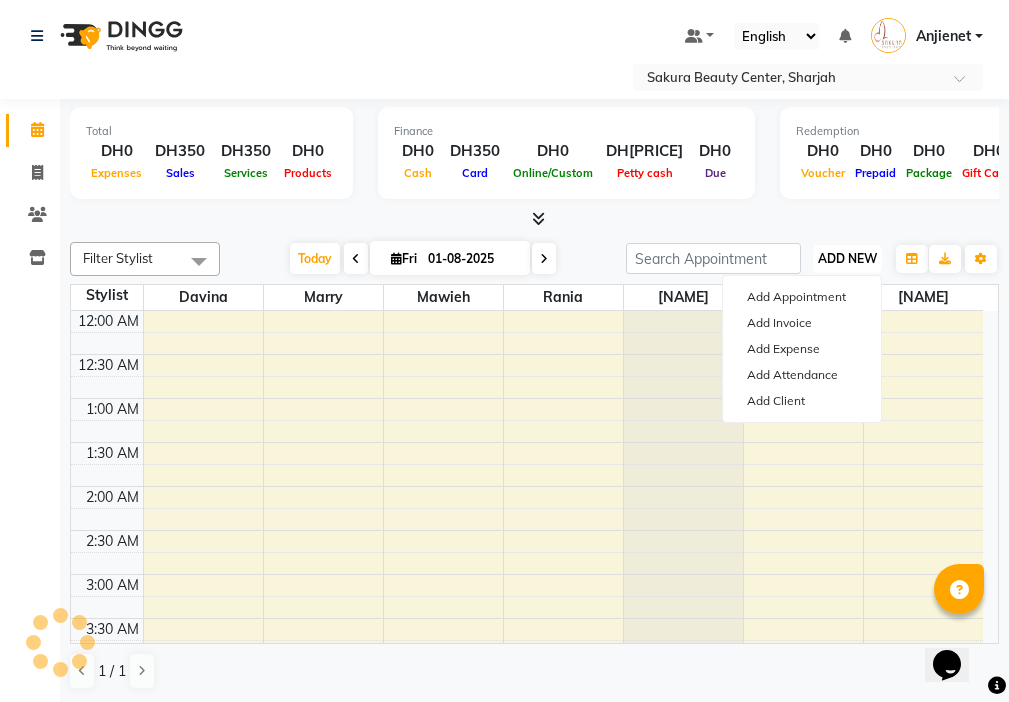 scroll, scrollTop: 529, scrollLeft: 0, axis: vertical 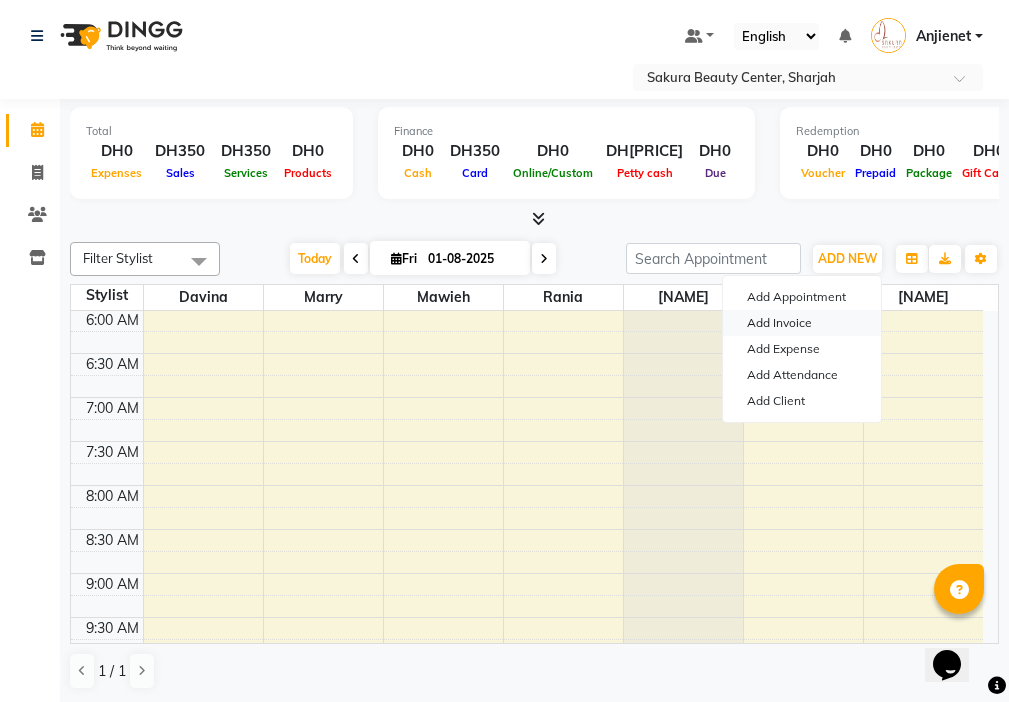 click on "Add Invoice" at bounding box center [802, 323] 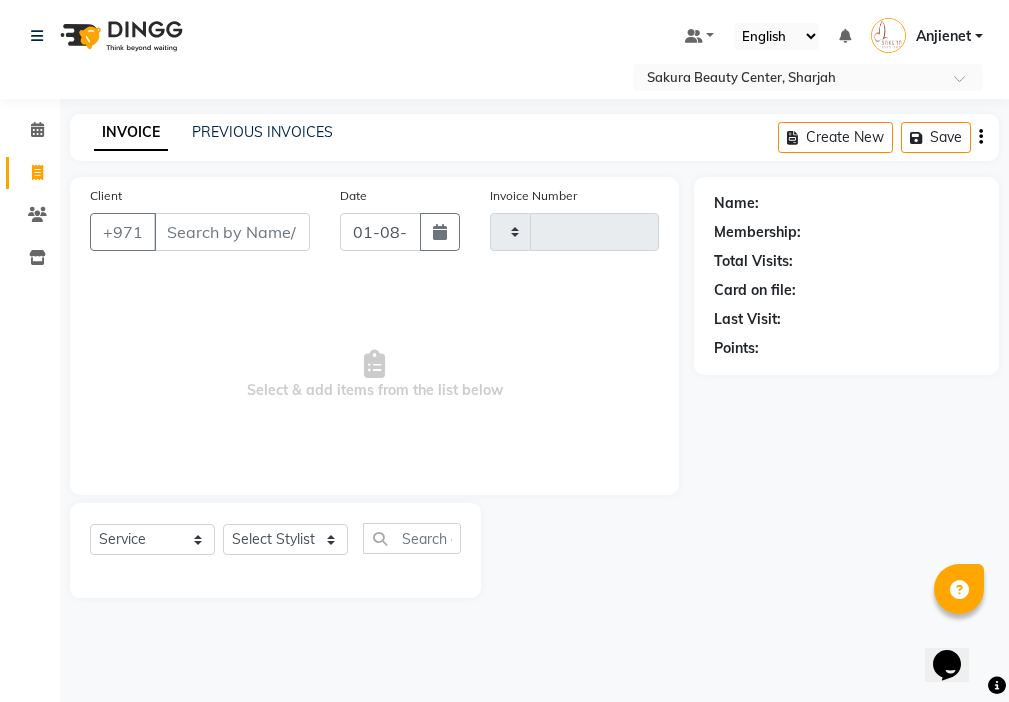 type on "[PHONE]" 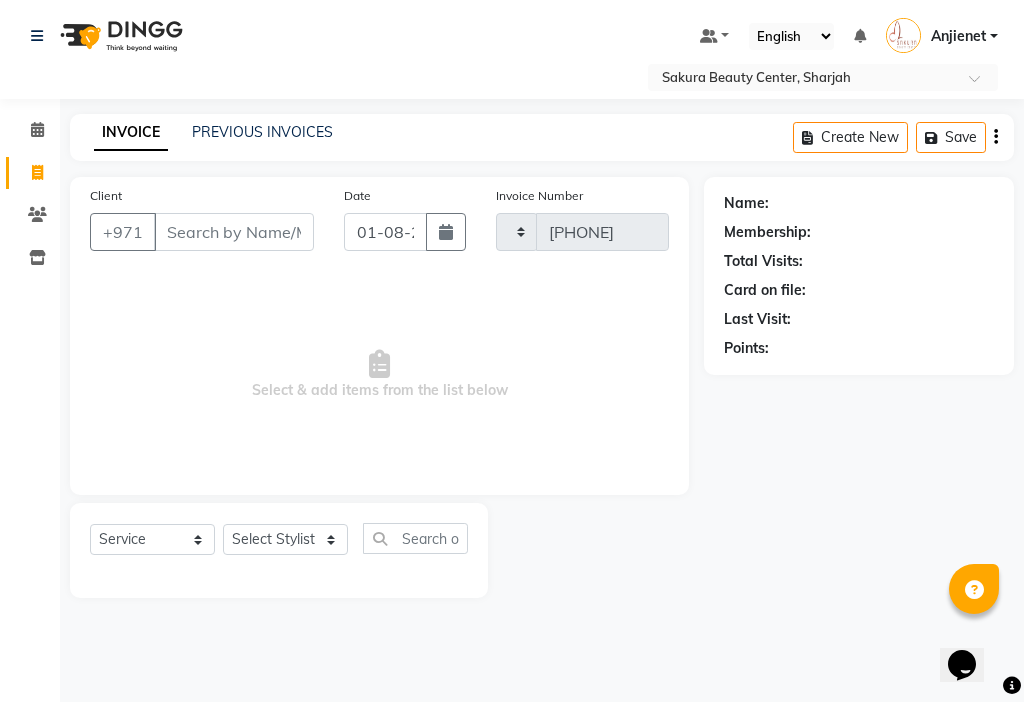 select on "3691" 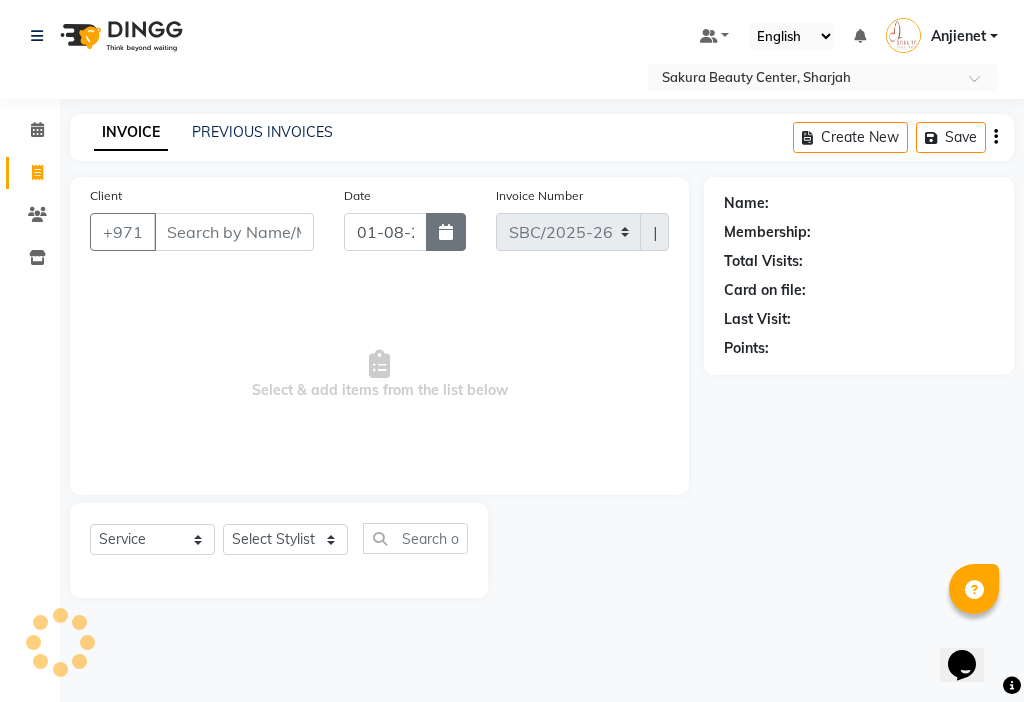 click 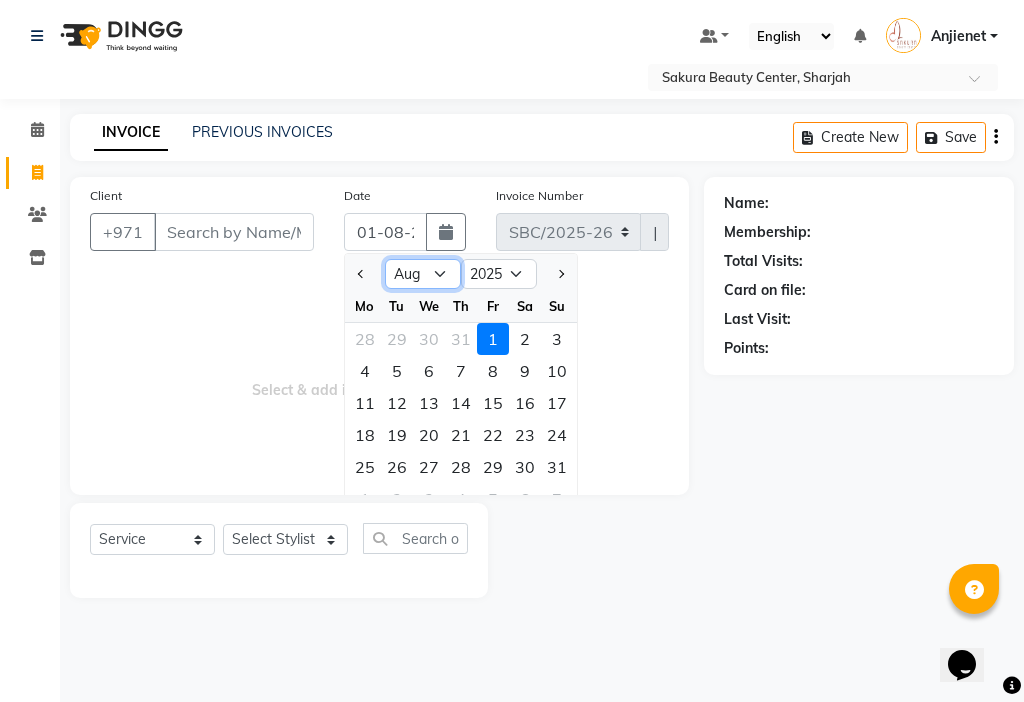 click on "Jan Feb Mar Apr May Jun Jul Aug Sep Oct Nov Dec" 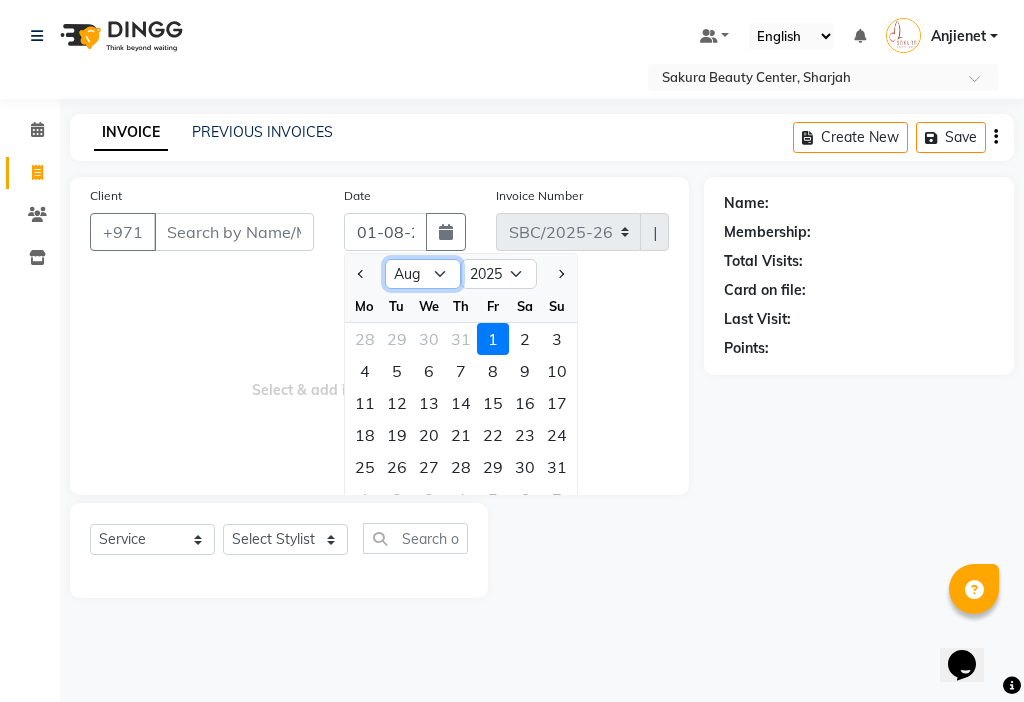 select on "7" 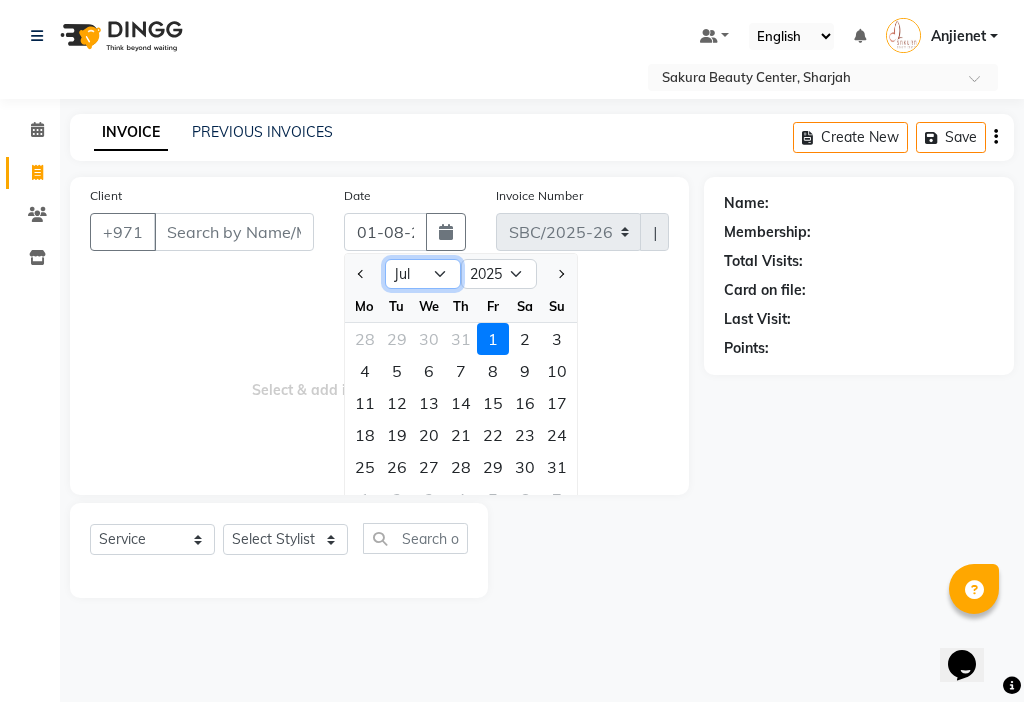 click on "Jan Feb Mar Apr May Jun Jul Aug Sep Oct Nov Dec" 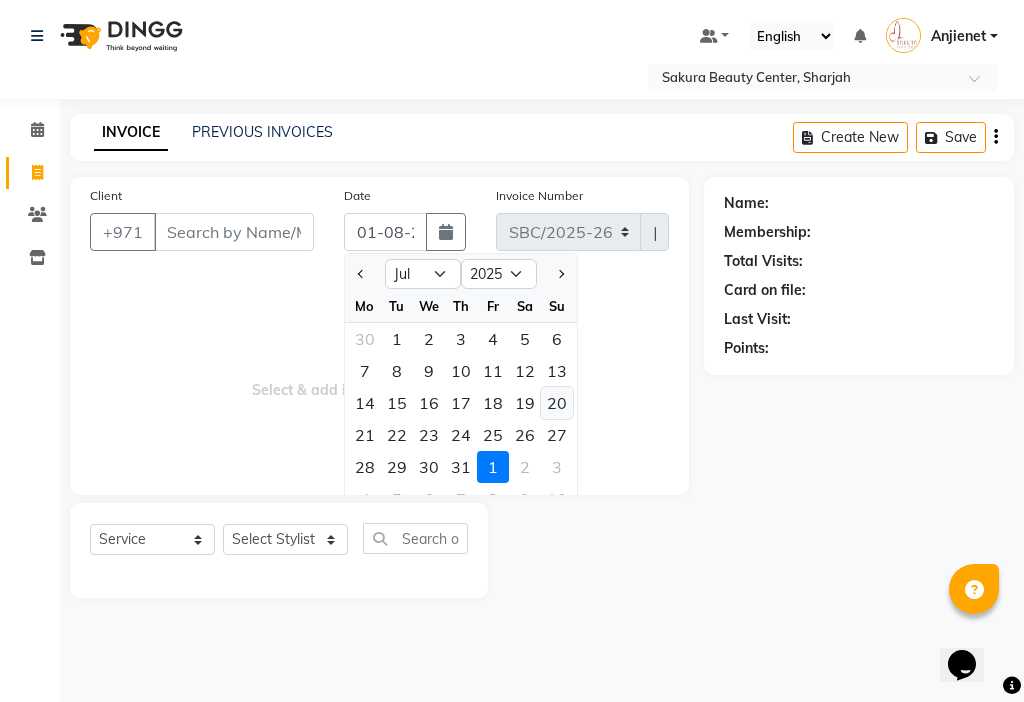click on "20" 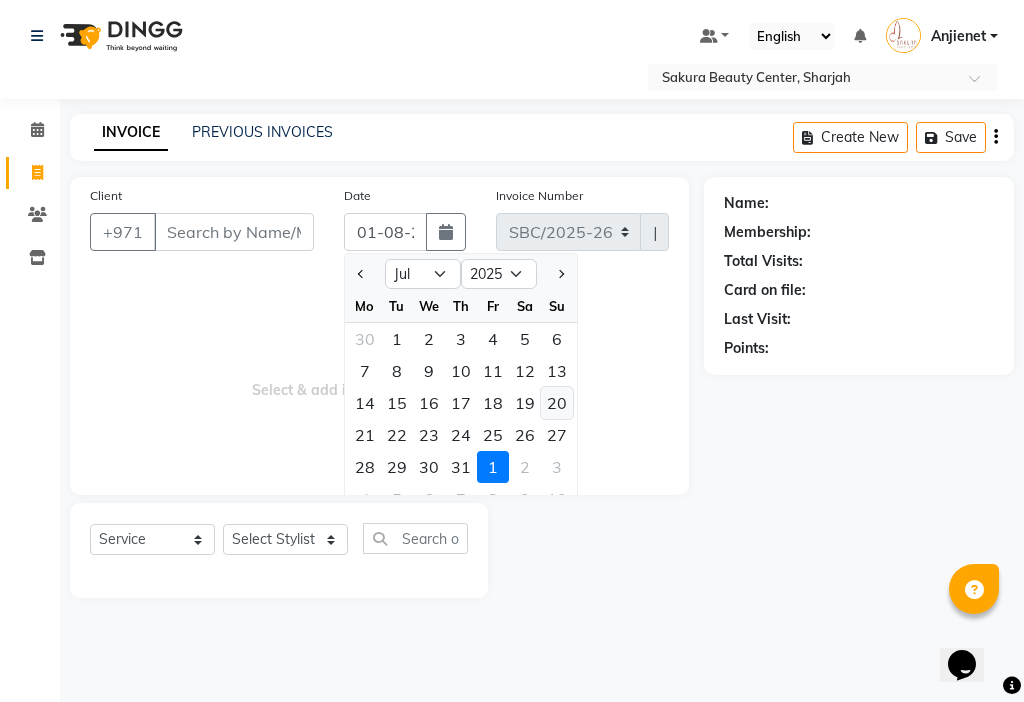 type on "20-07-2025" 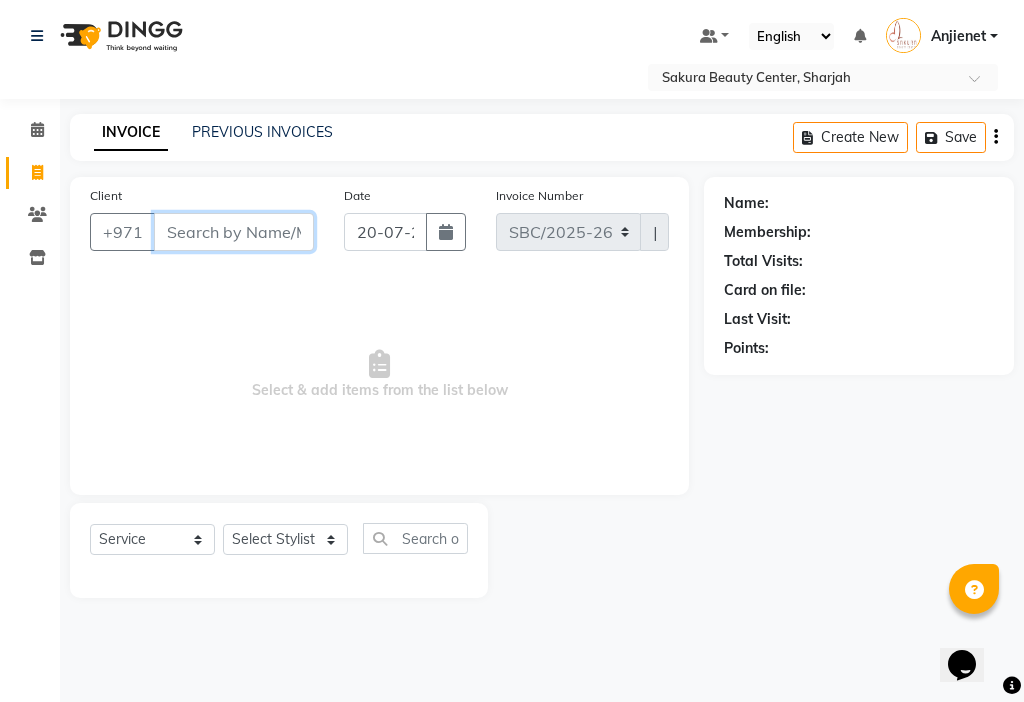 click on "Client" at bounding box center [234, 232] 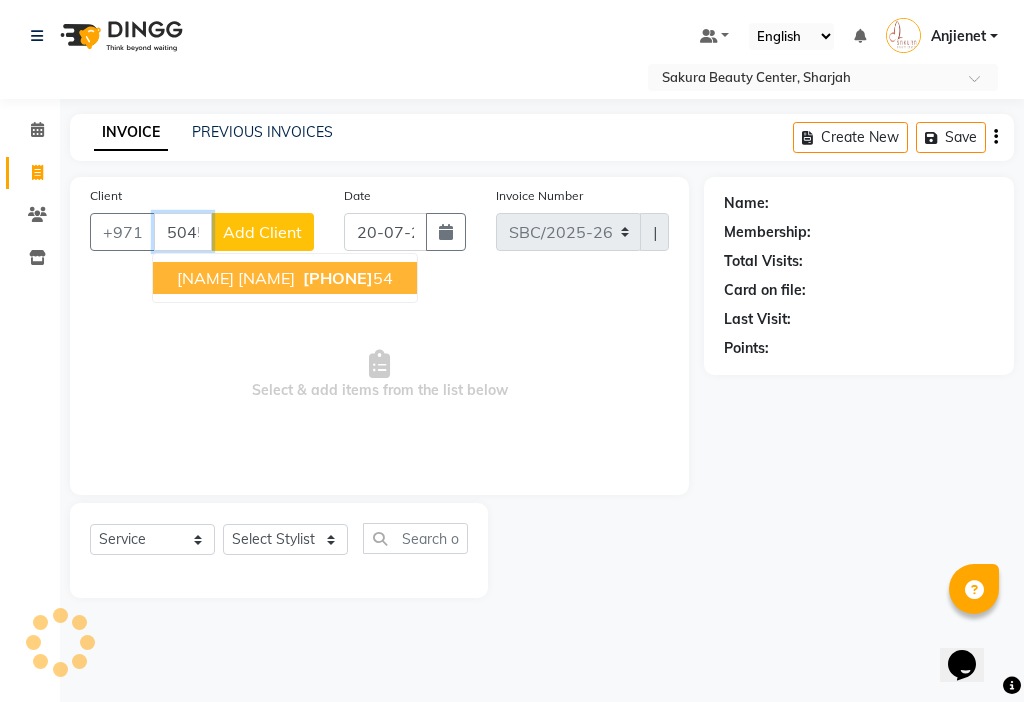 type on "504544154" 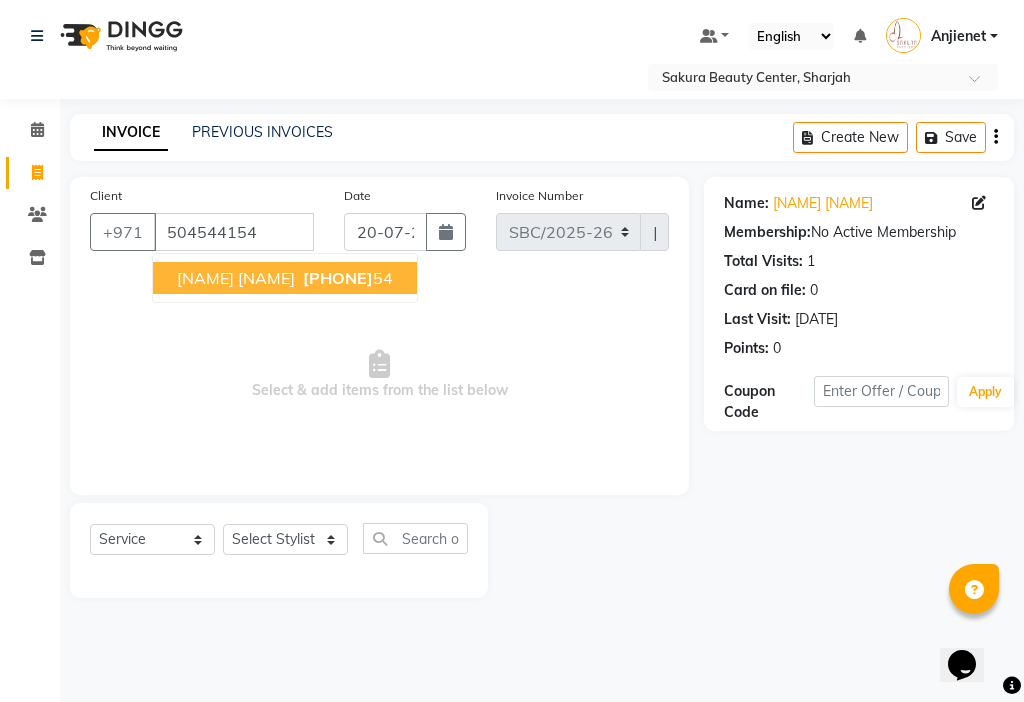 click on "[PHONE]" at bounding box center [338, 278] 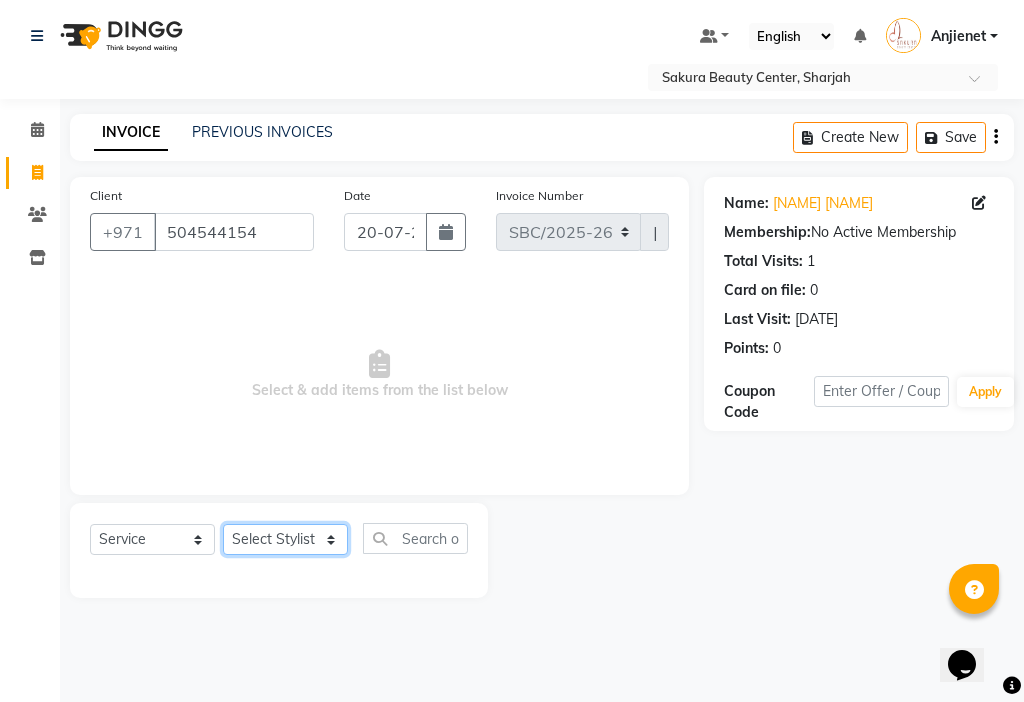 click on "Select Stylist [NAME] [NAME] [NAME] [NAME] [NAME] [NAME] [NAME]" 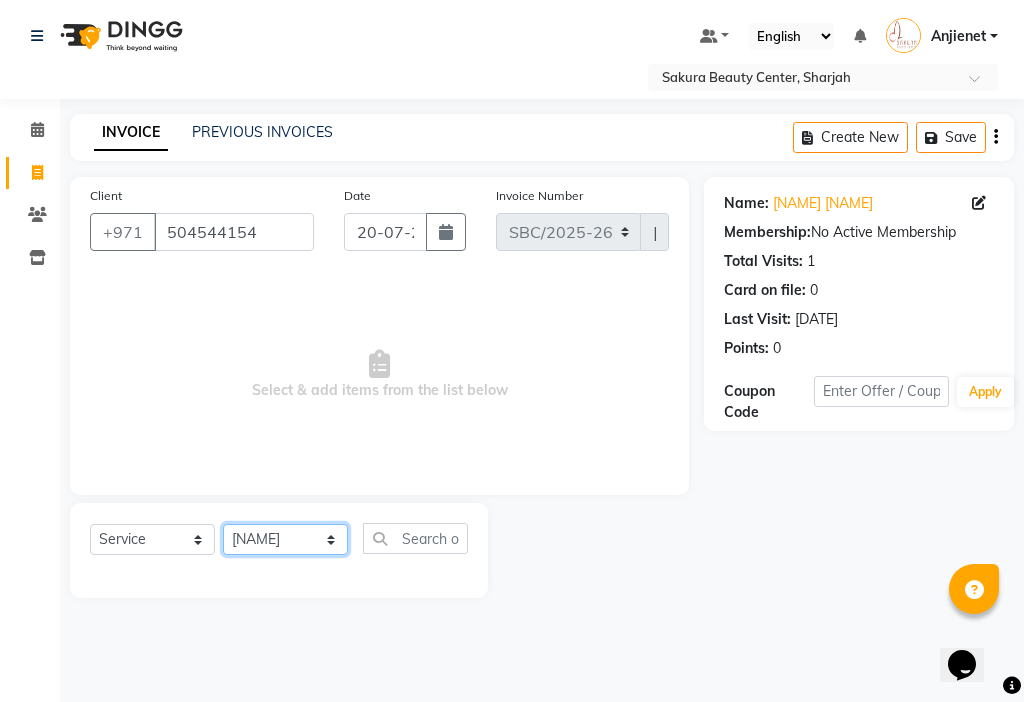 click on "Select Stylist [NAME] [NAME] [NAME] [NAME] [NAME] [NAME] [NAME]" 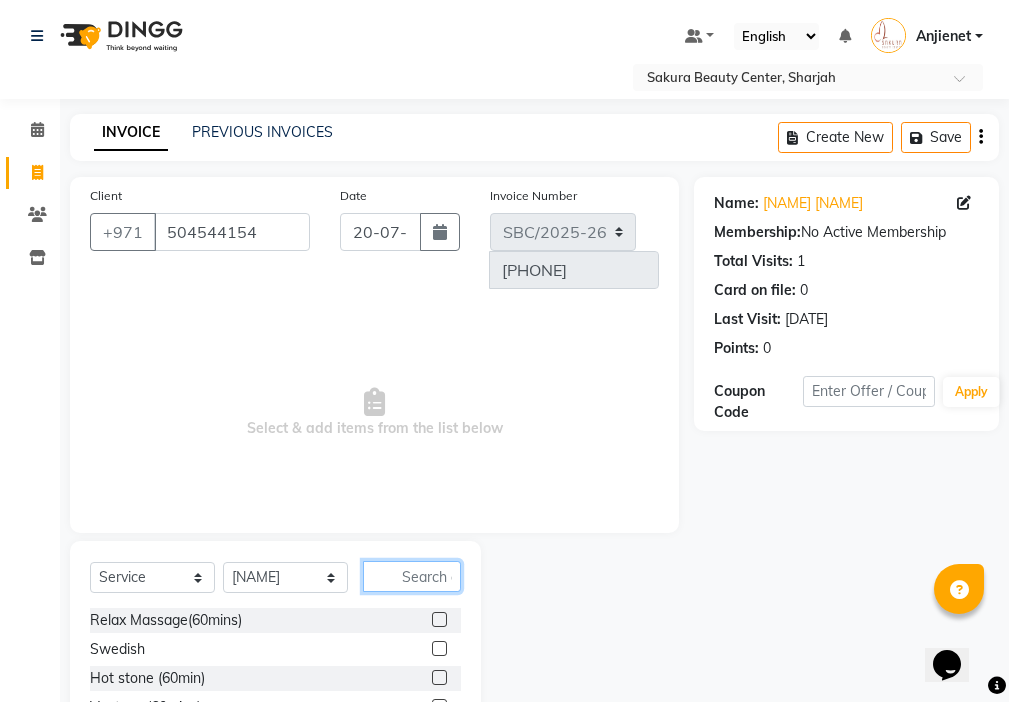 click 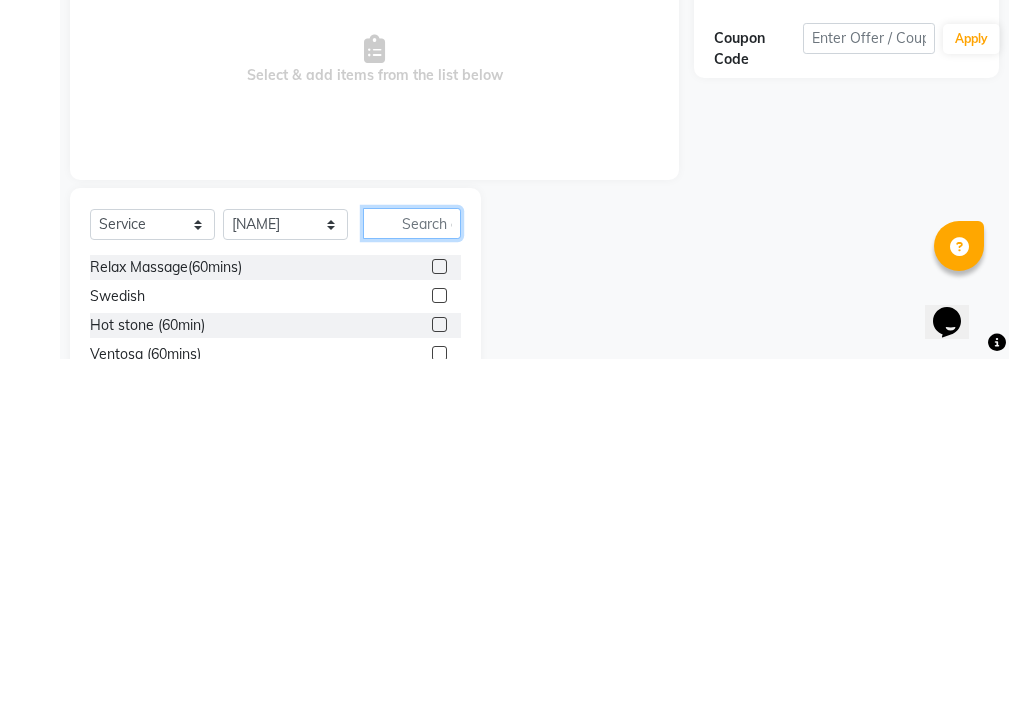 scroll, scrollTop: 16, scrollLeft: 0, axis: vertical 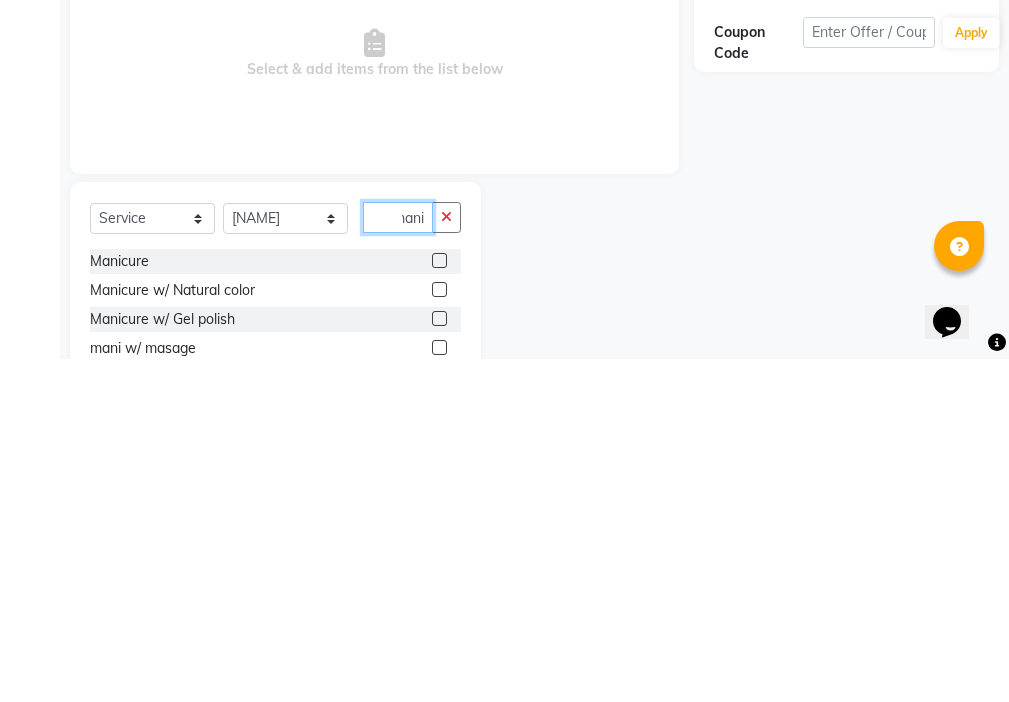 type on "mani" 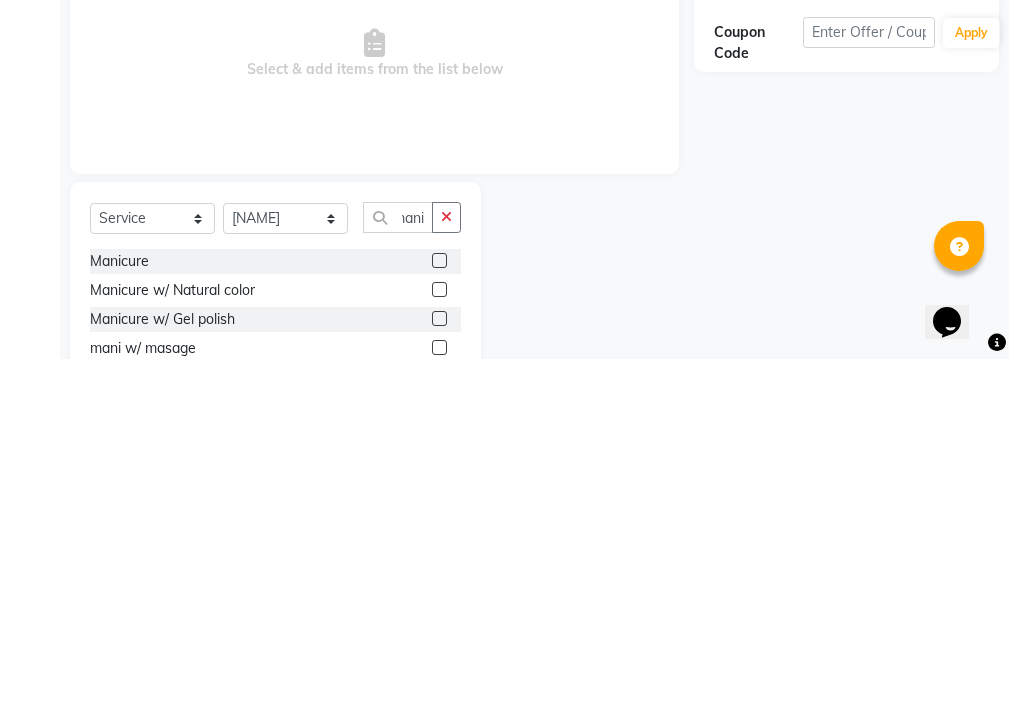 click 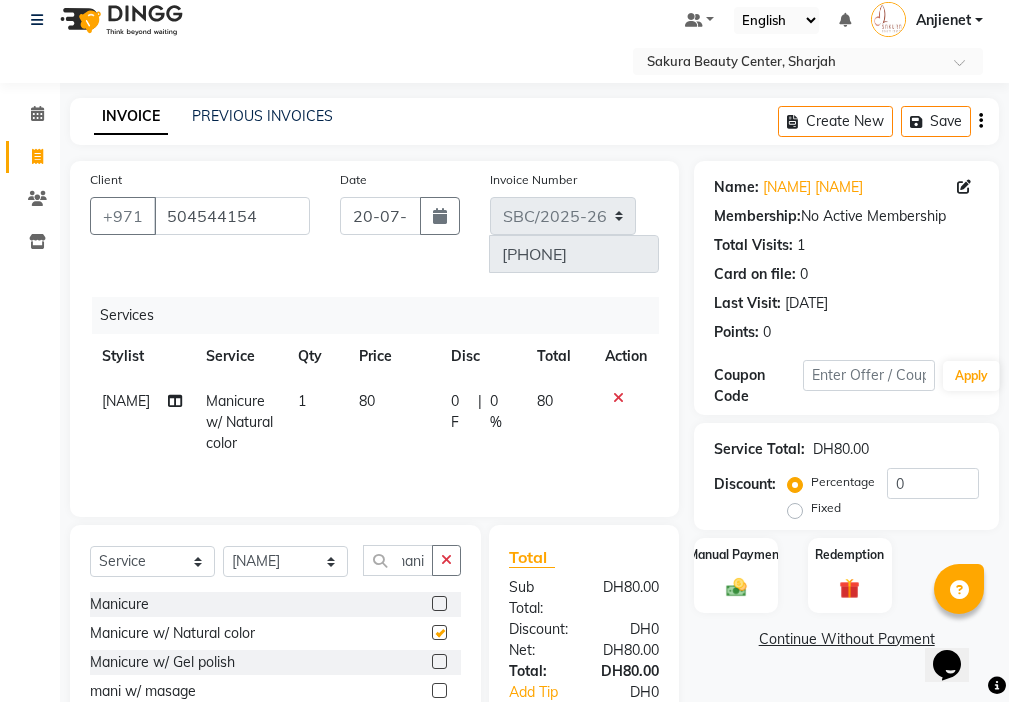 scroll, scrollTop: 0, scrollLeft: 0, axis: both 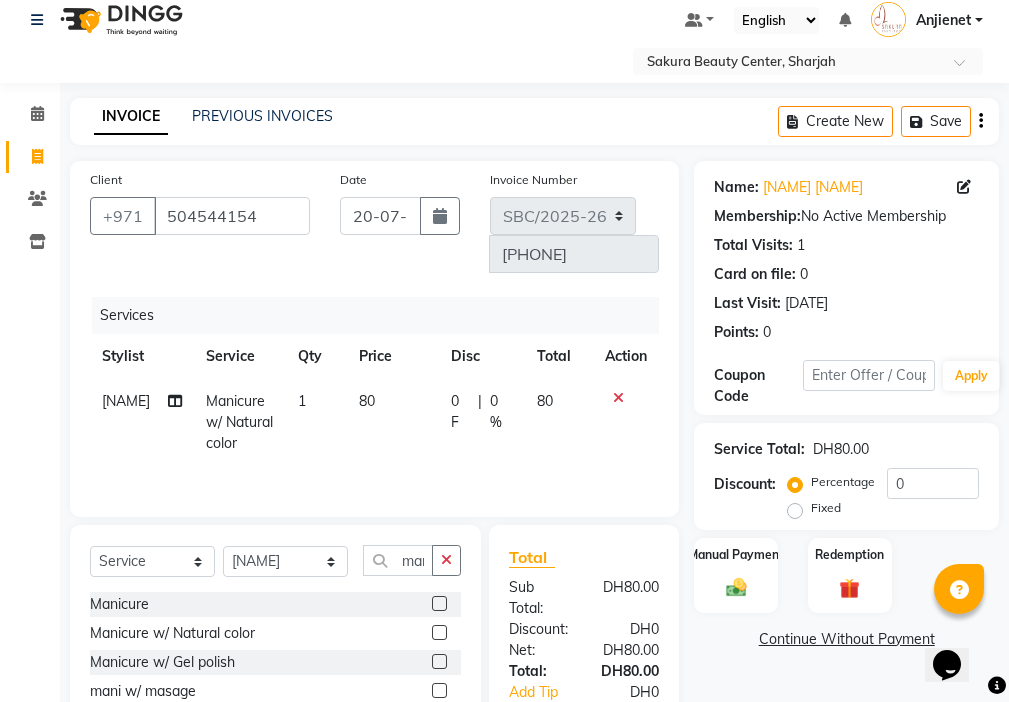 checkbox on "false" 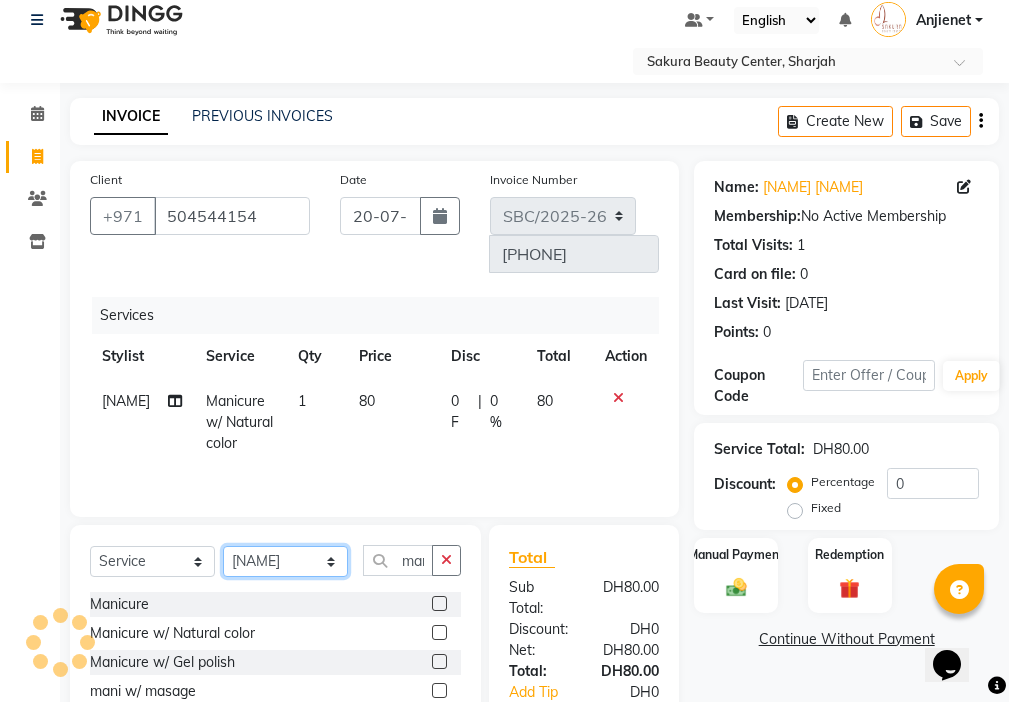 click on "Select Stylist [NAME] [NAME] [NAME] [NAME] [NAME] [NAME] [NAME]" 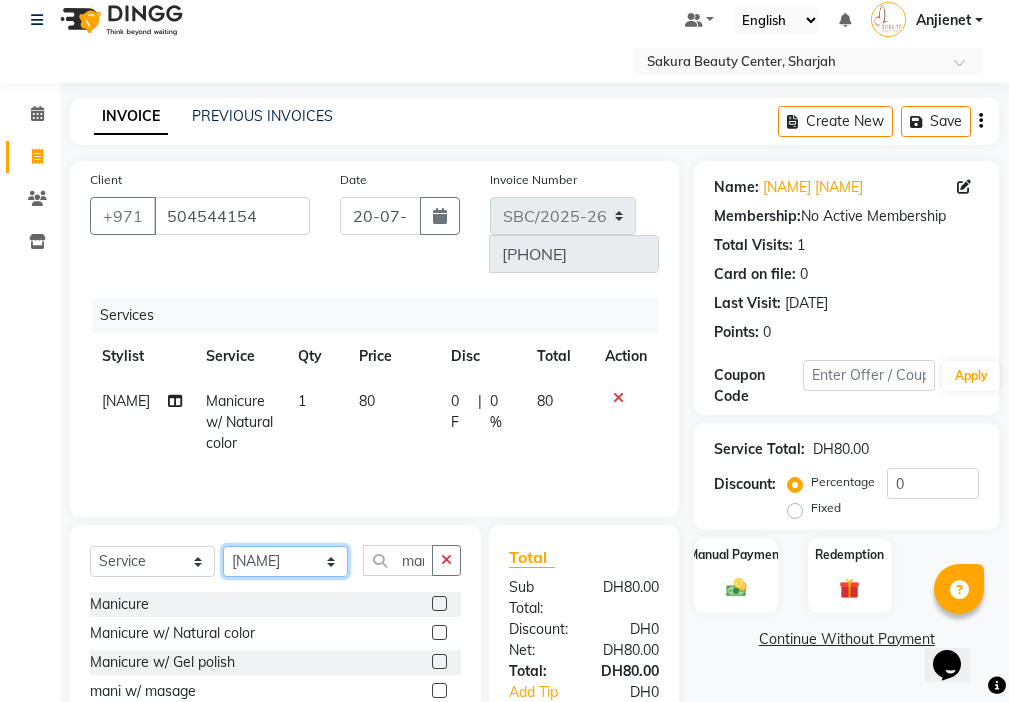 select on "59408" 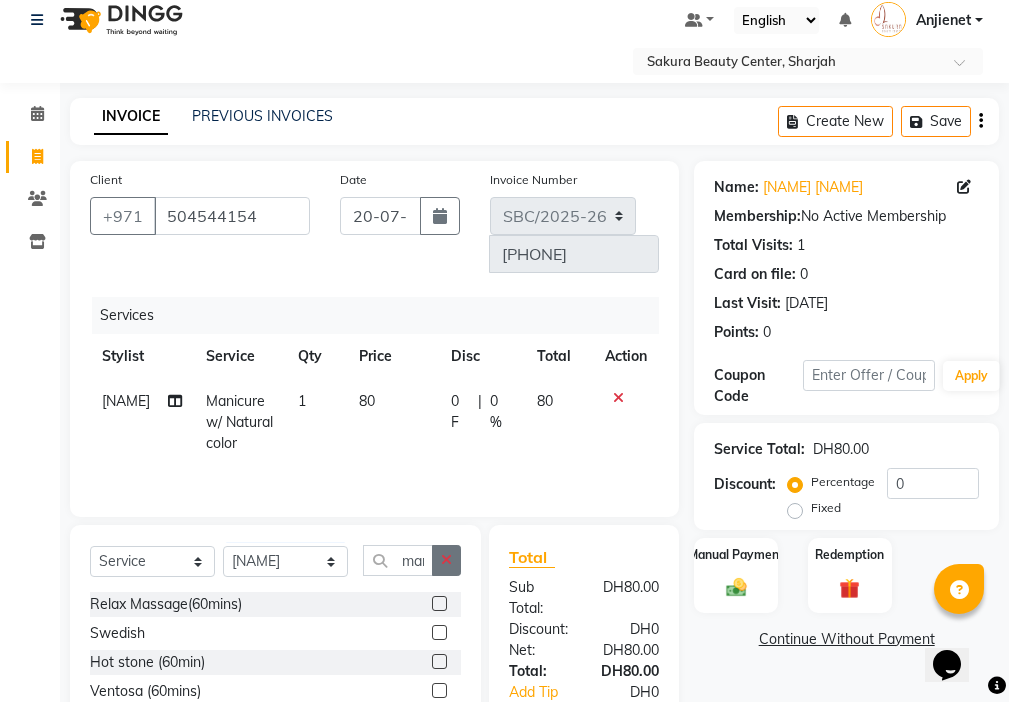 click 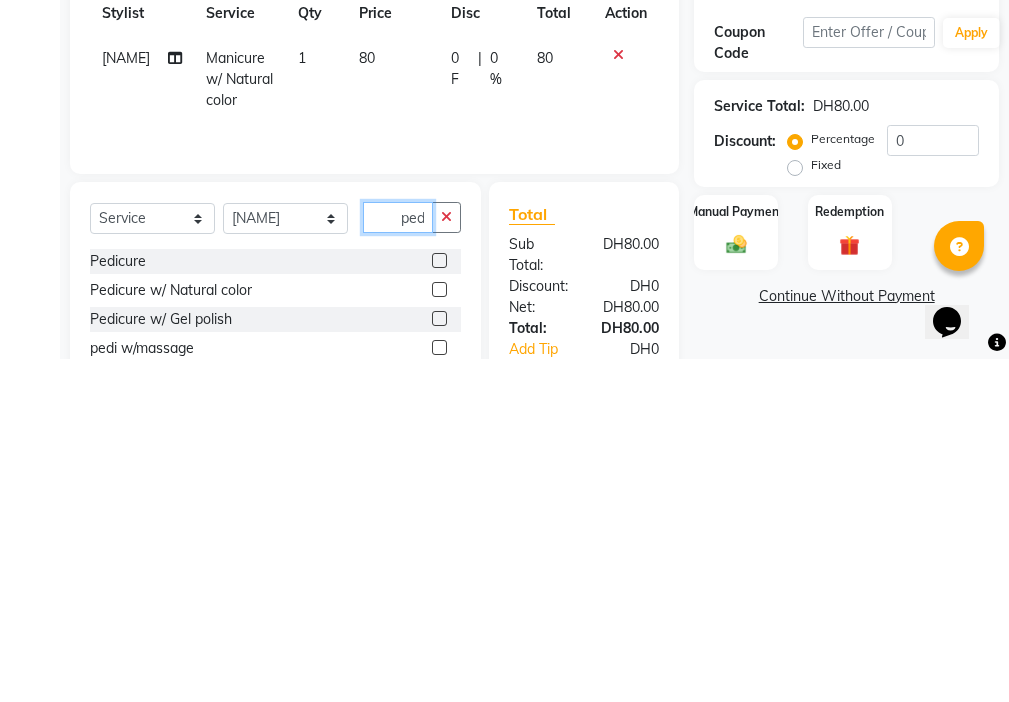 scroll, scrollTop: 0, scrollLeft: 4, axis: horizontal 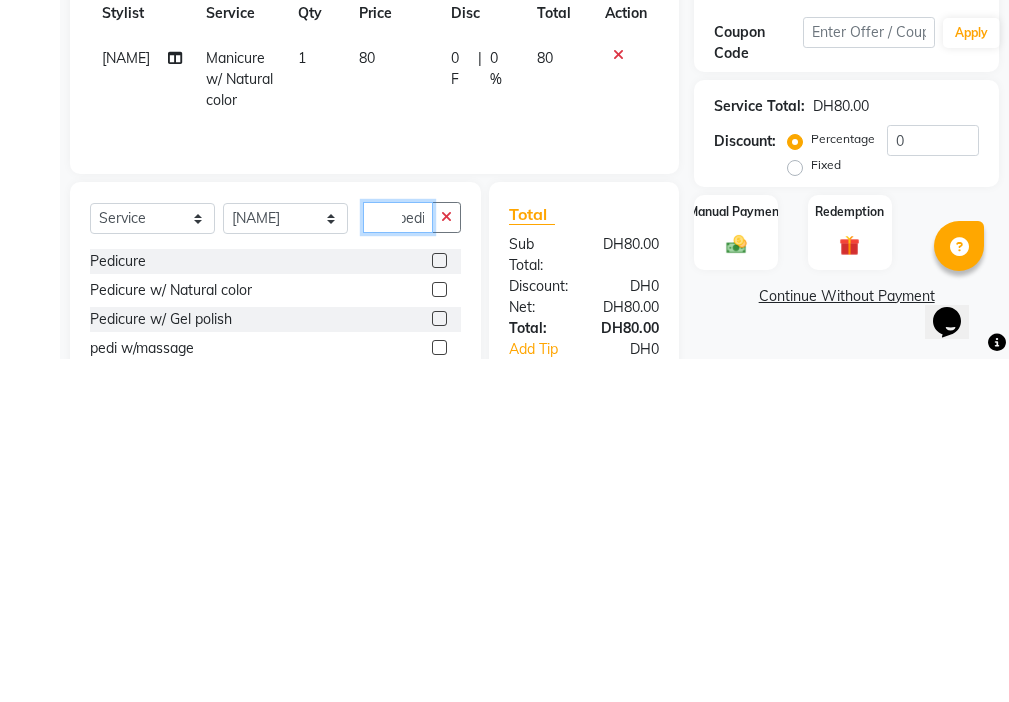 type on "pedi" 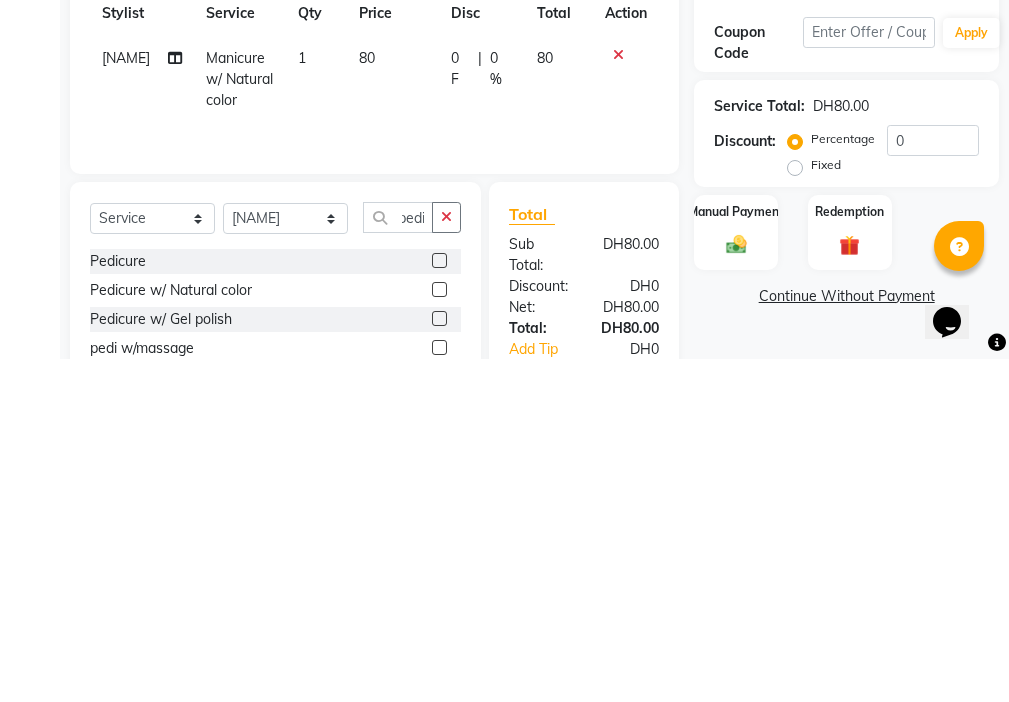 click 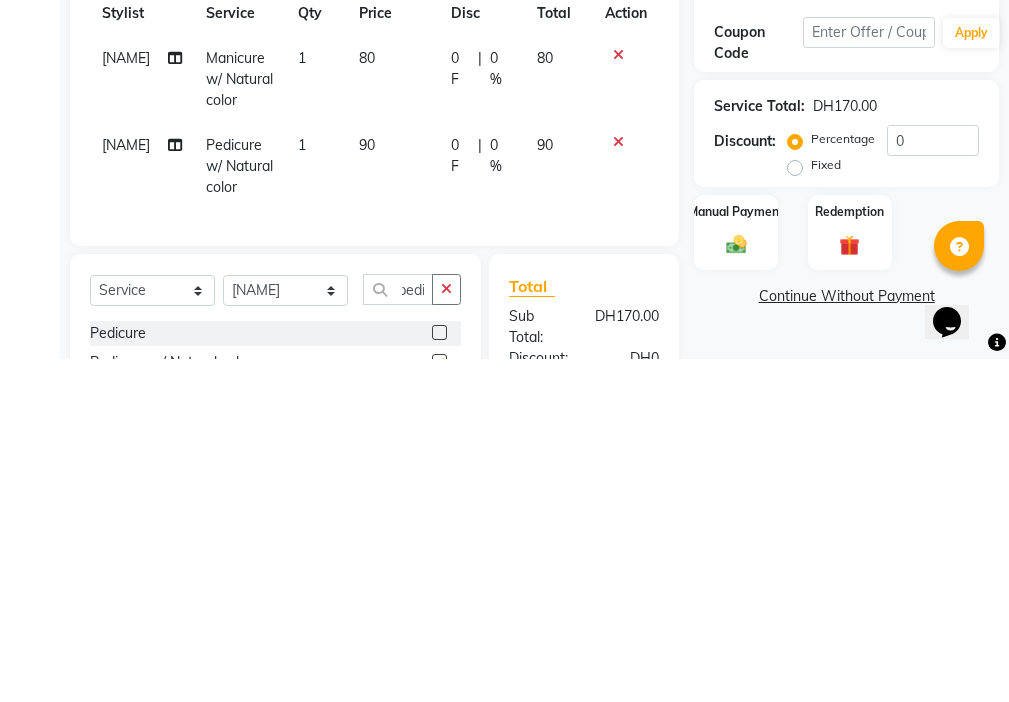 scroll, scrollTop: 0, scrollLeft: 0, axis: both 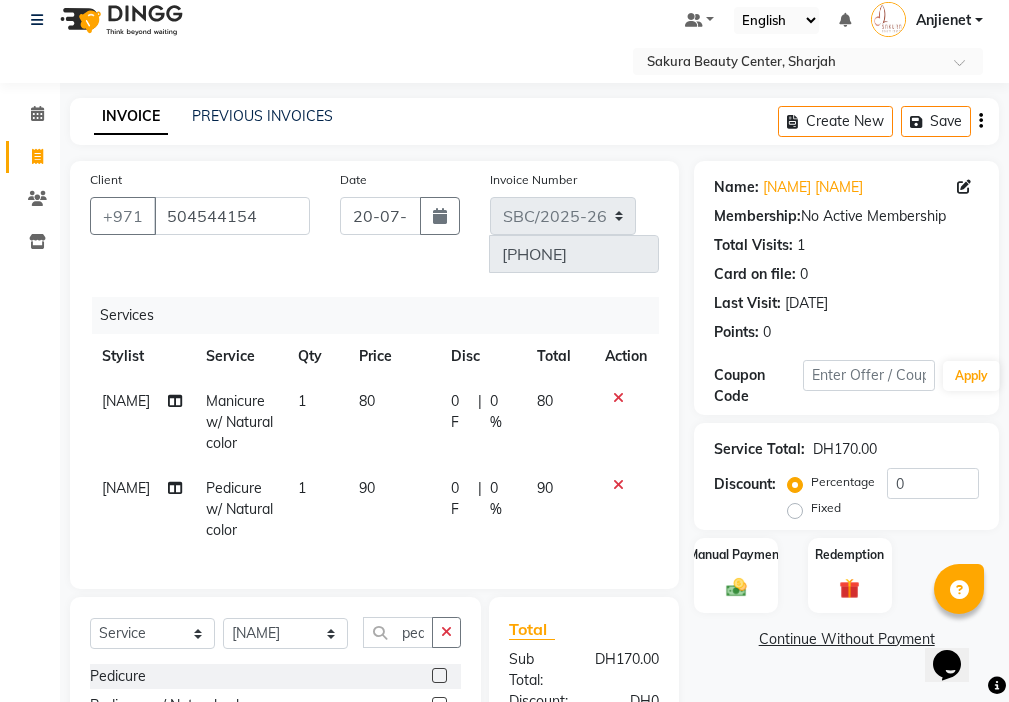 checkbox on "false" 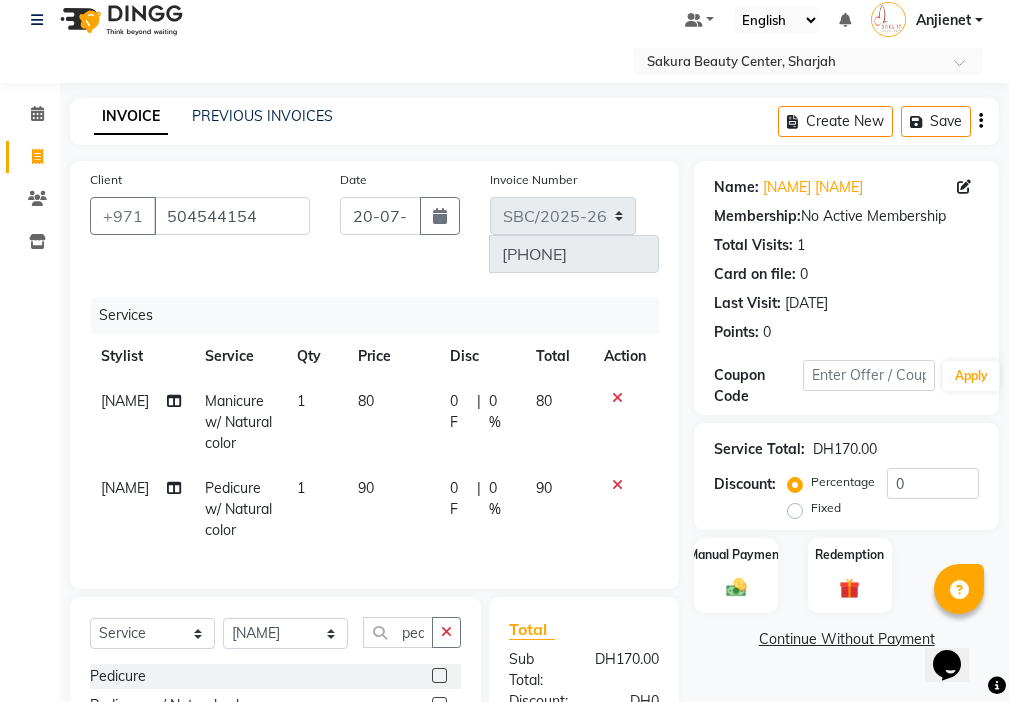 scroll, scrollTop: 0, scrollLeft: 2, axis: horizontal 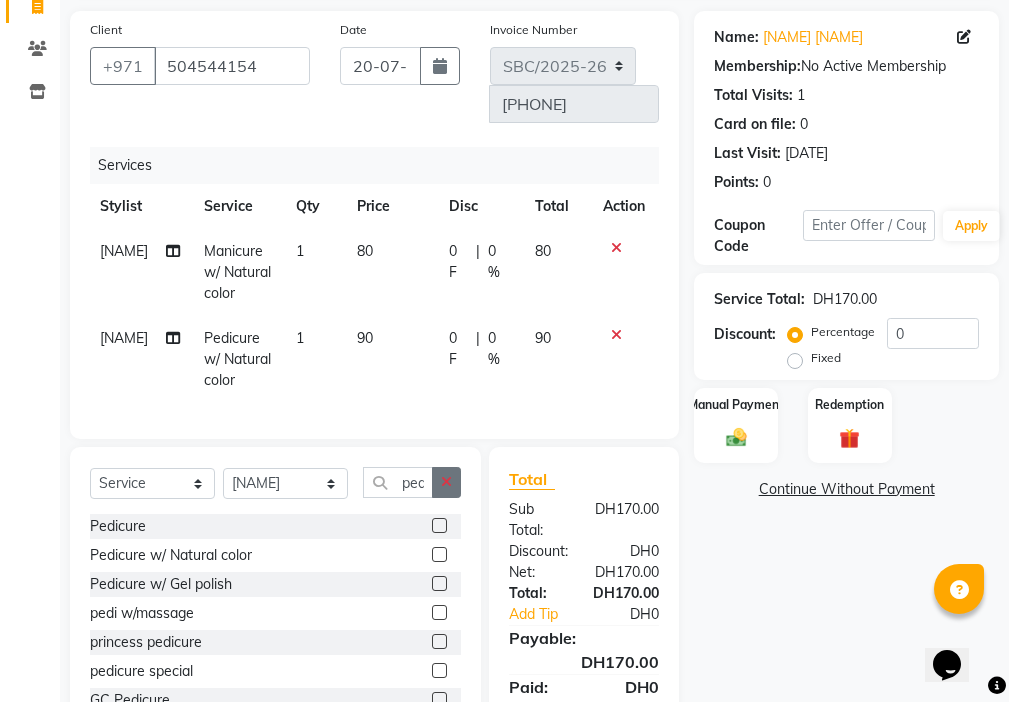 click 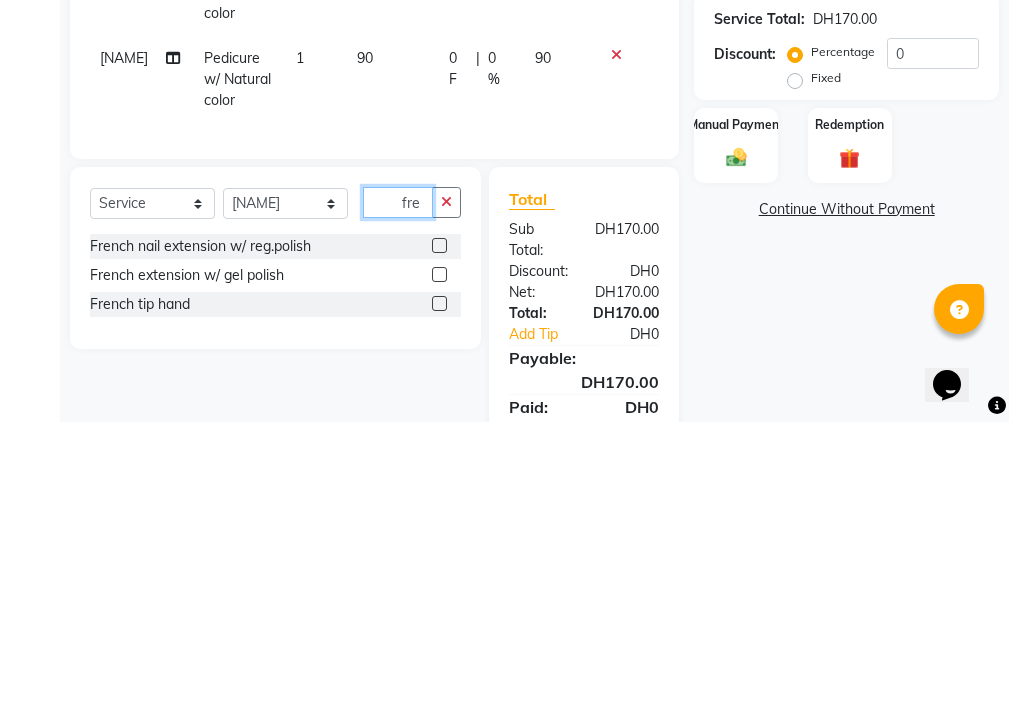 type on "fre" 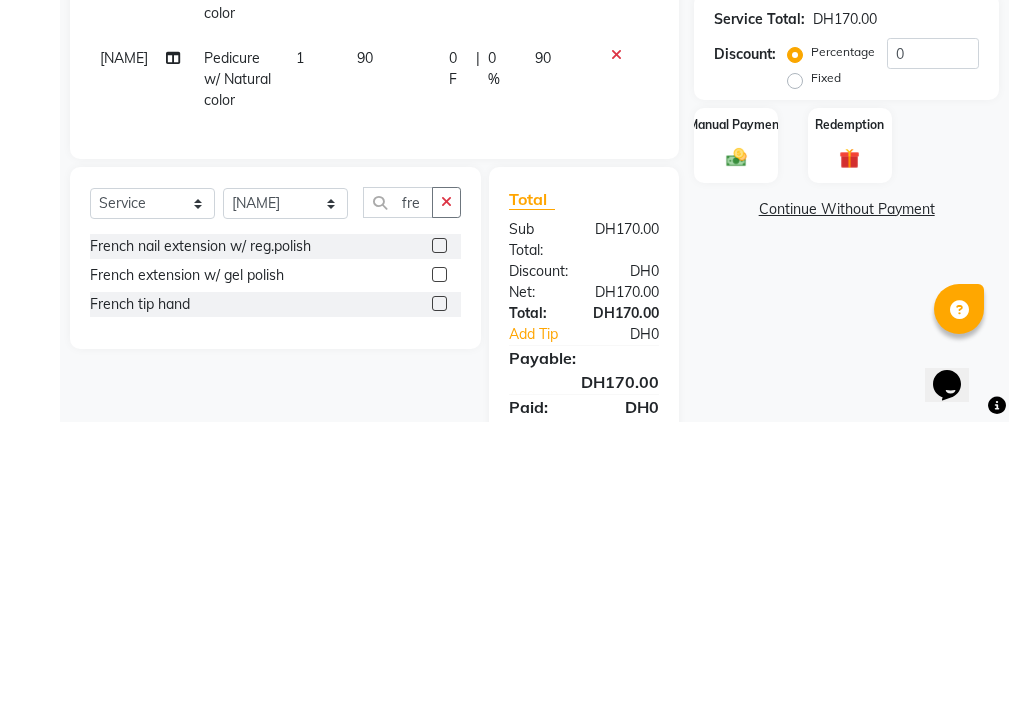 click 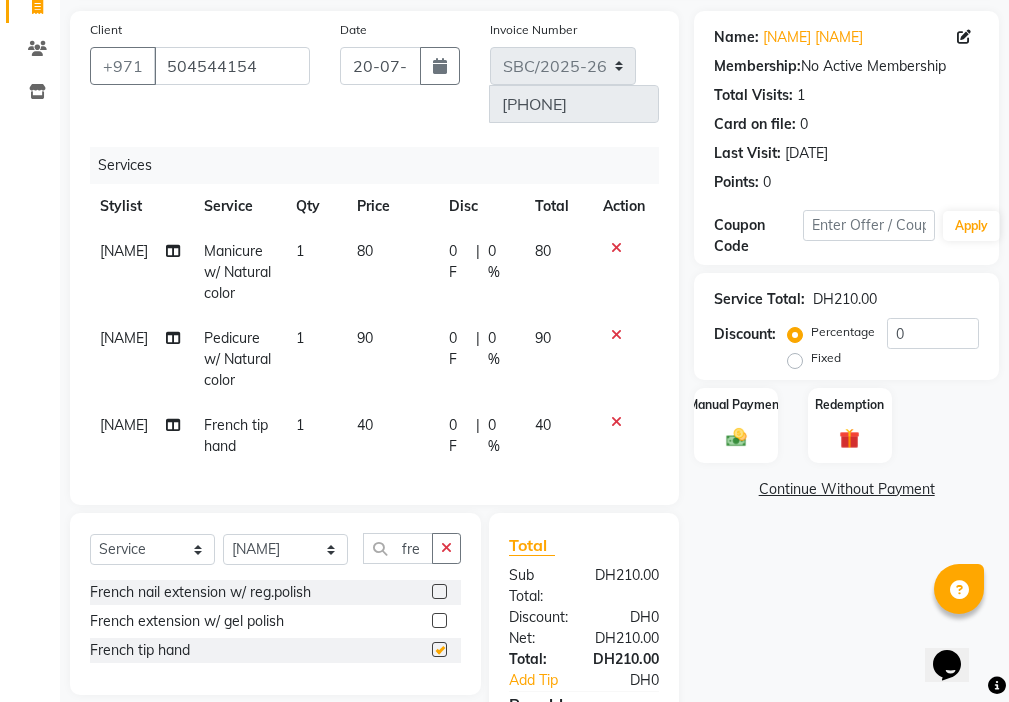 checkbox on "false" 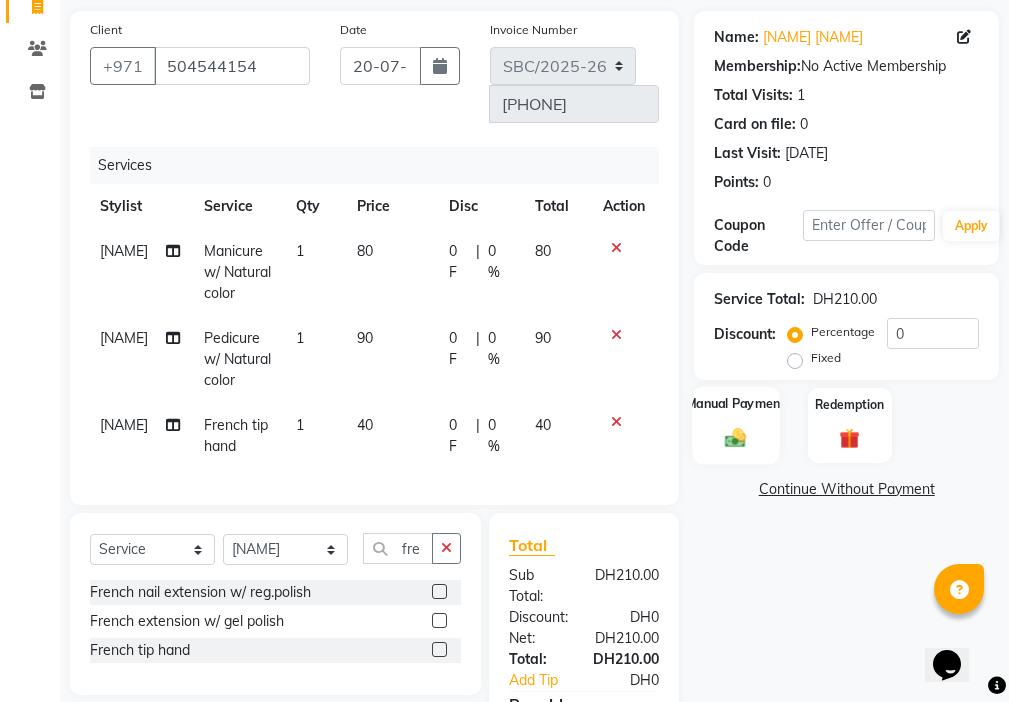 click 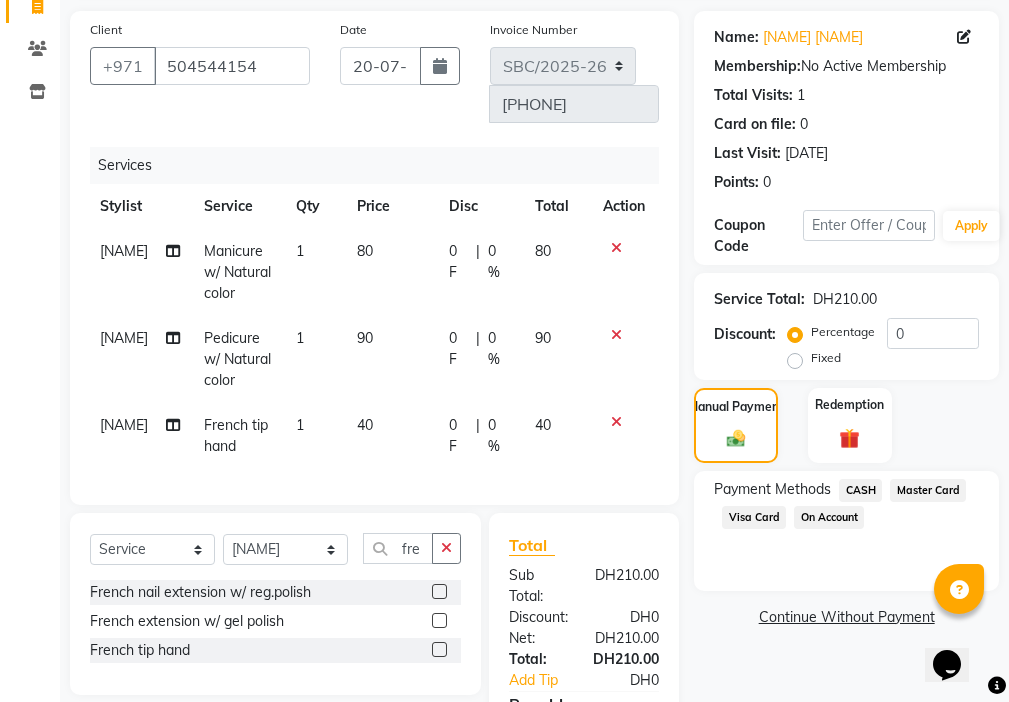 click on "Visa Card" 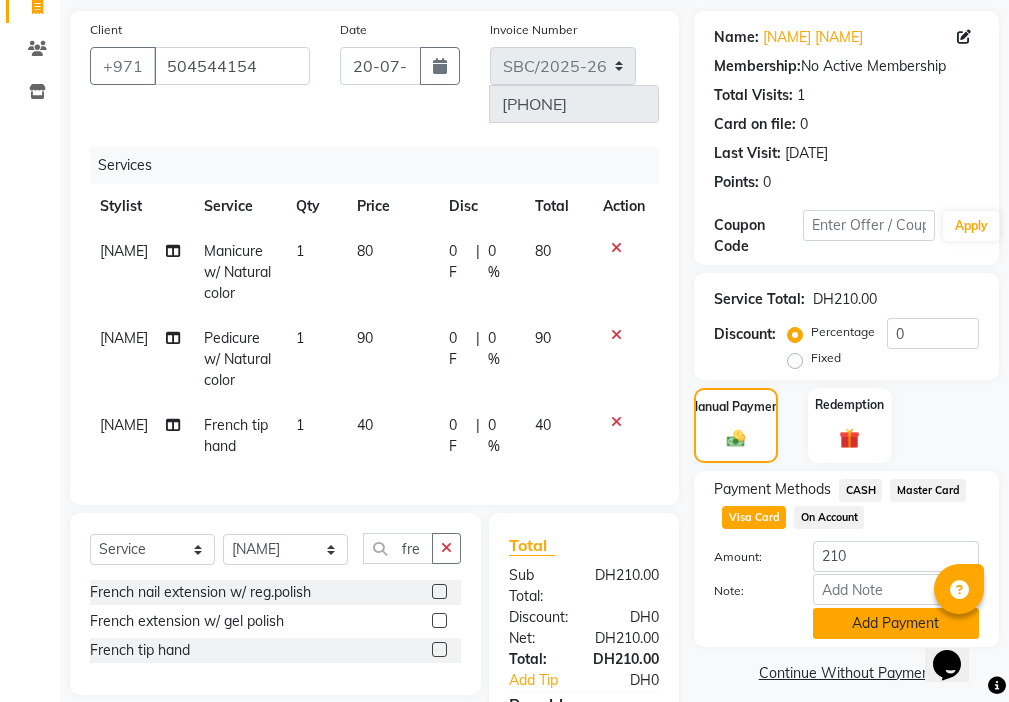 click on "Add Payment" 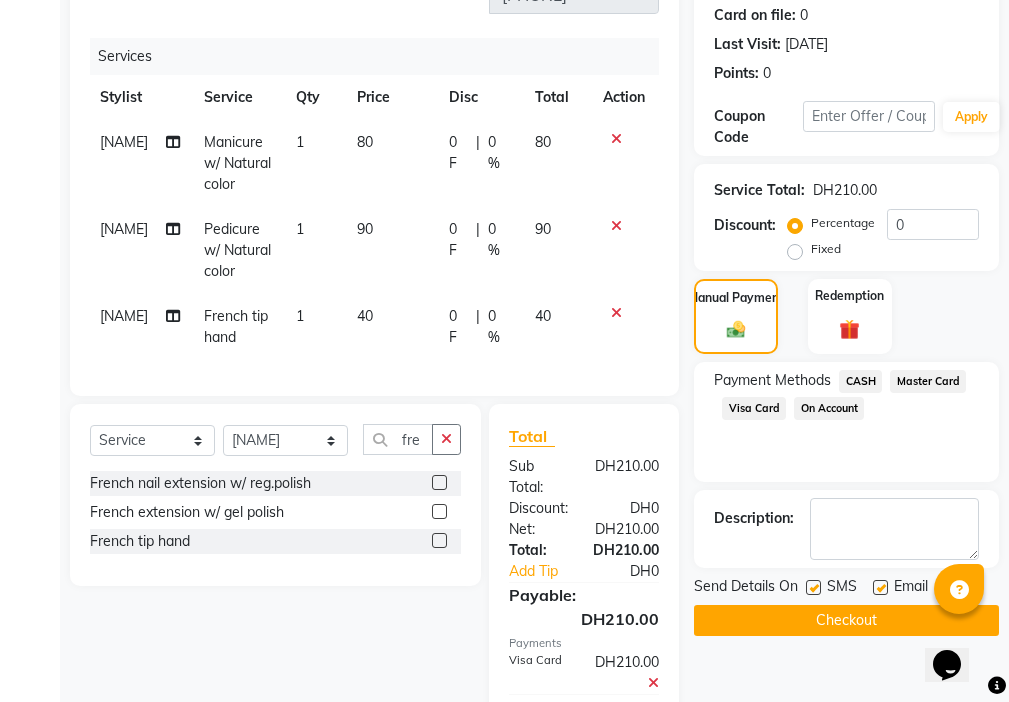 scroll, scrollTop: 287, scrollLeft: 0, axis: vertical 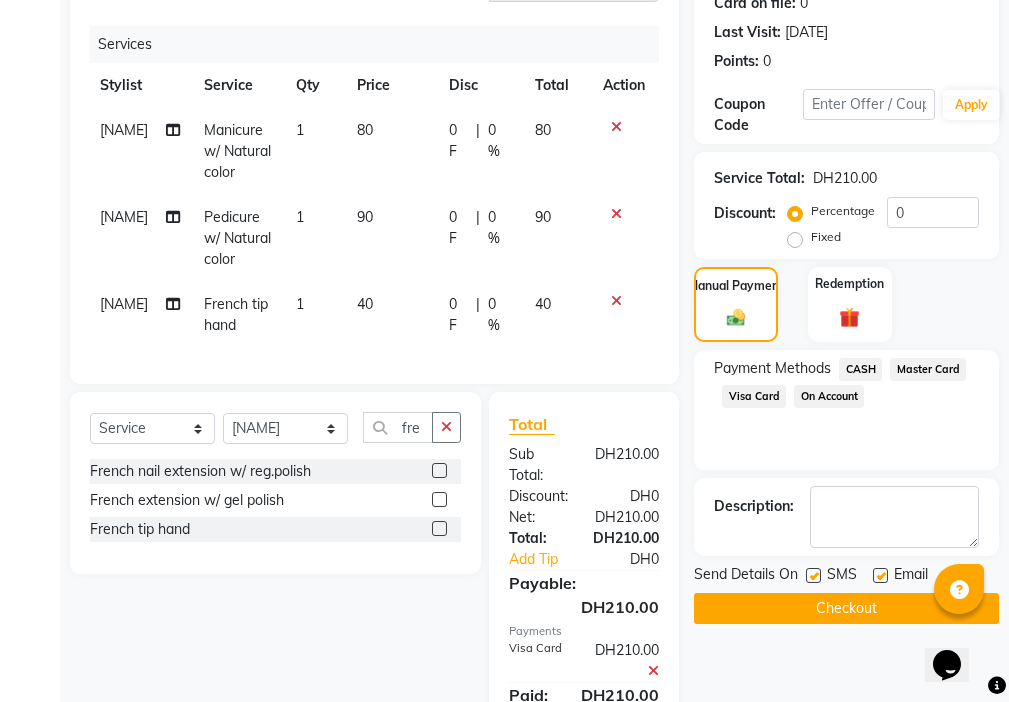 click 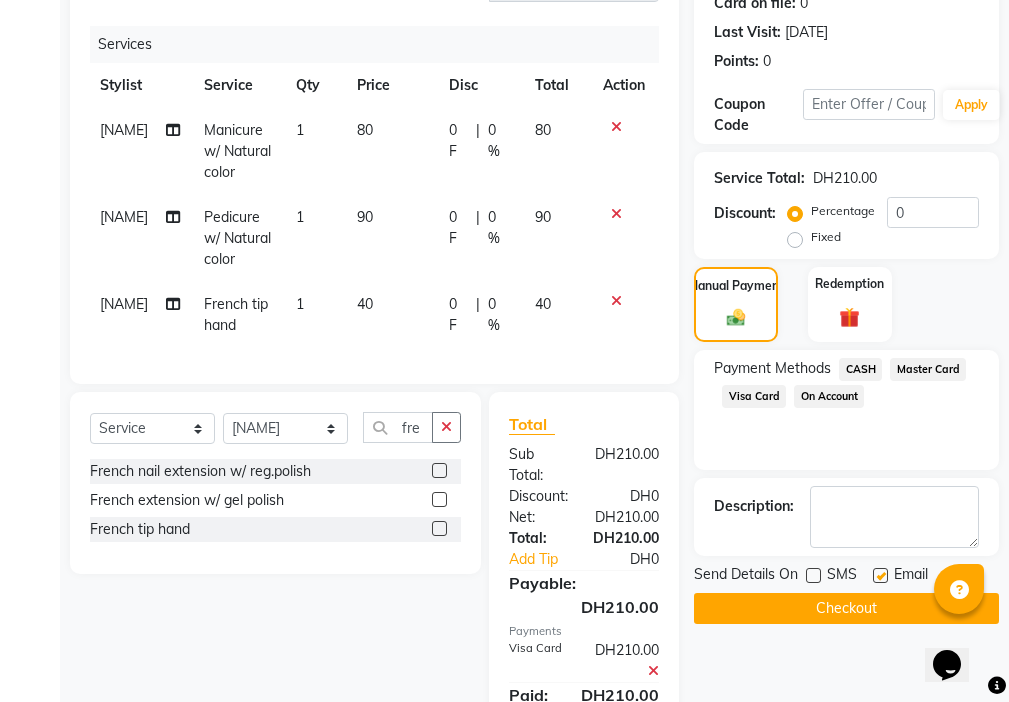 click on "Checkout" 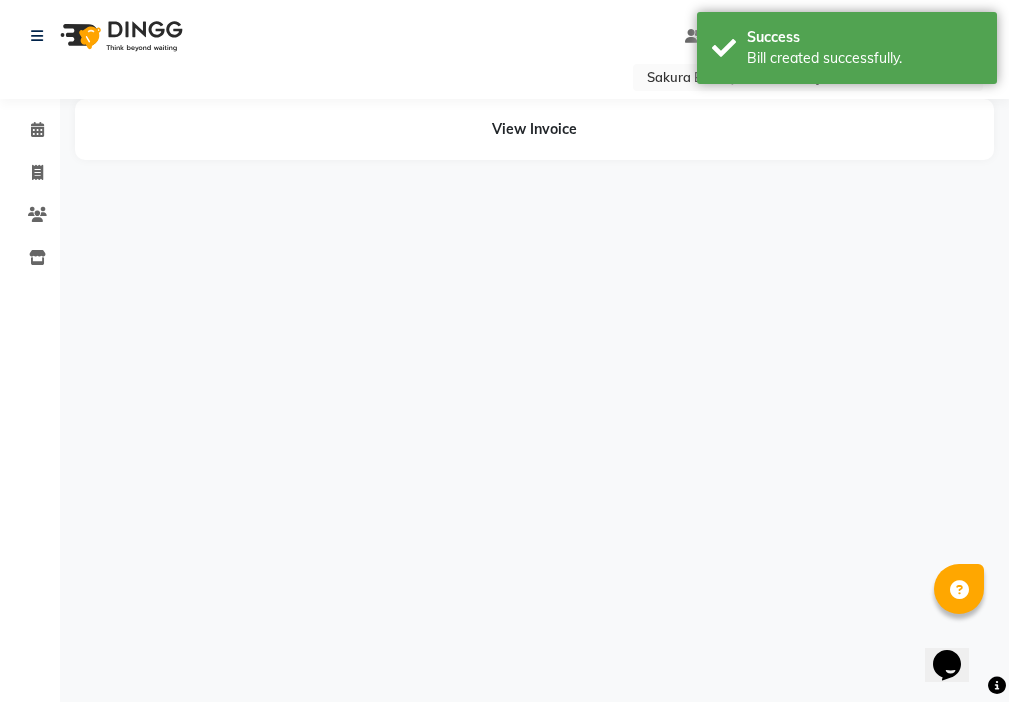 scroll, scrollTop: 0, scrollLeft: 0, axis: both 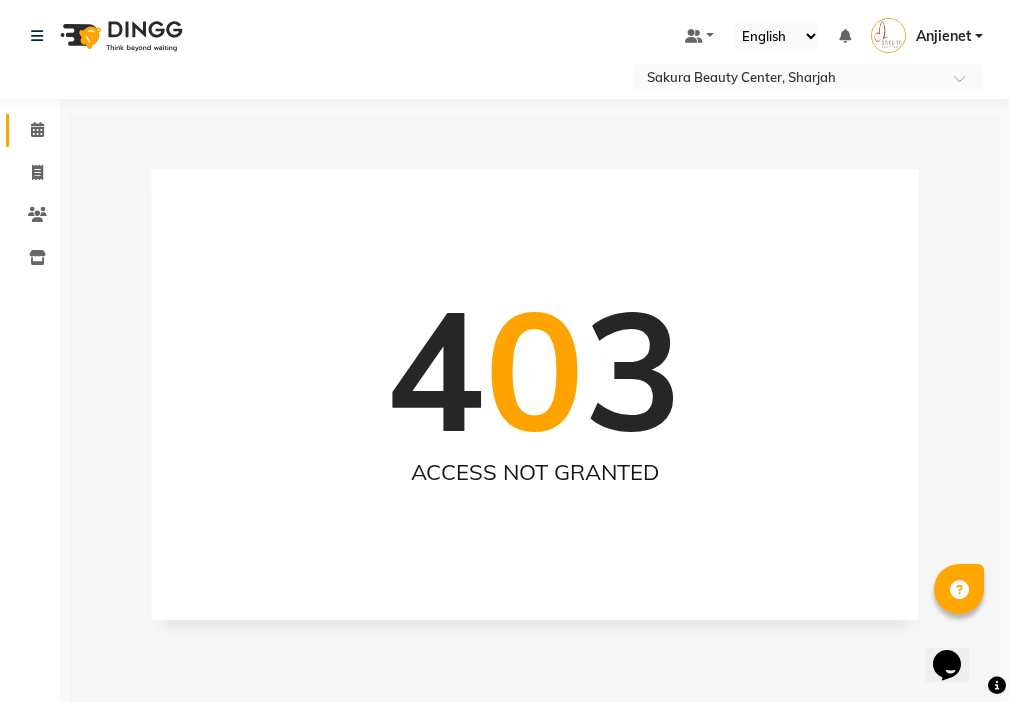 click 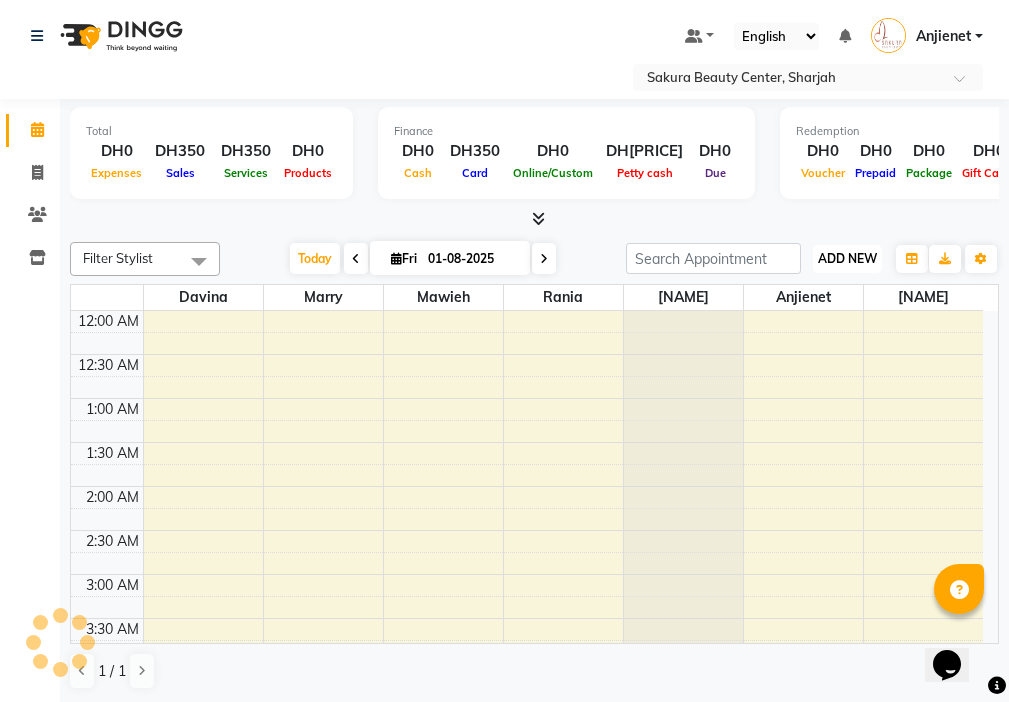 click on "ADD NEW" at bounding box center (847, 258) 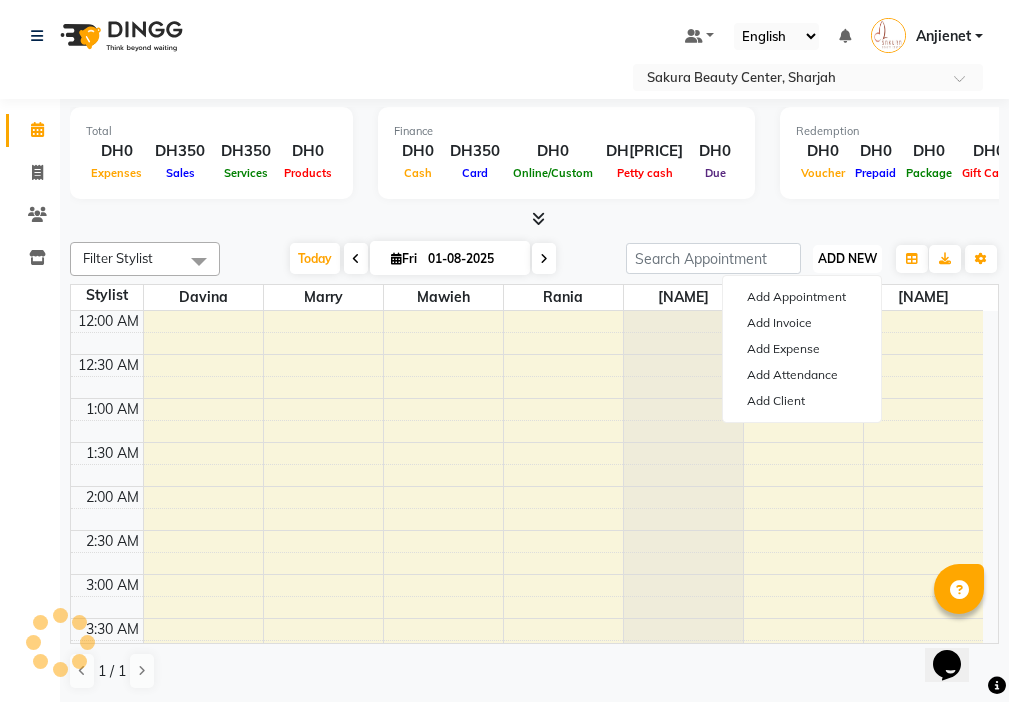 scroll, scrollTop: 529, scrollLeft: 0, axis: vertical 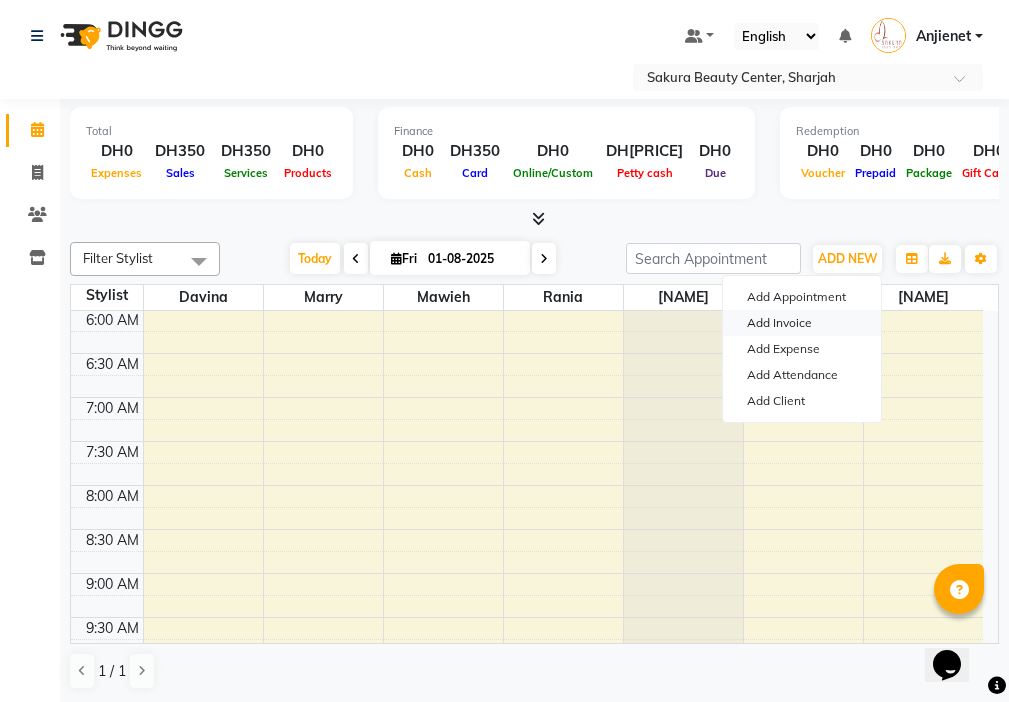 click on "Add Invoice" at bounding box center [802, 323] 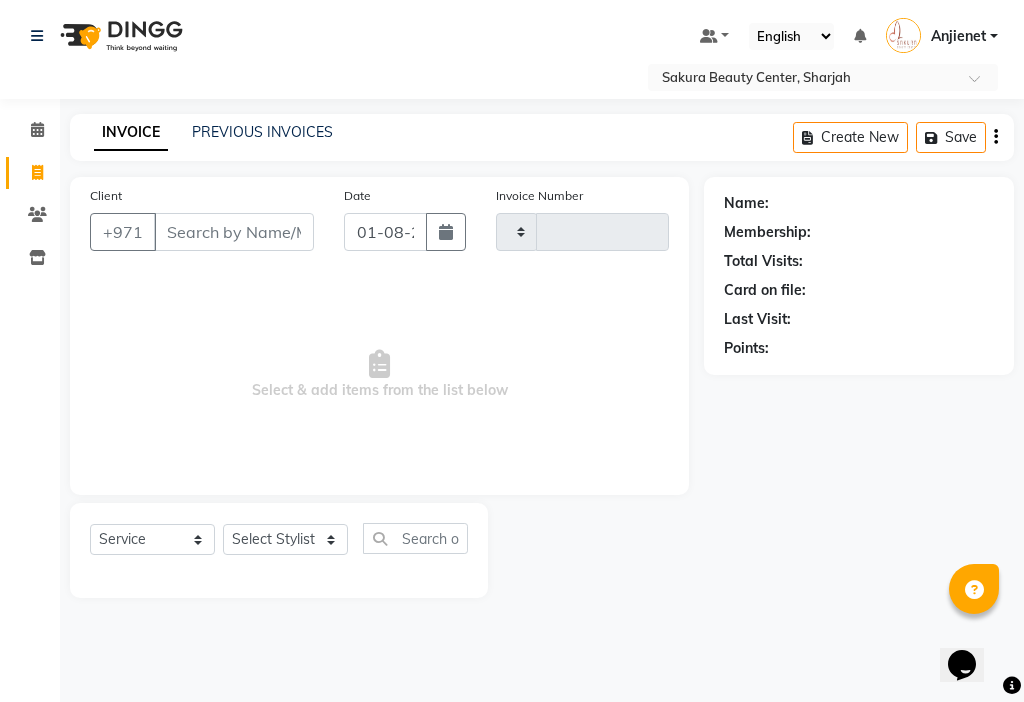 type on "000590" 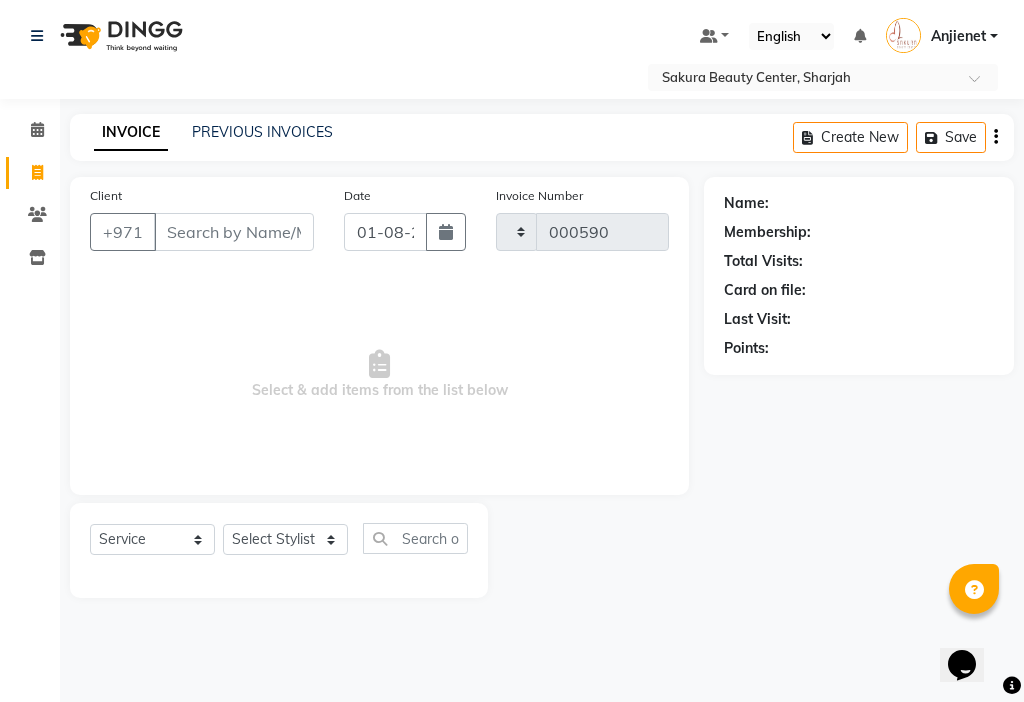 select on "3691" 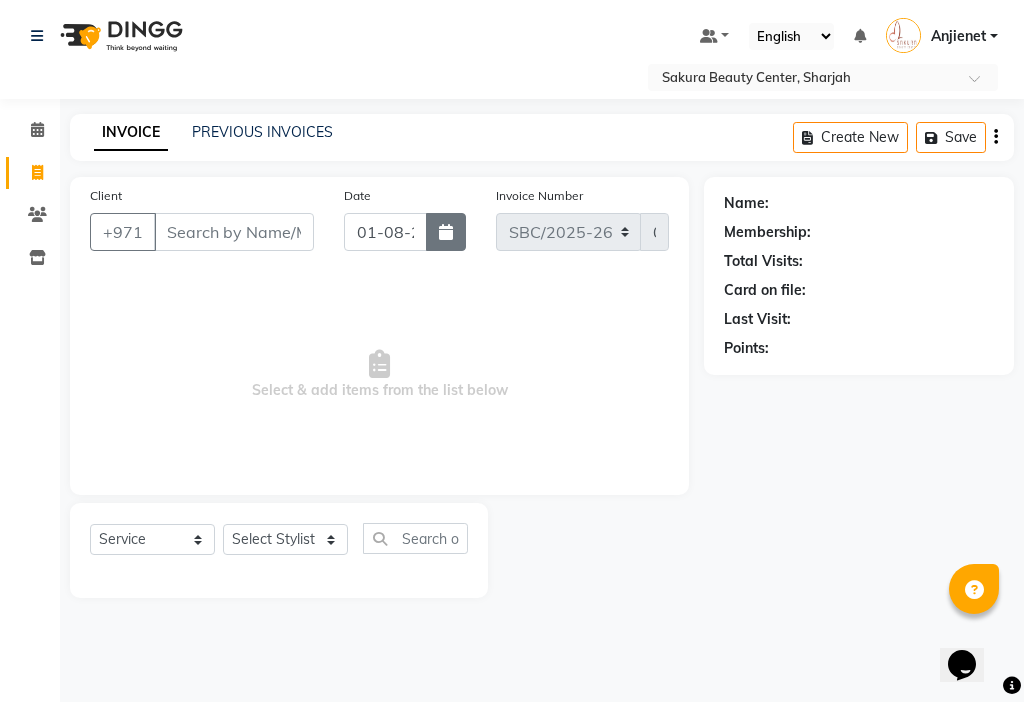 click 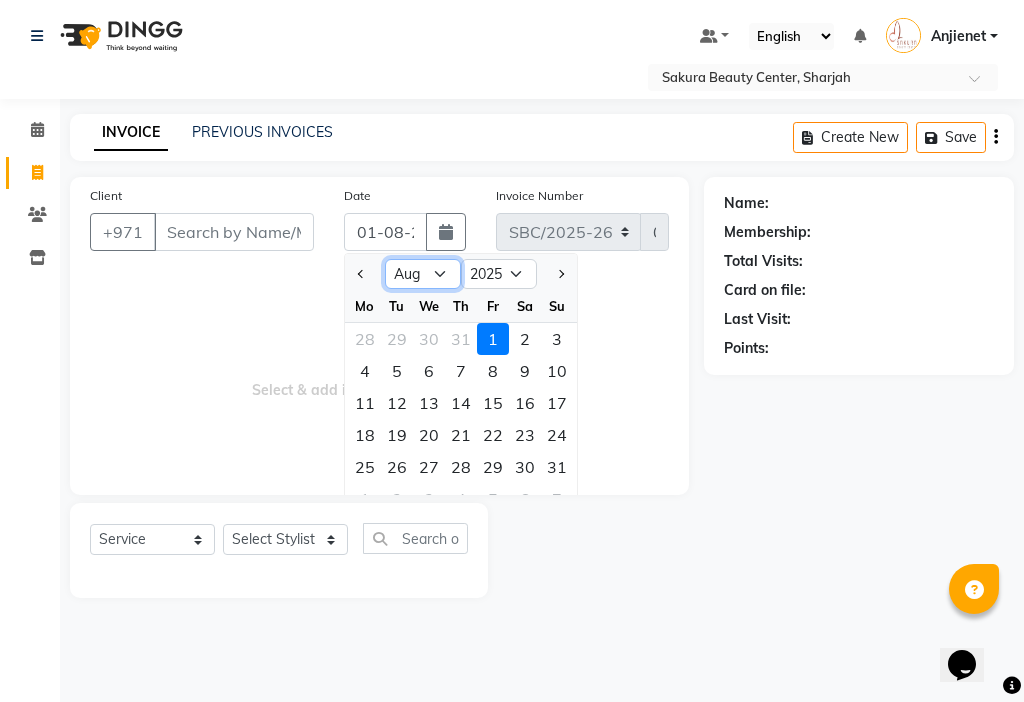 click on "Jan Feb Mar Apr May Jun Jul Aug Sep Oct Nov Dec" 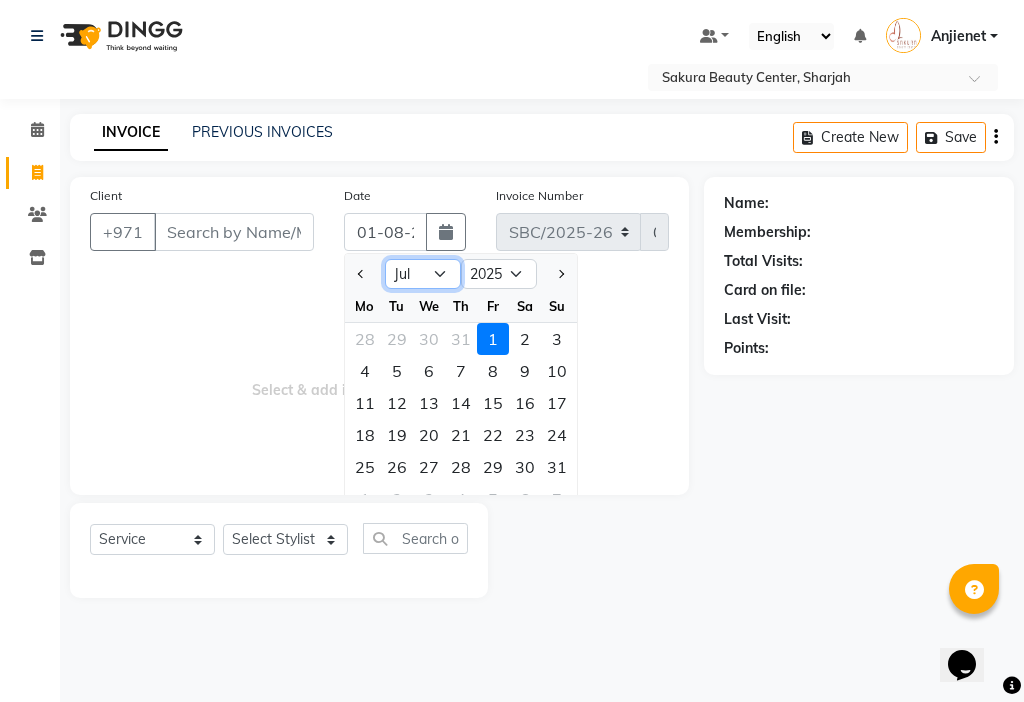 click on "Jan Feb Mar Apr May Jun Jul Aug Sep Oct Nov Dec" 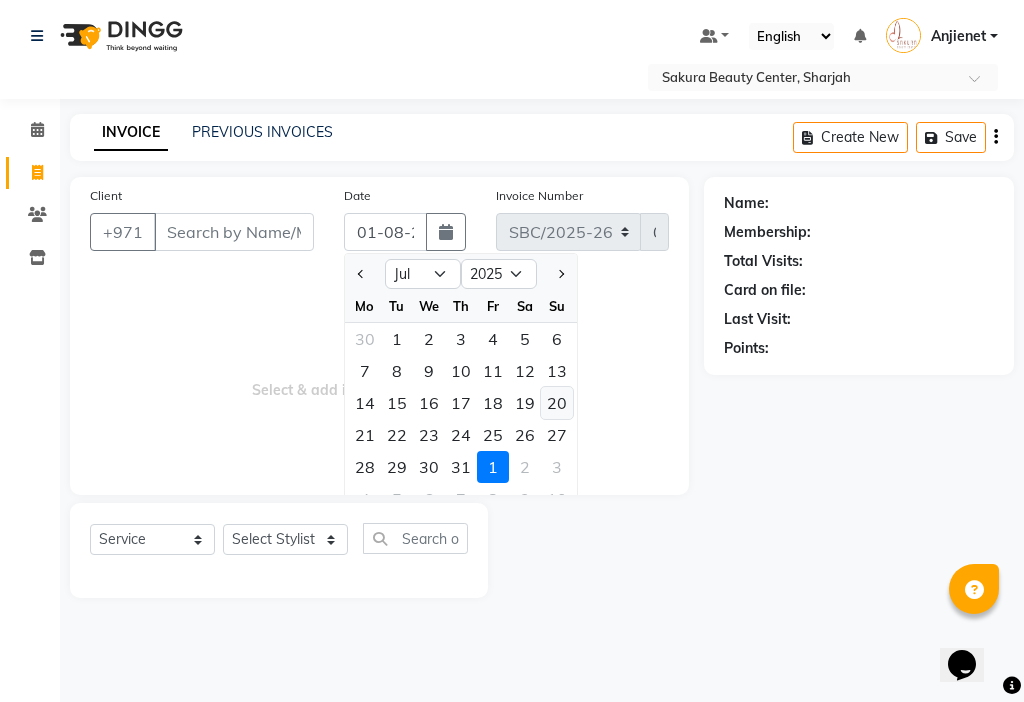 click on "20" 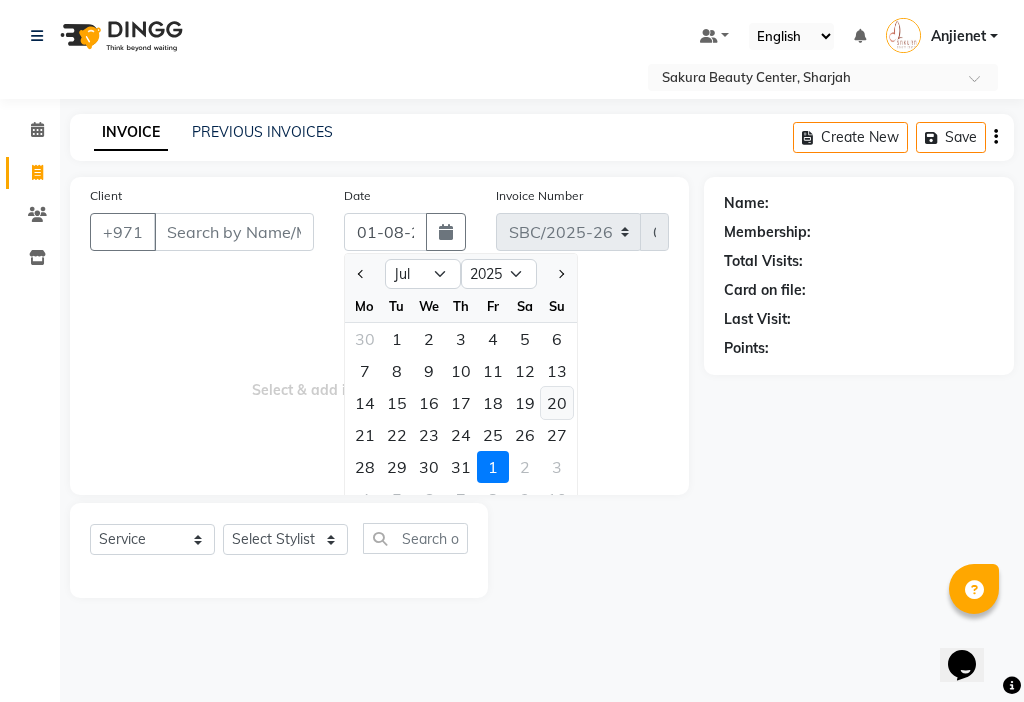 type on "20-07-2025" 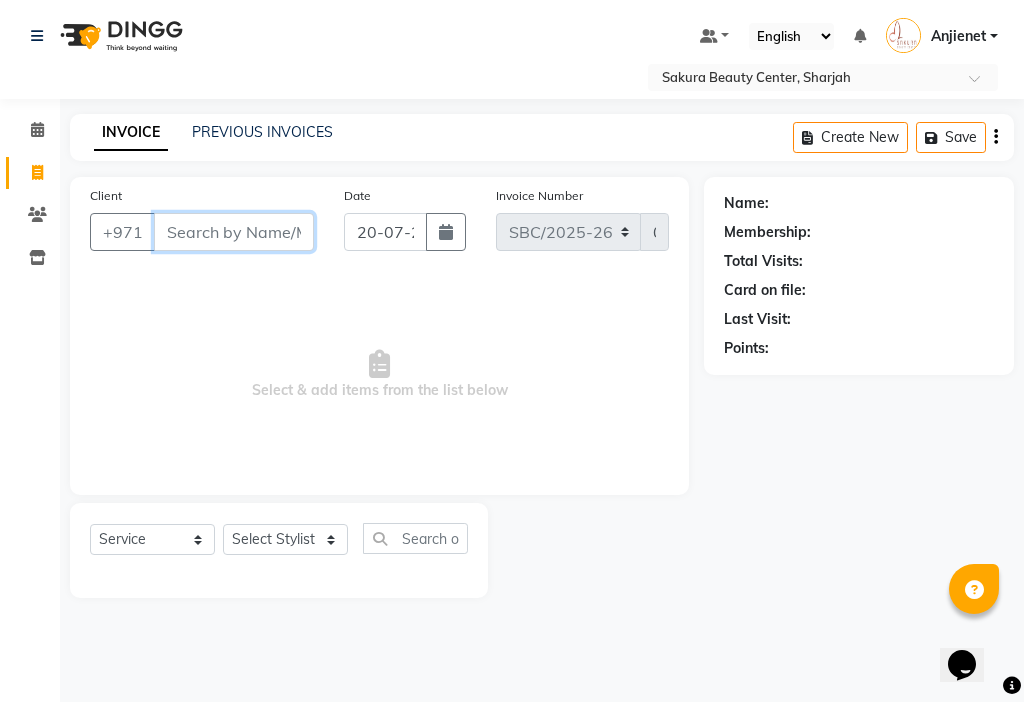 click on "Client" at bounding box center [234, 232] 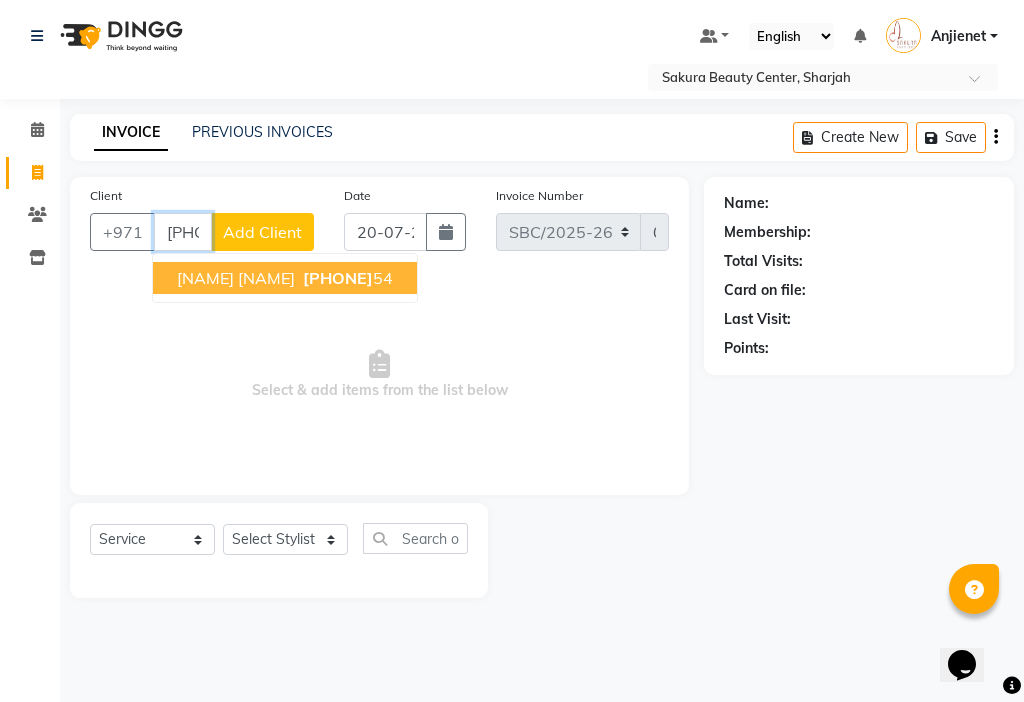 click on "[PHONE]" at bounding box center [338, 278] 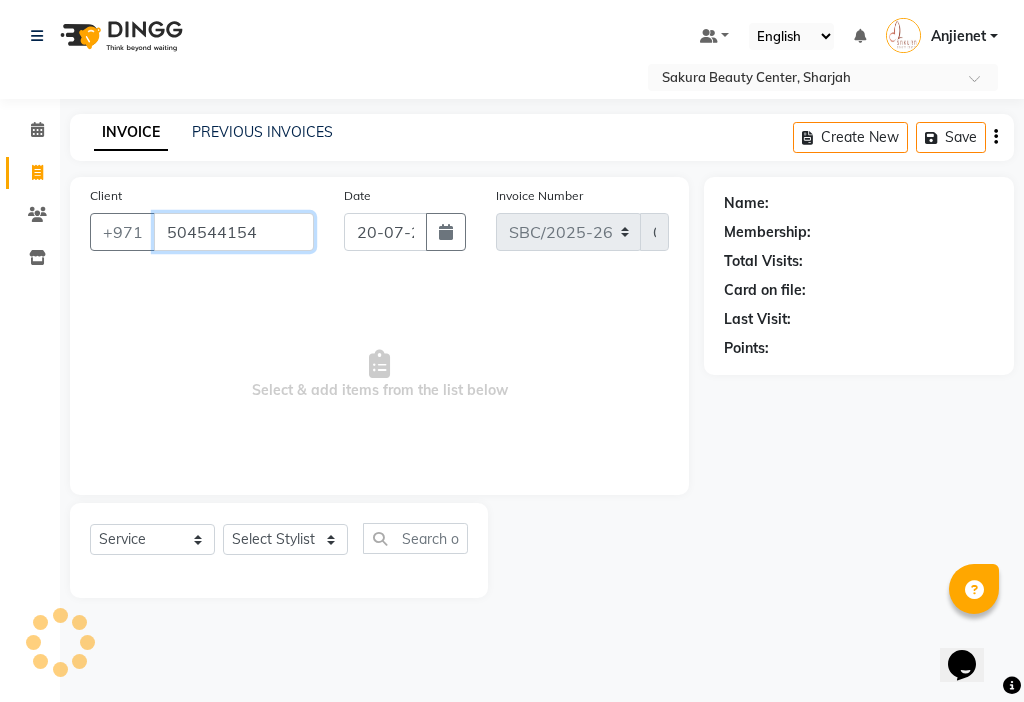 type on "504544154" 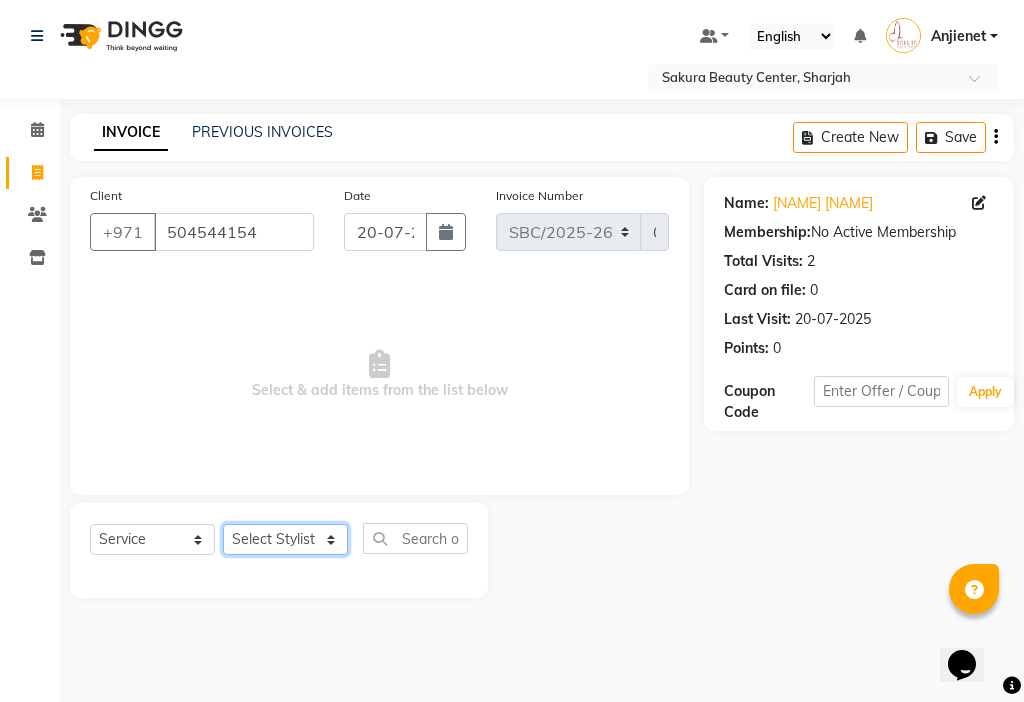 click on "Select Stylist [NAME] [NAME] [NAME] [NAME] [NAME] [NAME] [NAME]" 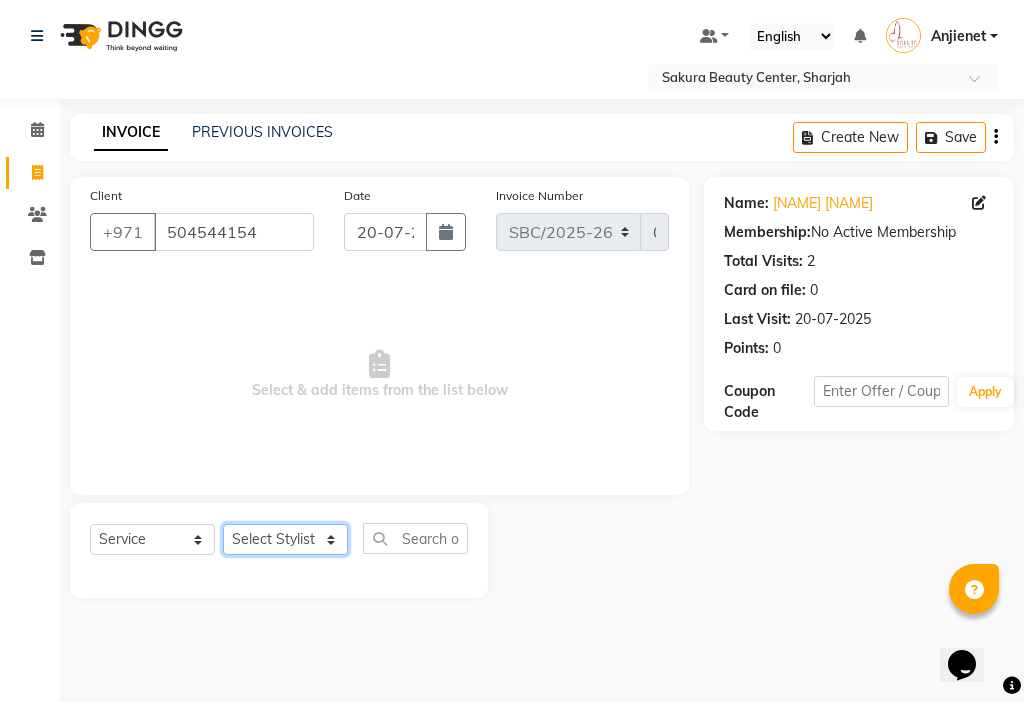 select on "59406" 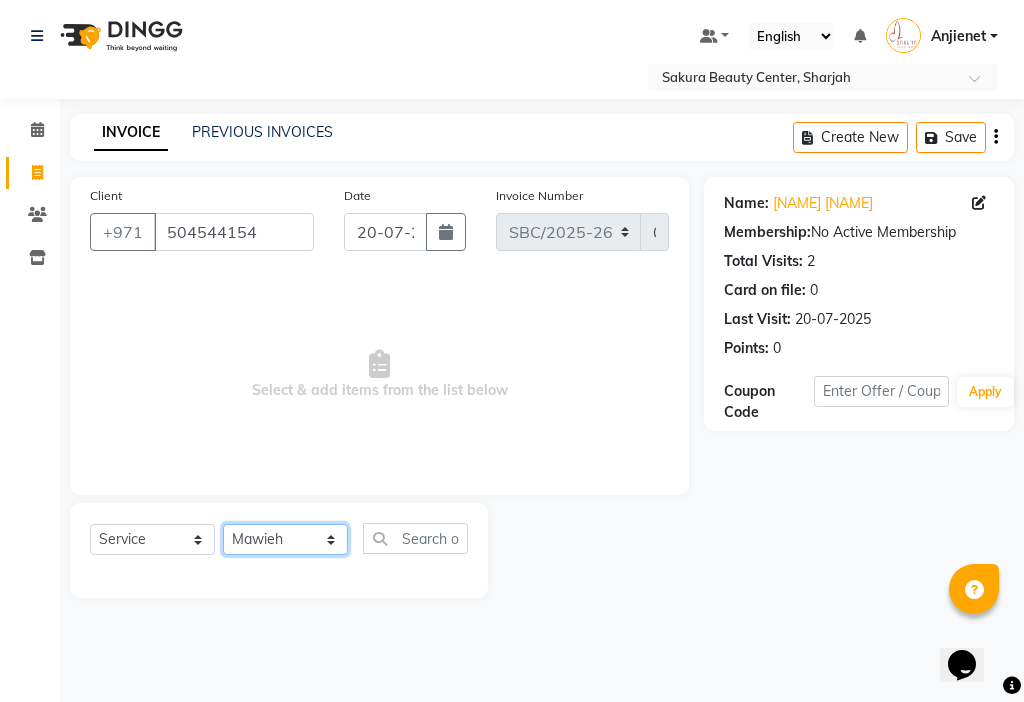 click on "Select Stylist [NAME] [NAME] [NAME] [NAME] [NAME] [NAME] [NAME]" 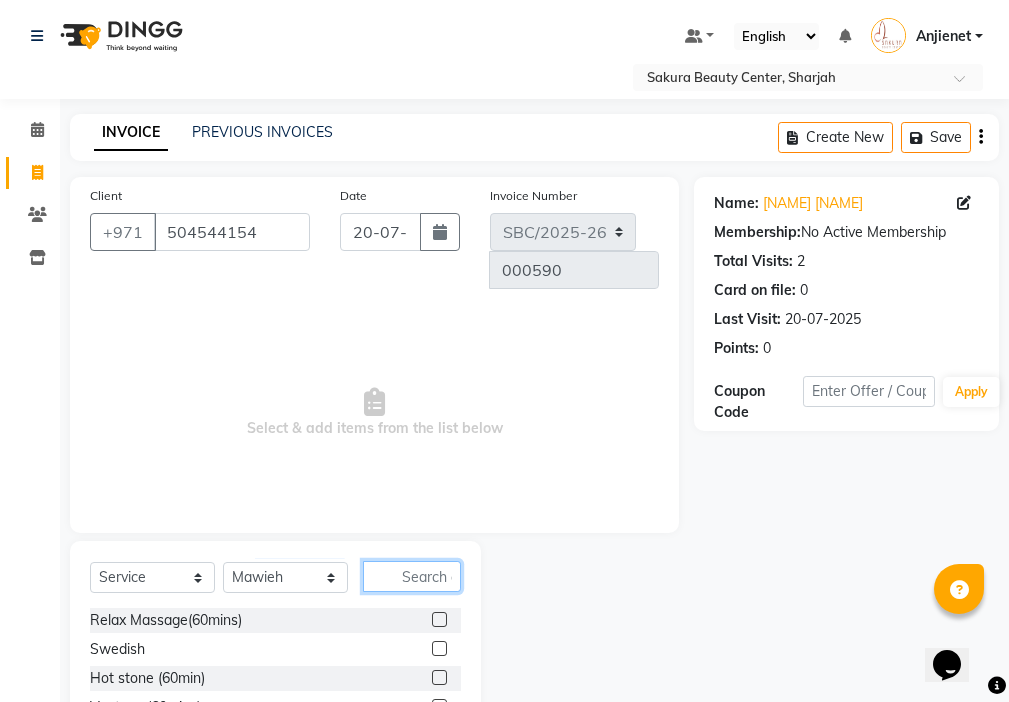 click 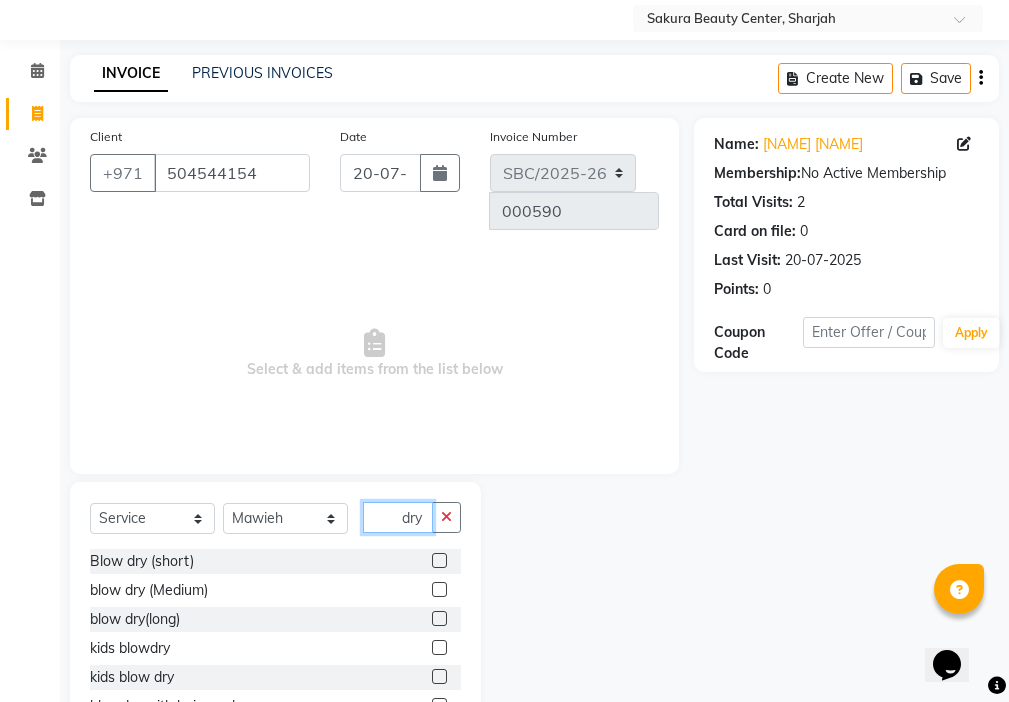 scroll, scrollTop: 126, scrollLeft: 0, axis: vertical 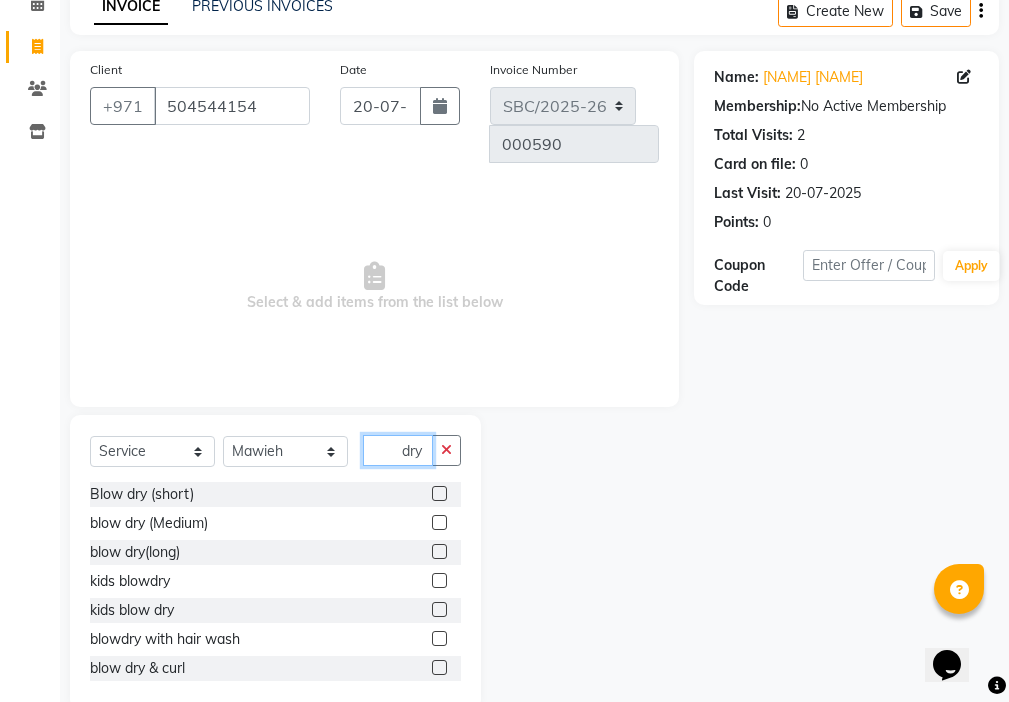 type on "dry" 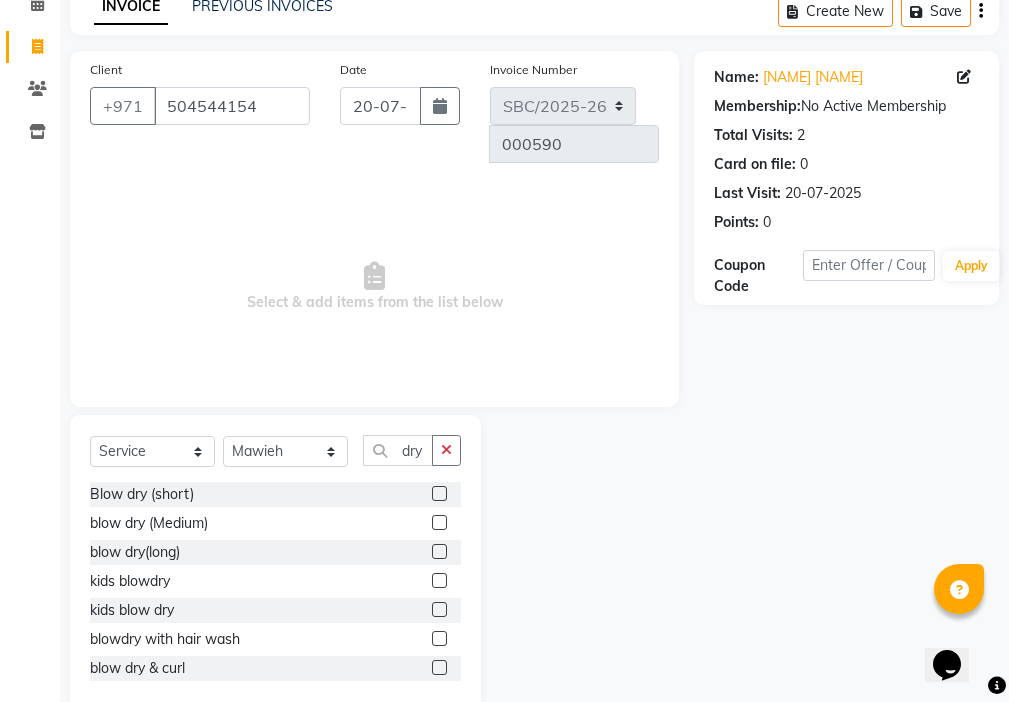 click 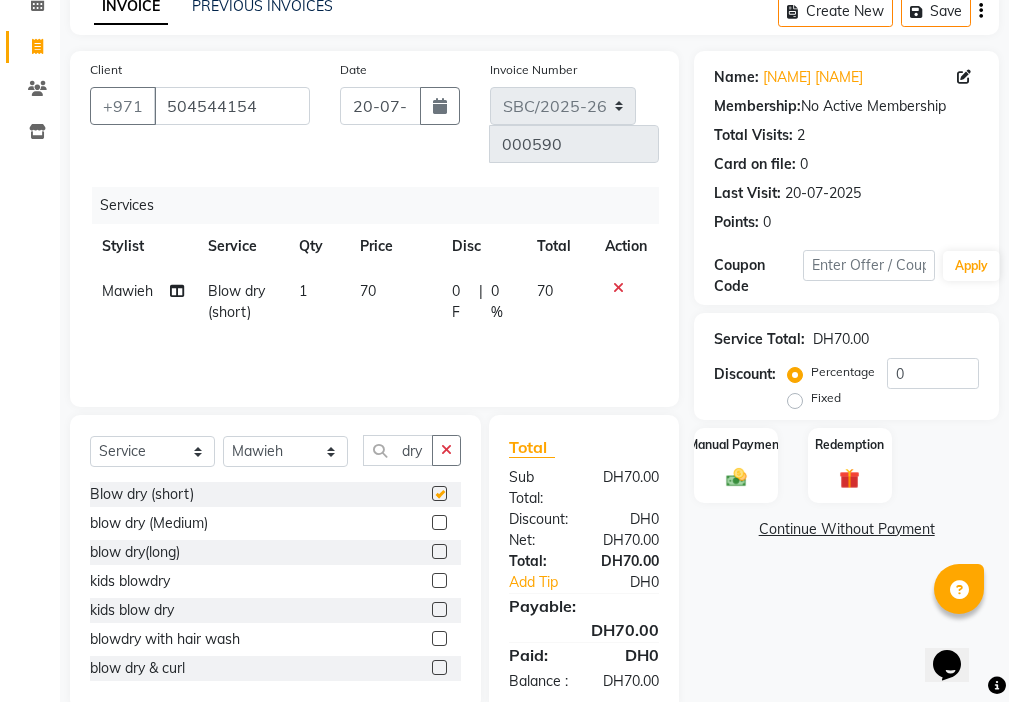 checkbox on "false" 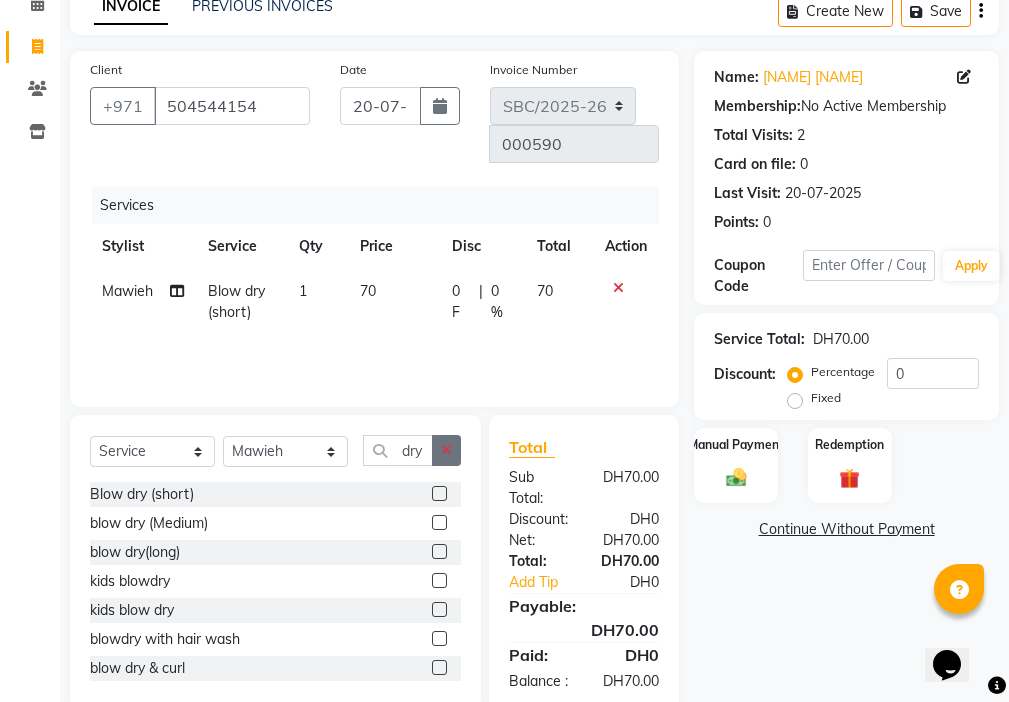 click 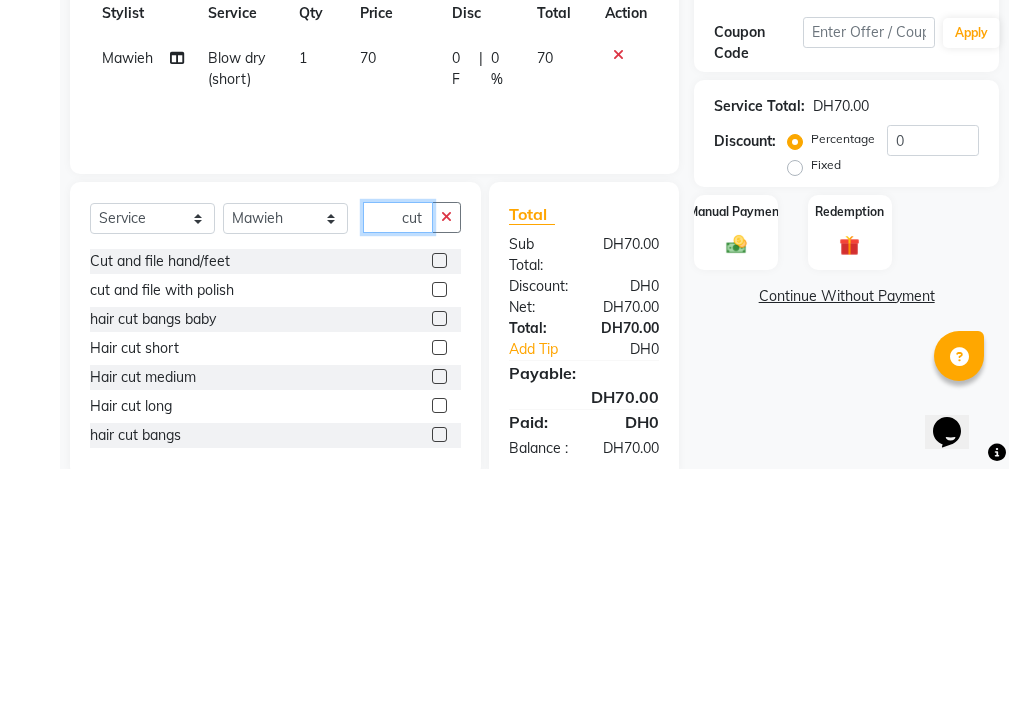 type on "cut" 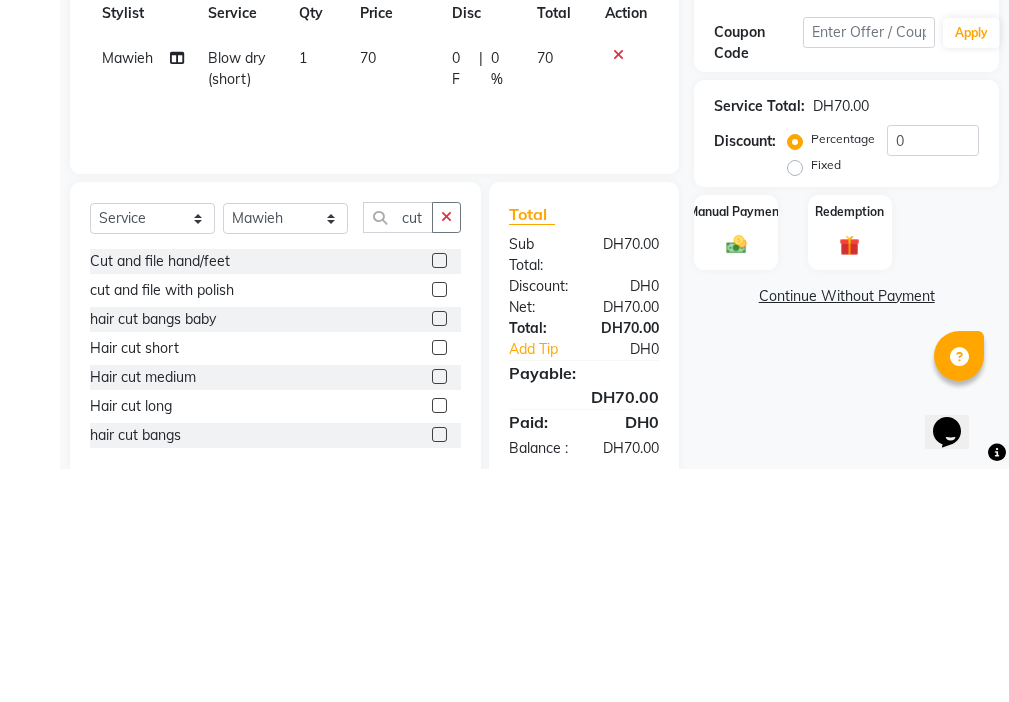 click 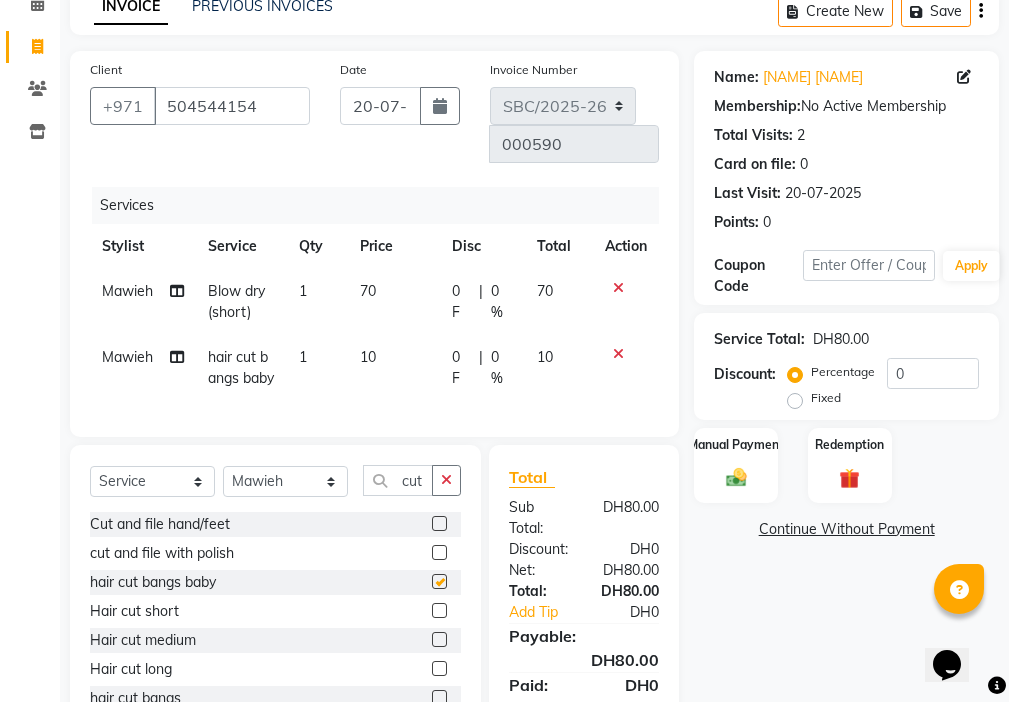 checkbox on "false" 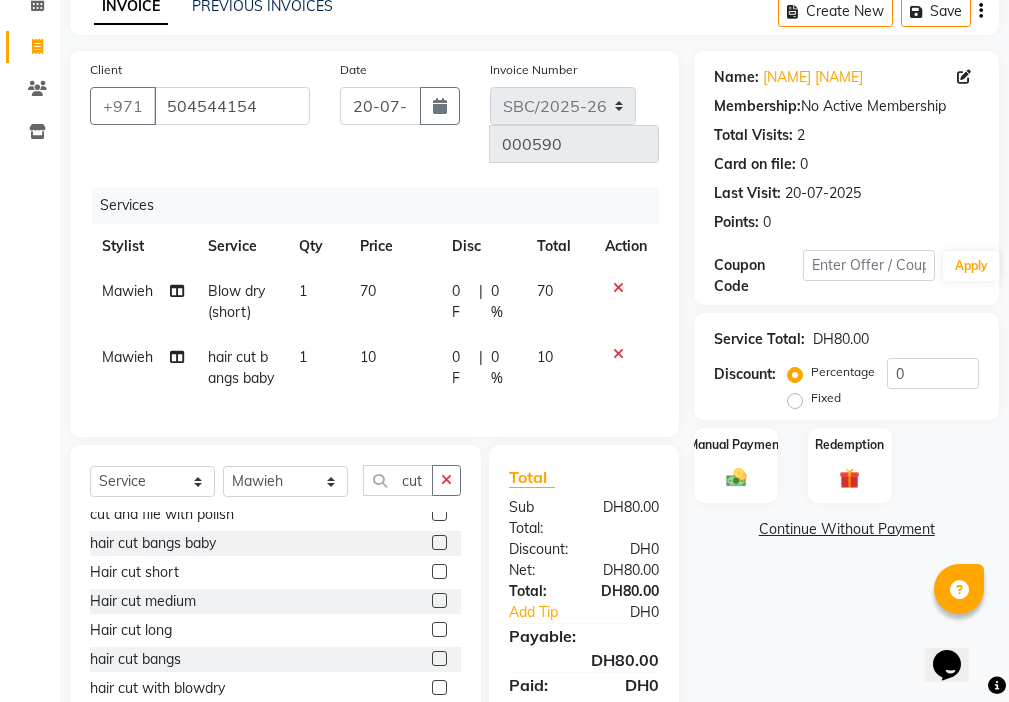 scroll, scrollTop: 61, scrollLeft: 0, axis: vertical 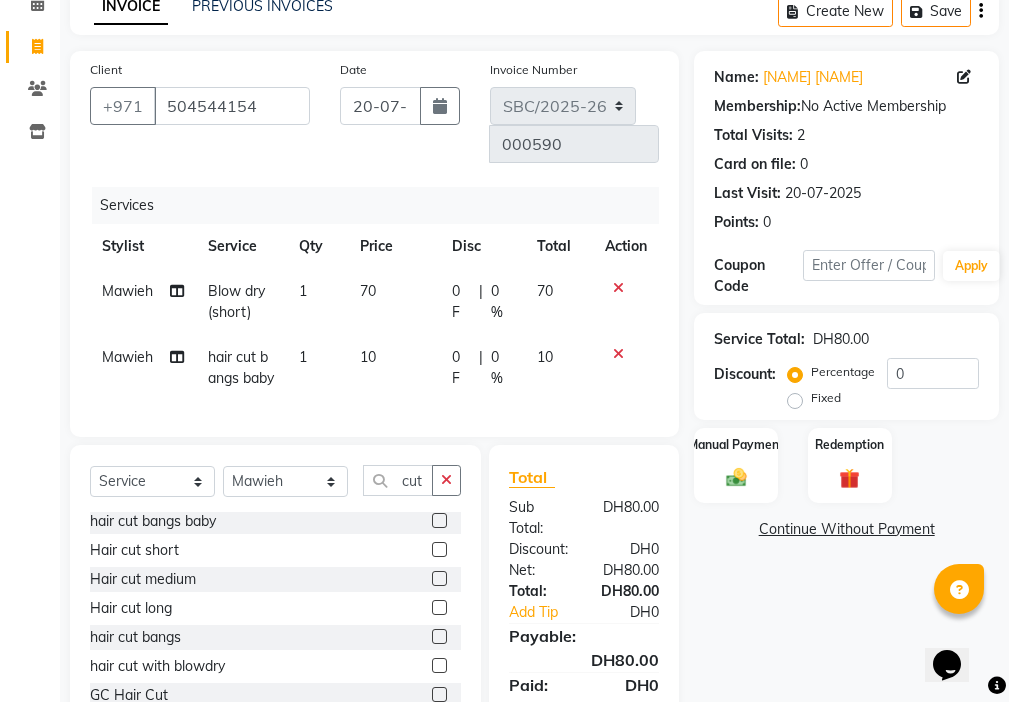 click 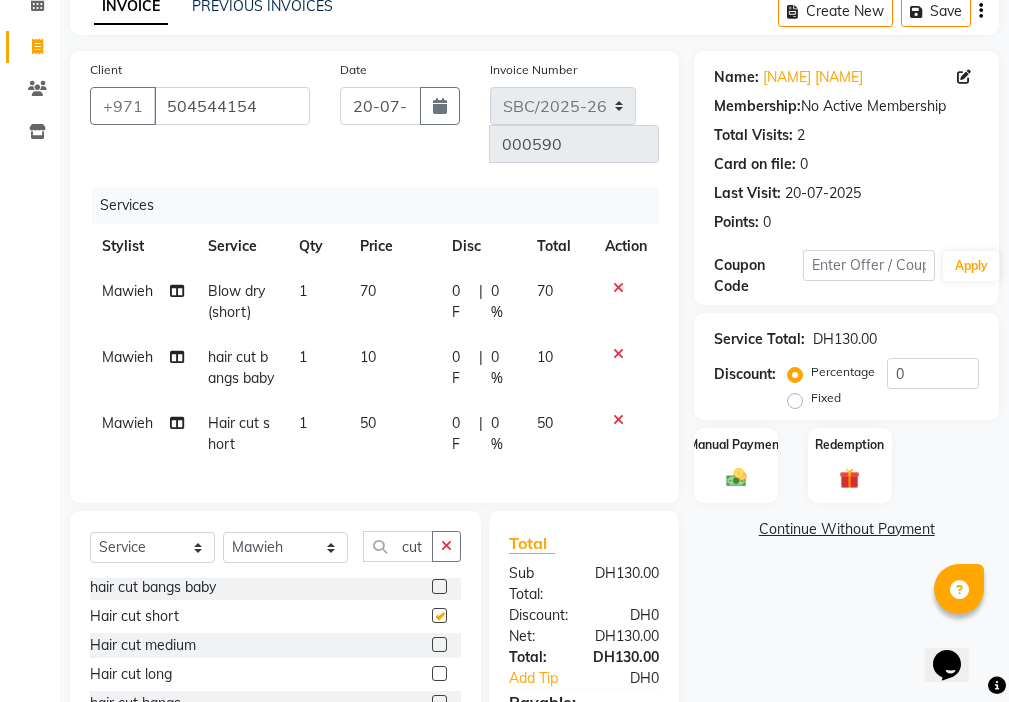 checkbox on "false" 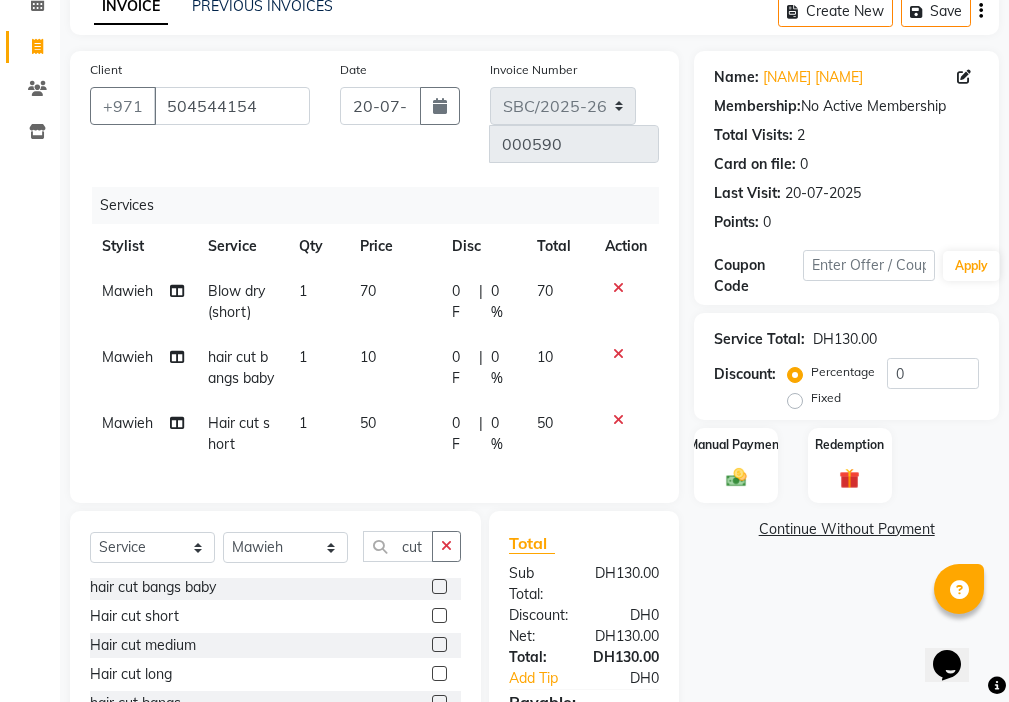 click 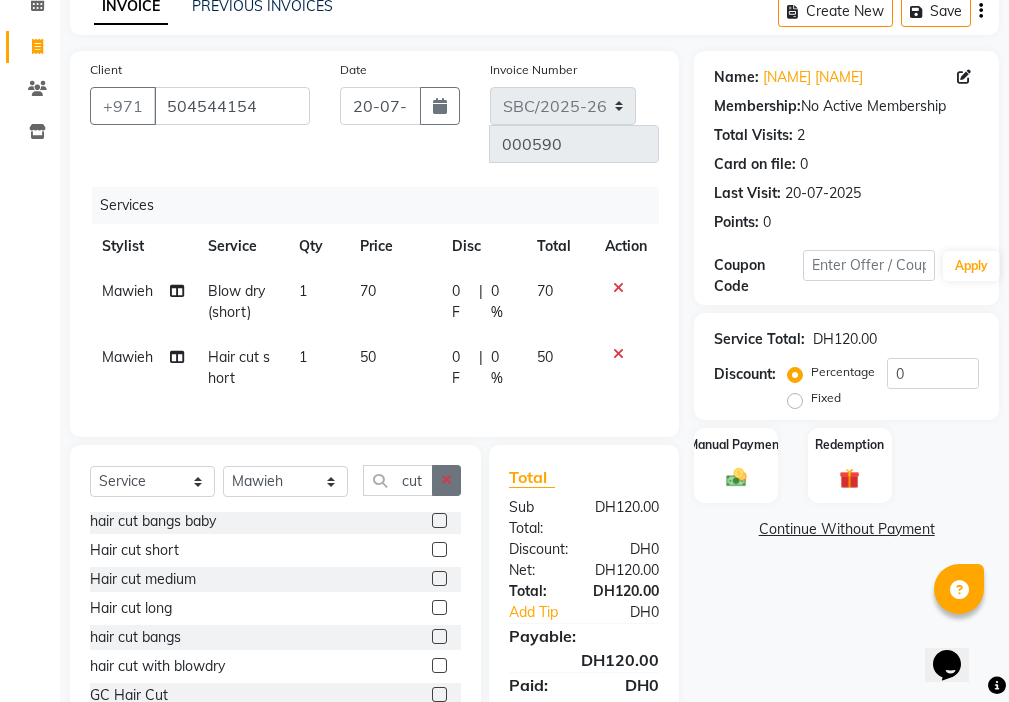 click 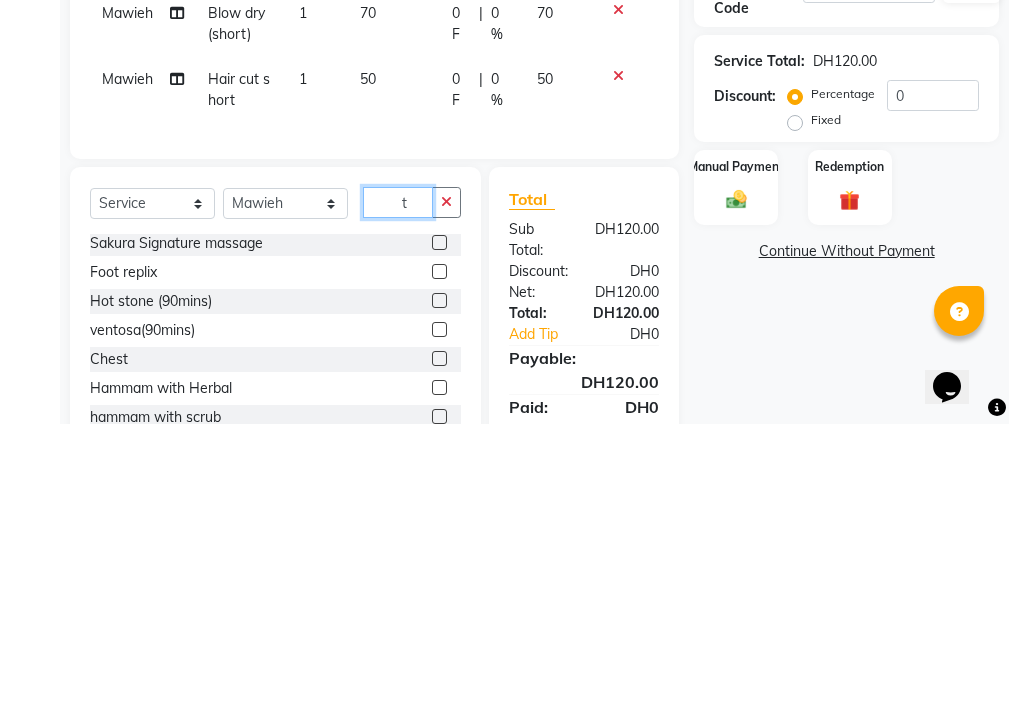 scroll, scrollTop: 3, scrollLeft: 0, axis: vertical 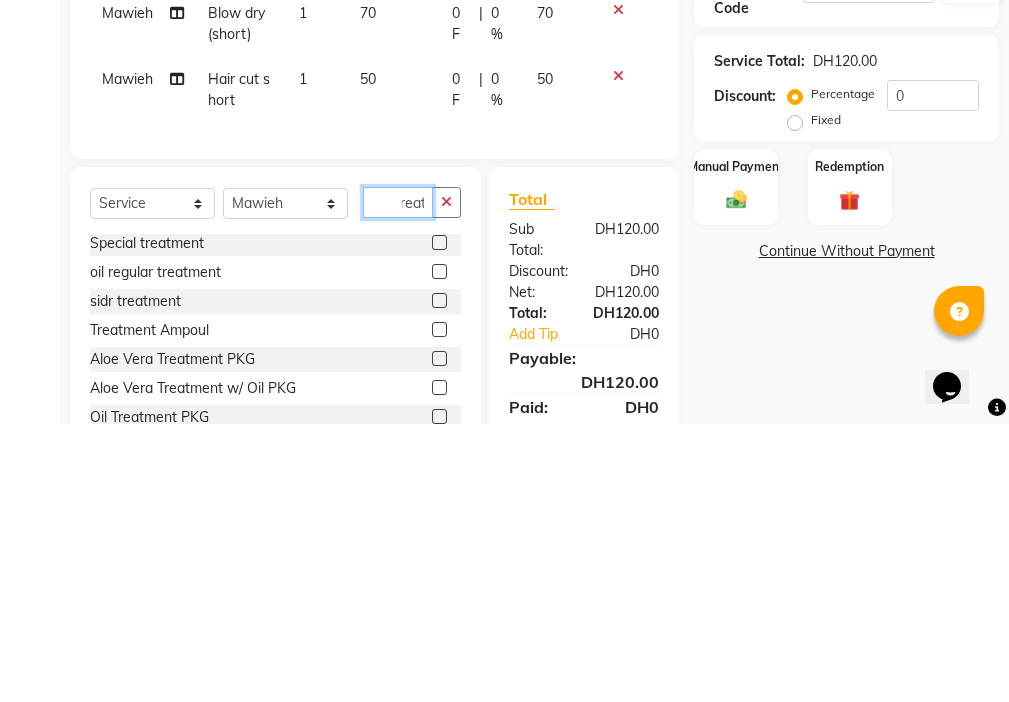 type on "treat" 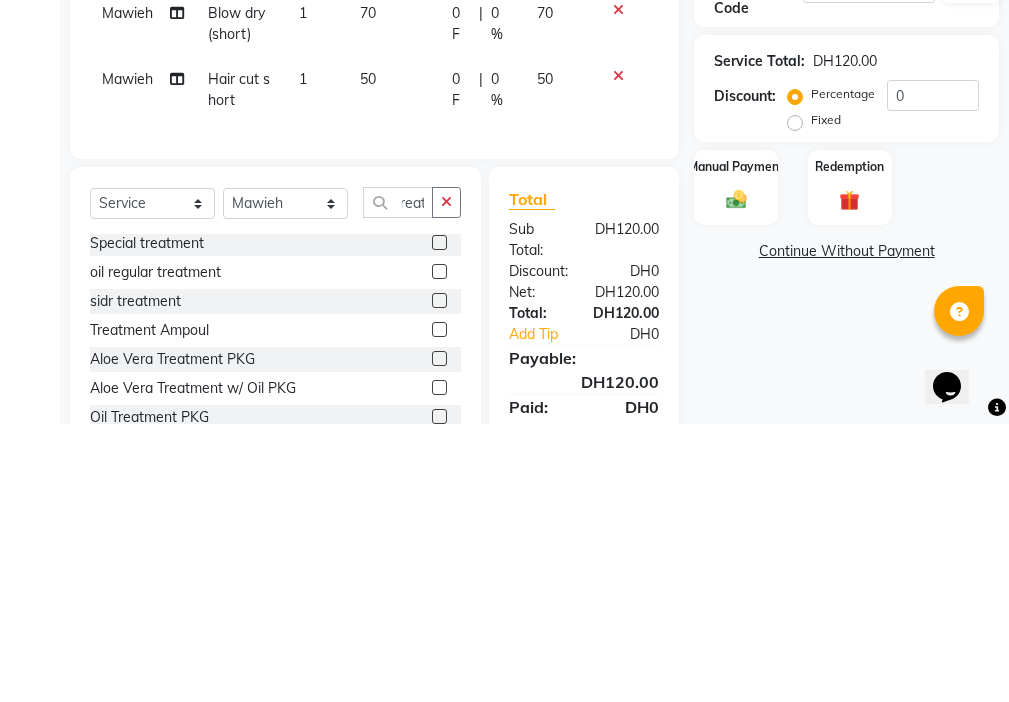 click 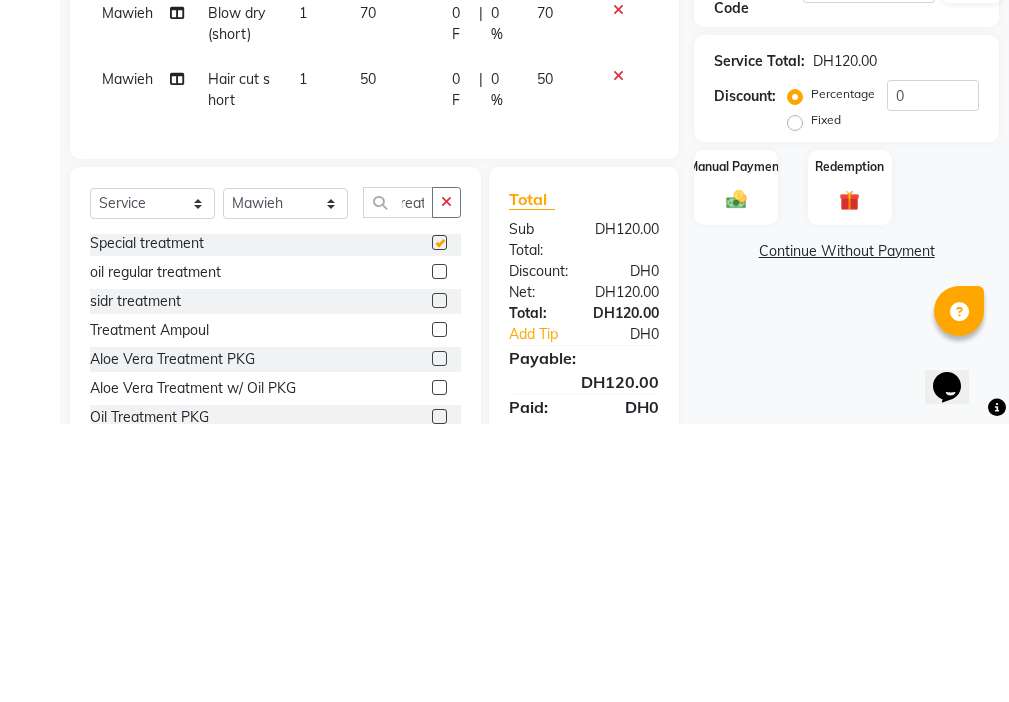 scroll, scrollTop: 0, scrollLeft: 0, axis: both 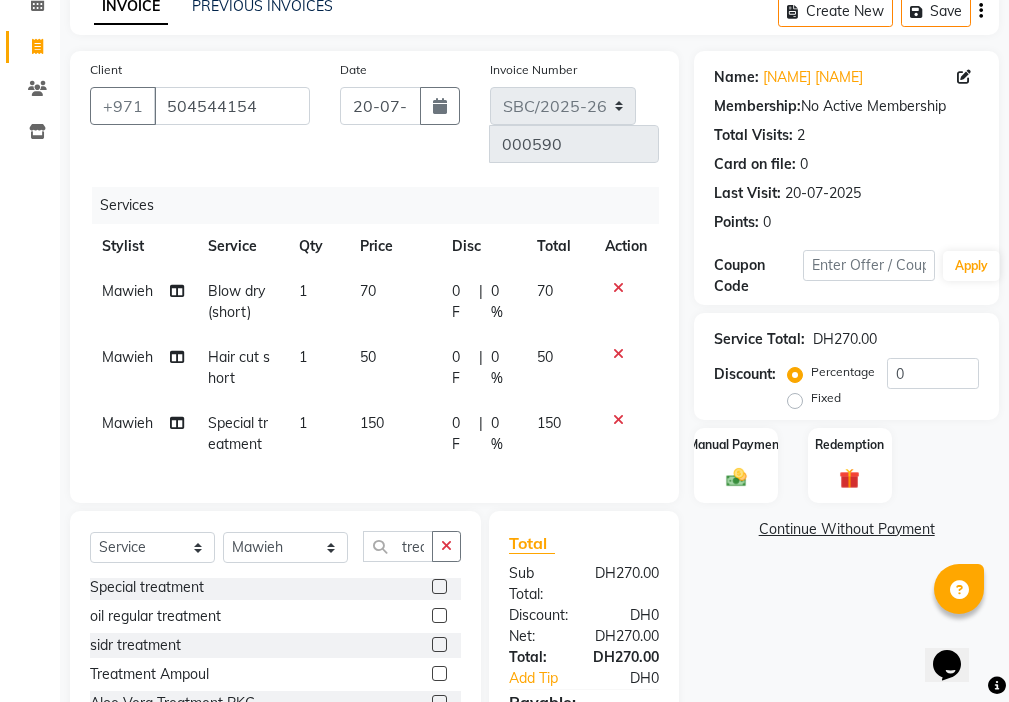 checkbox on "false" 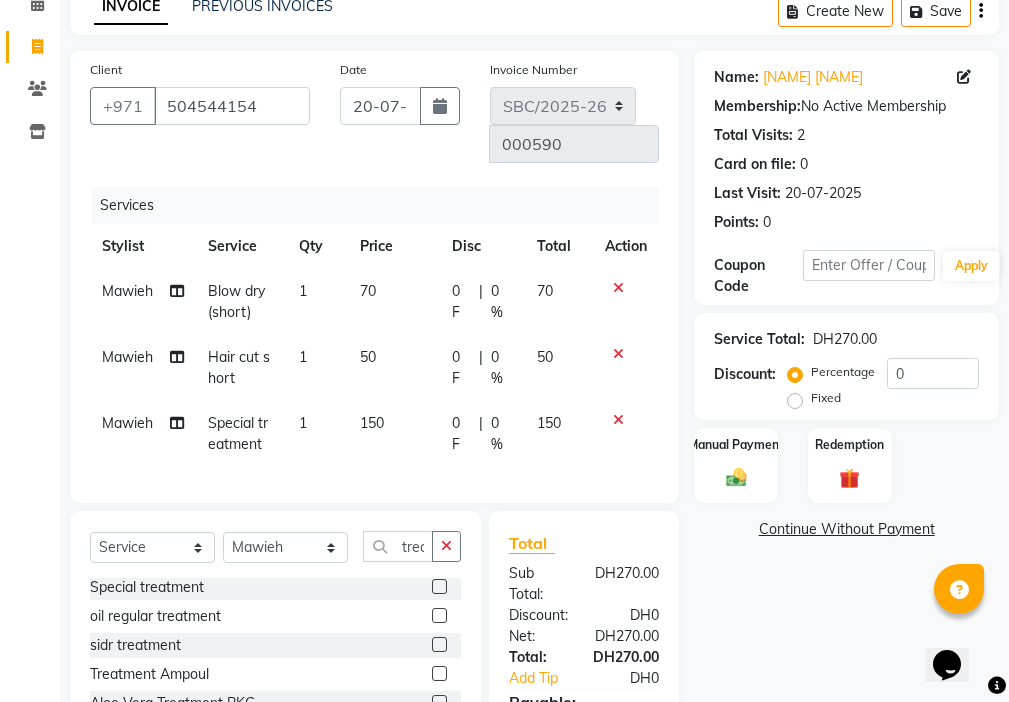 click on "70" 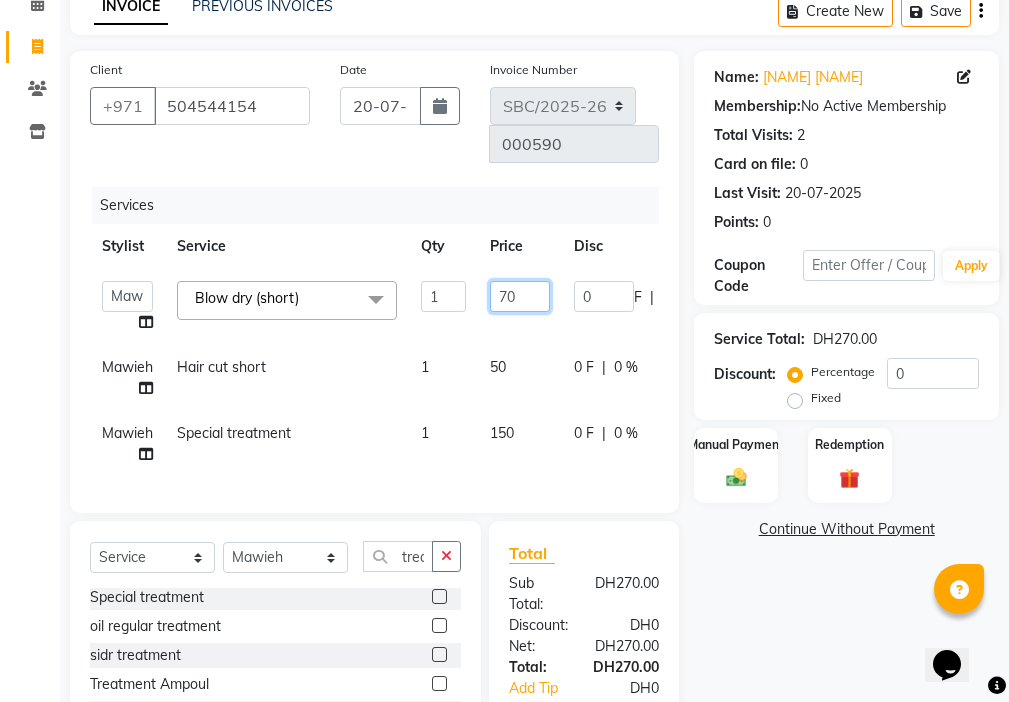 click on "70" 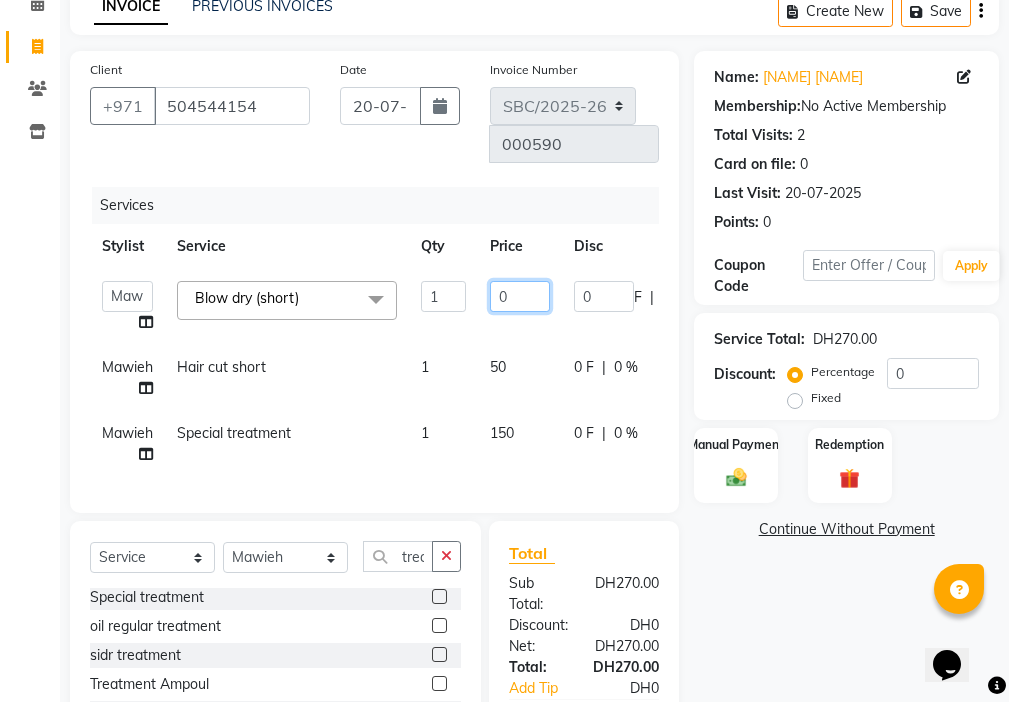 type on "80" 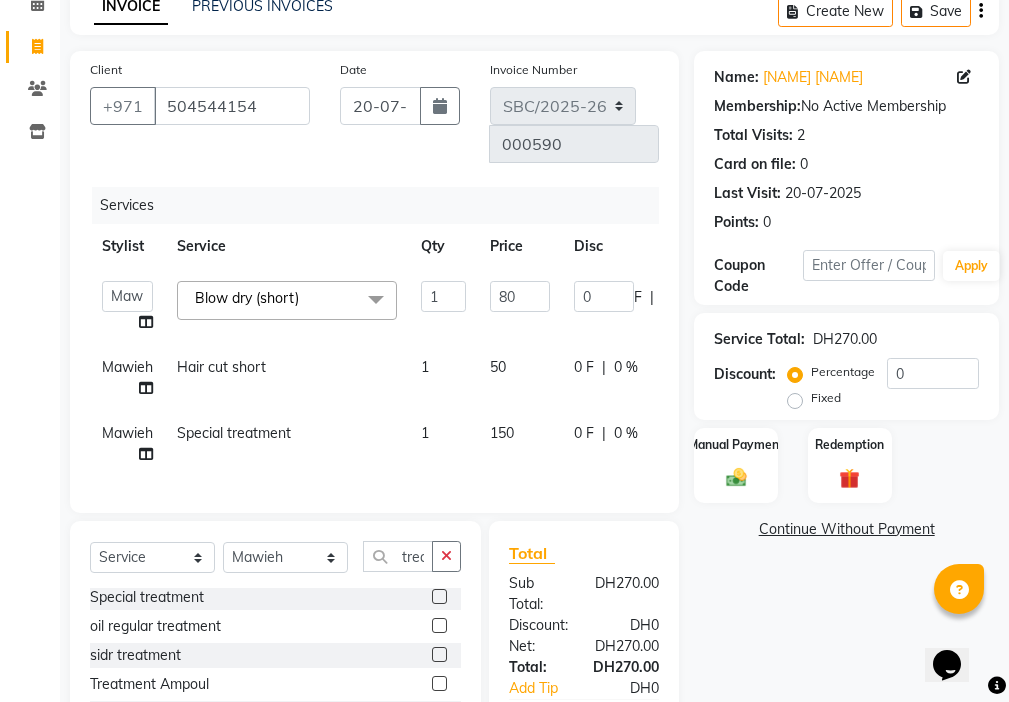 click on "Calendar  Invoice  Clients  Inventory Completed InProgress Upcoming Dropped Tentative Check-In Confirm Bookings Segments Page Builder" 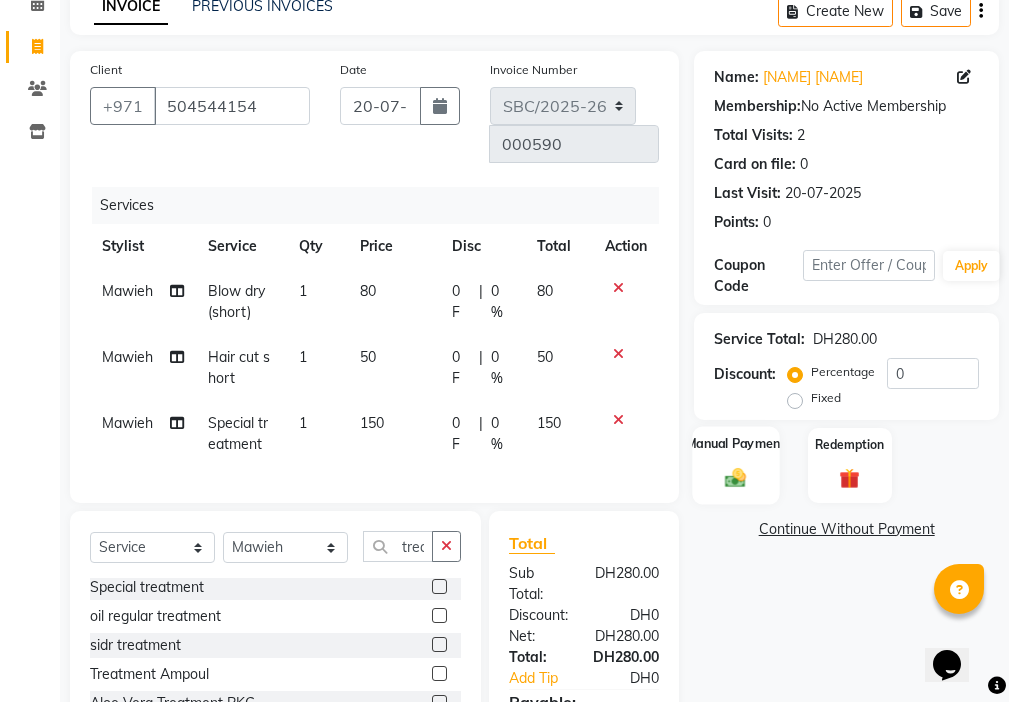 click 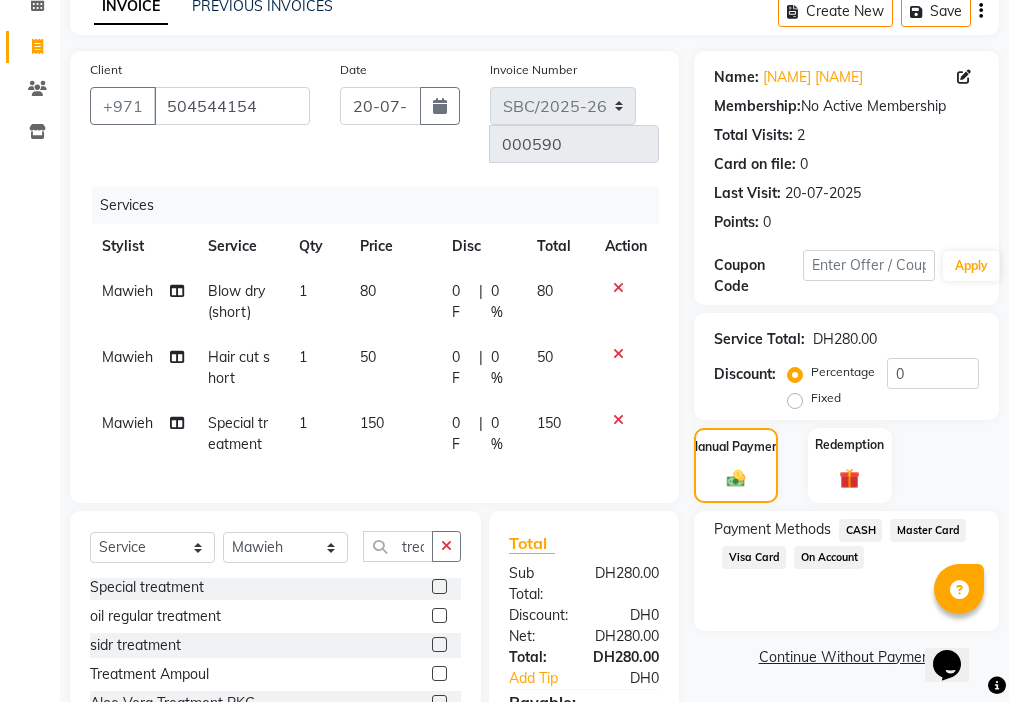 click on "Visa Card" 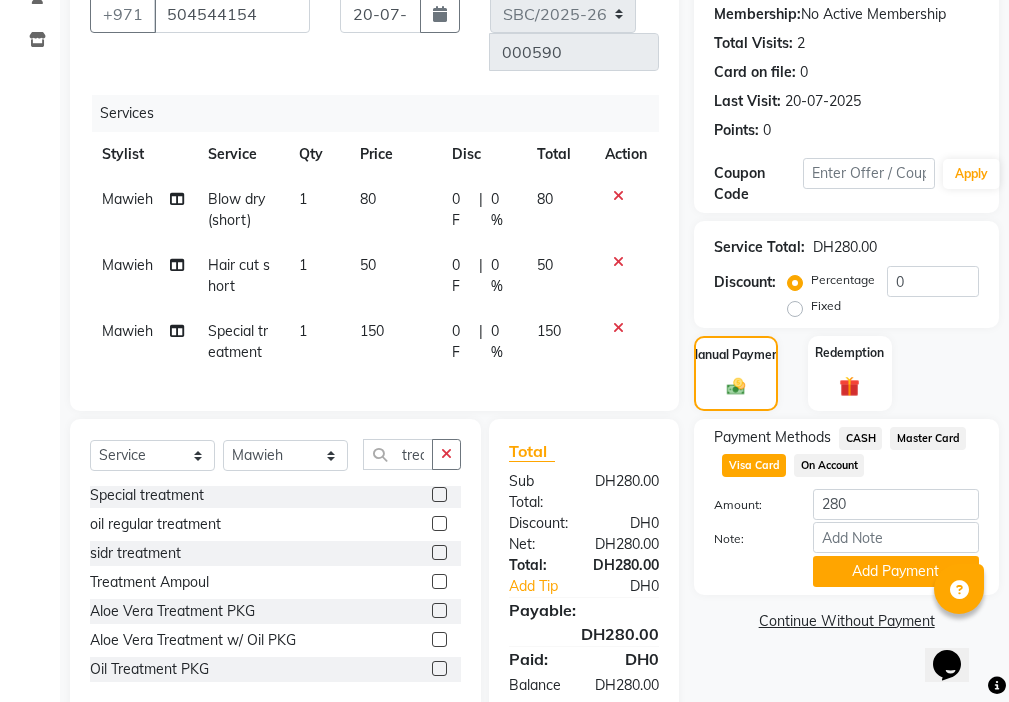 scroll, scrollTop: 227, scrollLeft: 0, axis: vertical 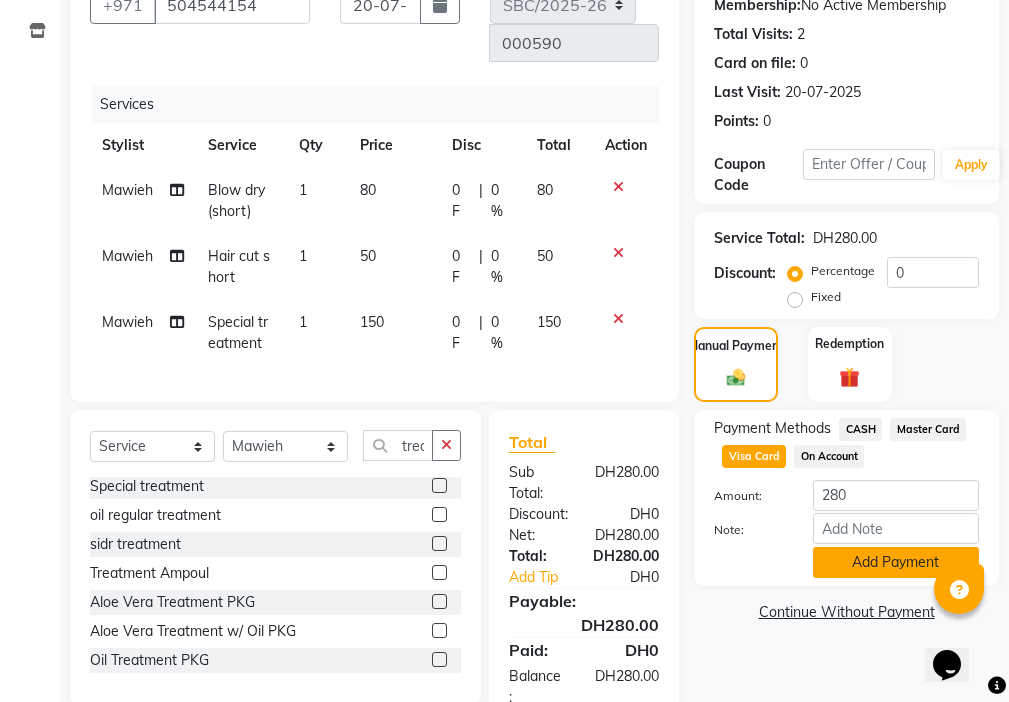 click on "Add Payment" 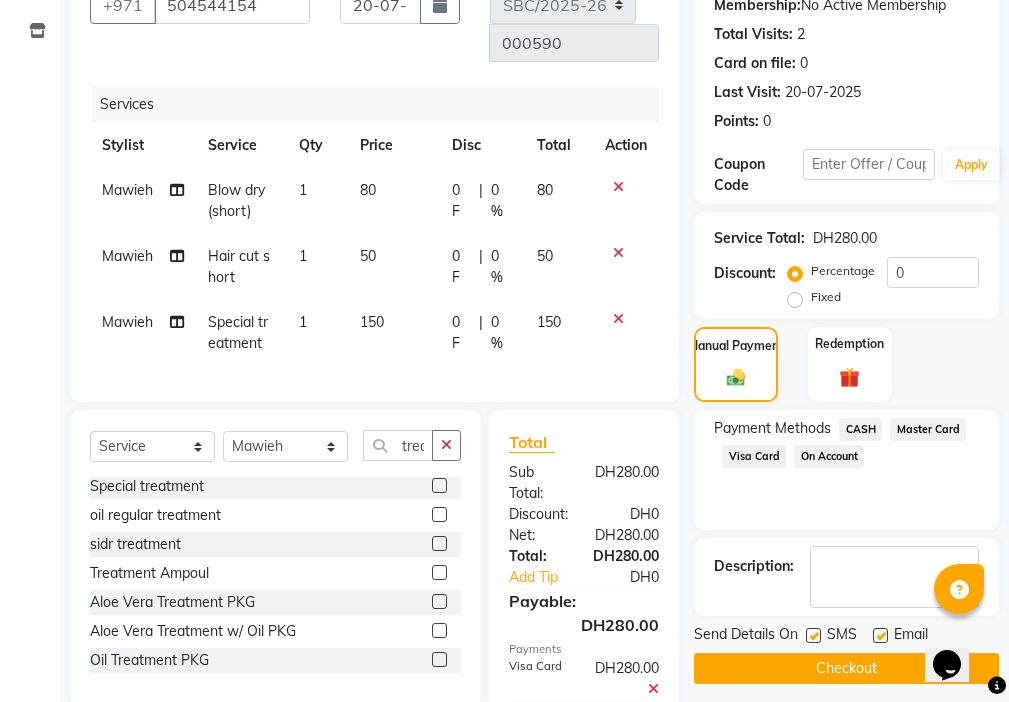 click 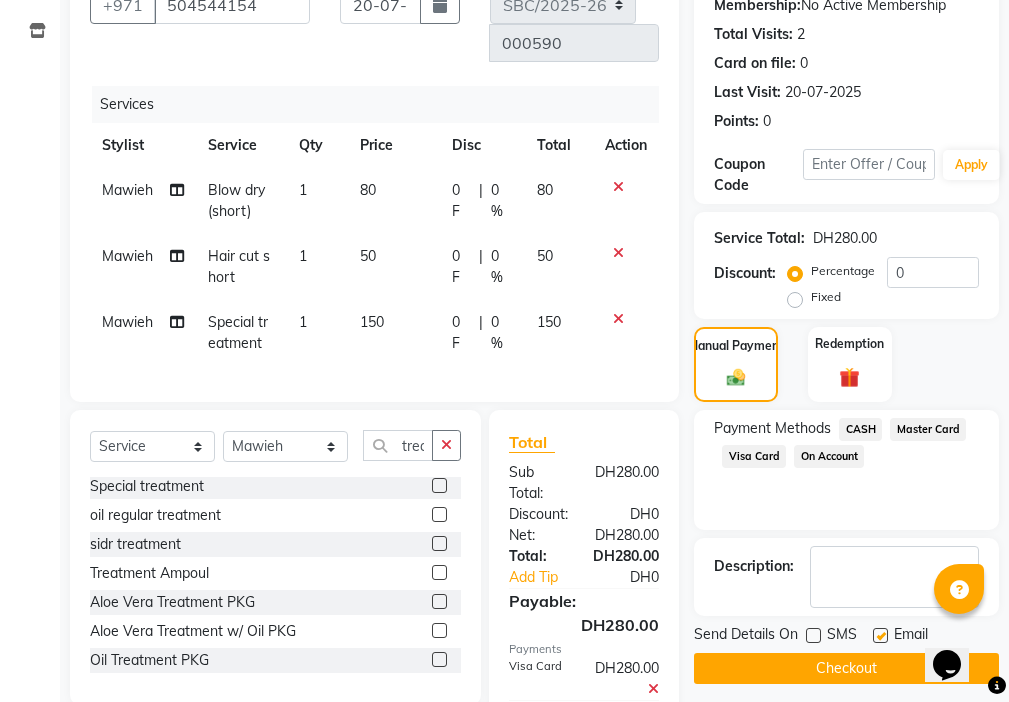 click 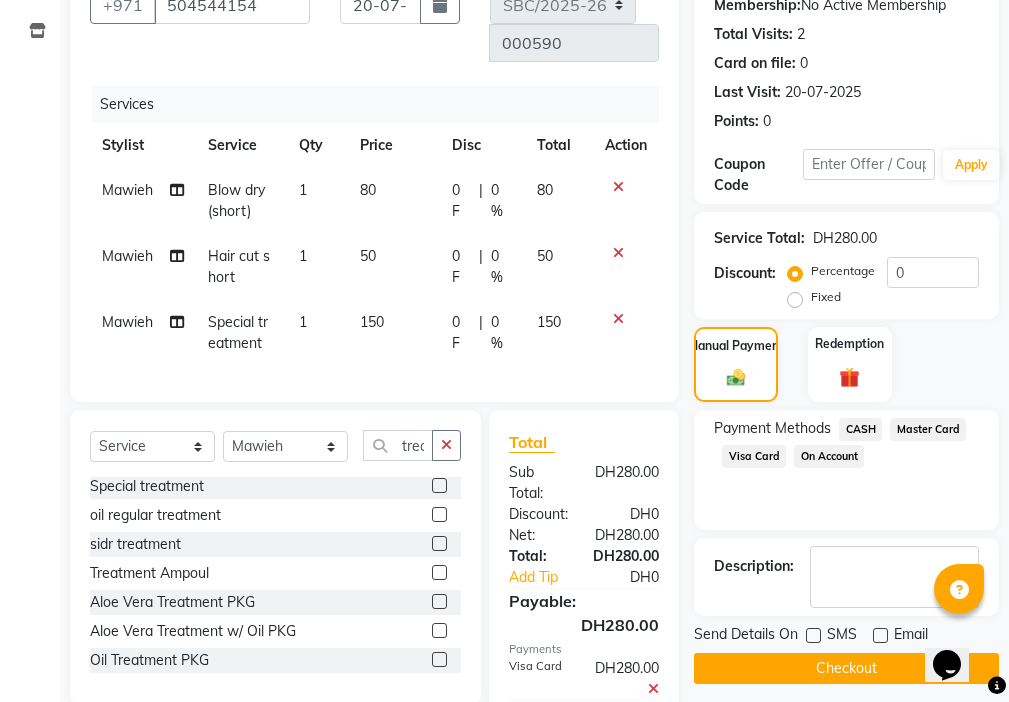 click on "Checkout" 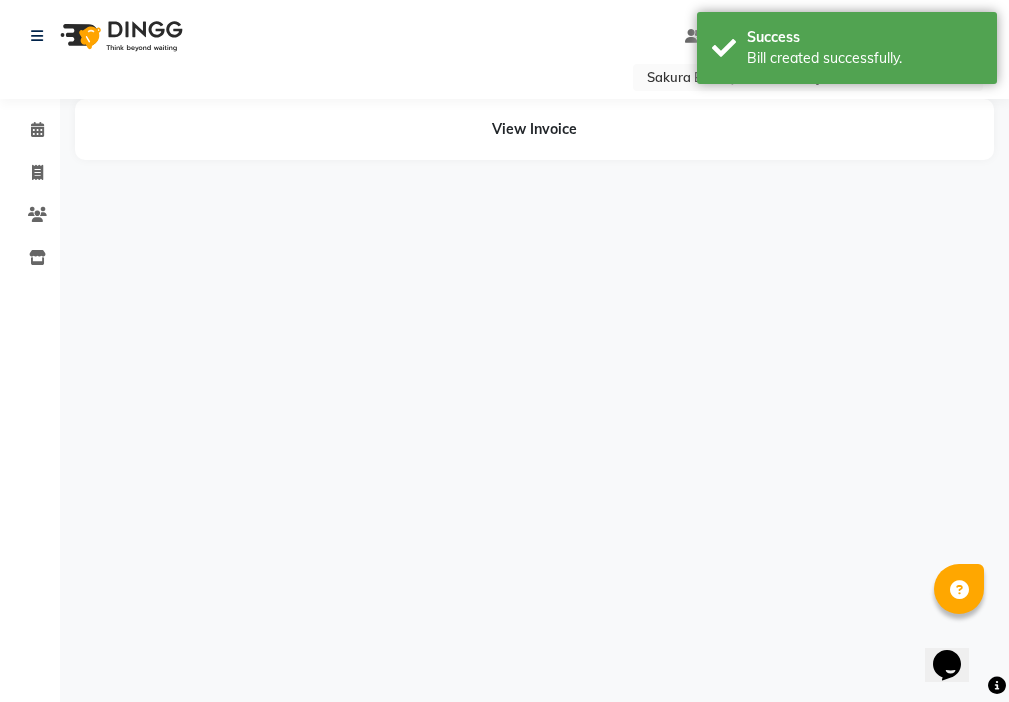 scroll, scrollTop: 0, scrollLeft: 0, axis: both 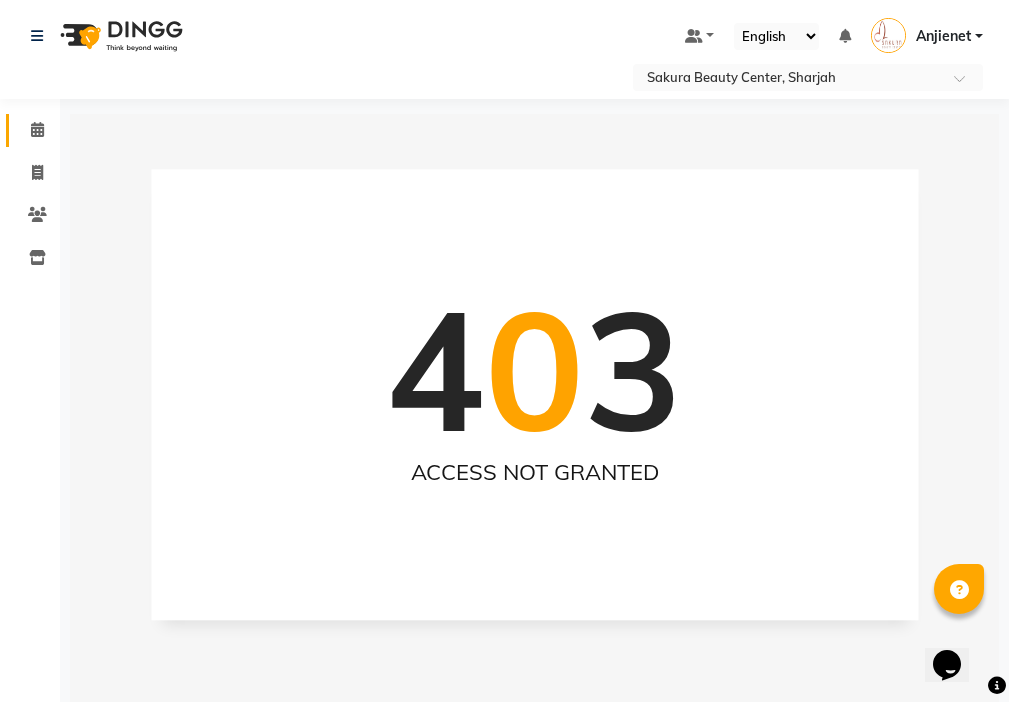 click 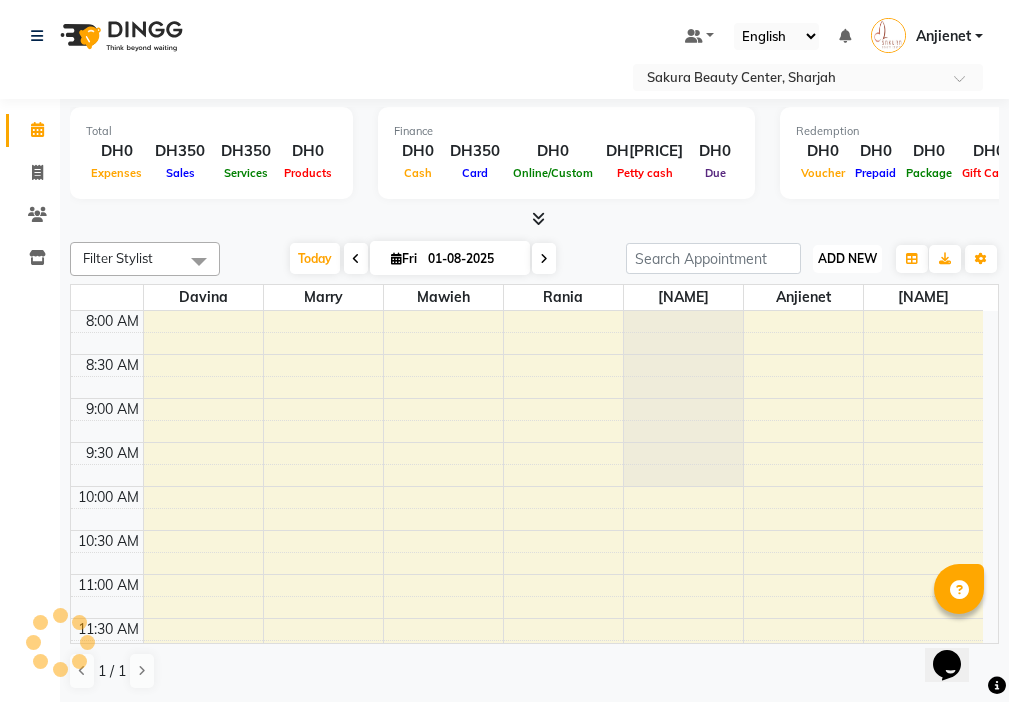 click on "ADD NEW" at bounding box center [847, 258] 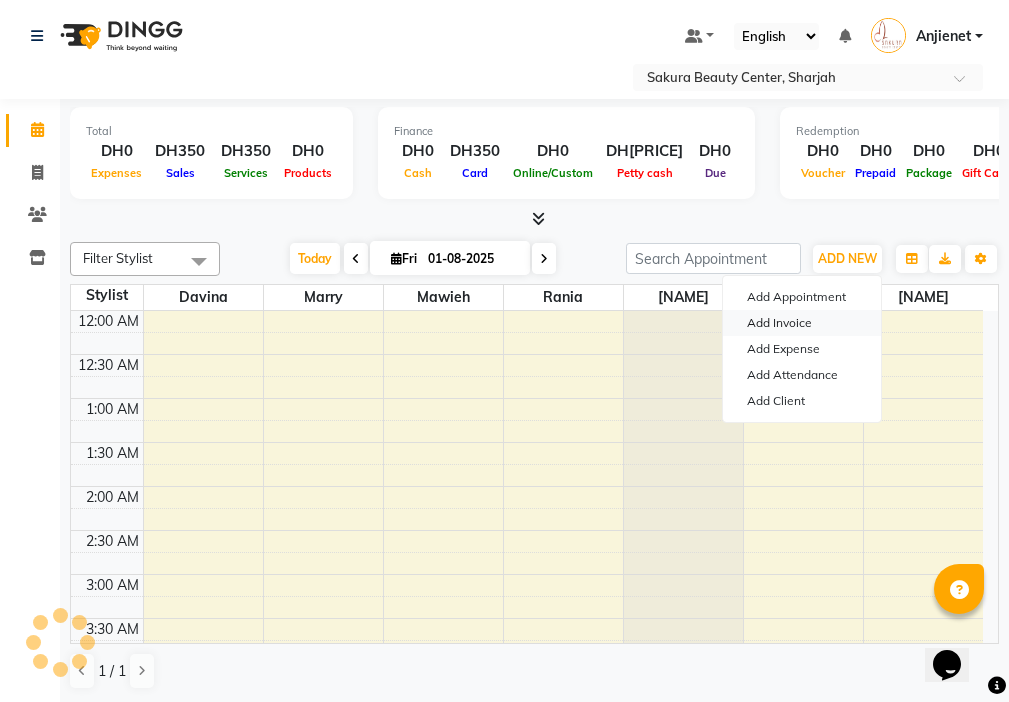 click on "Add Invoice" at bounding box center [802, 323] 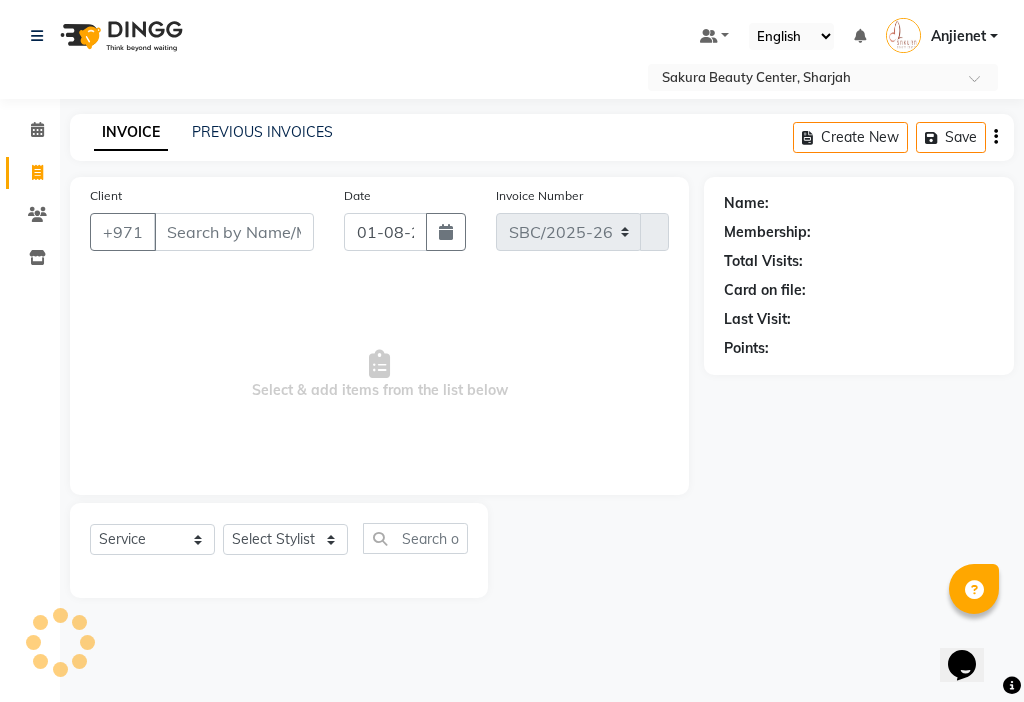 select on "3691" 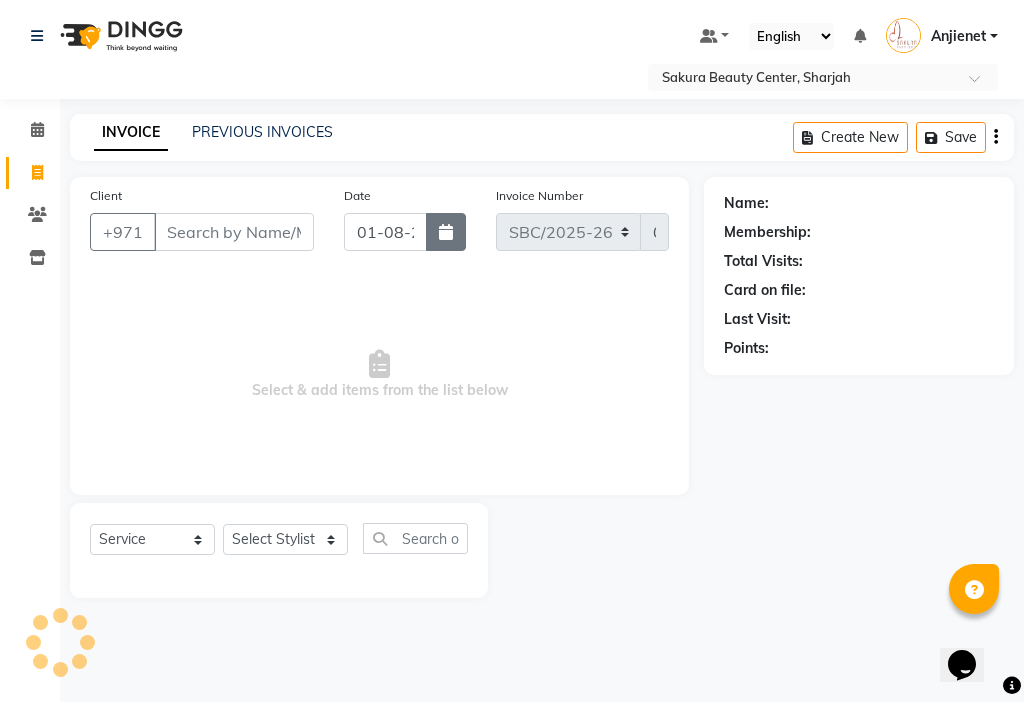 click 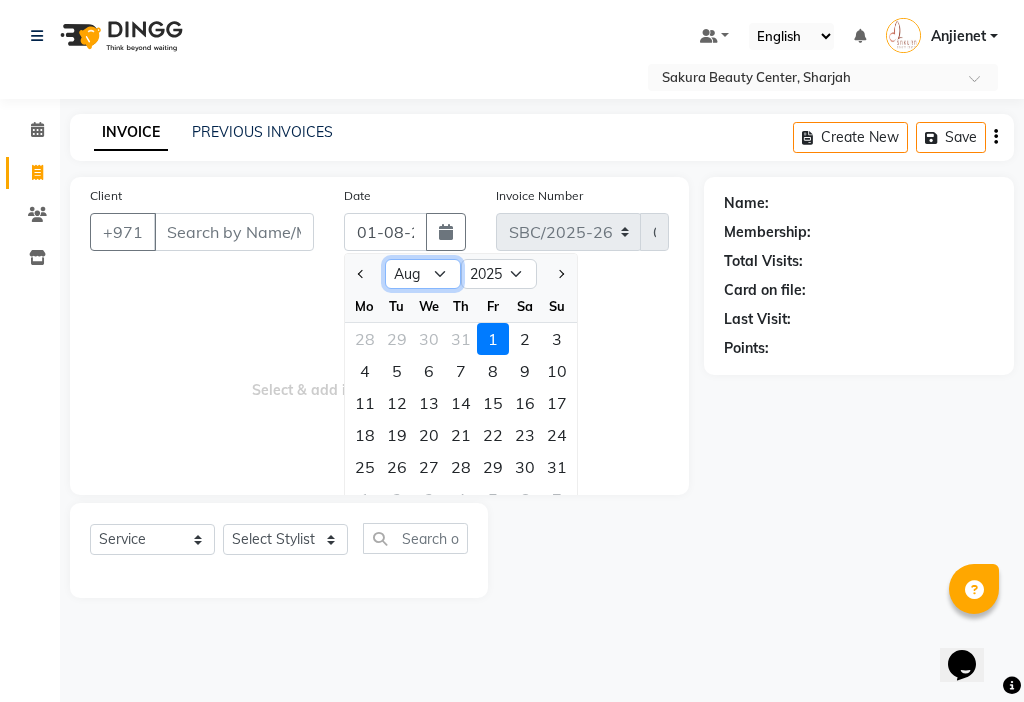 click on "Jan Feb Mar Apr May Jun Jul Aug Sep Oct Nov Dec" 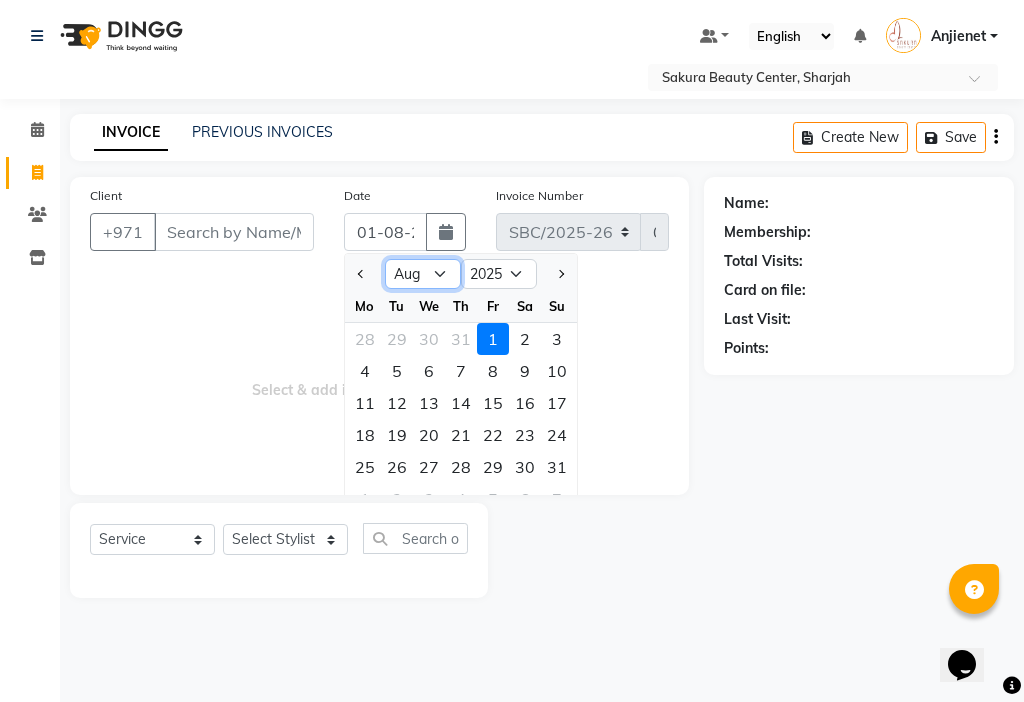 select on "7" 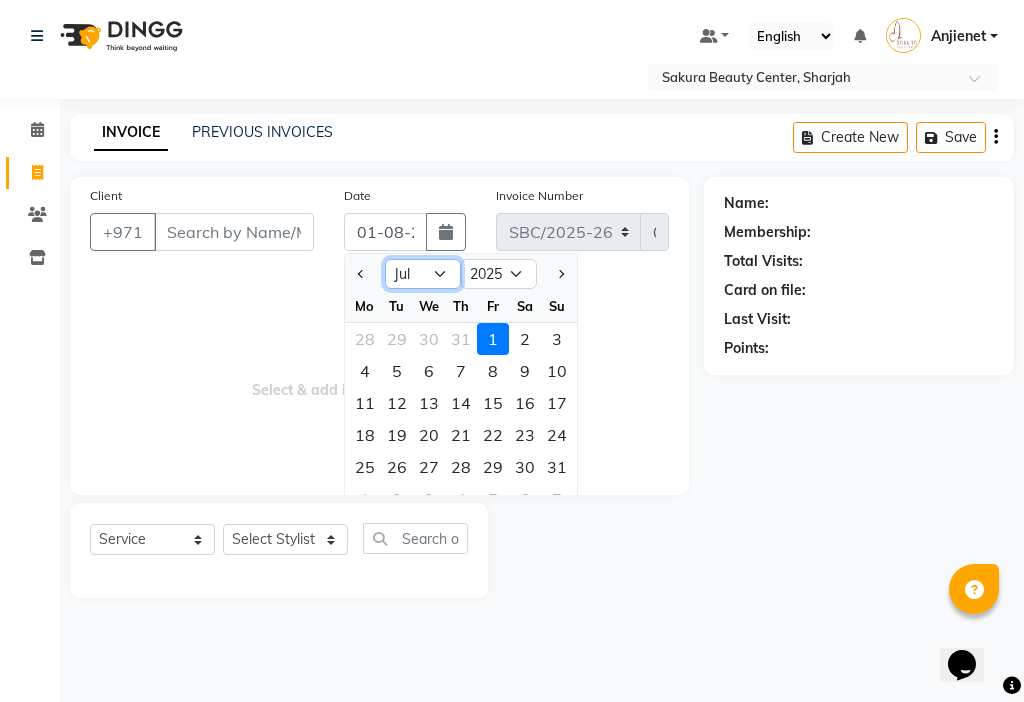 click on "Jan Feb Mar Apr May Jun Jul Aug Sep Oct Nov Dec" 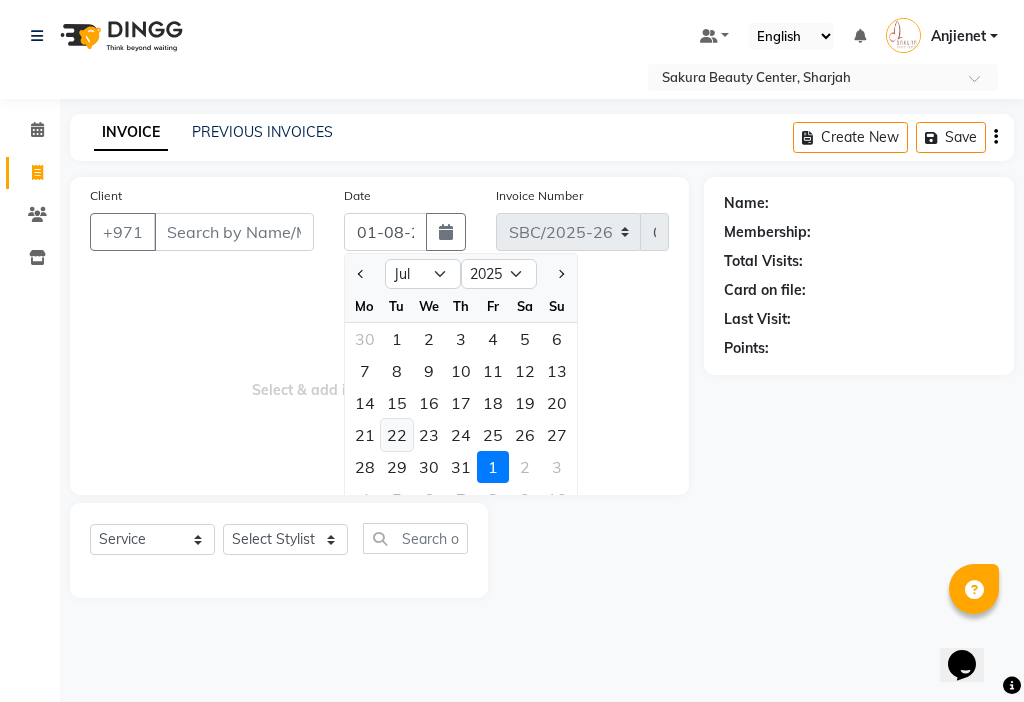 click on "22" 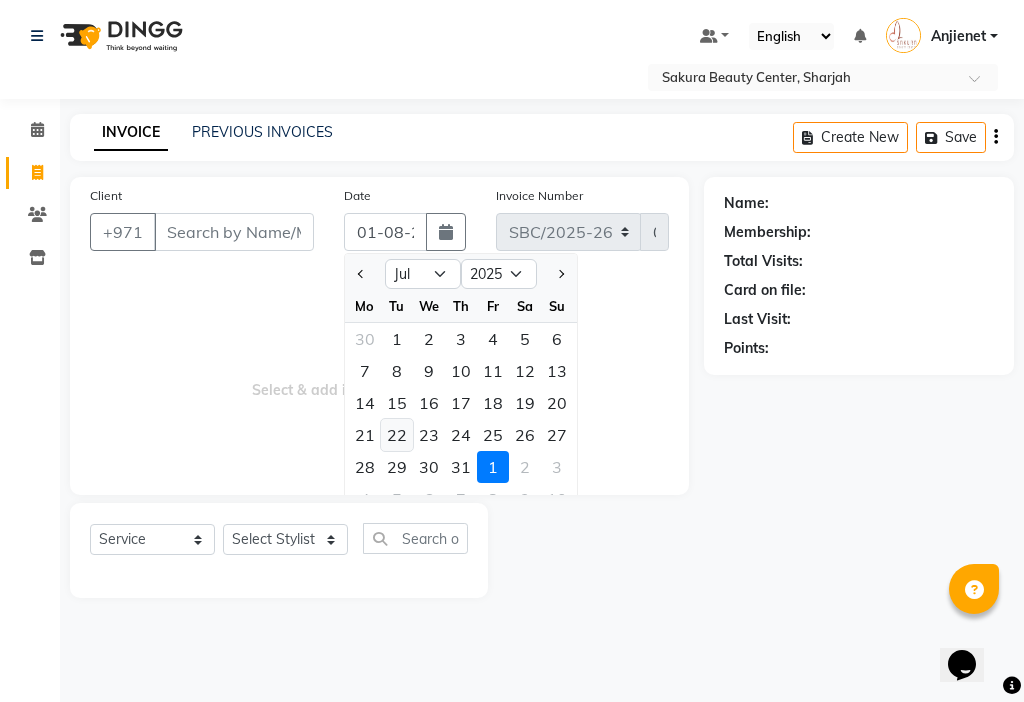 type on "22-07-2025" 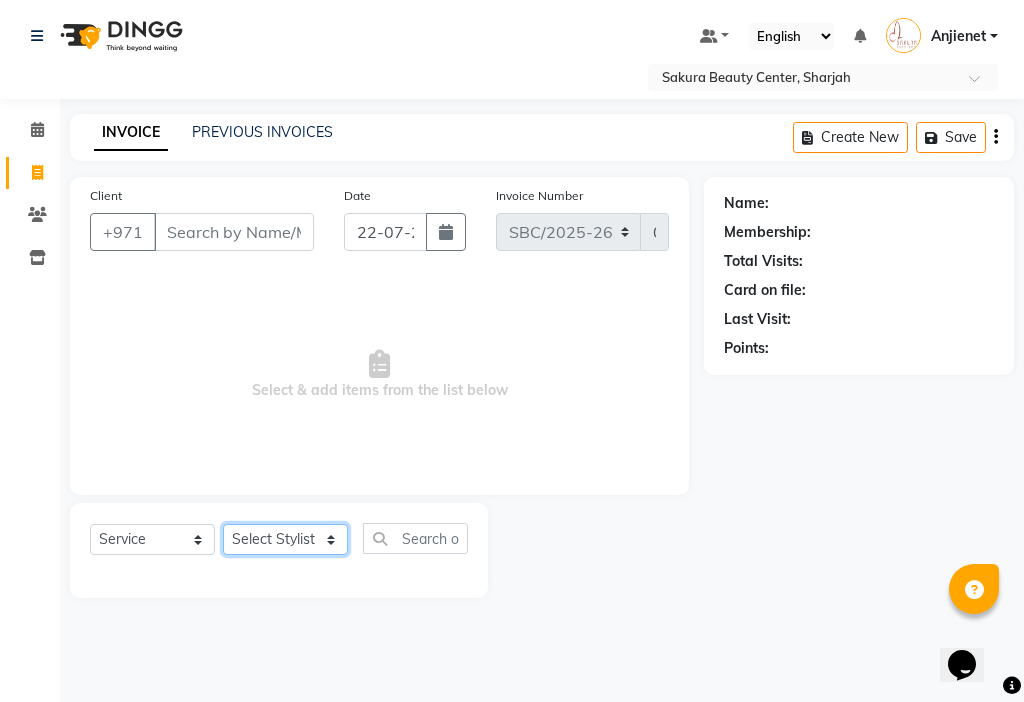 click on "Select Stylist [NAME] [NAME] [NAME] [NAME] [NAME] [NAME] [NAME]" 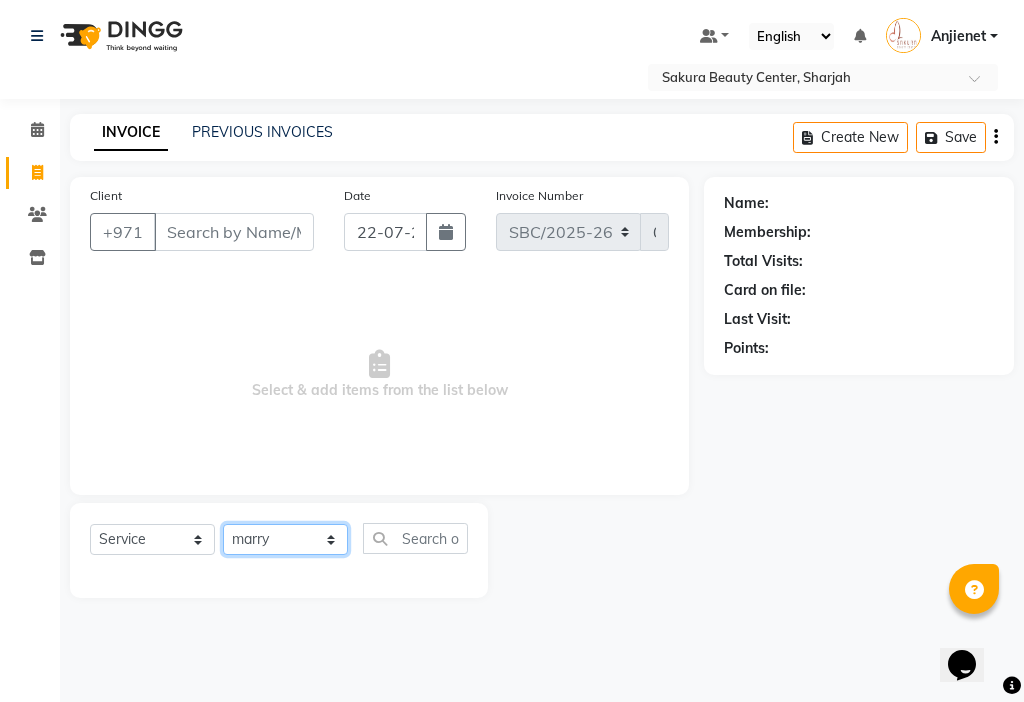 click on "Select Stylist [NAME] [NAME] [NAME] [NAME] [NAME] [NAME] [NAME]" 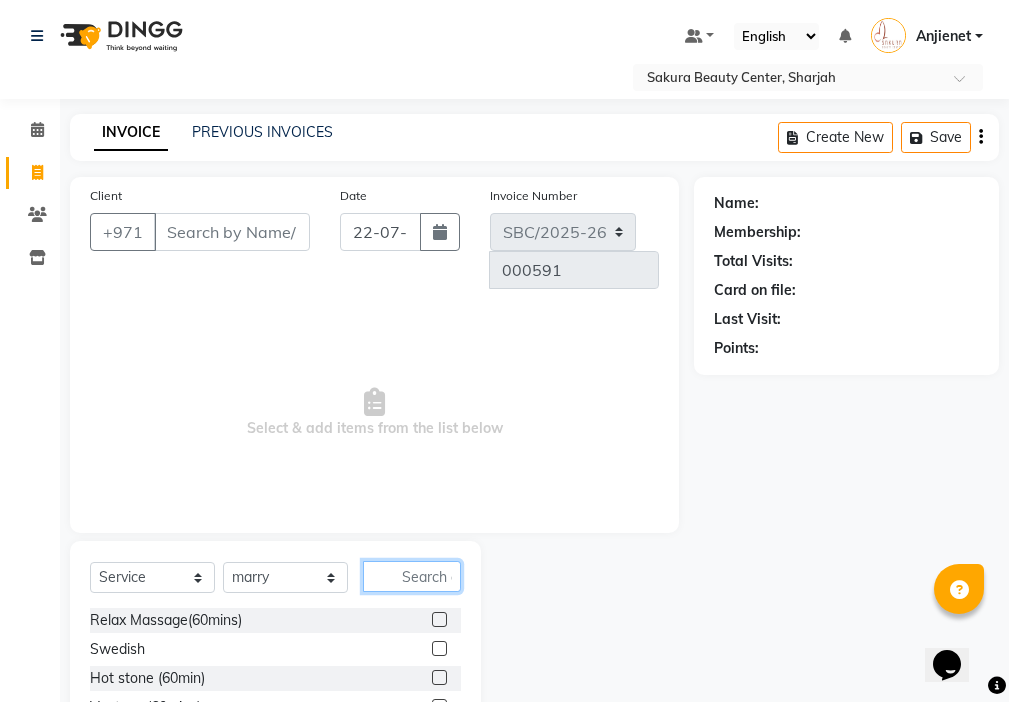 click 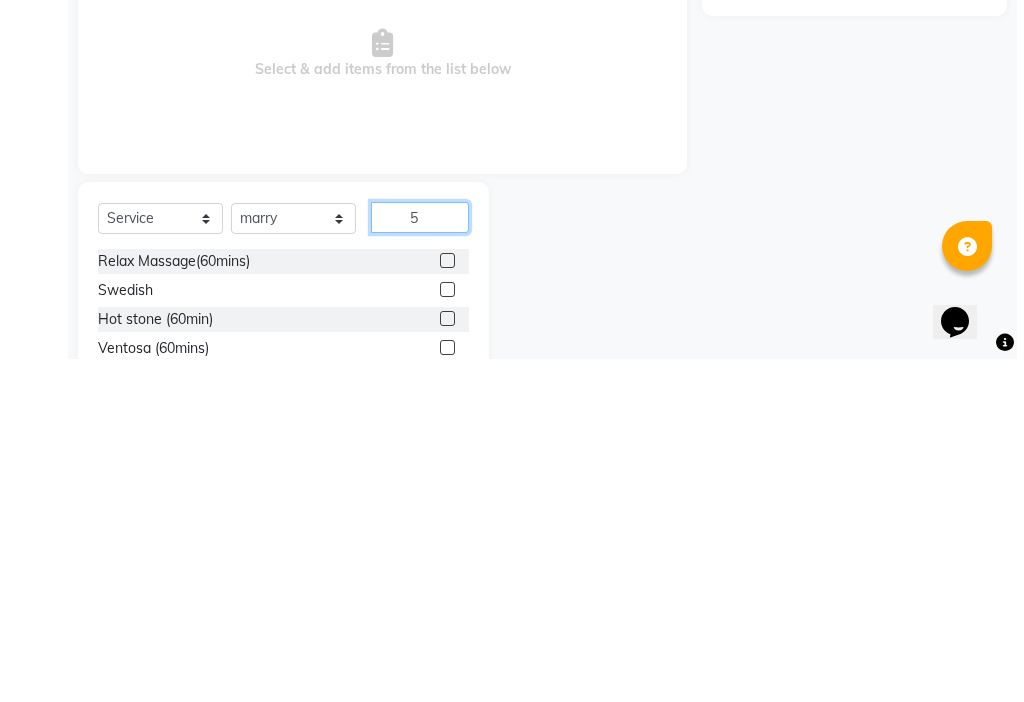 scroll, scrollTop: 0, scrollLeft: 0, axis: both 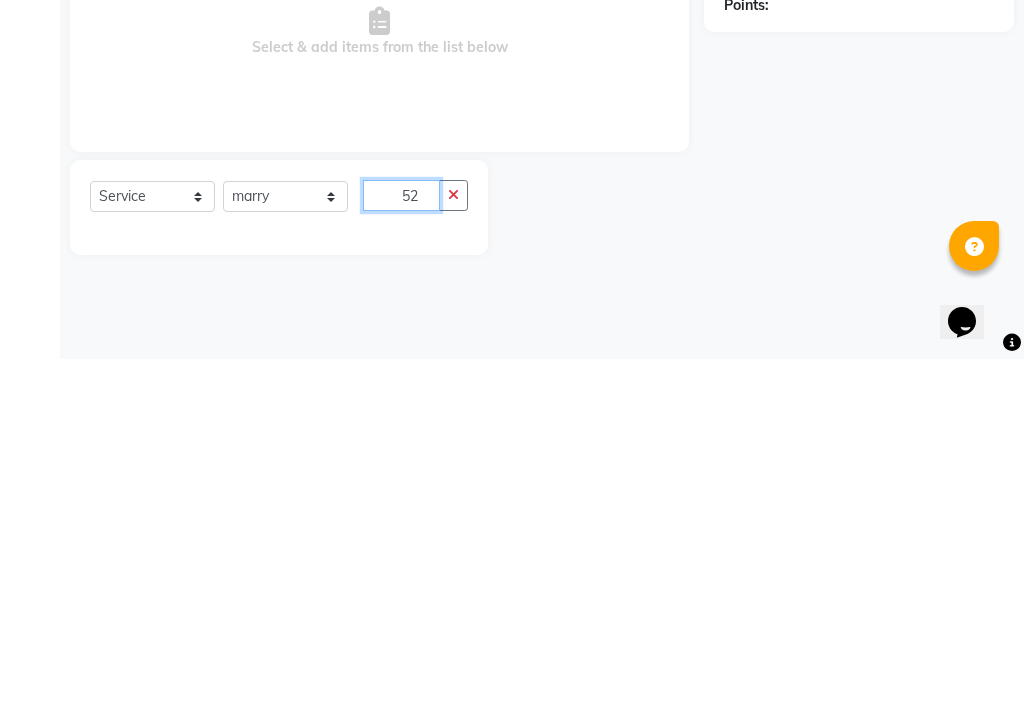 type on "5" 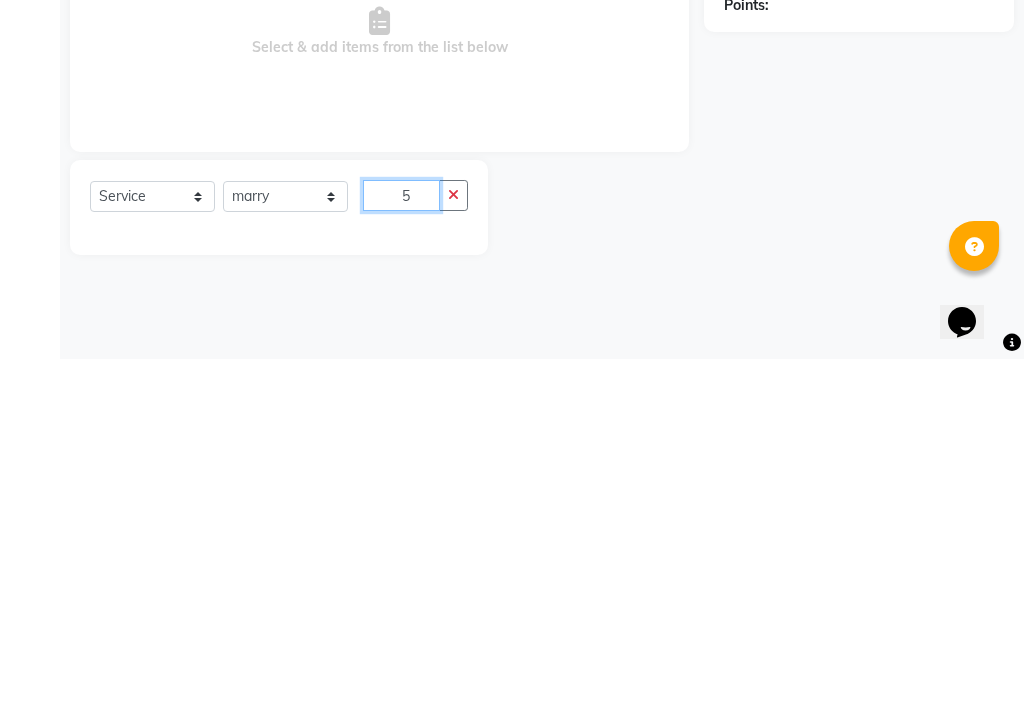 type 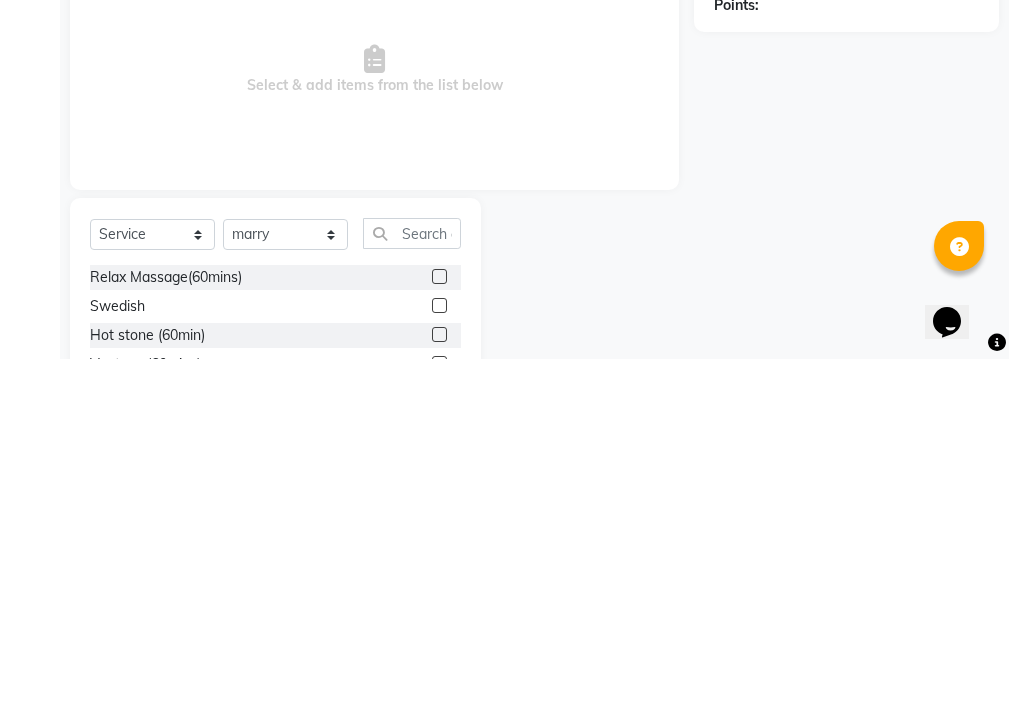 click 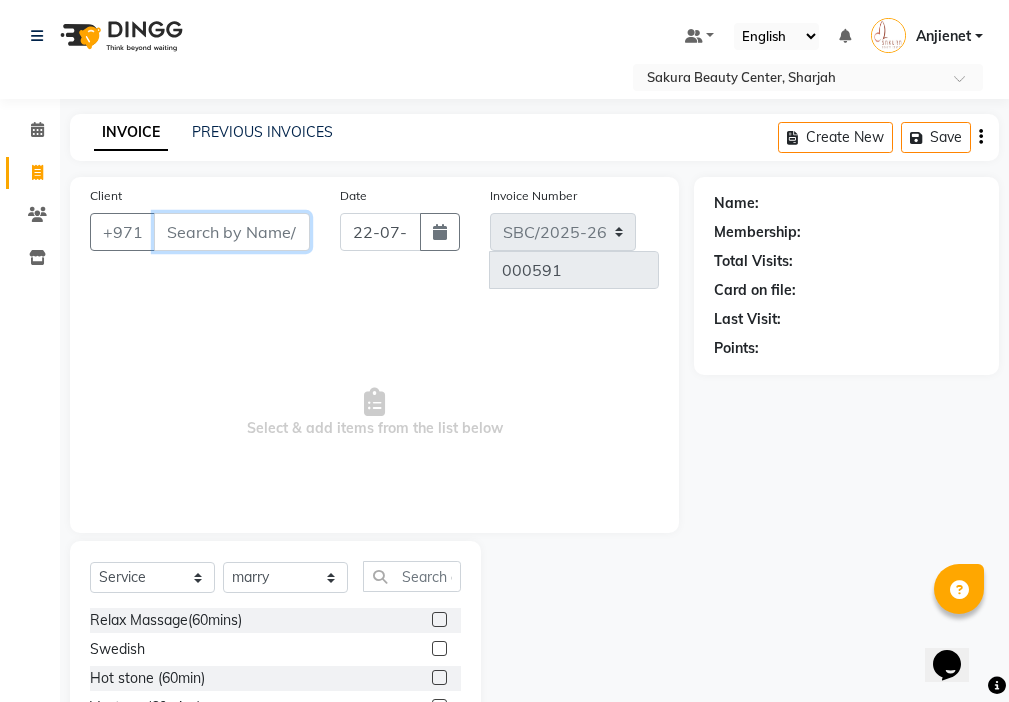 click on "Client" at bounding box center (232, 232) 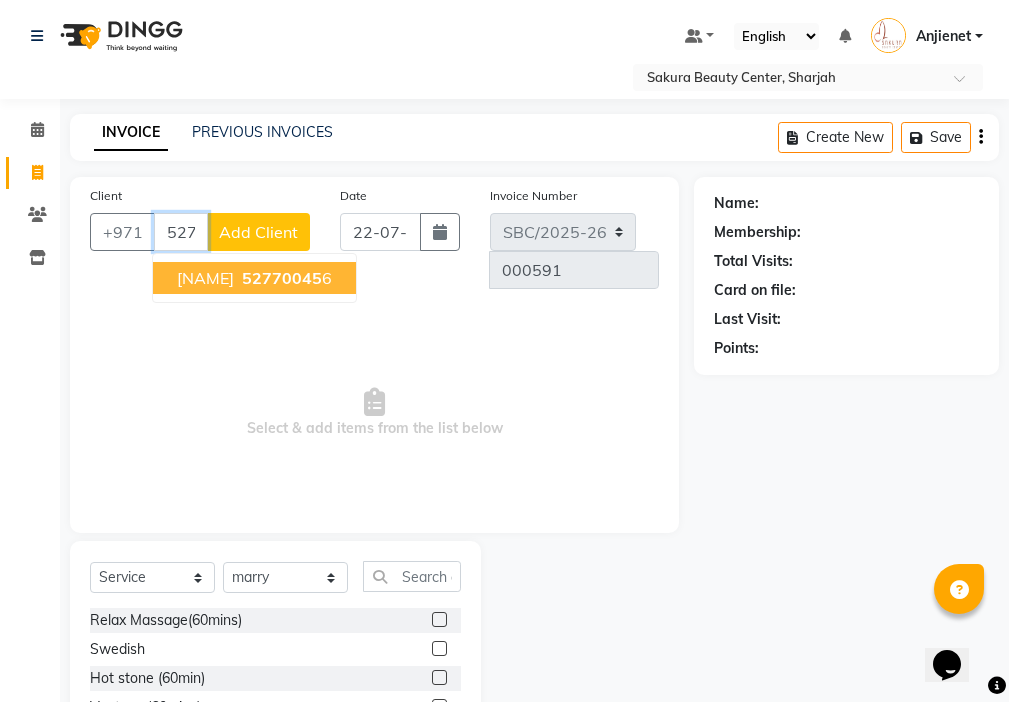 click on "52770045" at bounding box center [282, 278] 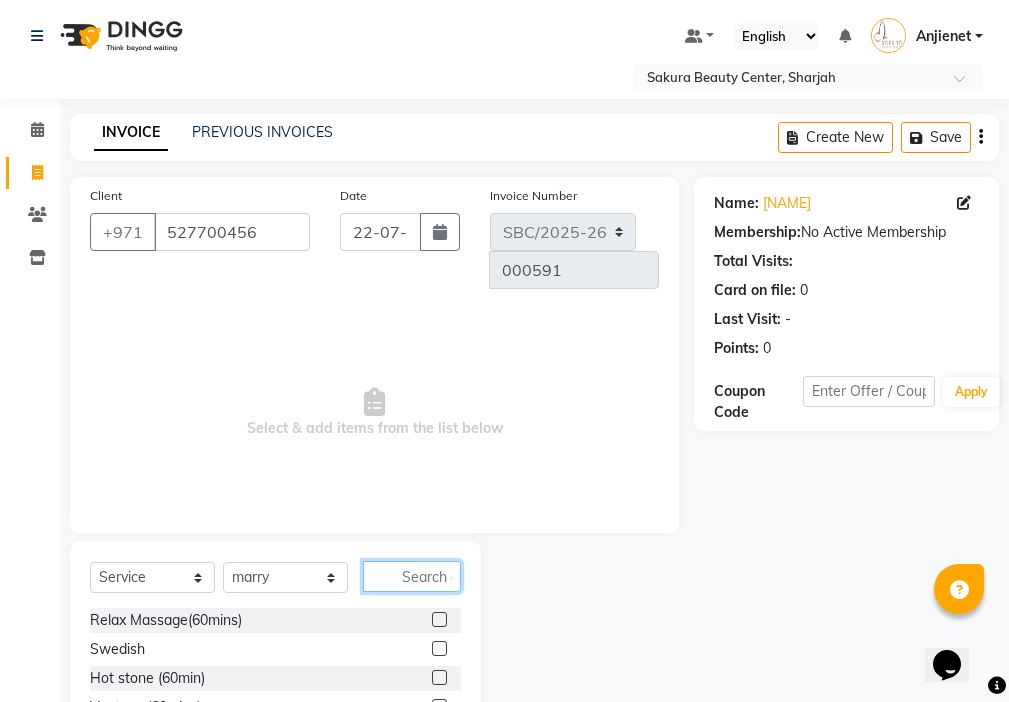 click 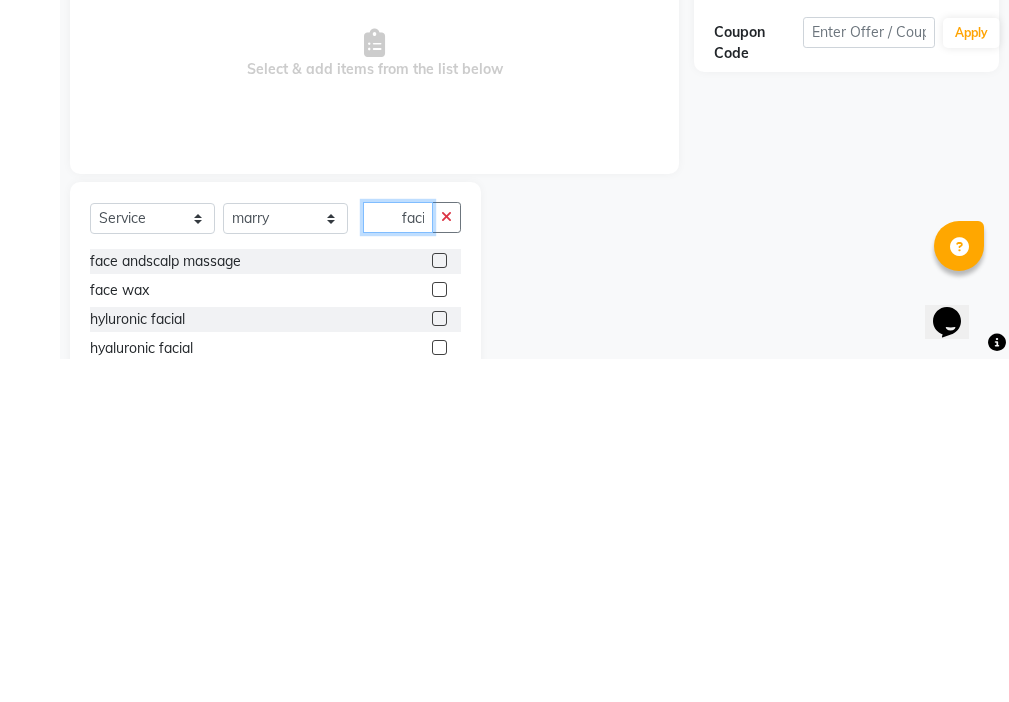 scroll, scrollTop: 13, scrollLeft: 0, axis: vertical 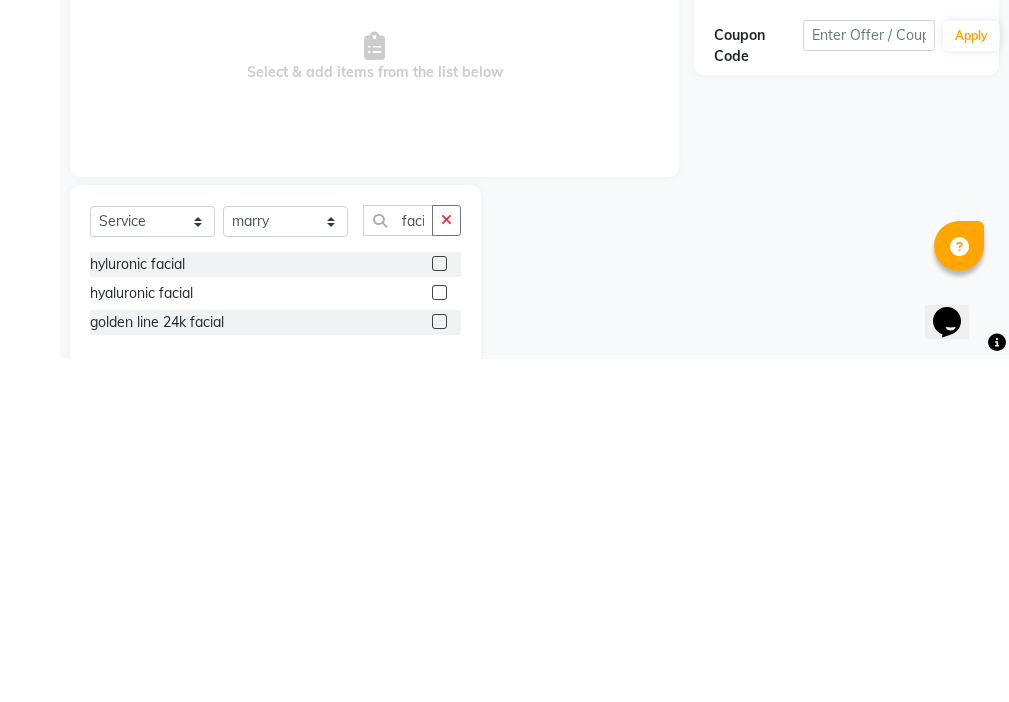 click 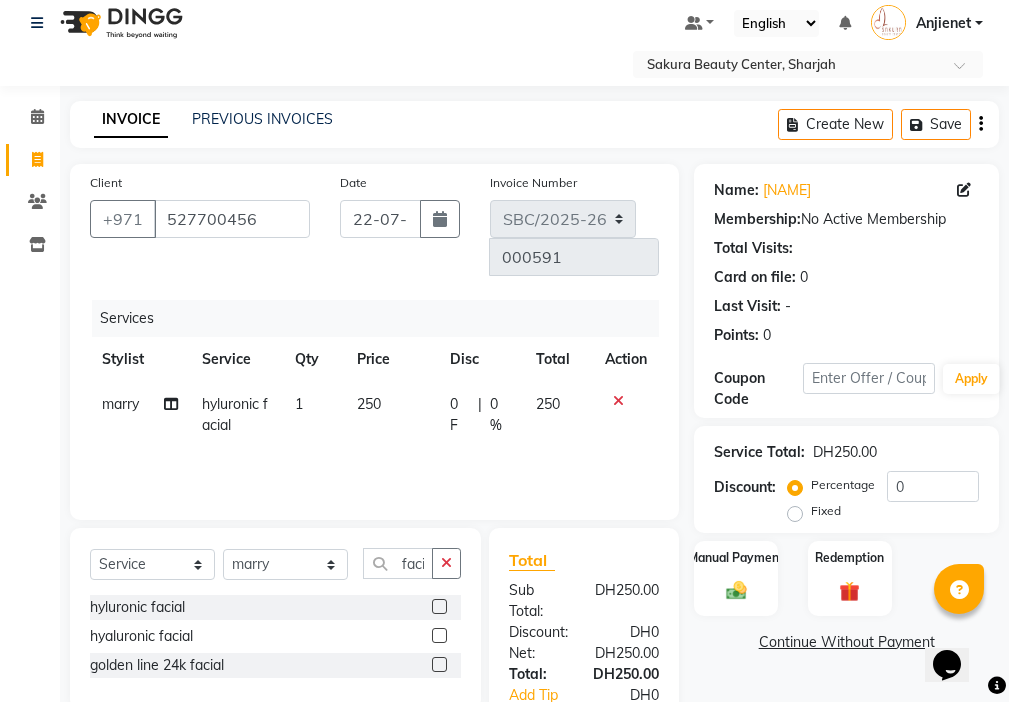 click 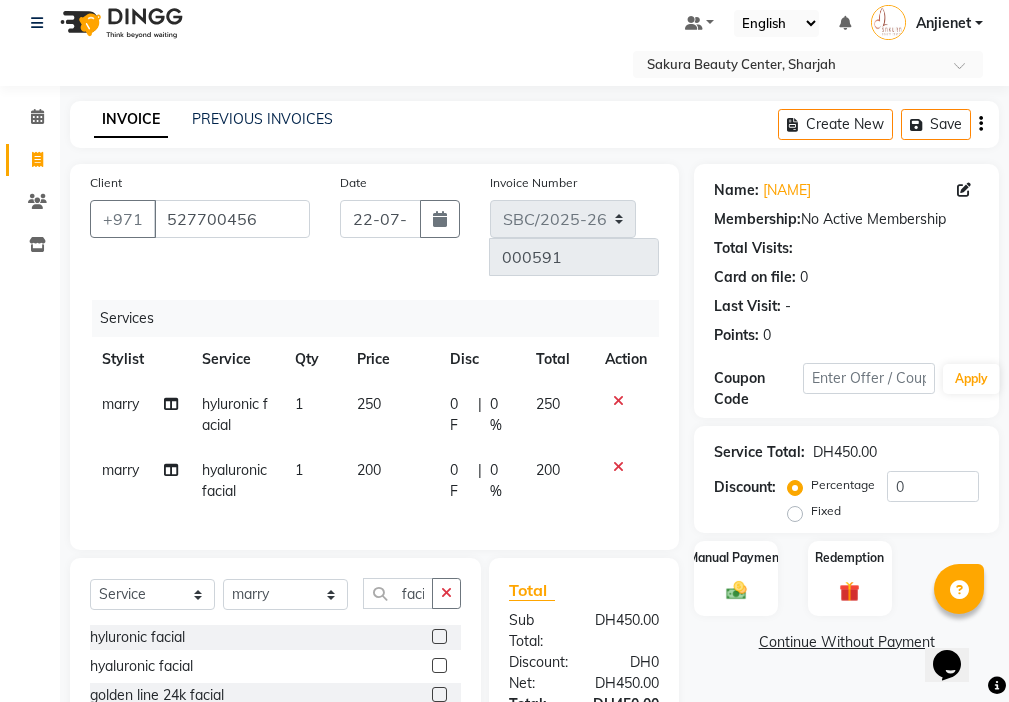 click 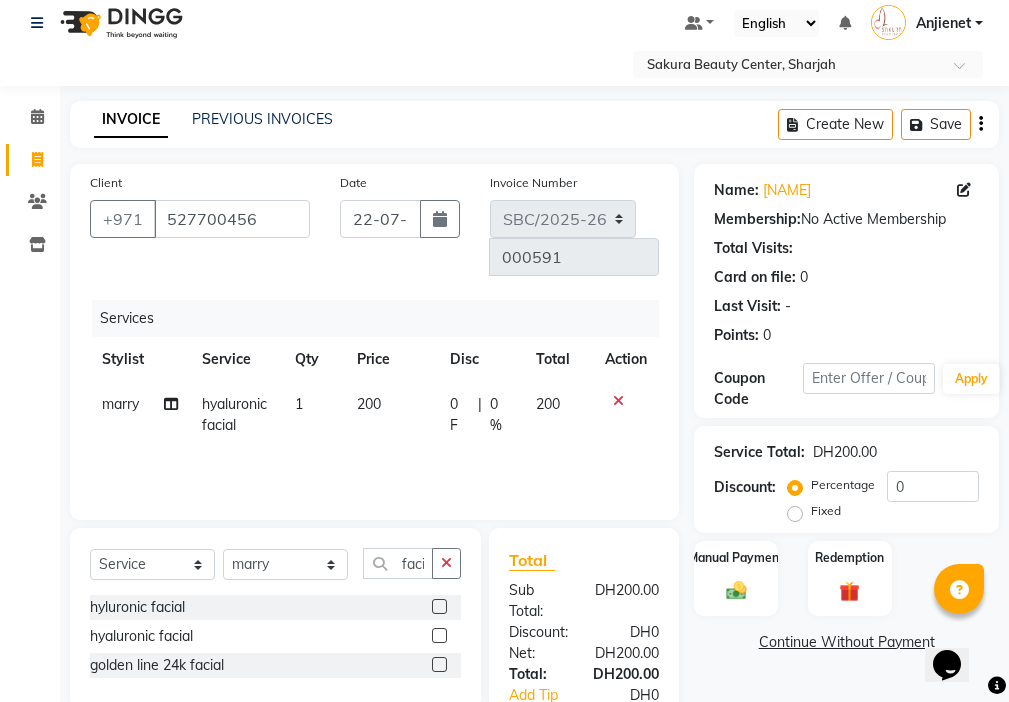 click on "200" 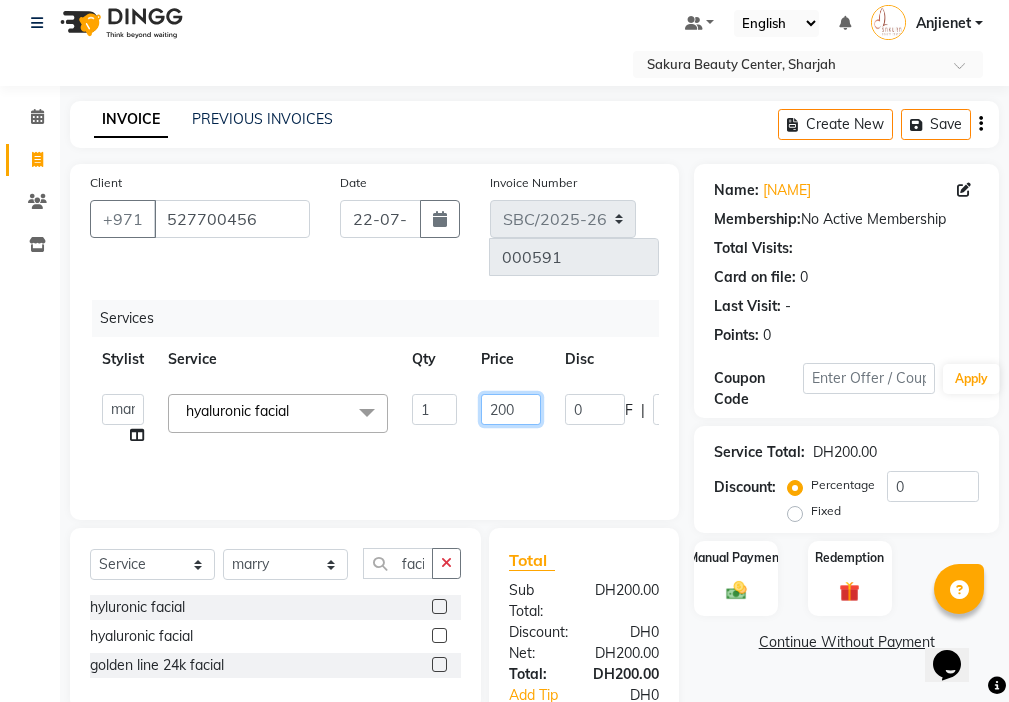 click on "200" 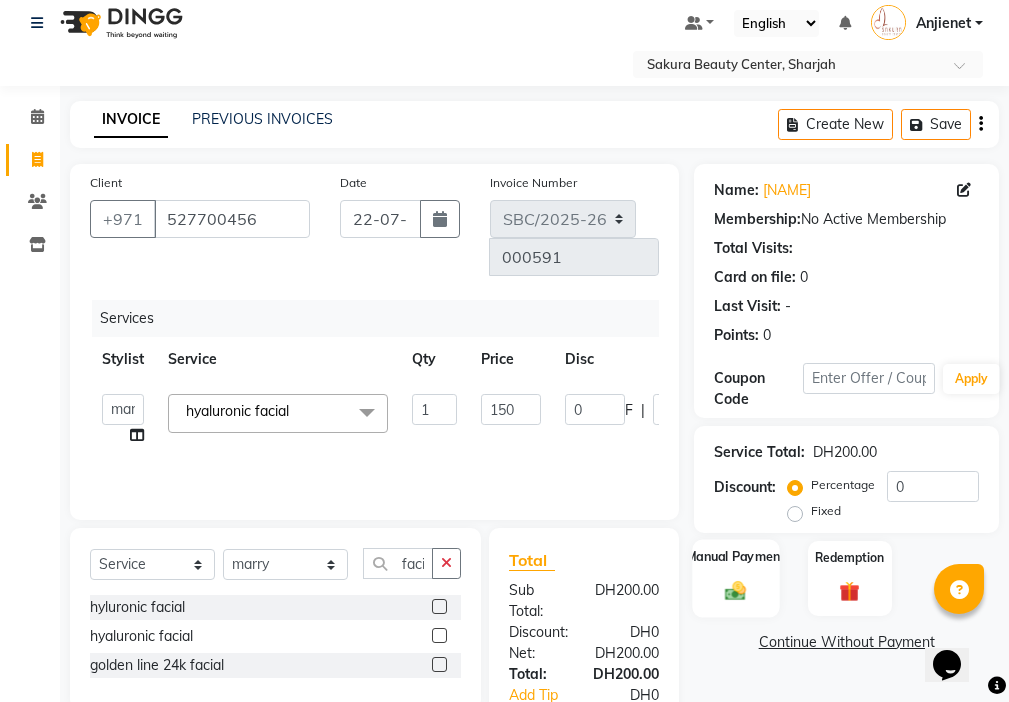 click 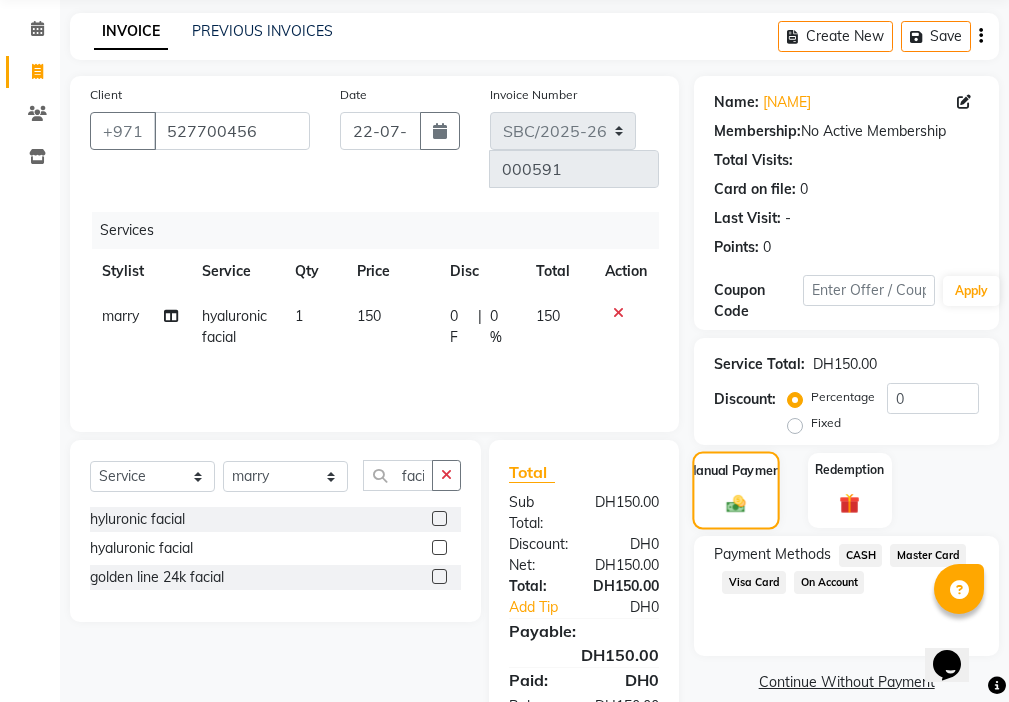 scroll, scrollTop: 149, scrollLeft: 0, axis: vertical 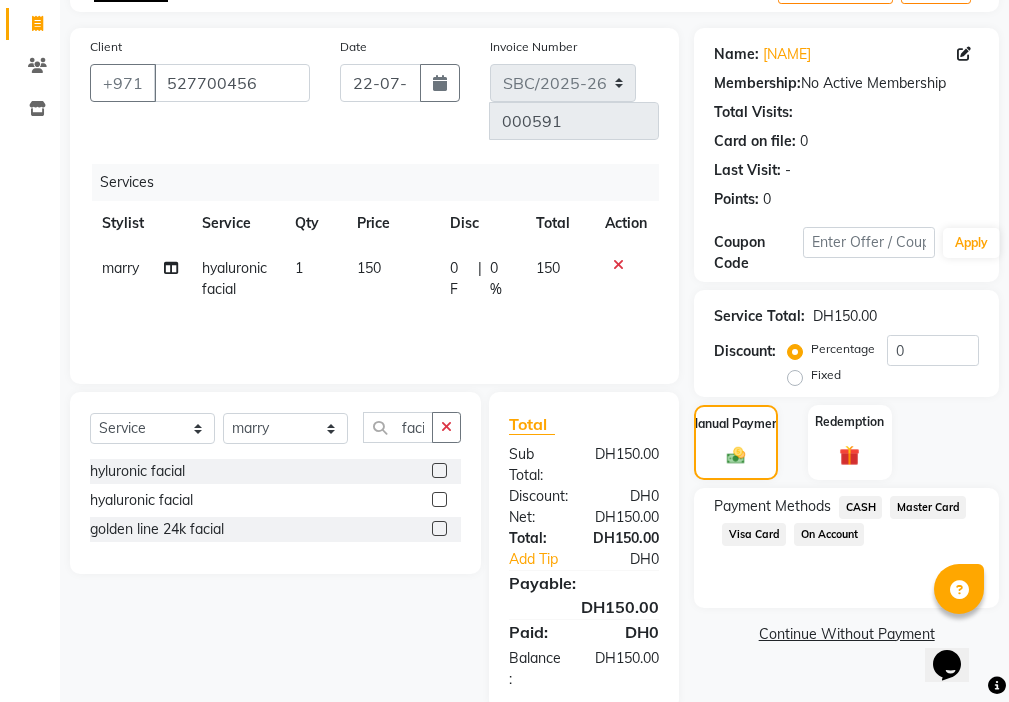 click on "Visa Card" 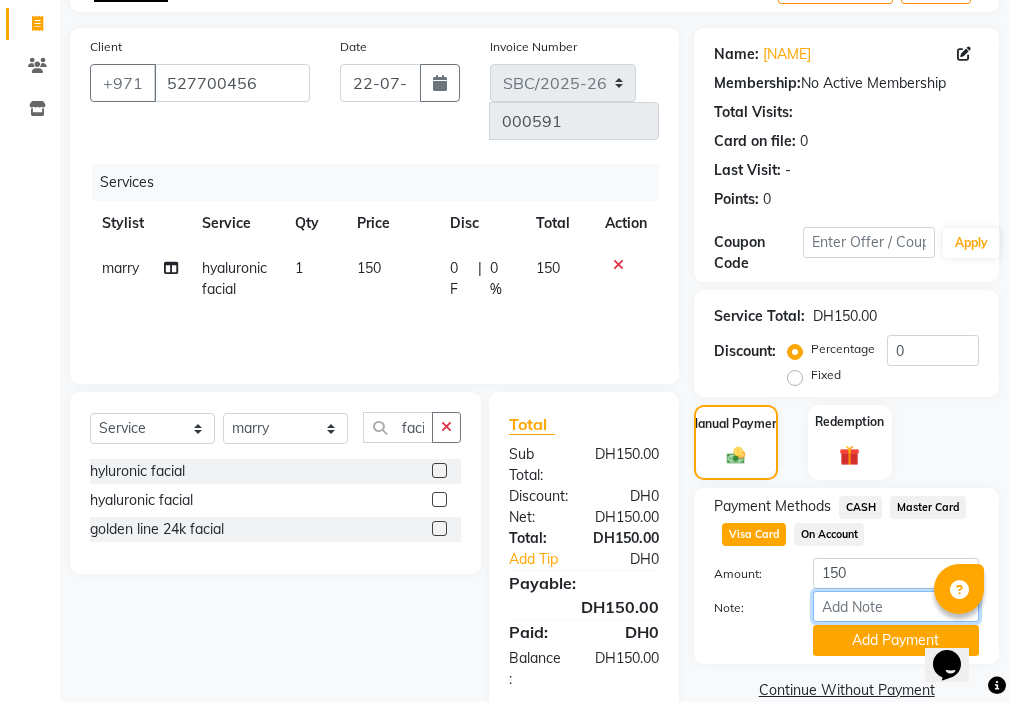 click on "Note:" at bounding box center [896, 606] 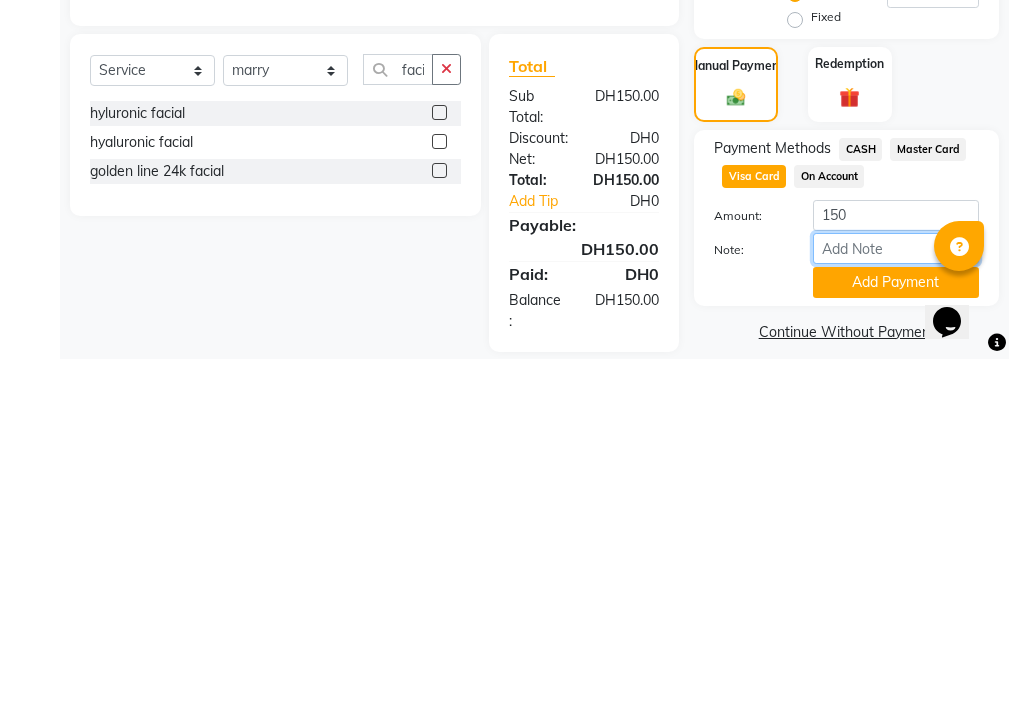 scroll, scrollTop: 182, scrollLeft: 0, axis: vertical 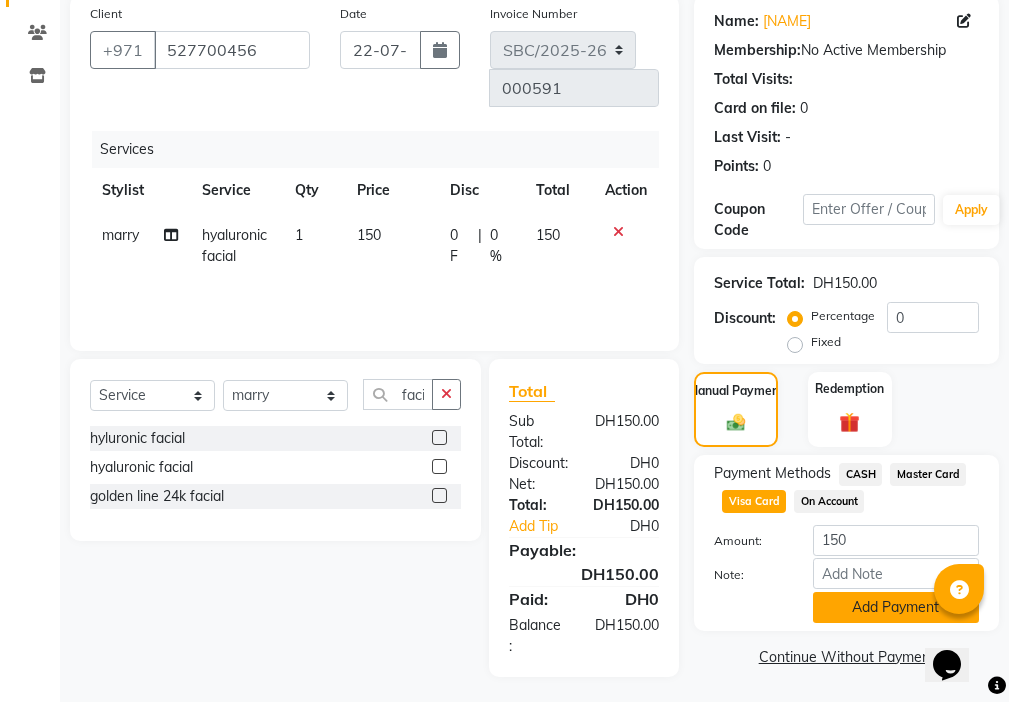 click on "Add Payment" 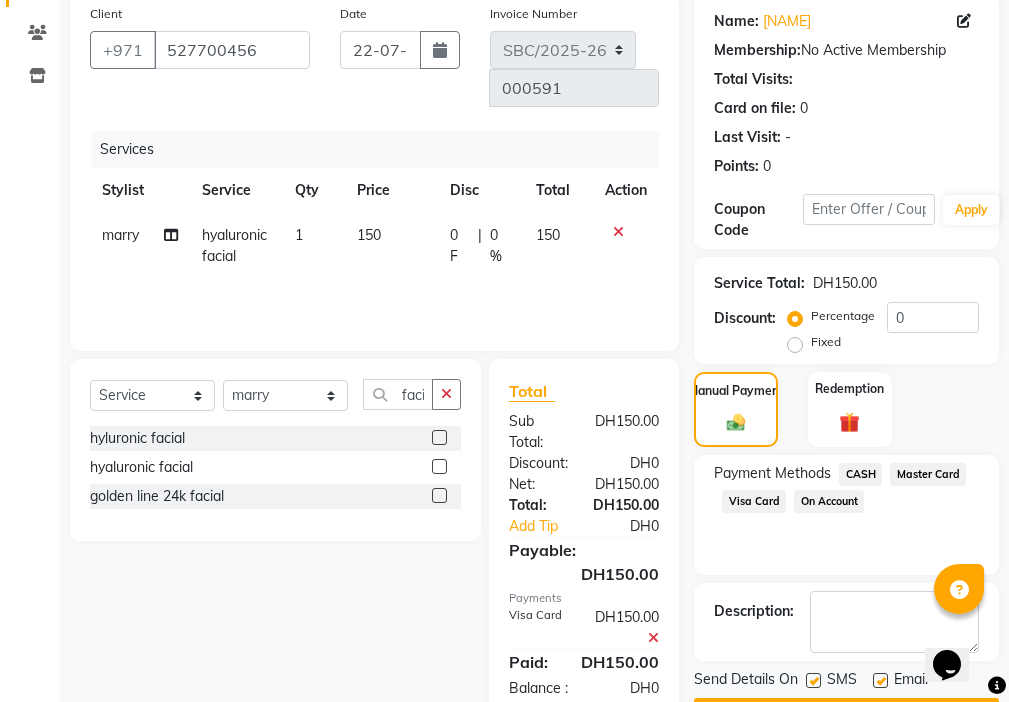 click 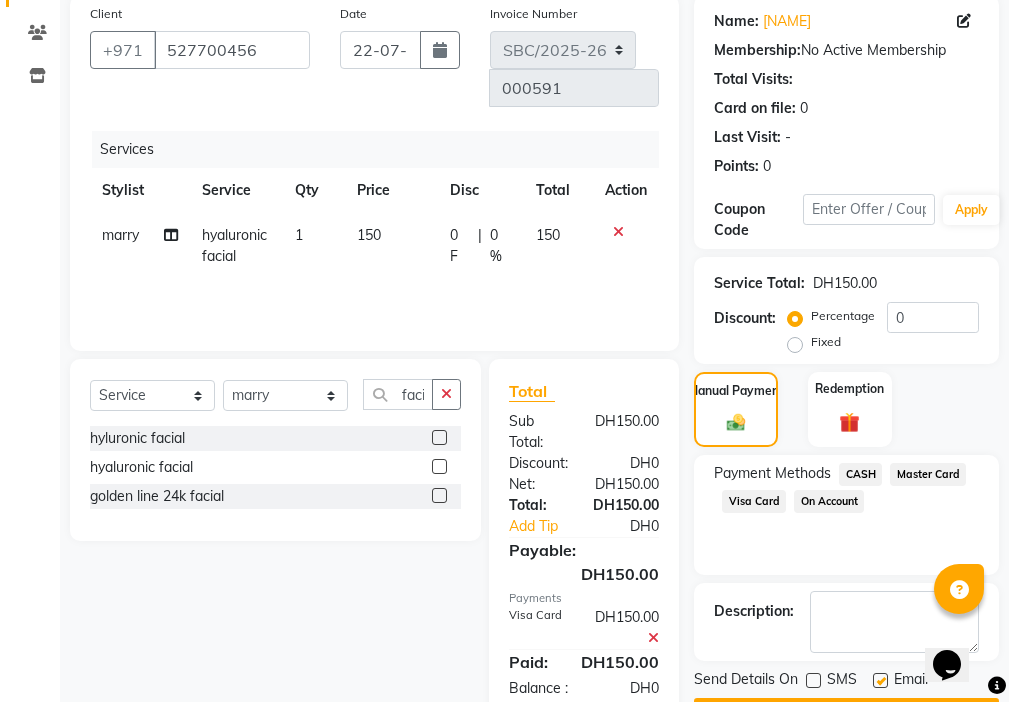 click 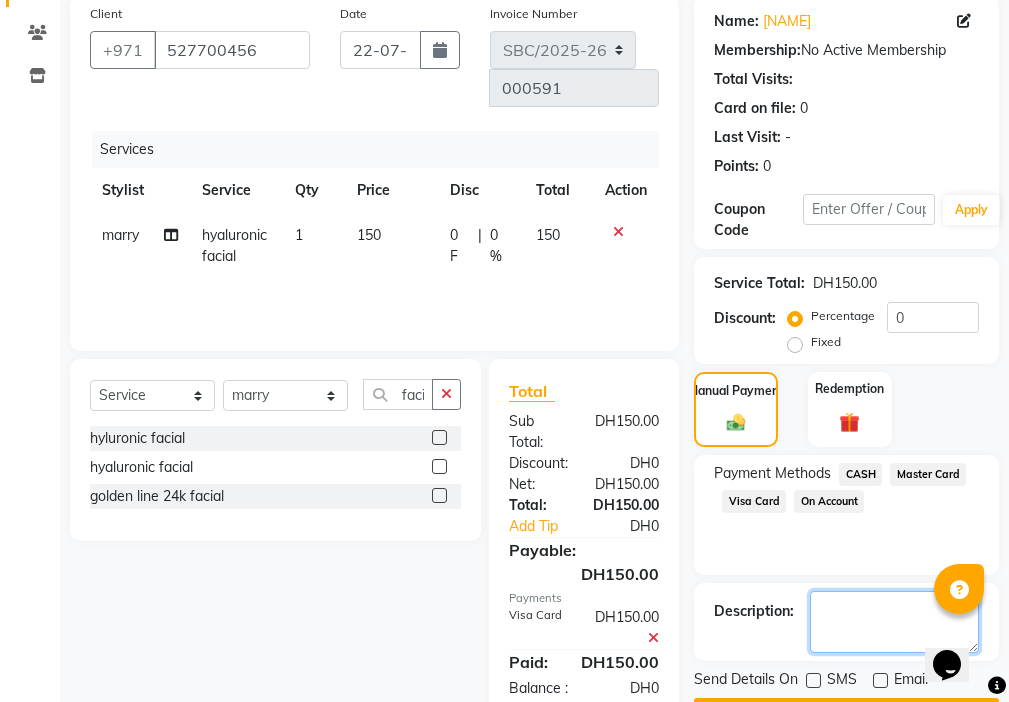 click 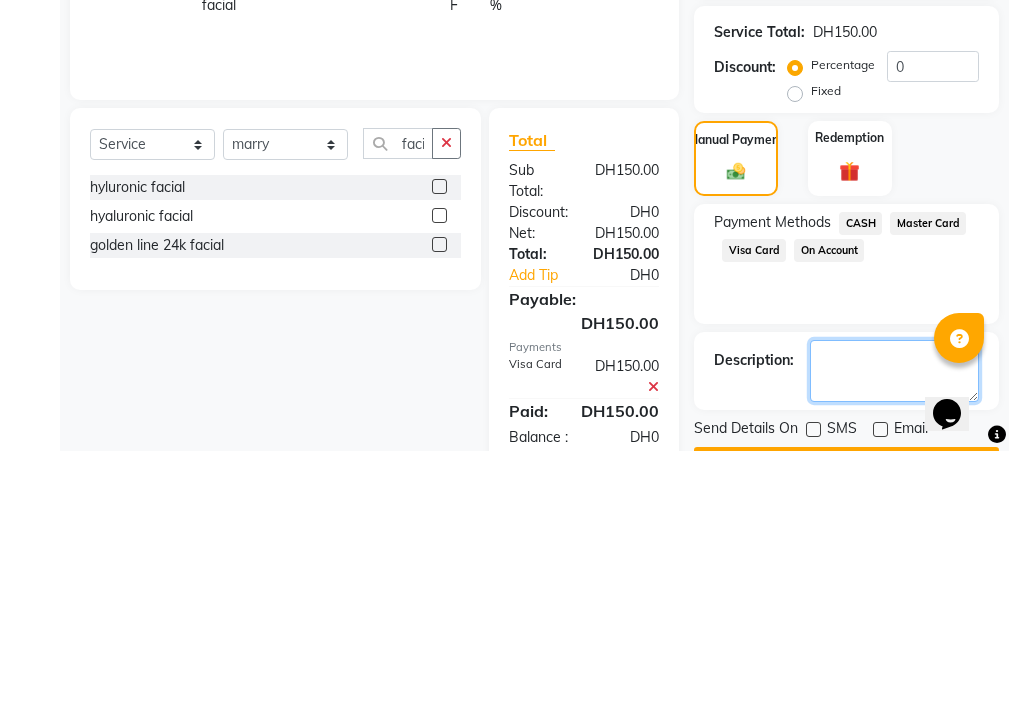 scroll, scrollTop: 239, scrollLeft: 0, axis: vertical 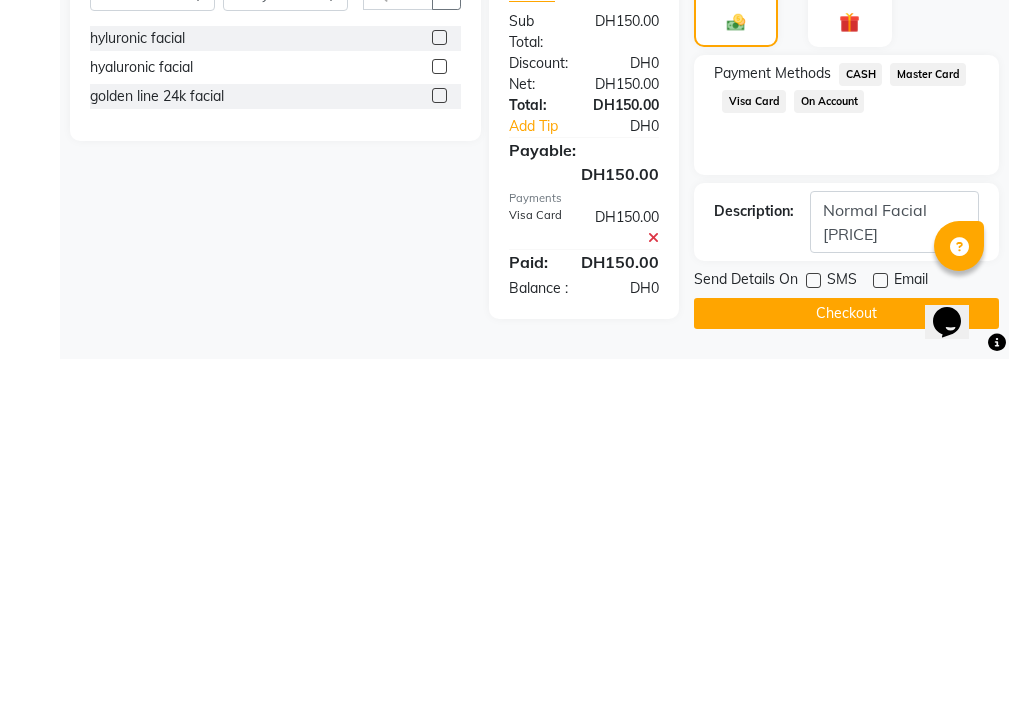 click on "Checkout" 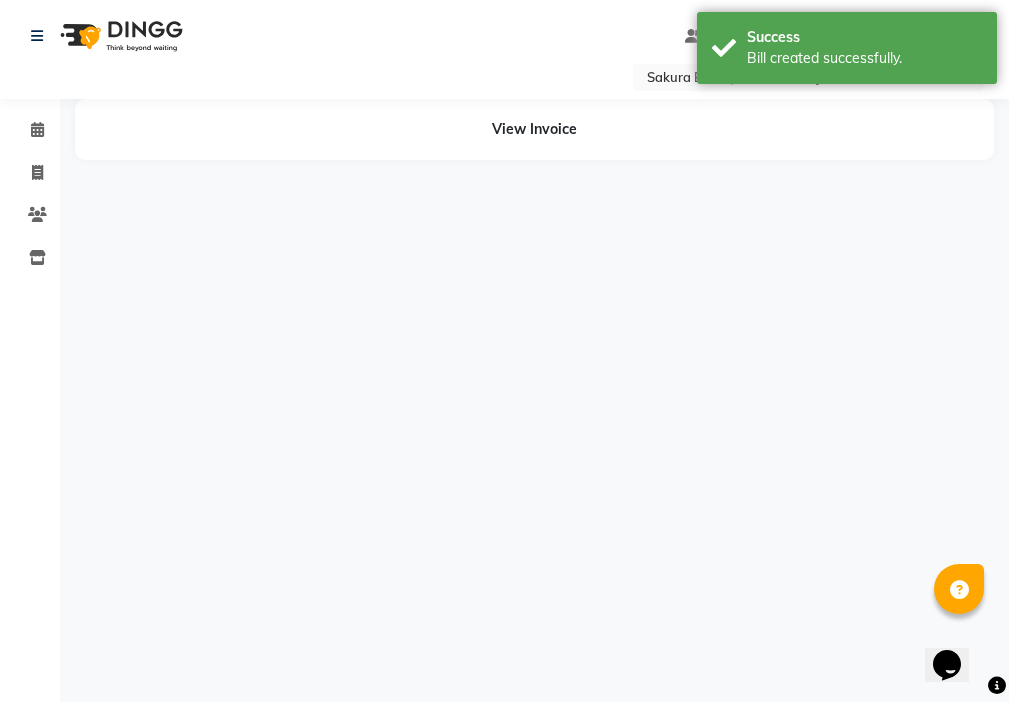 scroll, scrollTop: 0, scrollLeft: 0, axis: both 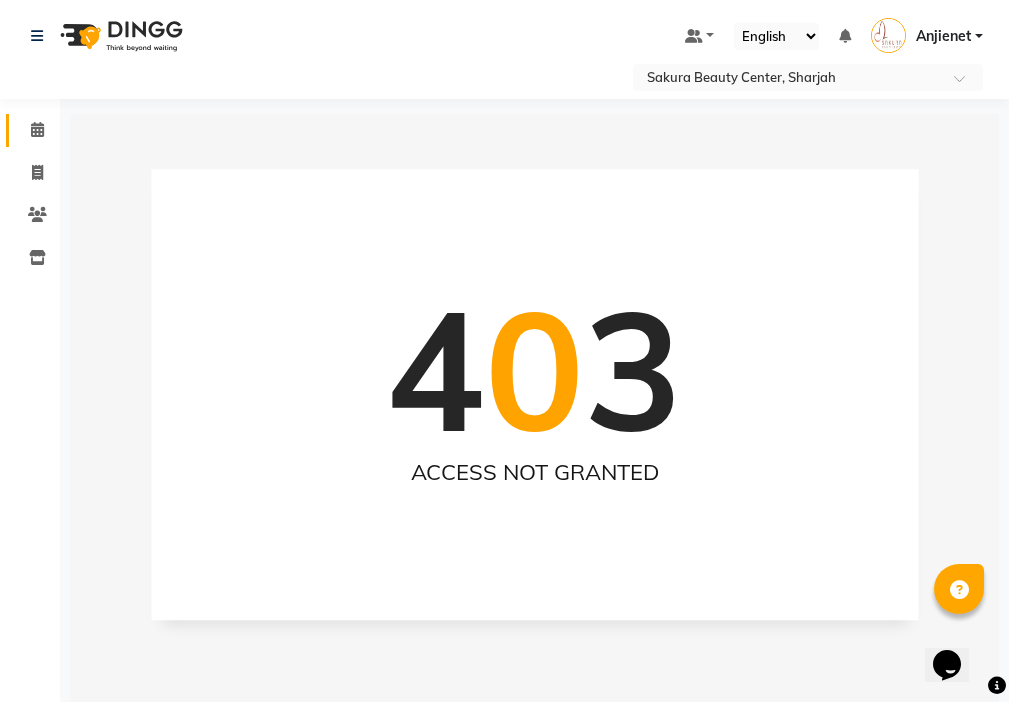 click 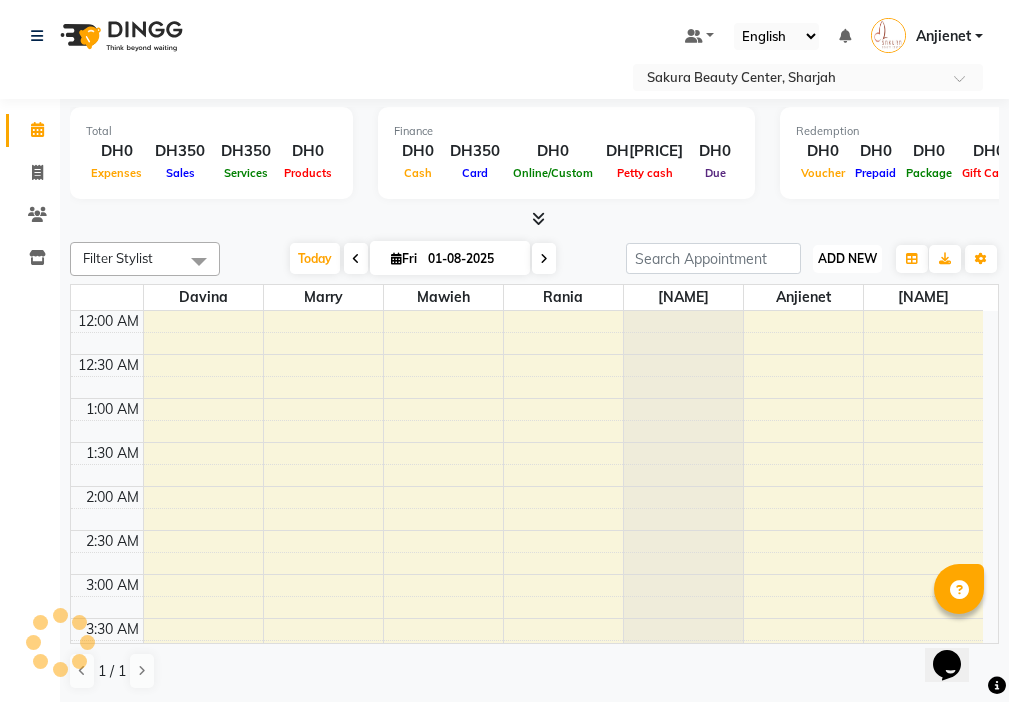 click on "ADD NEW" at bounding box center (847, 258) 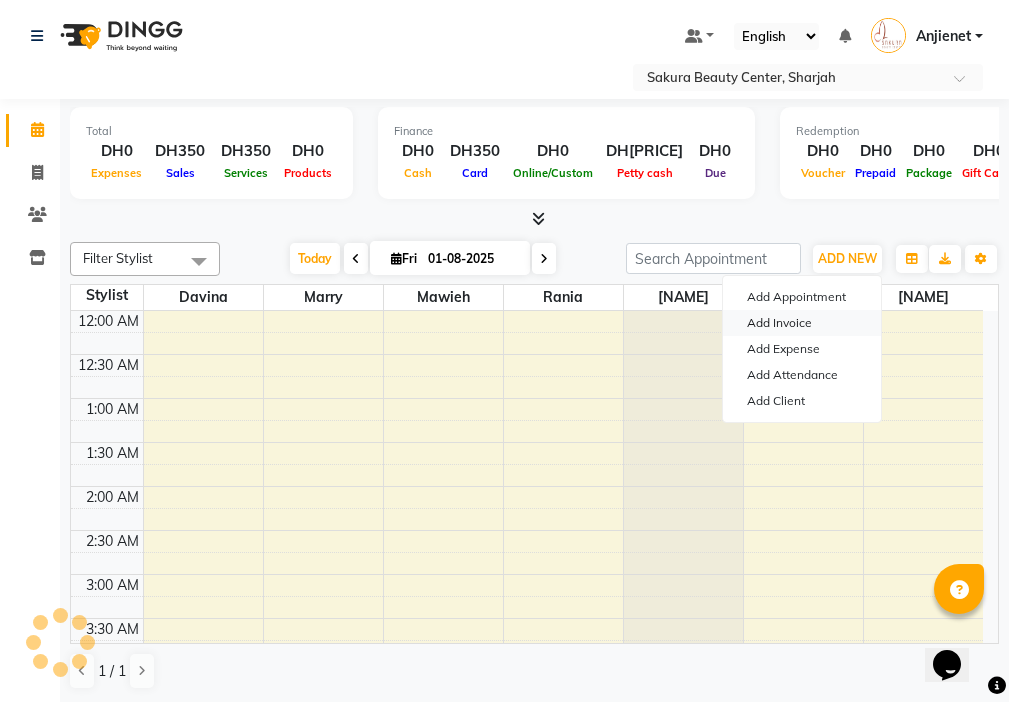 click on "Add Invoice" at bounding box center [802, 323] 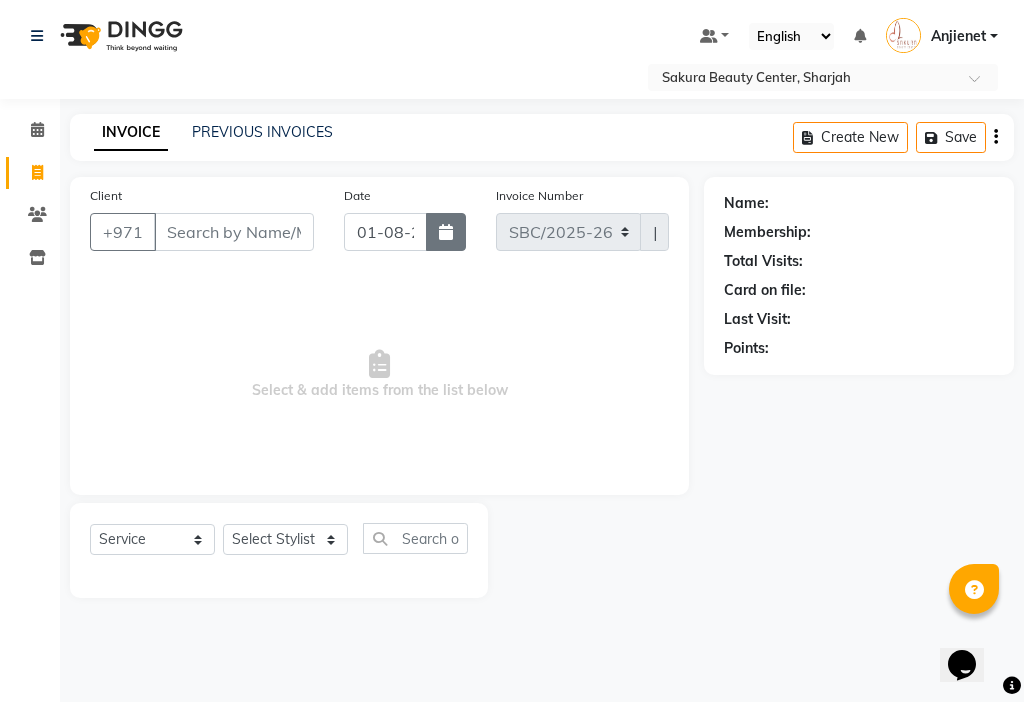 click 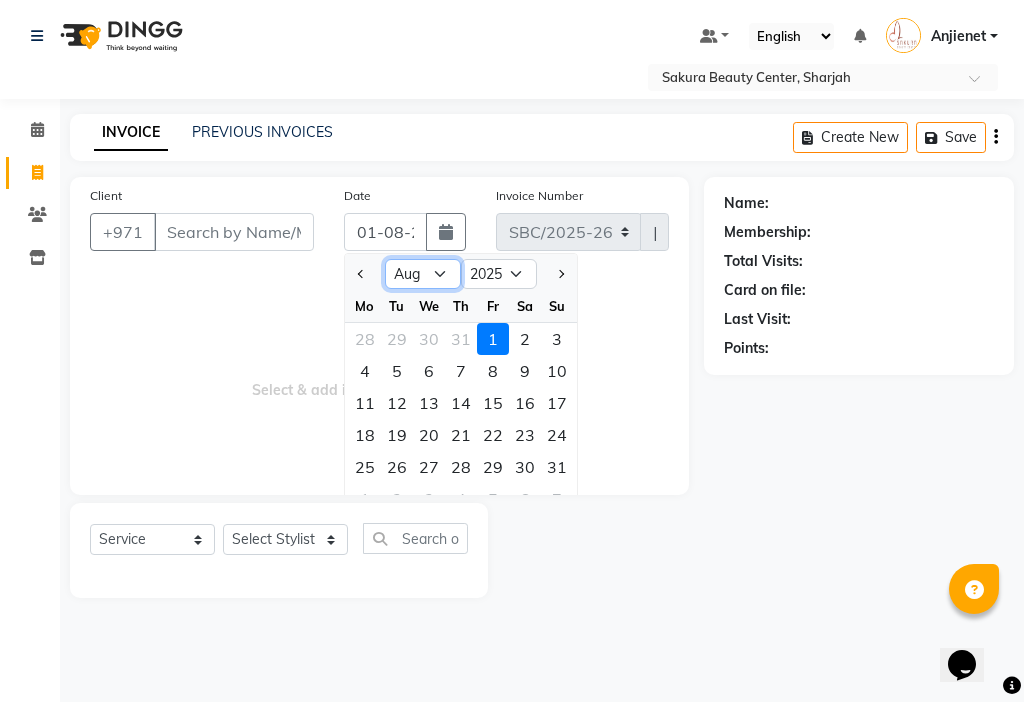 click on "Jan Feb Mar Apr May Jun Jul Aug Sep Oct Nov Dec" 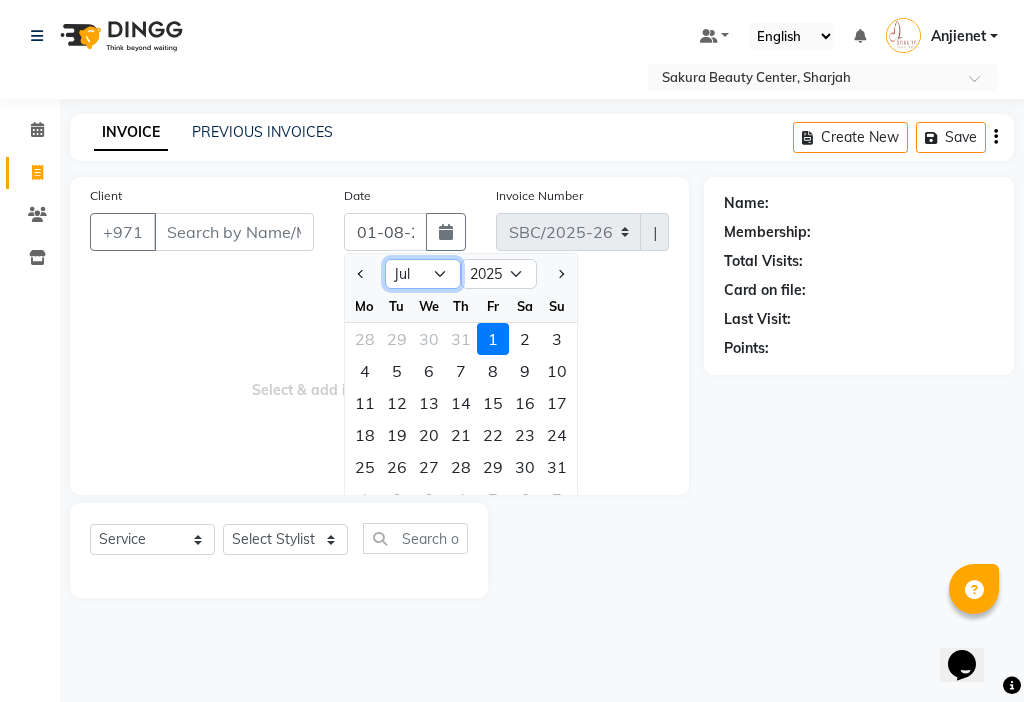 click on "Jan Feb Mar Apr May Jun Jul Aug Sep Oct Nov Dec" 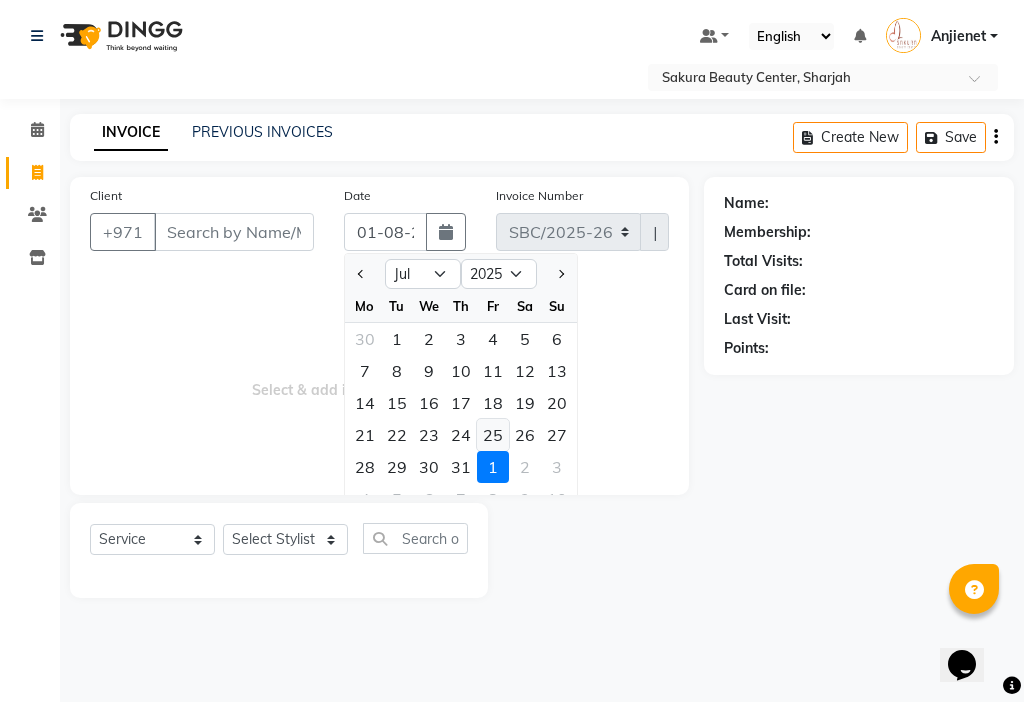 click on "25" 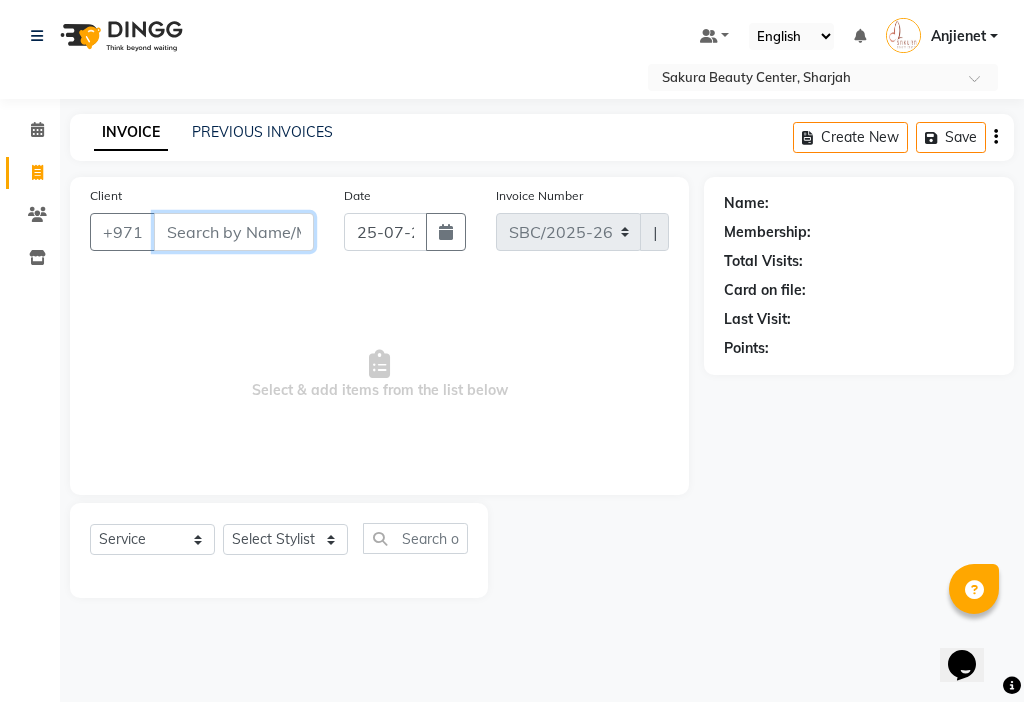 click on "Client" at bounding box center [234, 232] 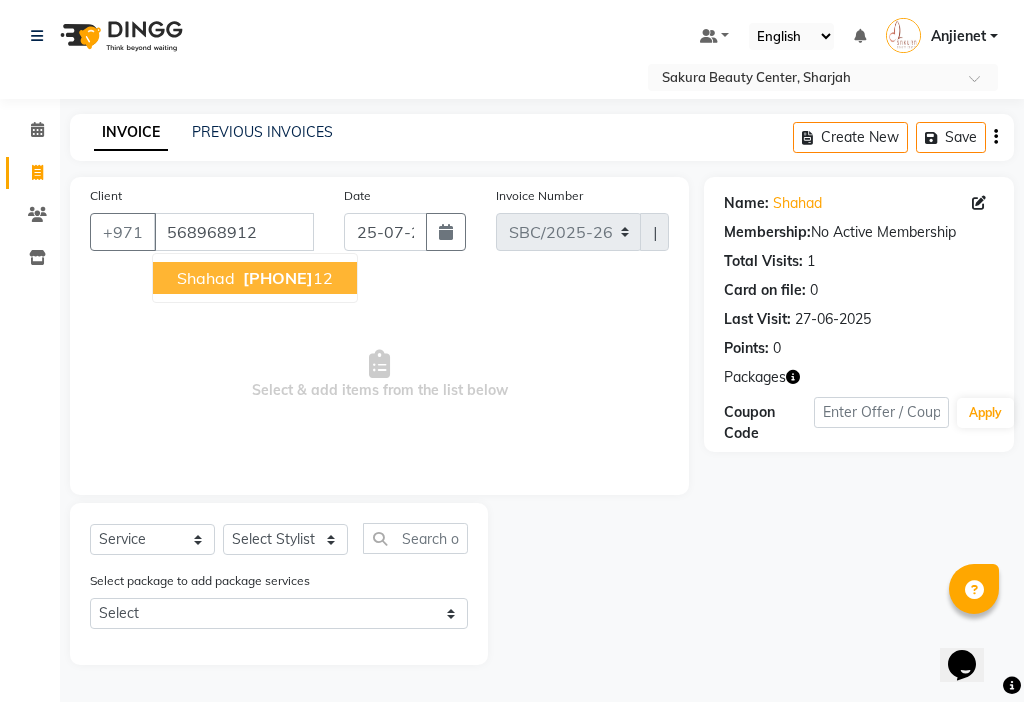 click on "[NAME]   [PHONE] [NUMBER]" at bounding box center [255, 278] 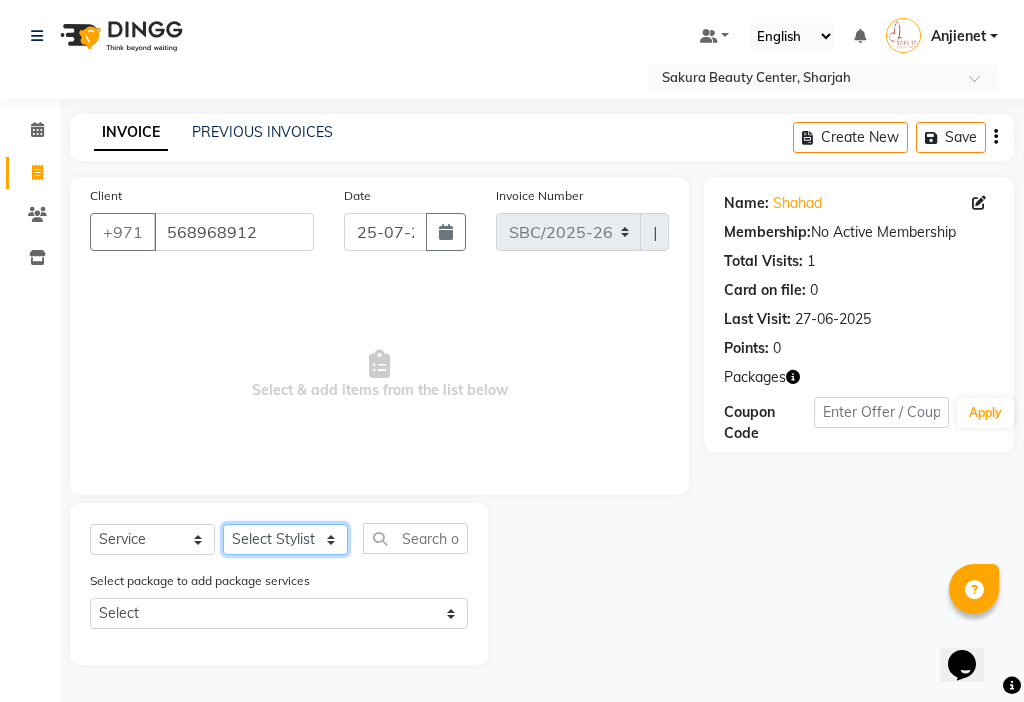 click on "Select Stylist [NAME] [NAME] [NAME] [NAME] [NAME] [NAME] [NAME]" 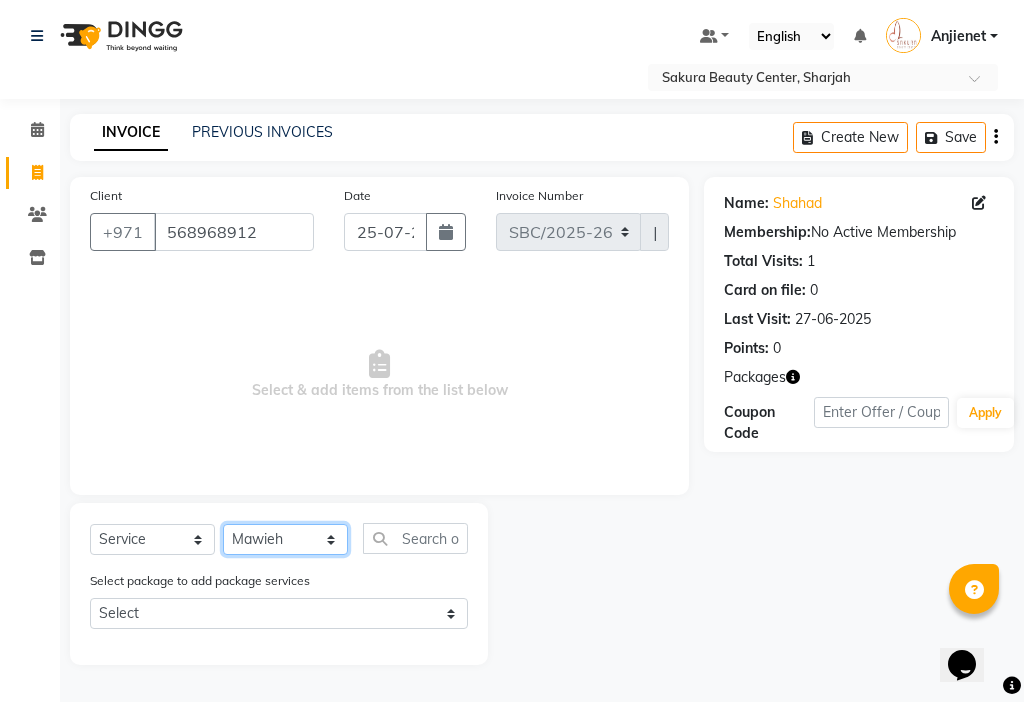 click on "Select Stylist [NAME] [NAME] [NAME] [NAME] [NAME] [NAME] [NAME]" 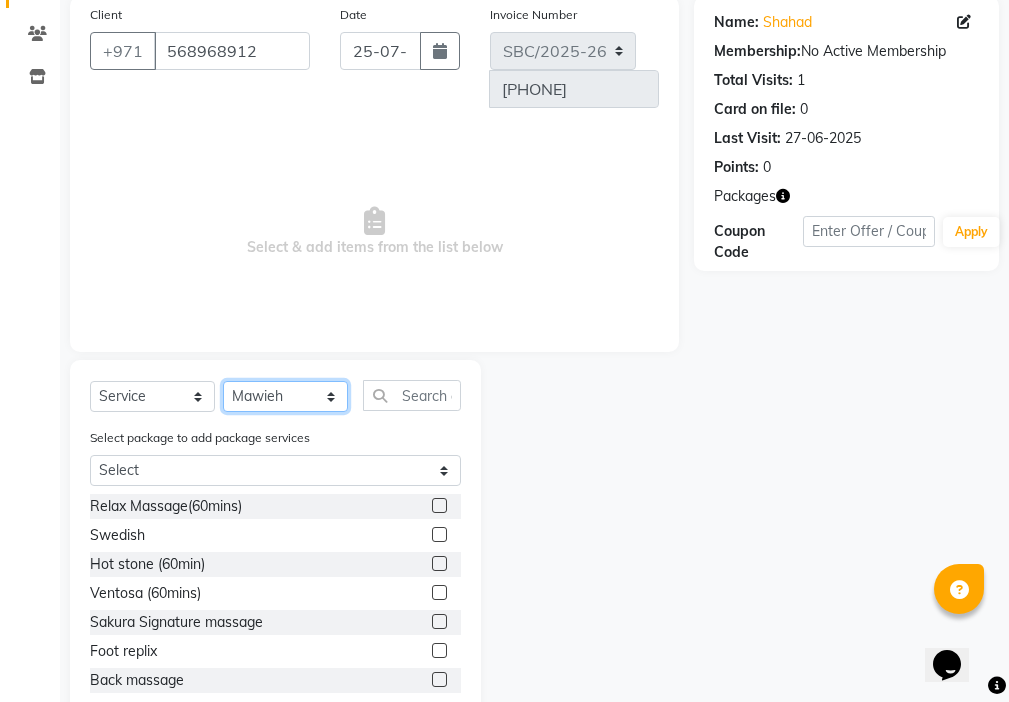 scroll, scrollTop: 193, scrollLeft: 0, axis: vertical 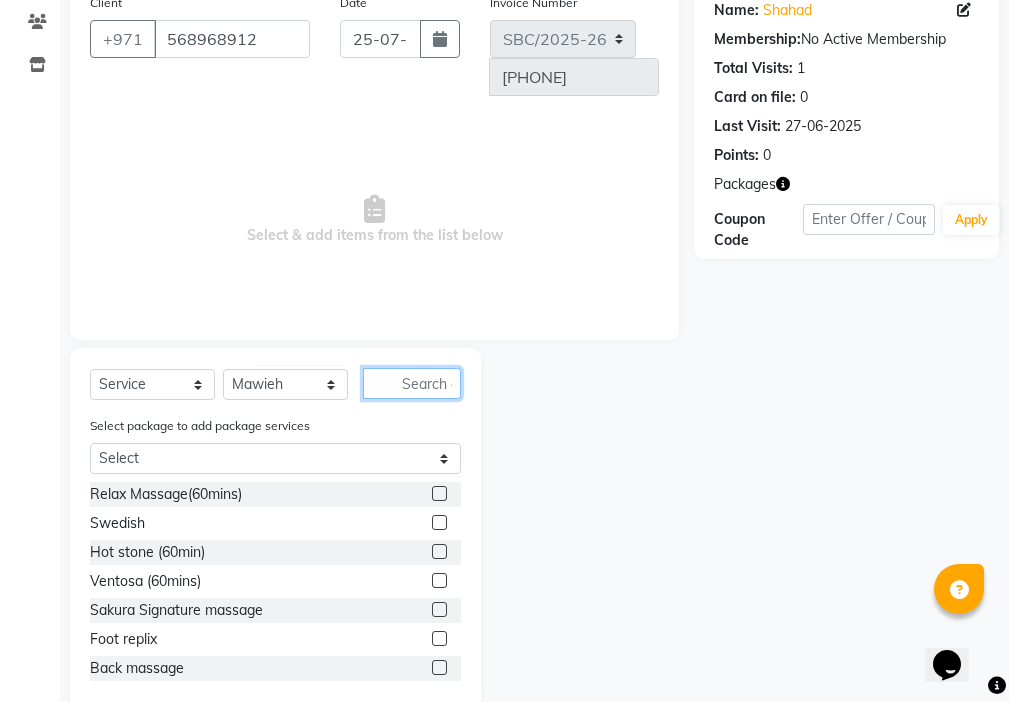 click 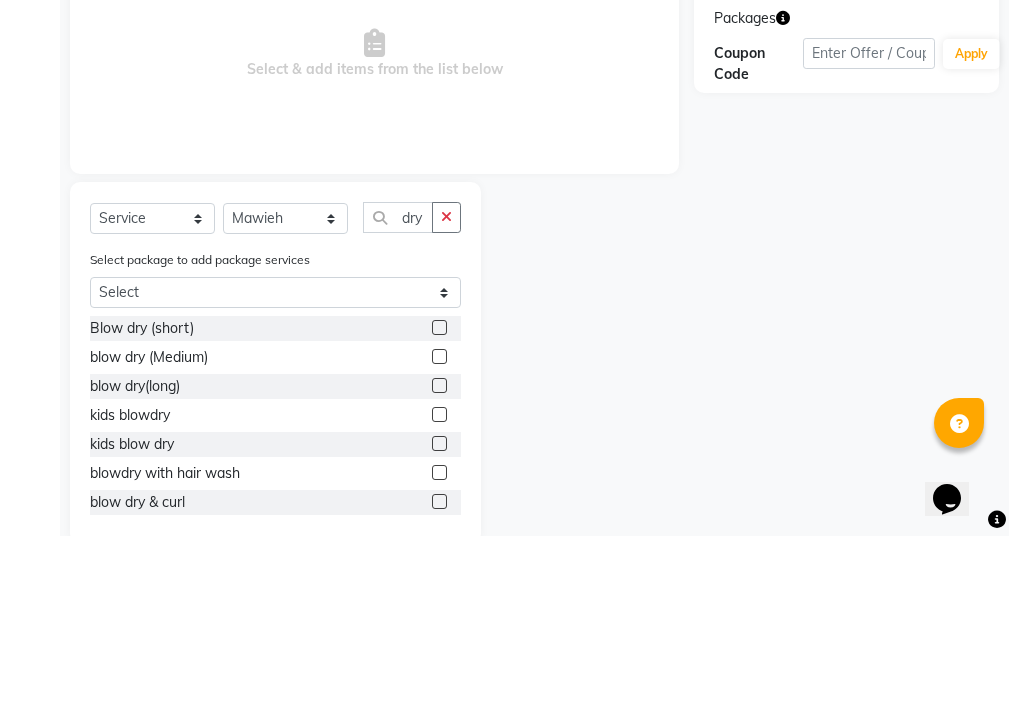 click 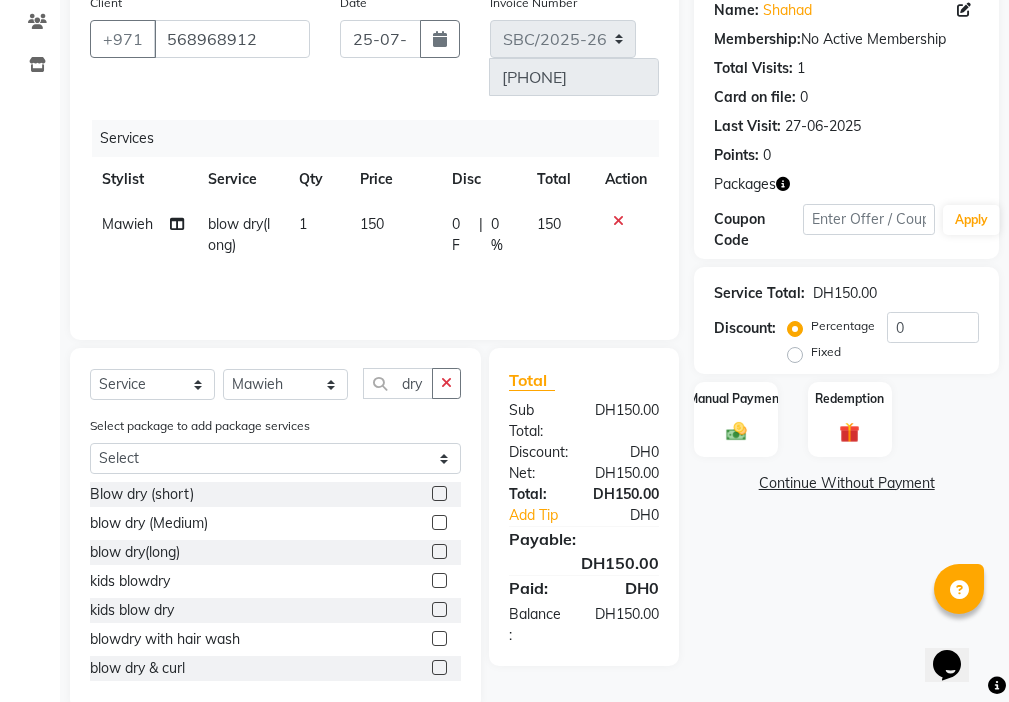 click on "150" 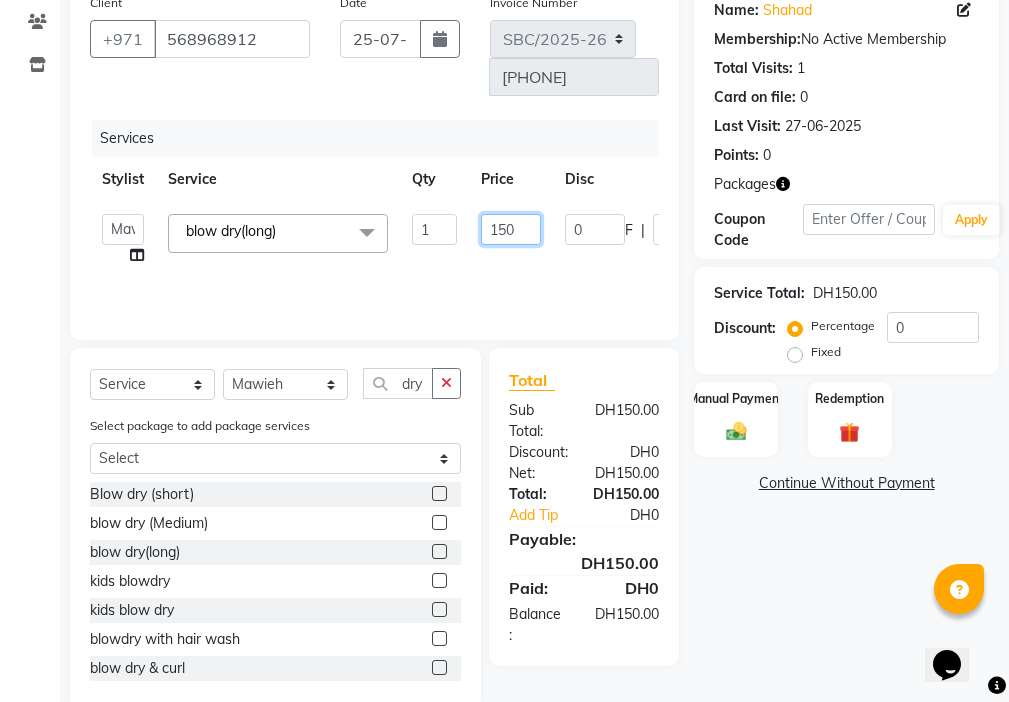 click on "150" 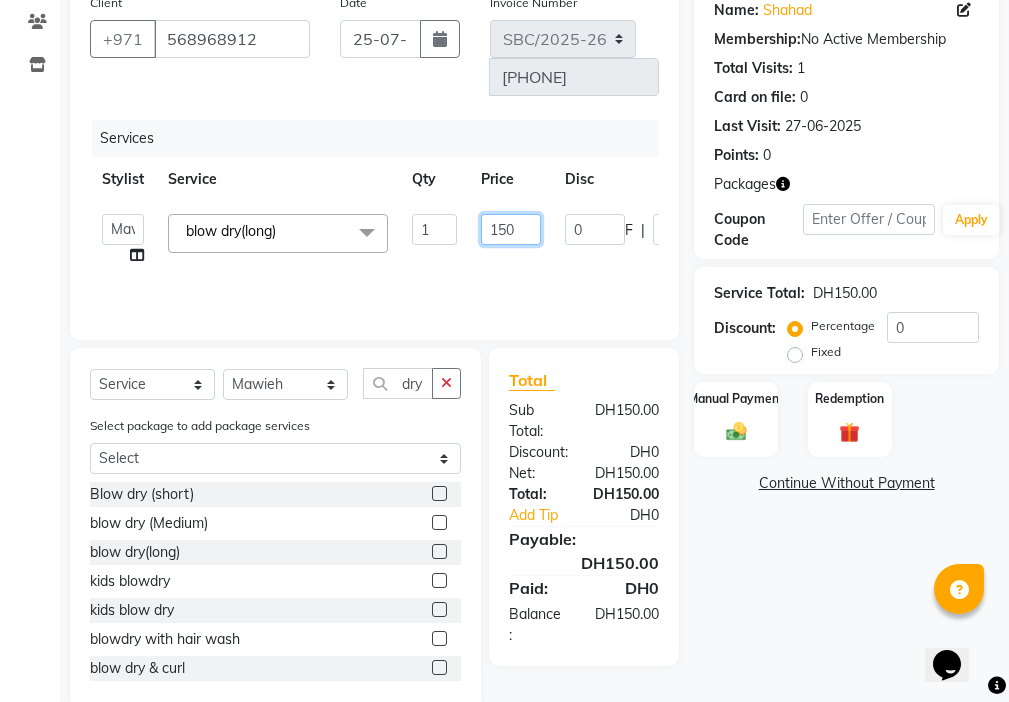 click on "150" 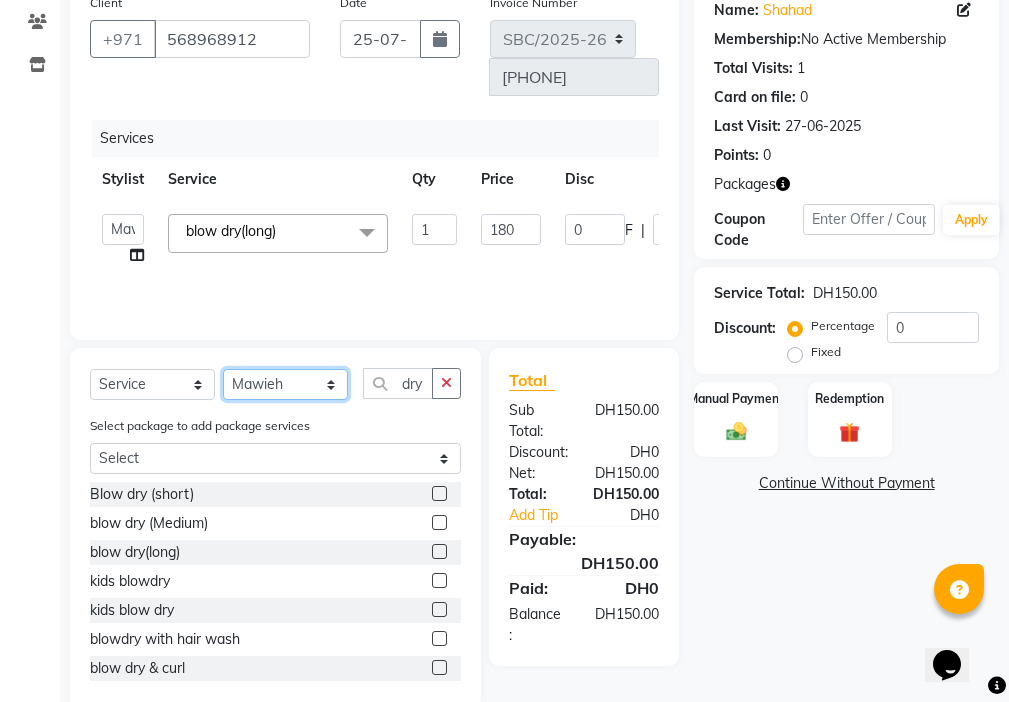 click on "Select Stylist [NAME] [NAME] [NAME] [NAME] [NAME] [NAME] [NAME]" 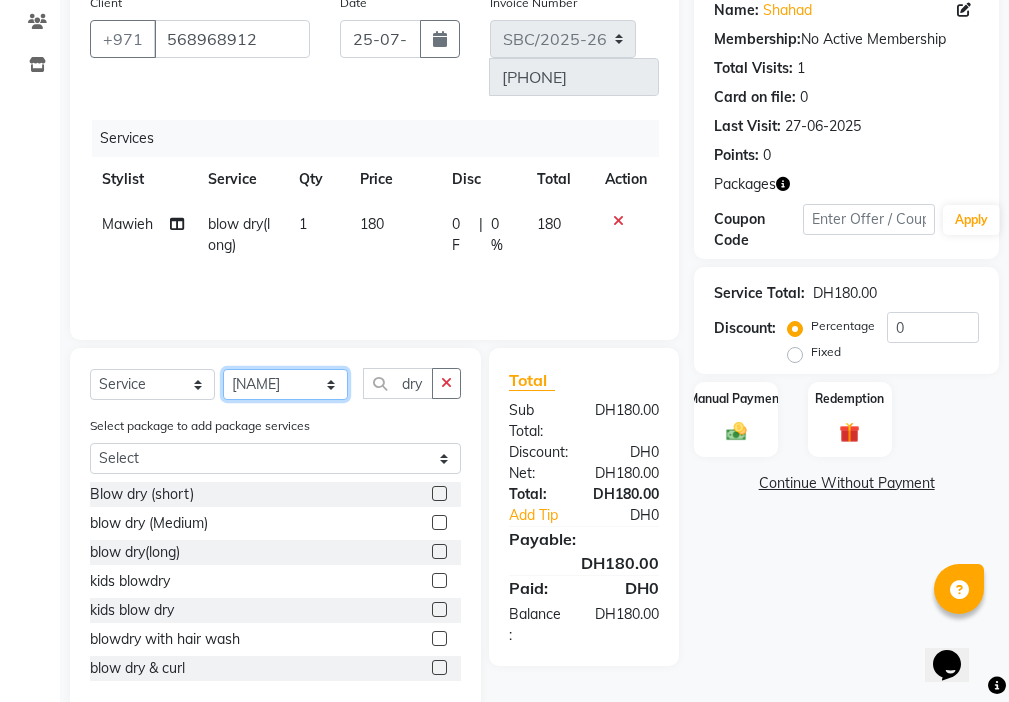 click on "Select Stylist [NAME] [NAME] [NAME] [NAME] [NAME] [NAME] [NAME]" 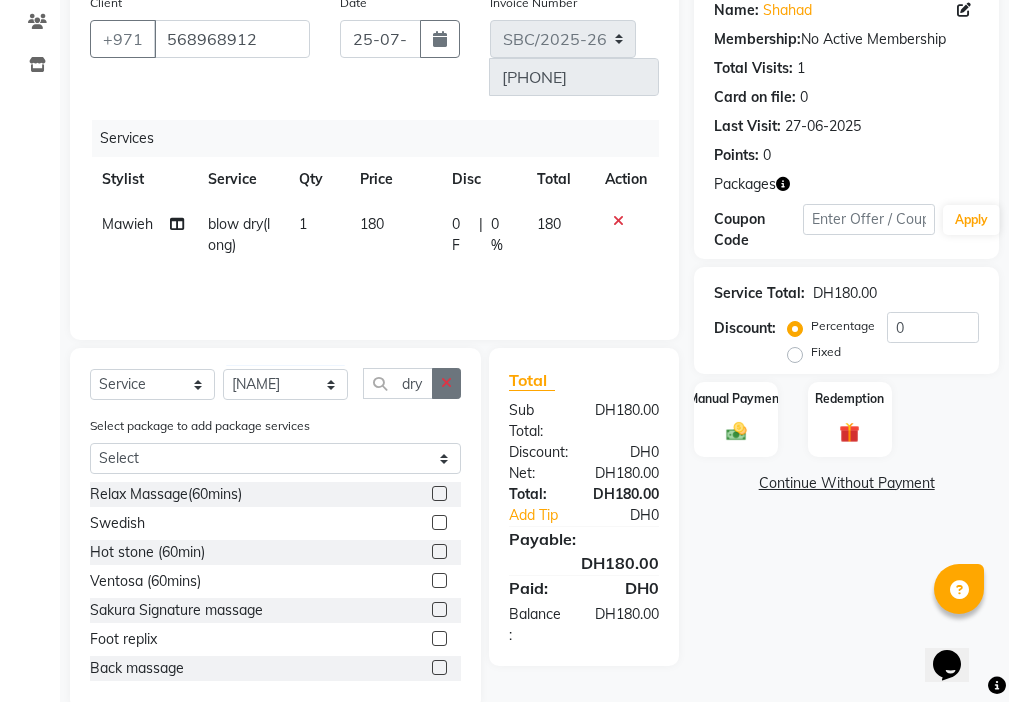 click 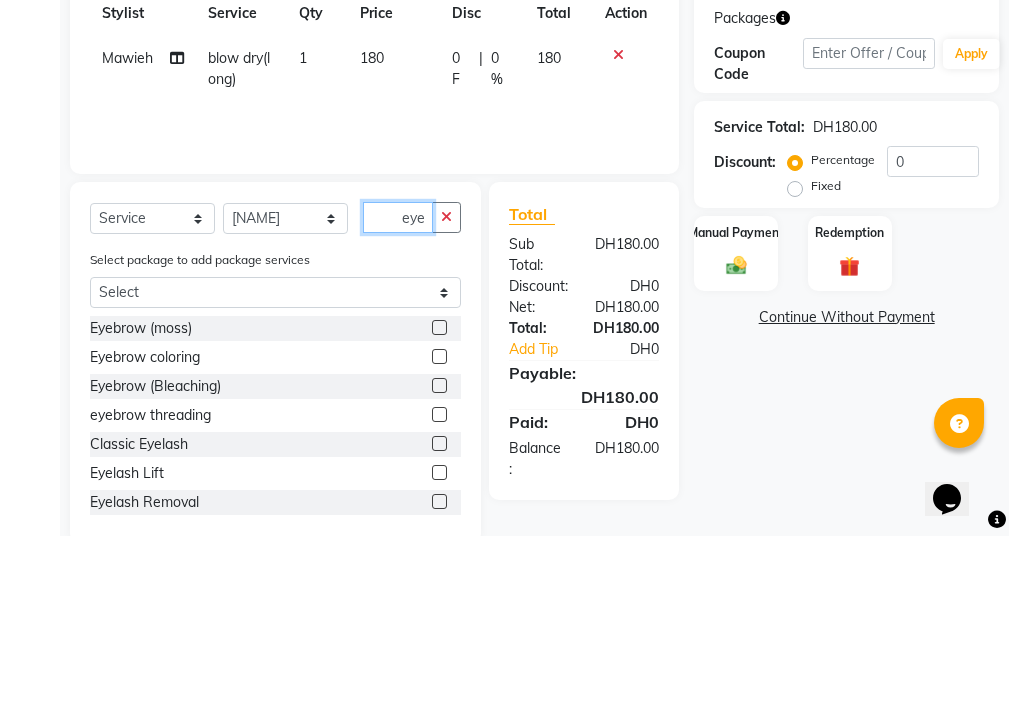 scroll, scrollTop: 0, scrollLeft: 2, axis: horizontal 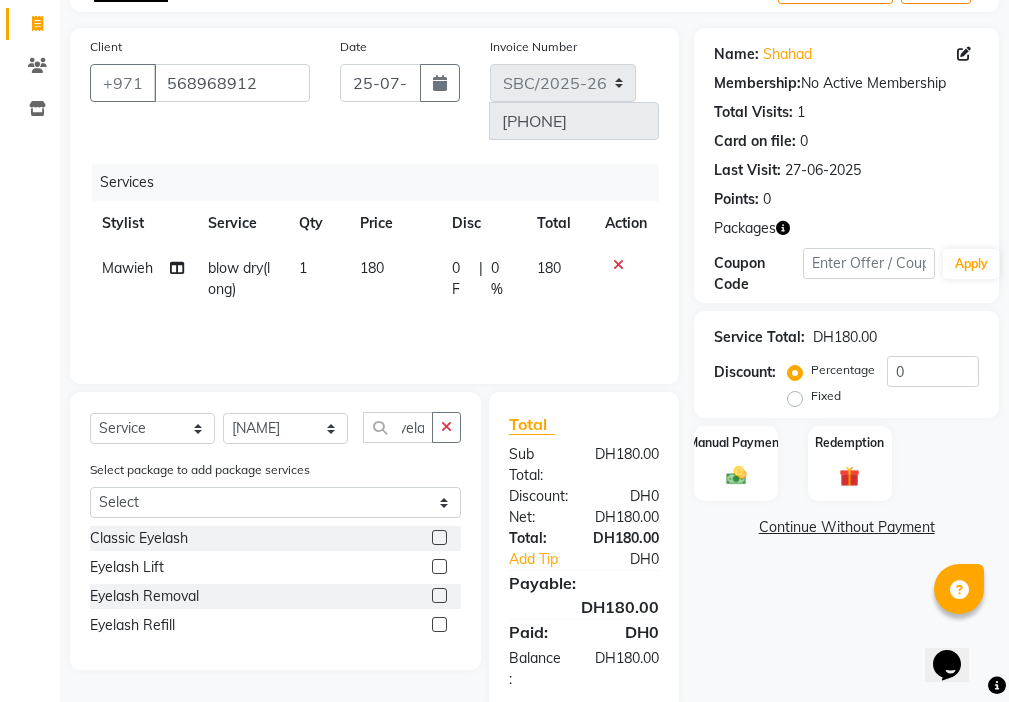 click 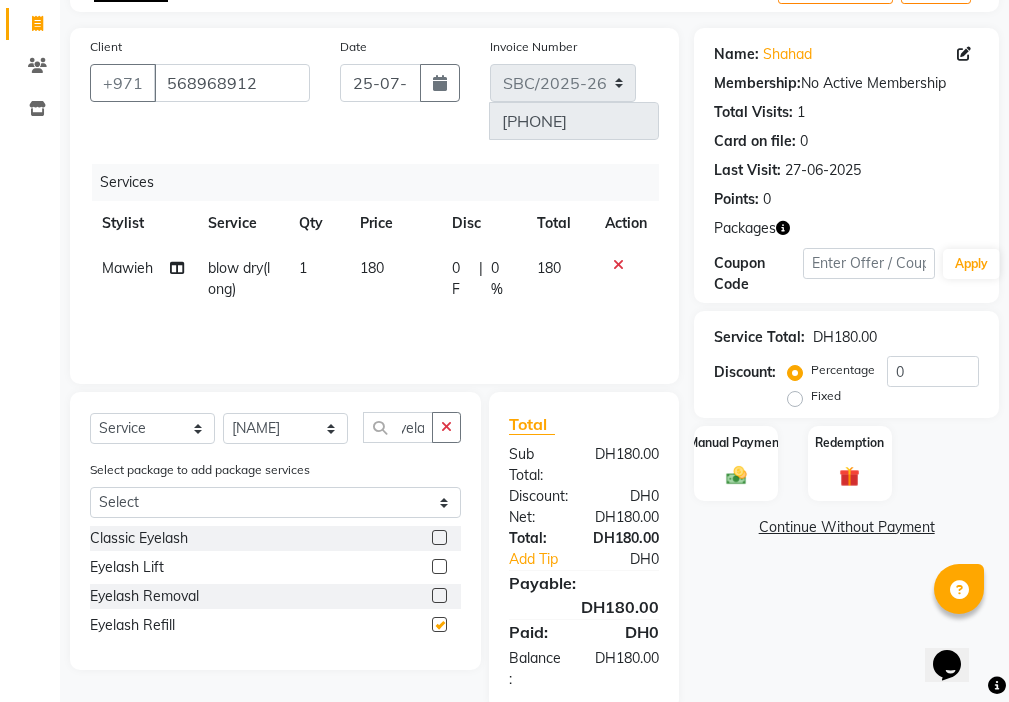 scroll, scrollTop: 0, scrollLeft: 0, axis: both 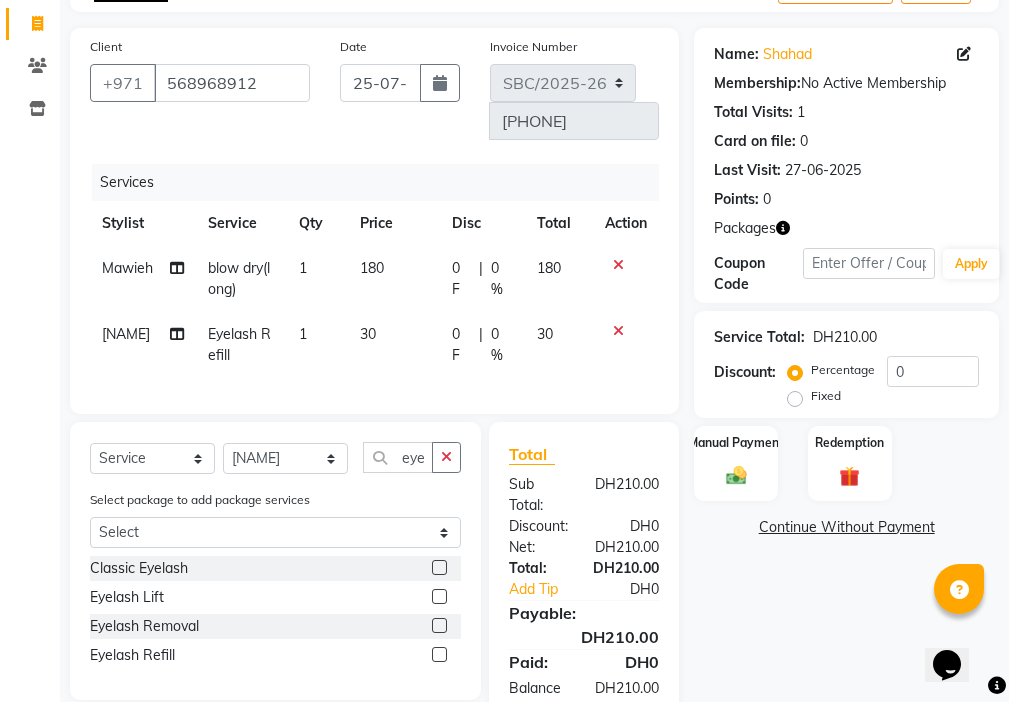 click on "30" 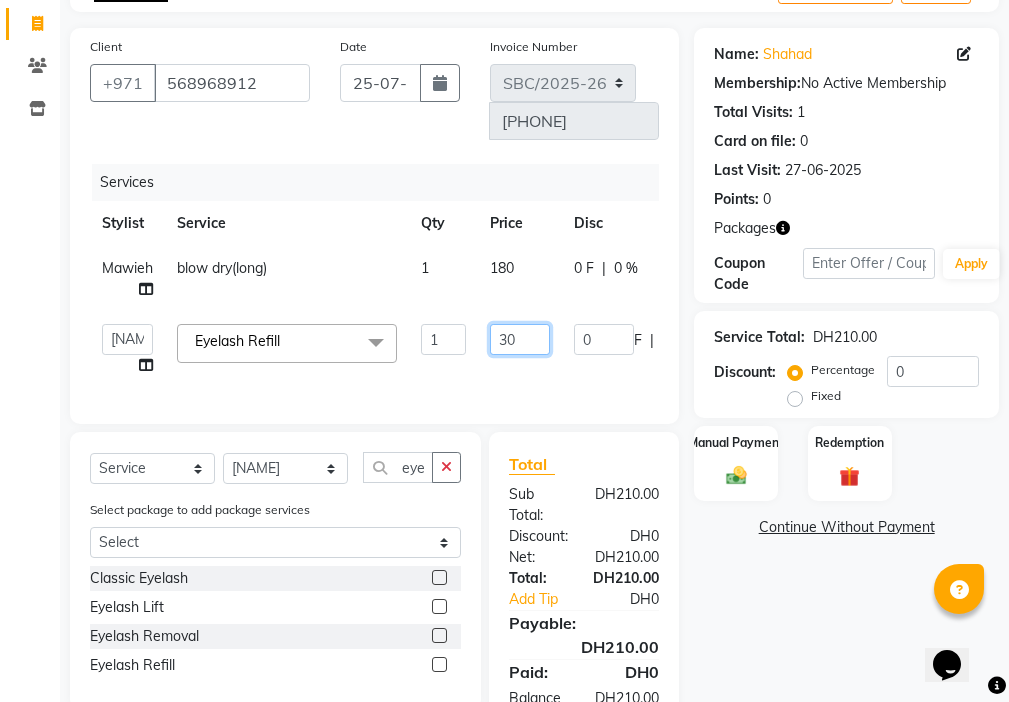 click on "30" 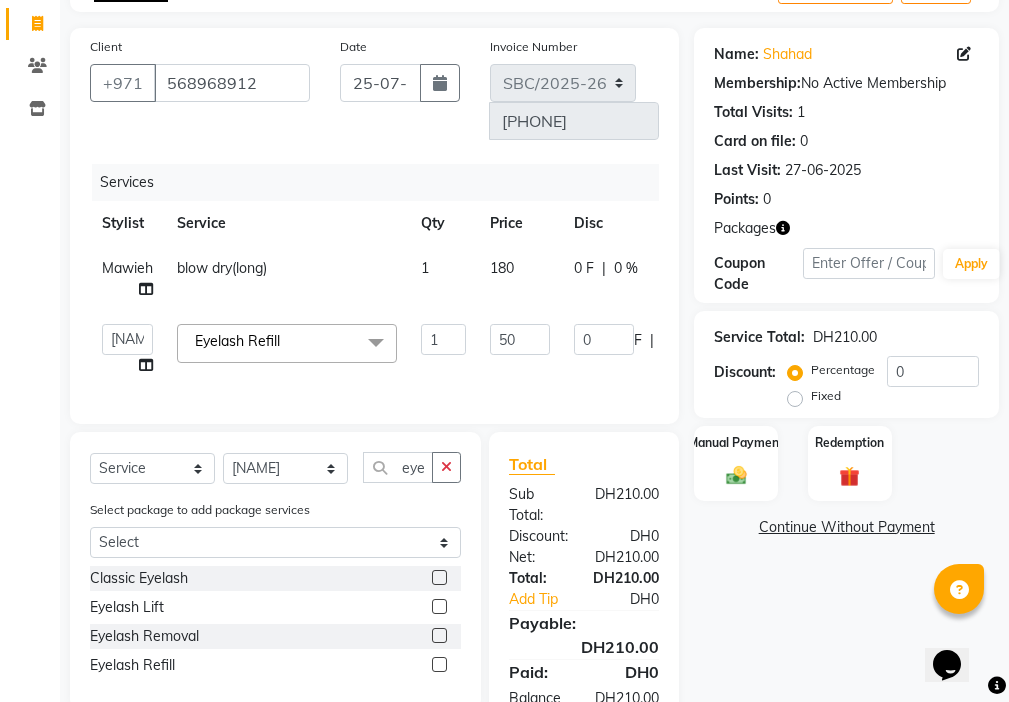 click on "Calendar  Invoice  Clients  Inventory Completed InProgress Upcoming Dropped Tentative Check-In Confirm Bookings Segments Page Builder" 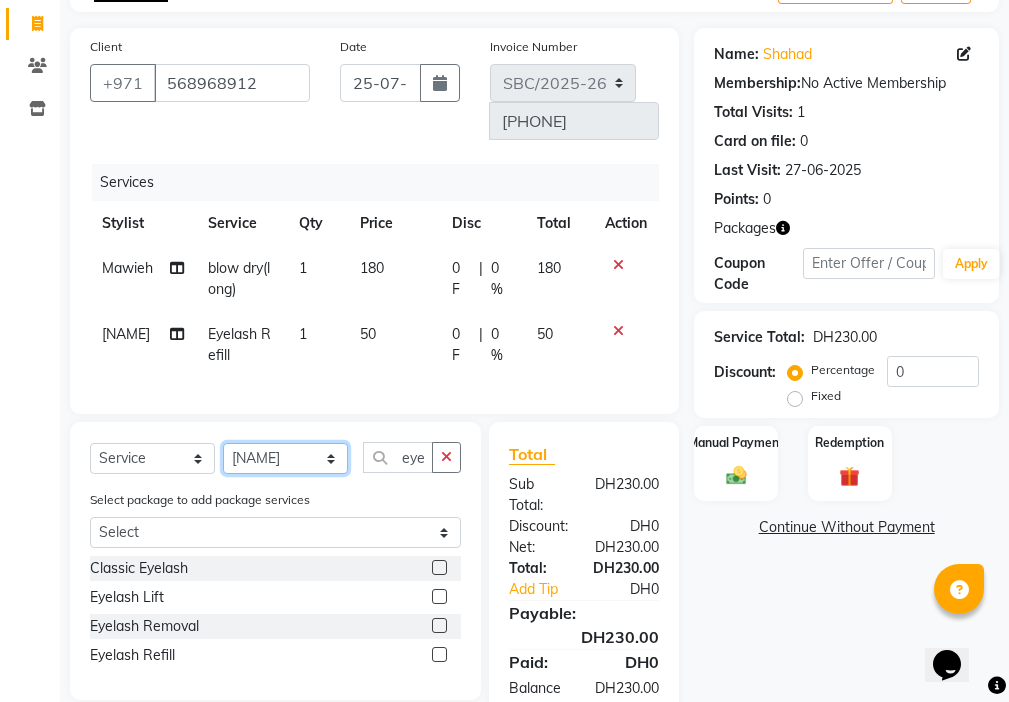 click on "Select Stylist [NAME] [NAME] [NAME] [NAME] [NAME] [NAME] [NAME]" 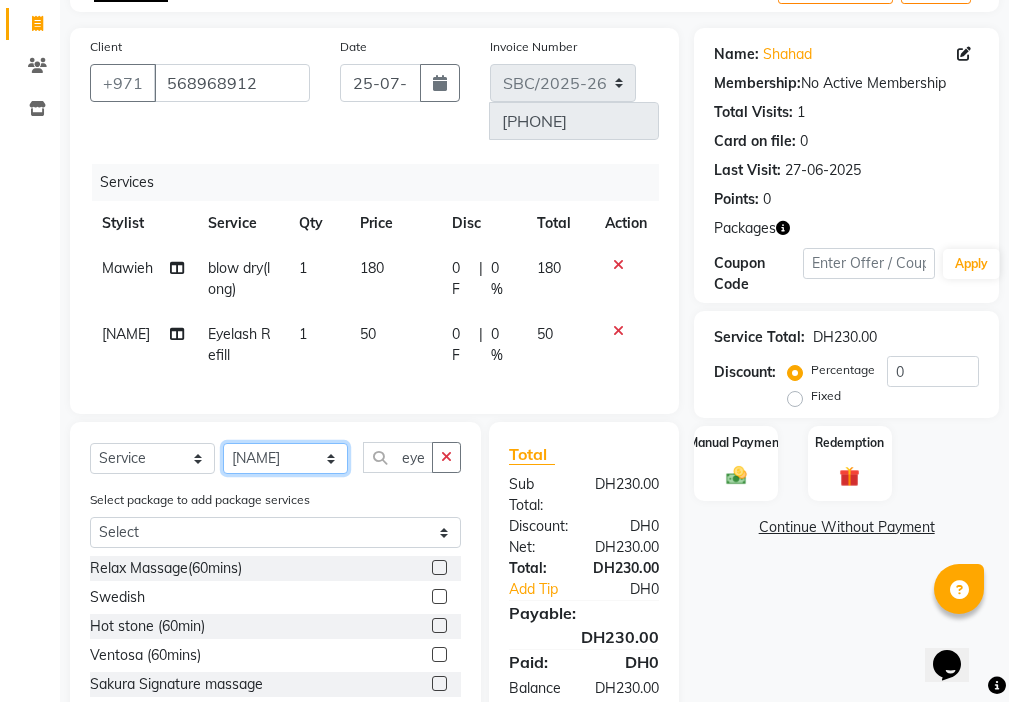 click on "Select Stylist [NAME] [NAME] [NAME] [NAME] [NAME] [NAME] [NAME]" 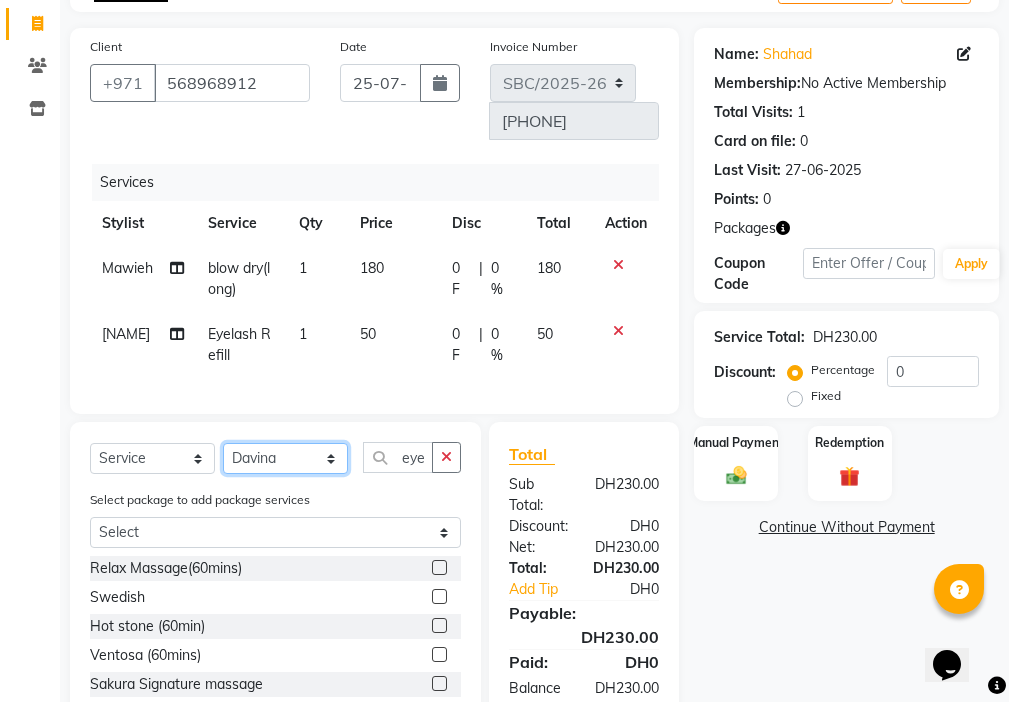 click on "Select Stylist [NAME] [NAME] [NAME] [NAME] [NAME] [NAME] [NAME]" 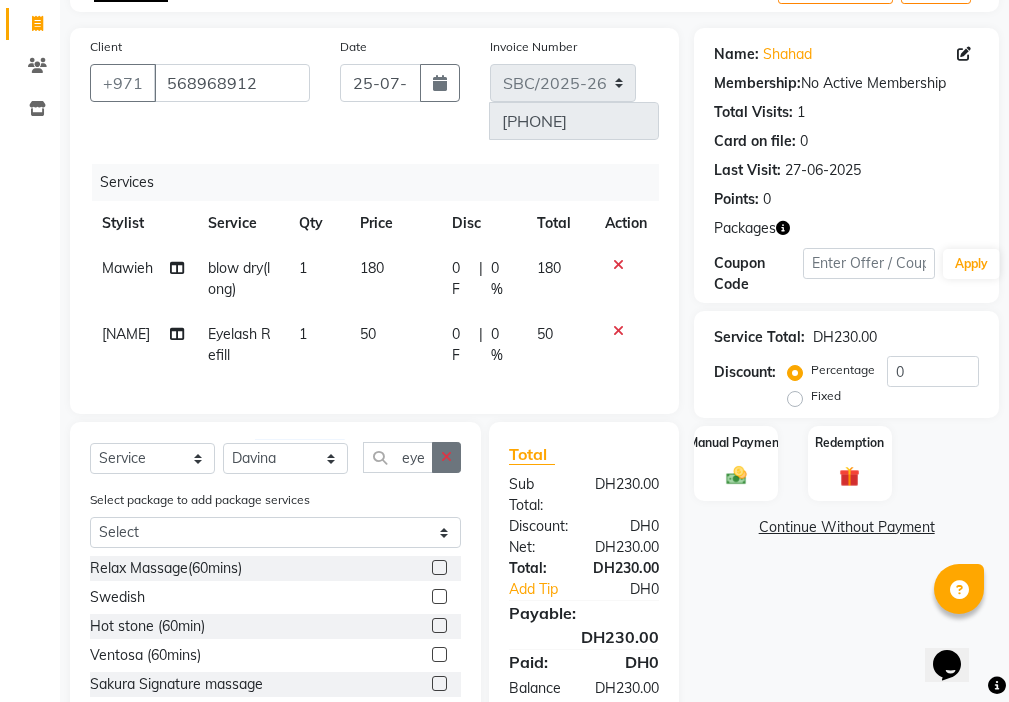 click 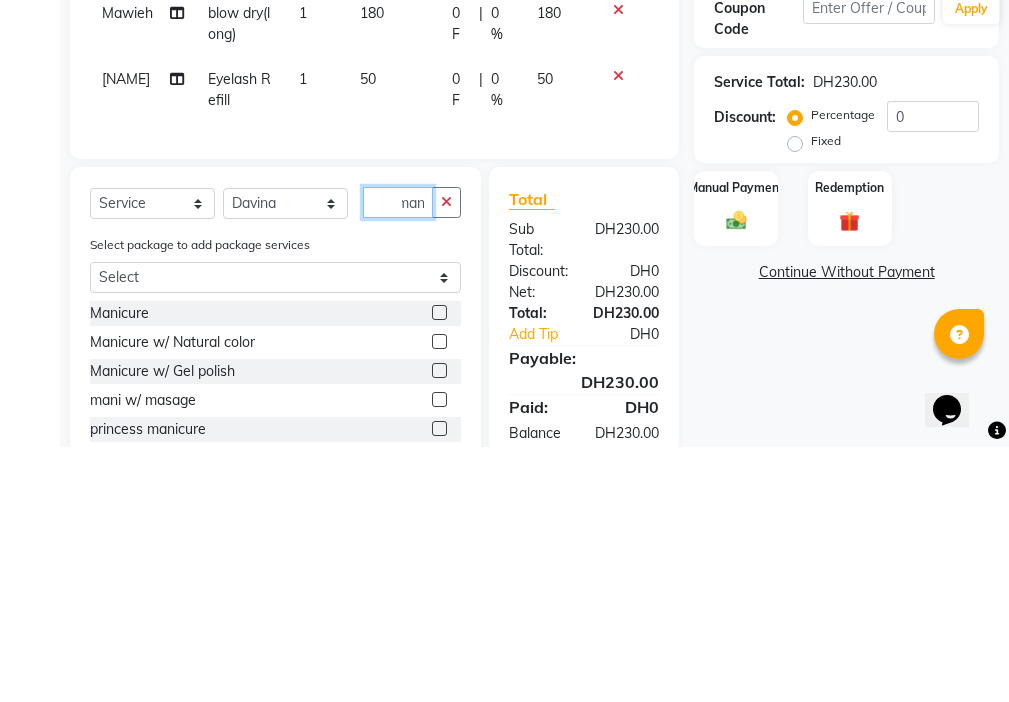 scroll, scrollTop: 0, scrollLeft: 9, axis: horizontal 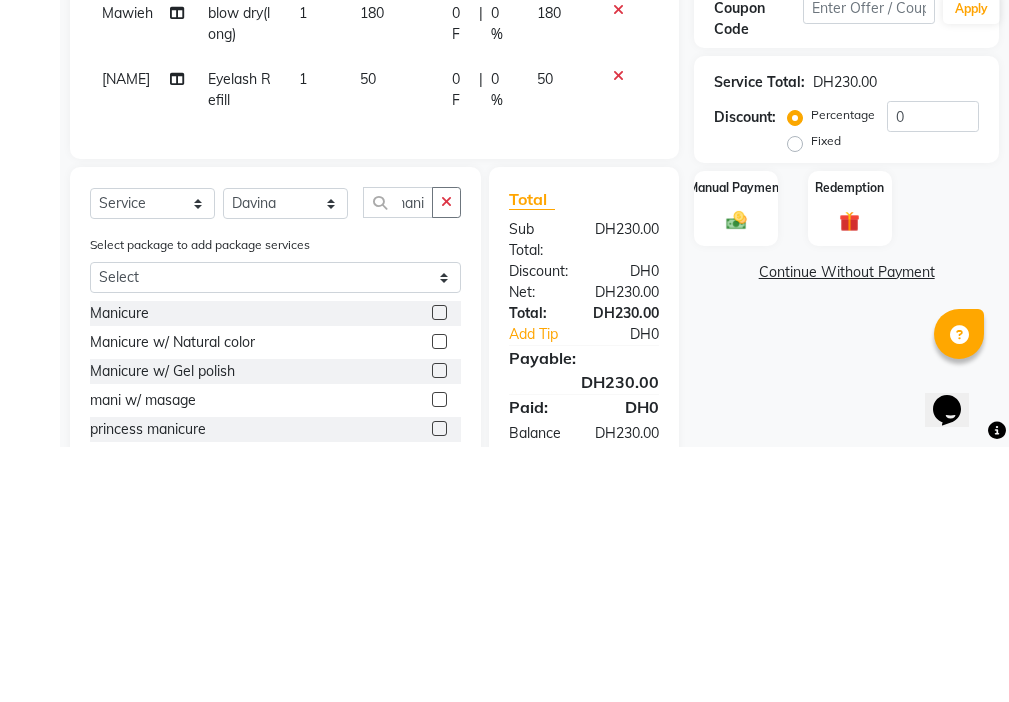 click 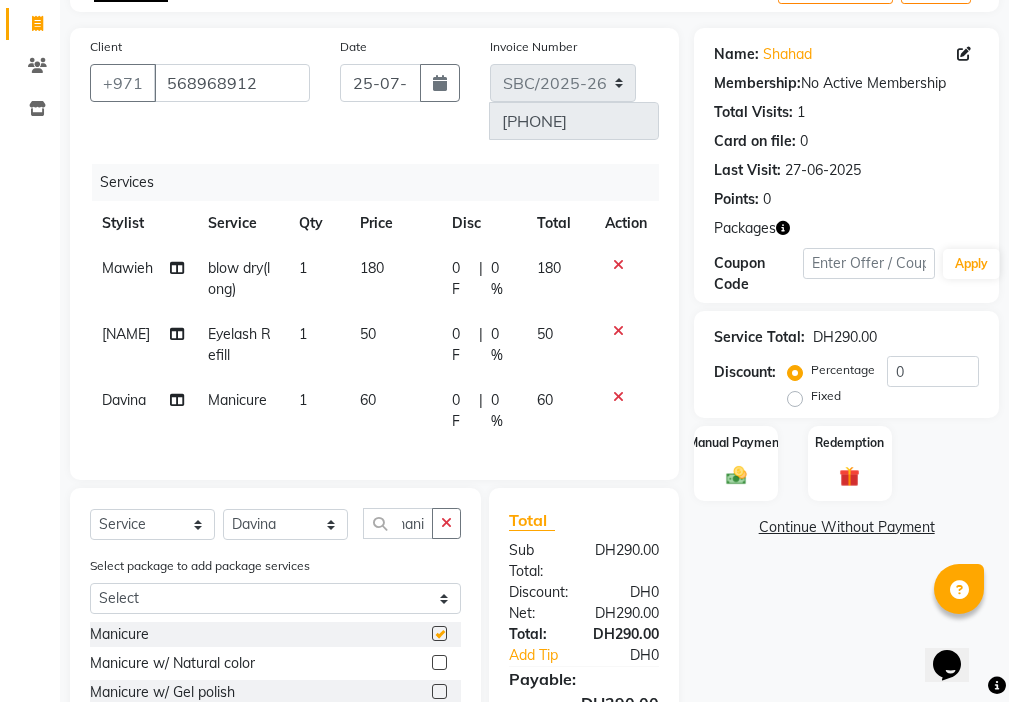 scroll, scrollTop: 0, scrollLeft: 0, axis: both 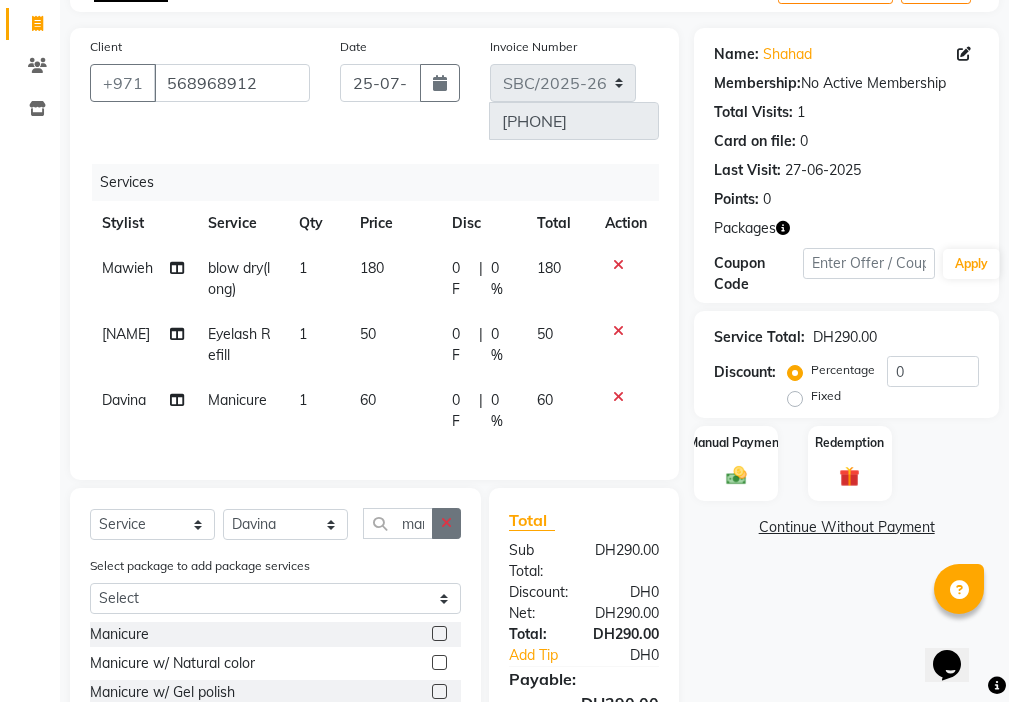 click 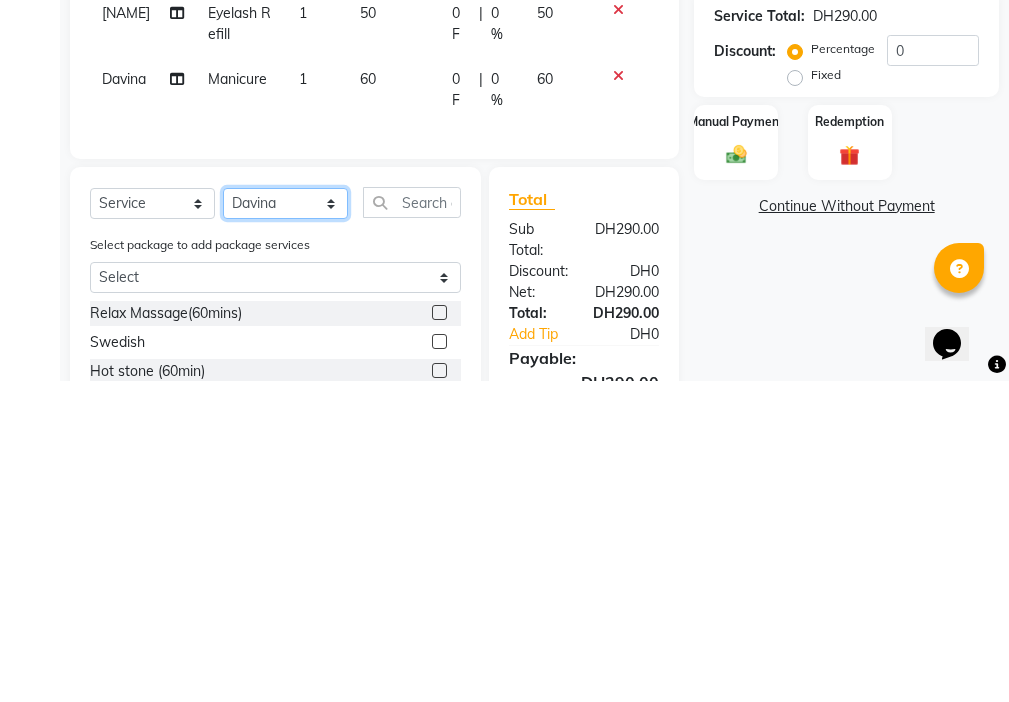 click on "Select Stylist [NAME] [NAME] [NAME] [NAME] [NAME] [NAME] [NAME]" 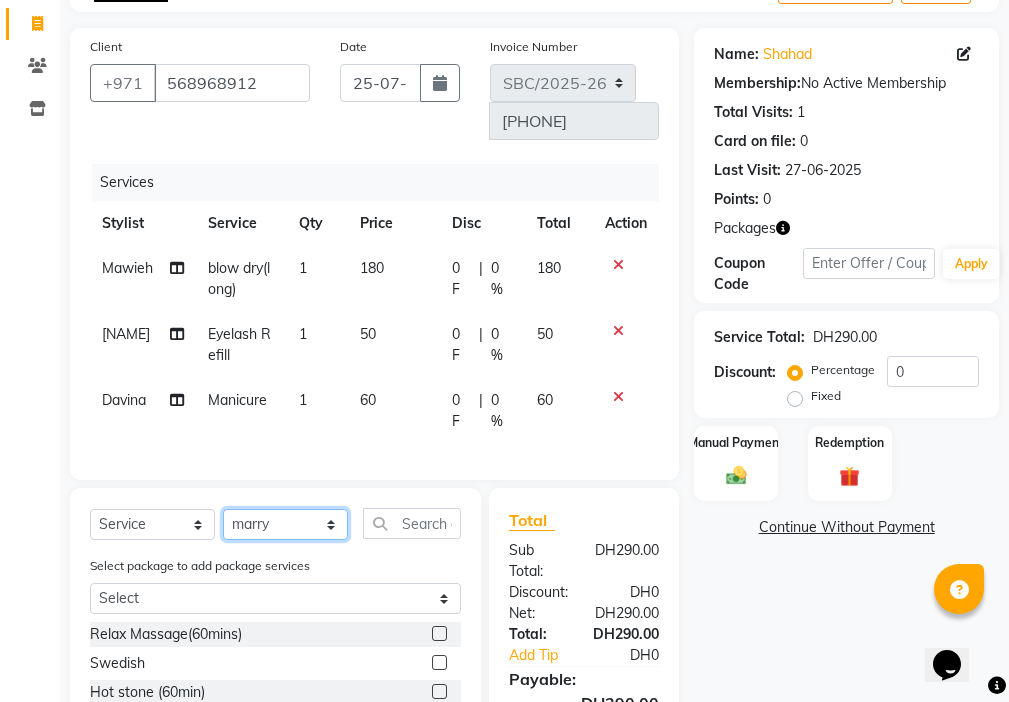click on "Select Stylist [NAME] [NAME] [NAME] [NAME] [NAME] [NAME] [NAME]" 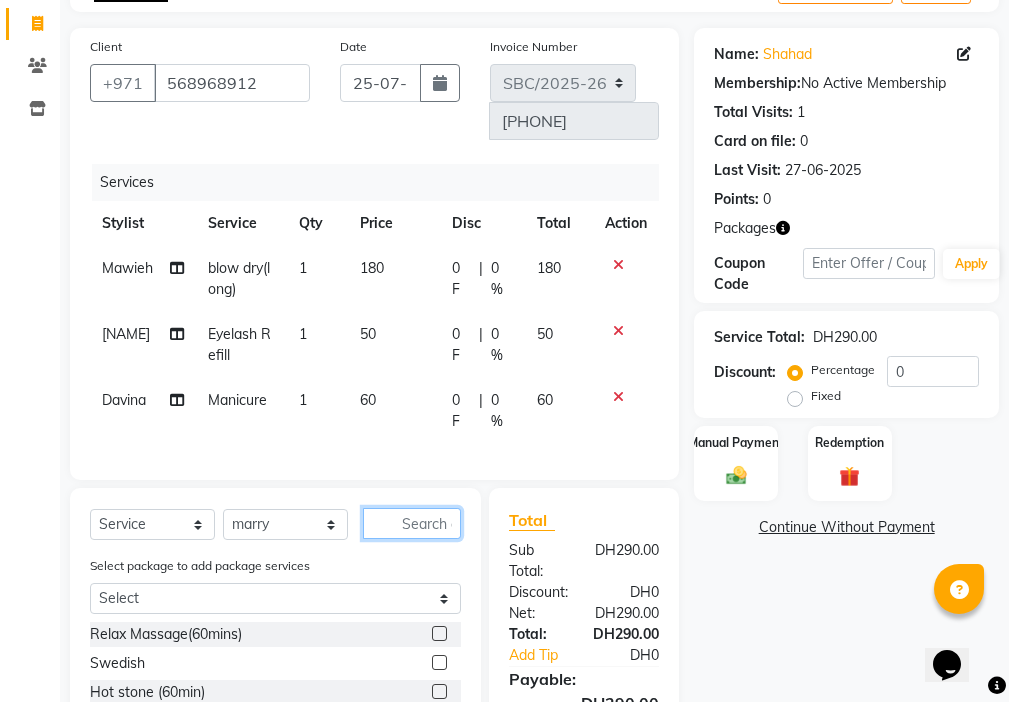click 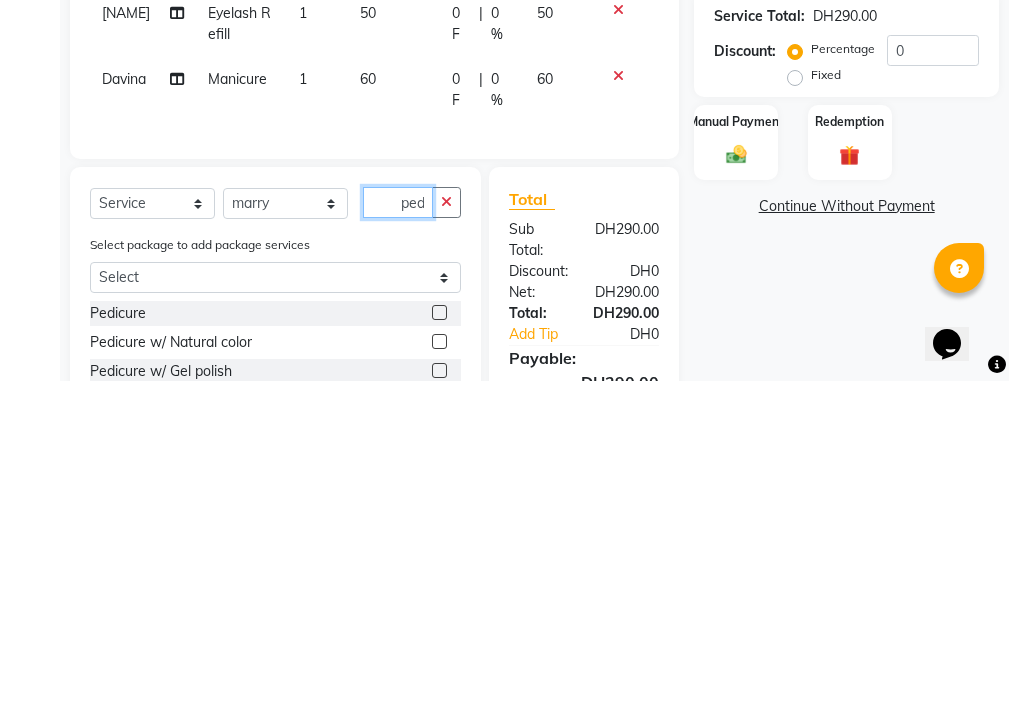 scroll, scrollTop: 0, scrollLeft: 4, axis: horizontal 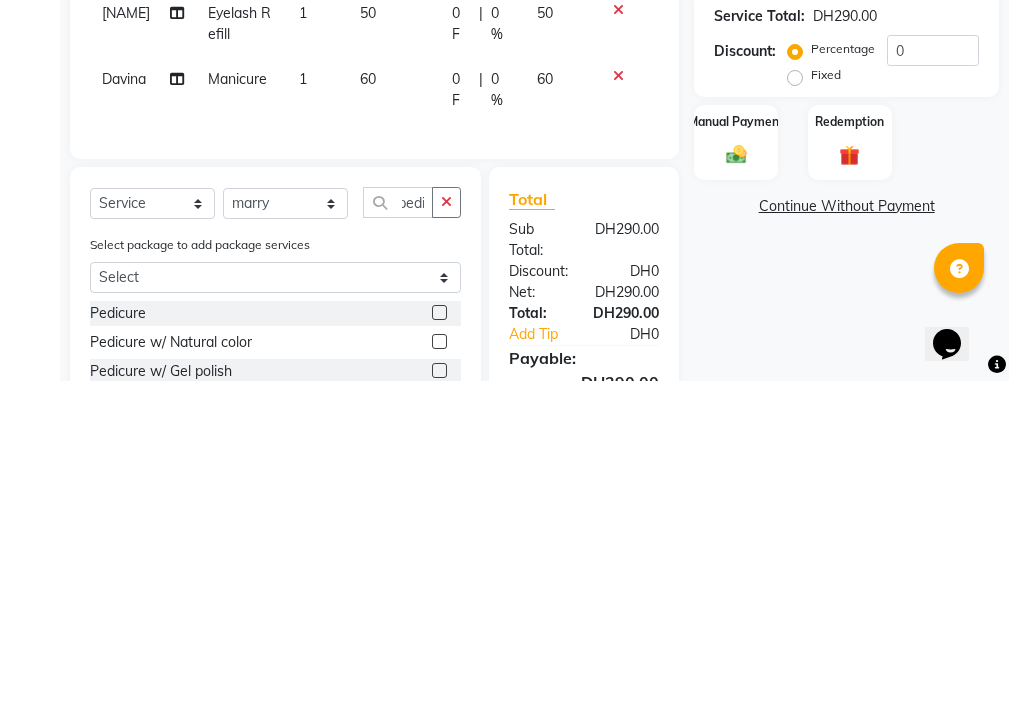 click 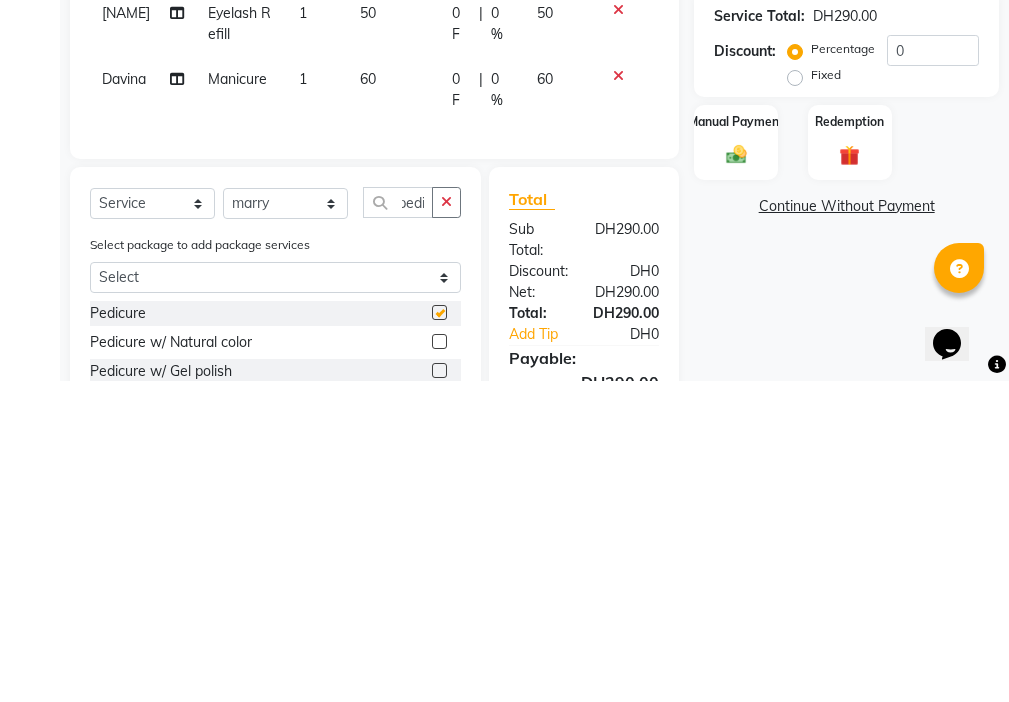 scroll, scrollTop: 0, scrollLeft: 0, axis: both 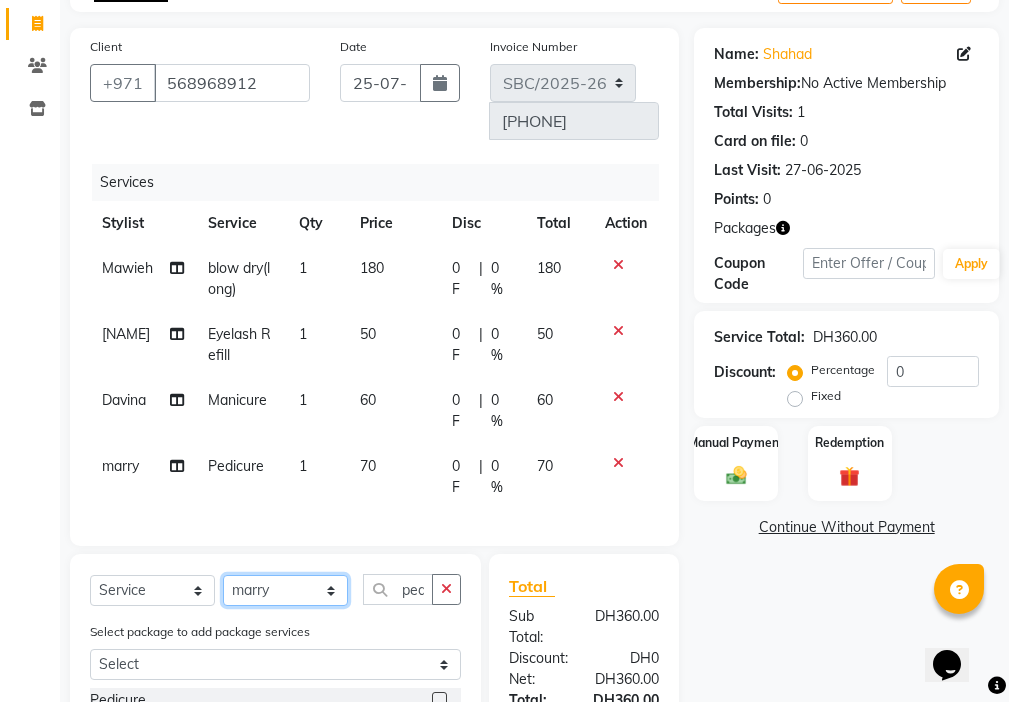 click on "Select Stylist [NAME] [NAME] [NAME] [NAME] [NAME] [NAME] [NAME]" 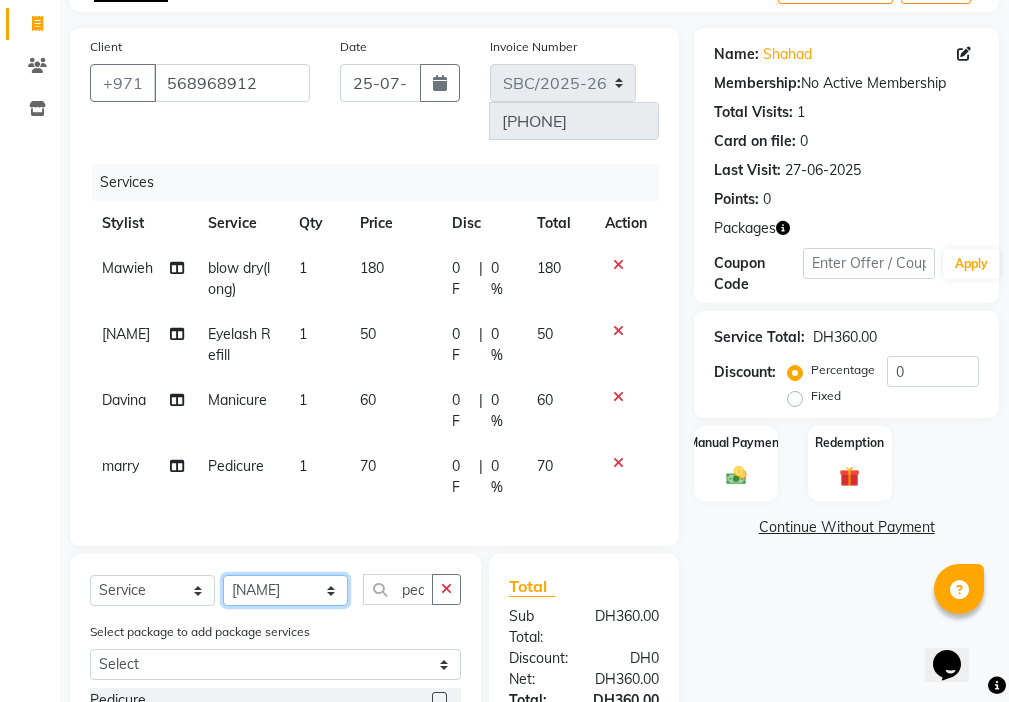 click on "Select Stylist [NAME] [NAME] [NAME] [NAME] [NAME] [NAME] [NAME]" 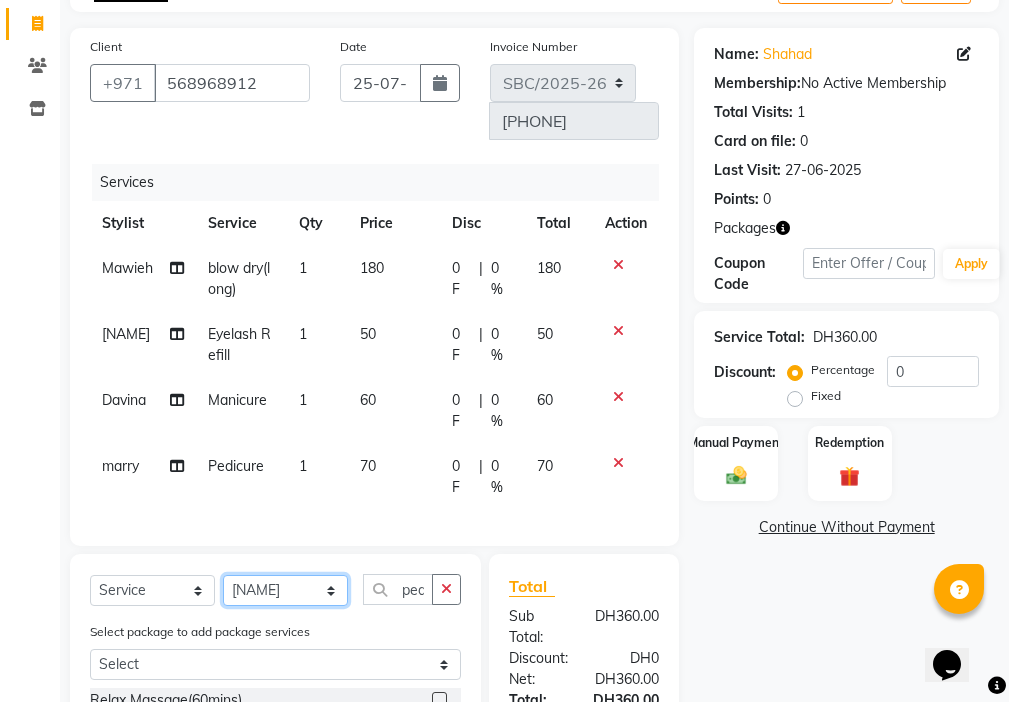 click on "Select Stylist [NAME] [NAME] [NAME] [NAME] [NAME] [NAME] [NAME]" 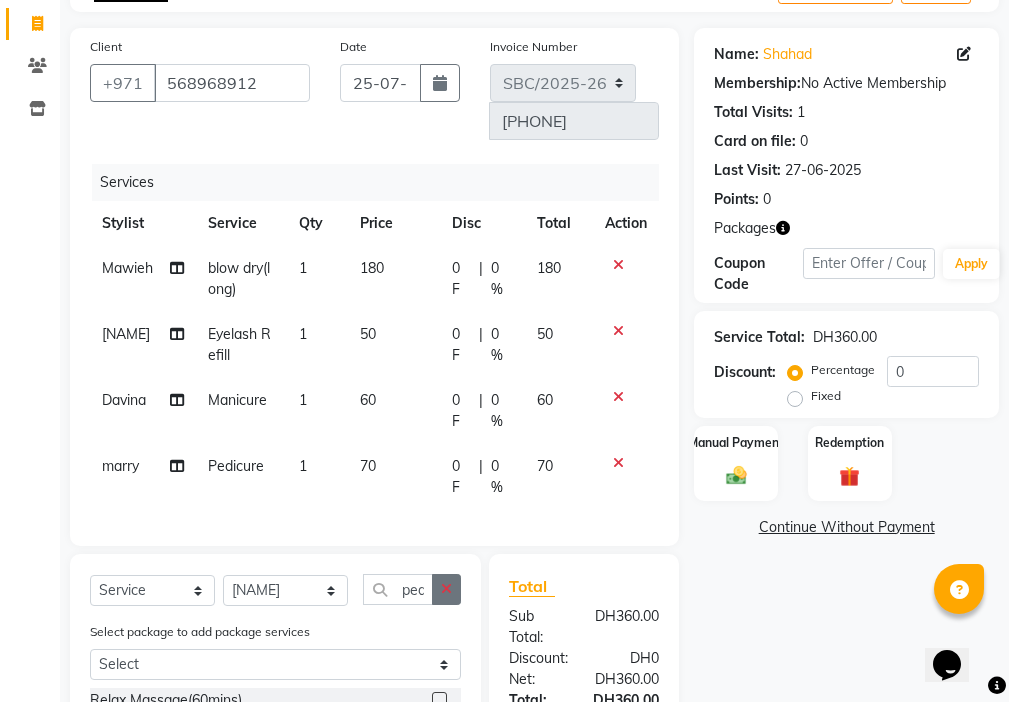 click 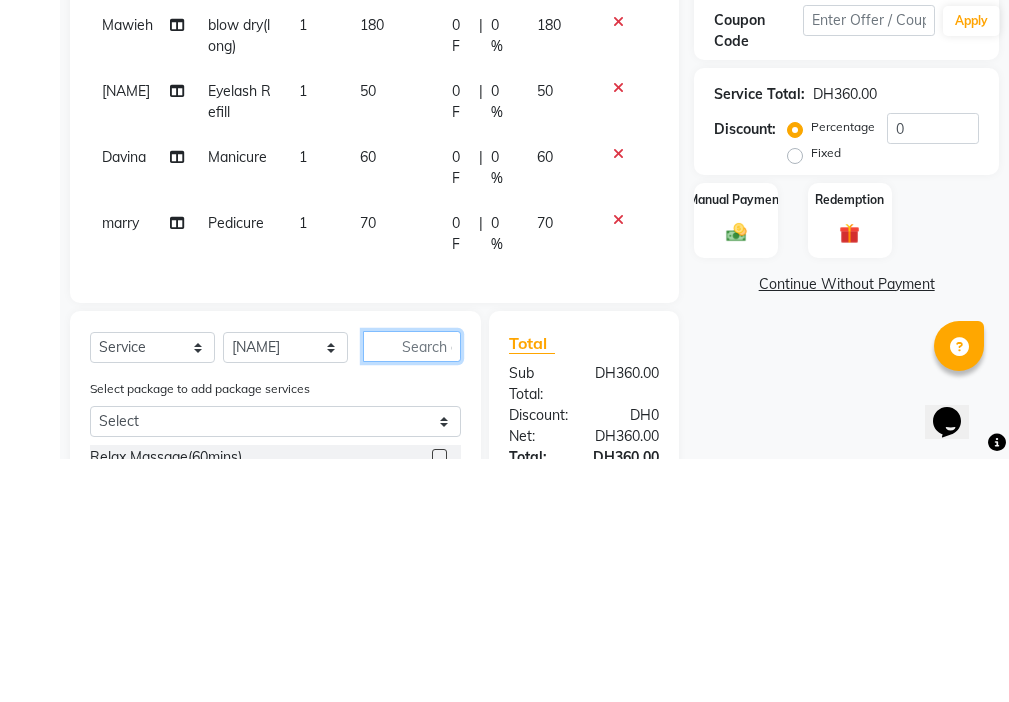 scroll, scrollTop: 193, scrollLeft: 0, axis: vertical 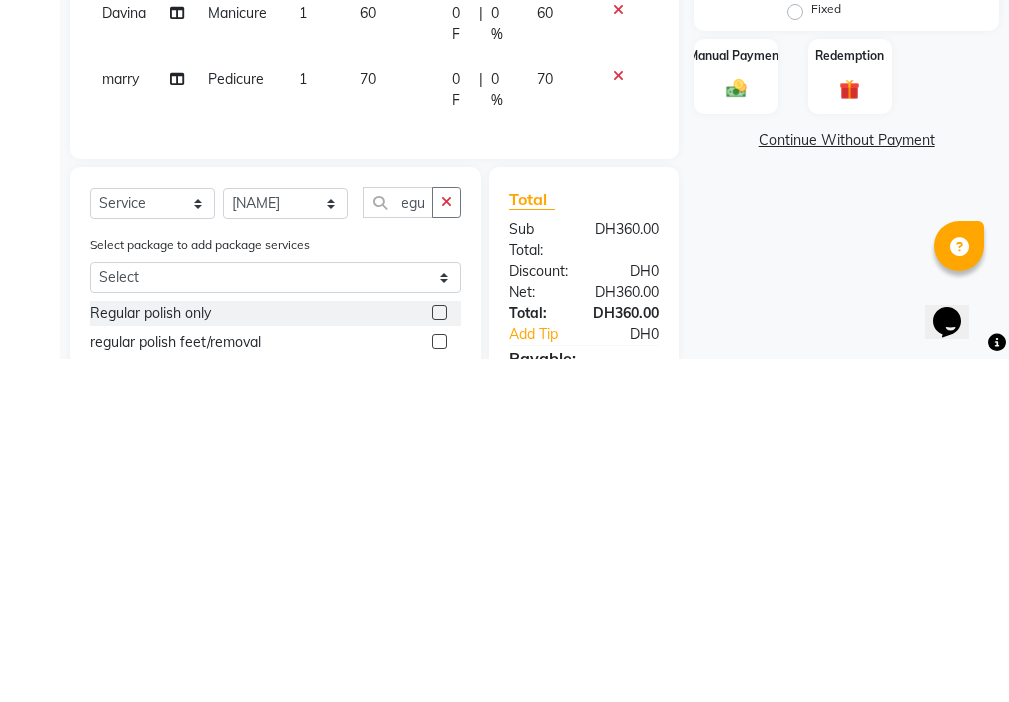 click 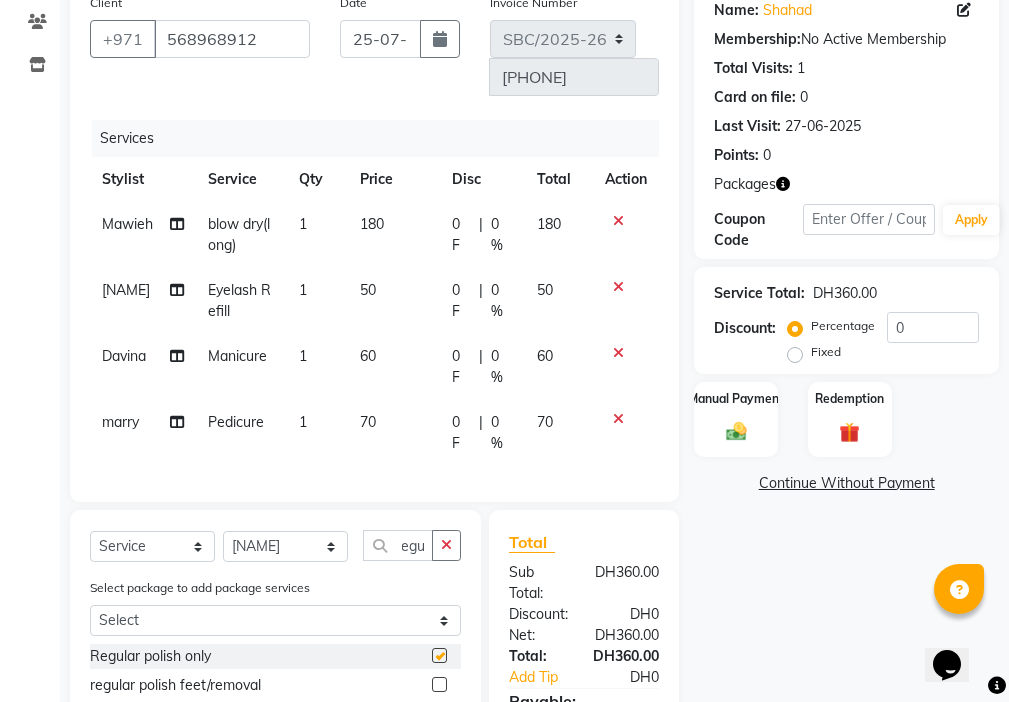 scroll, scrollTop: 0, scrollLeft: 0, axis: both 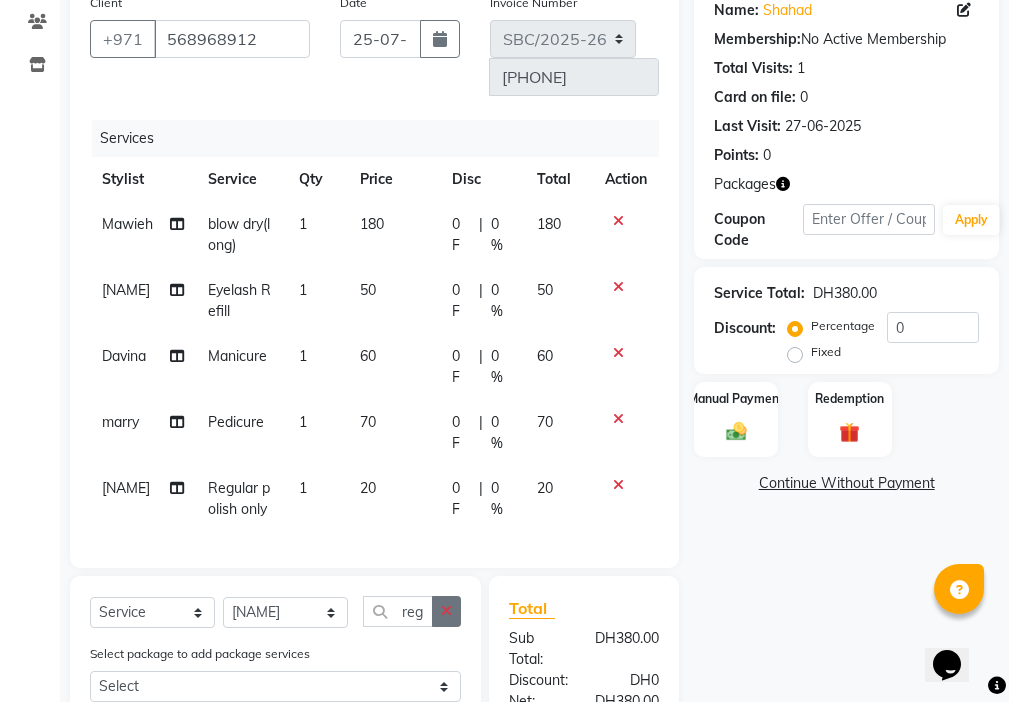click 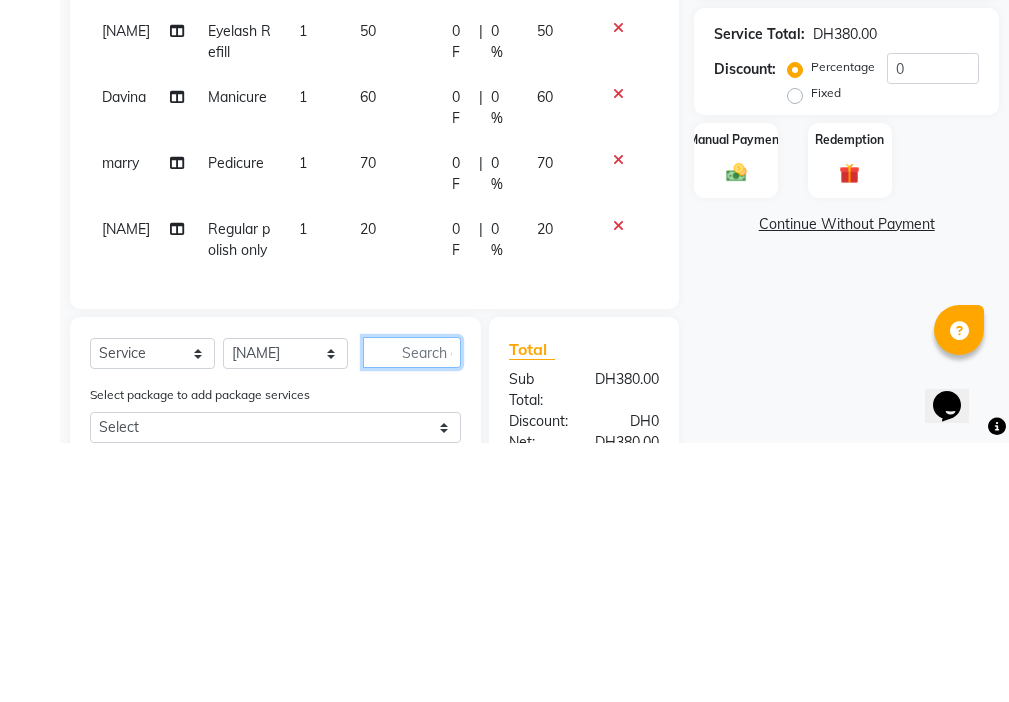 scroll, scrollTop: 259, scrollLeft: 0, axis: vertical 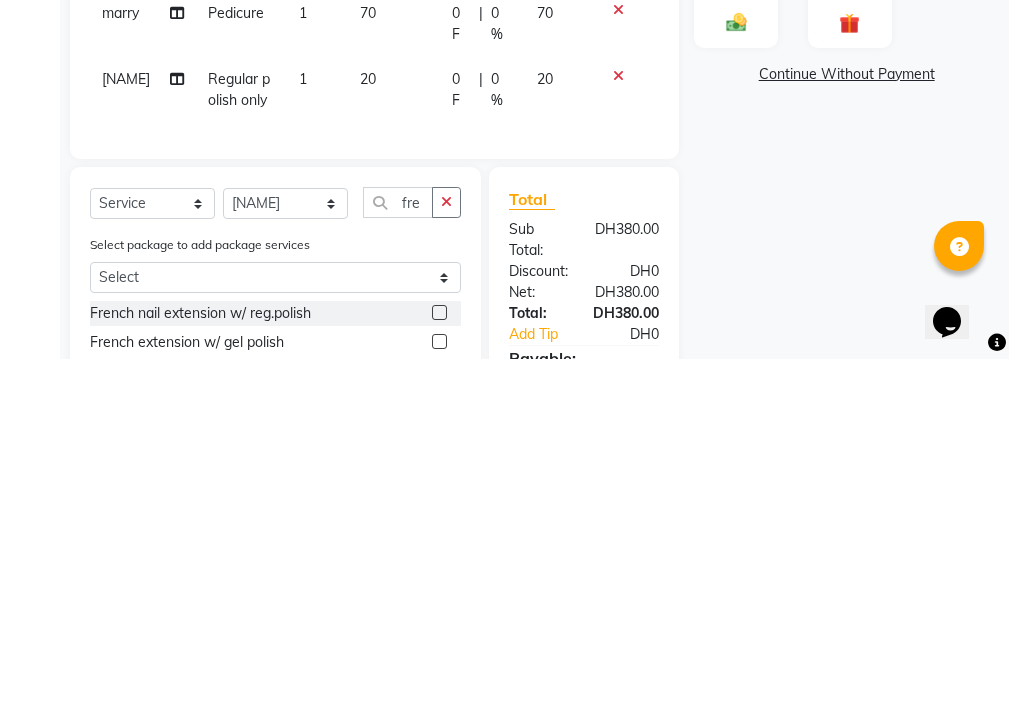 click 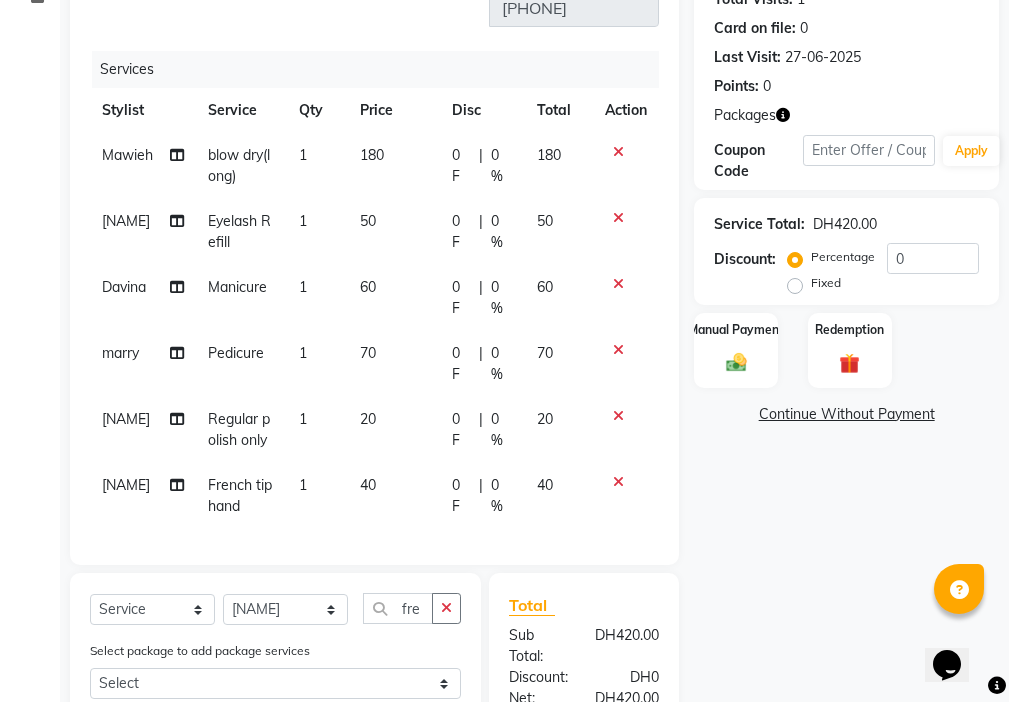 scroll, scrollTop: 286, scrollLeft: 0, axis: vertical 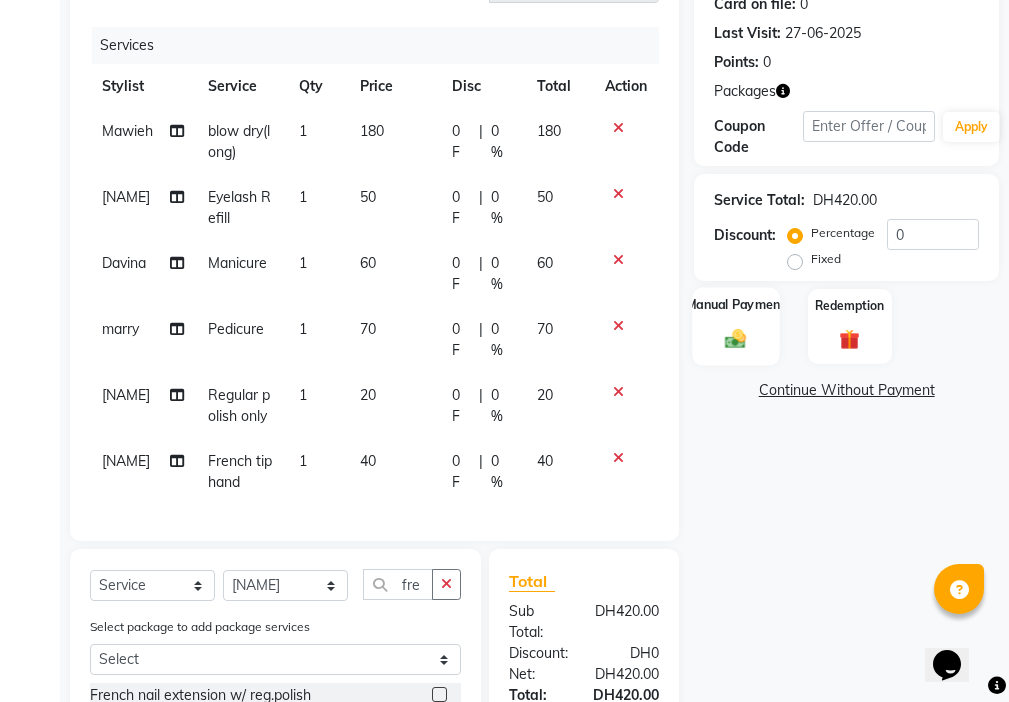 click 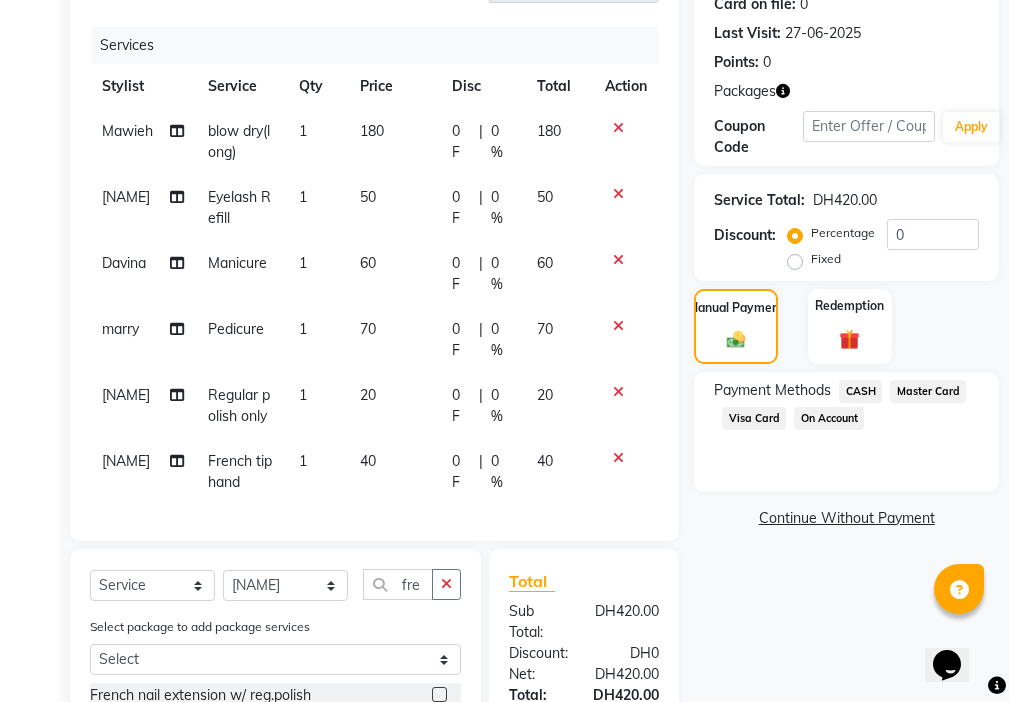 click on "Visa Card" 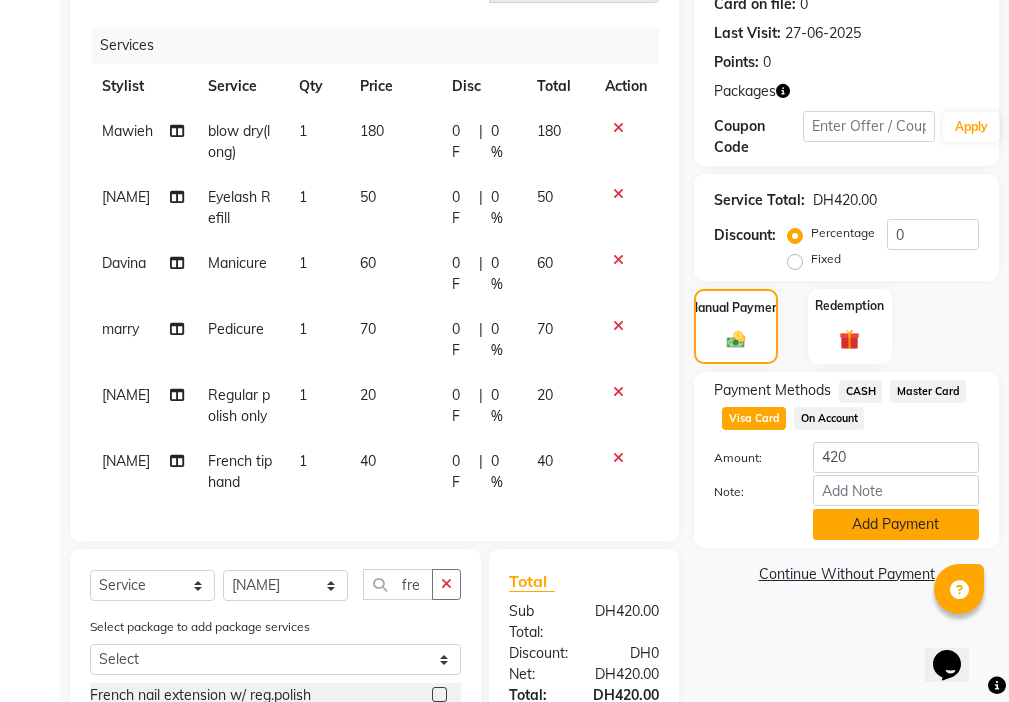 click on "Add Payment" 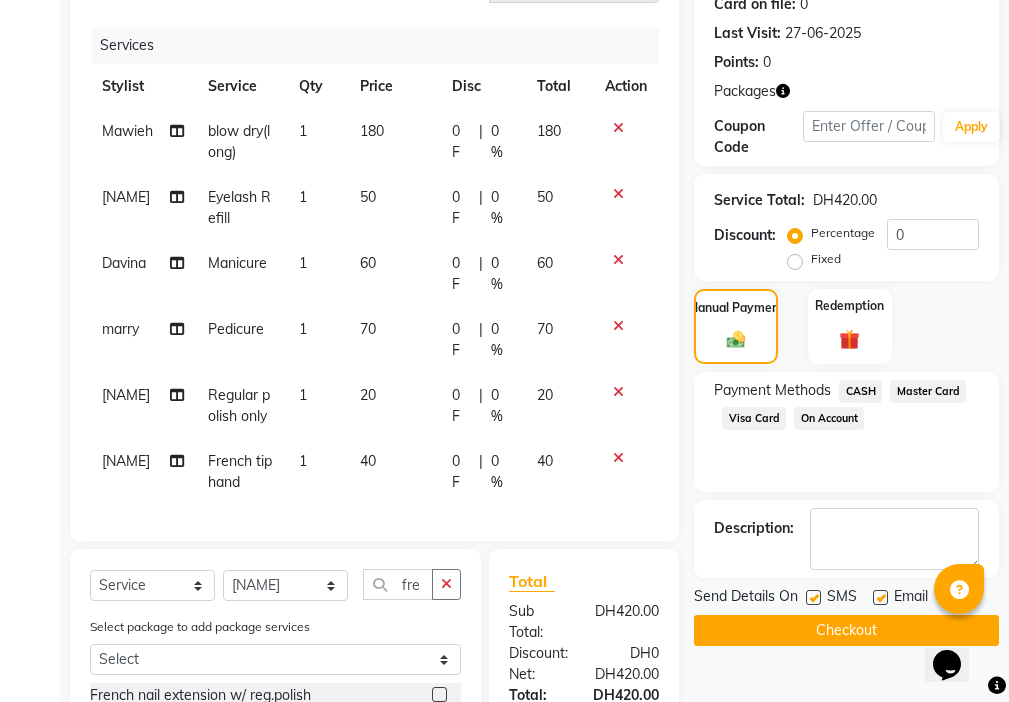 click on "Checkout" 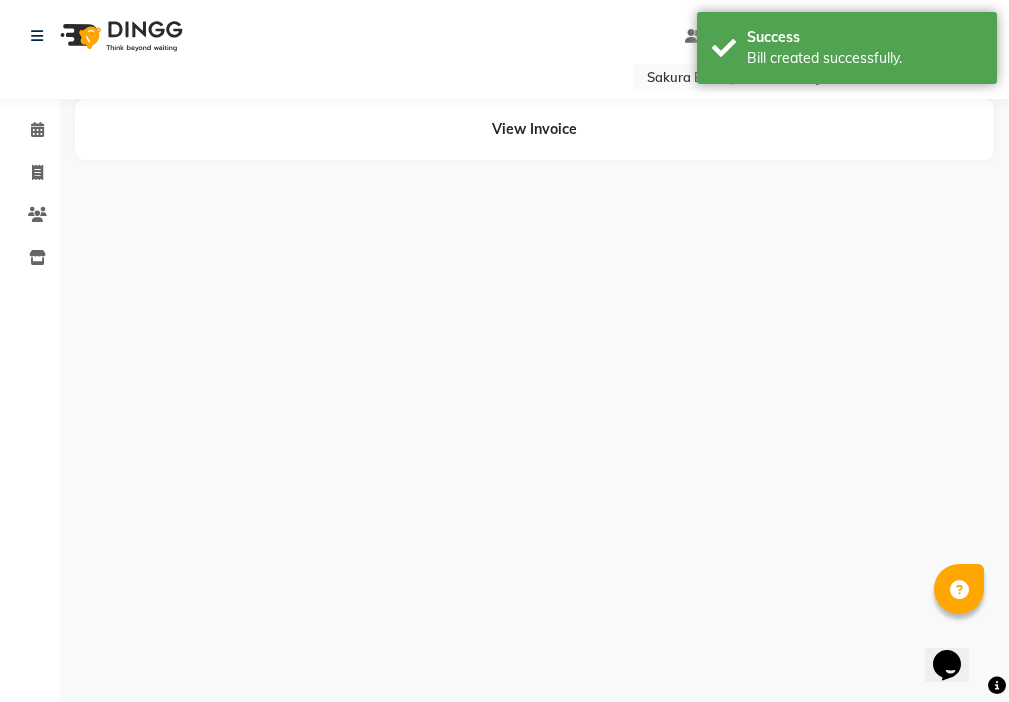 scroll, scrollTop: 0, scrollLeft: 0, axis: both 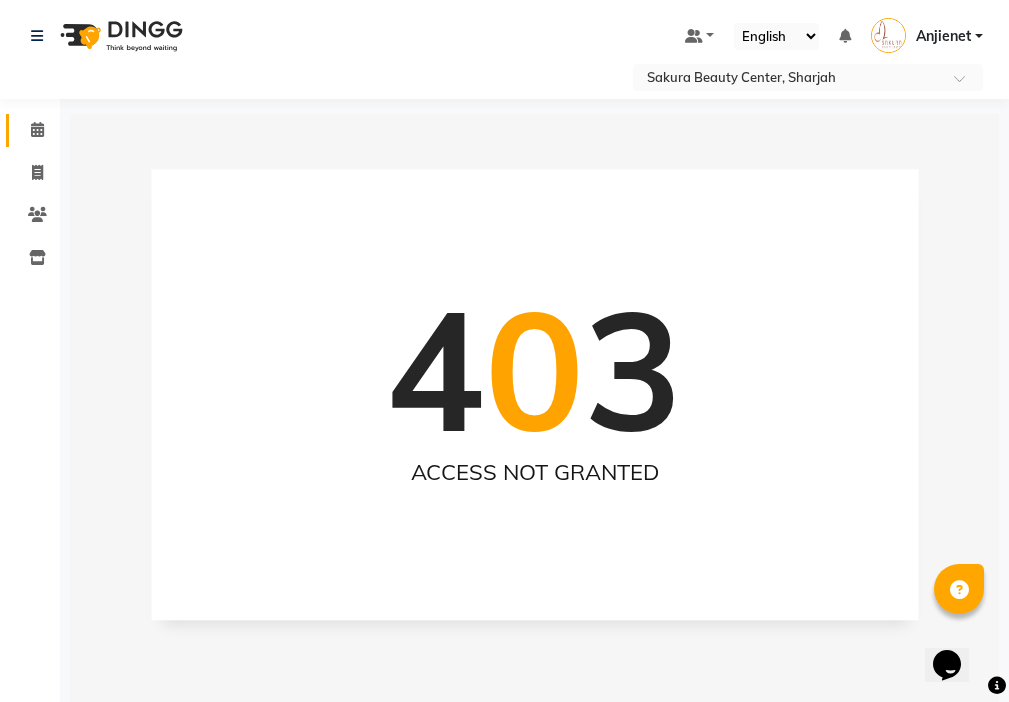 click 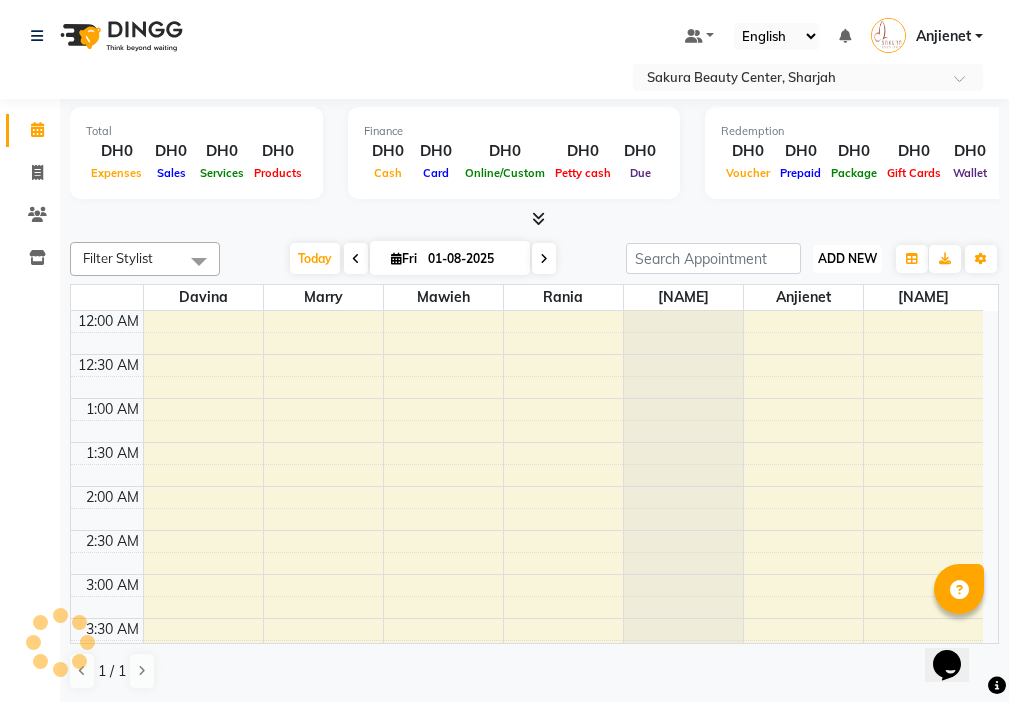 click on "ADD NEW" at bounding box center (847, 258) 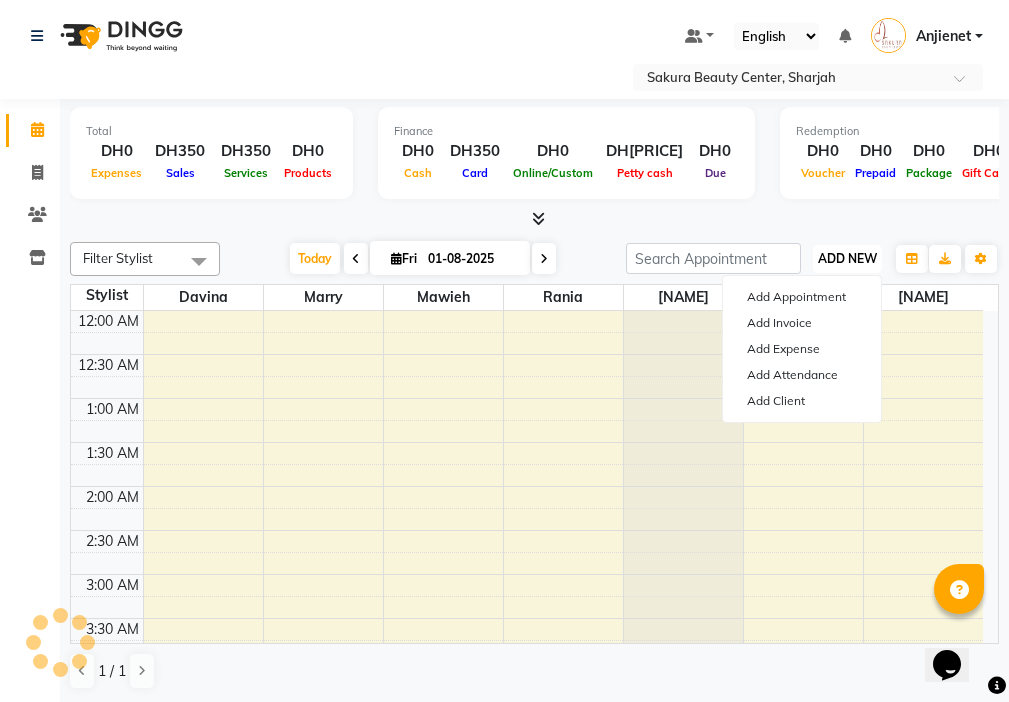 scroll, scrollTop: 529, scrollLeft: 0, axis: vertical 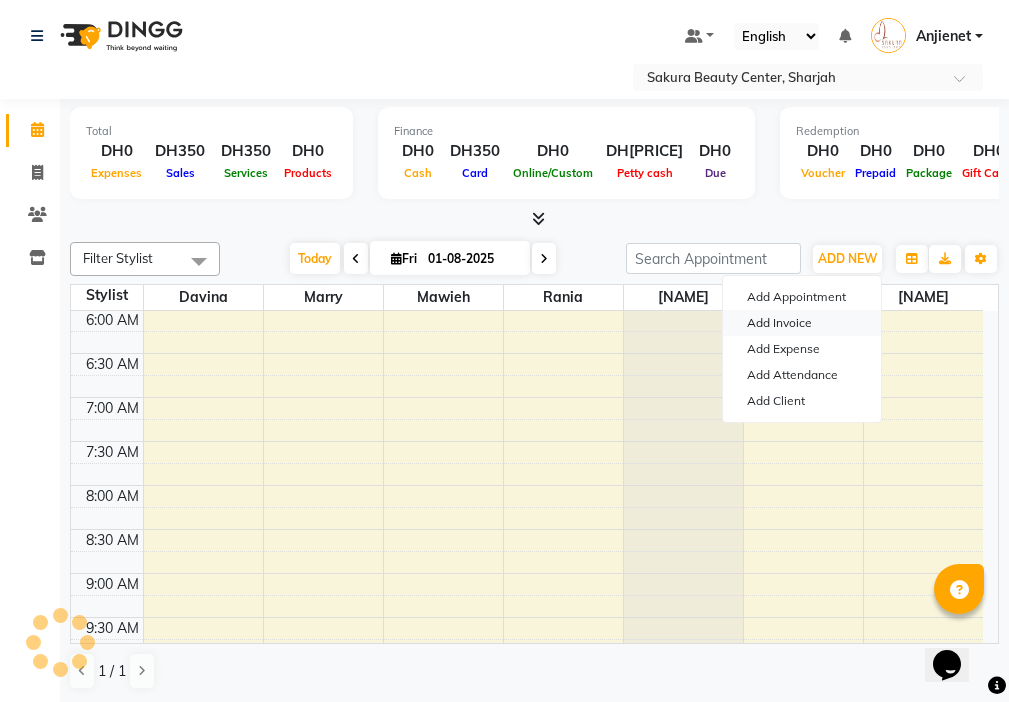 click on "Add Invoice" at bounding box center (802, 323) 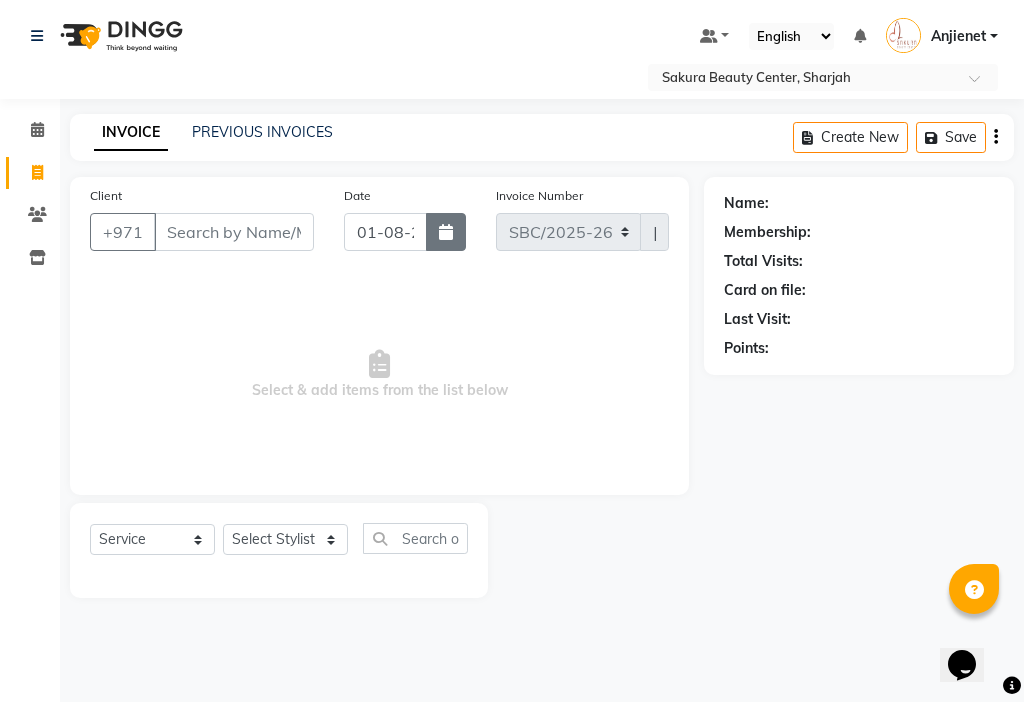 click 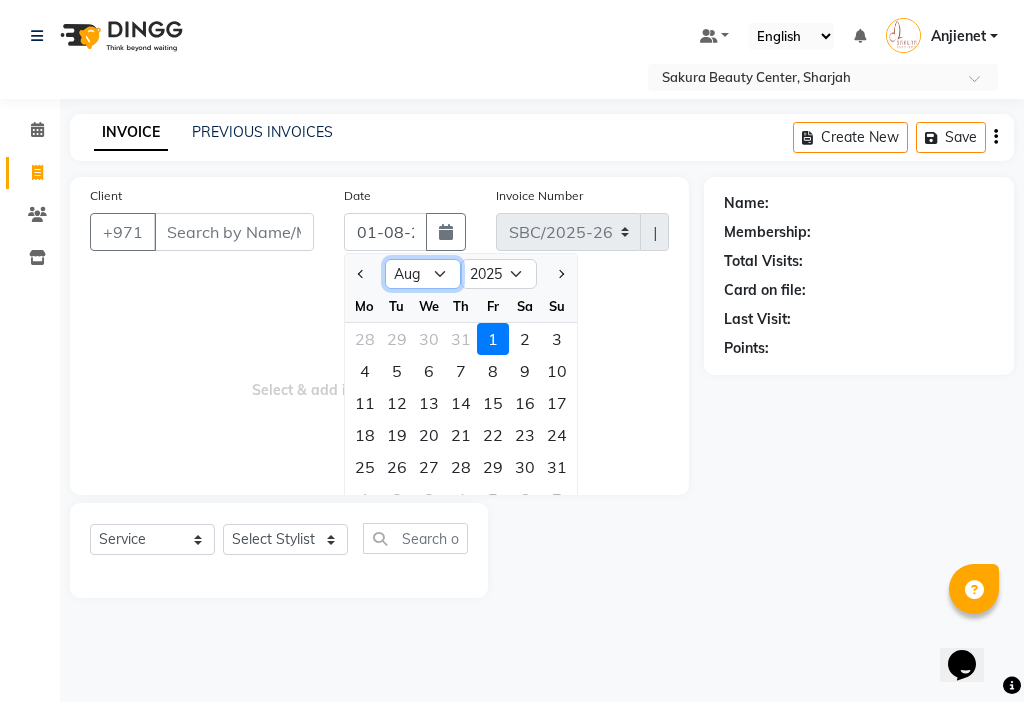 click on "Jan Feb Mar Apr May Jun Jul Aug Sep Oct Nov Dec" 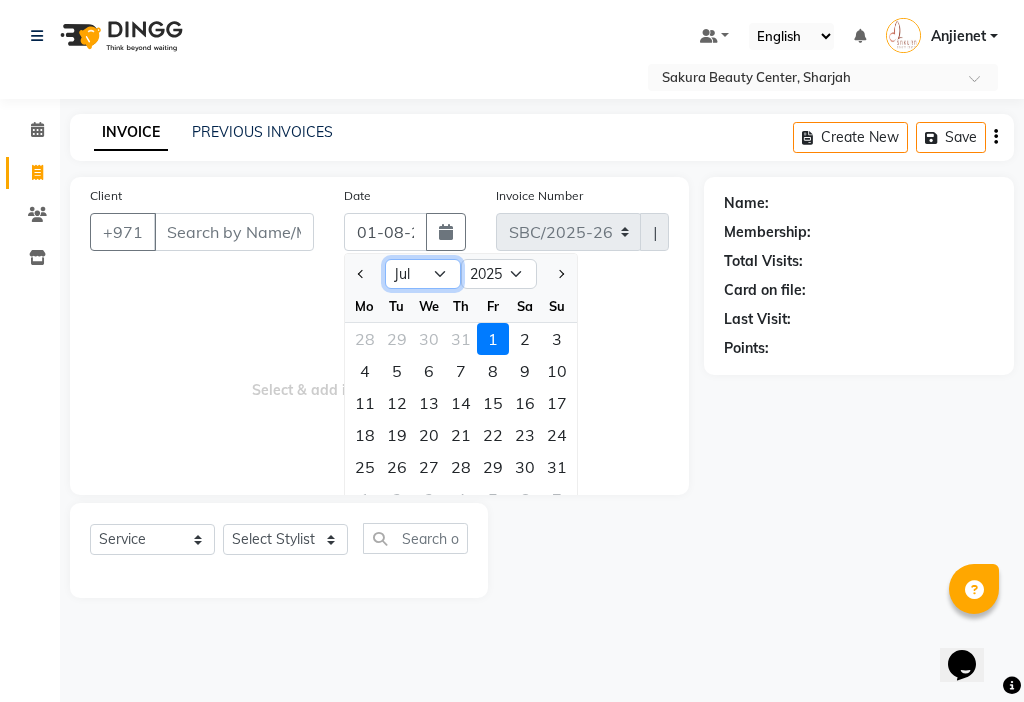 click on "Jan Feb Mar Apr May Jun Jul Aug Sep Oct Nov Dec" 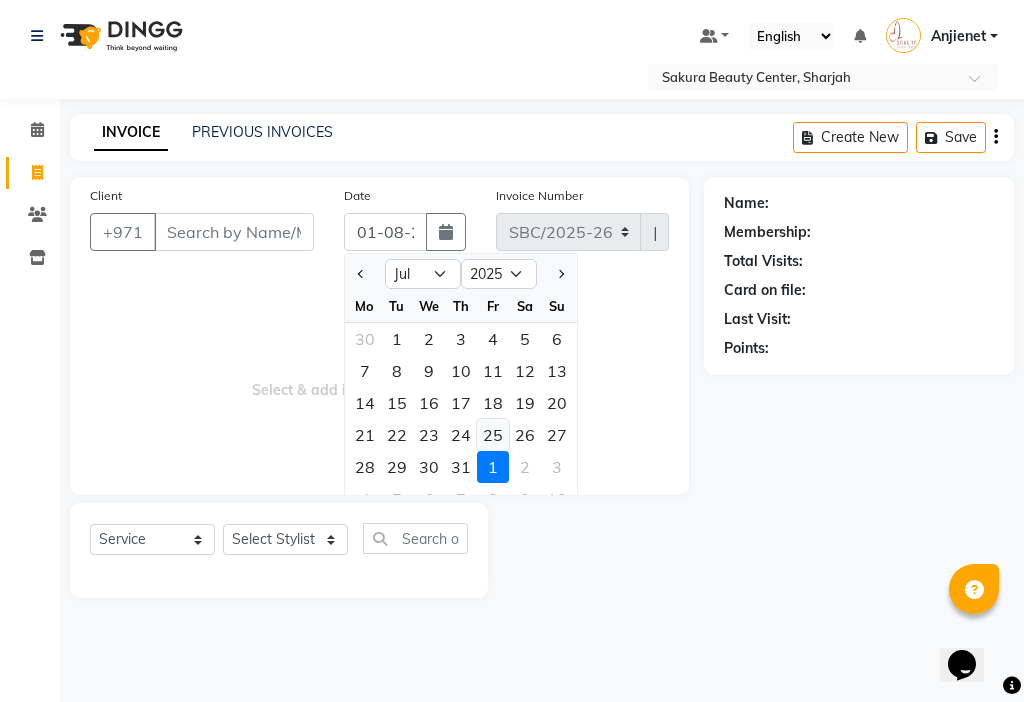click on "25" 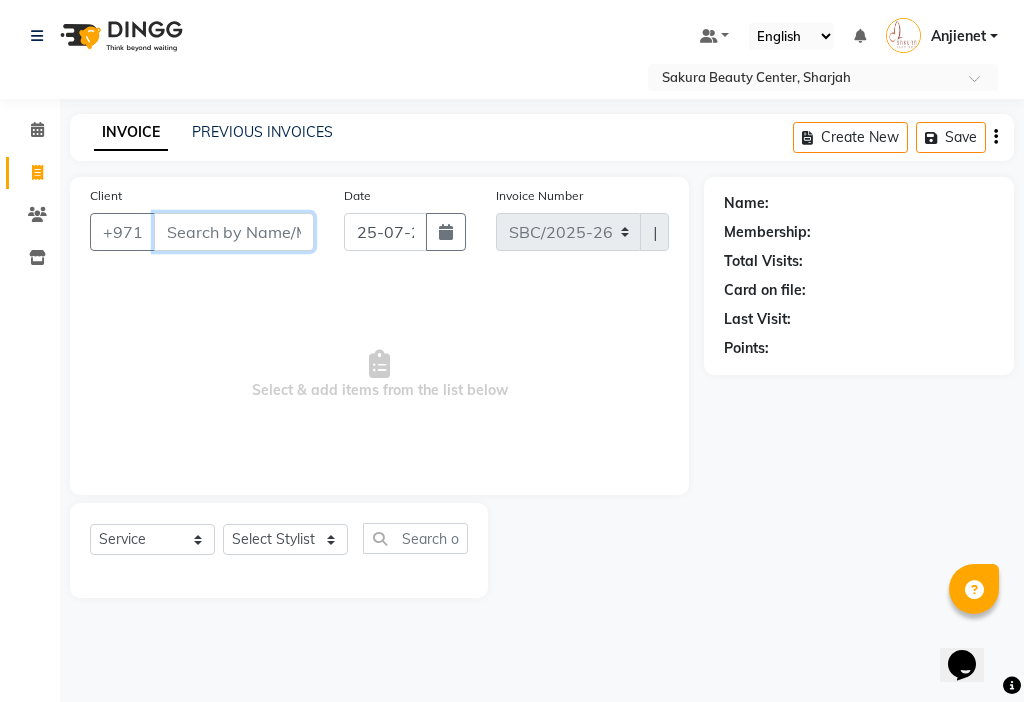 click on "Client" at bounding box center (234, 232) 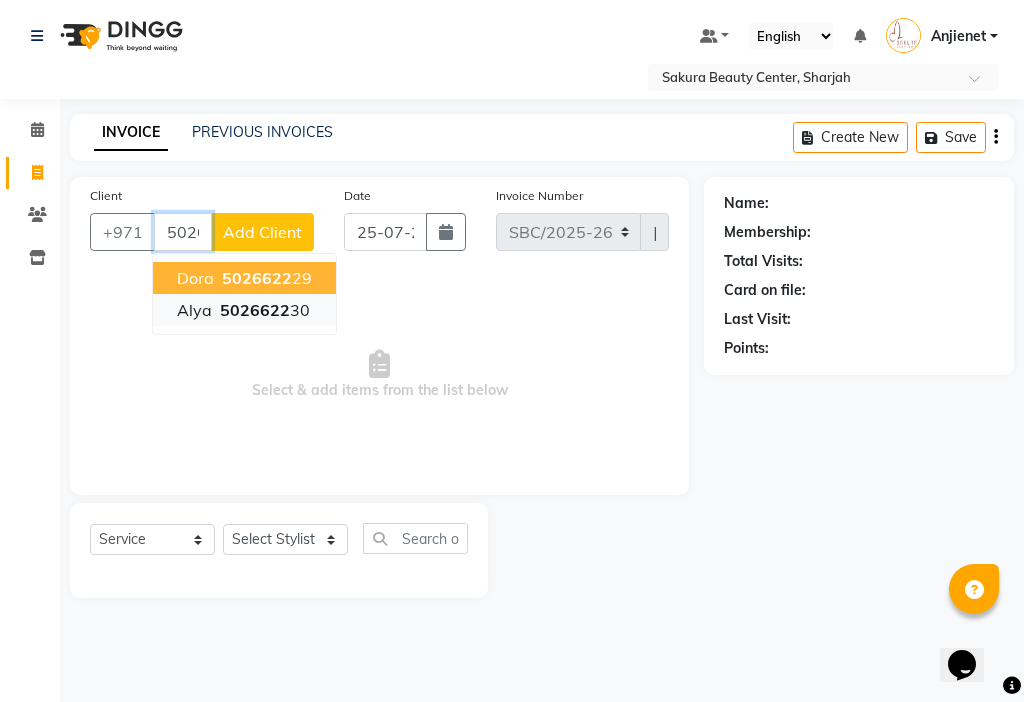 click on "5026622" at bounding box center [255, 310] 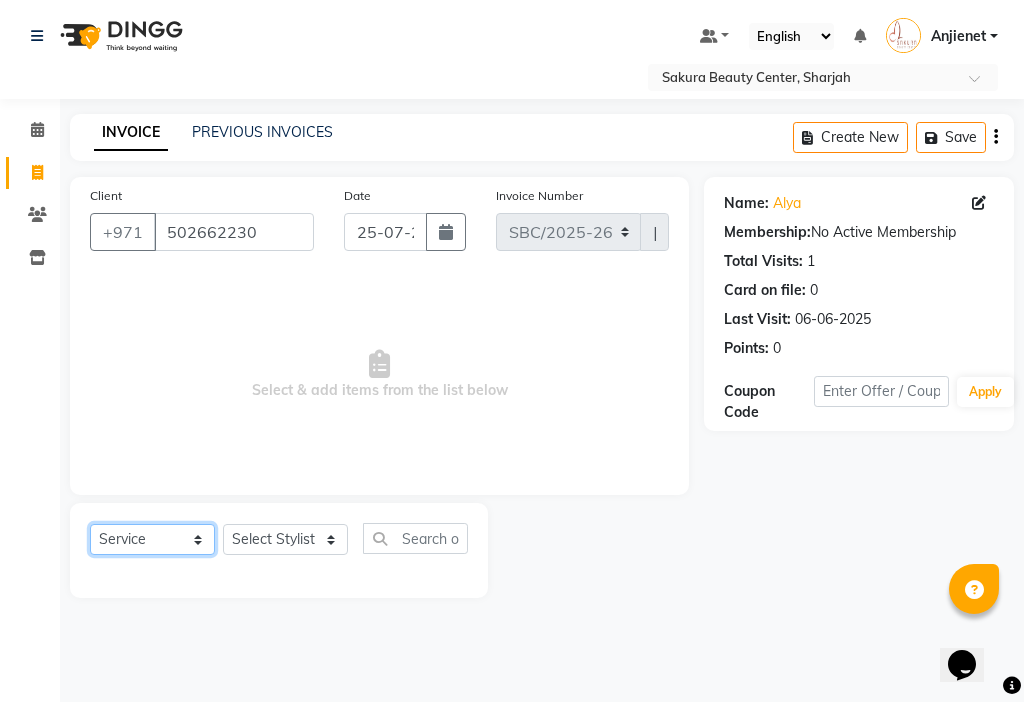 click on "Select  Service  Product  Membership  Package Voucher Prepaid Gift Card" 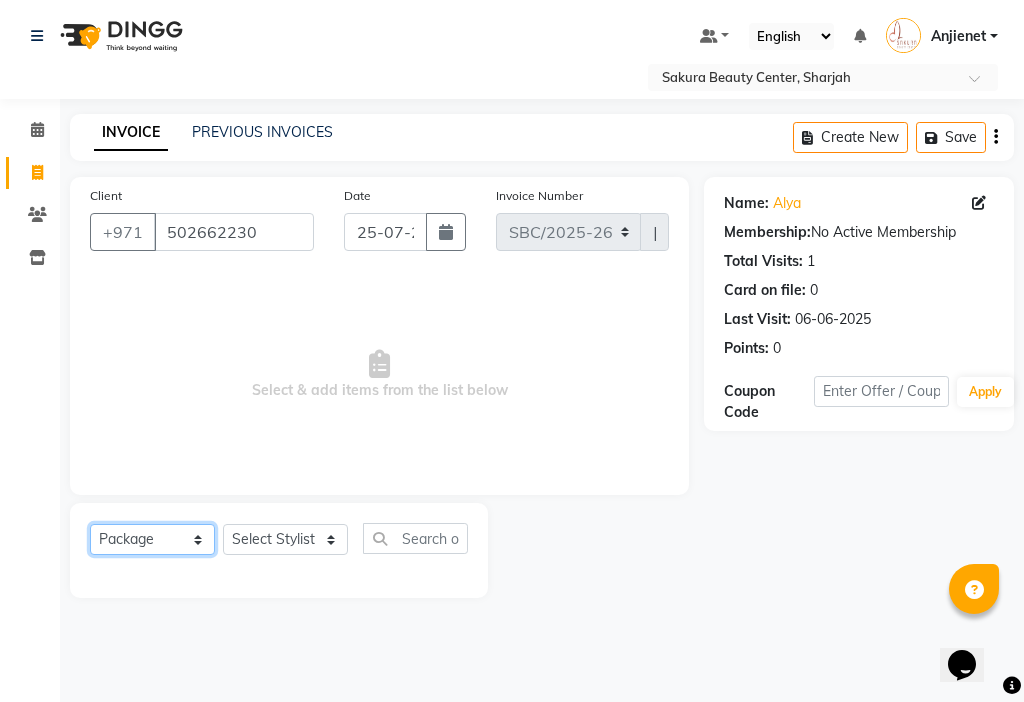 click on "Select  Service  Product  Membership  Package Voucher Prepaid Gift Card" 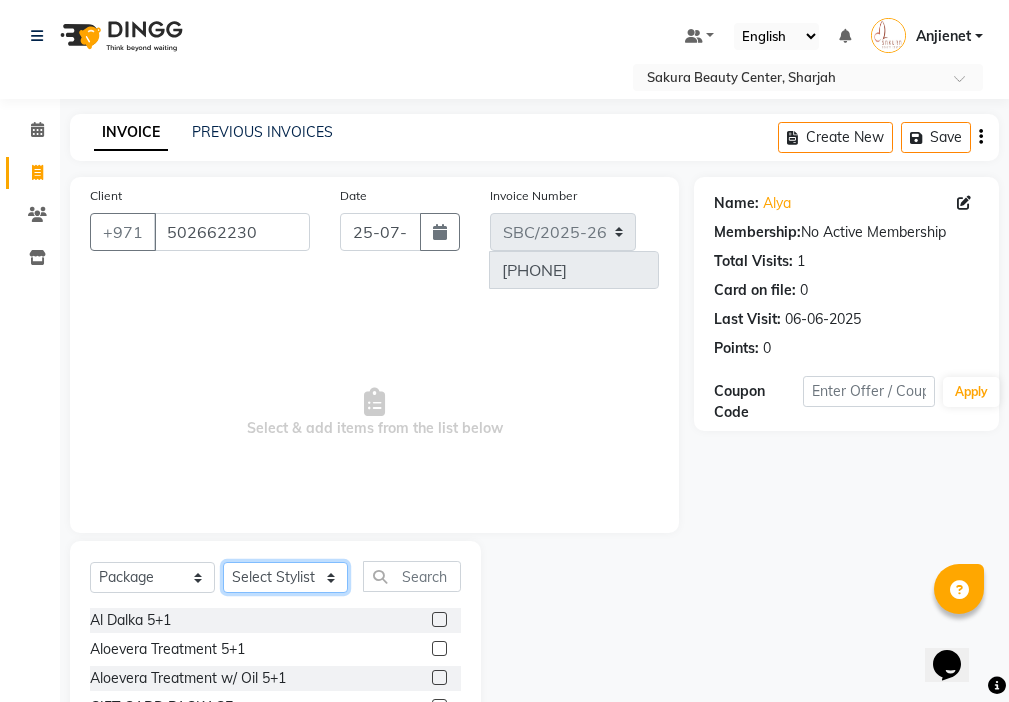 click on "Select Stylist [NAME] [NAME] [NAME] [NAME] [NAME] [NAME] [NAME]" 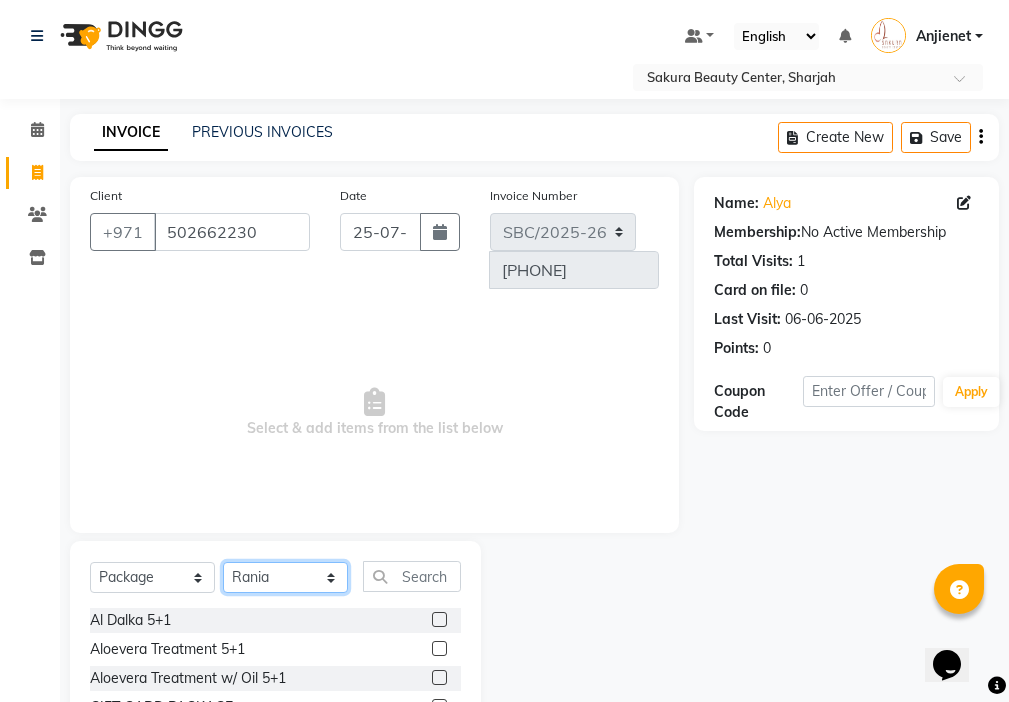 click on "Select Stylist [NAME] [NAME] [NAME] [NAME] [NAME] [NAME] [NAME]" 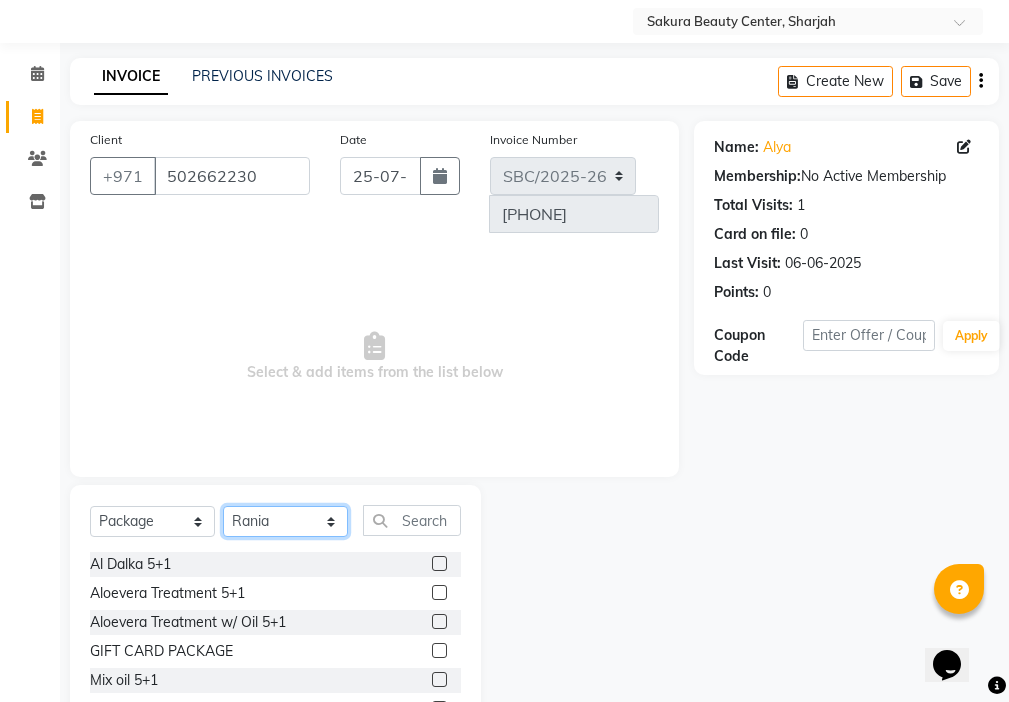 scroll, scrollTop: 100, scrollLeft: 0, axis: vertical 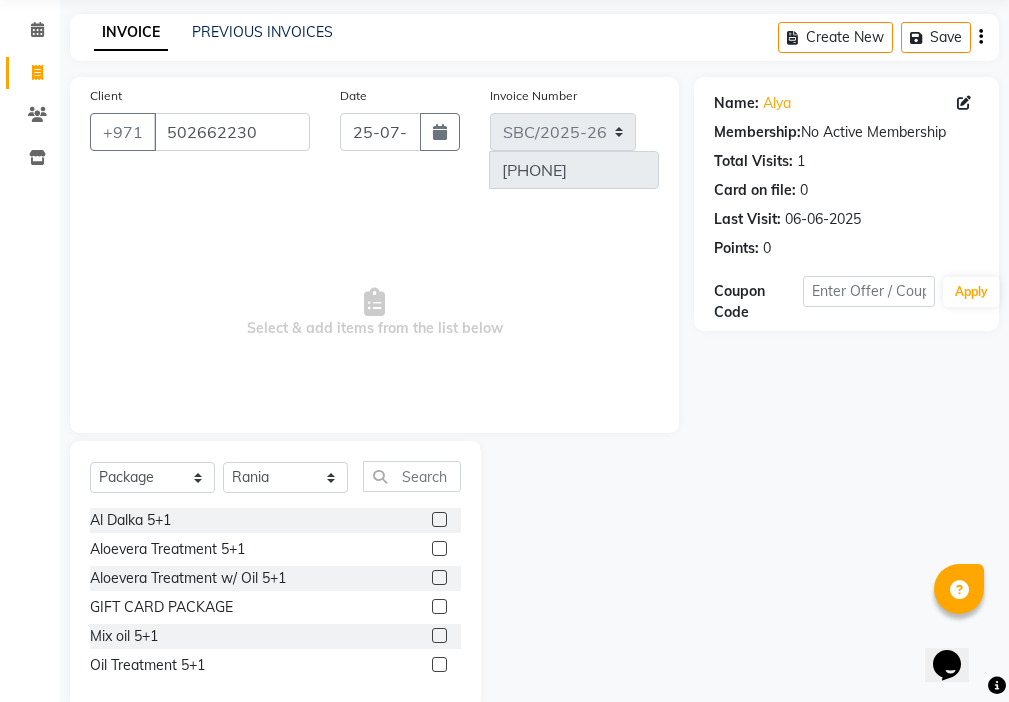 click 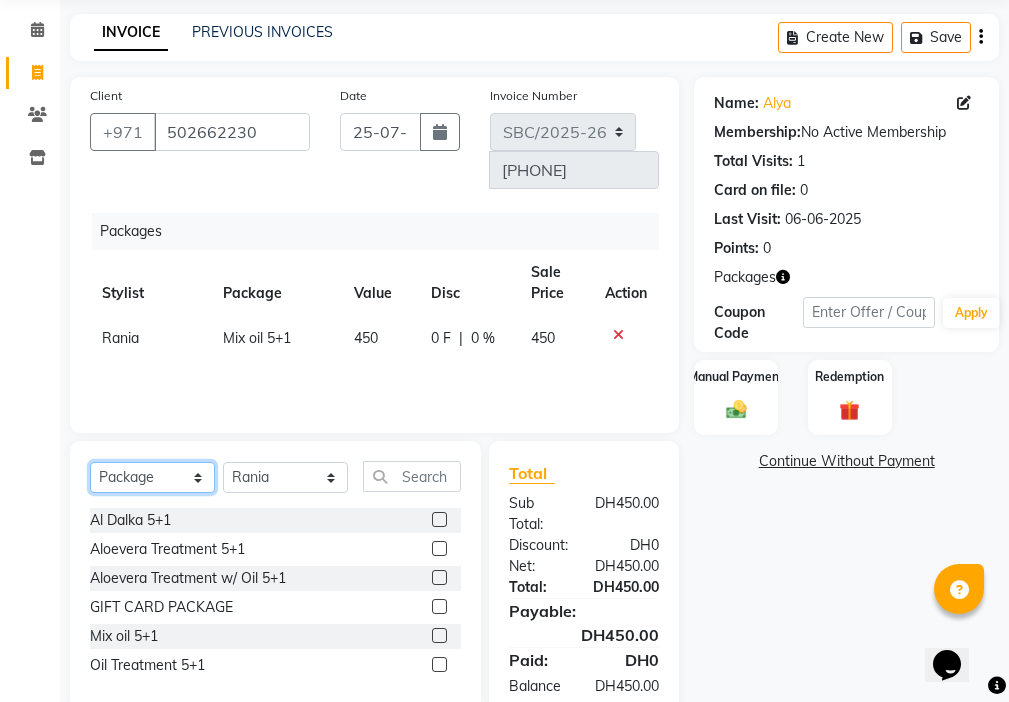 click on "Select  Service  Product  Membership  Package Voucher Prepaid Gift Card" 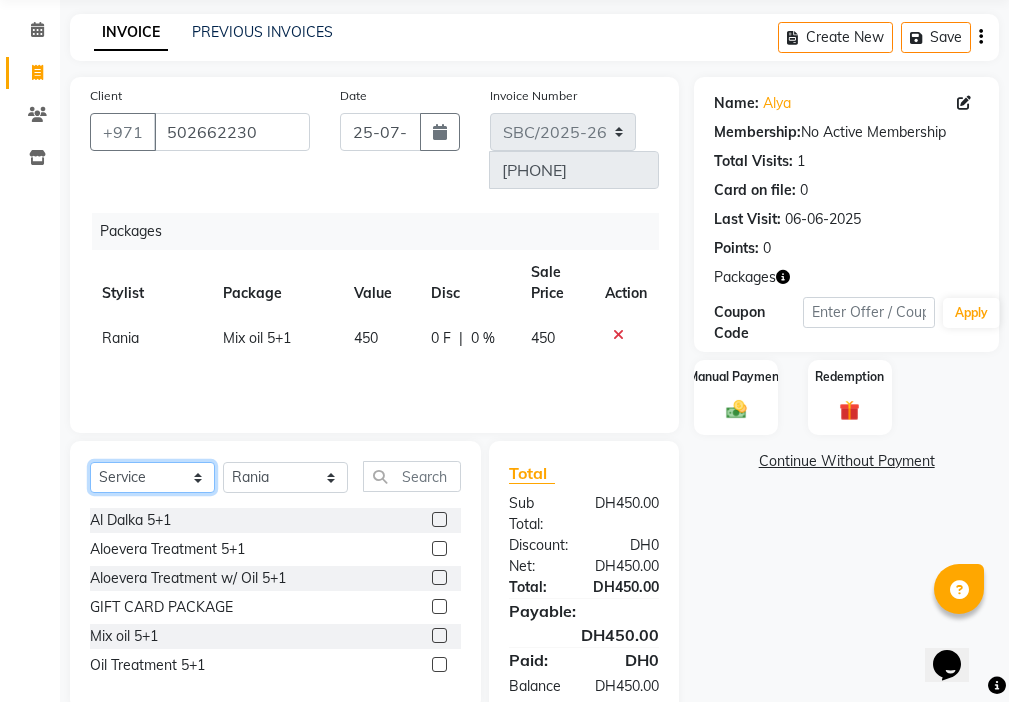 click on "Select  Service  Product  Membership  Package Voucher Prepaid Gift Card" 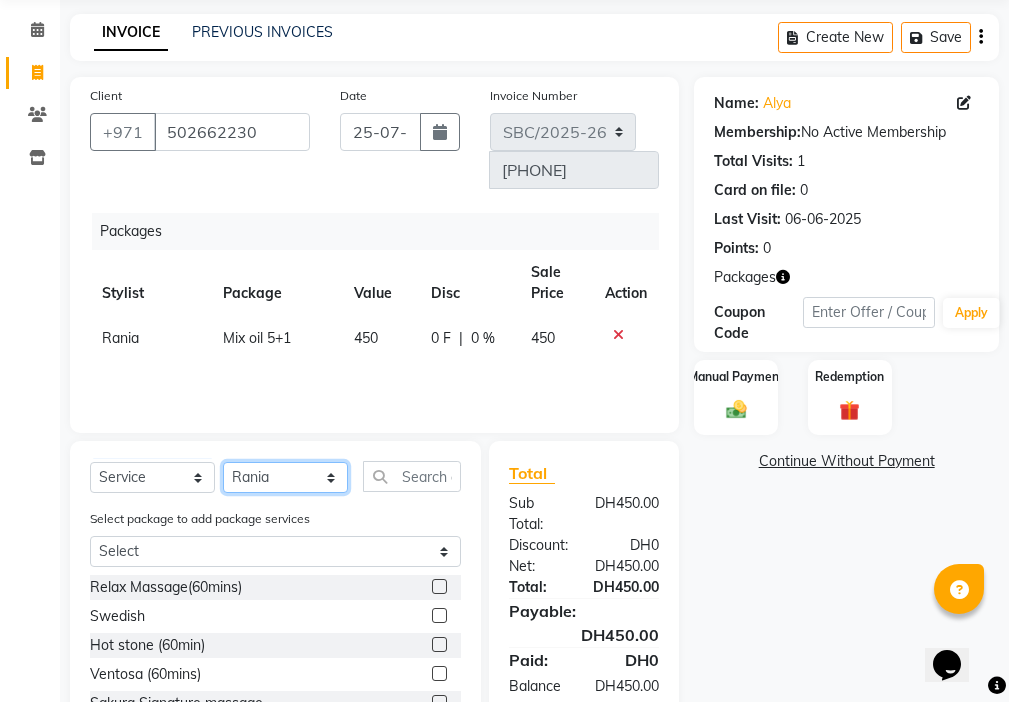 click on "Select Stylist [NAME] [NAME] [NAME] [NAME] [NAME] [NAME] [NAME]" 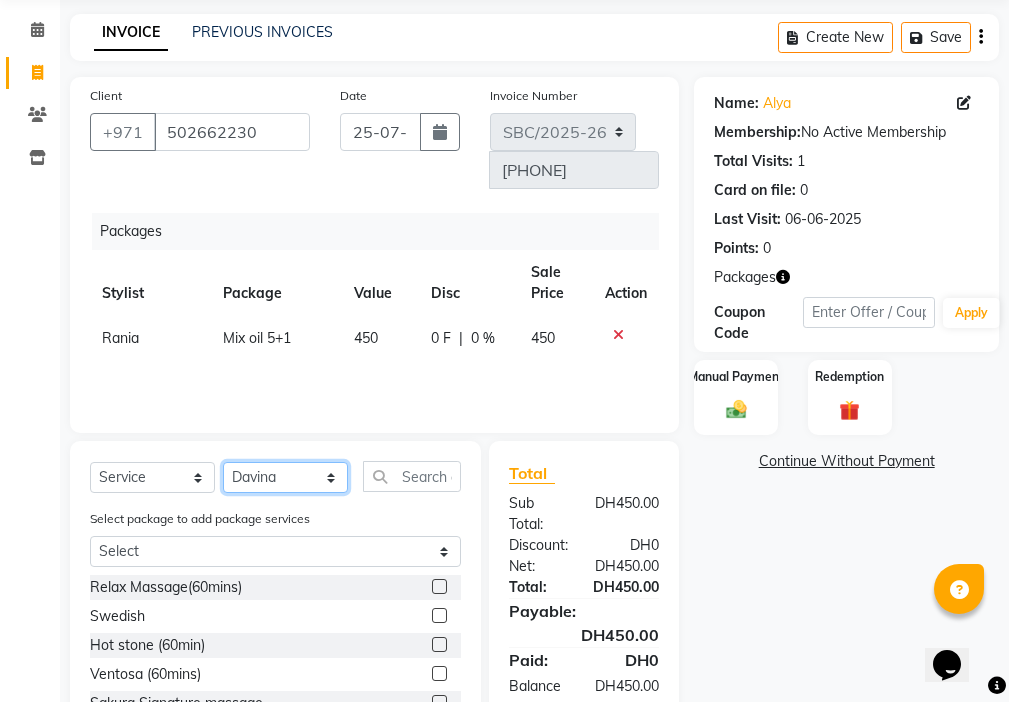 click on "Select Stylist [NAME] [NAME] [NAME] [NAME] [NAME] [NAME] [NAME]" 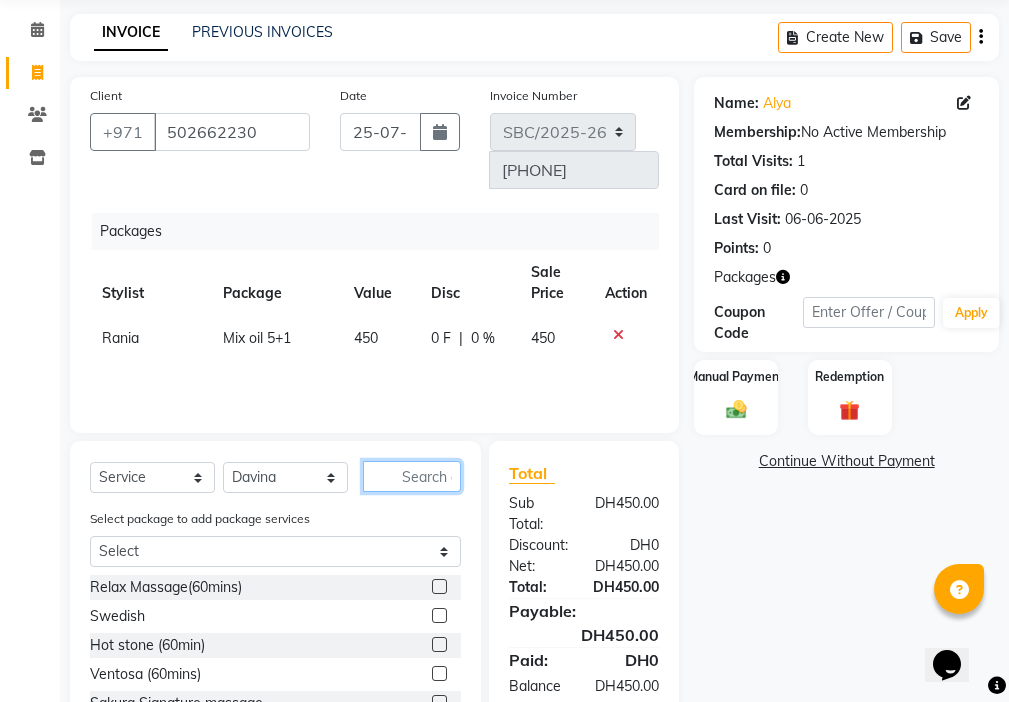 click 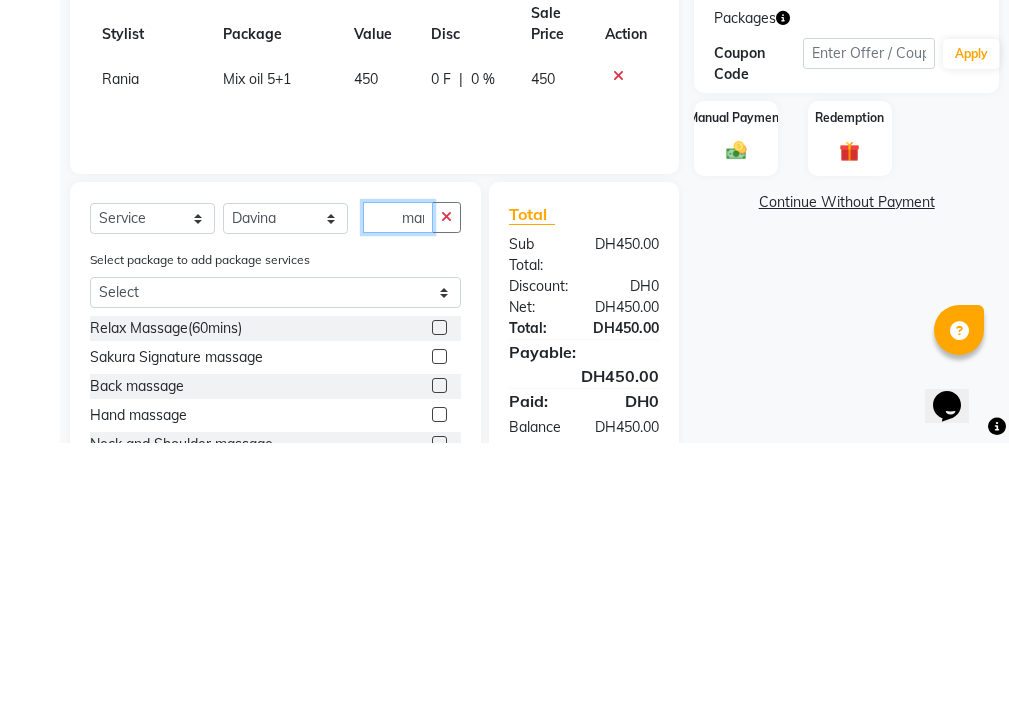 scroll, scrollTop: 0, scrollLeft: 5, axis: horizontal 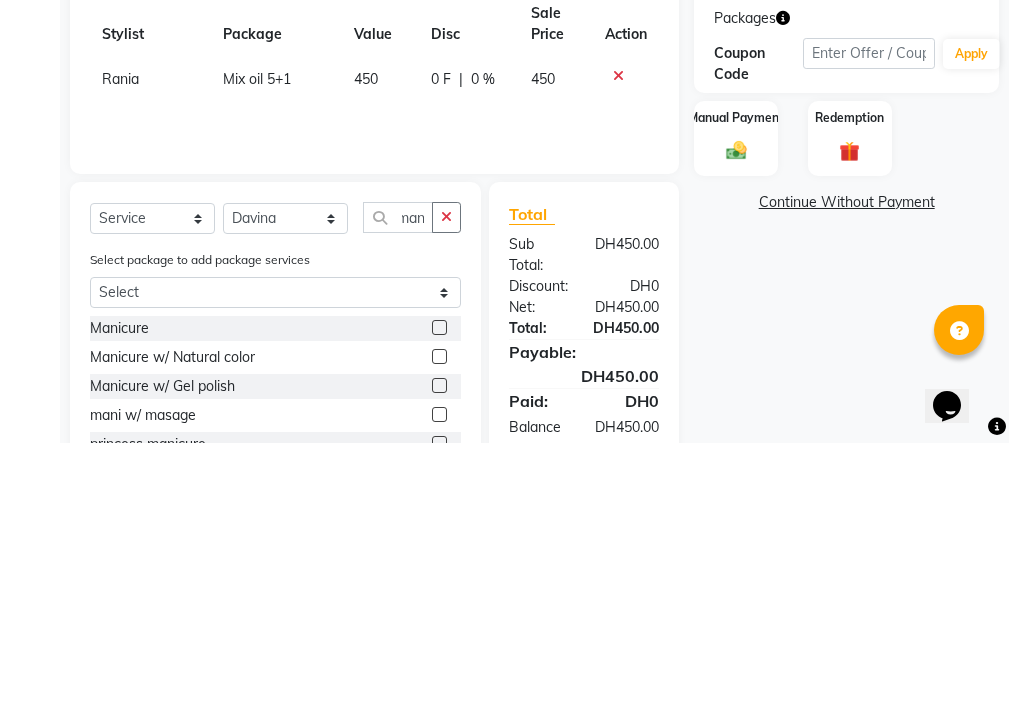 click 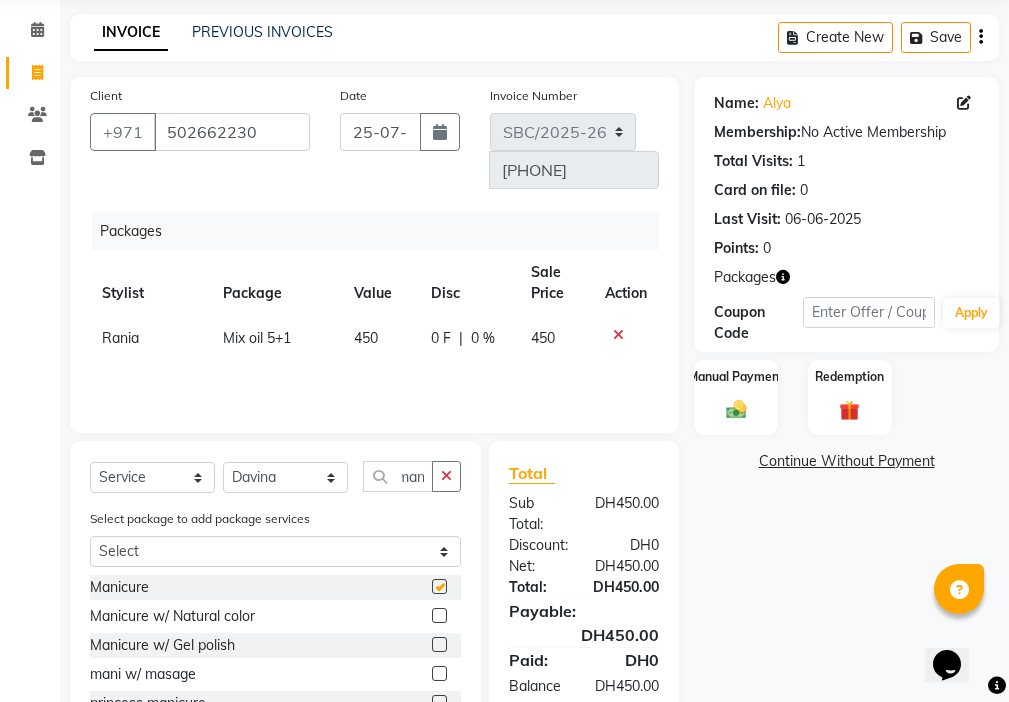 scroll, scrollTop: 0, scrollLeft: 0, axis: both 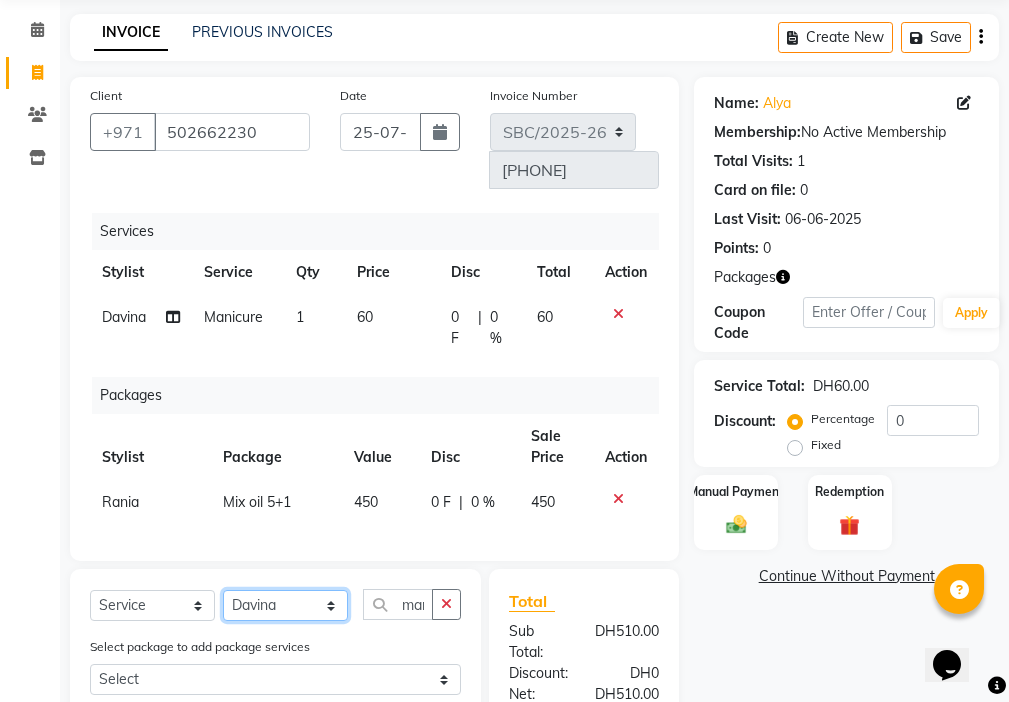 click on "Select Stylist [NAME] [NAME] [NAME] [NAME] [NAME] [NAME] [NAME]" 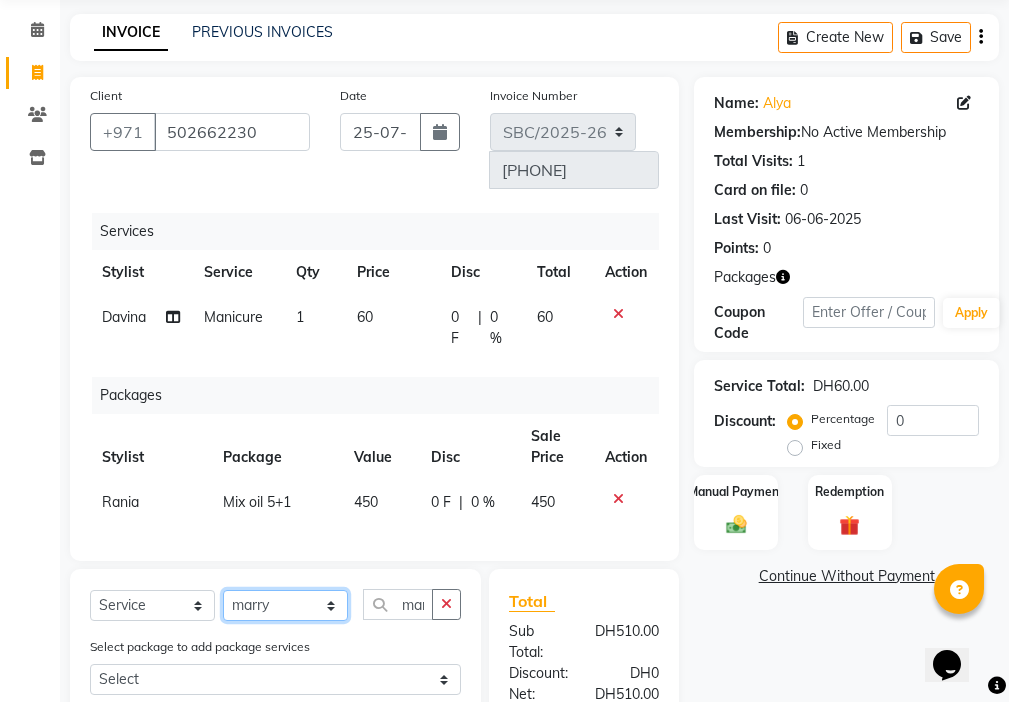click on "Select Stylist [NAME] [NAME] [NAME] [NAME] [NAME] [NAME] [NAME]" 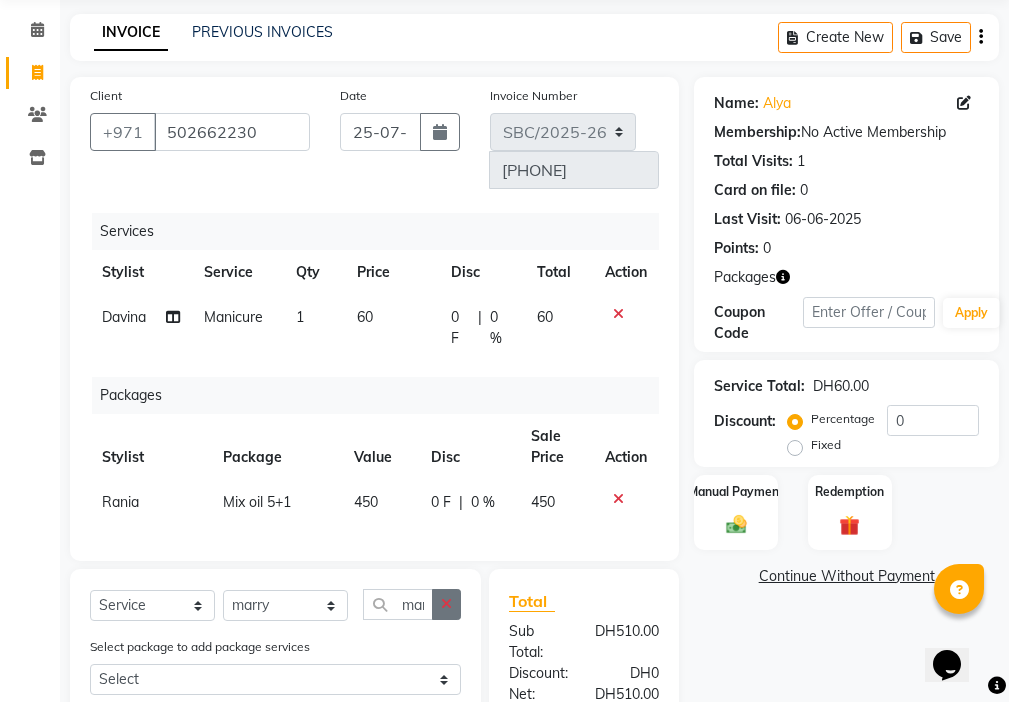 click 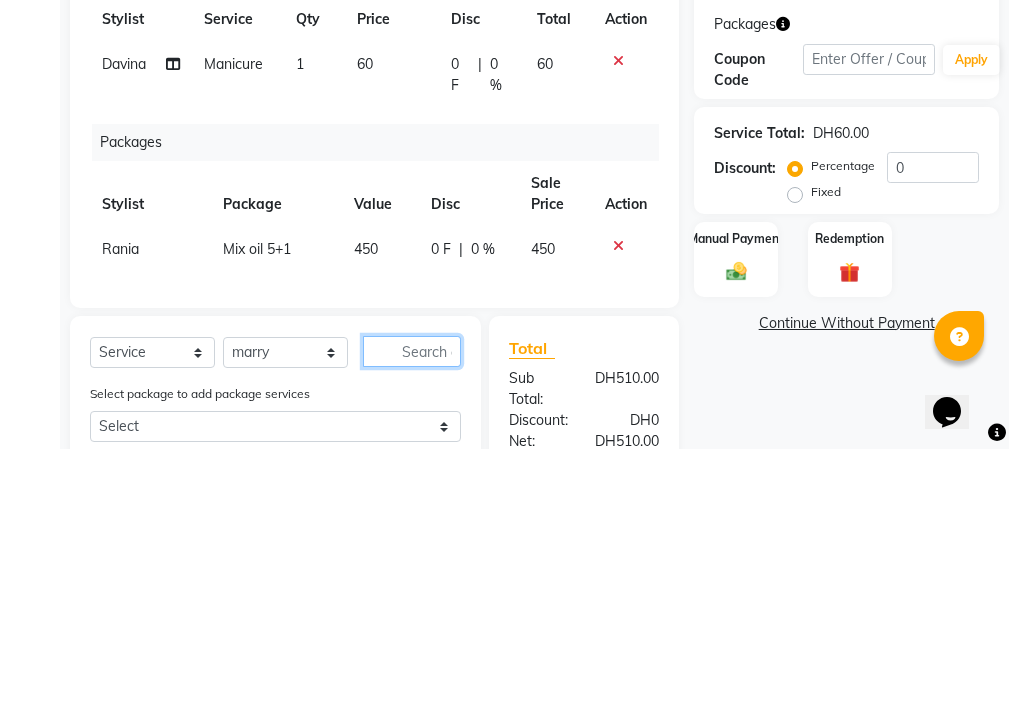 scroll, scrollTop: 159, scrollLeft: 0, axis: vertical 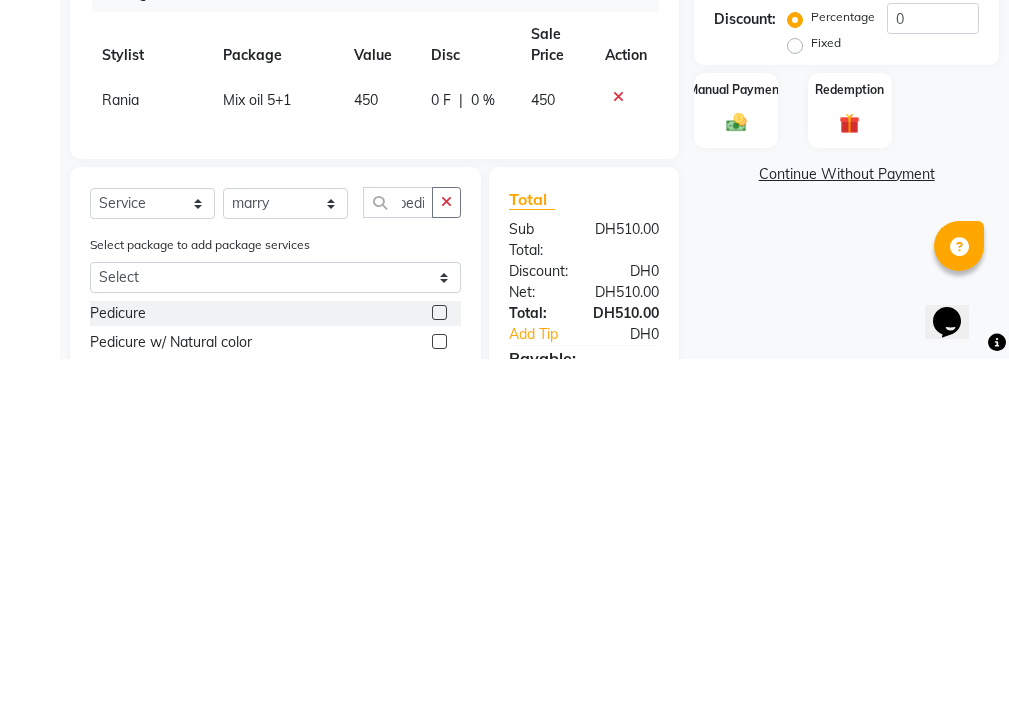 click 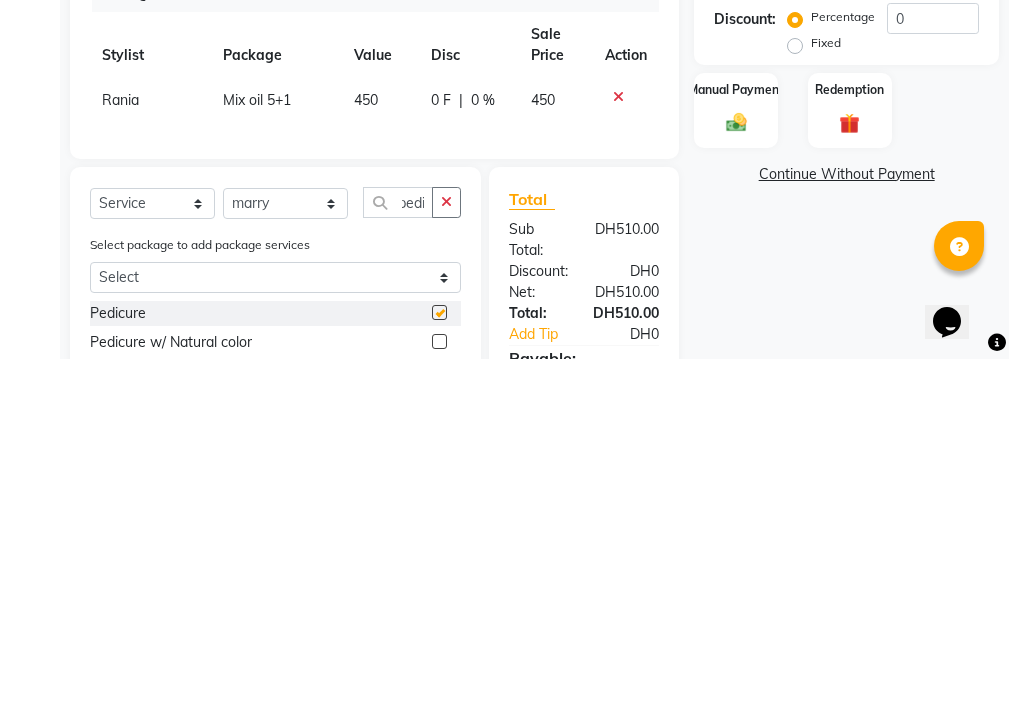 scroll, scrollTop: 0, scrollLeft: 0, axis: both 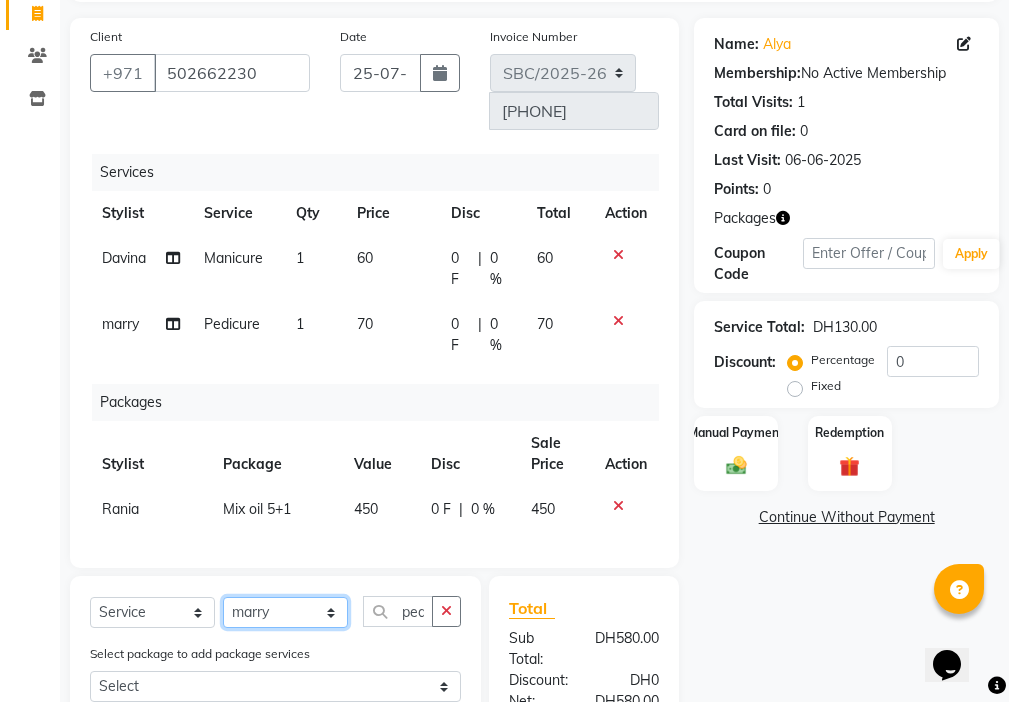 click on "Select Stylist [NAME] [NAME] [NAME] [NAME] [NAME] [NAME] [NAME]" 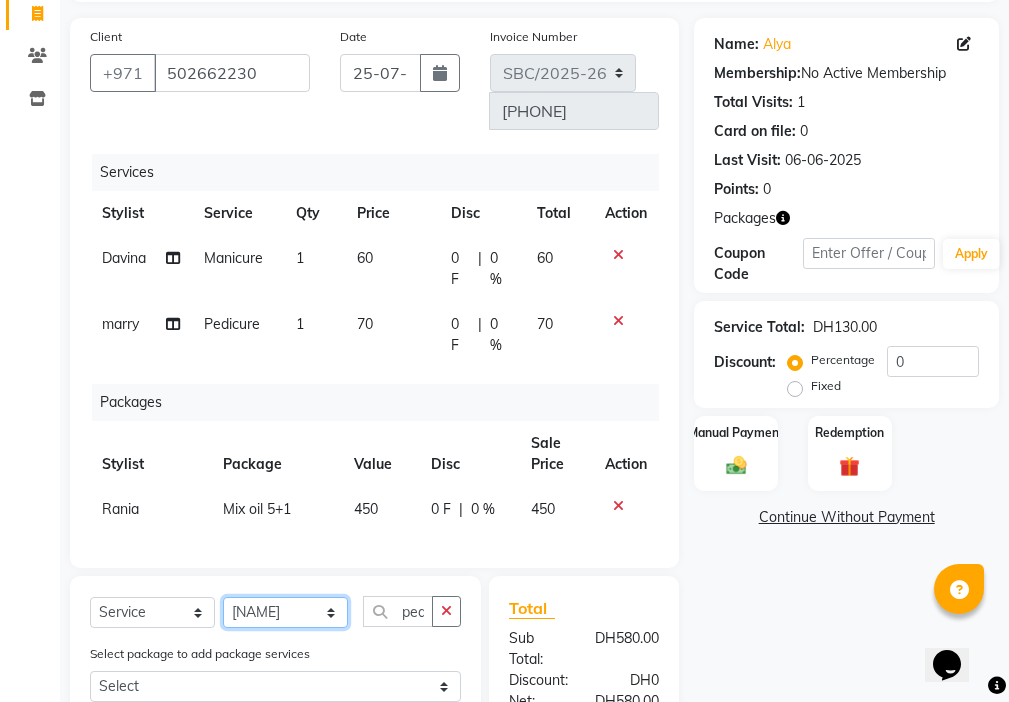 click on "Select Stylist [NAME] [NAME] [NAME] [NAME] [NAME] [NAME] [NAME]" 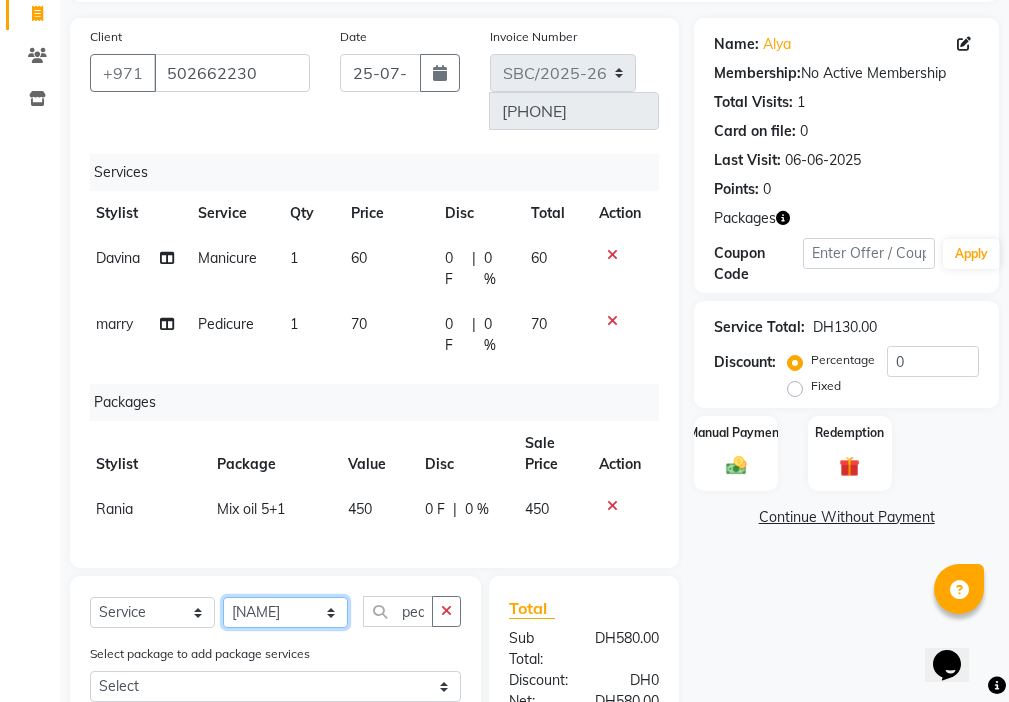 scroll, scrollTop: 0, scrollLeft: 8, axis: horizontal 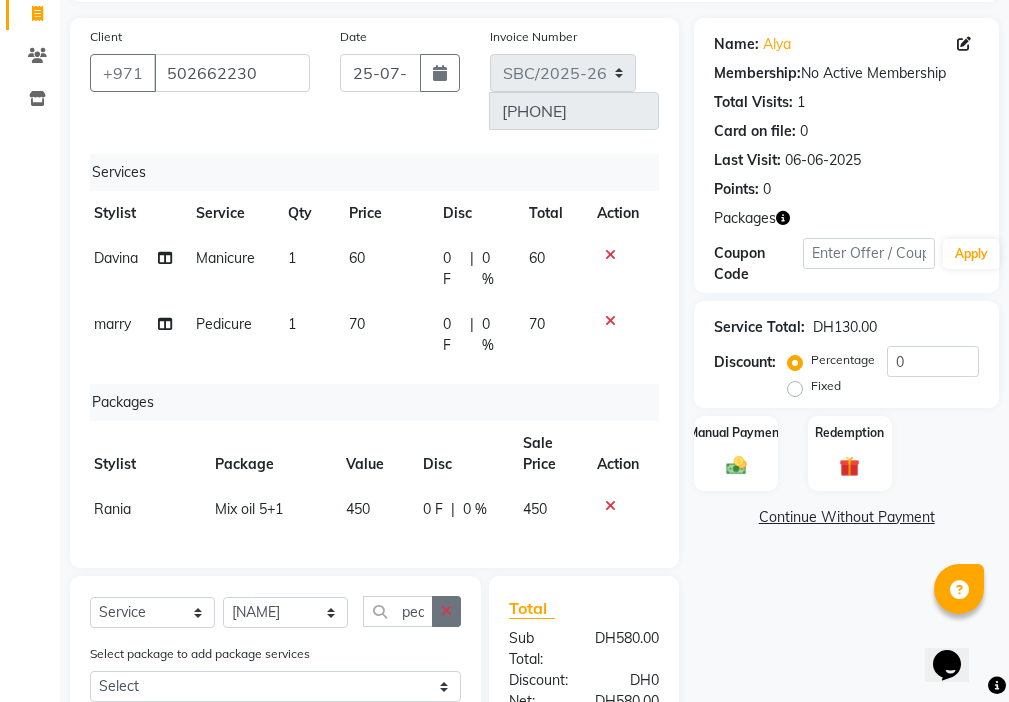 click 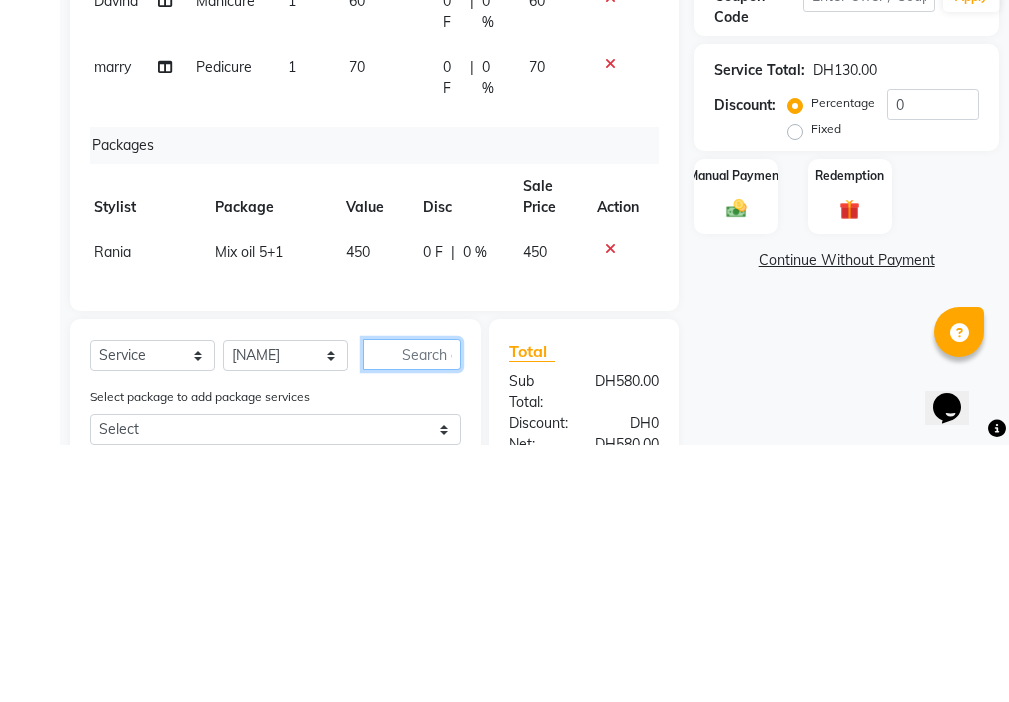 scroll, scrollTop: 225, scrollLeft: 0, axis: vertical 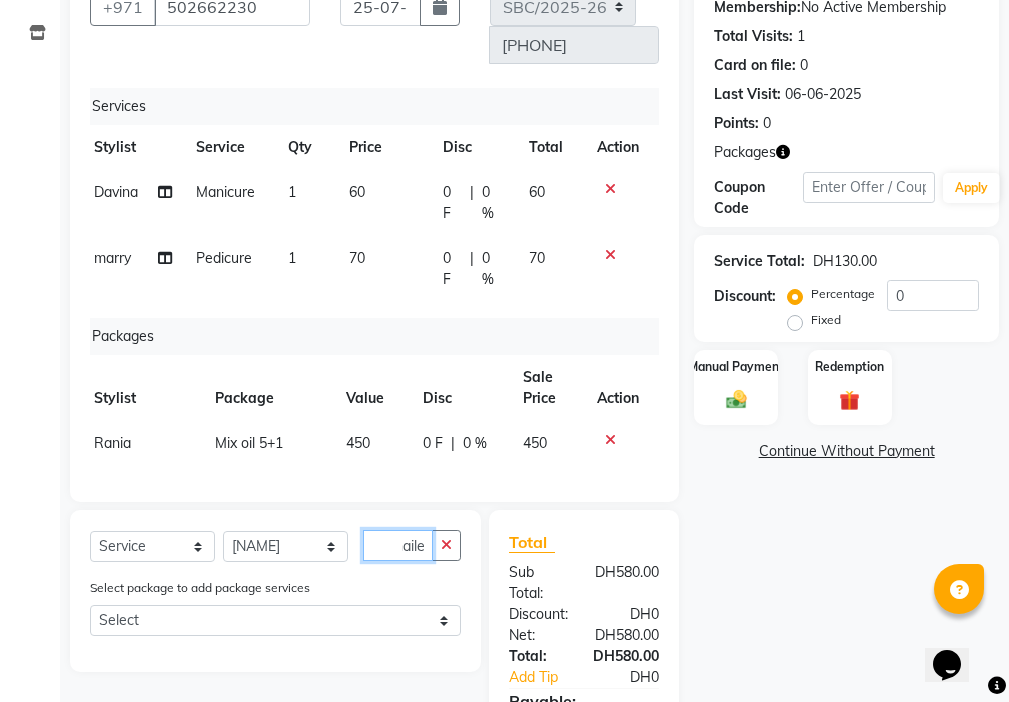 click on "naile" 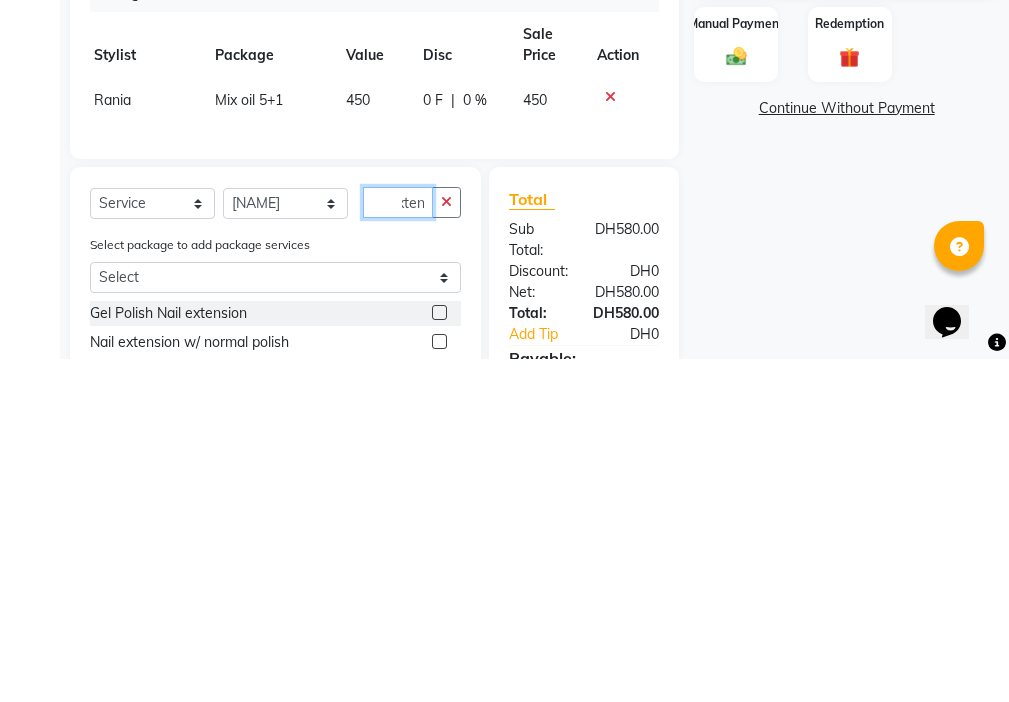 scroll, scrollTop: 0, scrollLeft: 46, axis: horizontal 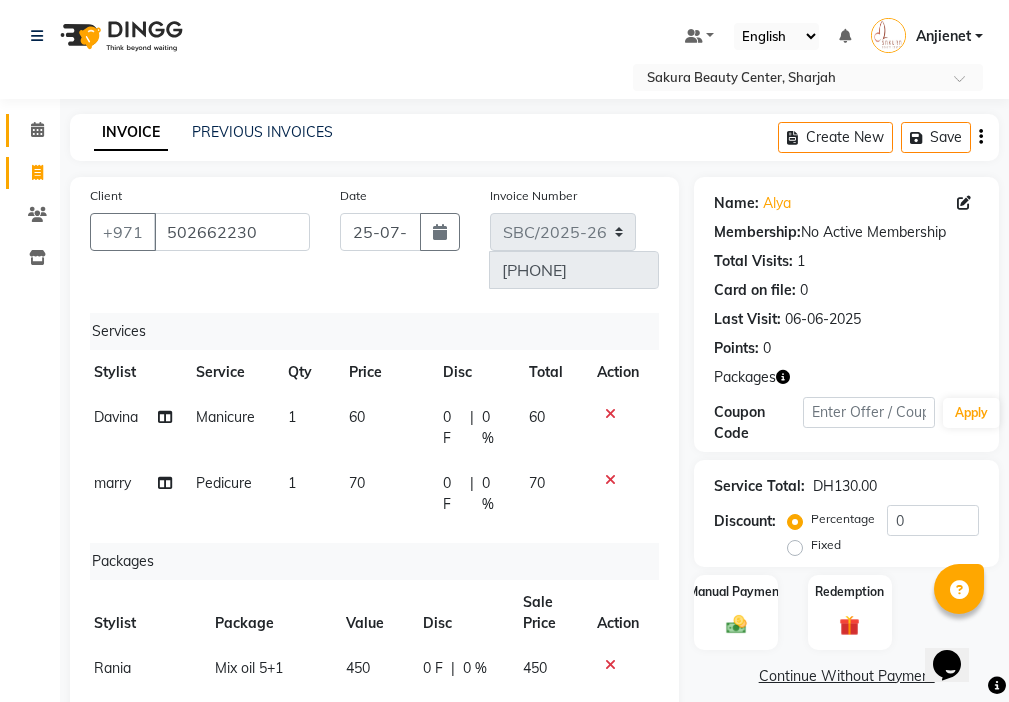 click 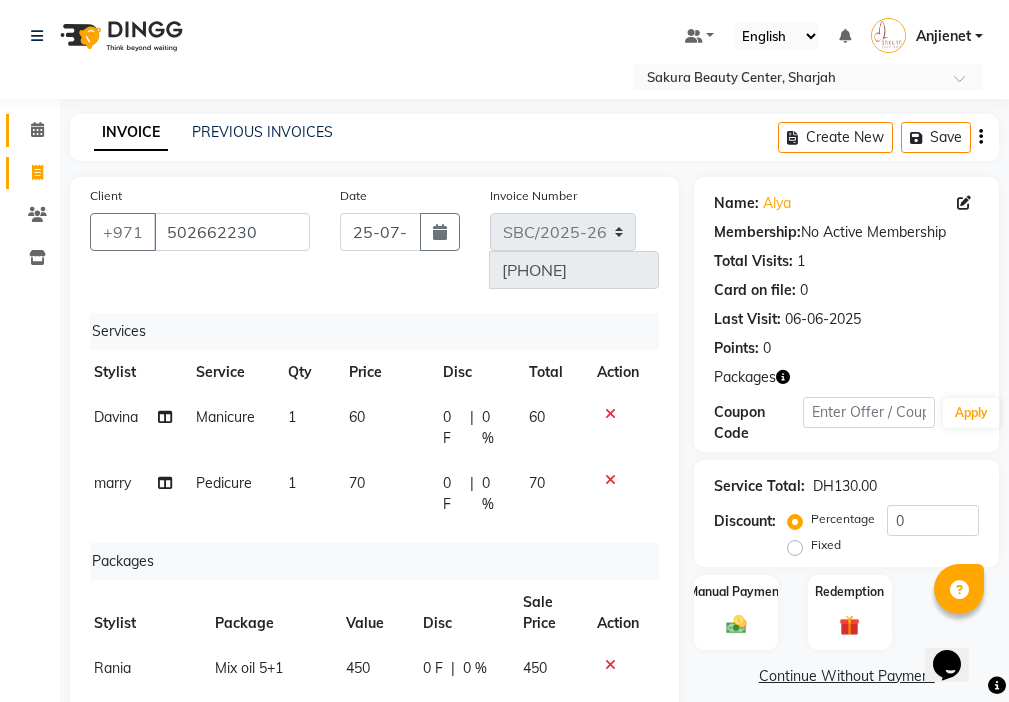 scroll, scrollTop: 0, scrollLeft: 0, axis: both 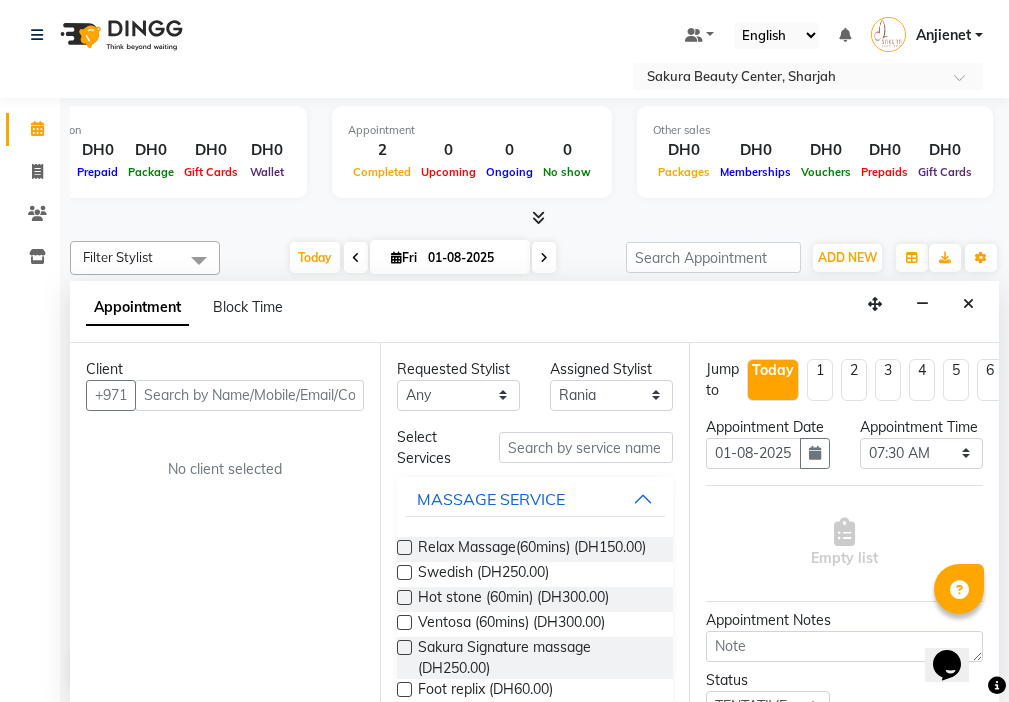click 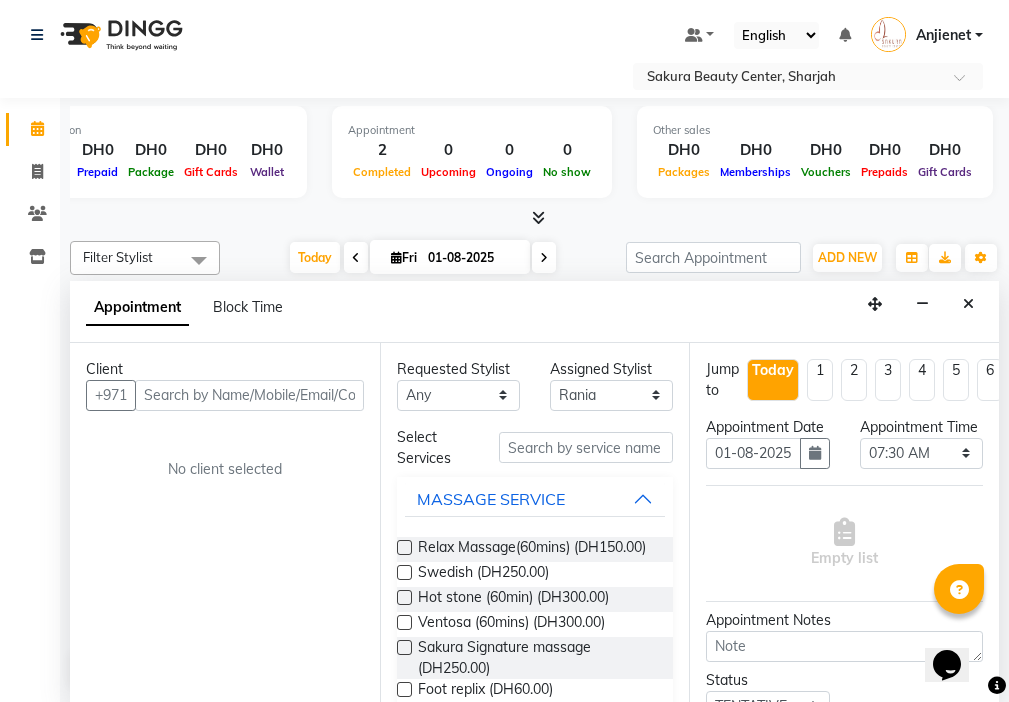 click on "Calendar" 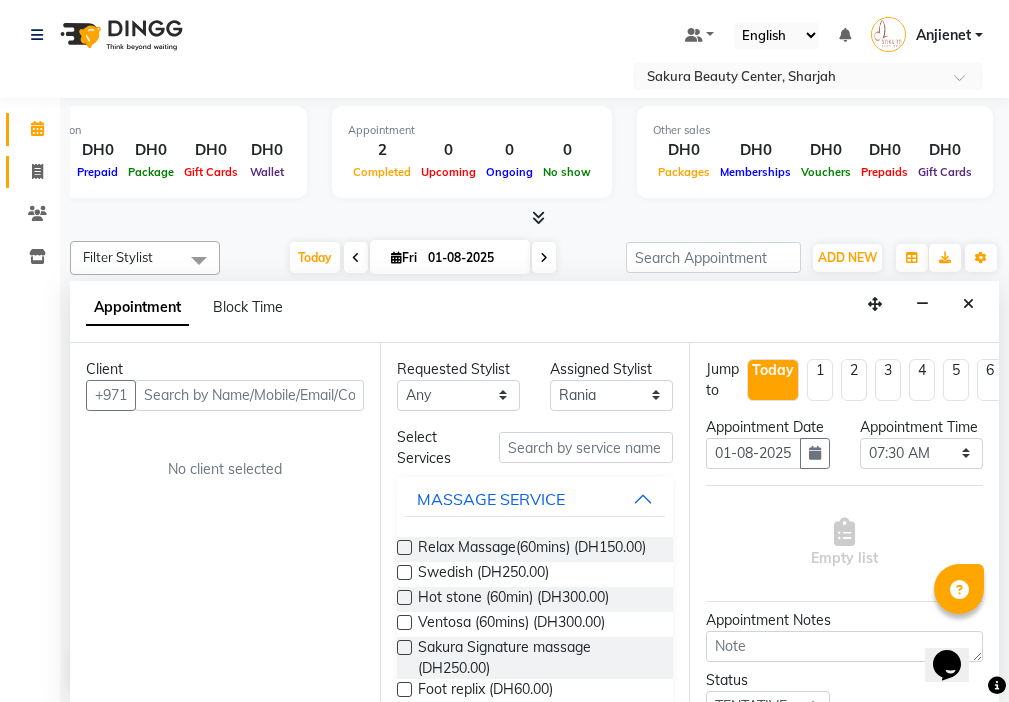 click 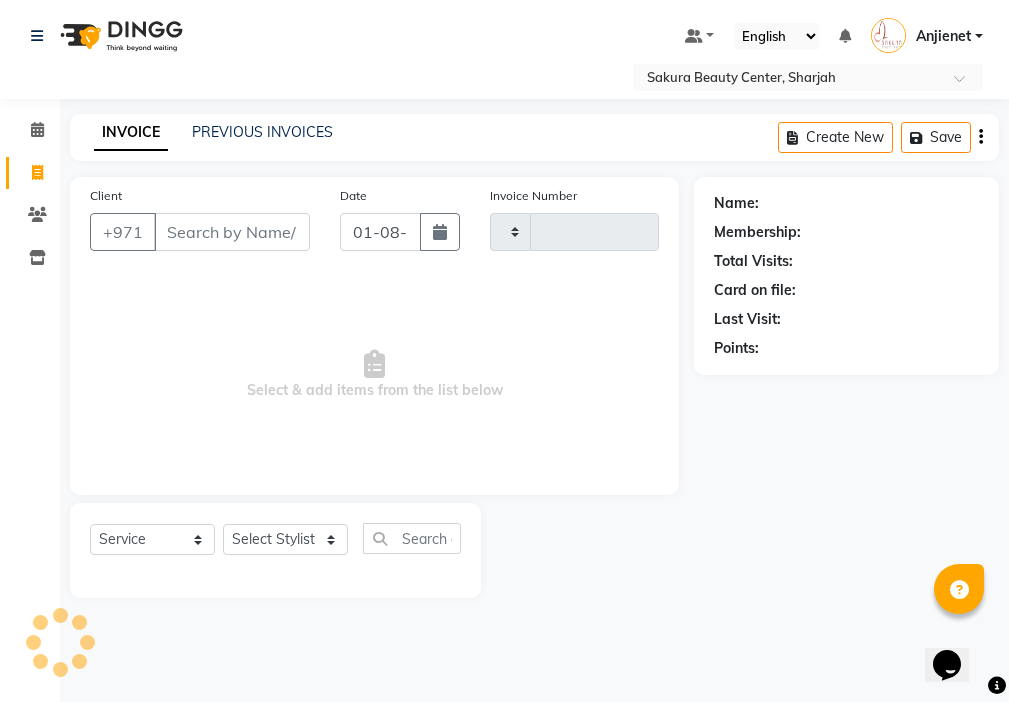 scroll, scrollTop: 0, scrollLeft: 0, axis: both 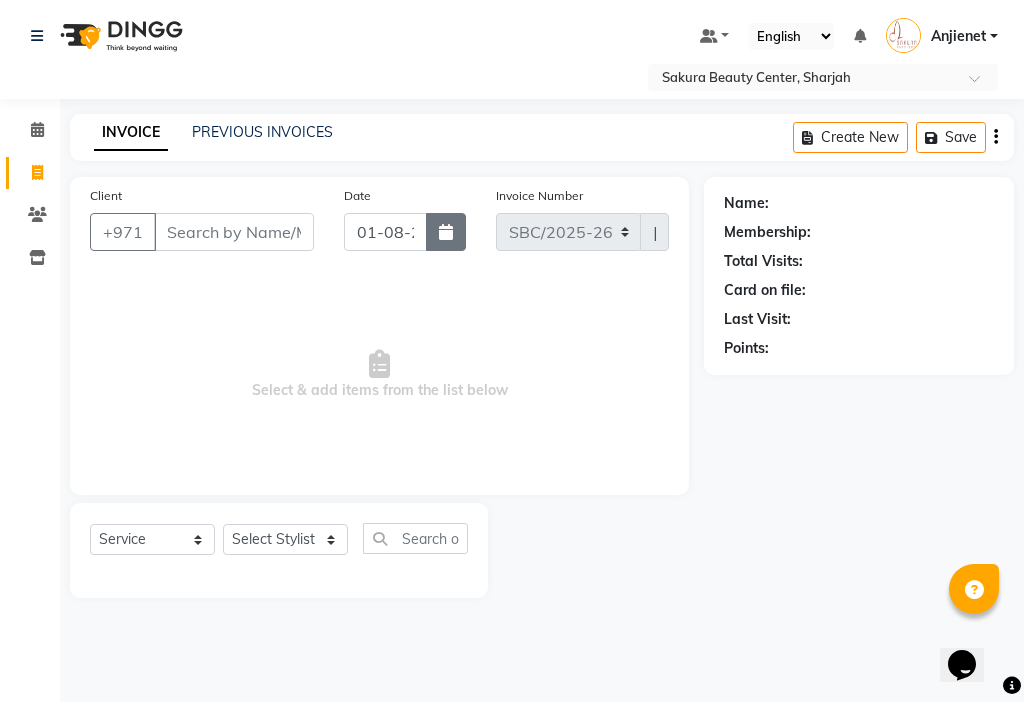 click 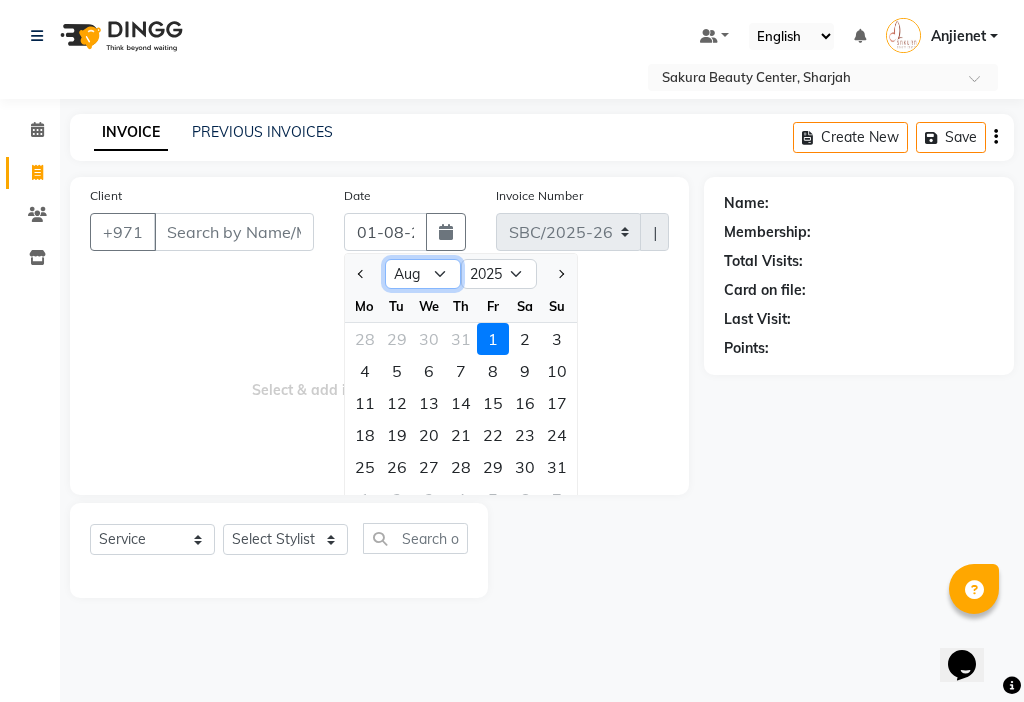 click on "Jan Feb Mar Apr May Jun Jul Aug Sep Oct Nov Dec" 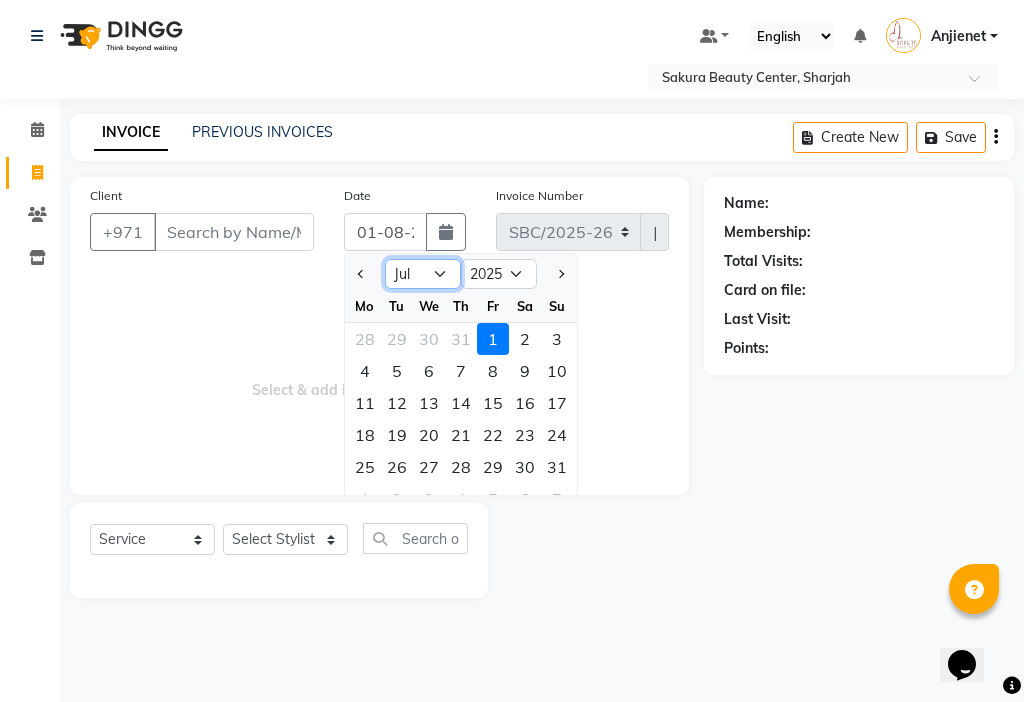 click on "Jan Feb Mar Apr May Jun Jul Aug Sep Oct Nov Dec" 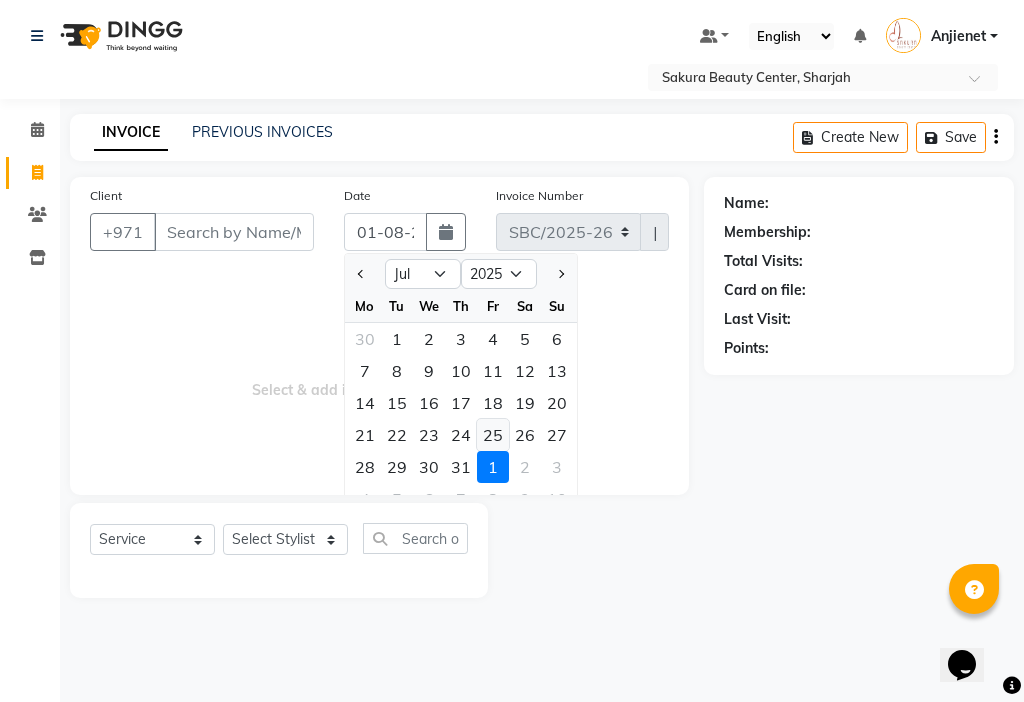 click on "25" 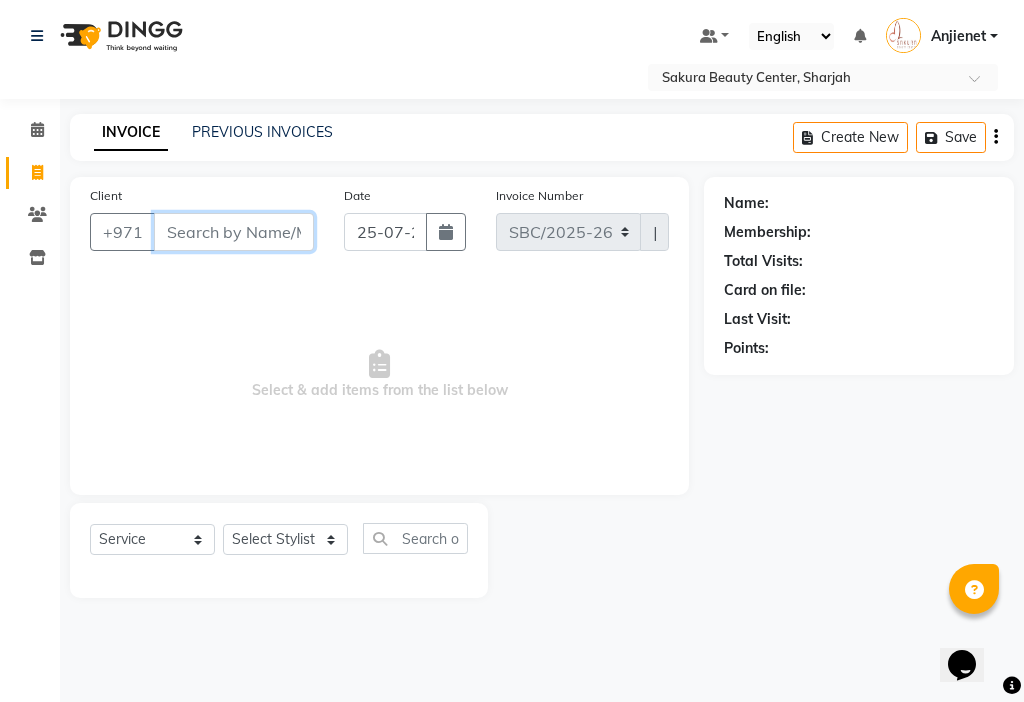 click on "Client" at bounding box center (234, 232) 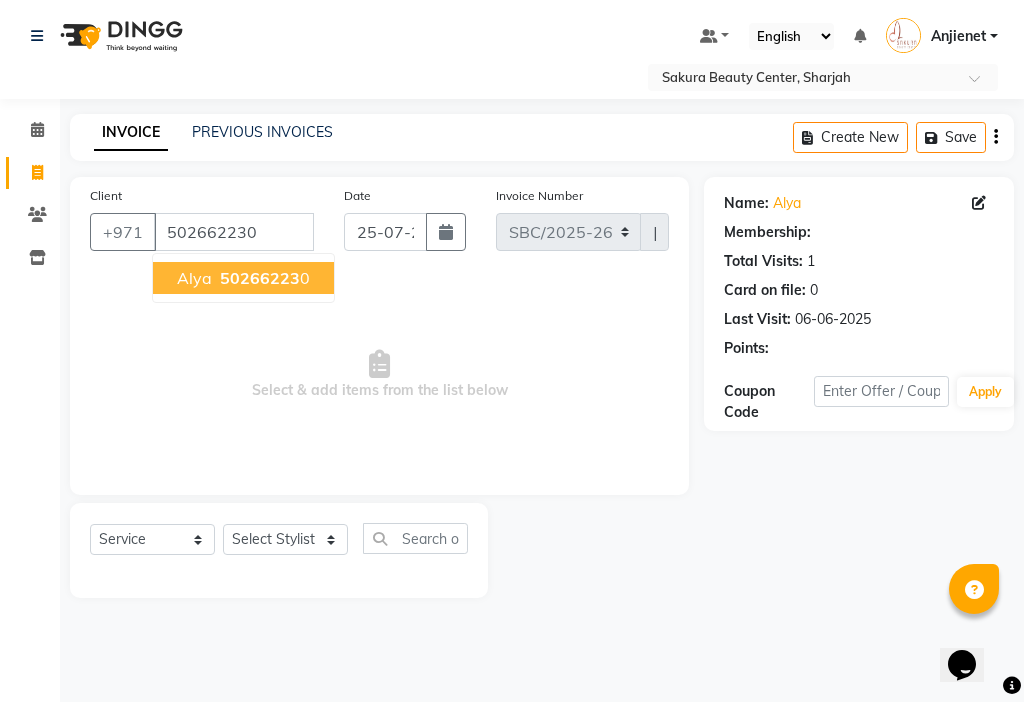 click on "50266223" at bounding box center [260, 278] 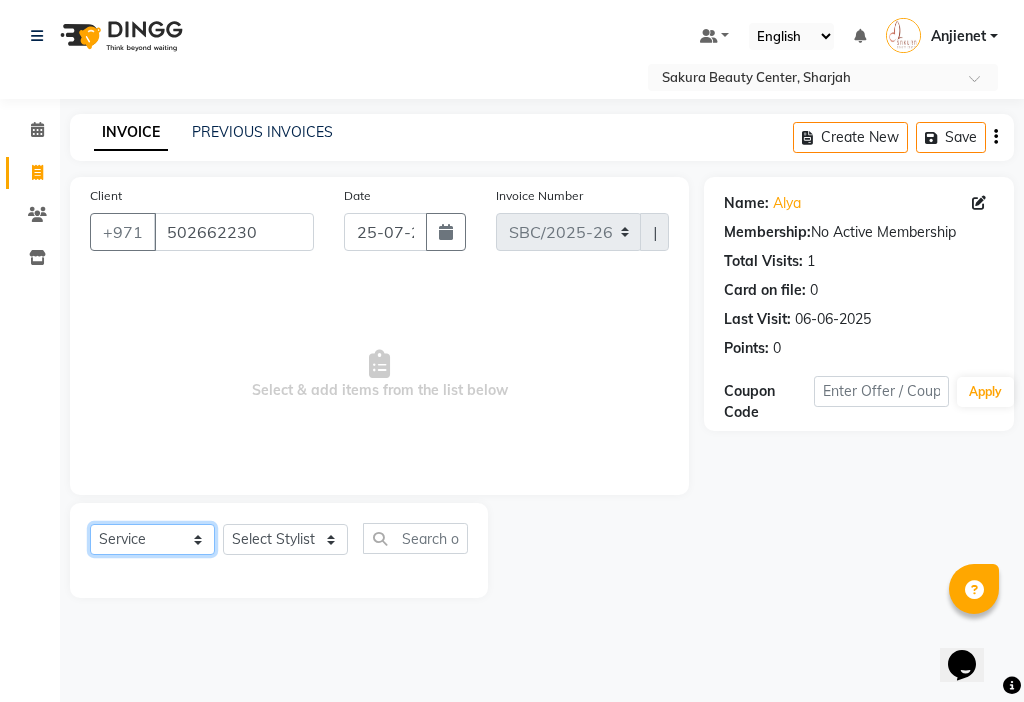 click on "Select  Service  Product  Membership  Package Voucher Prepaid Gift Card" 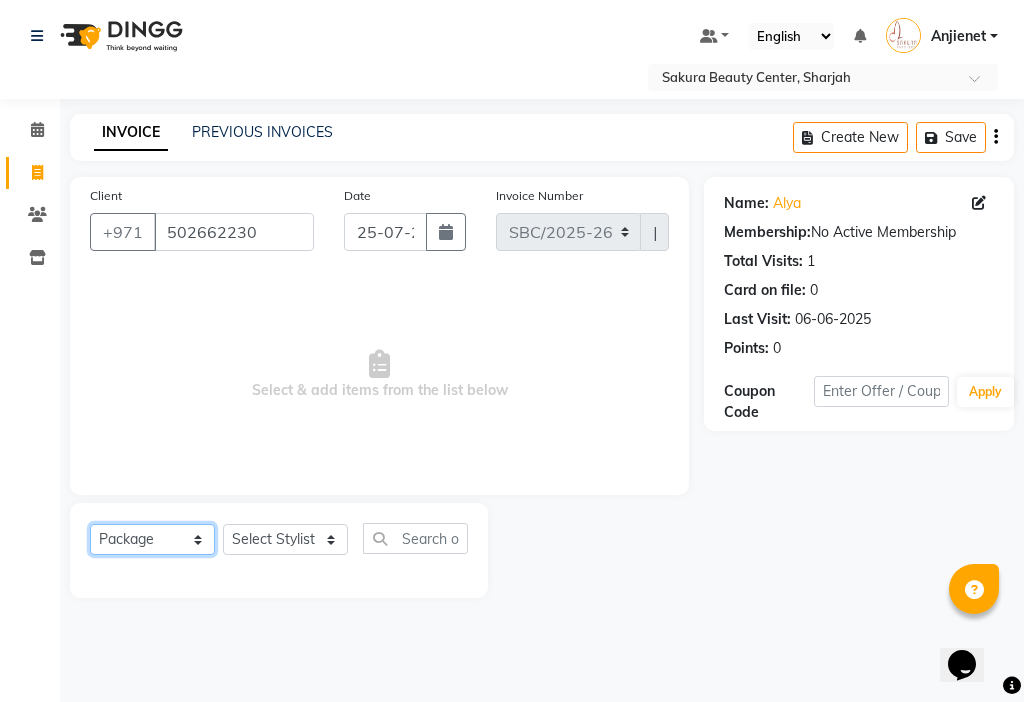 click on "Select  Service  Product  Membership  Package Voucher Prepaid Gift Card" 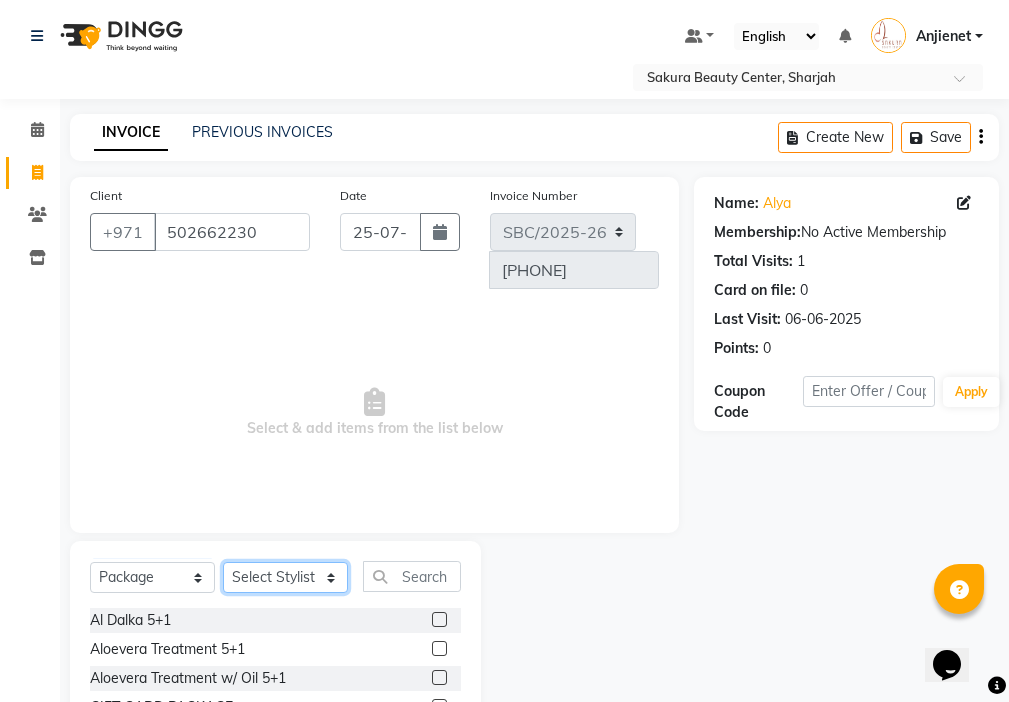 click on "Select Stylist [NAME] [NAME] [NAME] [NAME] [NAME] [NAME] [NAME]" 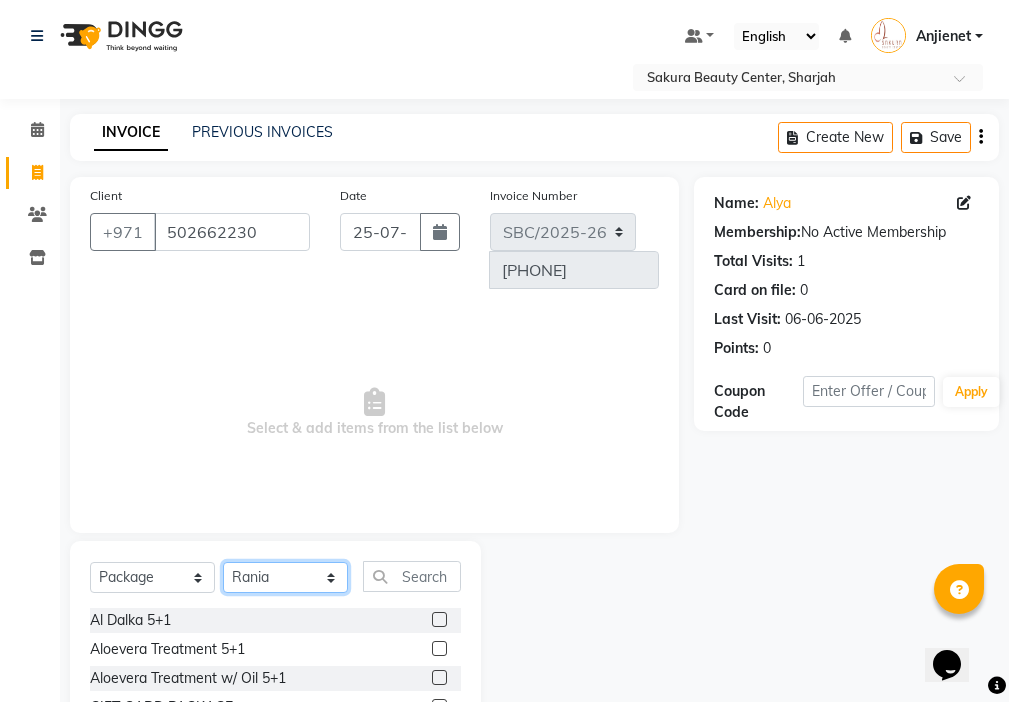 click on "Select Stylist [NAME] [NAME] [NAME] [NAME] [NAME] [NAME] [NAME]" 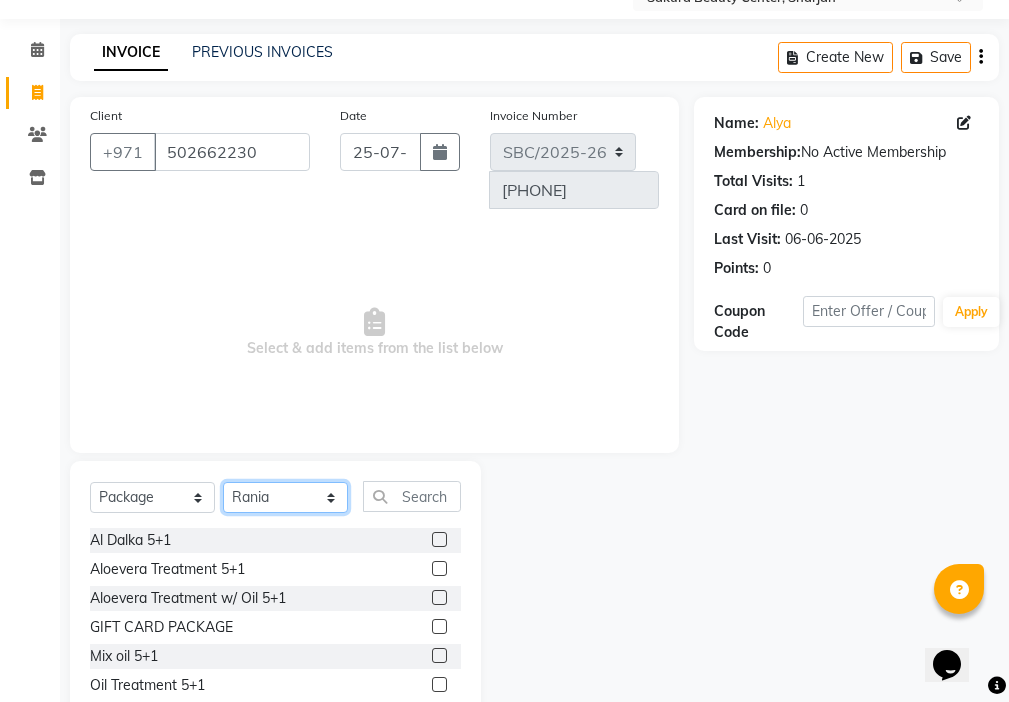 scroll, scrollTop: 100, scrollLeft: 0, axis: vertical 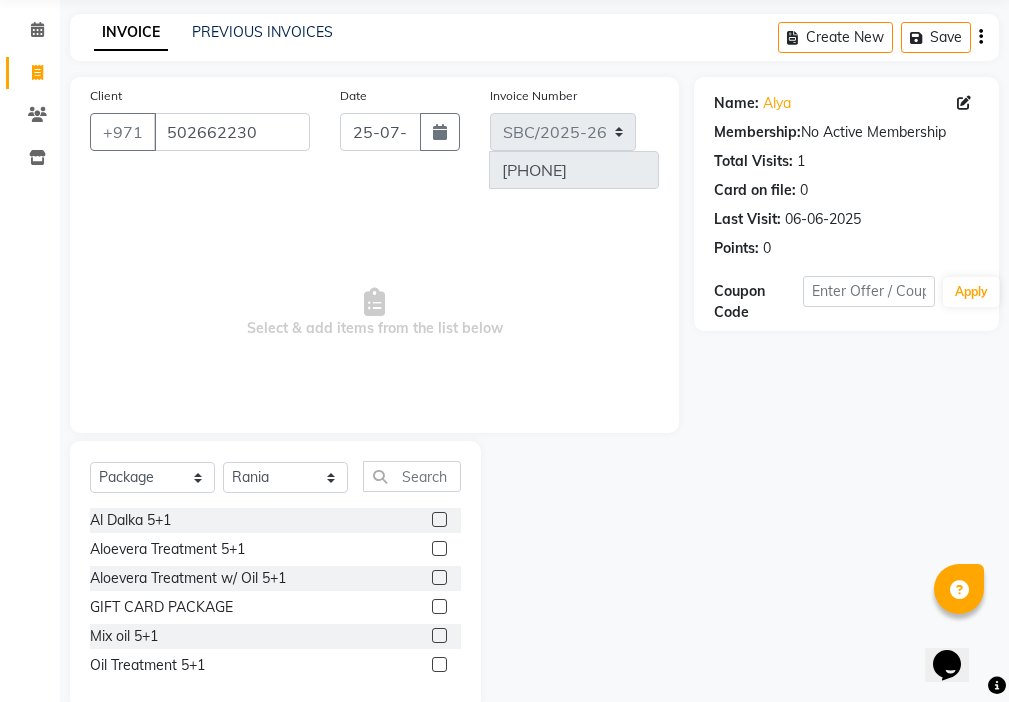 click 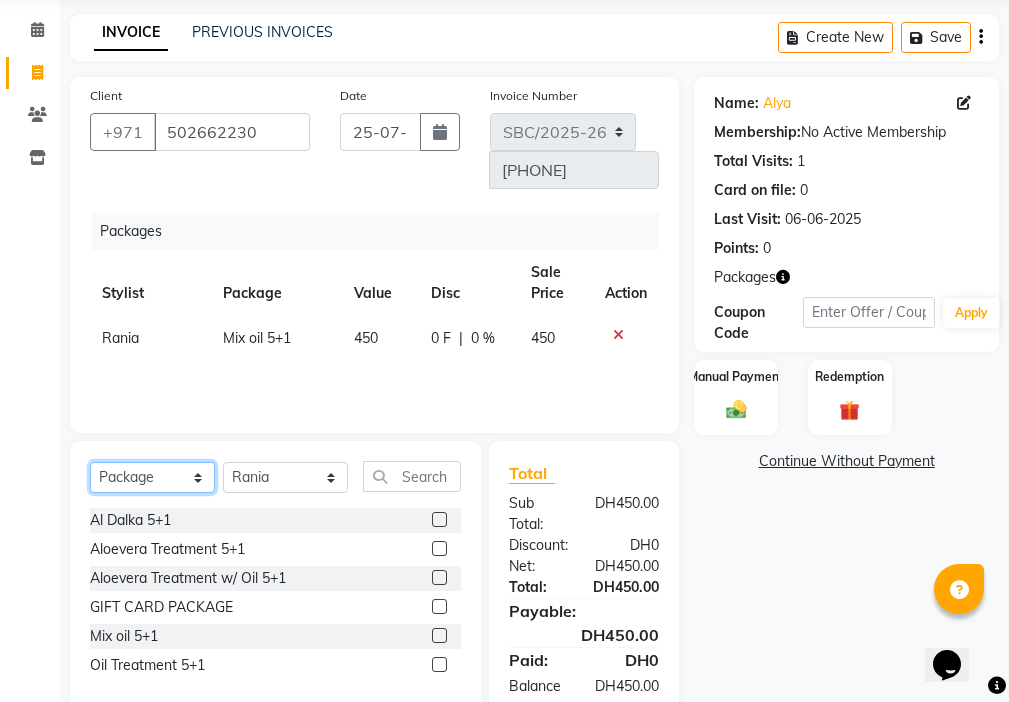 click on "Select  Service  Product  Membership  Package Voucher Prepaid Gift Card" 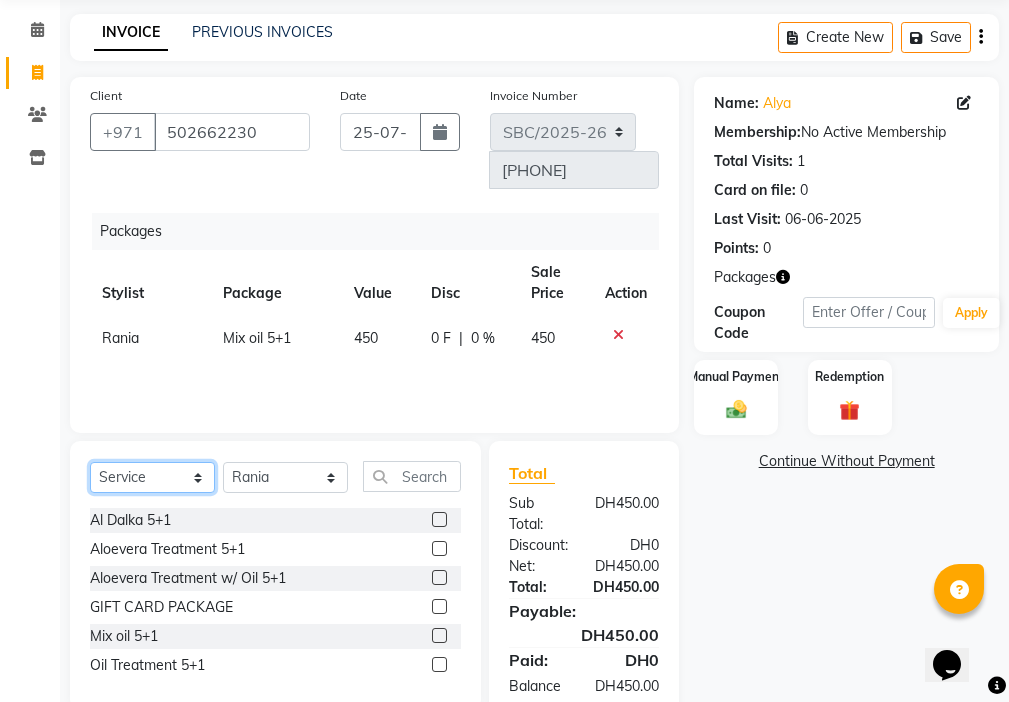 click on "Select  Service  Product  Membership  Package Voucher Prepaid Gift Card" 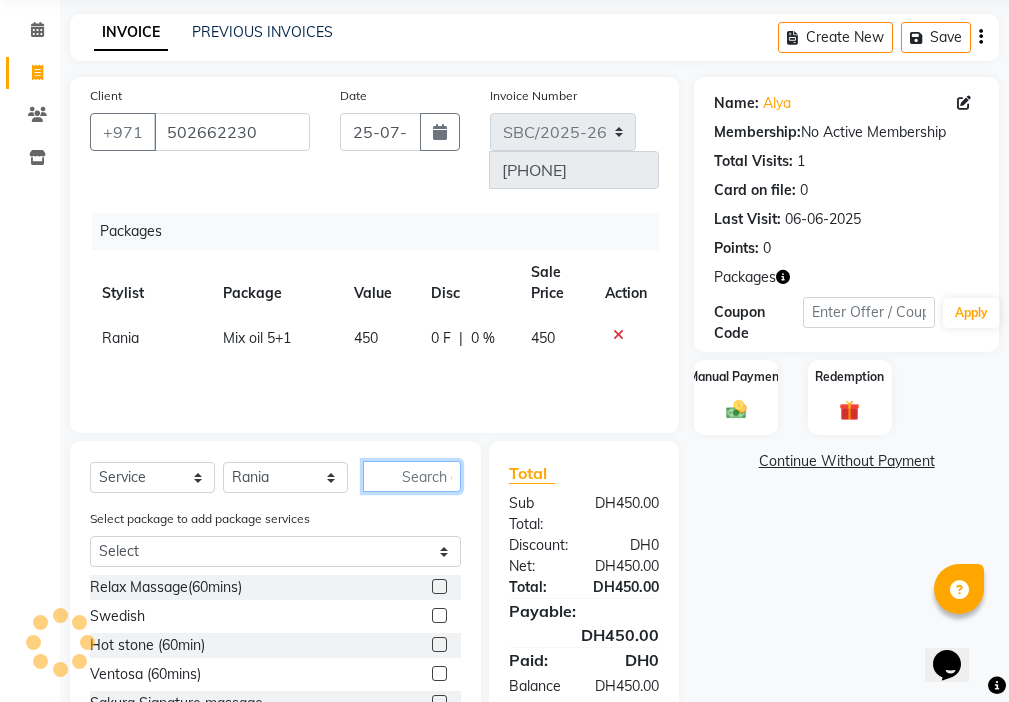 click 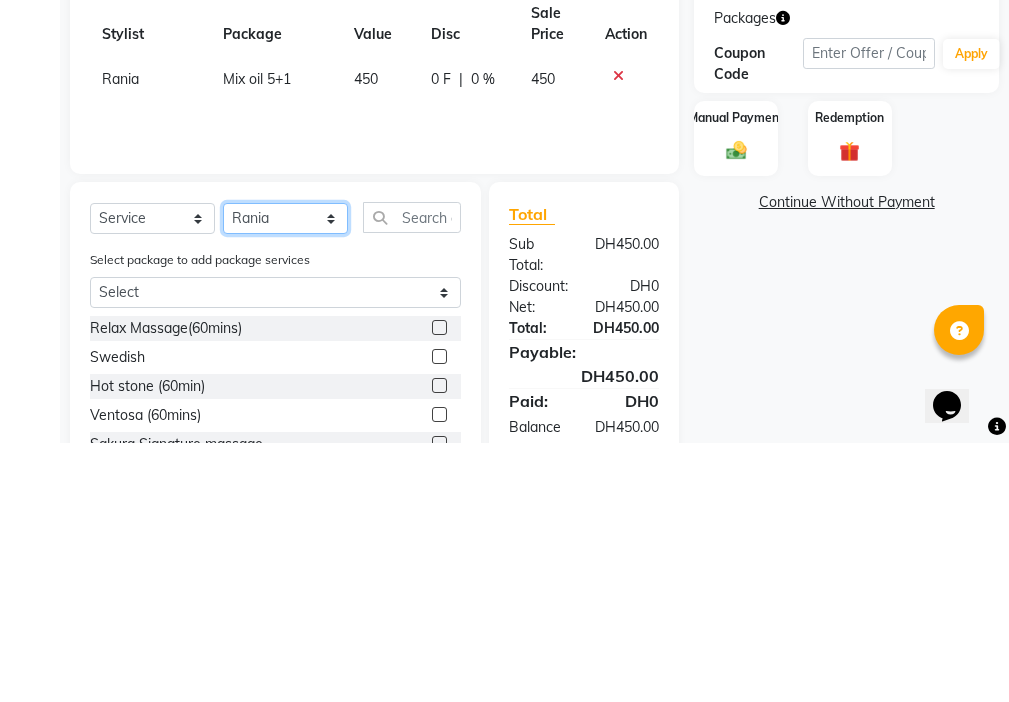 click on "Select Stylist [NAME] [NAME] [NAME] [NAME] [NAME] [NAME] [NAME]" 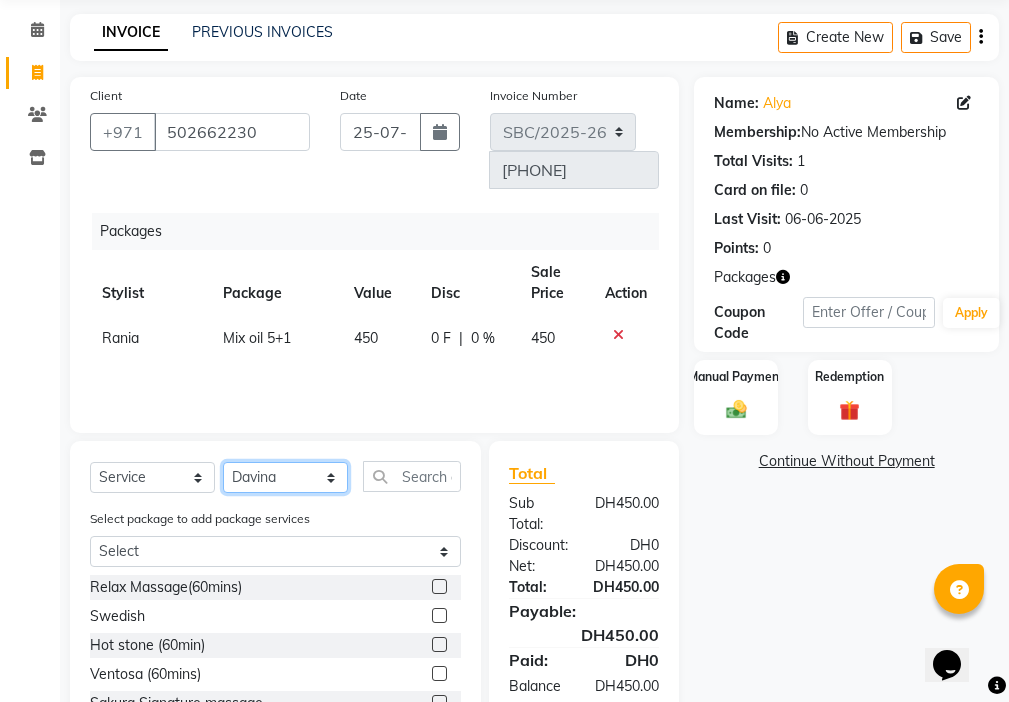click on "Select Stylist [NAME] [NAME] [NAME] [NAME] [NAME] [NAME] [NAME]" 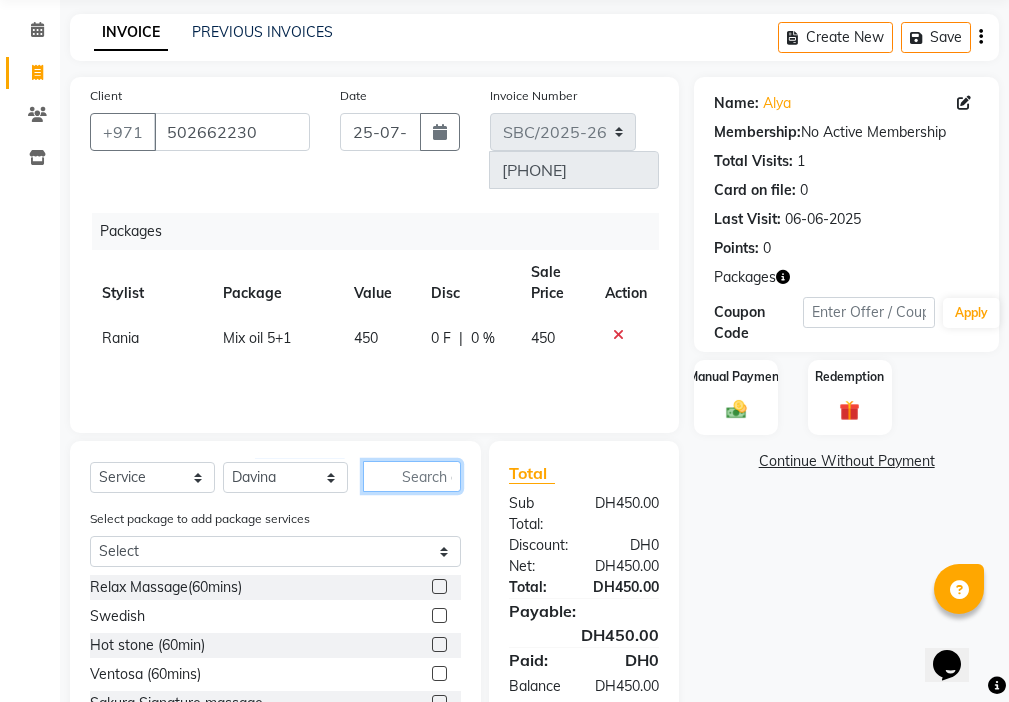 click 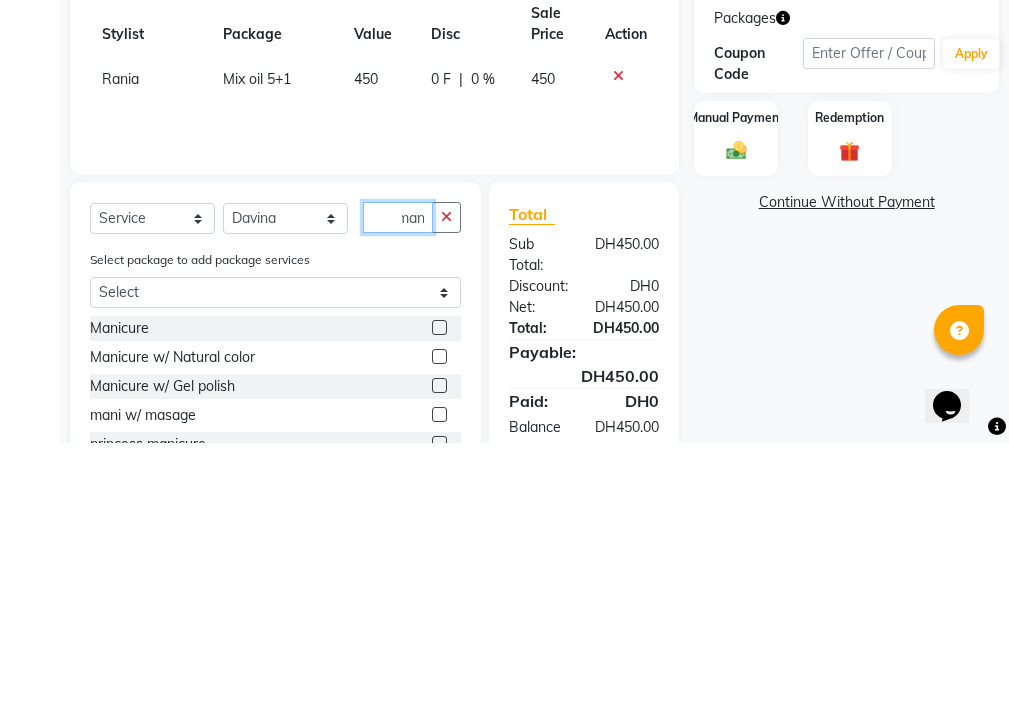 scroll, scrollTop: 0, scrollLeft: 9, axis: horizontal 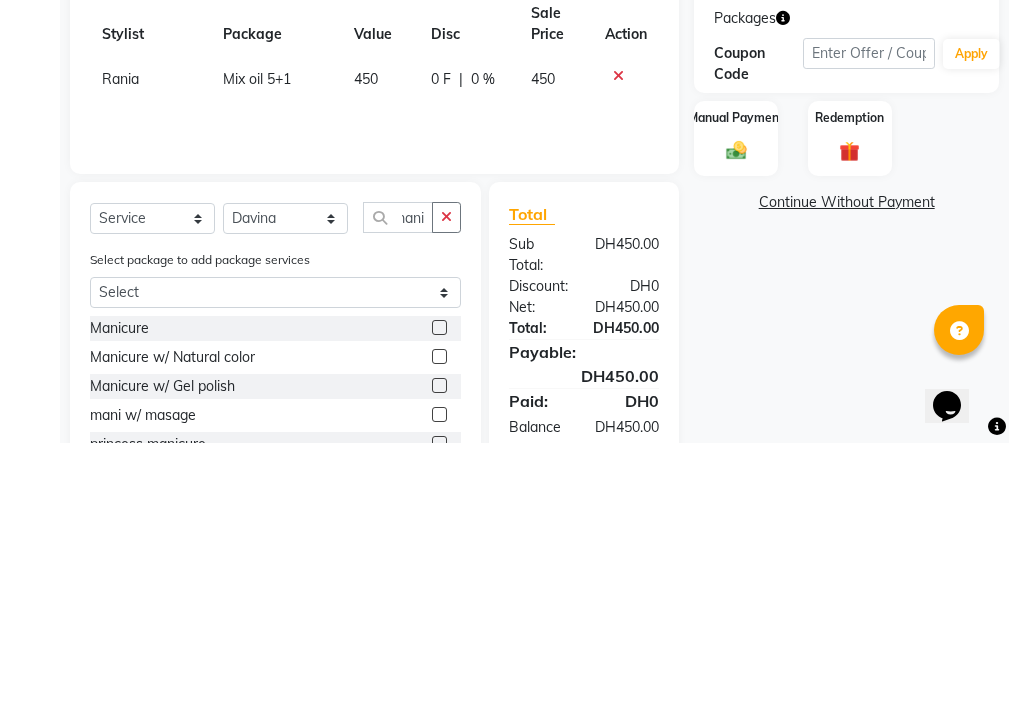 click 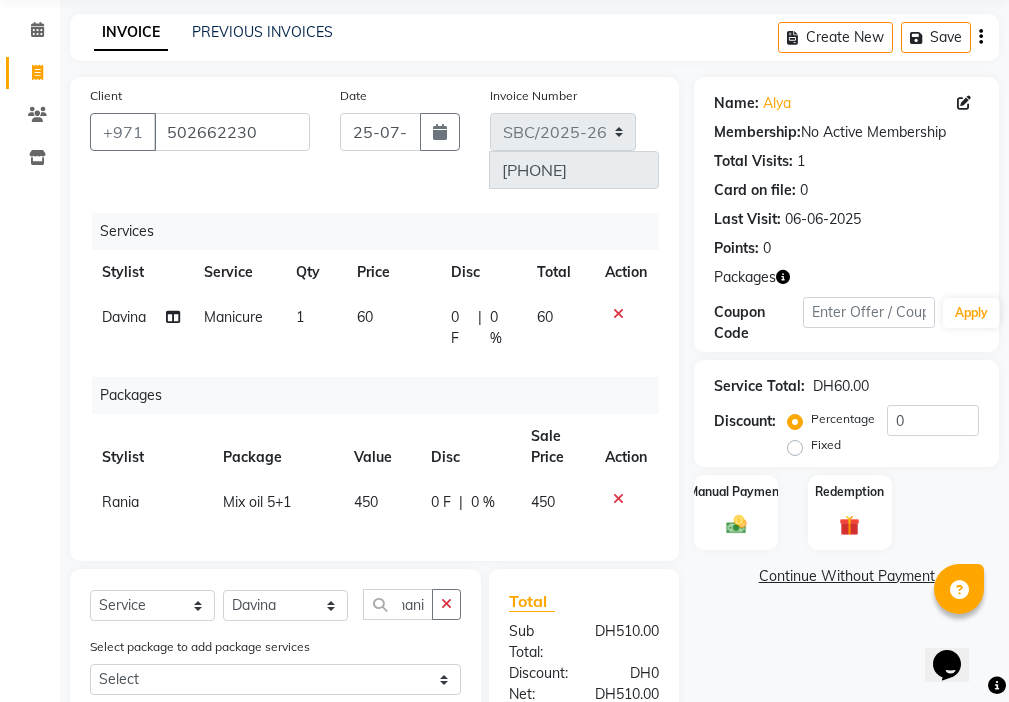 scroll, scrollTop: 0, scrollLeft: 0, axis: both 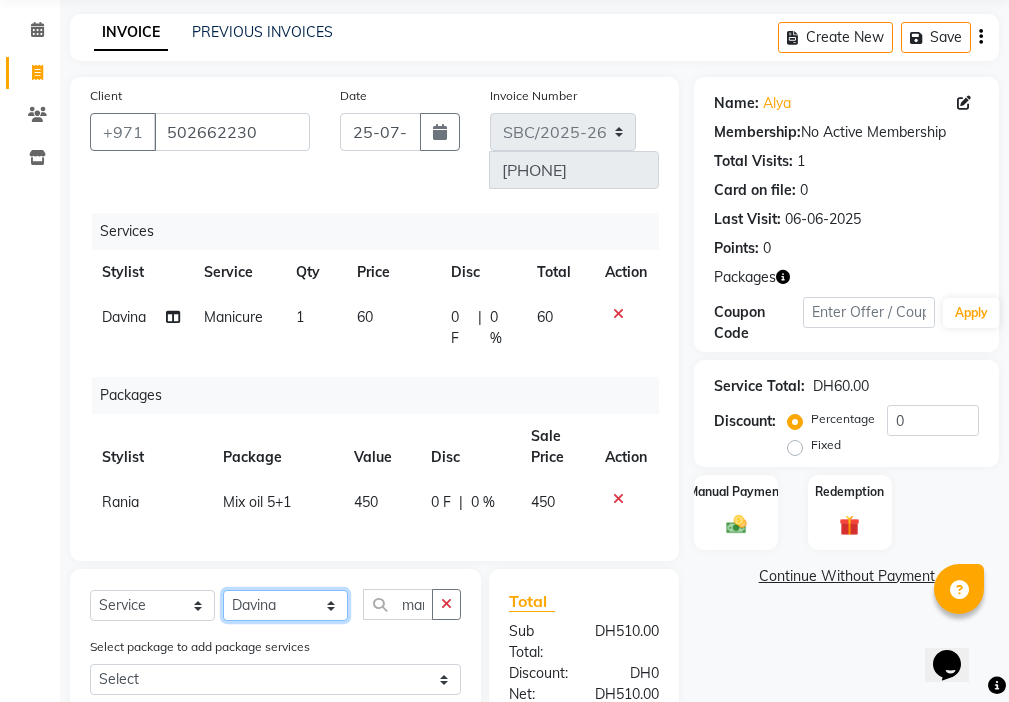 click on "Select Stylist [NAME] [NAME] [NAME] [NAME] [NAME] [NAME] [NAME]" 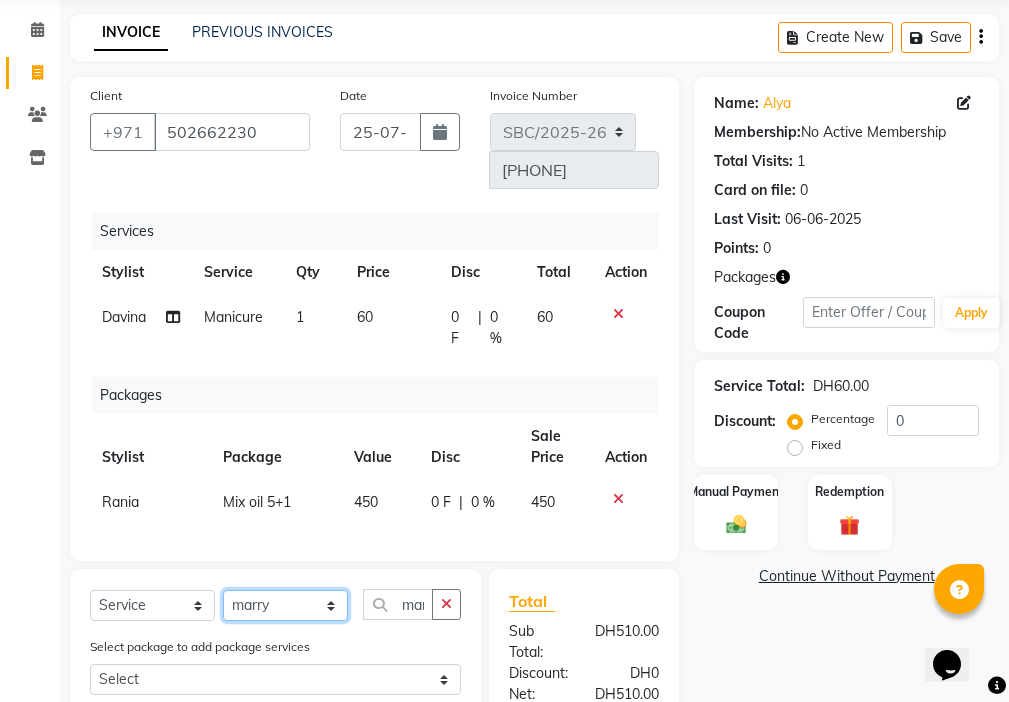 click on "Select Stylist [NAME] [NAME] [NAME] [NAME] [NAME] [NAME] [NAME]" 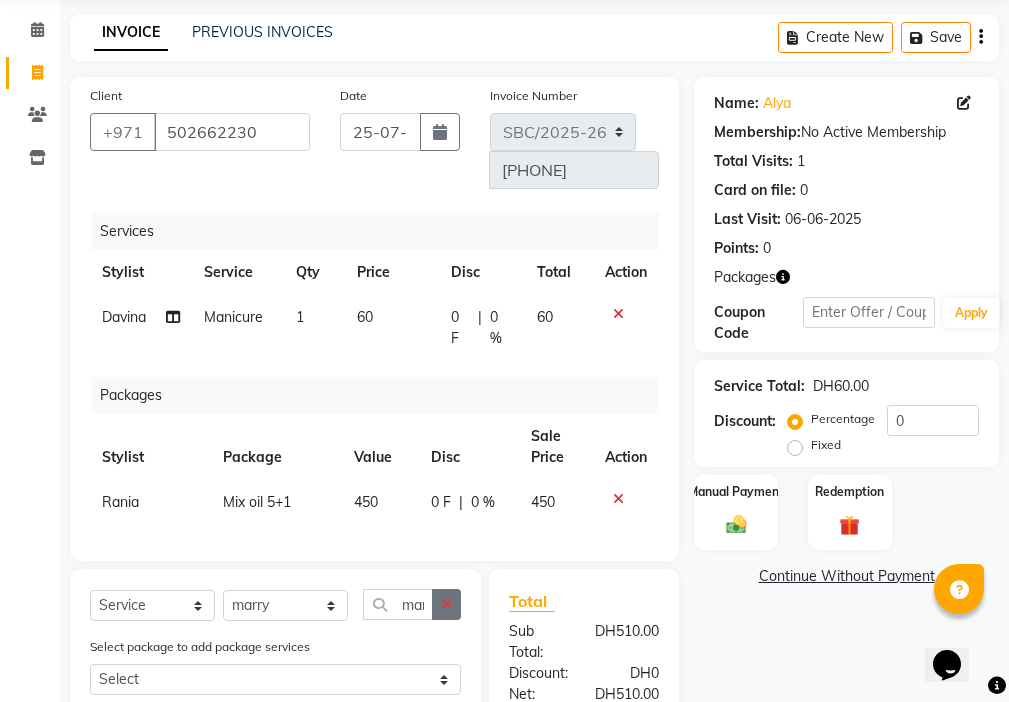 click 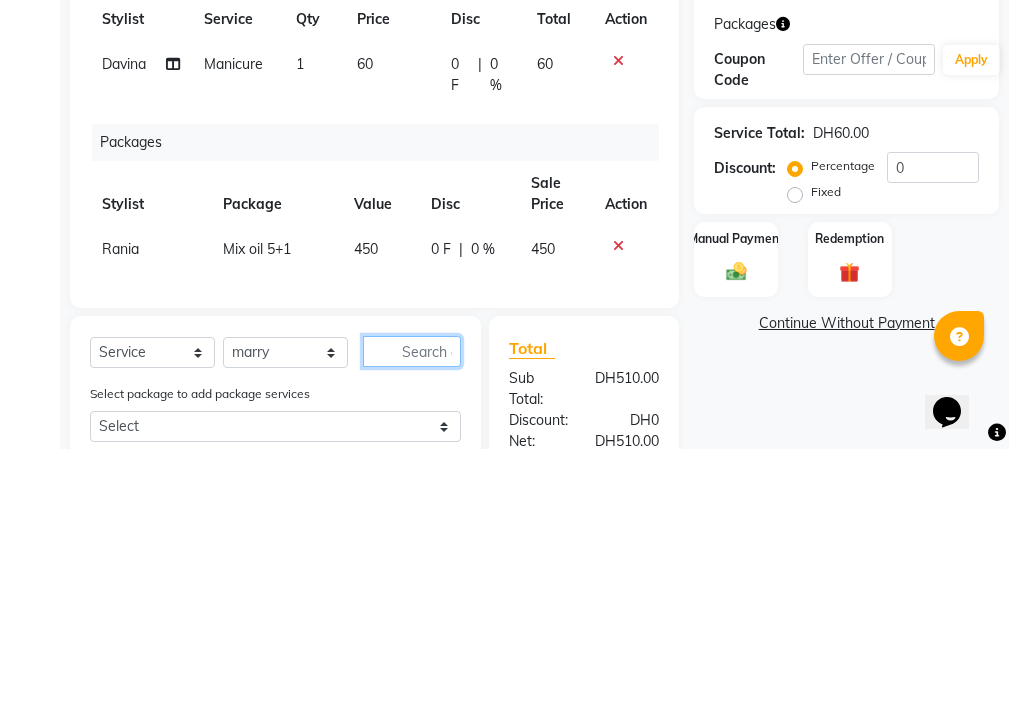 scroll, scrollTop: 159, scrollLeft: 0, axis: vertical 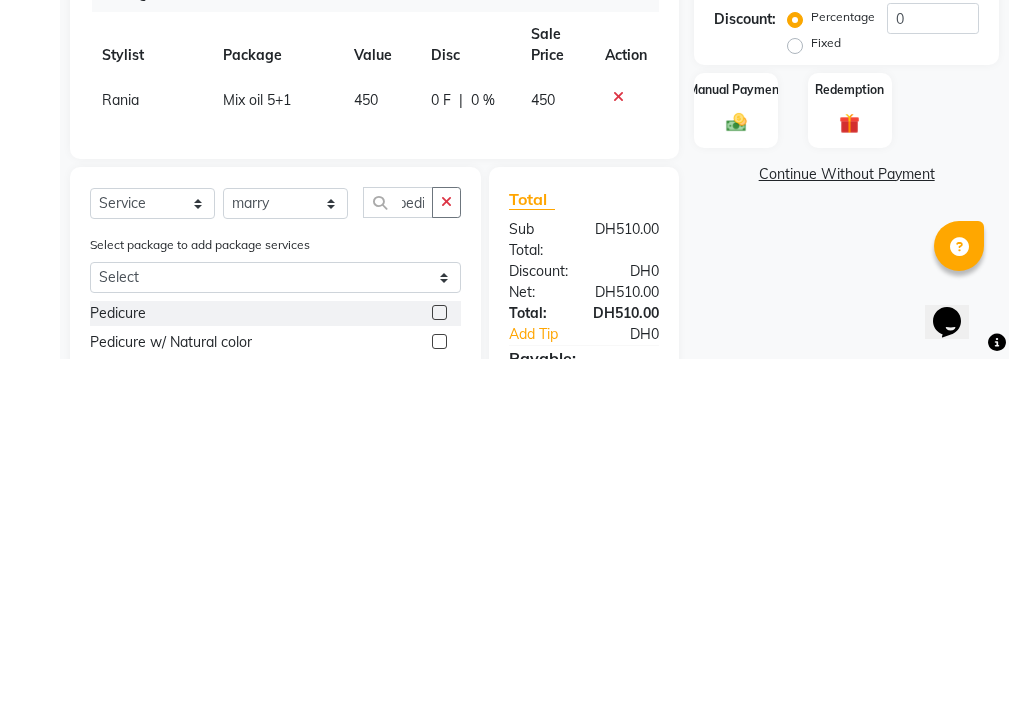 click 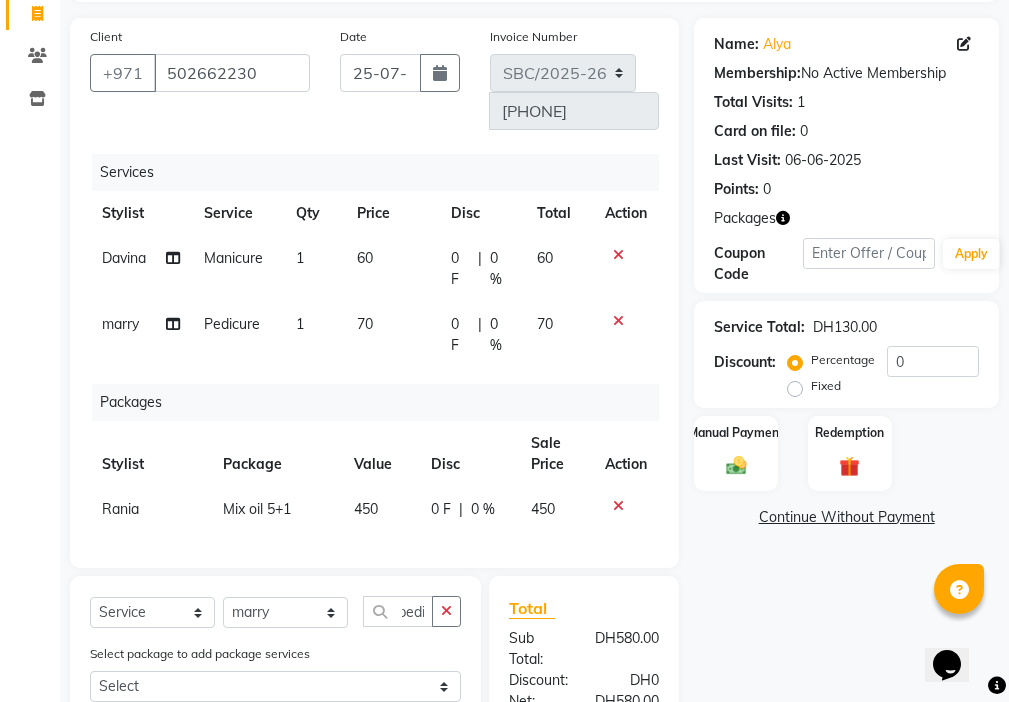 scroll, scrollTop: 0, scrollLeft: 0, axis: both 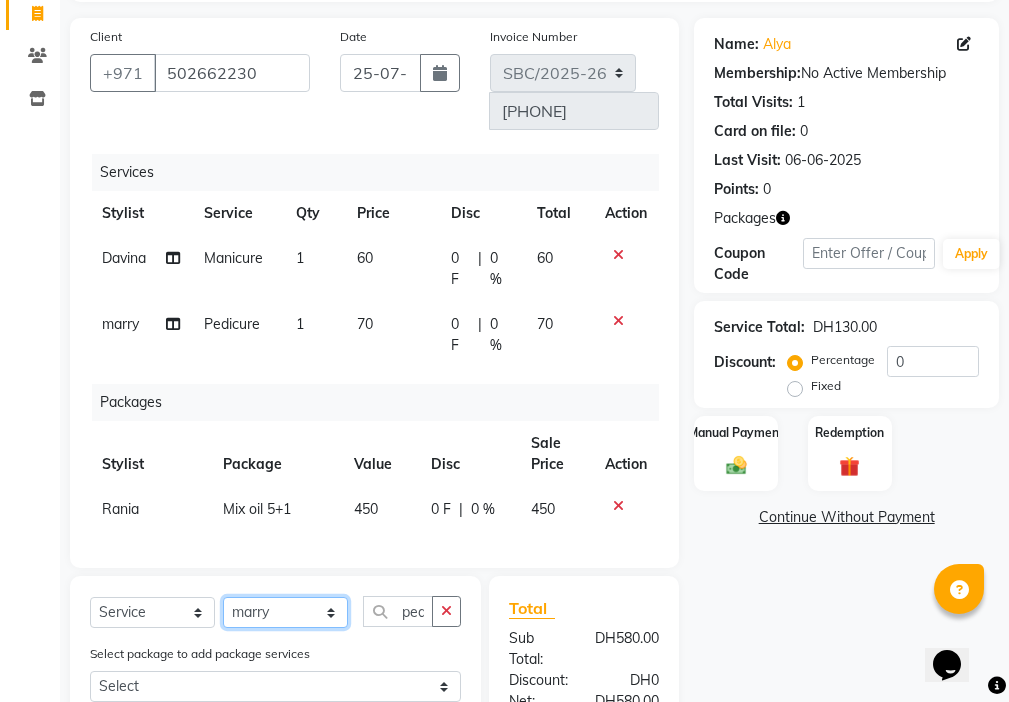 click on "Select Stylist [NAME] [NAME] [NAME] [NAME] [NAME] [NAME] [NAME]" 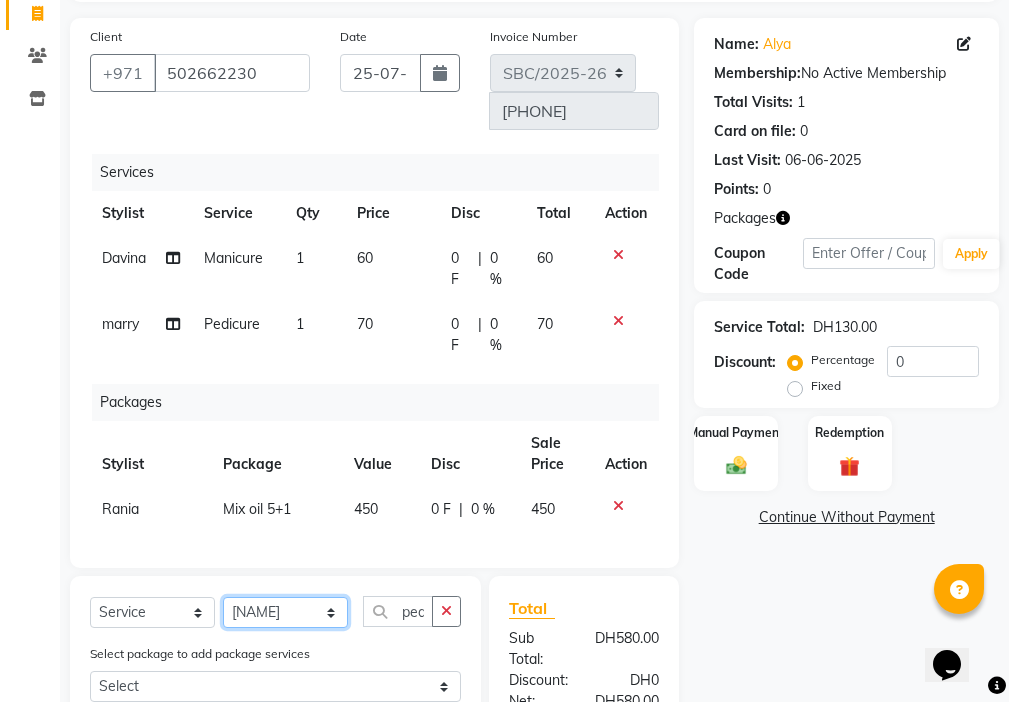 click on "Select Stylist [NAME] [NAME] [NAME] [NAME] [NAME] [NAME] [NAME]" 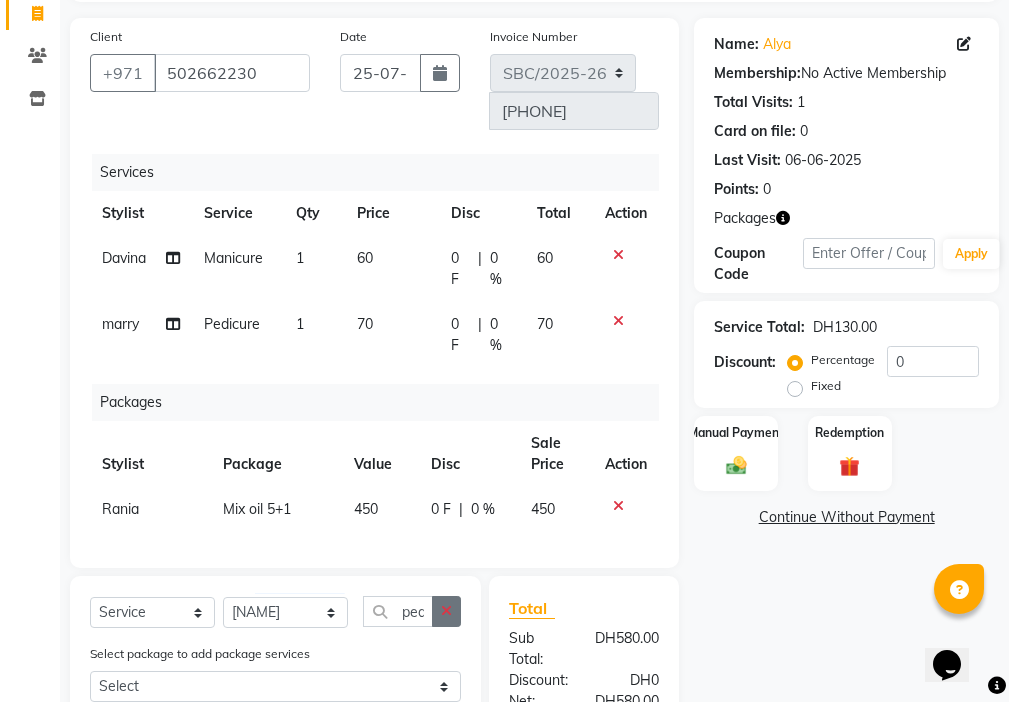 click 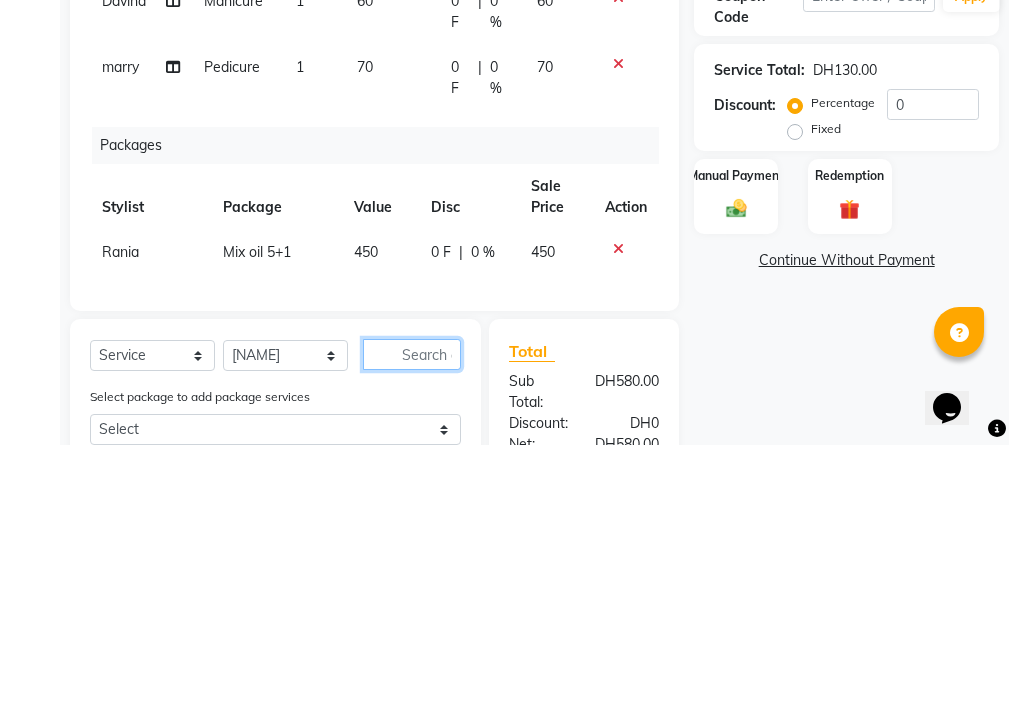 scroll, scrollTop: 225, scrollLeft: 0, axis: vertical 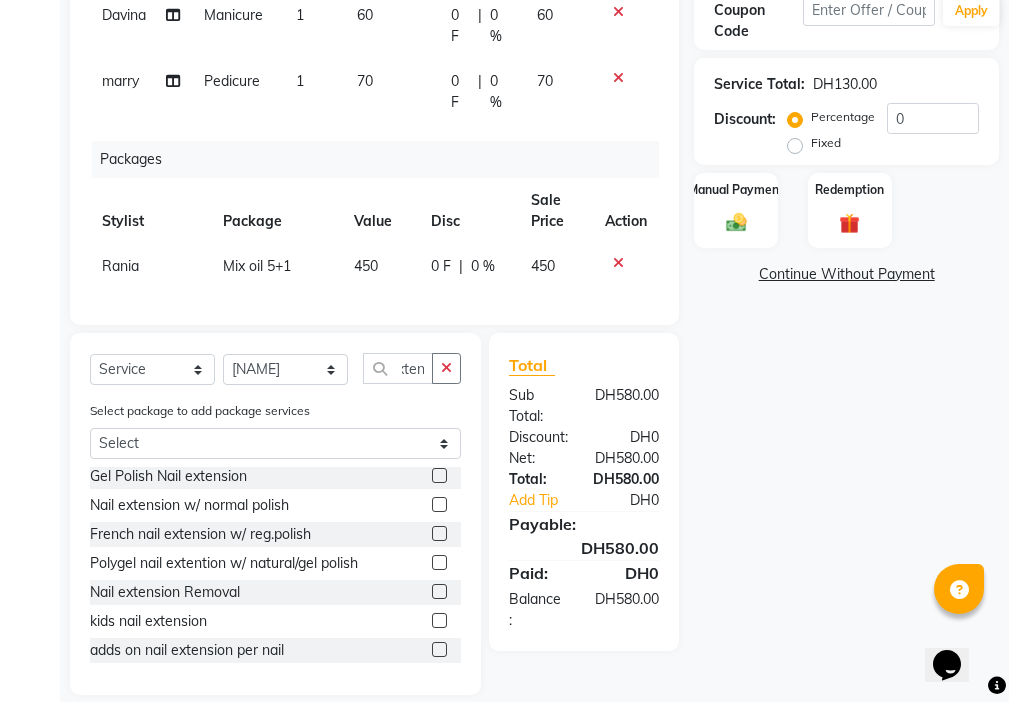 click 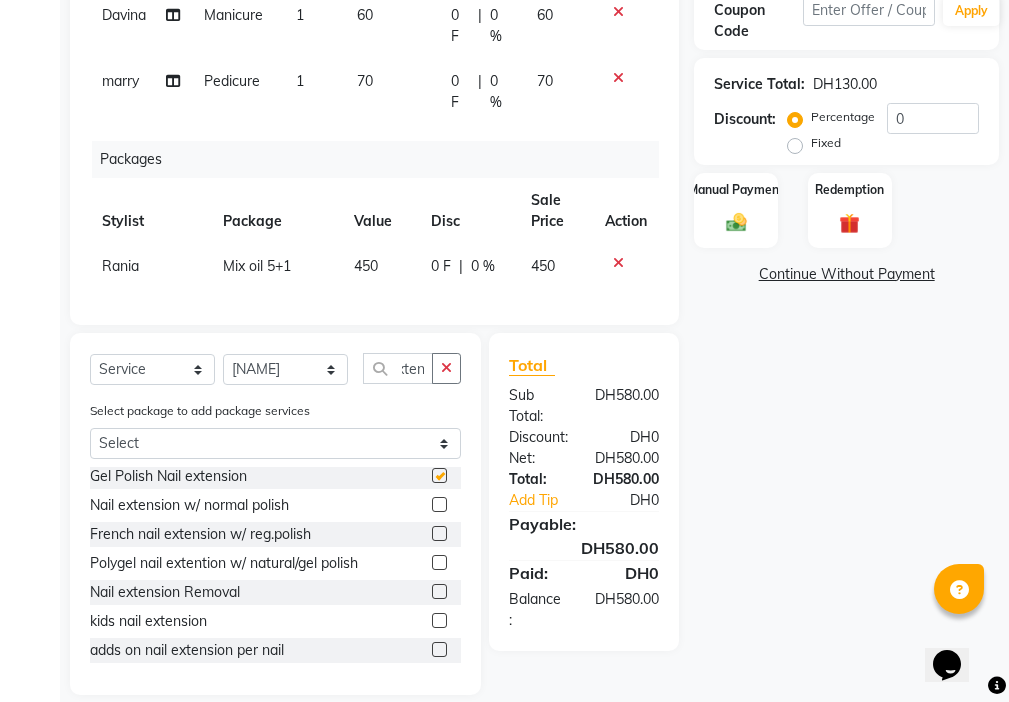 scroll, scrollTop: 0, scrollLeft: 0, axis: both 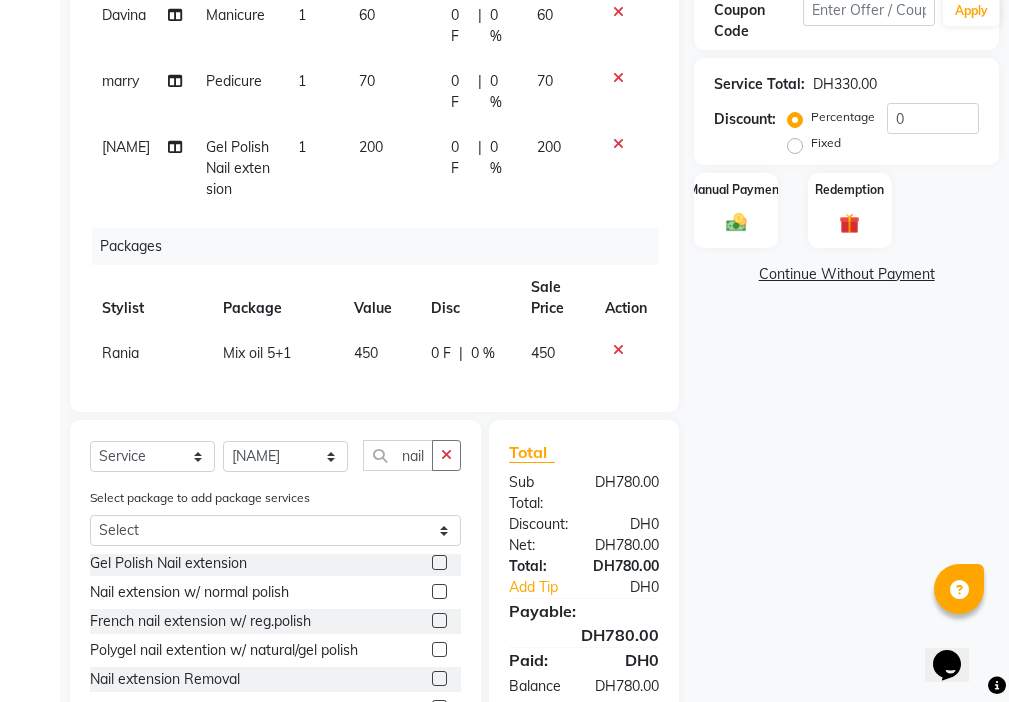 click 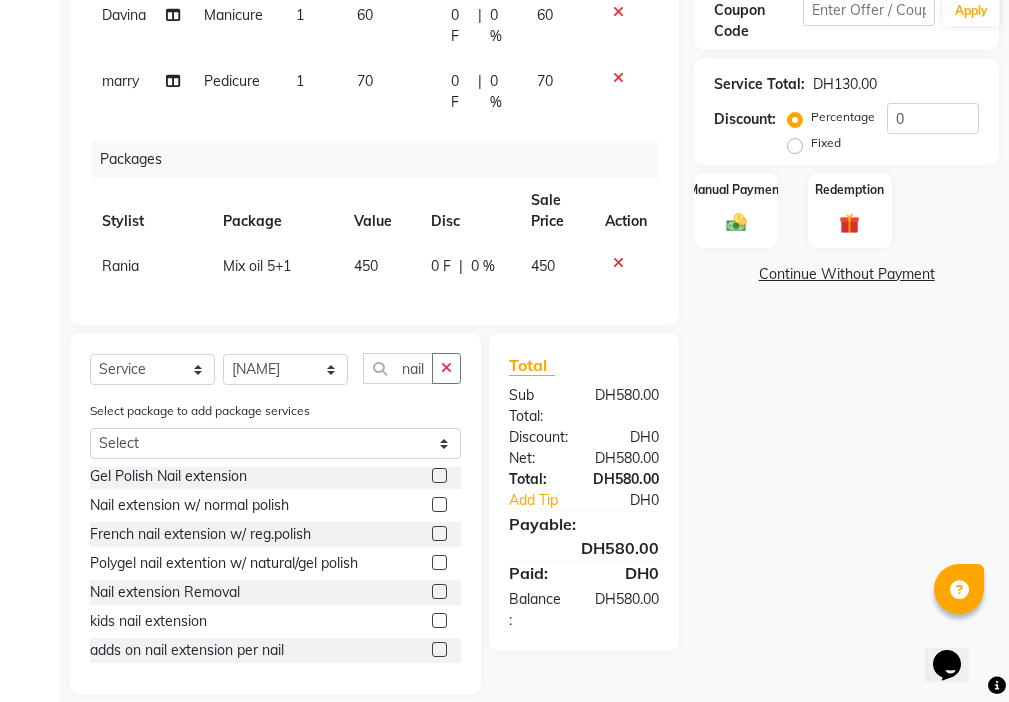 click 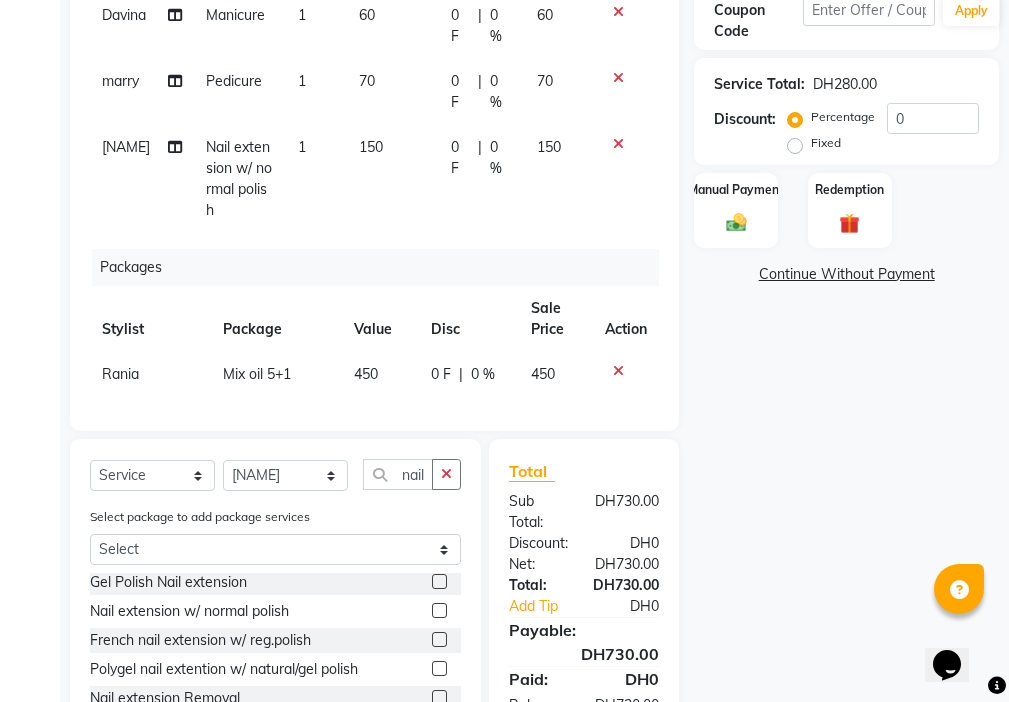 click on "150" 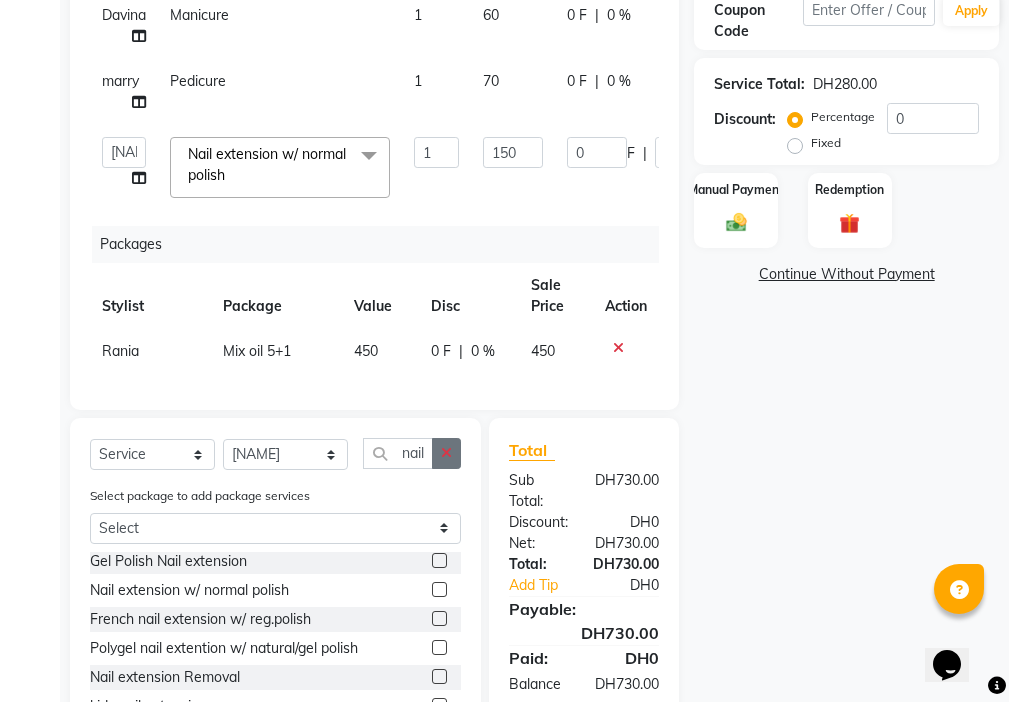 click 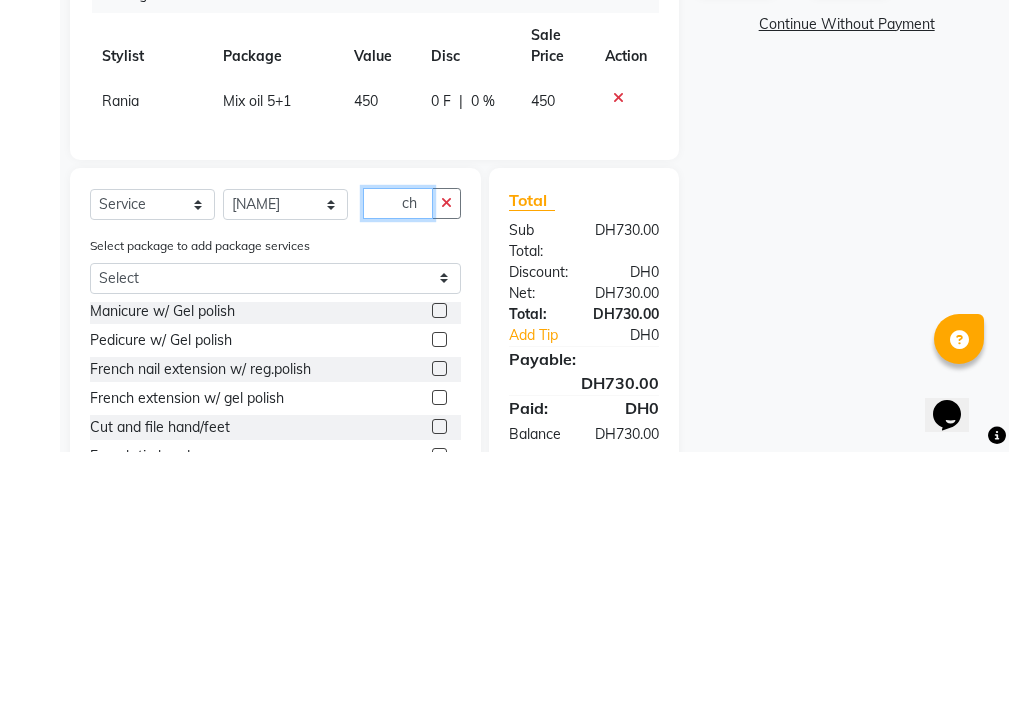 scroll, scrollTop: 0, scrollLeft: 0, axis: both 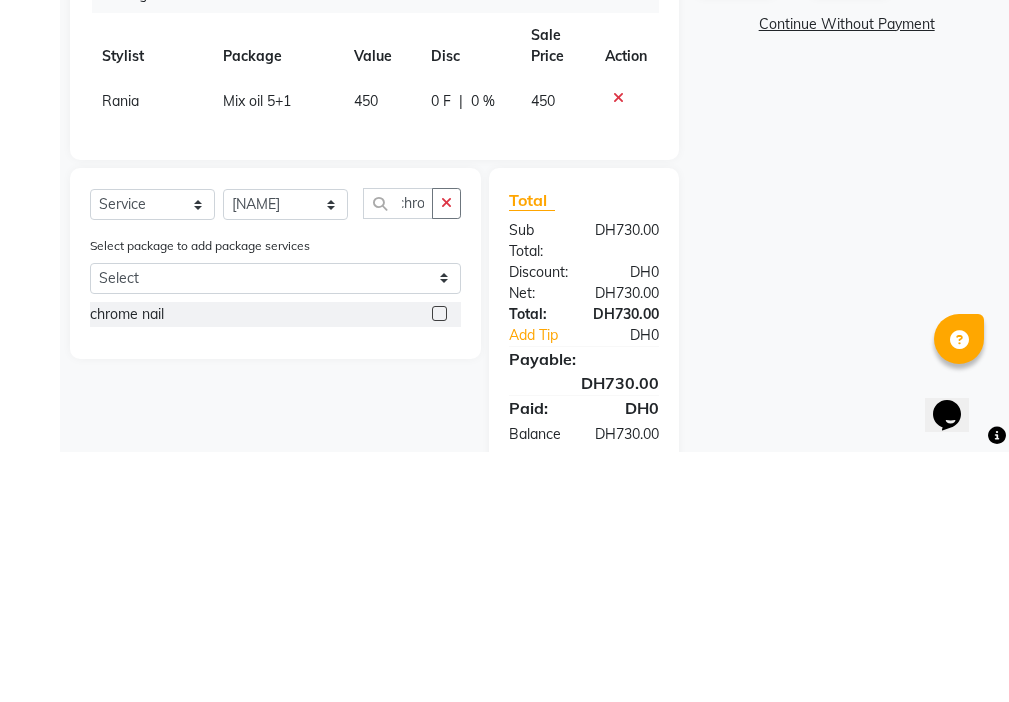 click 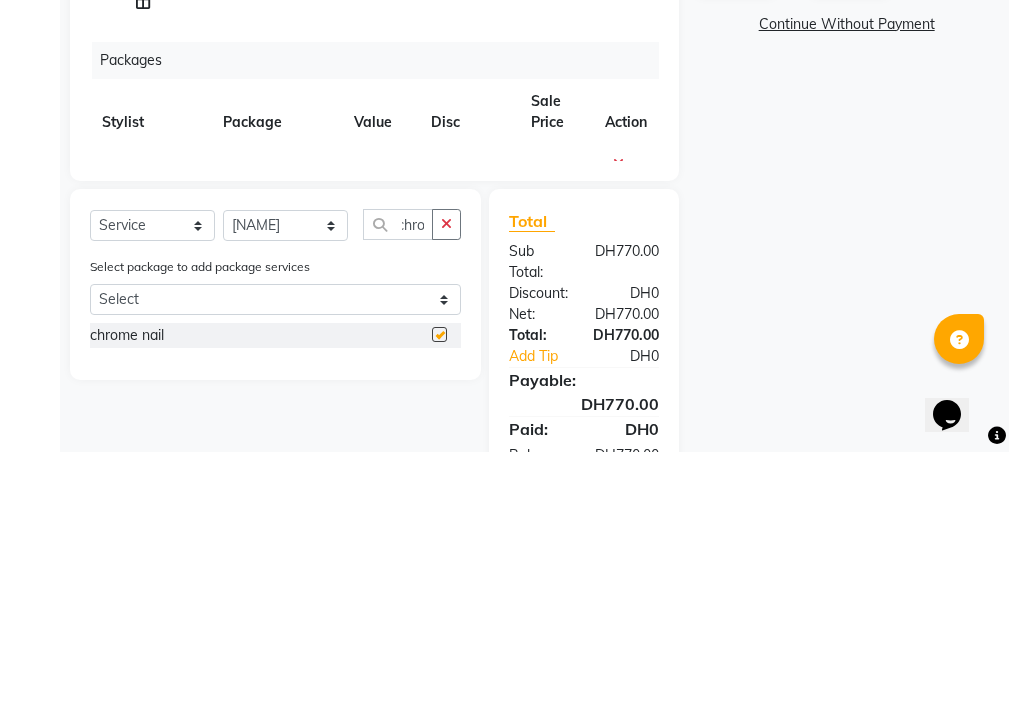scroll, scrollTop: 0, scrollLeft: 0, axis: both 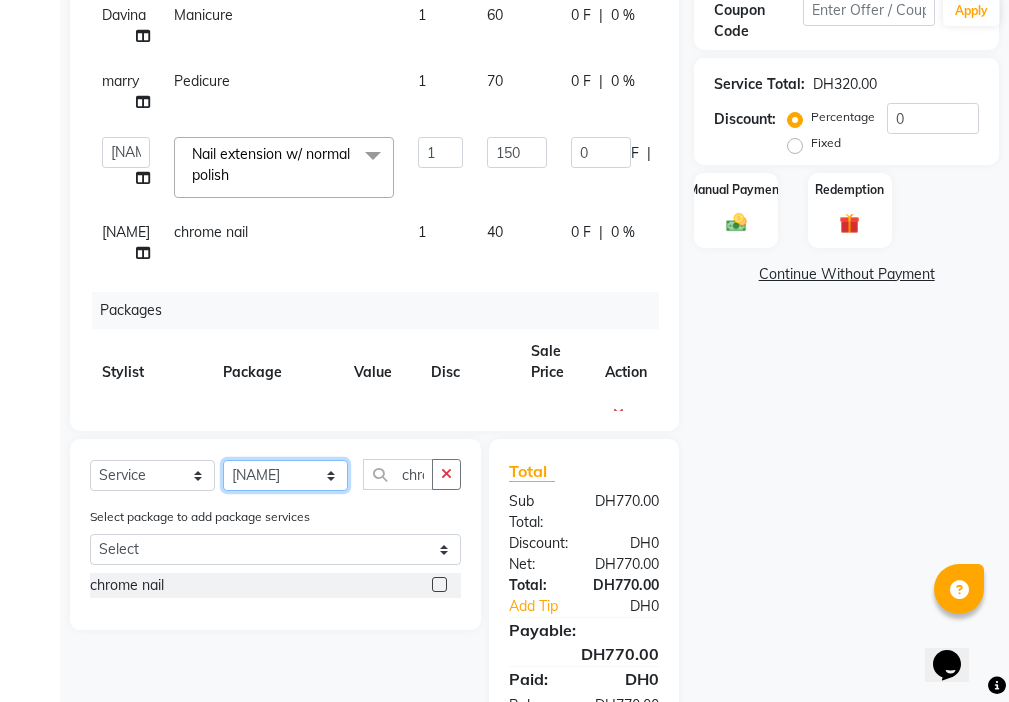 click on "Select Stylist [NAME] [NAME] [NAME] [NAME] [NAME] [NAME] [NAME]" 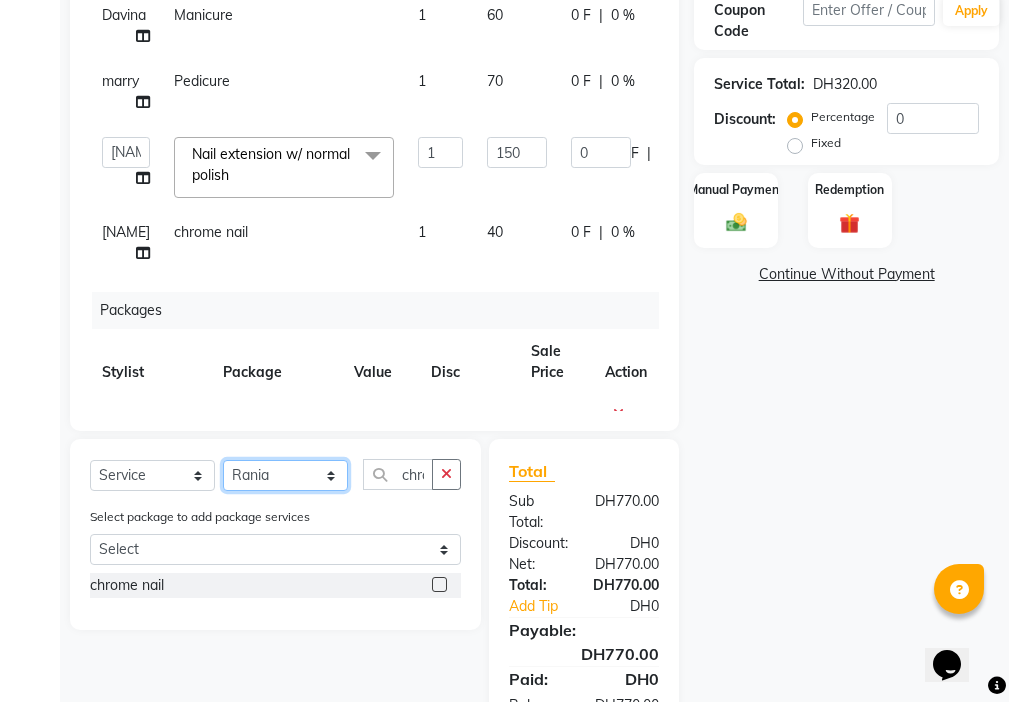click on "Select Stylist [NAME] [NAME] [NAME] [NAME] [NAME] [NAME] [NAME]" 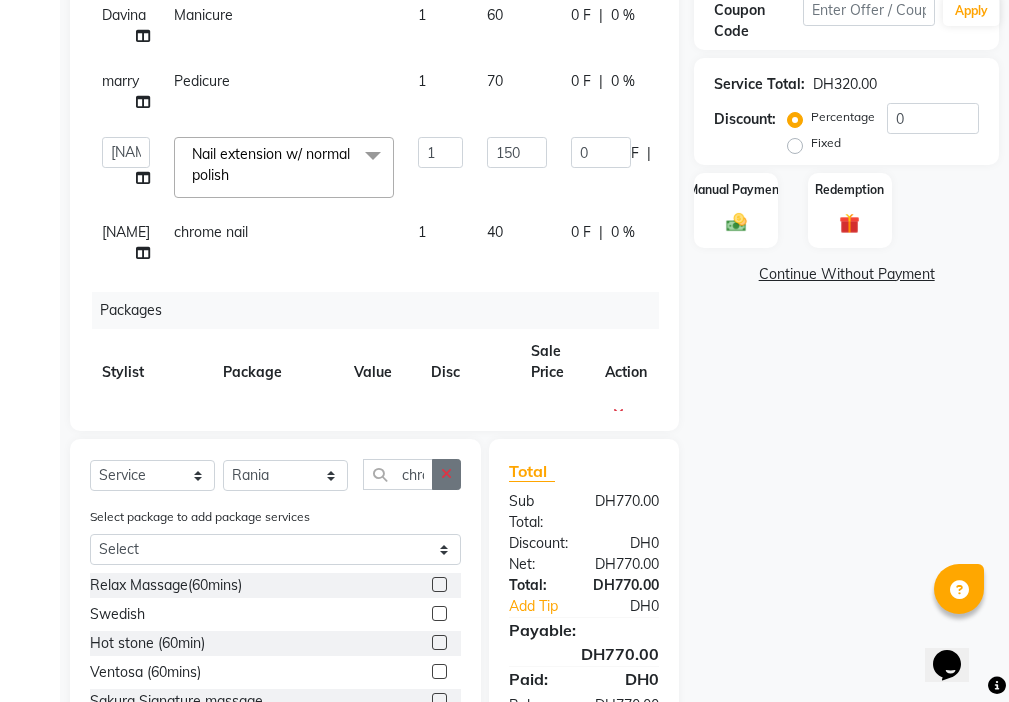 click 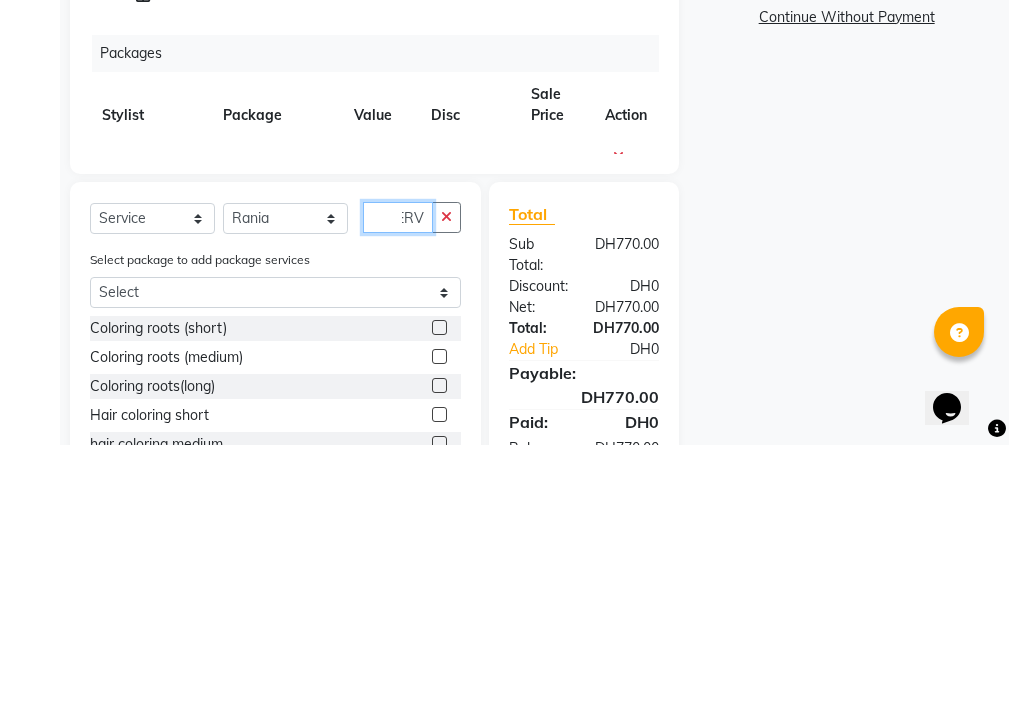 scroll, scrollTop: 0, scrollLeft: 28, axis: horizontal 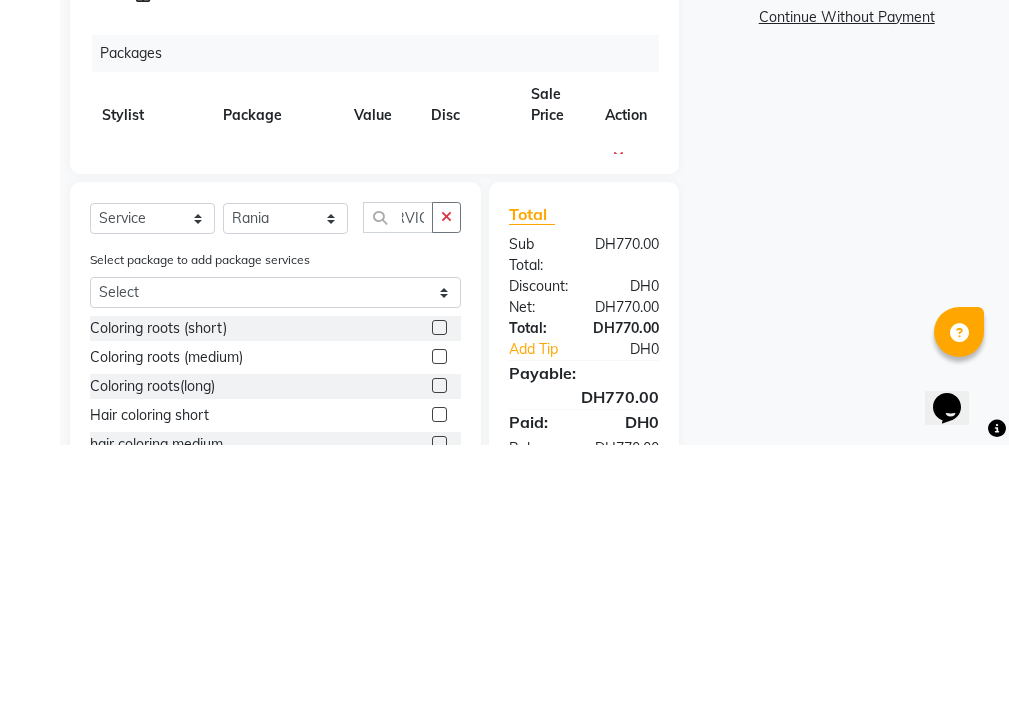 click 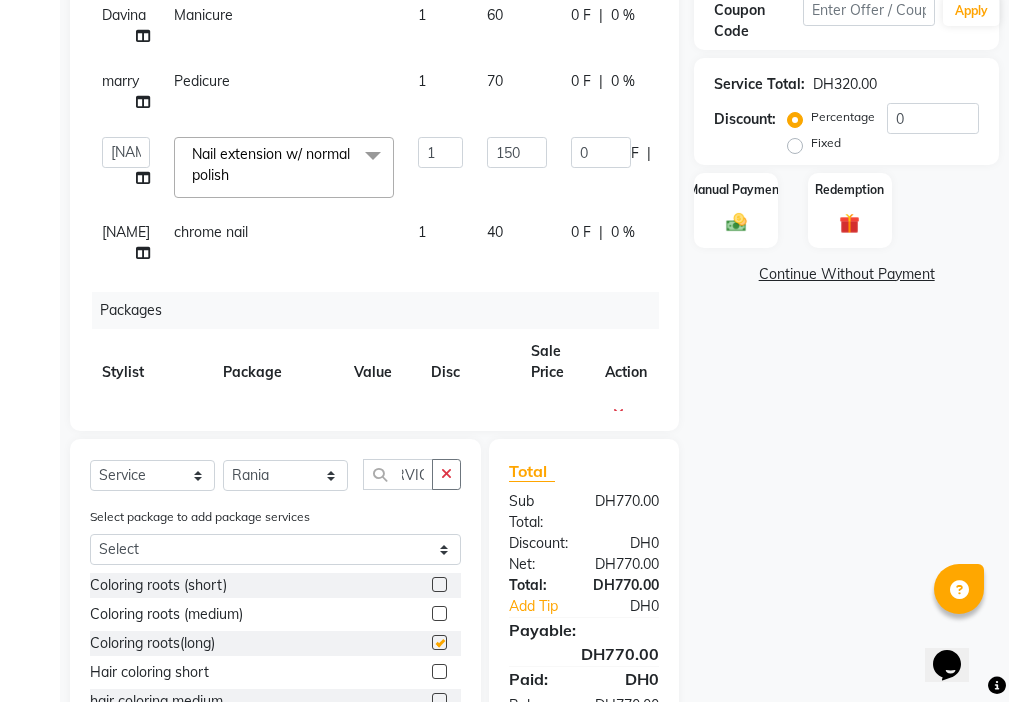 scroll, scrollTop: 0, scrollLeft: 0, axis: both 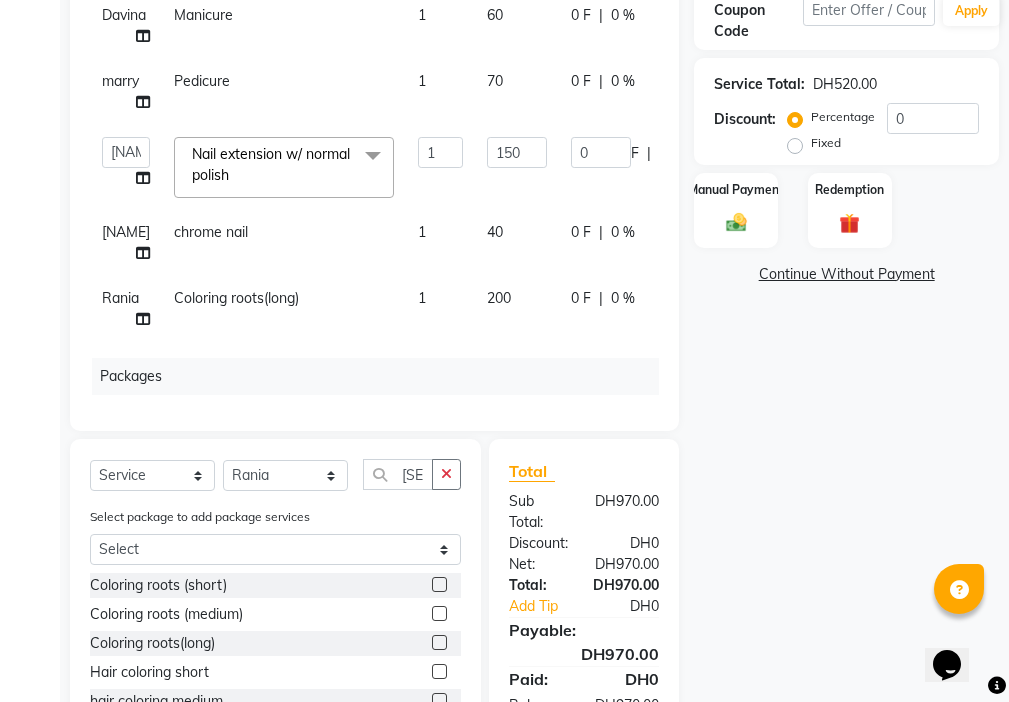 click on "200" 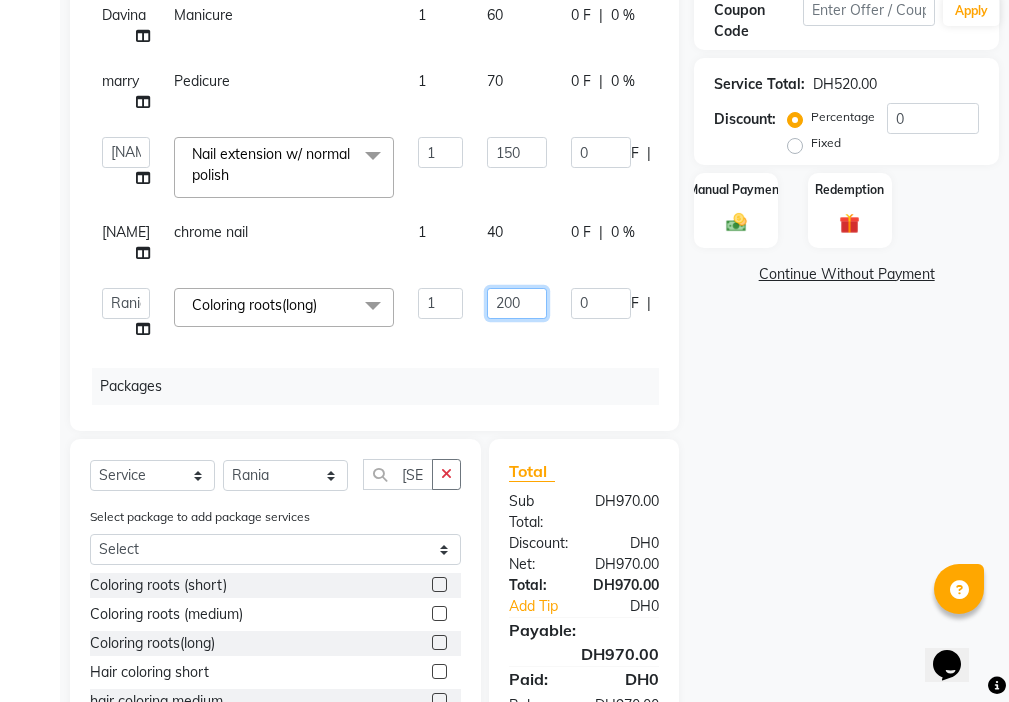 click on "200" 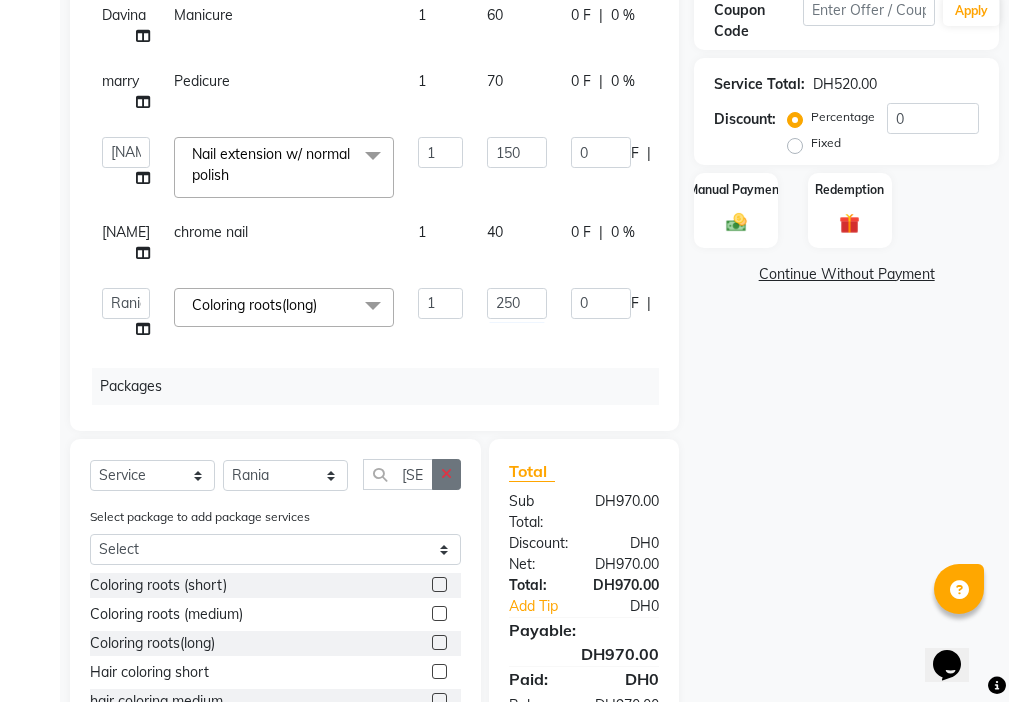 click 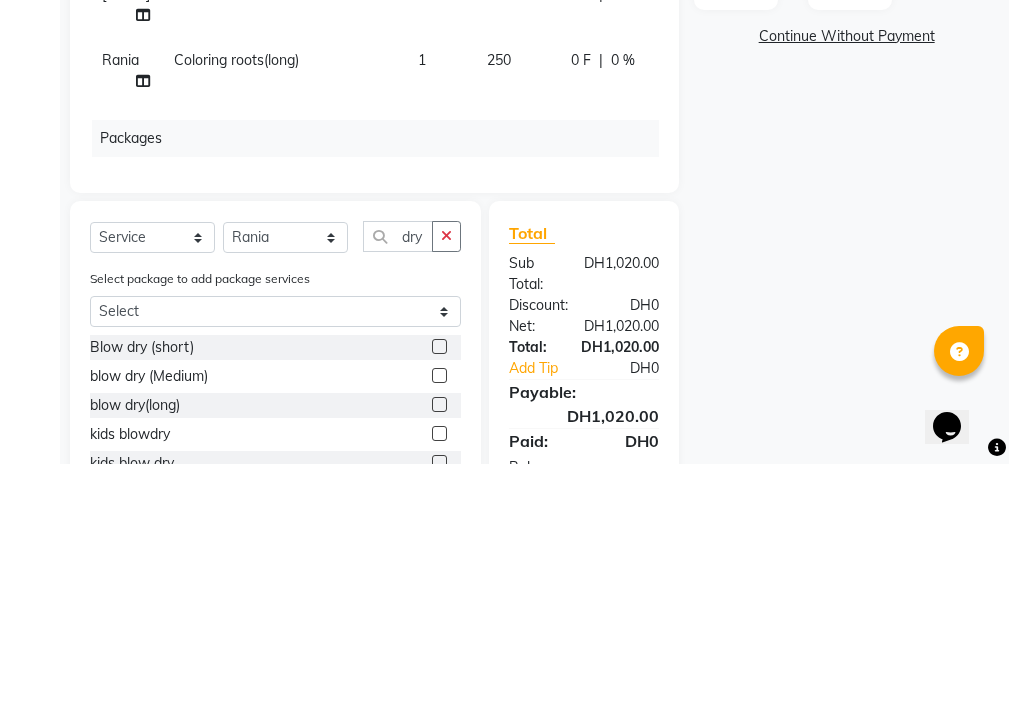 click 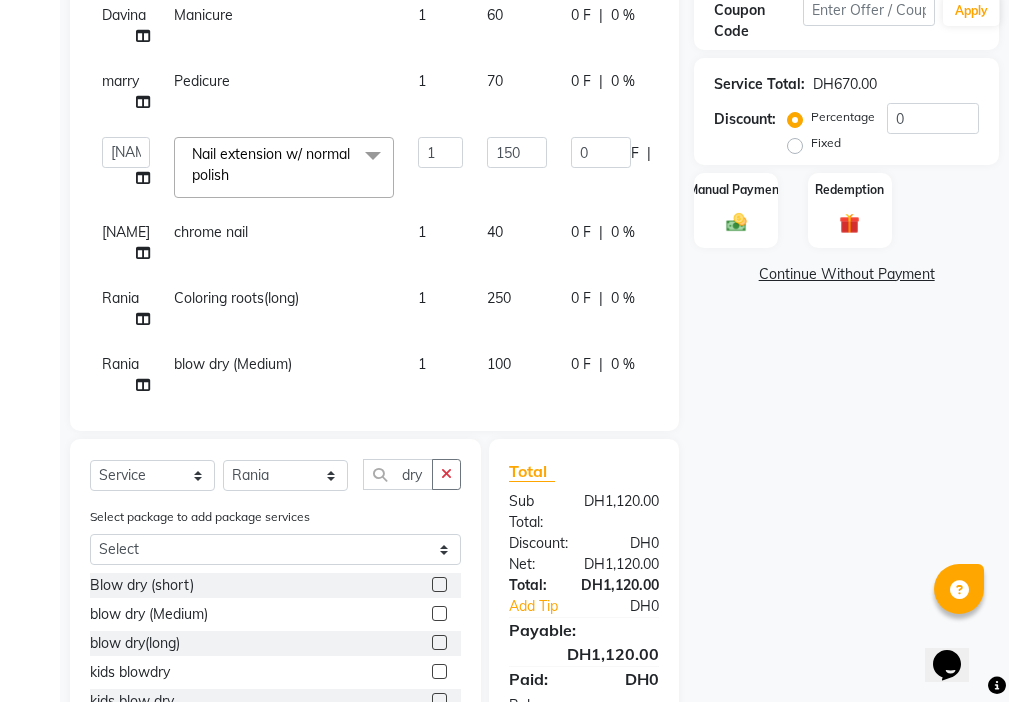 scroll, scrollTop: 32, scrollLeft: 0, axis: vertical 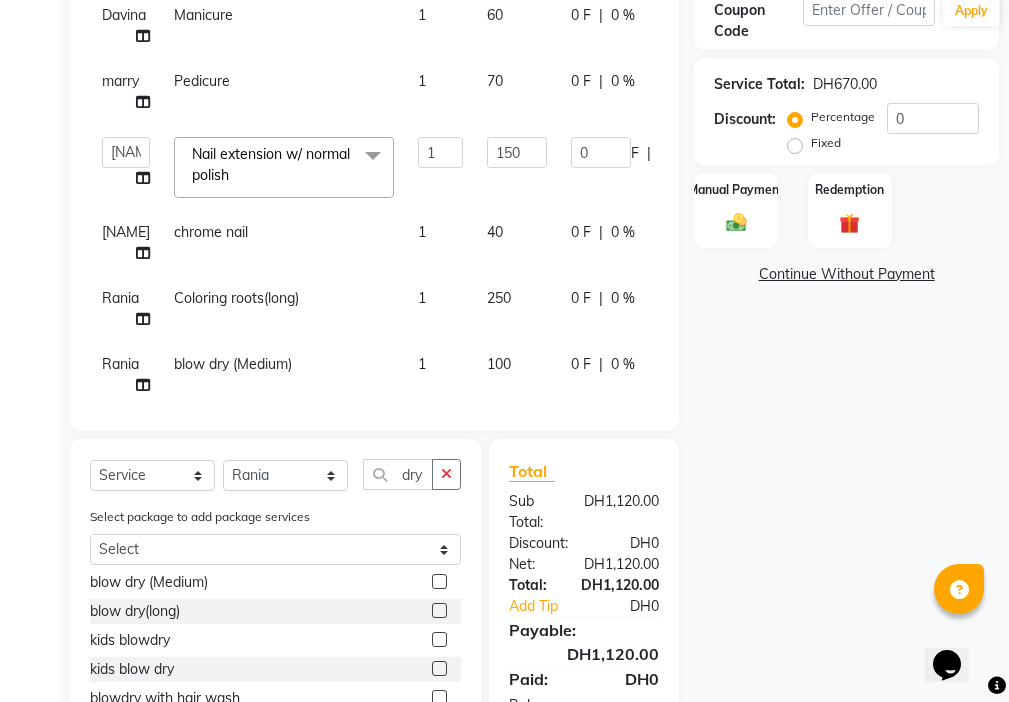 click on "100" 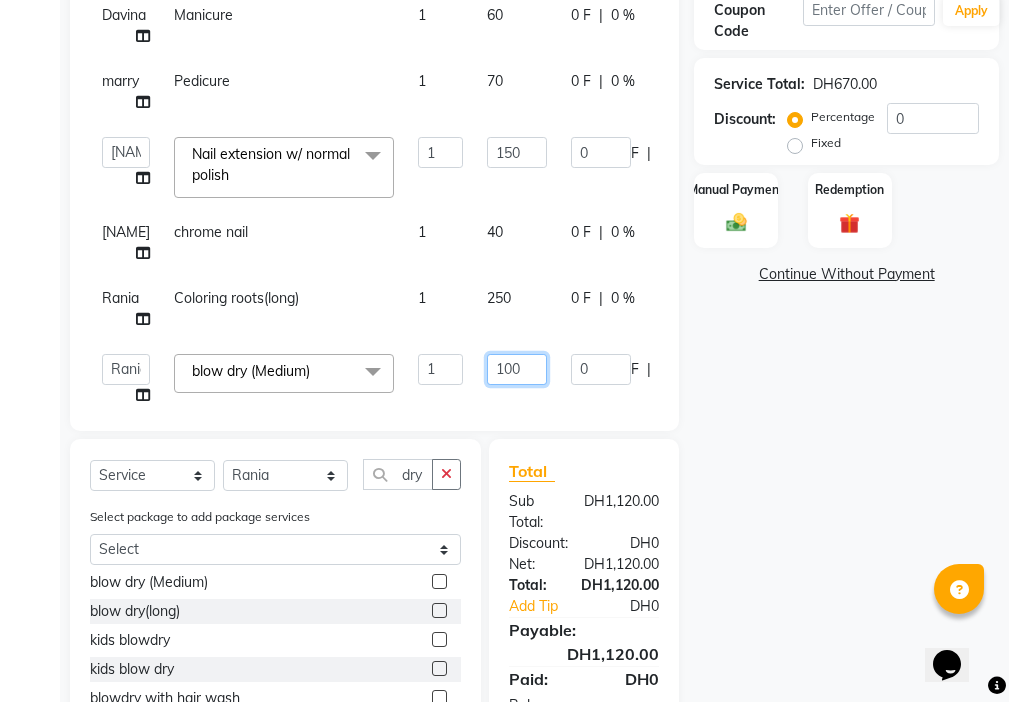 click on "100" 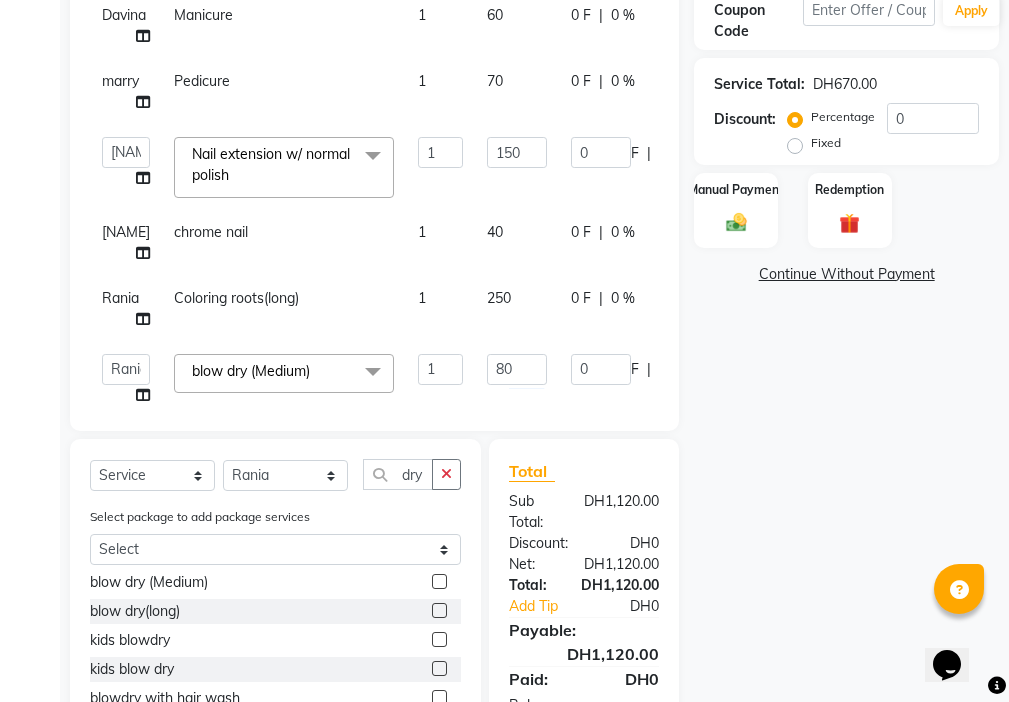 click on "Name: [NAME]  Membership:  No Active Membership  Total Visits:  1 Card on file:  0 Last Visit:   [DATE] Points:   0  Packages Coupon Code Apply Service Total:  DH[PRICE]  Discount:  Percentage   Fixed  0 Manual Payment Redemption  Continue Without Payment" 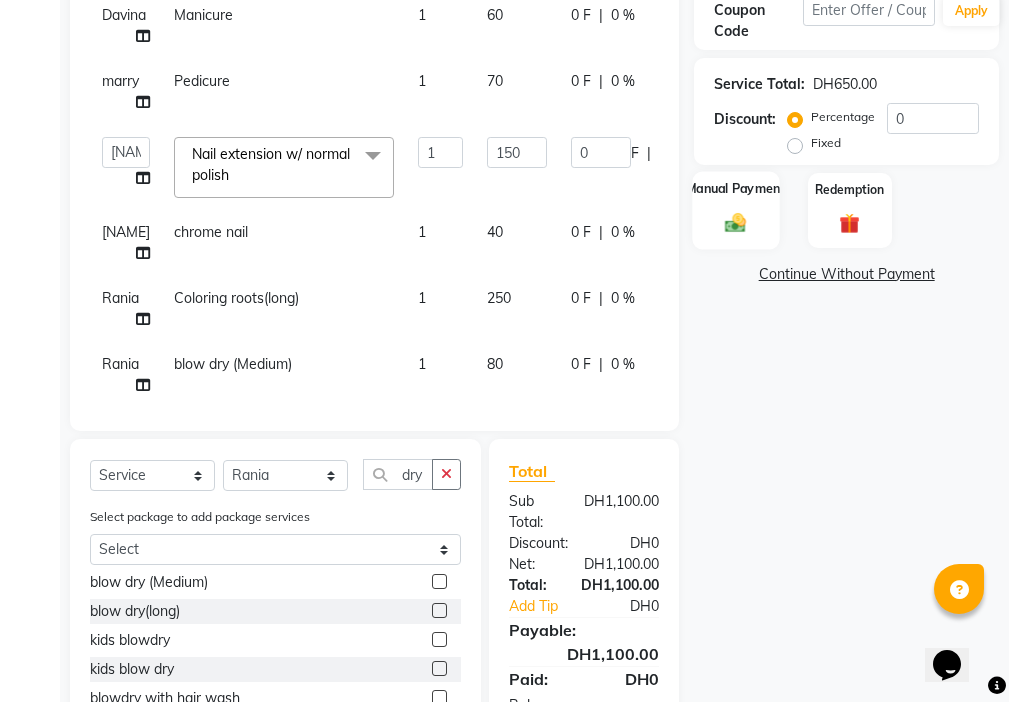 click on "Manual Payment" 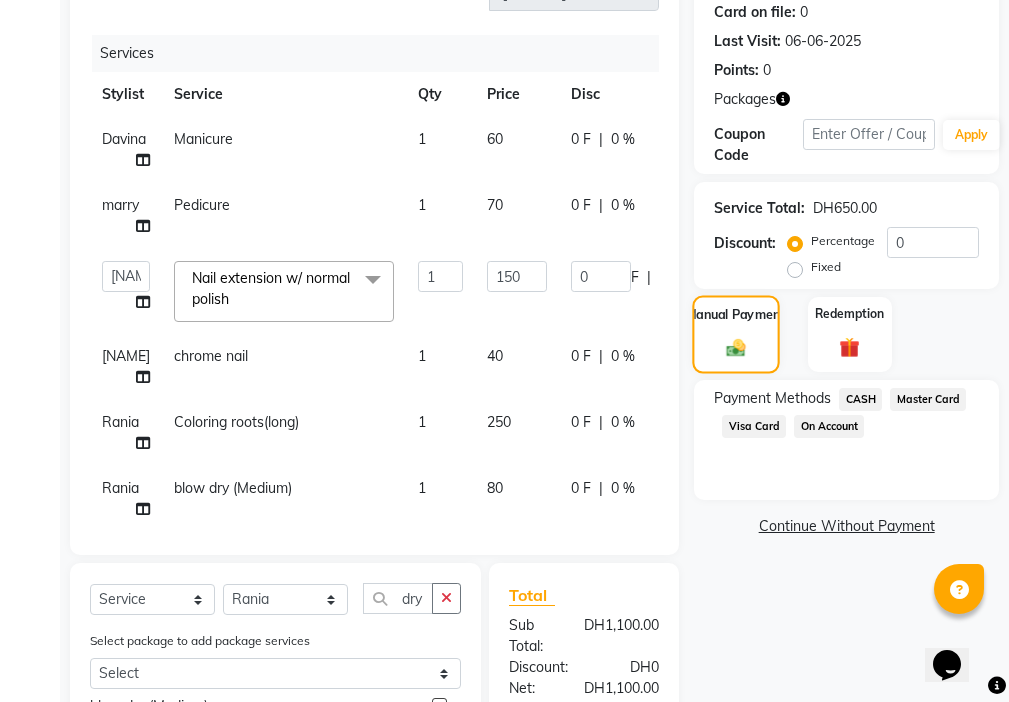 scroll, scrollTop: 320, scrollLeft: 0, axis: vertical 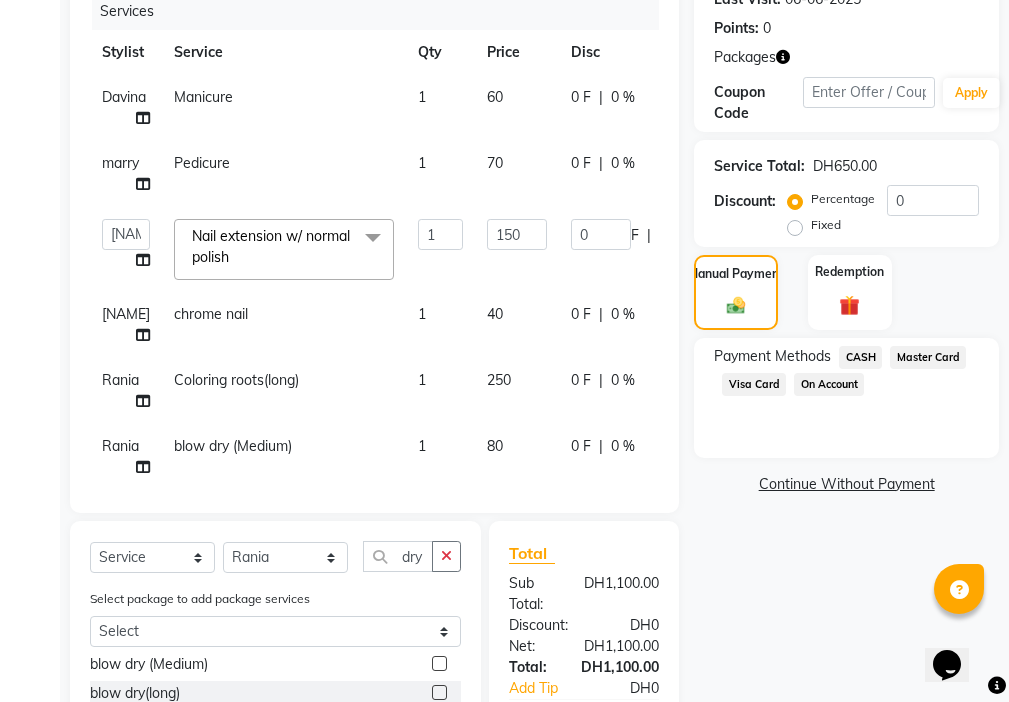 click on "CASH" 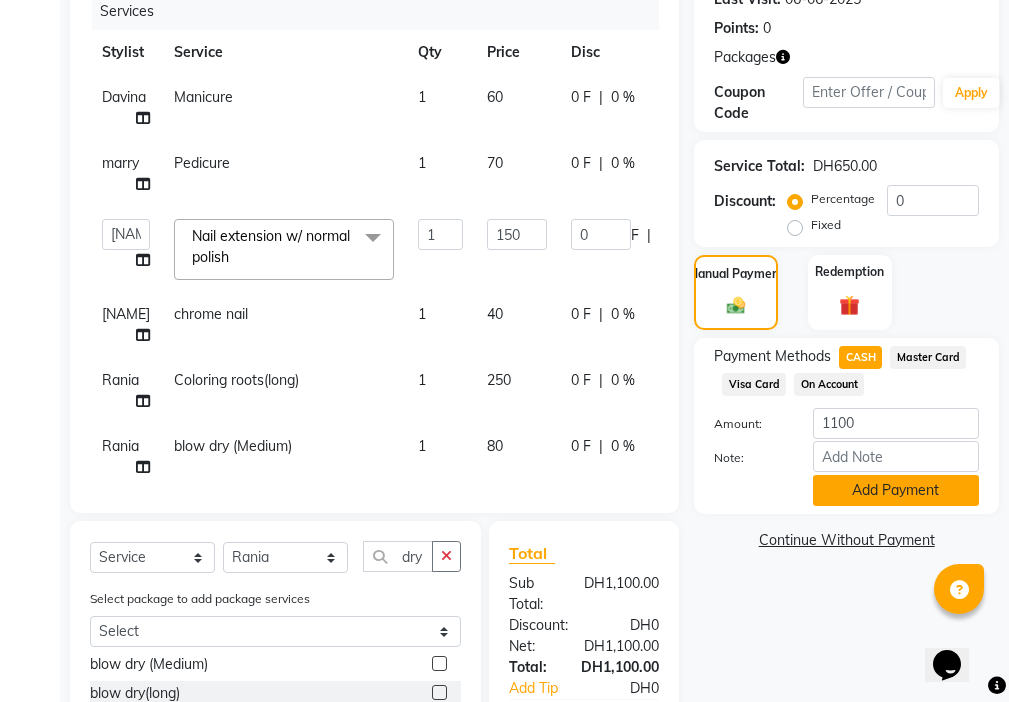 click on "Add Payment" 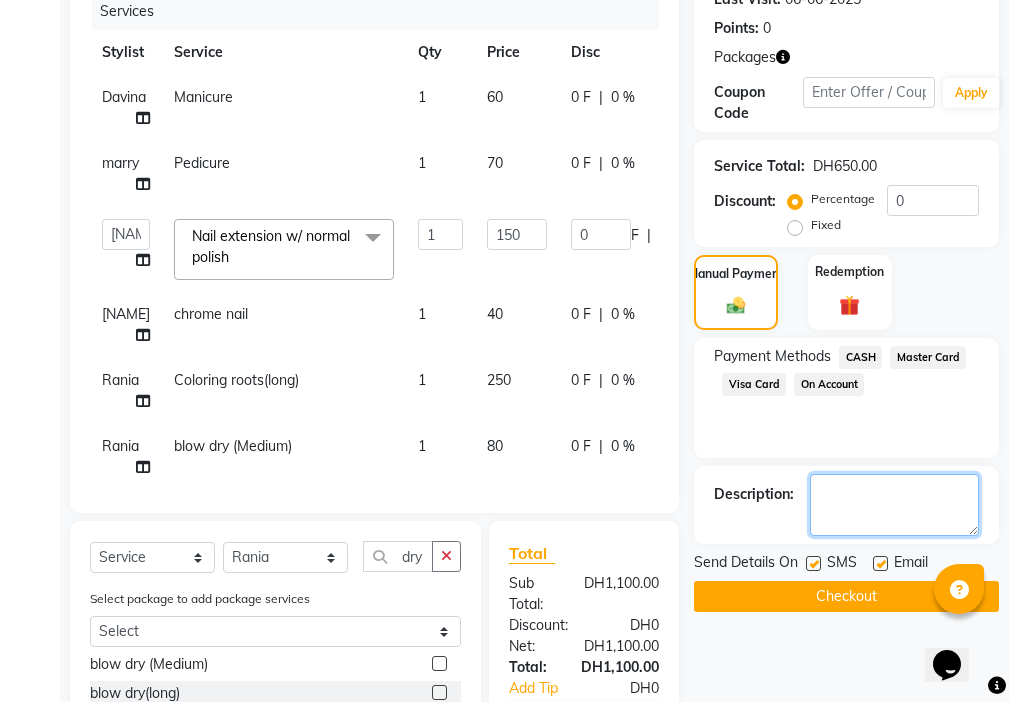 click 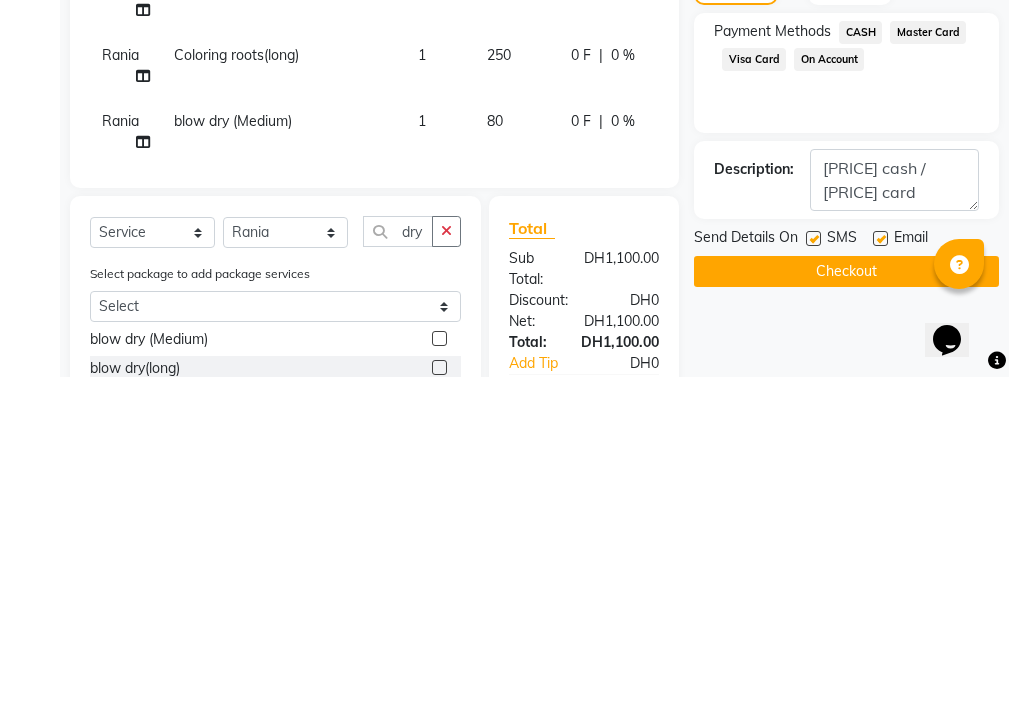 click on "Name: [NAME]  Membership:  No Active Membership  Total Visits:  1 Card on file:  0 Last Visit:   [DATE] Points:   0  Packages Coupon Code Apply Service Total:  DH[PRICE]  Discount:  Percentage   Fixed  0 Manual Payment Redemption Payment Methods  CASH   Master Card   Visa Card   On Account  Description:                  Send Details On SMS Email  Checkout" 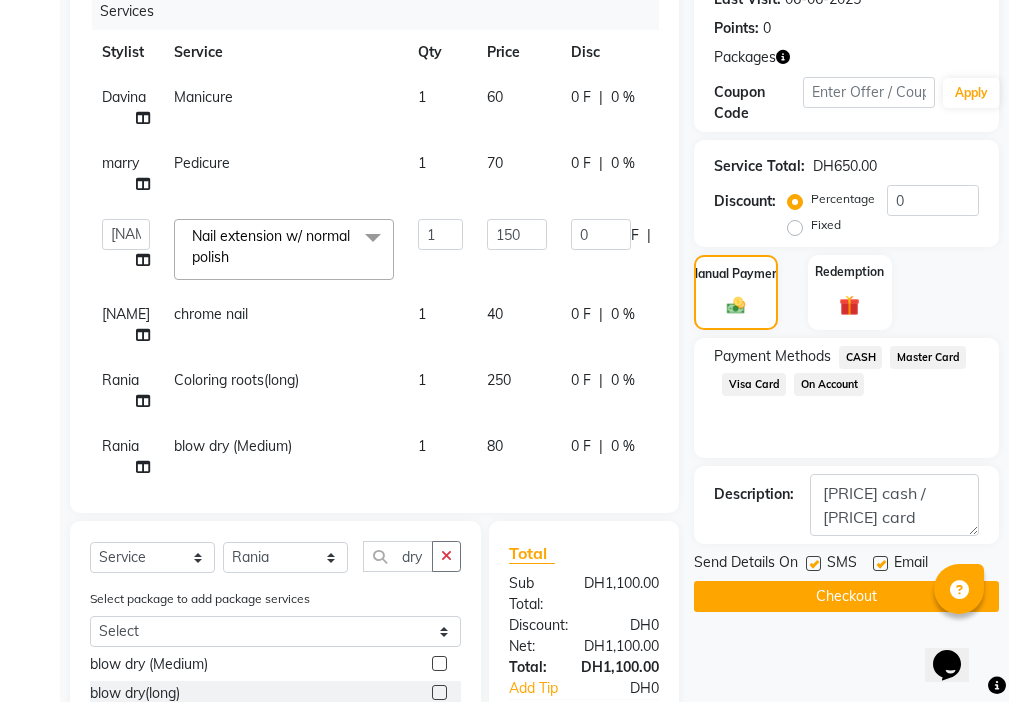click 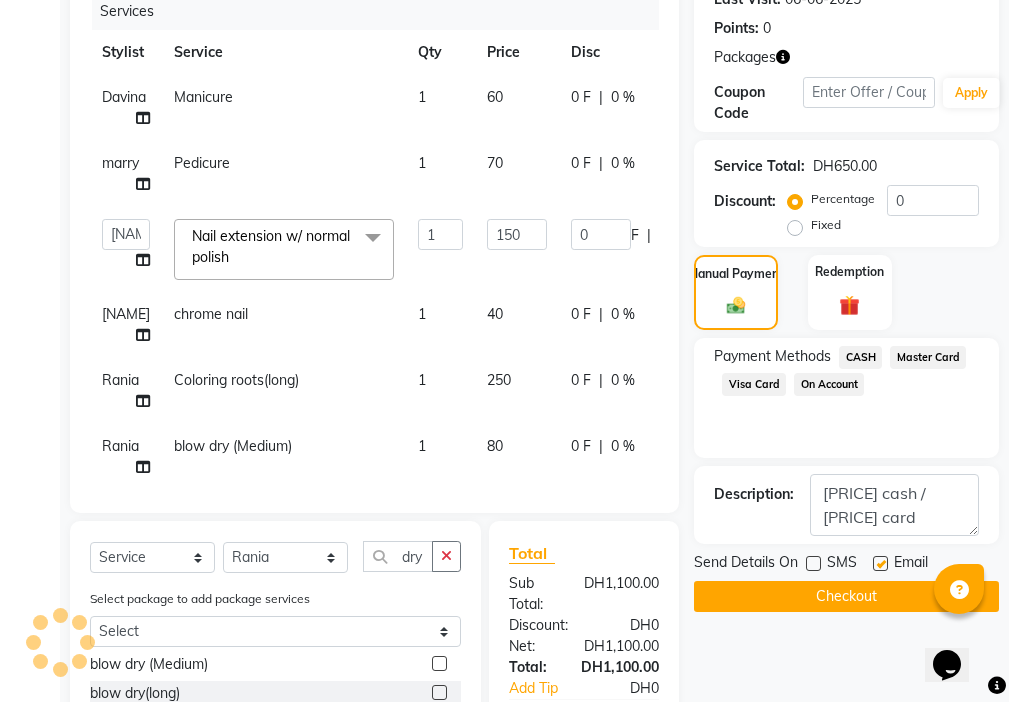 click 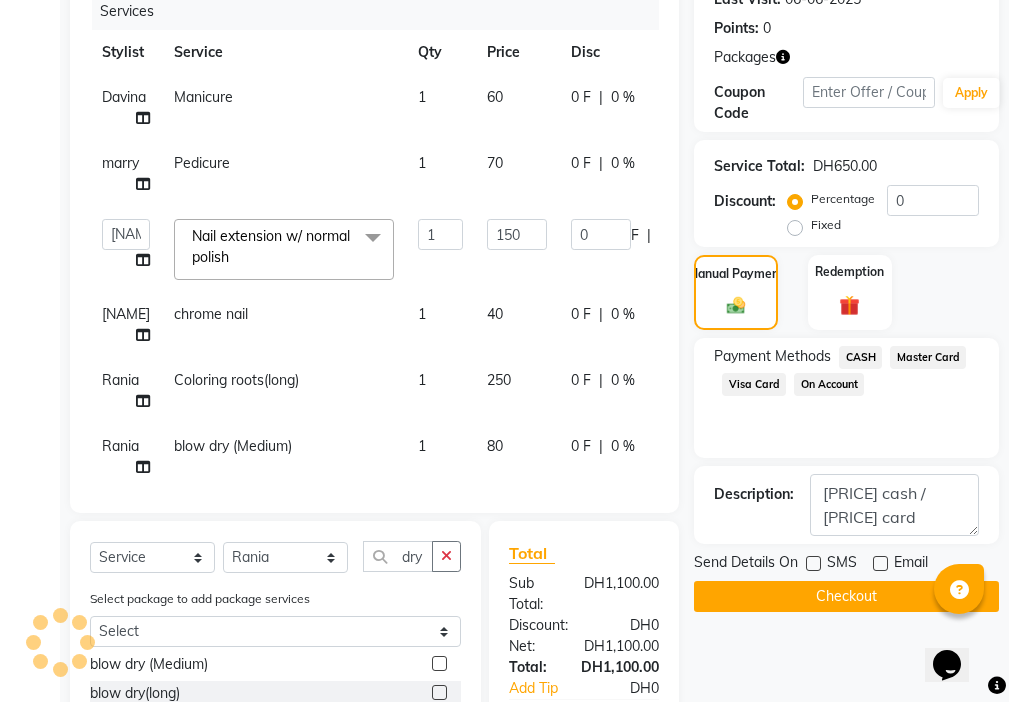 click on "Checkout" 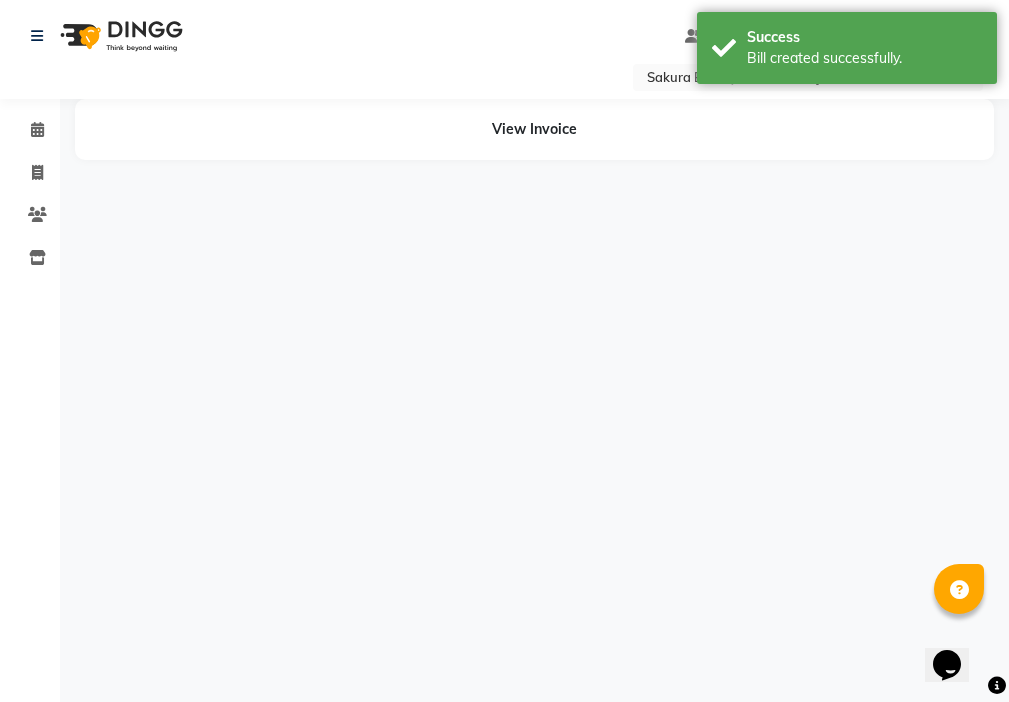 scroll, scrollTop: 0, scrollLeft: 0, axis: both 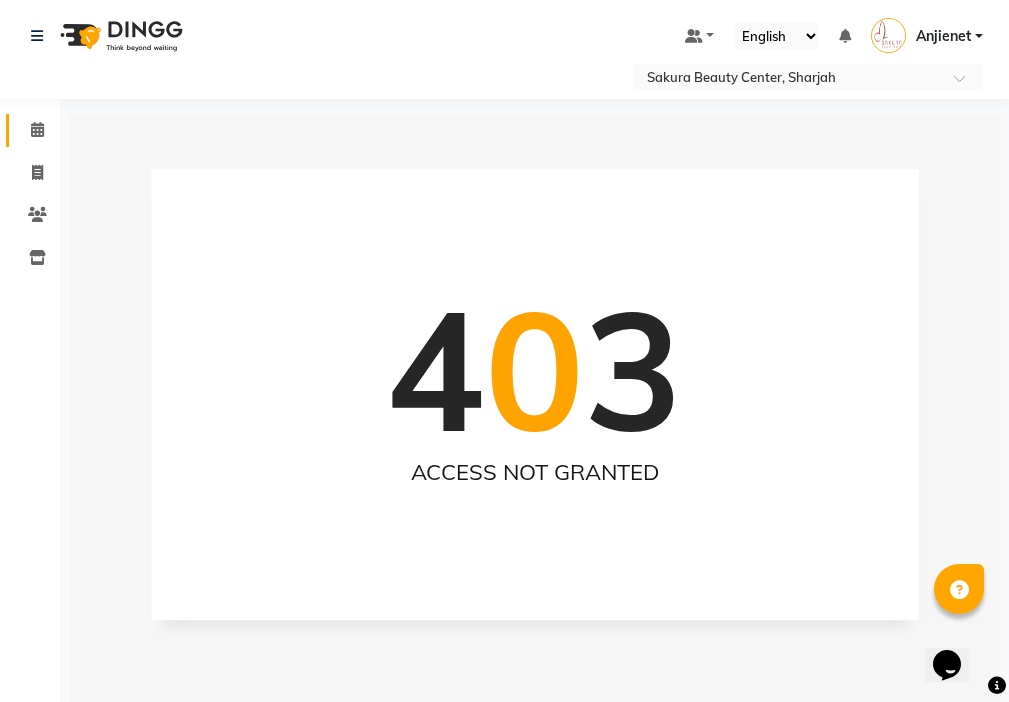 click 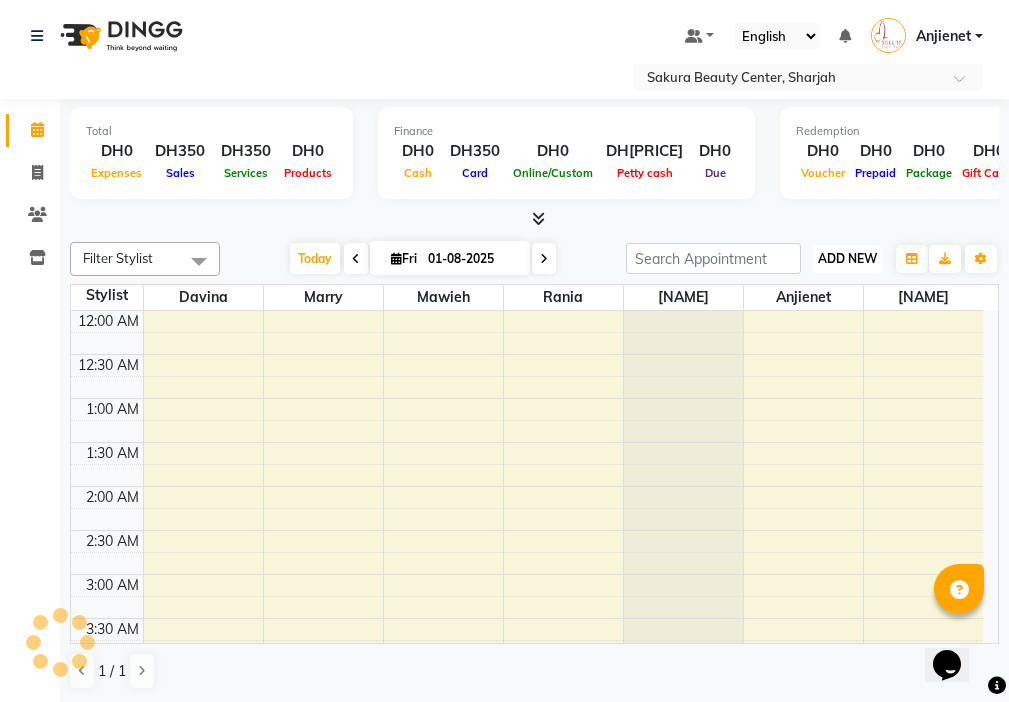 click on "ADD NEW" at bounding box center (847, 258) 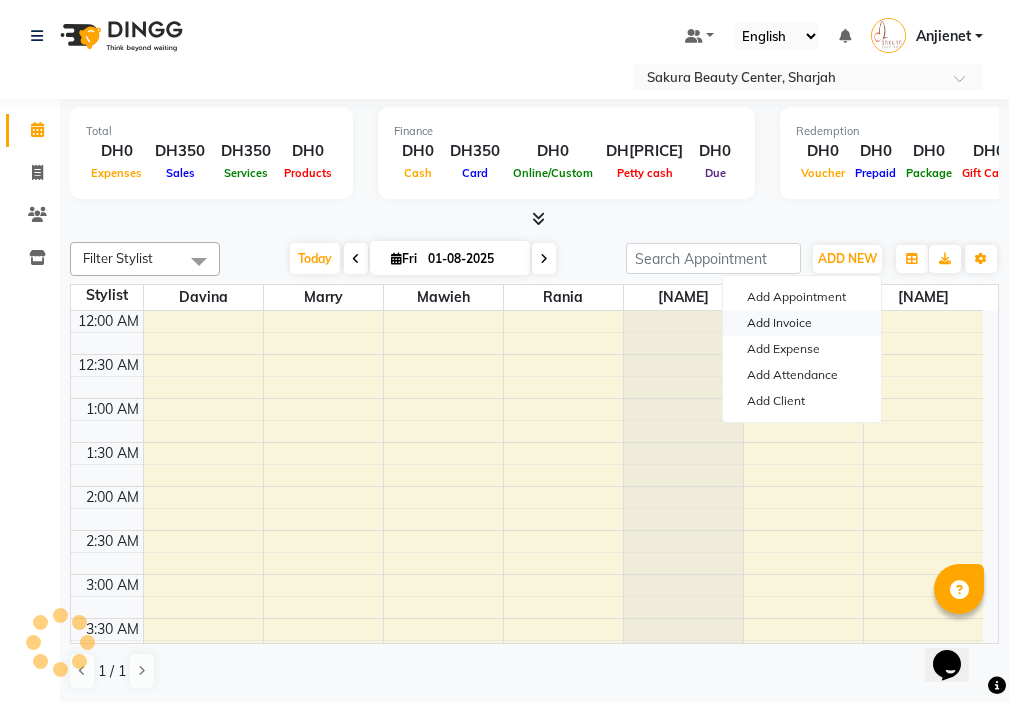 click on "Add Invoice" at bounding box center [802, 323] 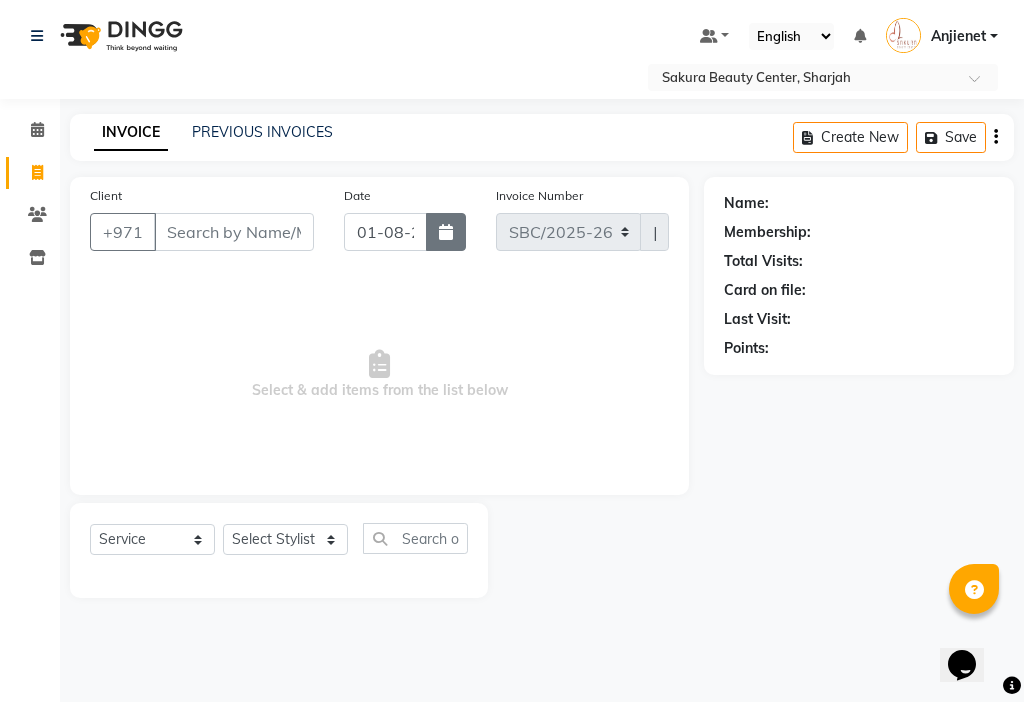 click 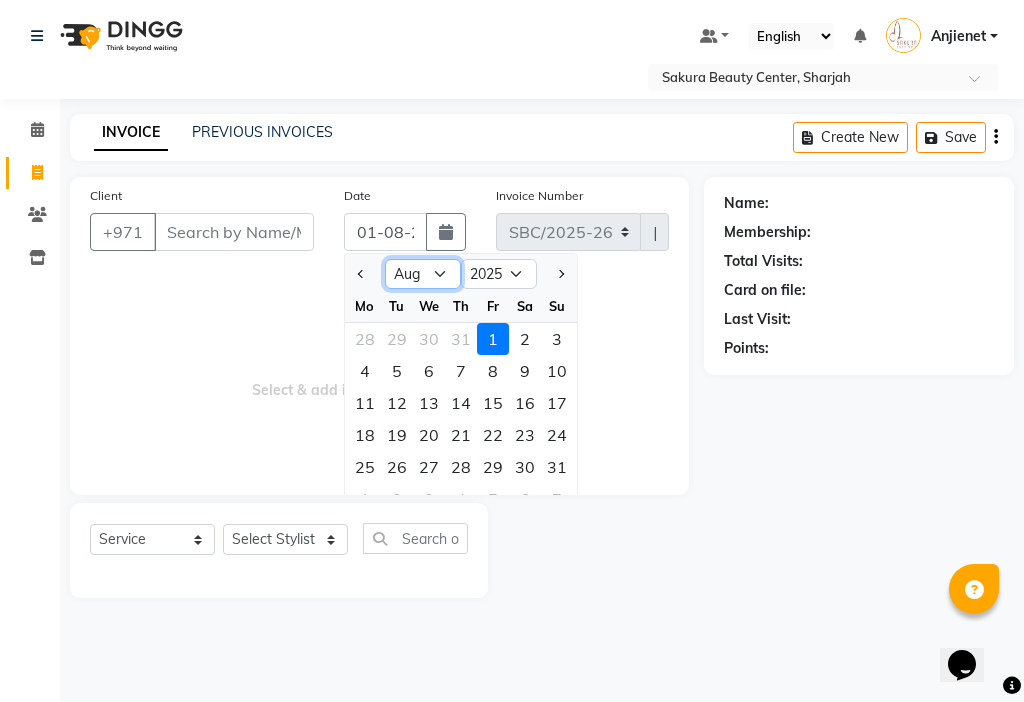 click on "Jan Feb Mar Apr May Jun Jul Aug Sep Oct Nov Dec" 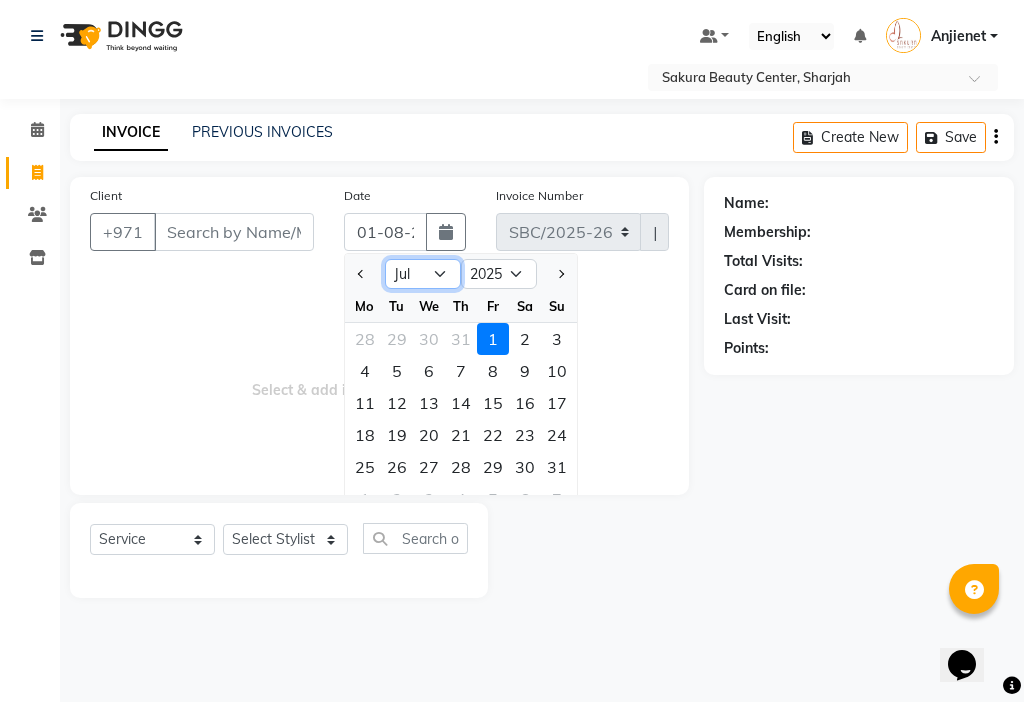 click on "Jan Feb Mar Apr May Jun Jul Aug Sep Oct Nov Dec" 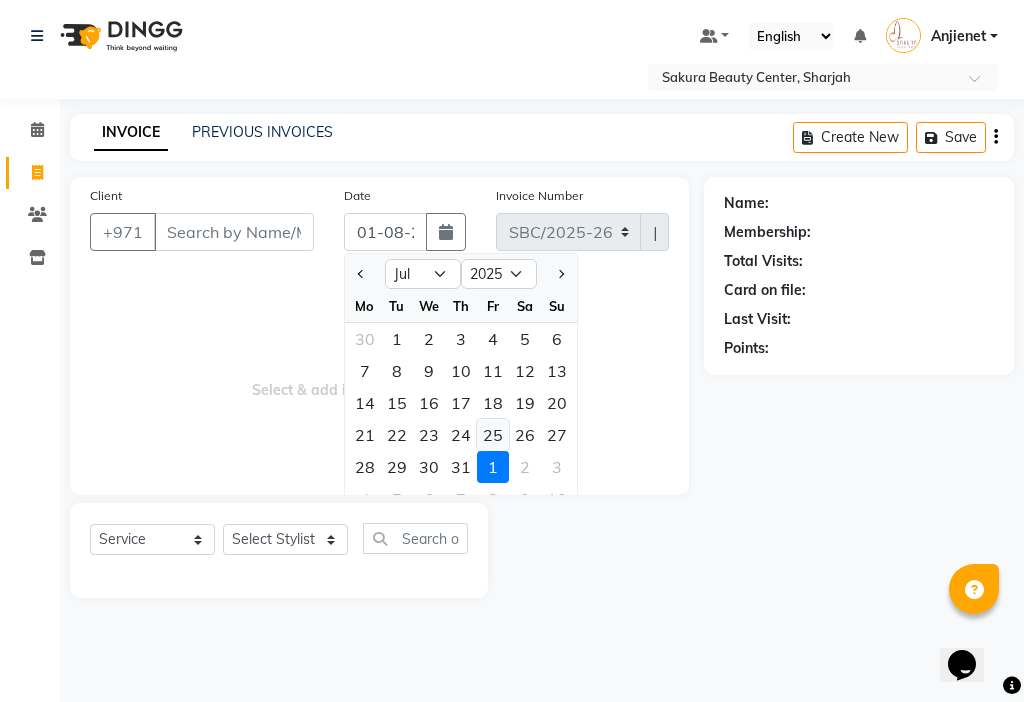 click on "25" 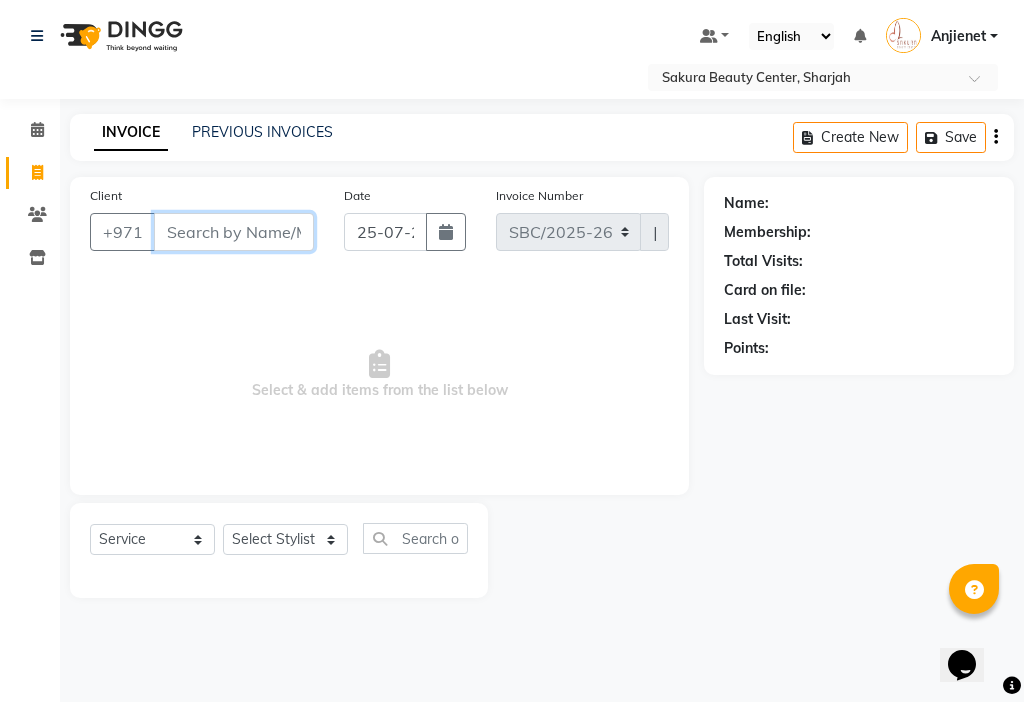 click on "Client" at bounding box center (234, 232) 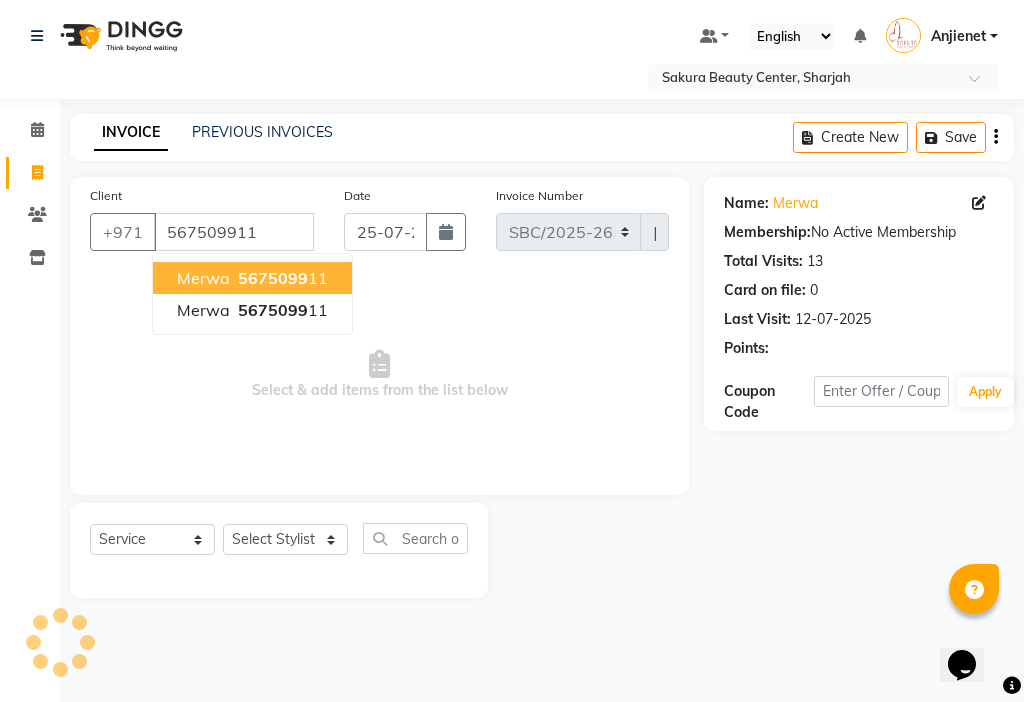 click on "[PHONE] [NUMBER]" at bounding box center [281, 278] 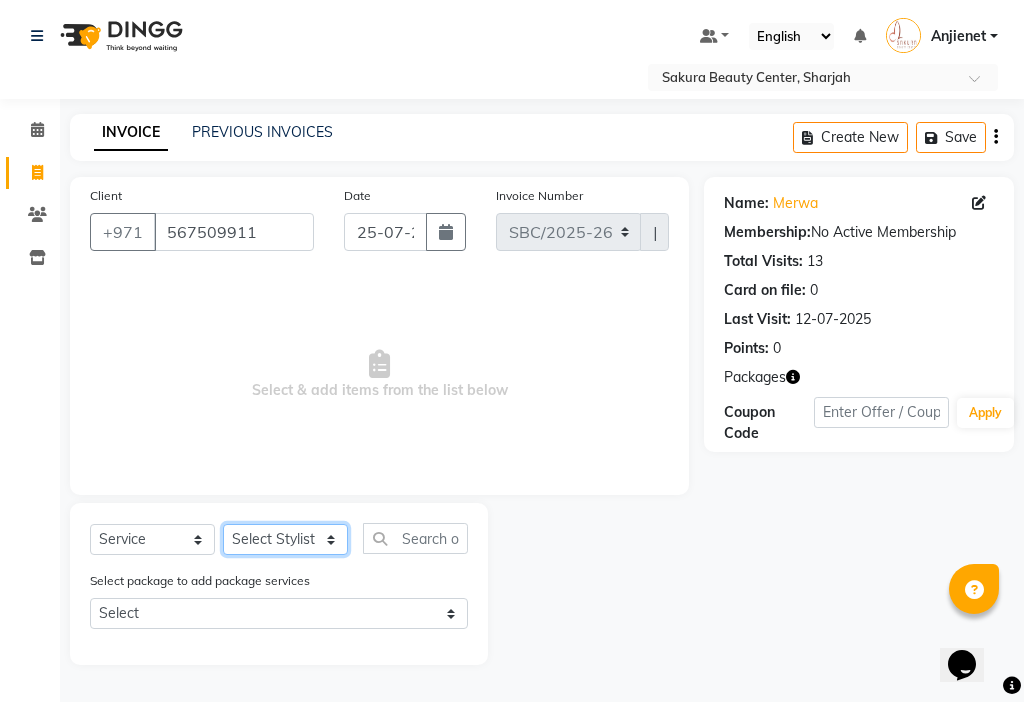 click on "Select Stylist [NAME] [NAME] [NAME] [NAME] [NAME] [NAME] [NAME]" 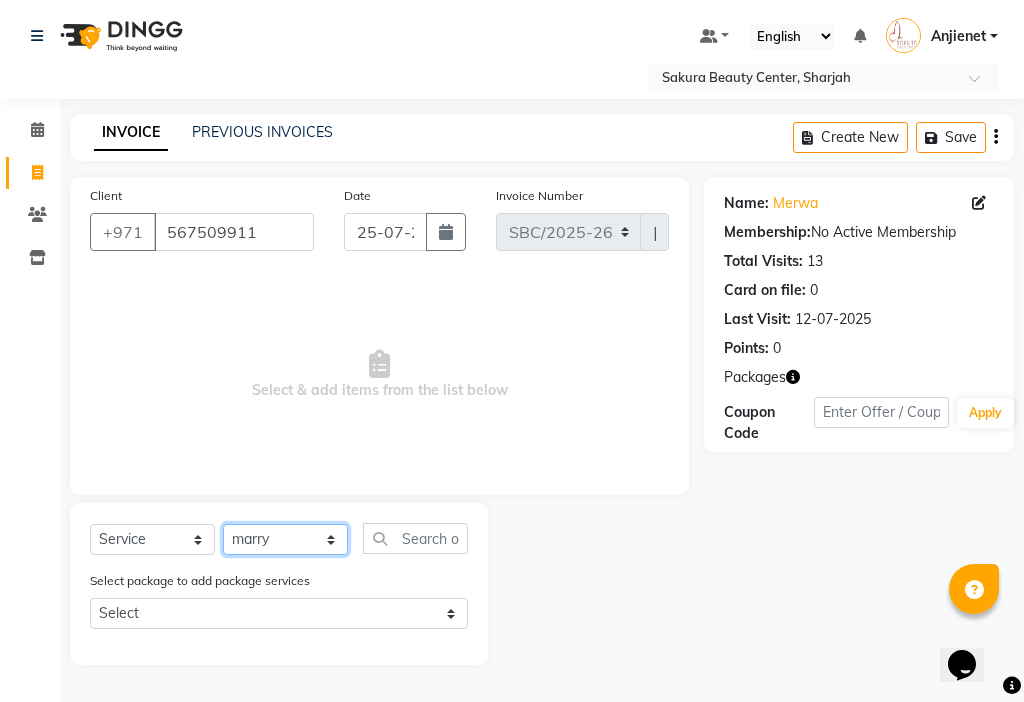 click on "Select Stylist [NAME] [NAME] [NAME] [NAME] [NAME] [NAME] [NAME]" 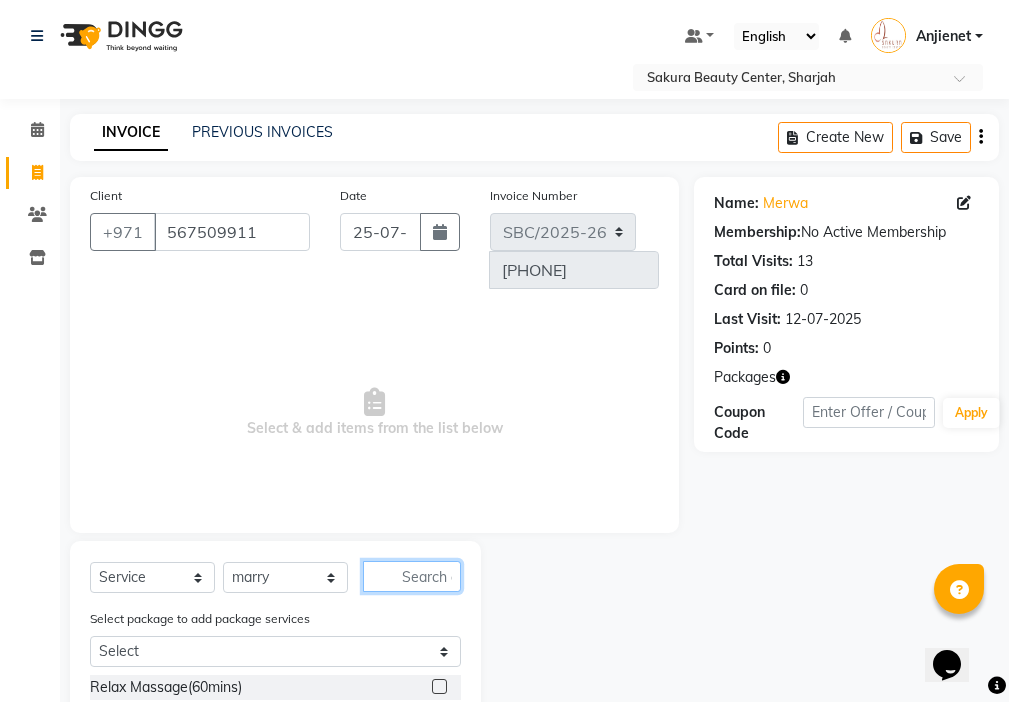 click 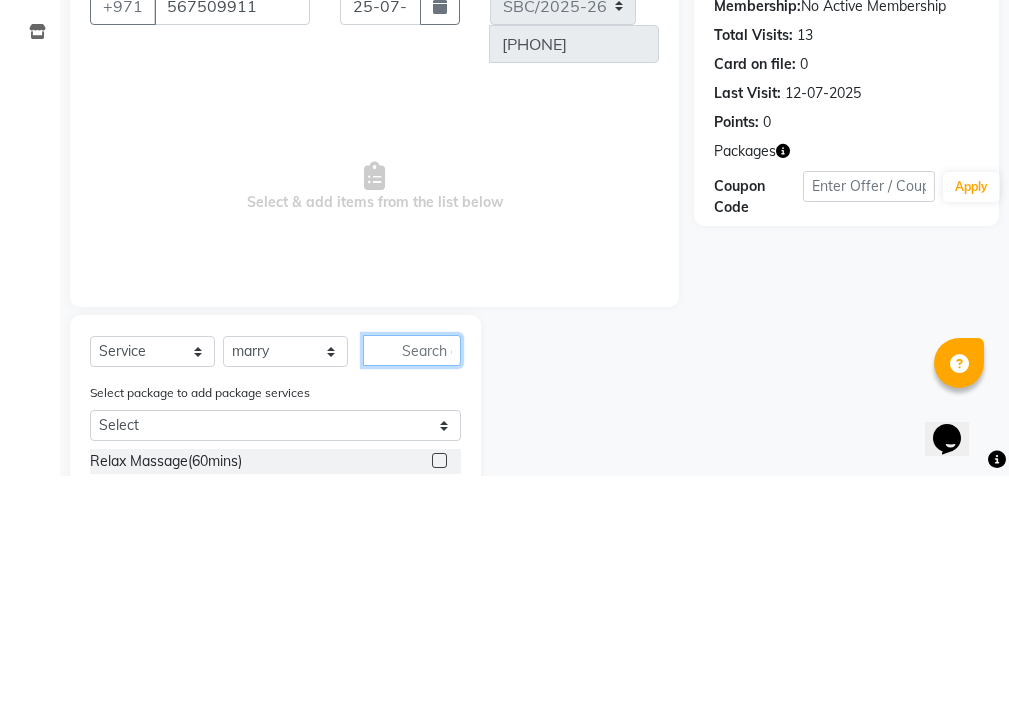 scroll, scrollTop: 16, scrollLeft: 0, axis: vertical 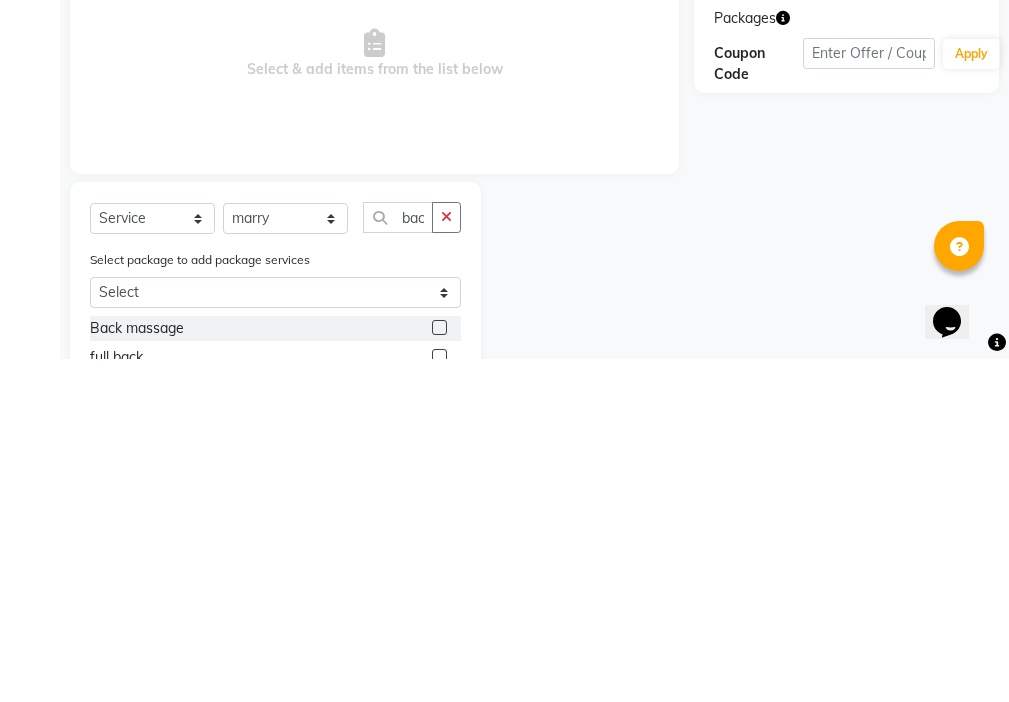 click 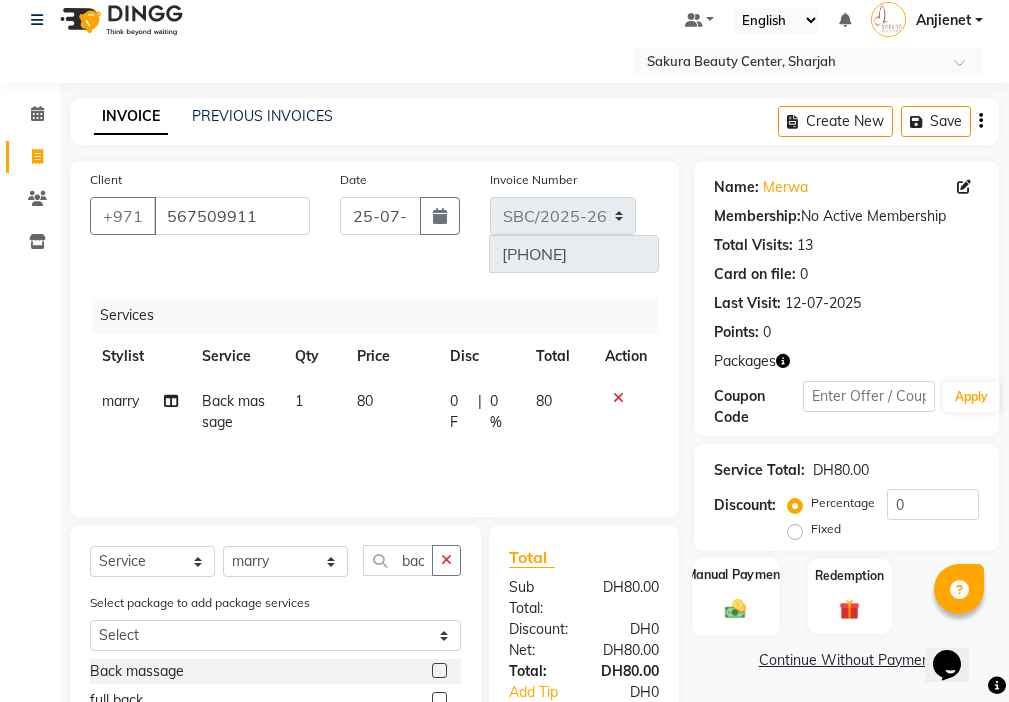 click 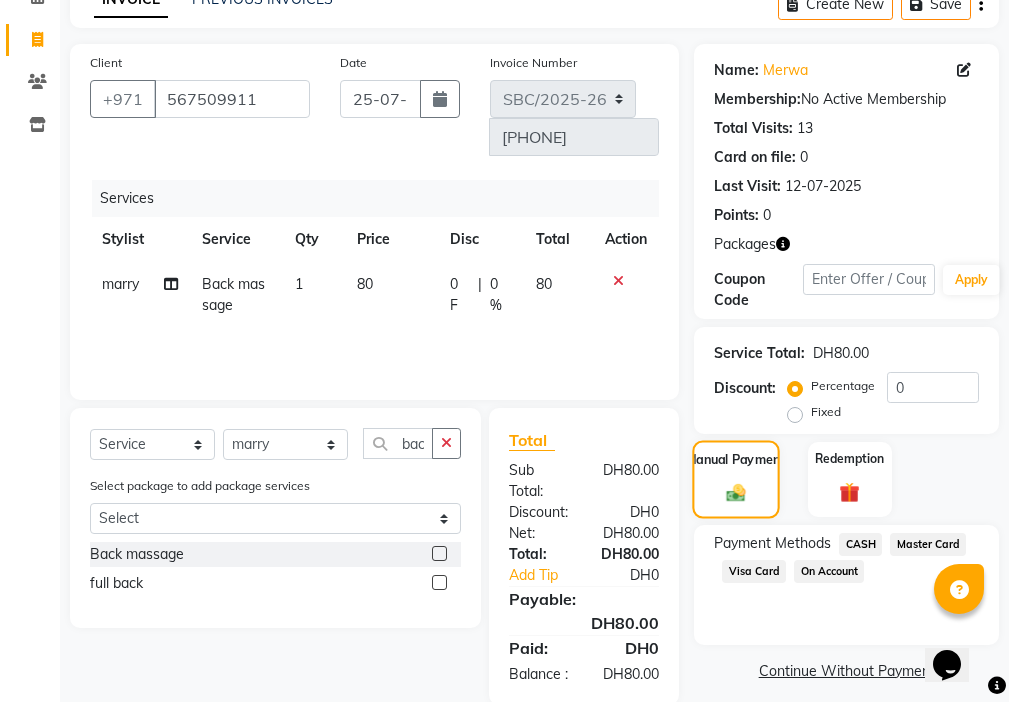 scroll, scrollTop: 149, scrollLeft: 0, axis: vertical 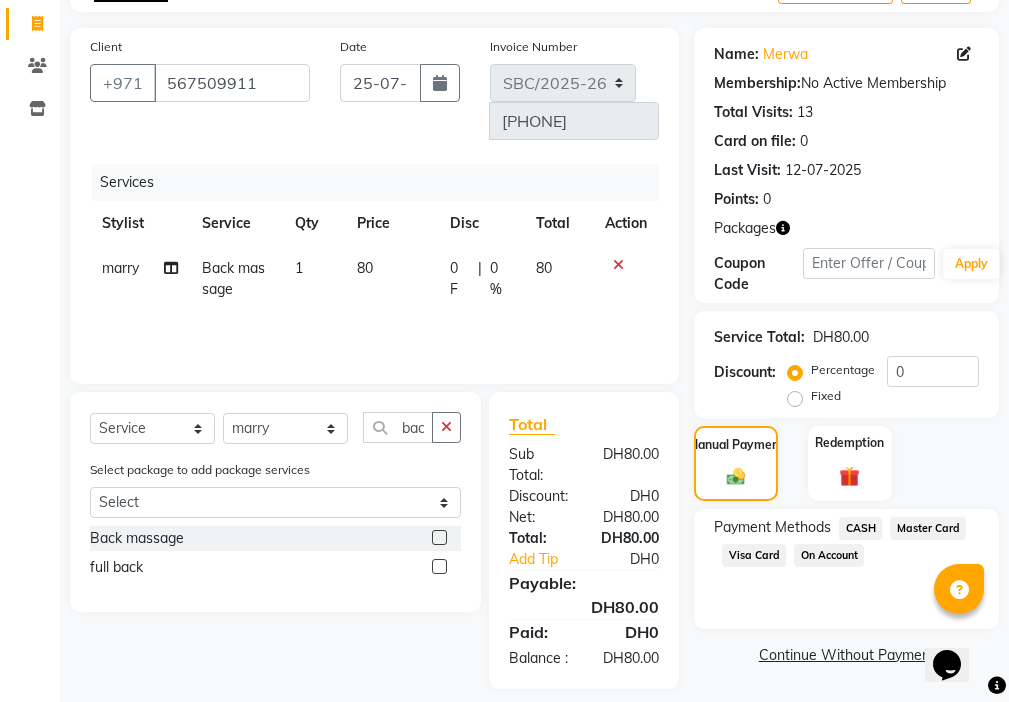 click on "Visa Card" 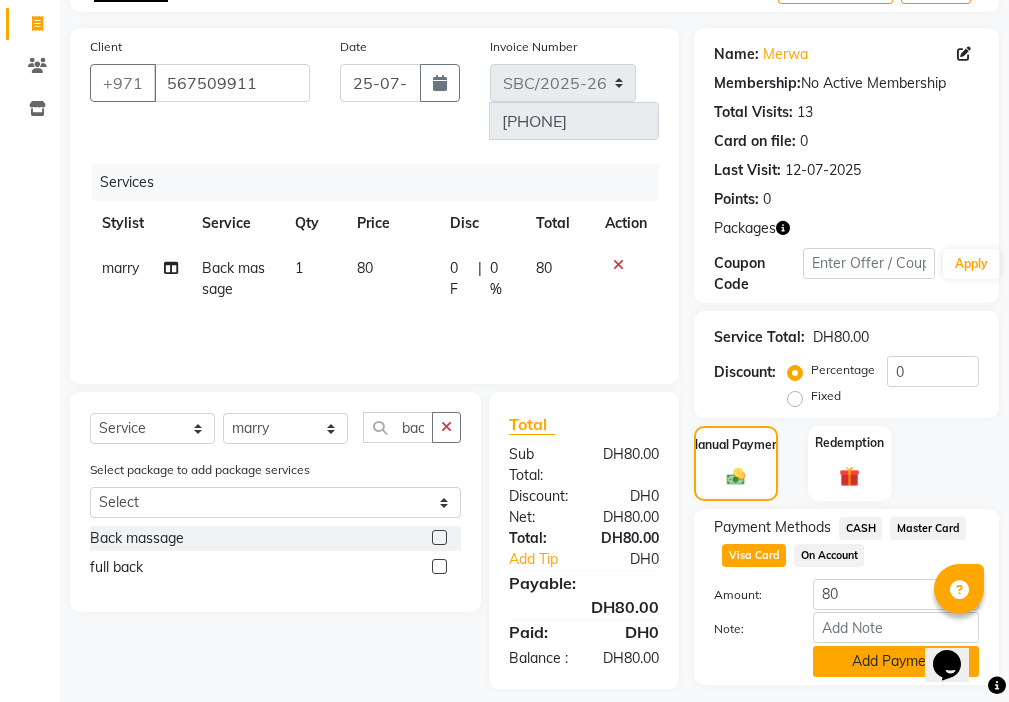 click on "Add Payment" 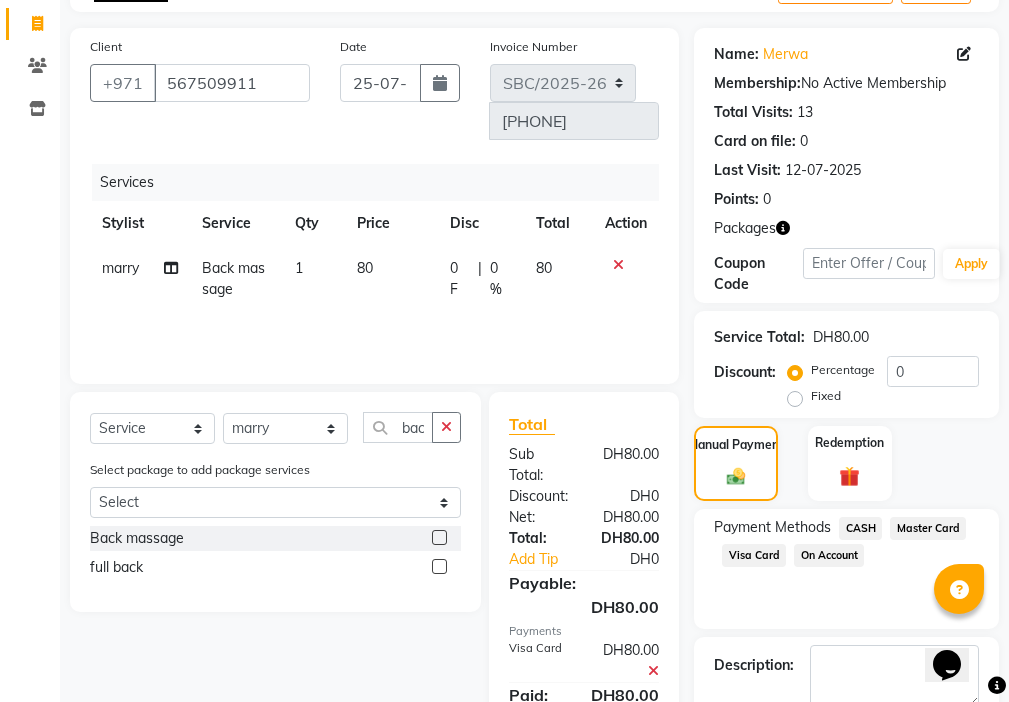 scroll, scrollTop: 260, scrollLeft: 0, axis: vertical 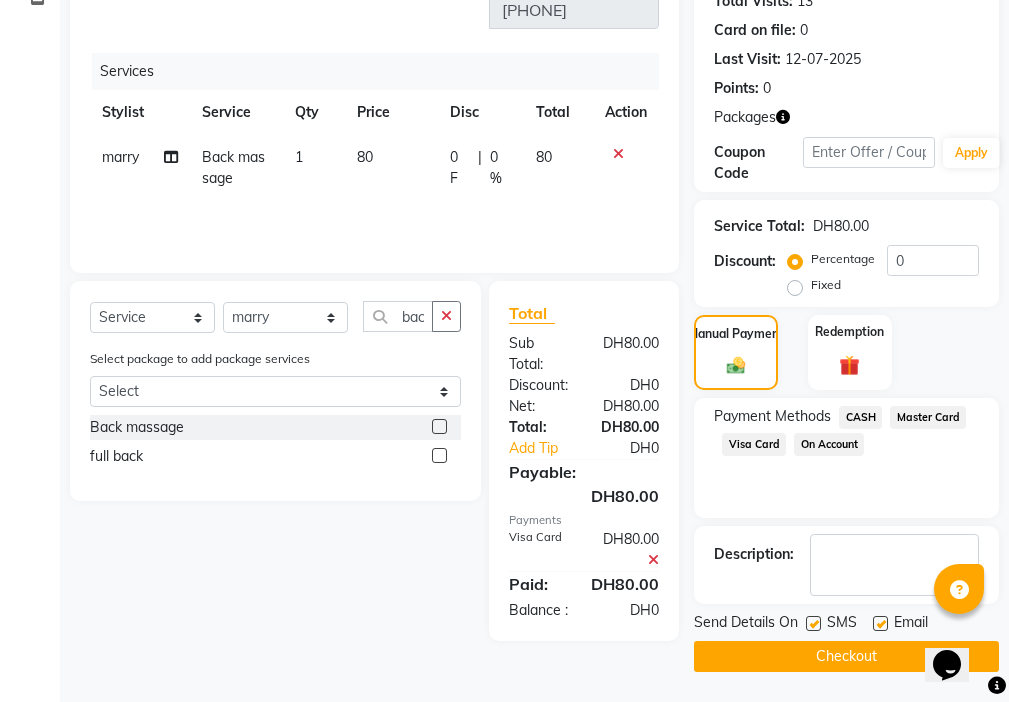 click 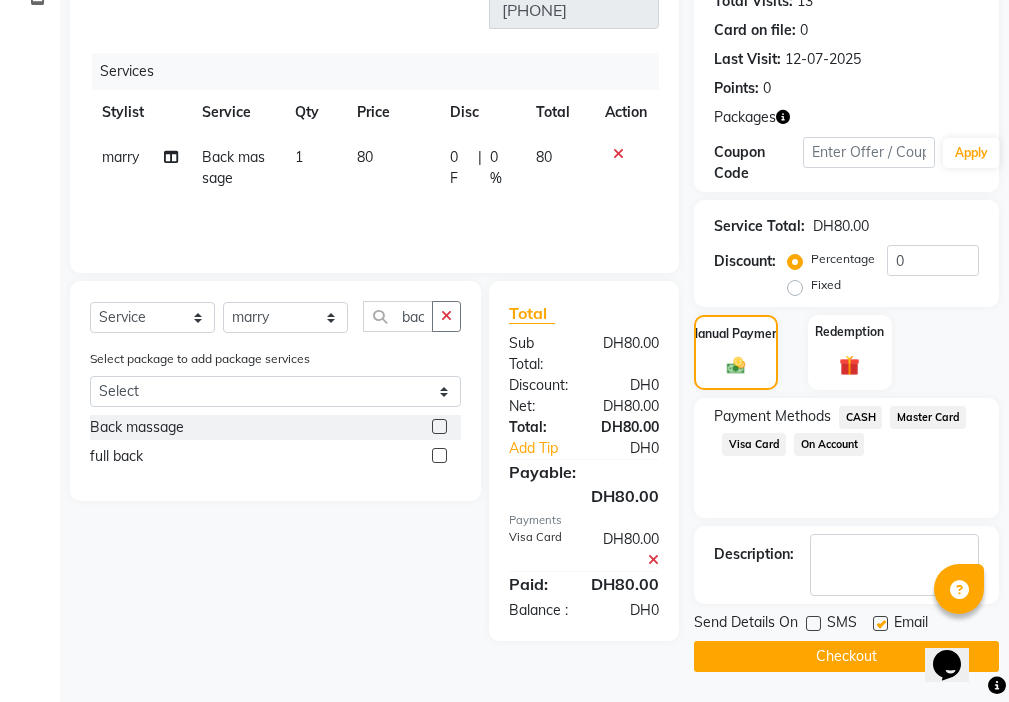 click 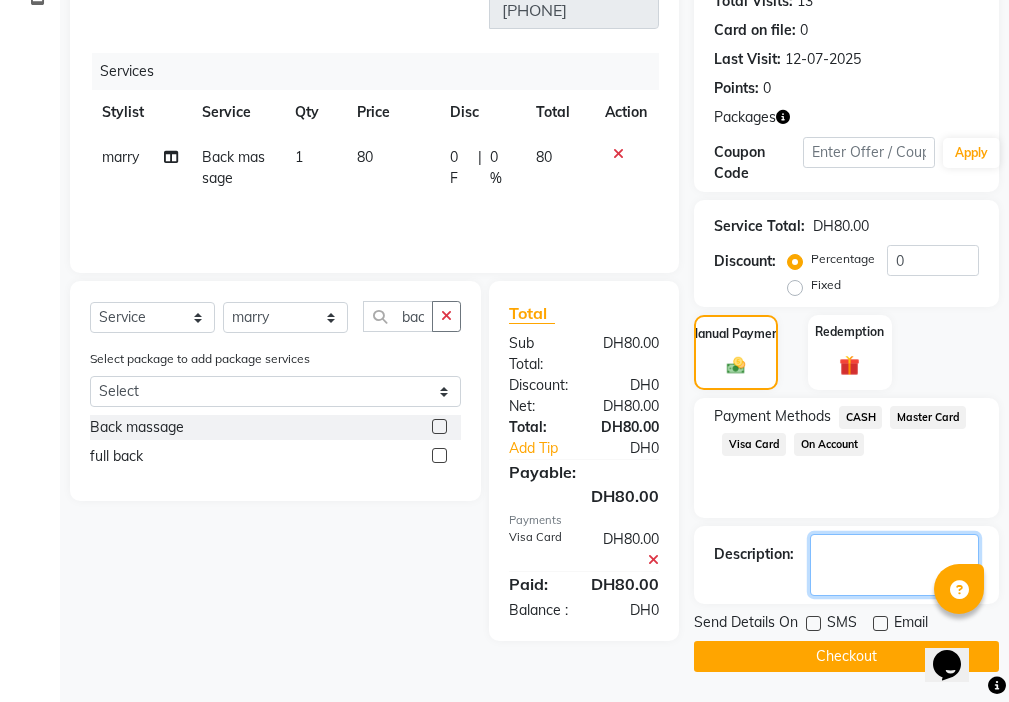 click 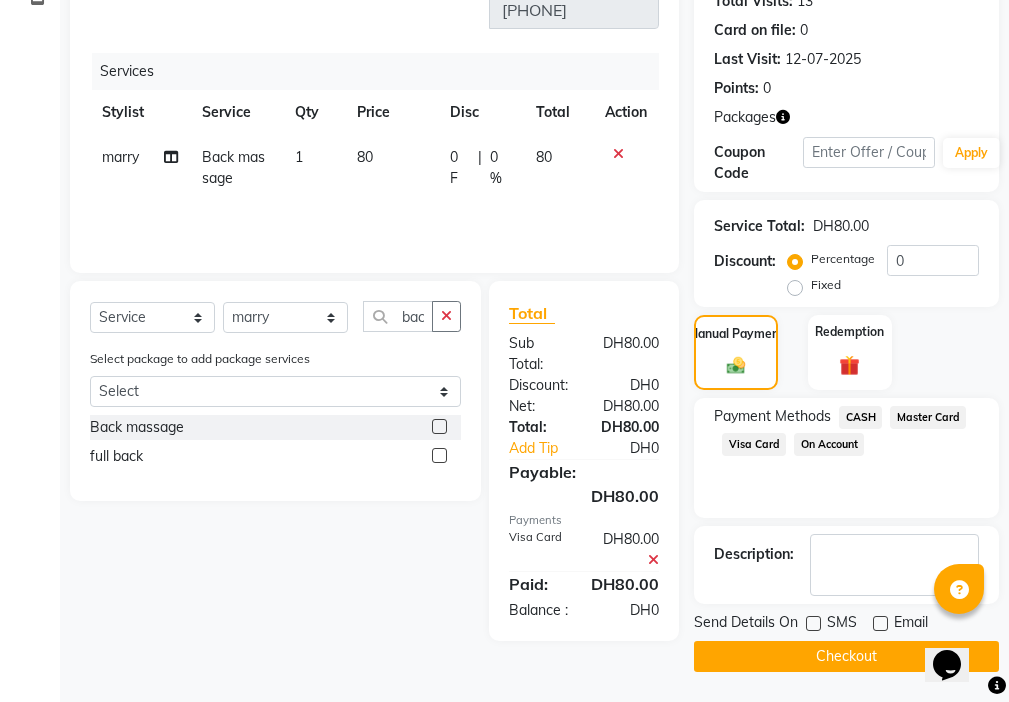 click on "Checkout" 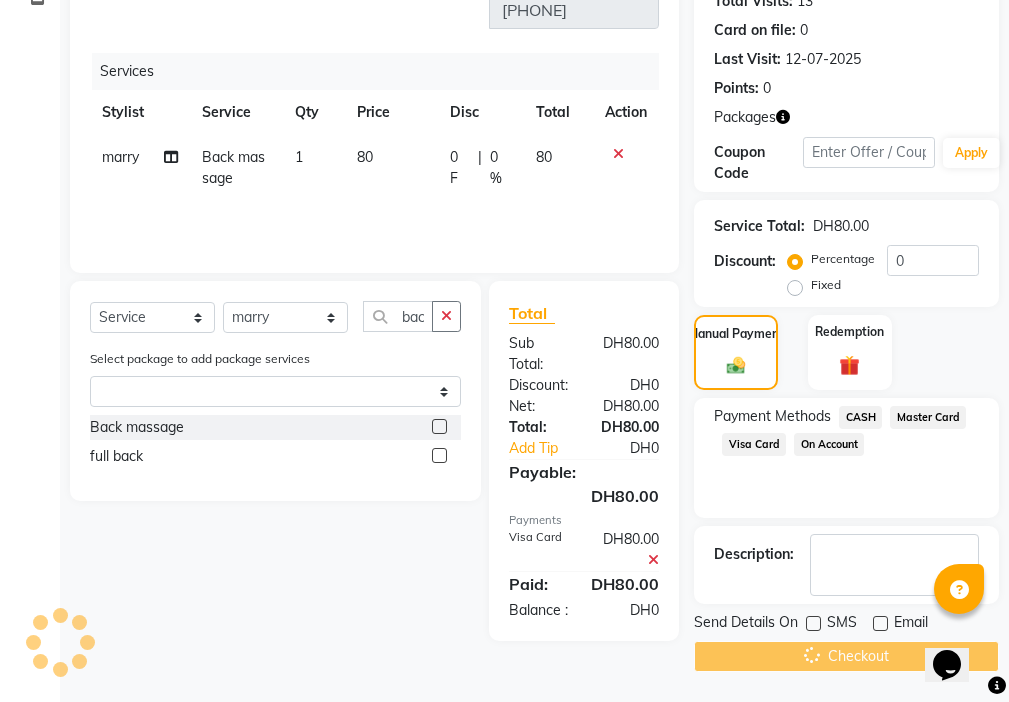 scroll, scrollTop: 0, scrollLeft: 0, axis: both 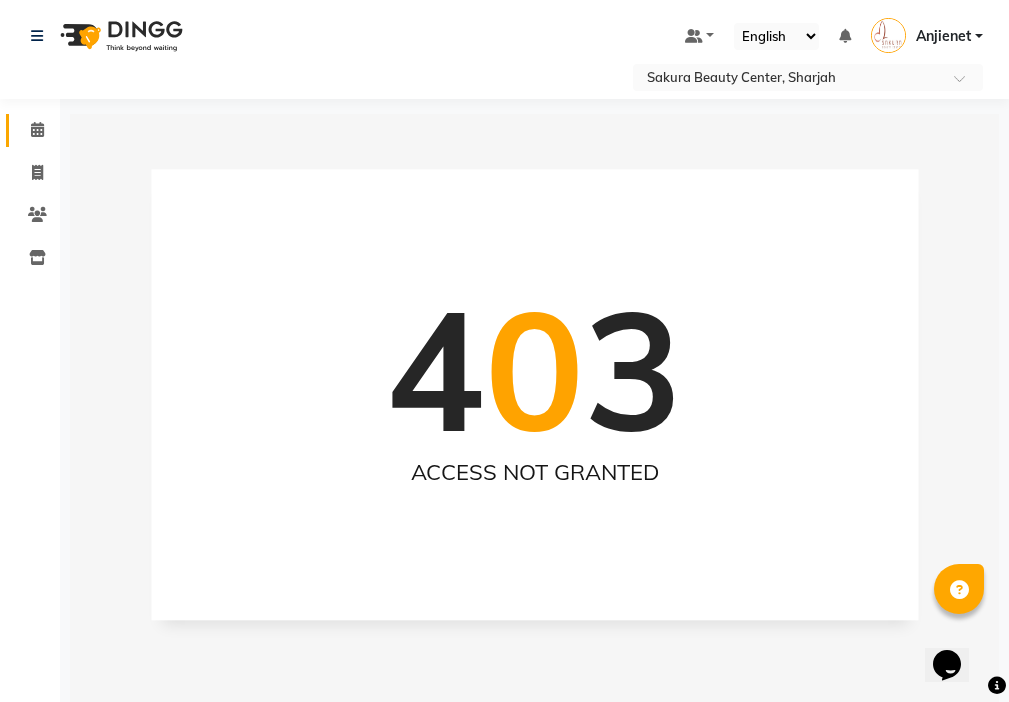 click 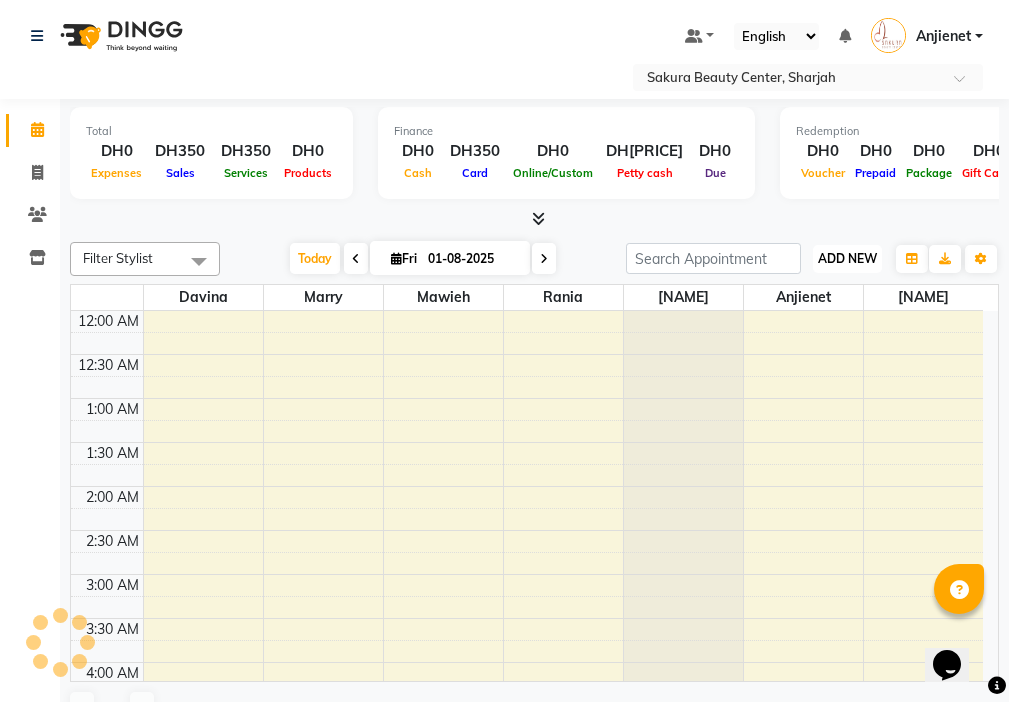 click on "ADD NEW" at bounding box center (847, 258) 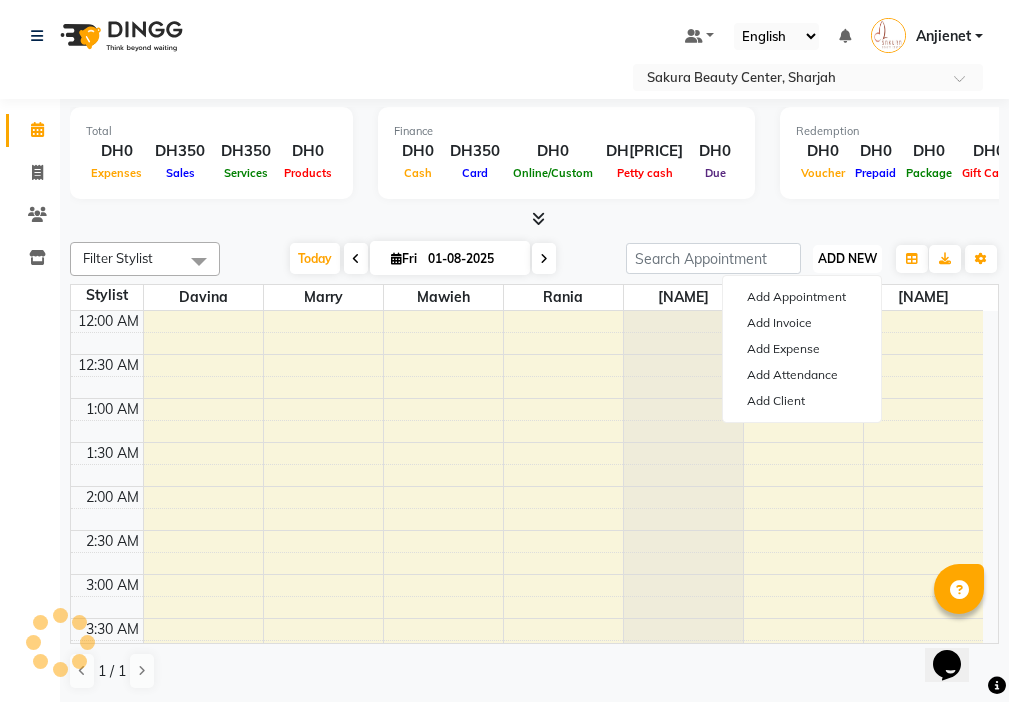 scroll, scrollTop: 529, scrollLeft: 0, axis: vertical 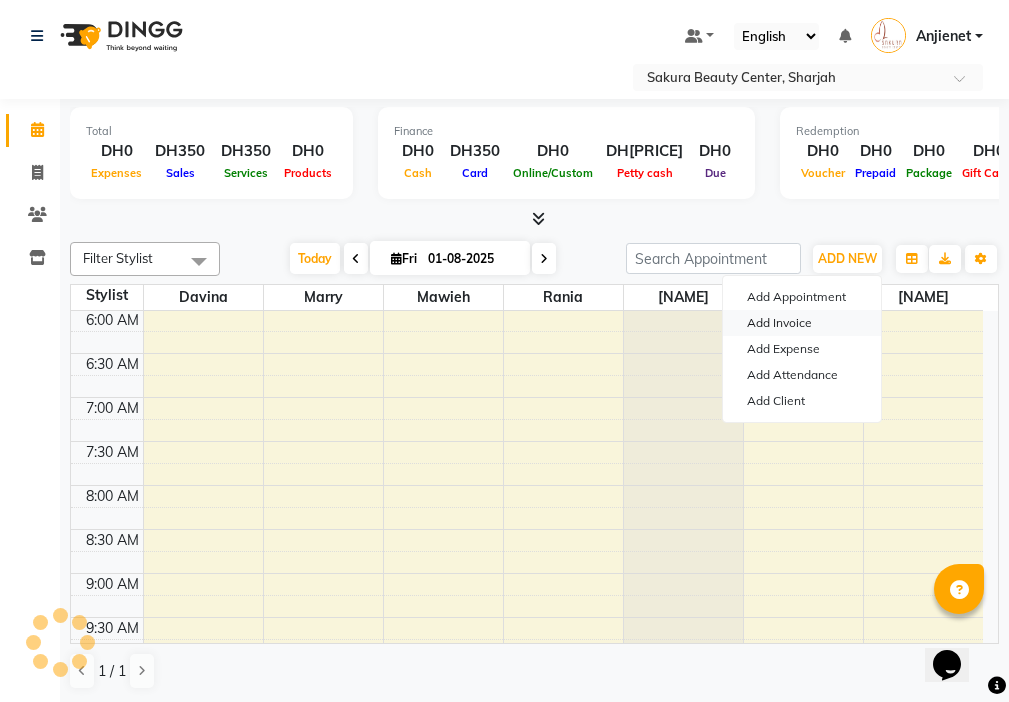 click on "Add Invoice" at bounding box center (802, 323) 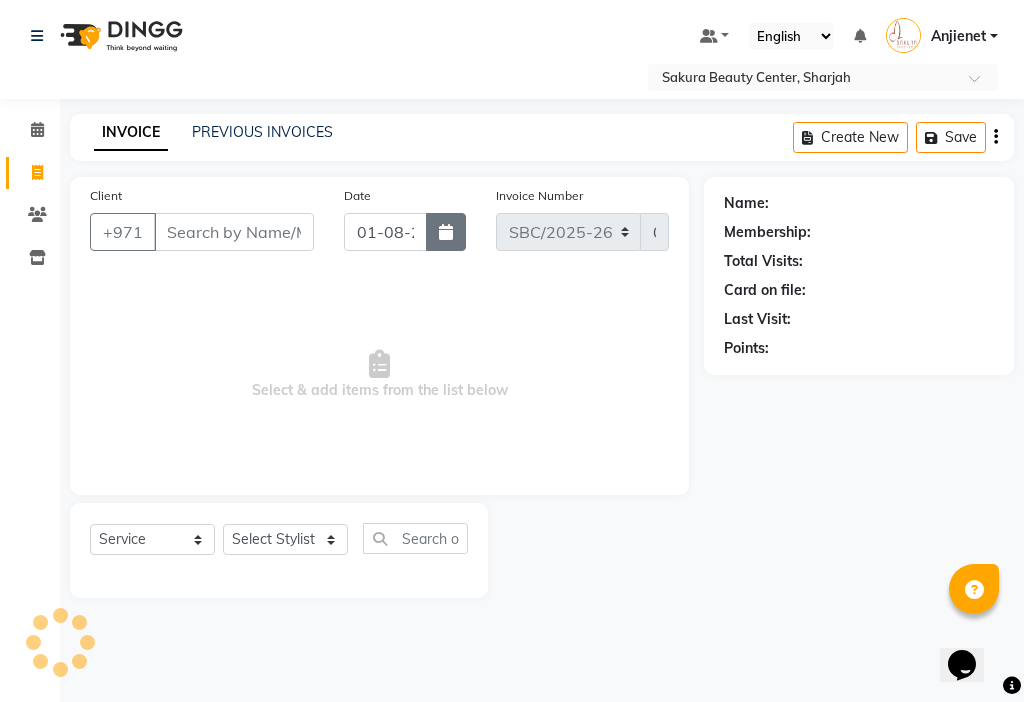 click 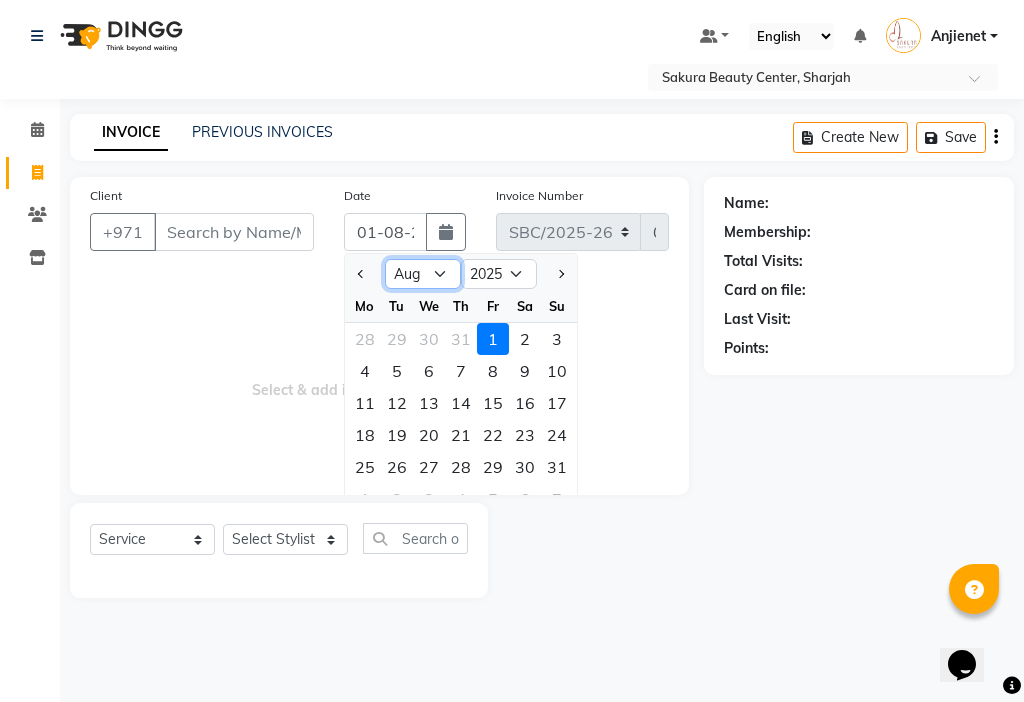 click on "Jan Feb Mar Apr May Jun Jul Aug Sep Oct Nov Dec" 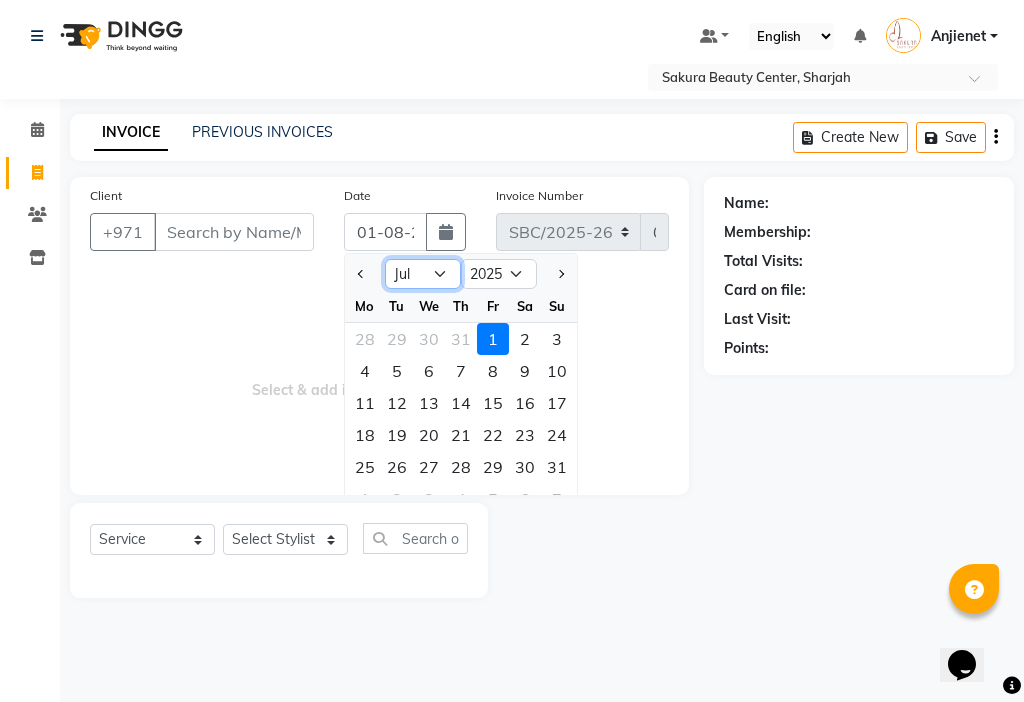 click on "Jan Feb Mar Apr May Jun Jul Aug Sep Oct Nov Dec" 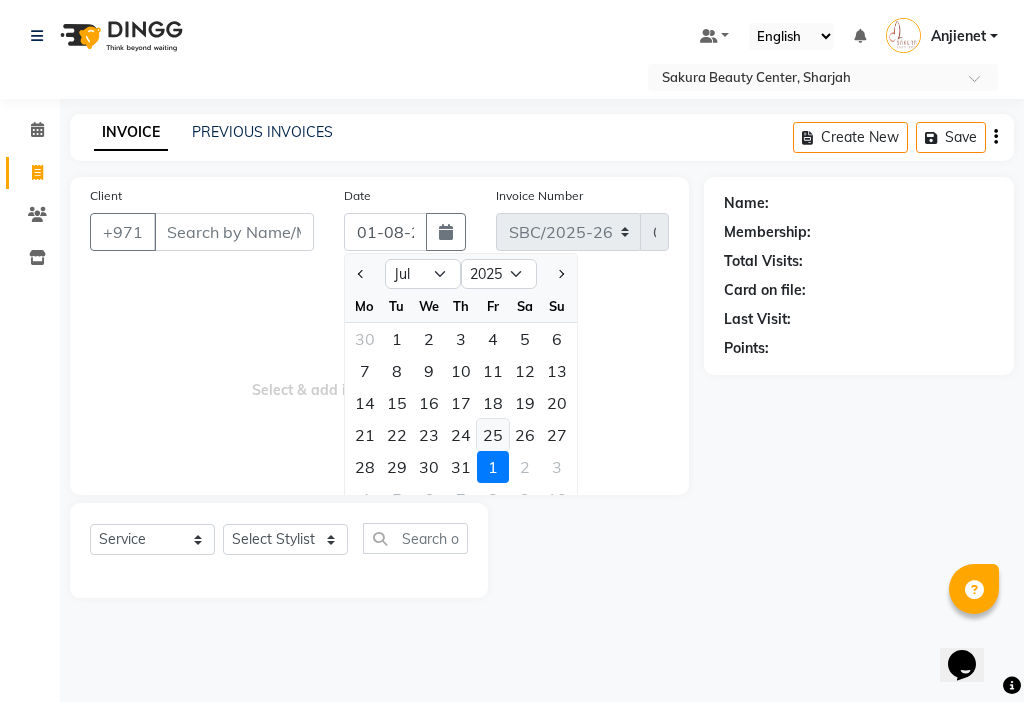 click on "25" 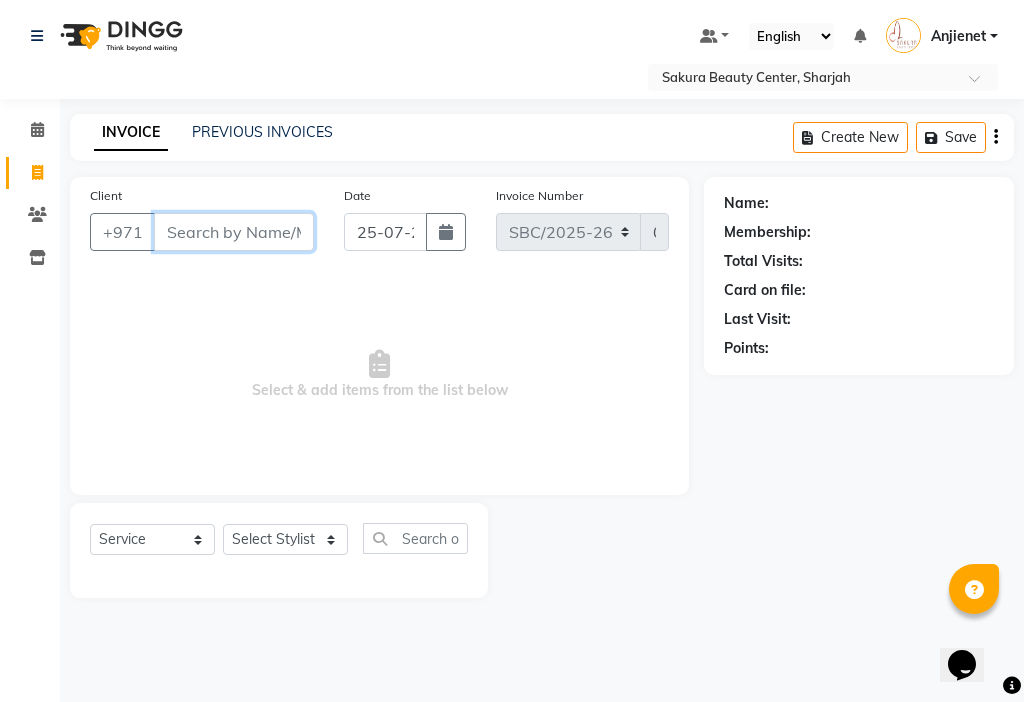 click on "Client" at bounding box center (234, 232) 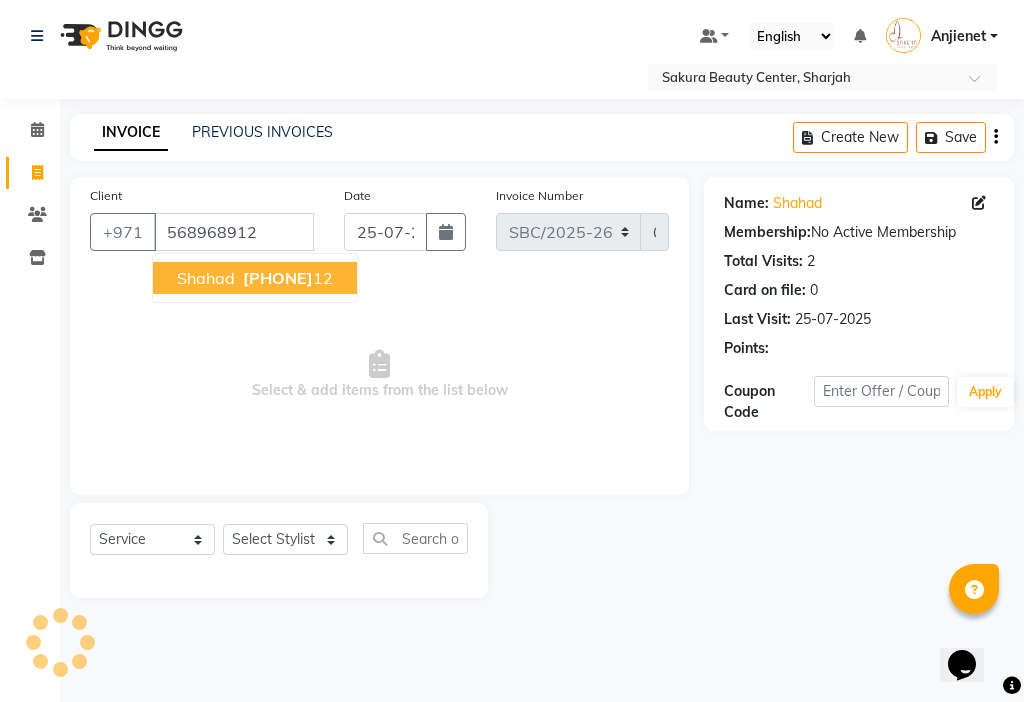 click on "[PHONE]" at bounding box center (278, 278) 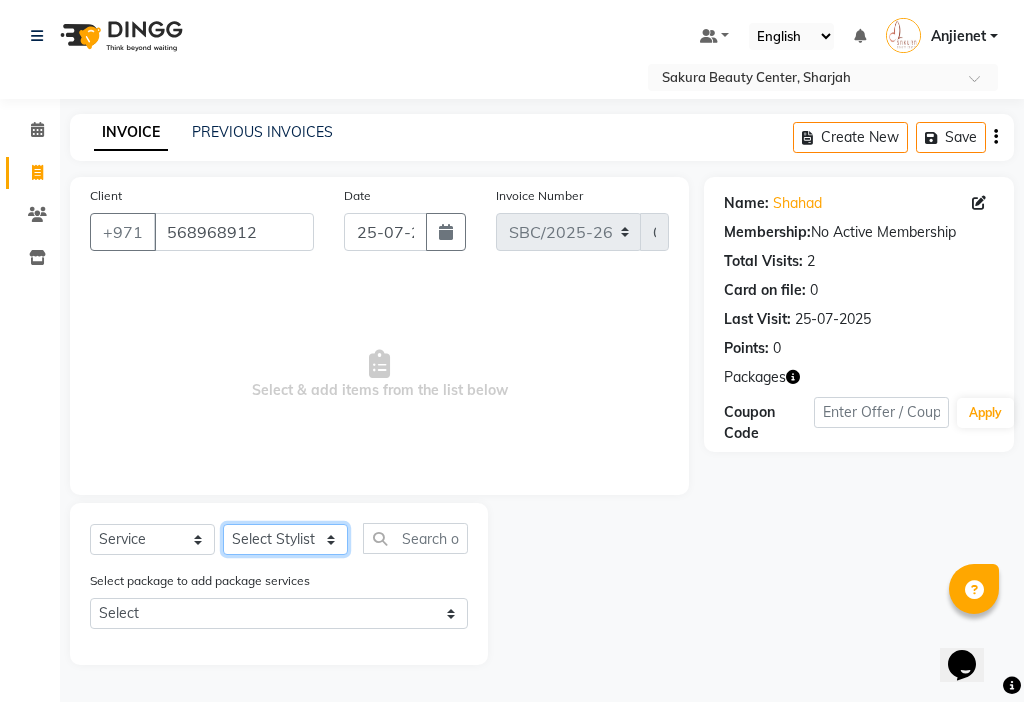click on "Select Stylist [NAME] [NAME] [NAME] [NAME] [NAME] [NAME] [NAME]" 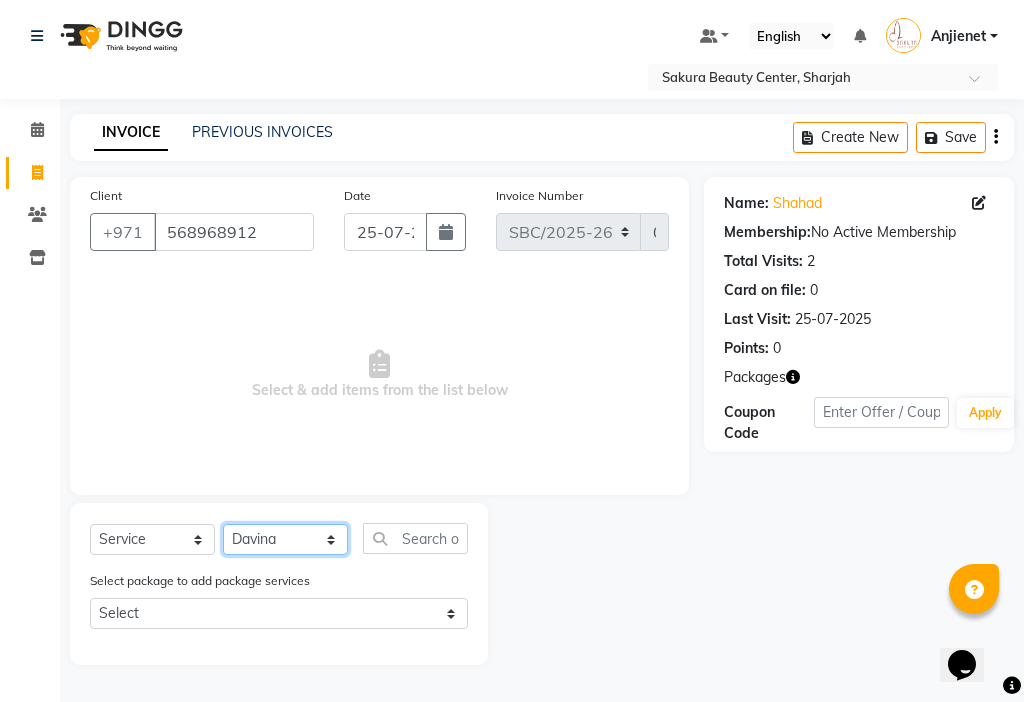 click on "Select Stylist [NAME] [NAME] [NAME] [NAME] [NAME] [NAME] [NAME]" 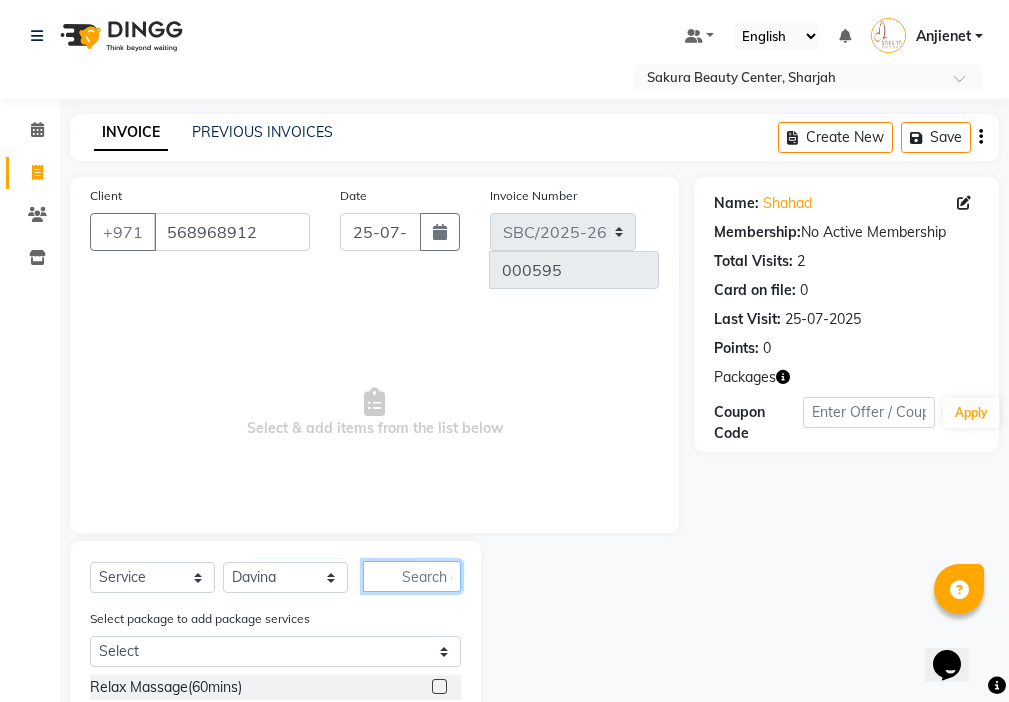 click 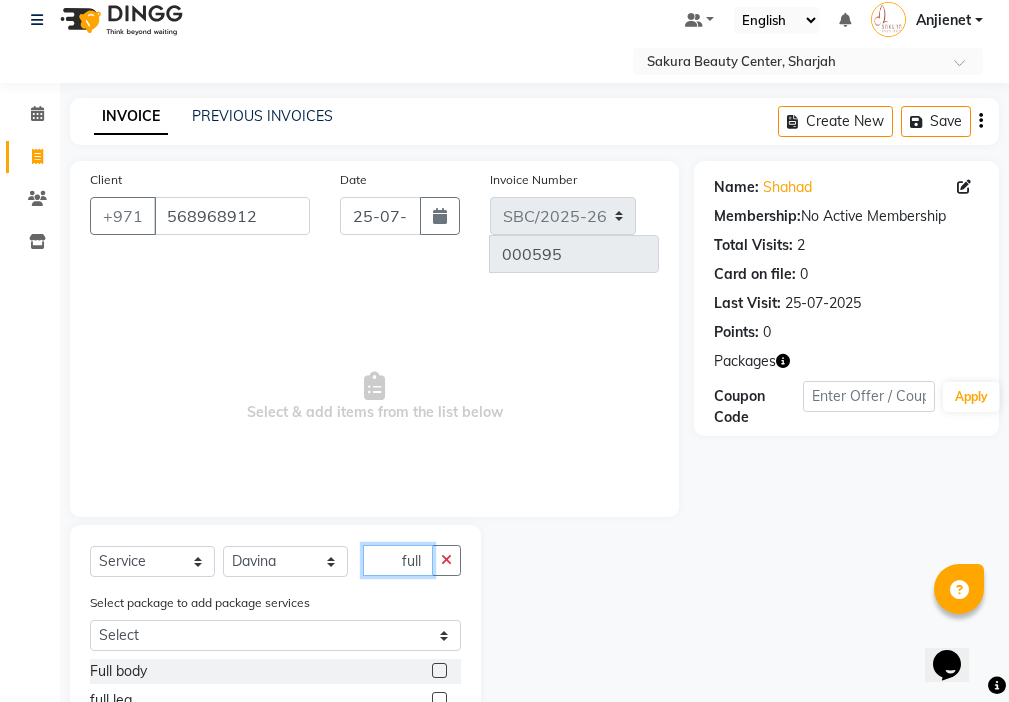 scroll, scrollTop: 138, scrollLeft: 0, axis: vertical 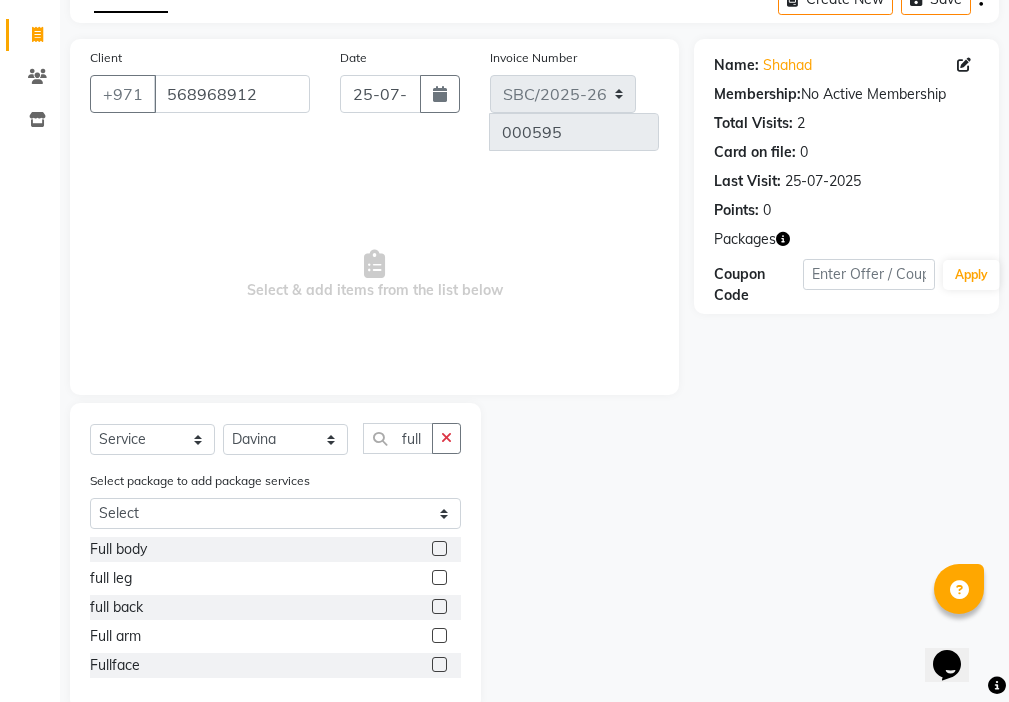 click on "Fullface" 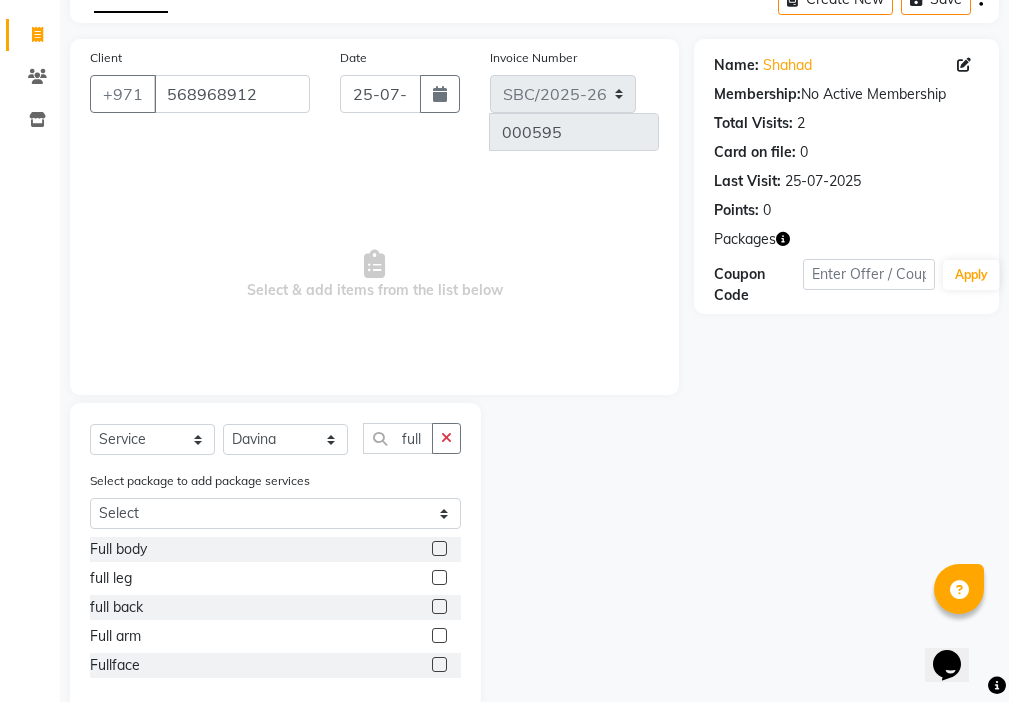 click 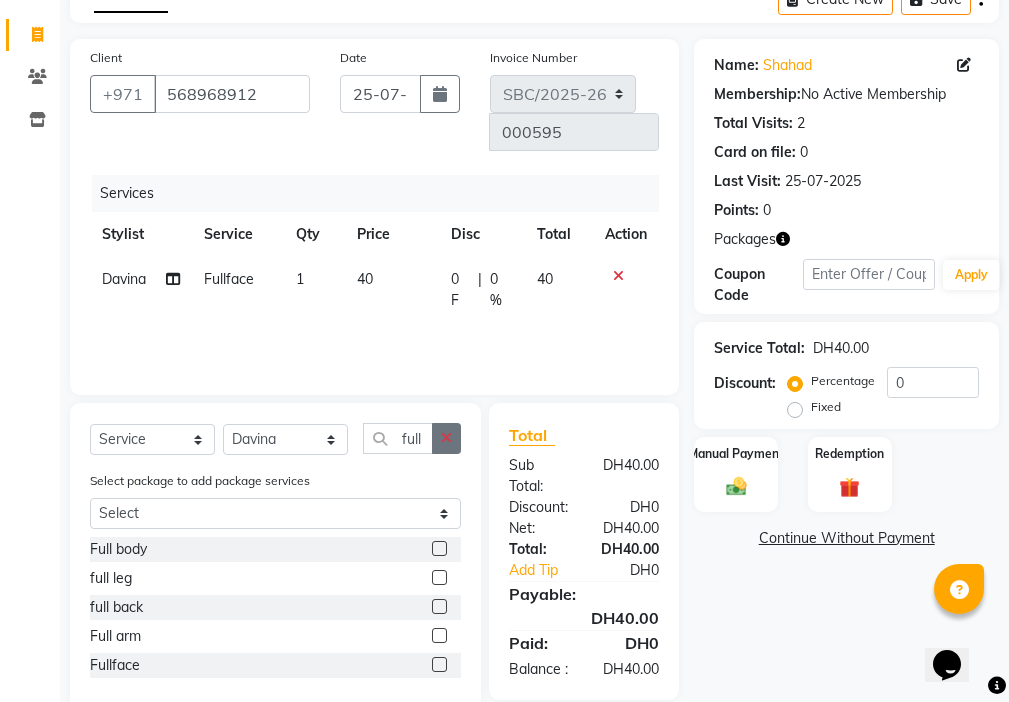 click 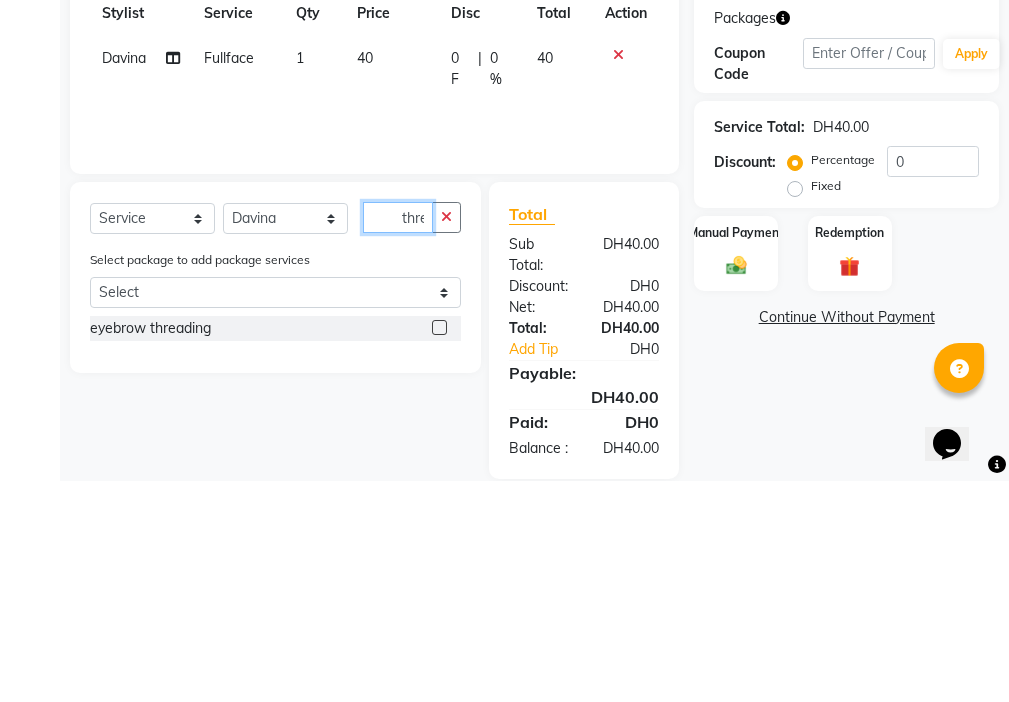 scroll, scrollTop: 0, scrollLeft: 2, axis: horizontal 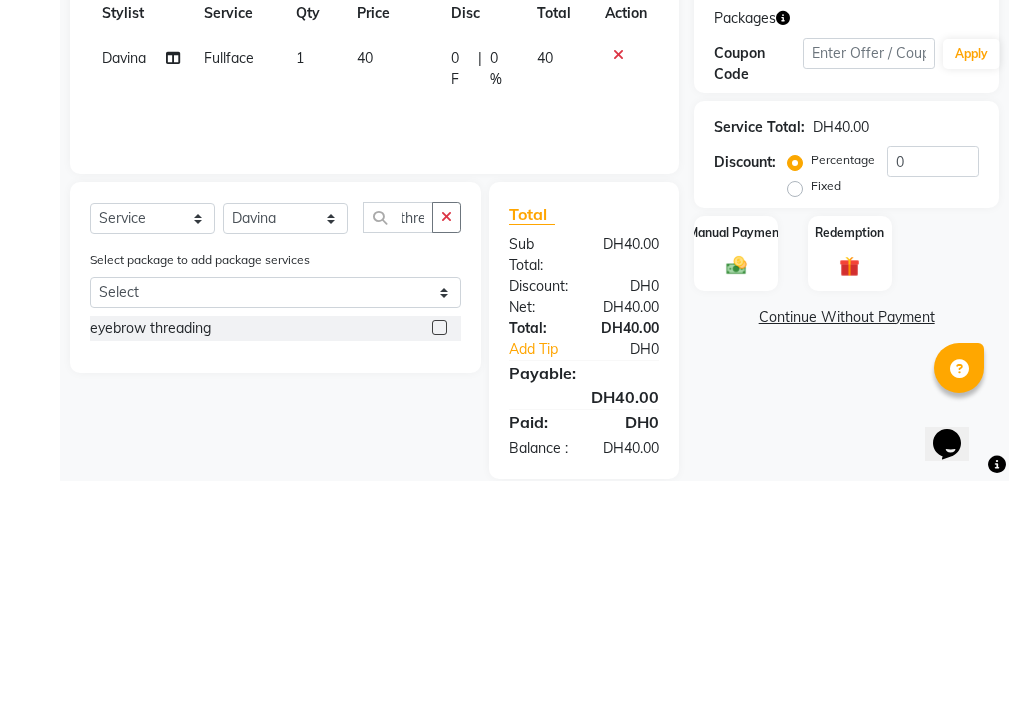 click 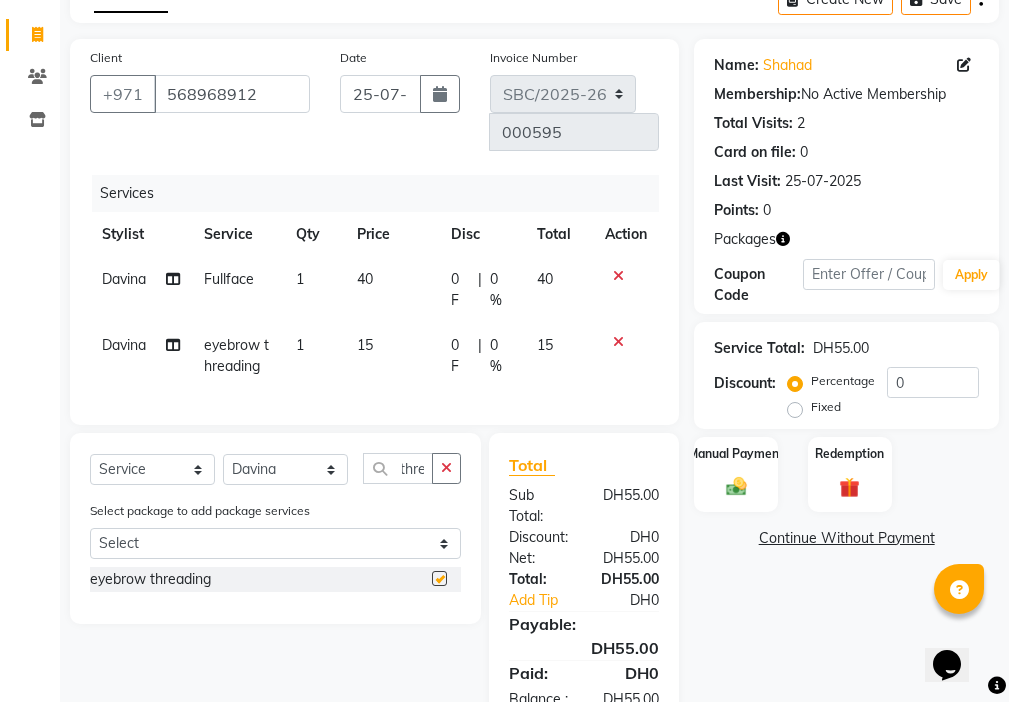 scroll, scrollTop: 0, scrollLeft: 0, axis: both 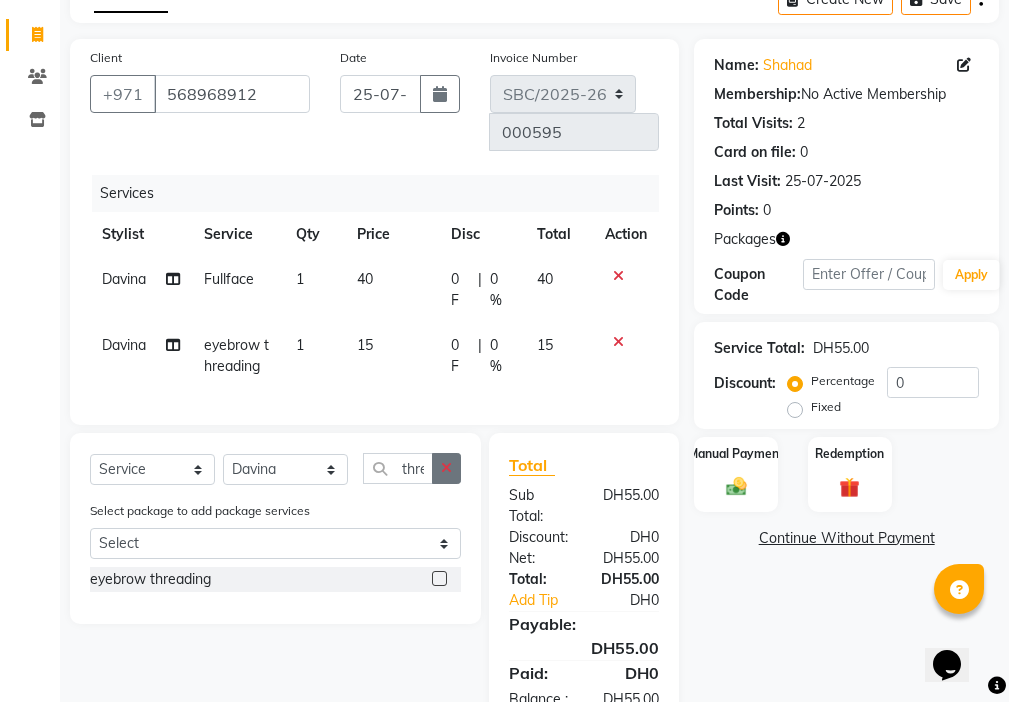 click 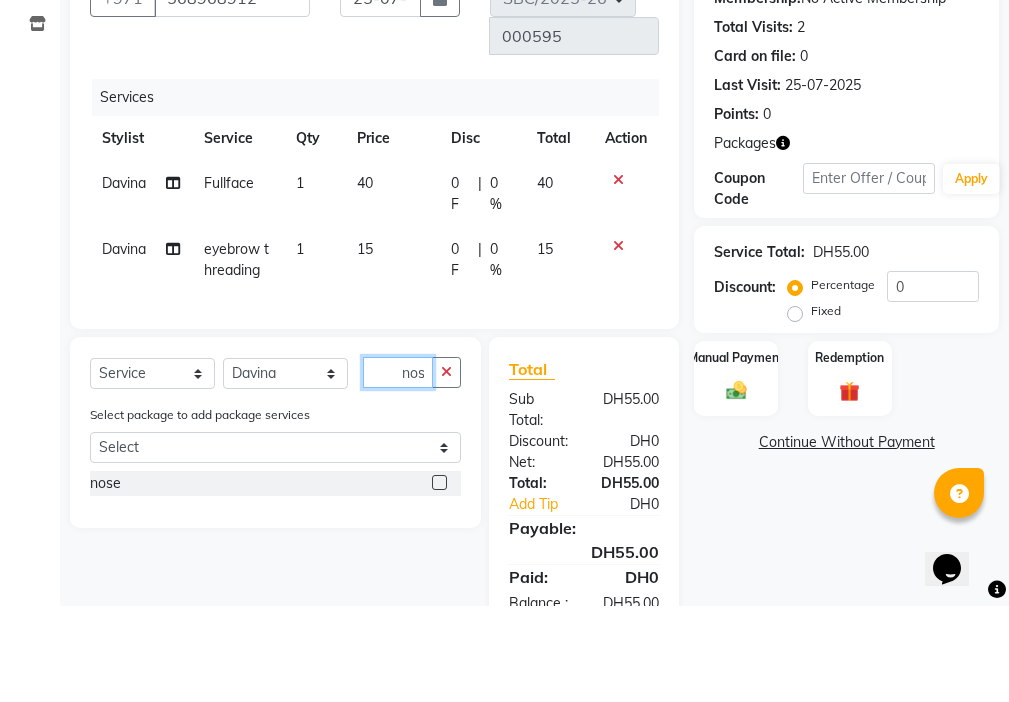 scroll, scrollTop: 0, scrollLeft: 7, axis: horizontal 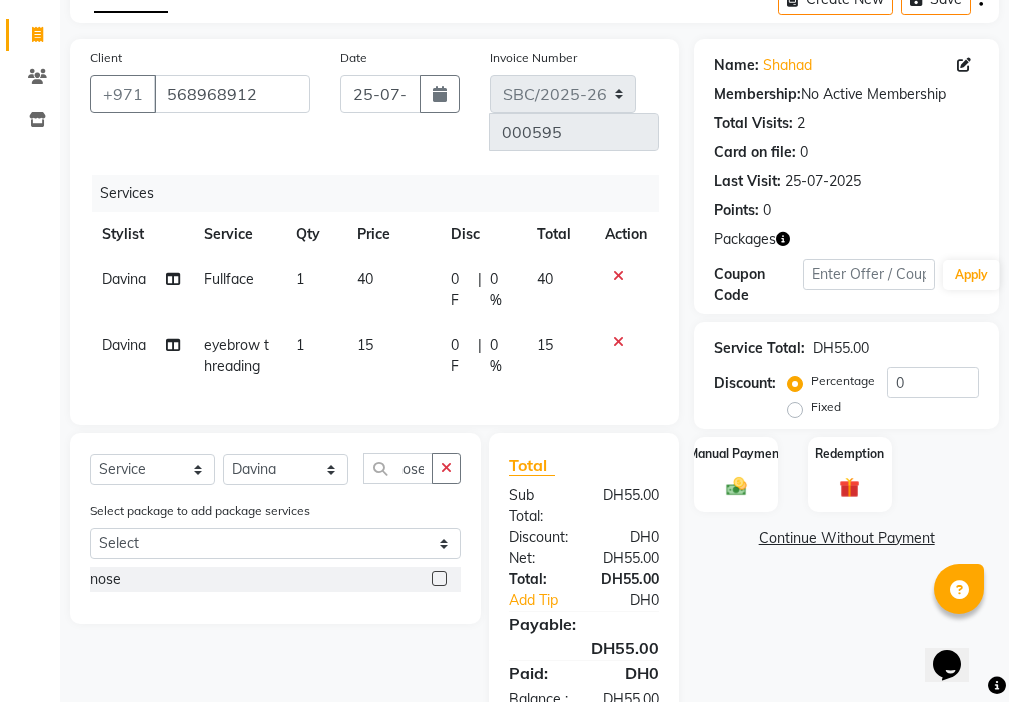 click 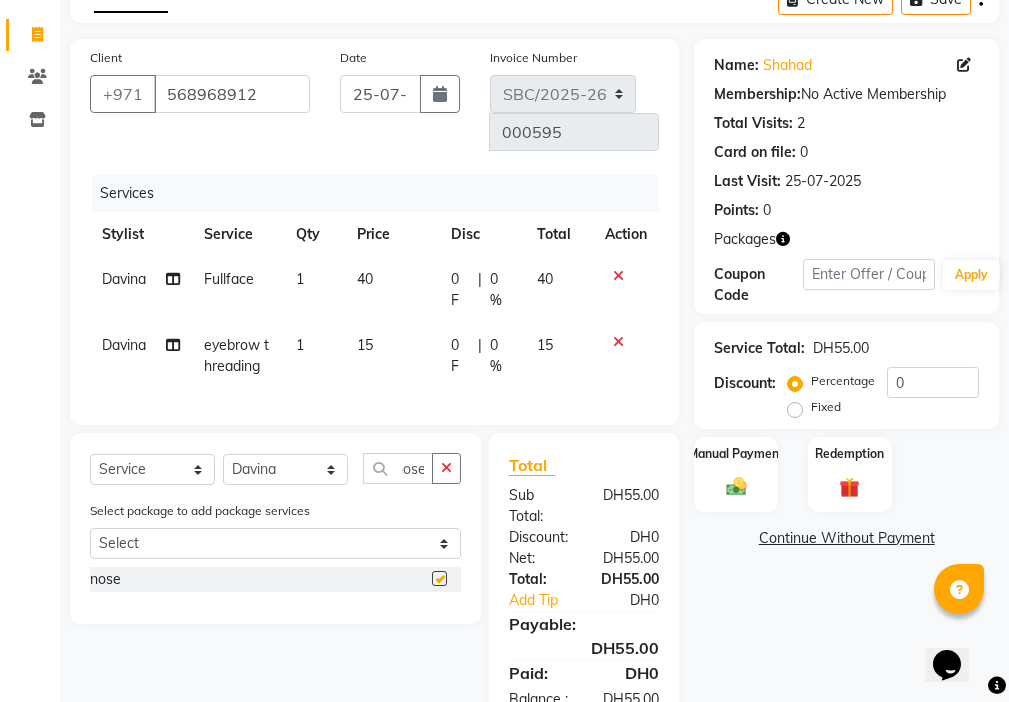 scroll, scrollTop: 0, scrollLeft: 0, axis: both 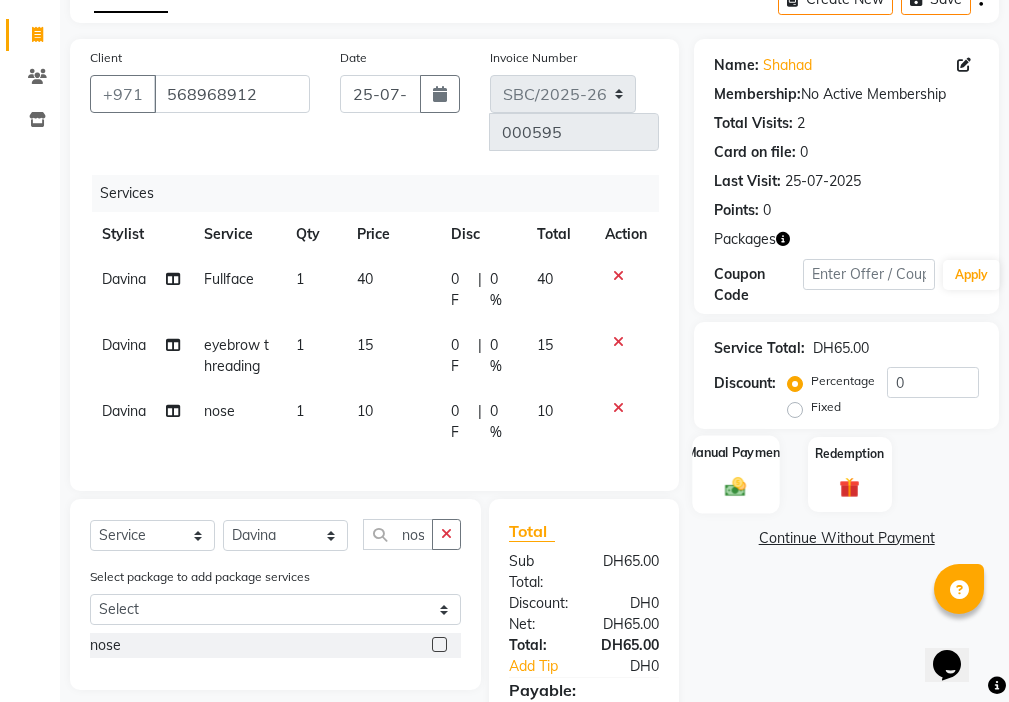 click 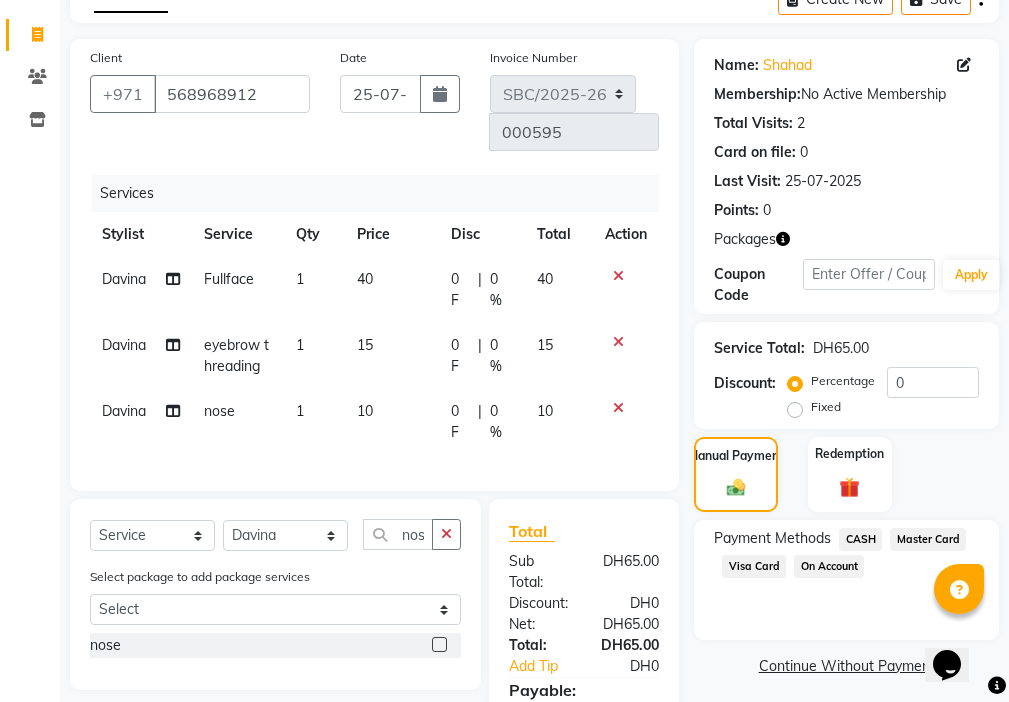 click on "Visa Card" 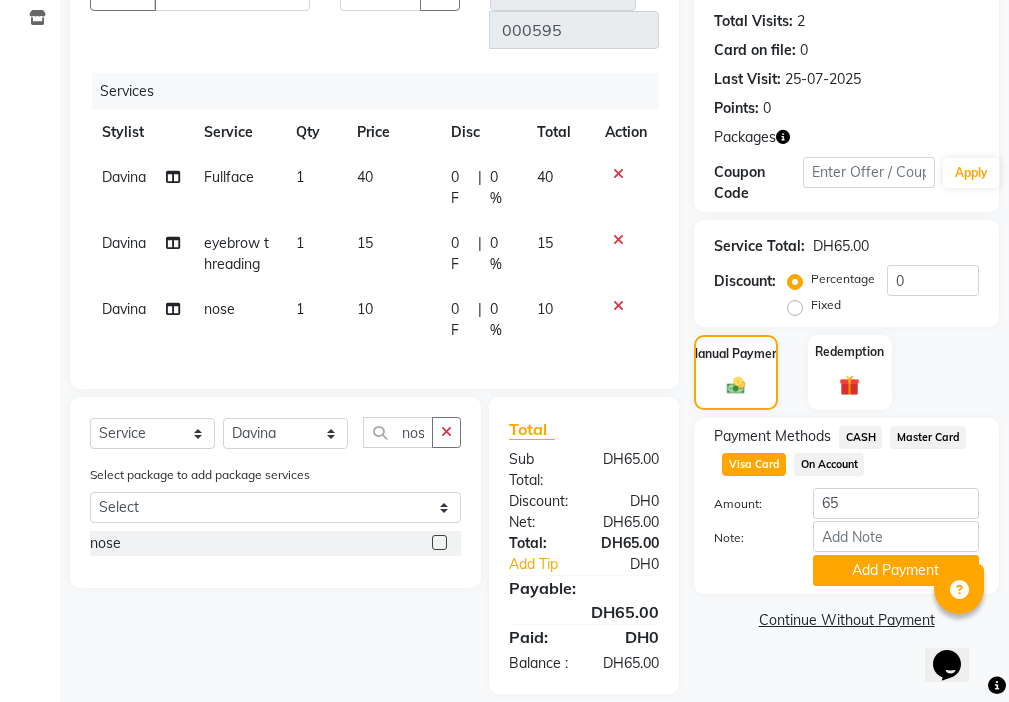 scroll, scrollTop: 256, scrollLeft: 0, axis: vertical 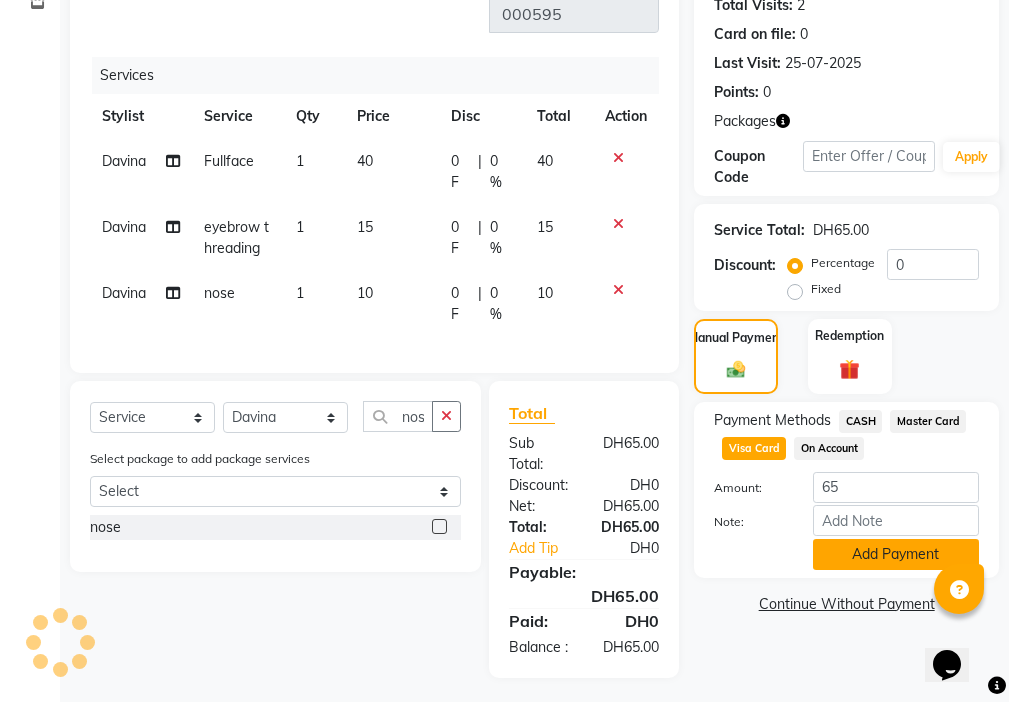 click on "Add Payment" 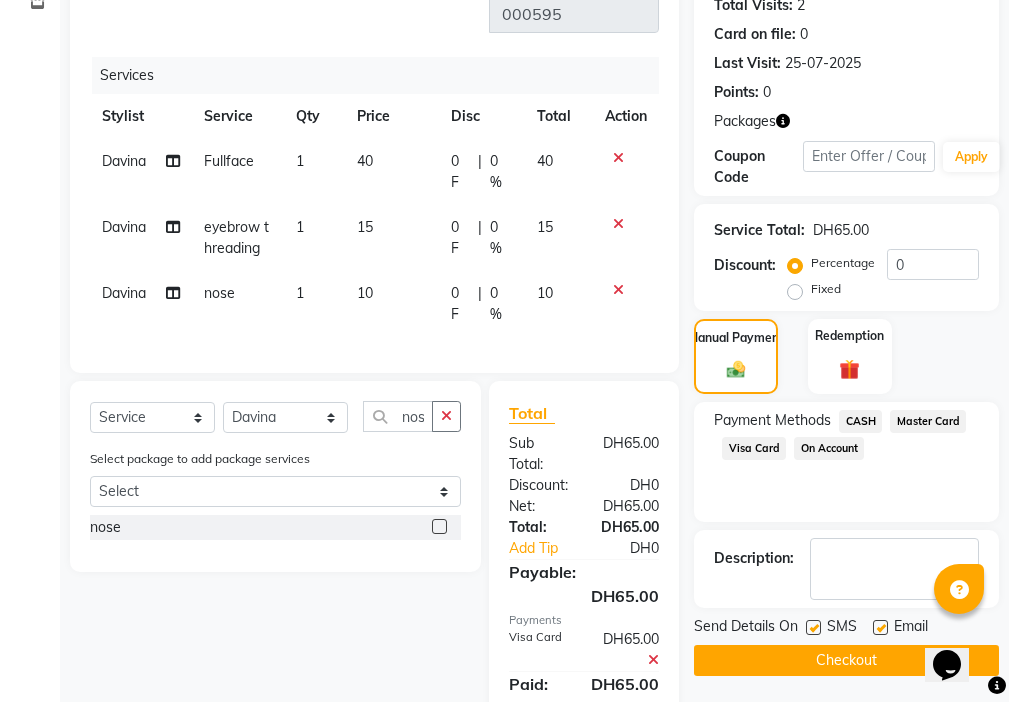 click 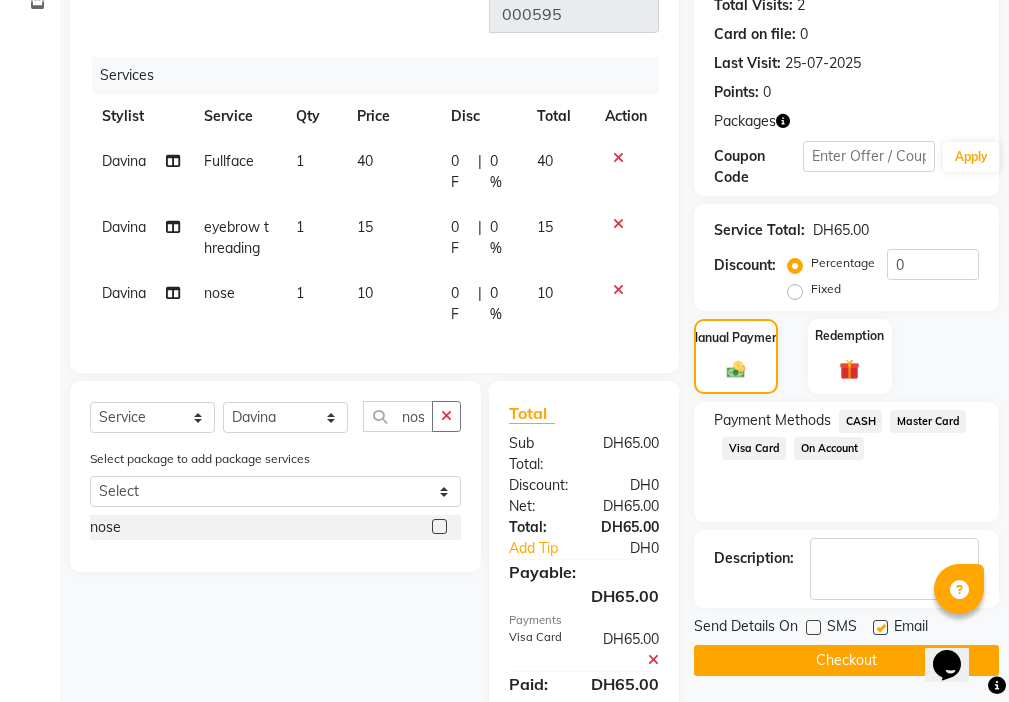 click 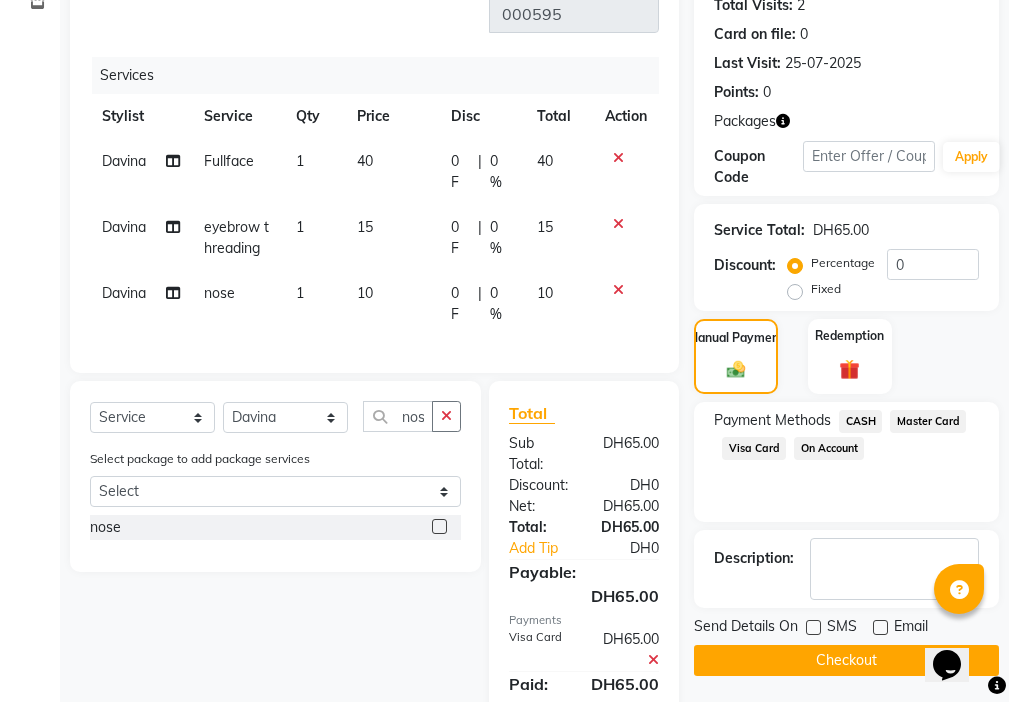 click on "Checkout" 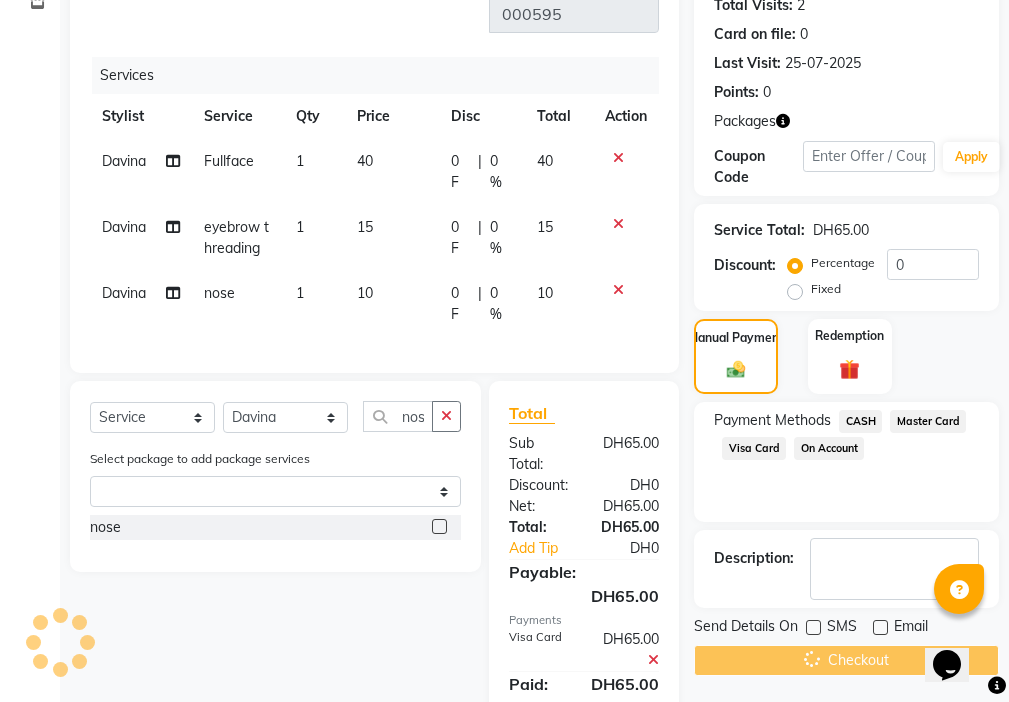 scroll, scrollTop: 0, scrollLeft: 0, axis: both 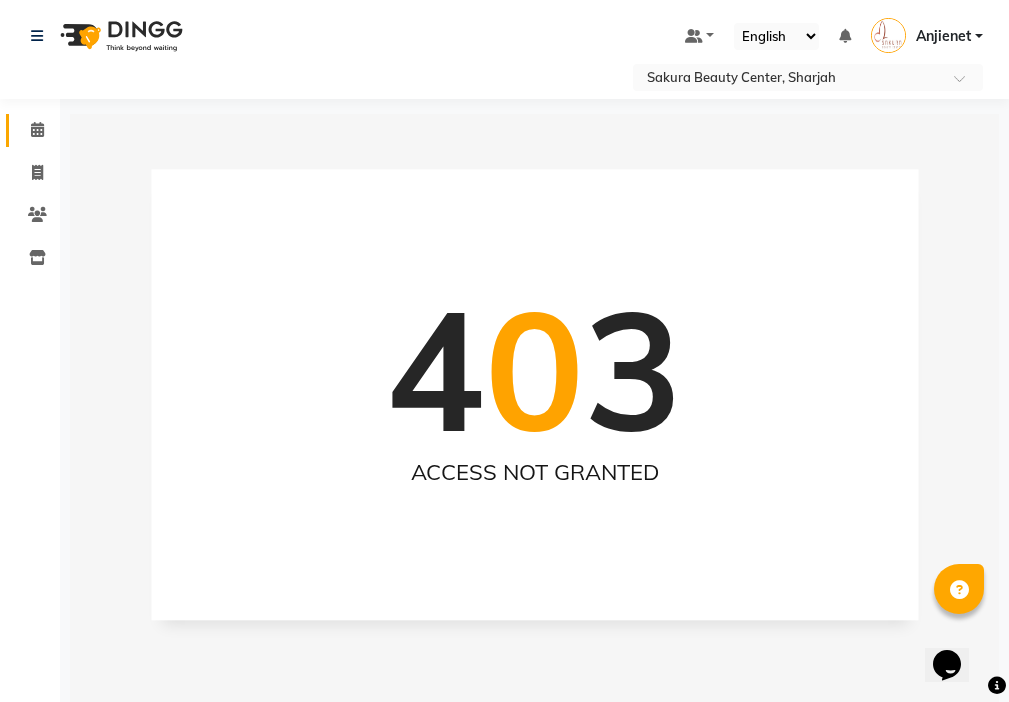 click on "Calendar" 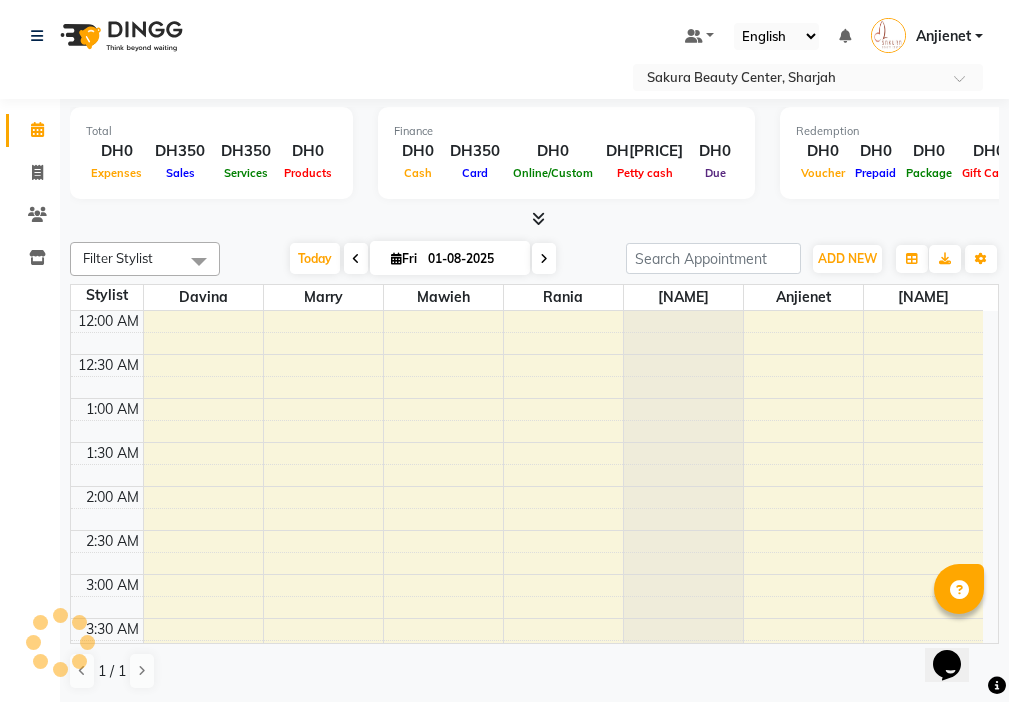 scroll, scrollTop: 1585, scrollLeft: 0, axis: vertical 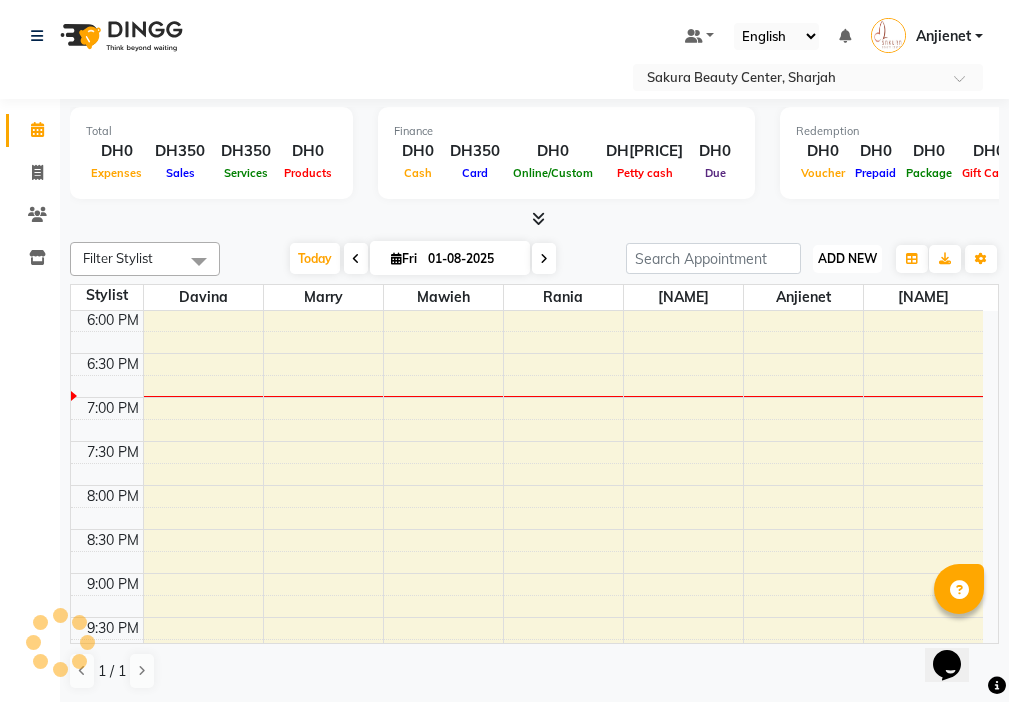 click on "ADD NEW" at bounding box center [847, 258] 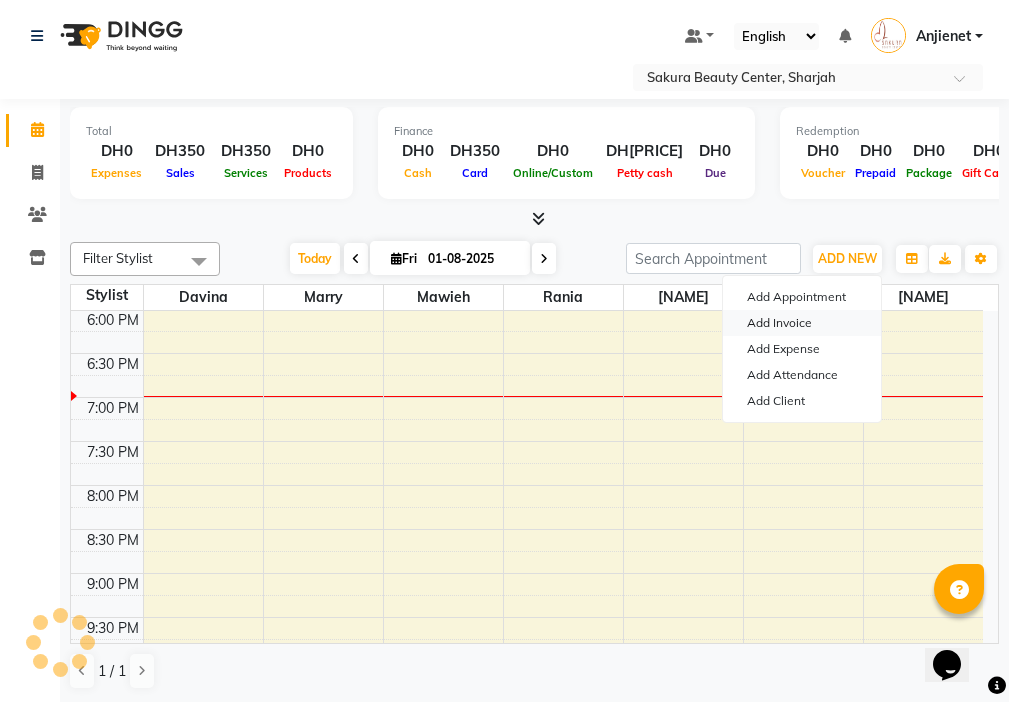 click on "Add Invoice" at bounding box center (802, 323) 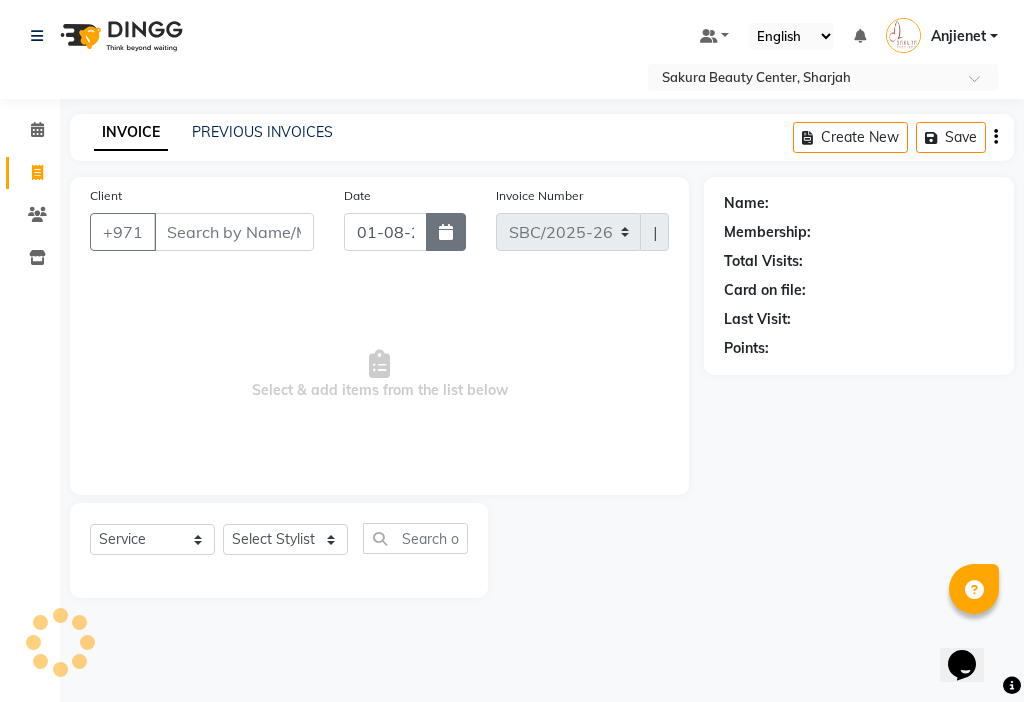 click 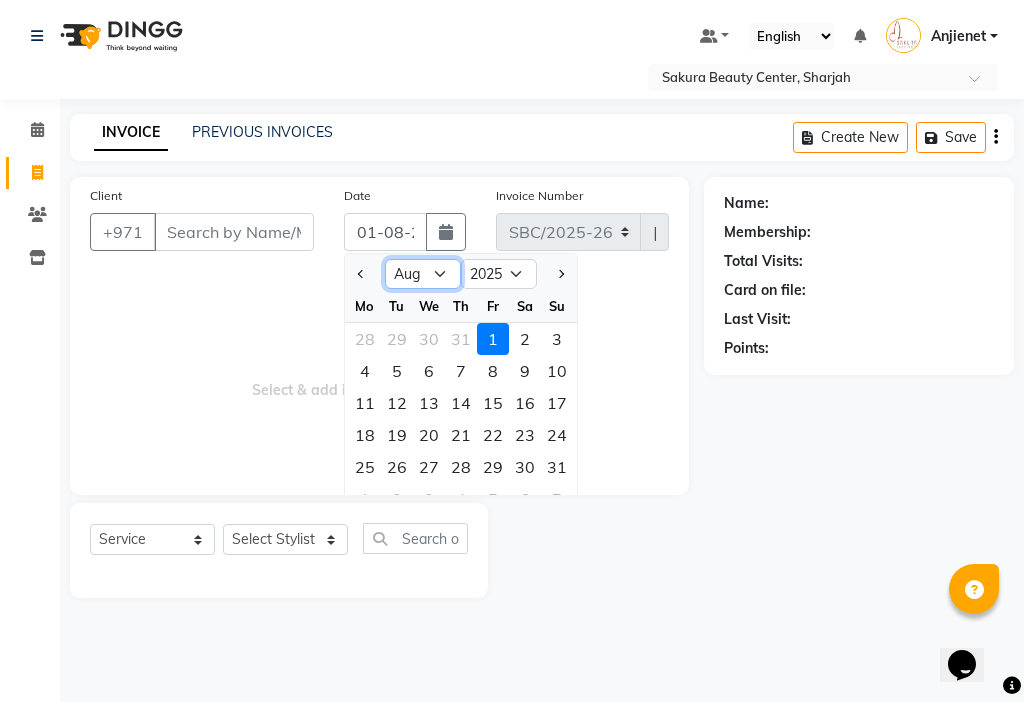 click on "Jan Feb Mar Apr May Jun Jul Aug Sep Oct Nov Dec" 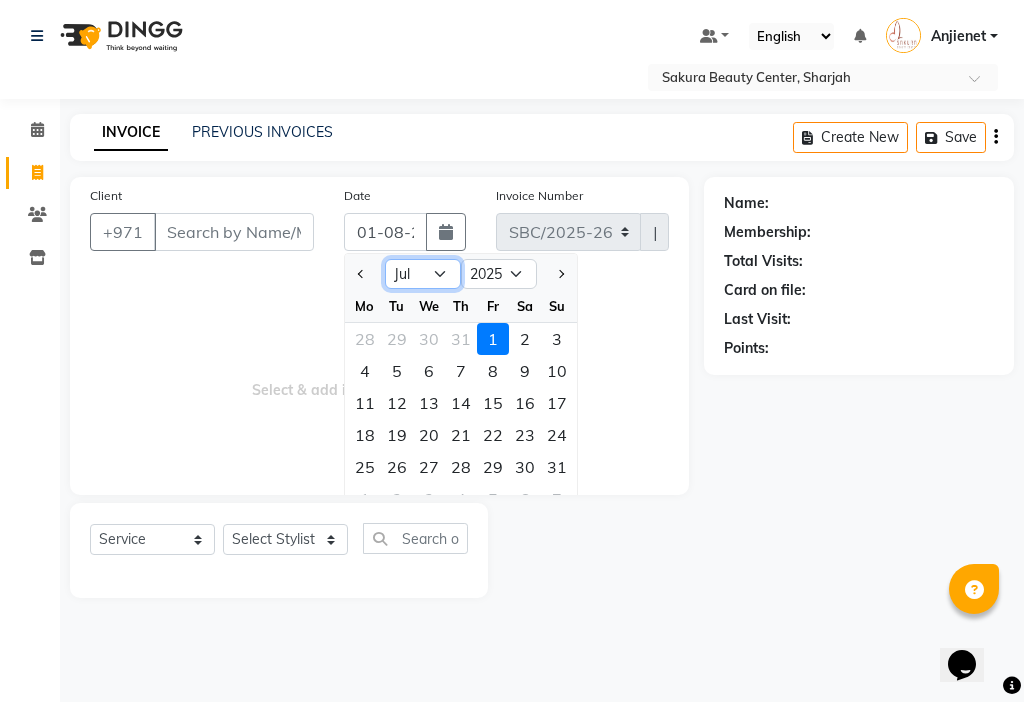 click on "Jan Feb Mar Apr May Jun Jul Aug Sep Oct Nov Dec" 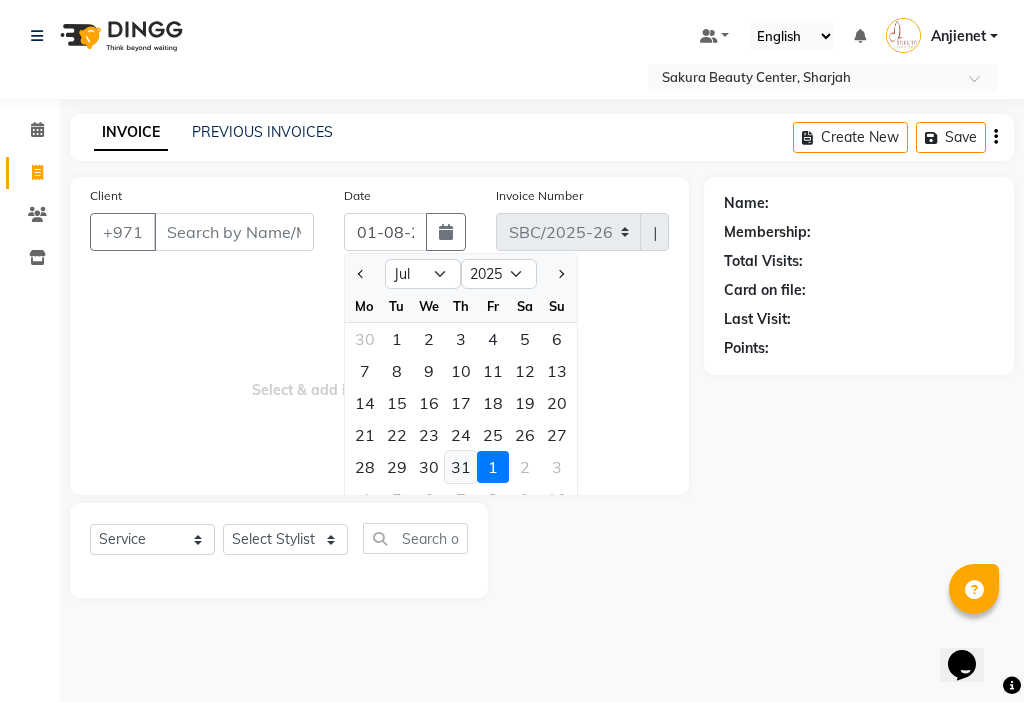 click on "31" 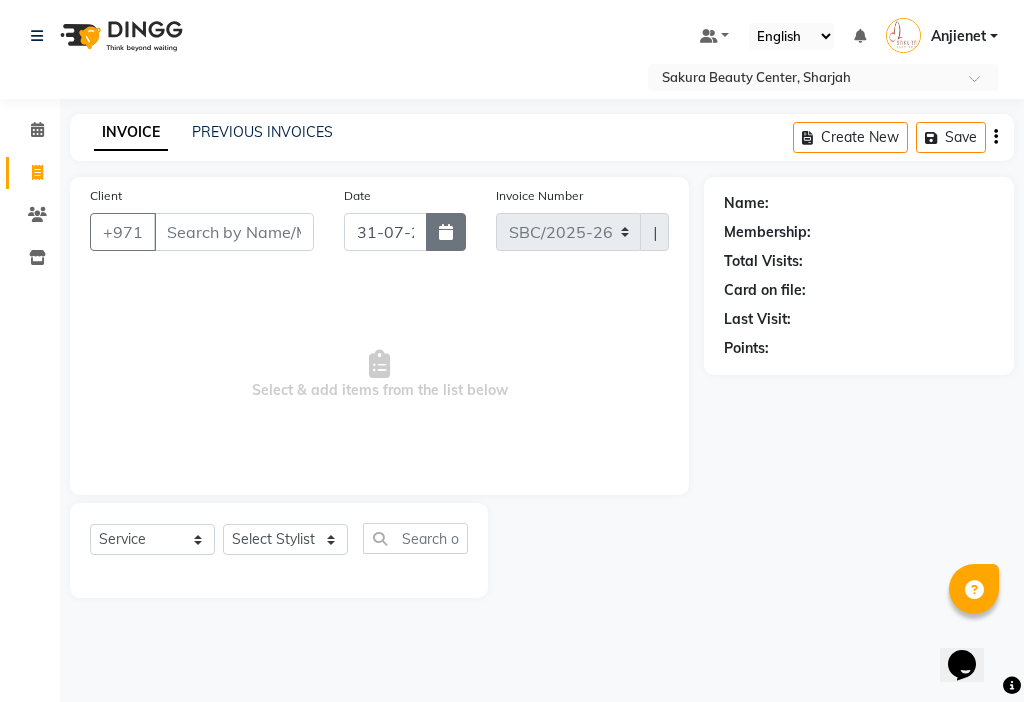 click 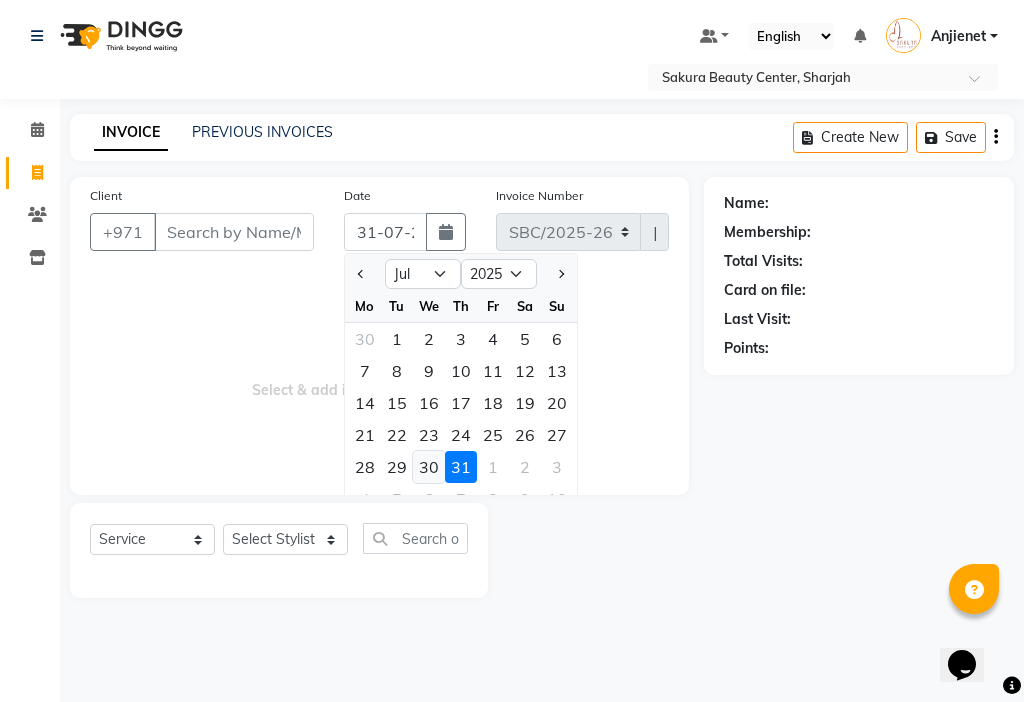 click on "30" 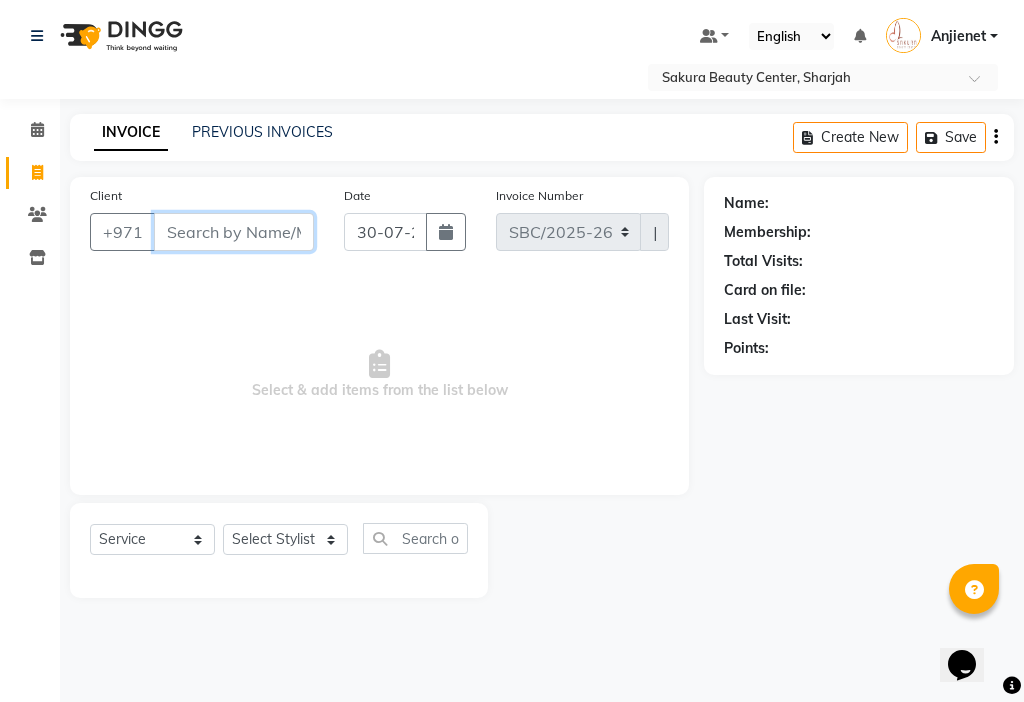 click on "Client" at bounding box center [234, 232] 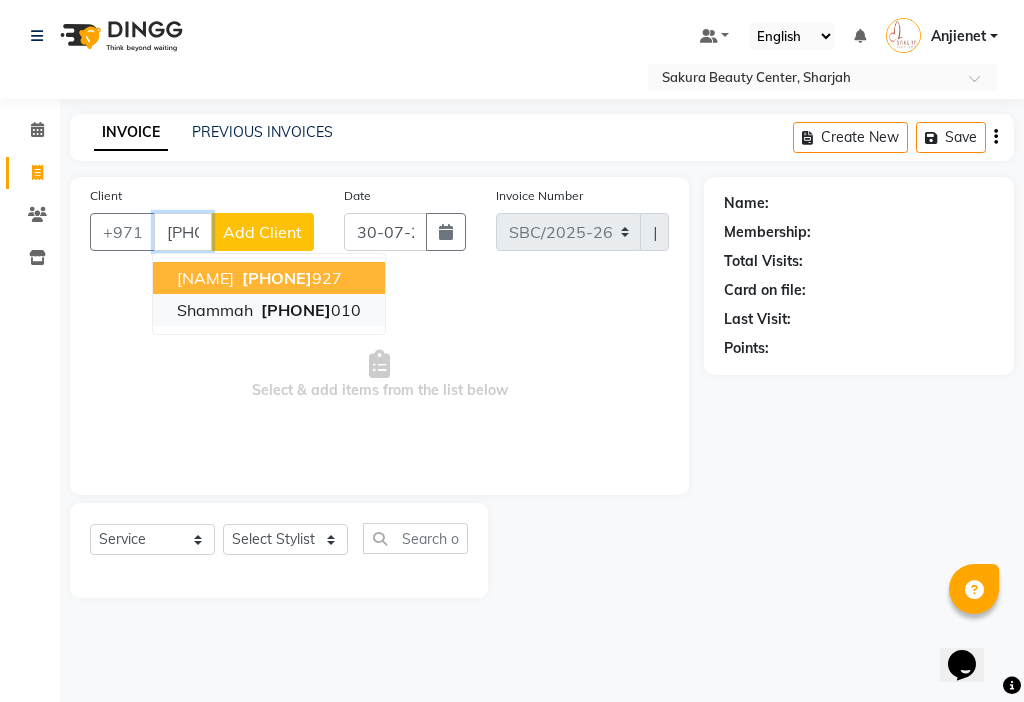 click on "[PHONE] [NUMBER]" at bounding box center [309, 310] 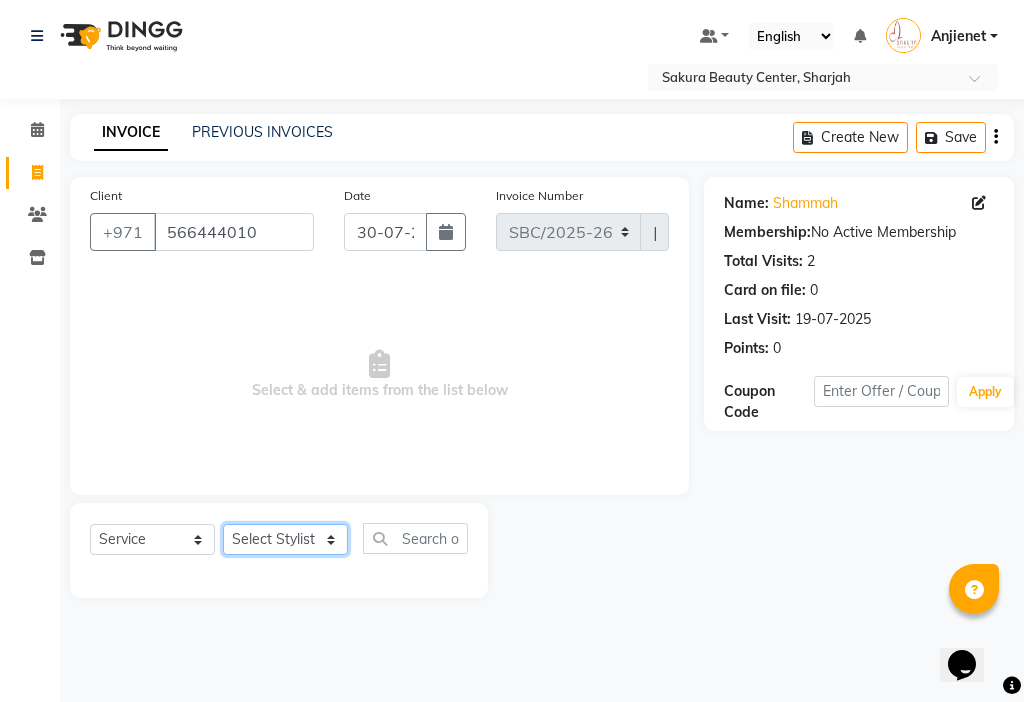 click on "Select Stylist [NAME] [NAME] [NAME] [NAME] [NAME] [NAME] [NAME]" 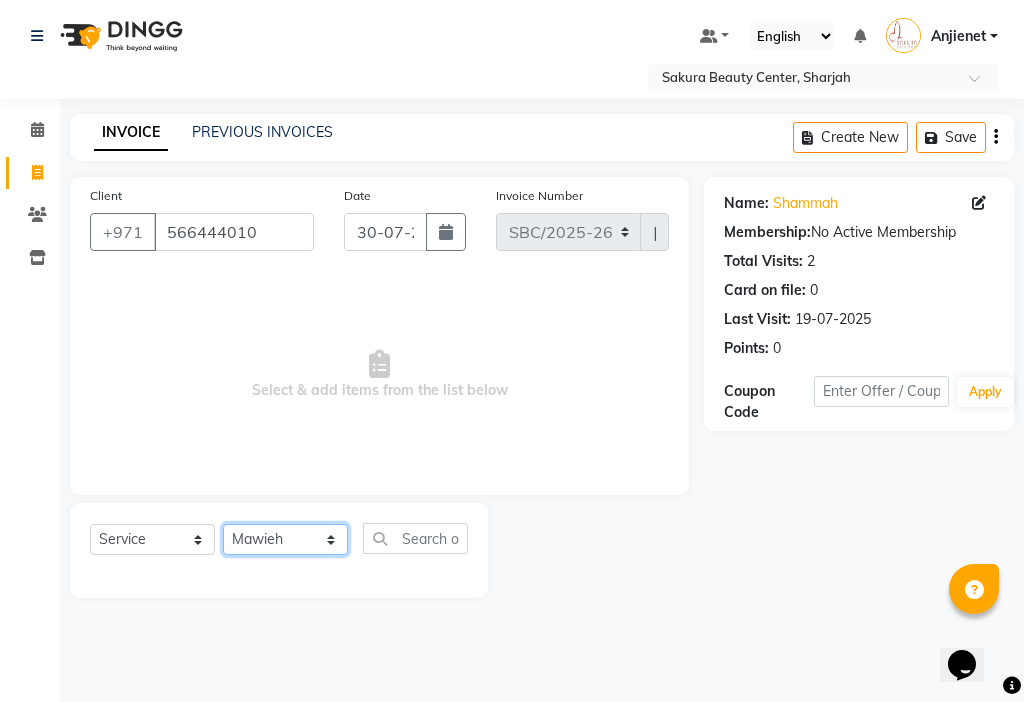 click on "Select Stylist [NAME] [NAME] [NAME] [NAME] [NAME] [NAME] [NAME]" 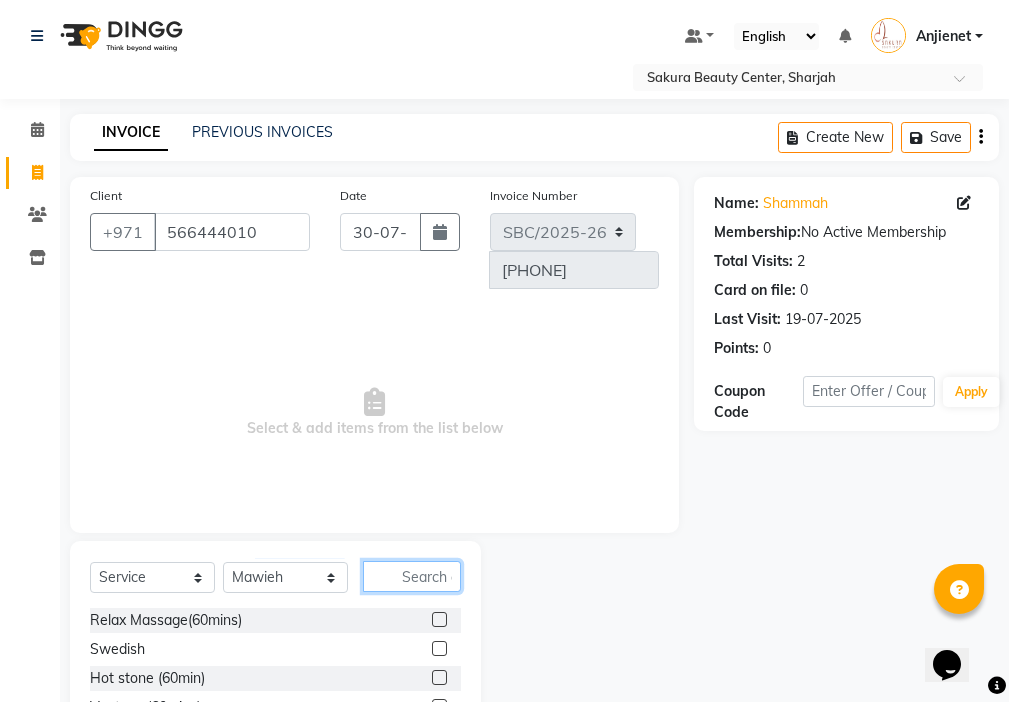 click 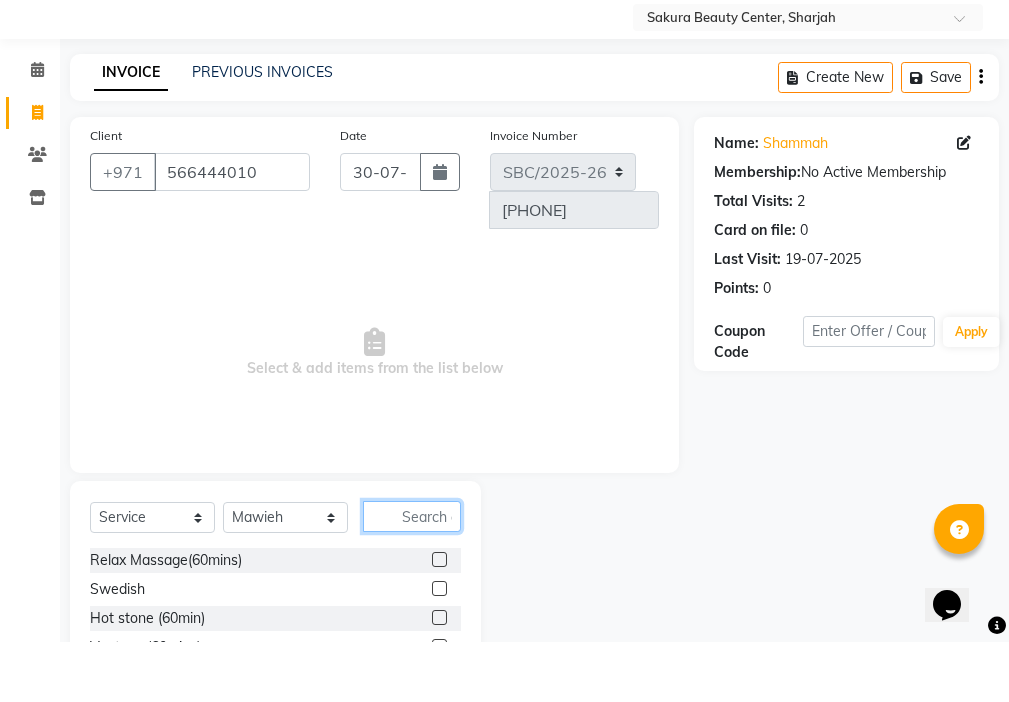 scroll, scrollTop: 16, scrollLeft: 0, axis: vertical 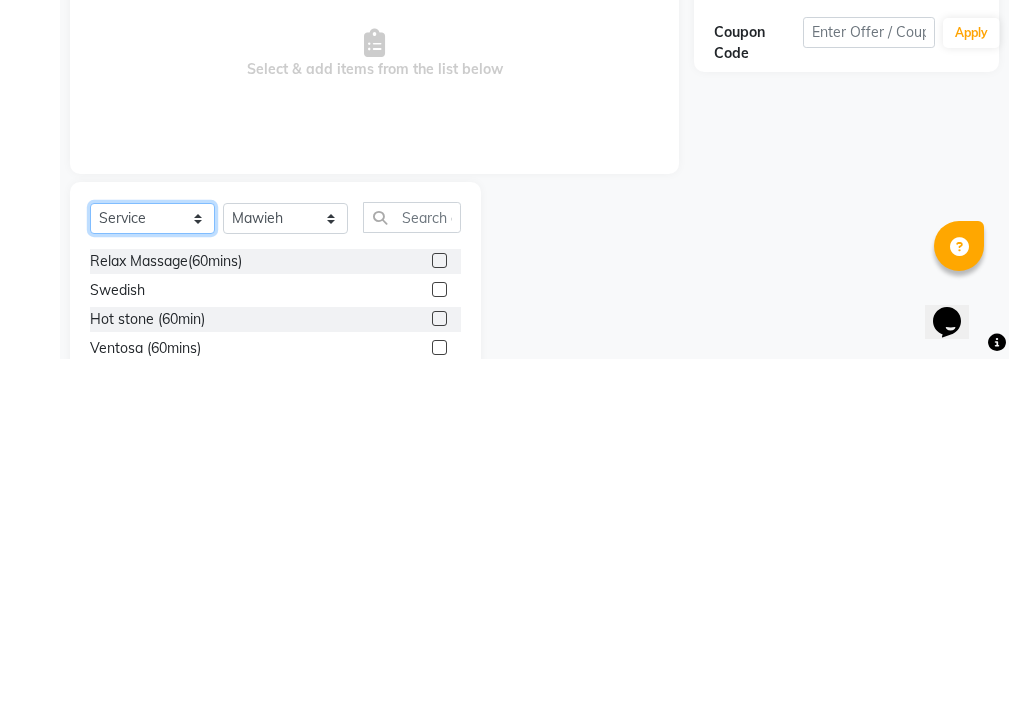 click on "Select  Service  Product  Membership  Package Voucher Prepaid Gift Card" 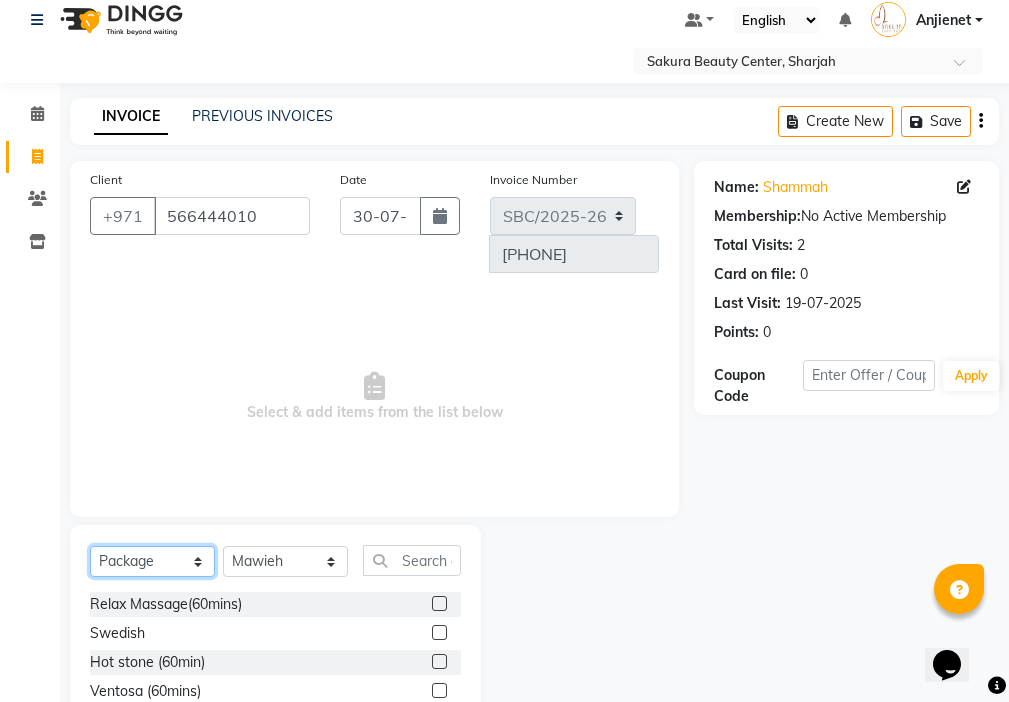 click on "Select  Service  Product  Membership  Package Voucher Prepaid Gift Card" 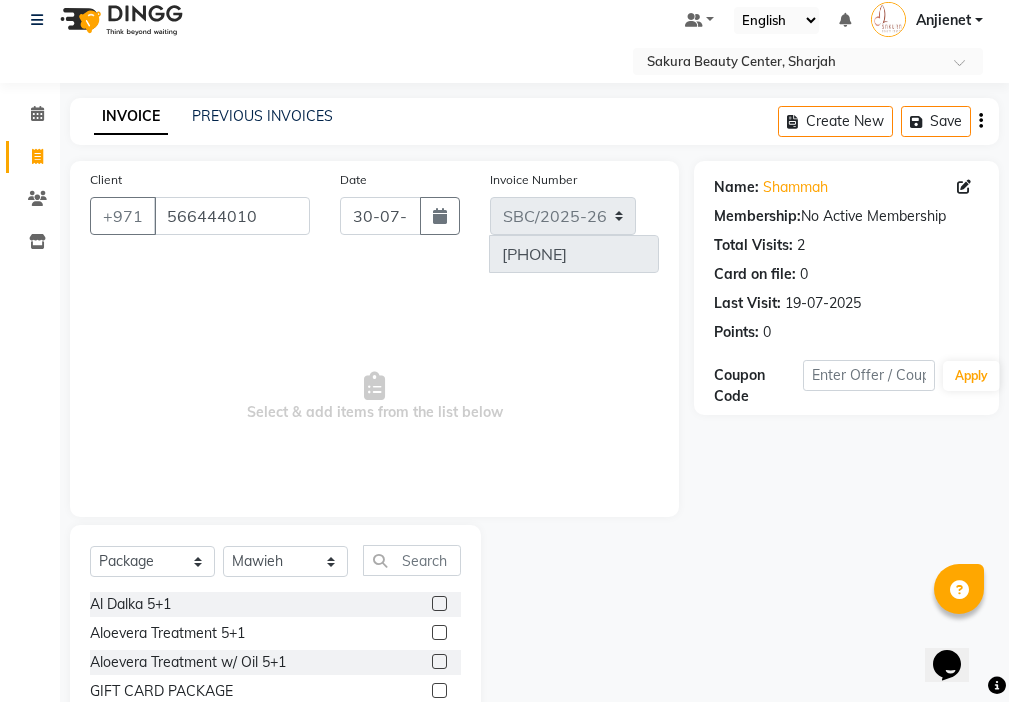 click 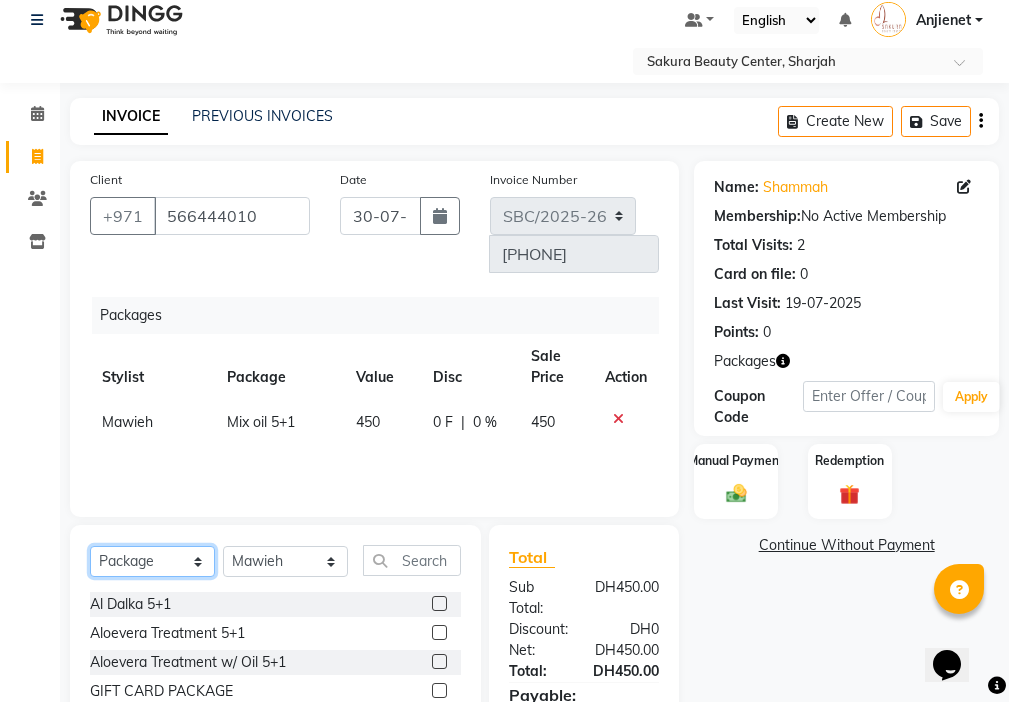 click on "Select  Service  Product  Membership  Package Voucher Prepaid Gift Card" 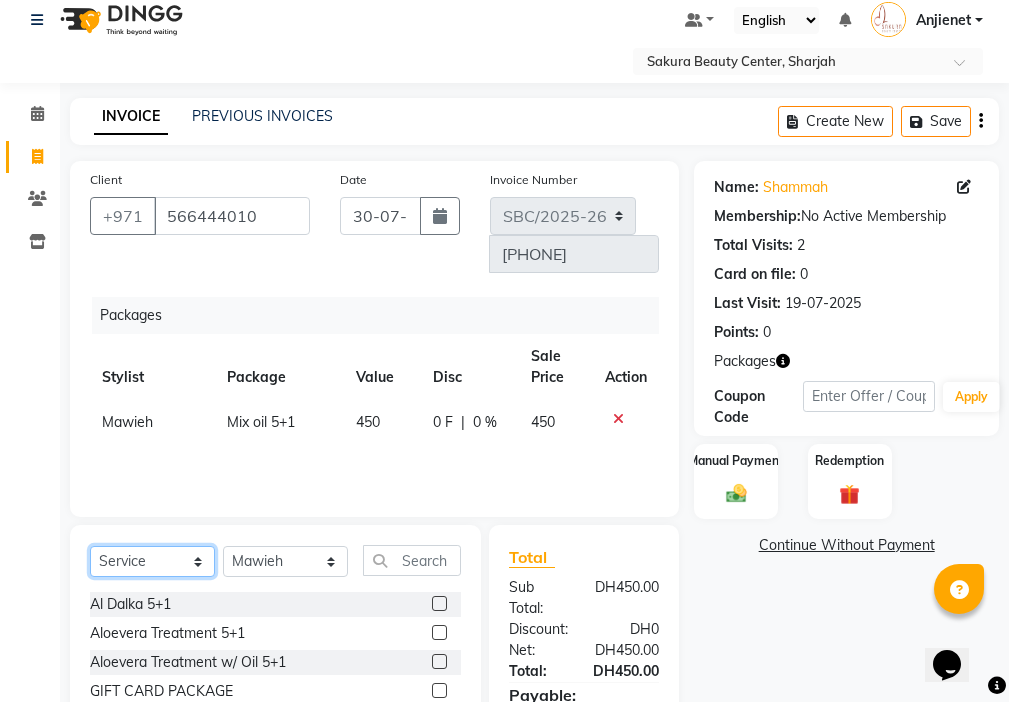 click on "Select  Service  Product  Membership  Package Voucher Prepaid Gift Card" 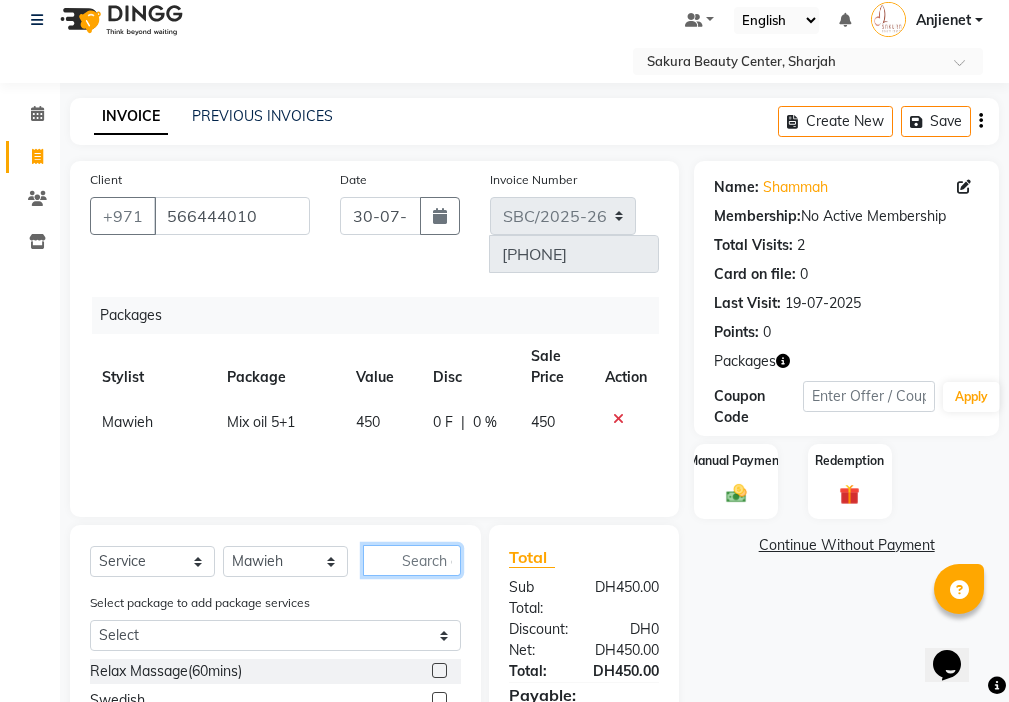 click 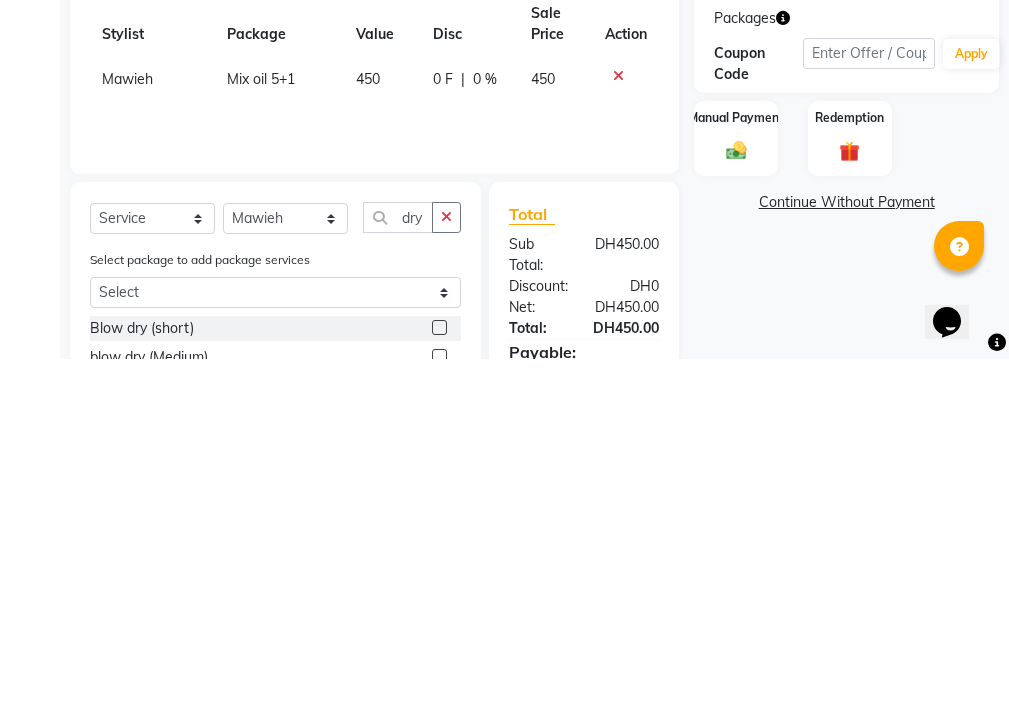 click 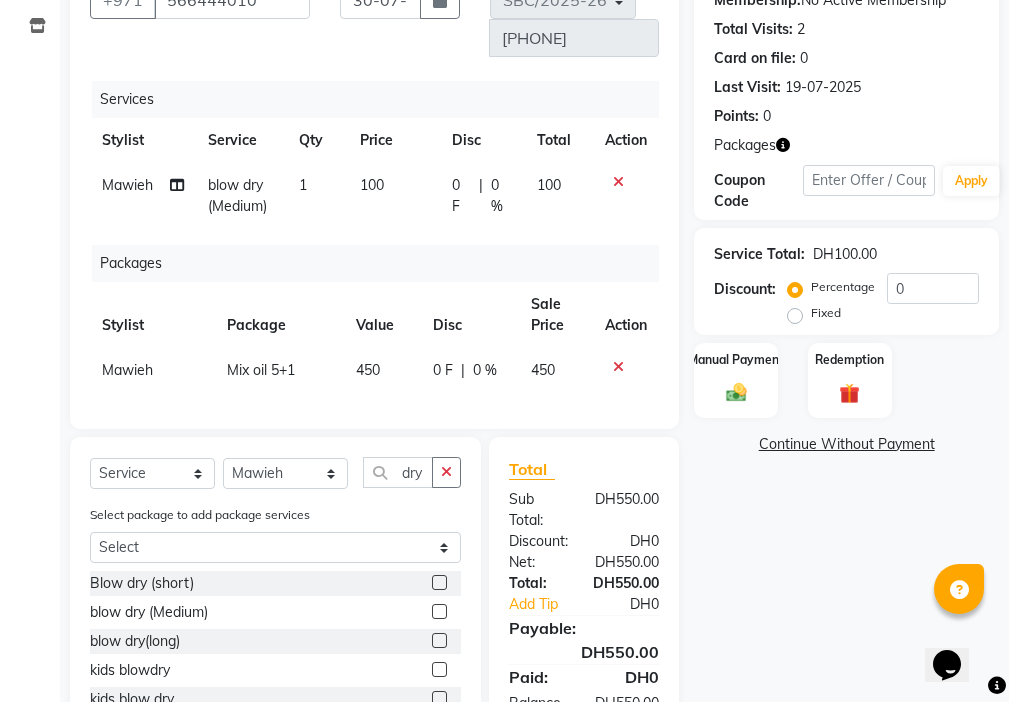 scroll, scrollTop: 233, scrollLeft: 0, axis: vertical 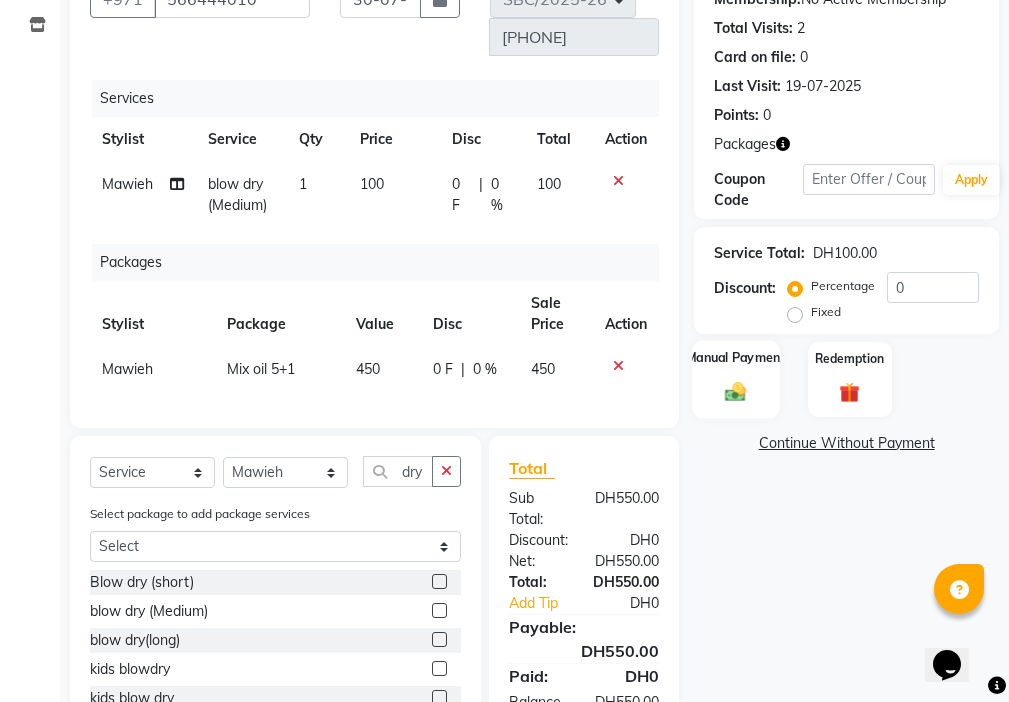 click on "Manual Payment" 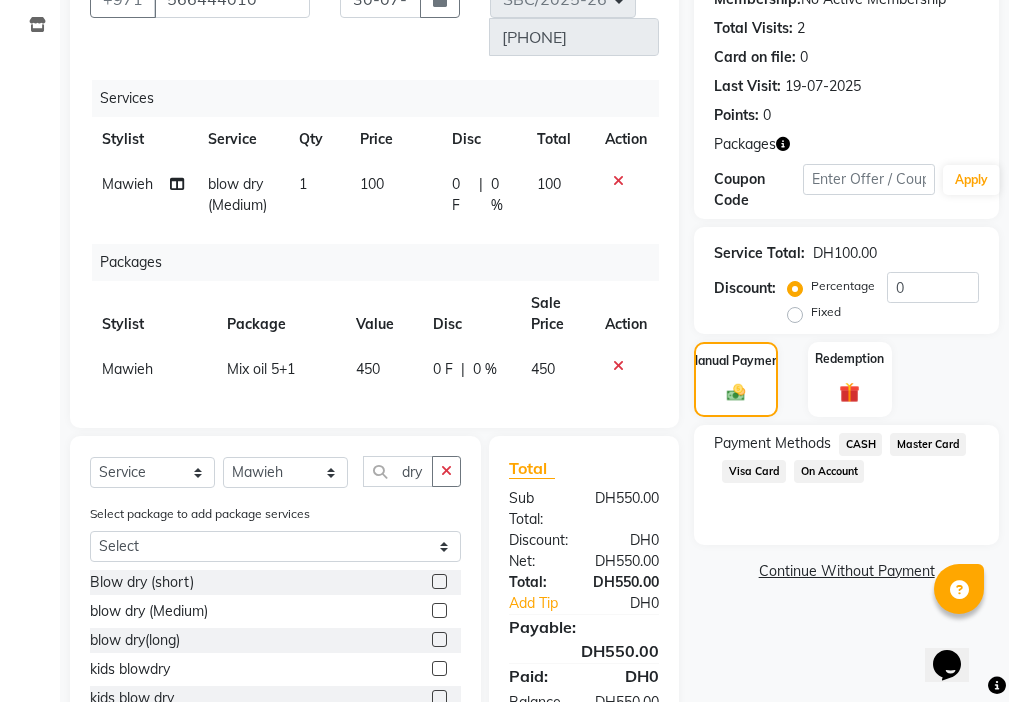 click on "Visa Card" 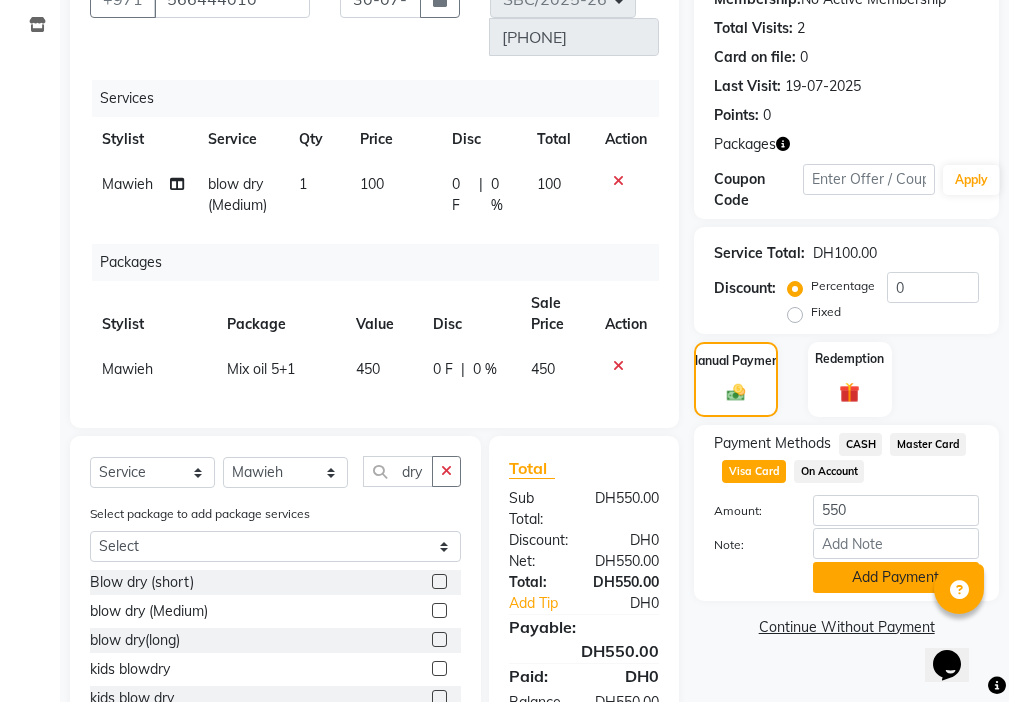 click on "Add Payment" 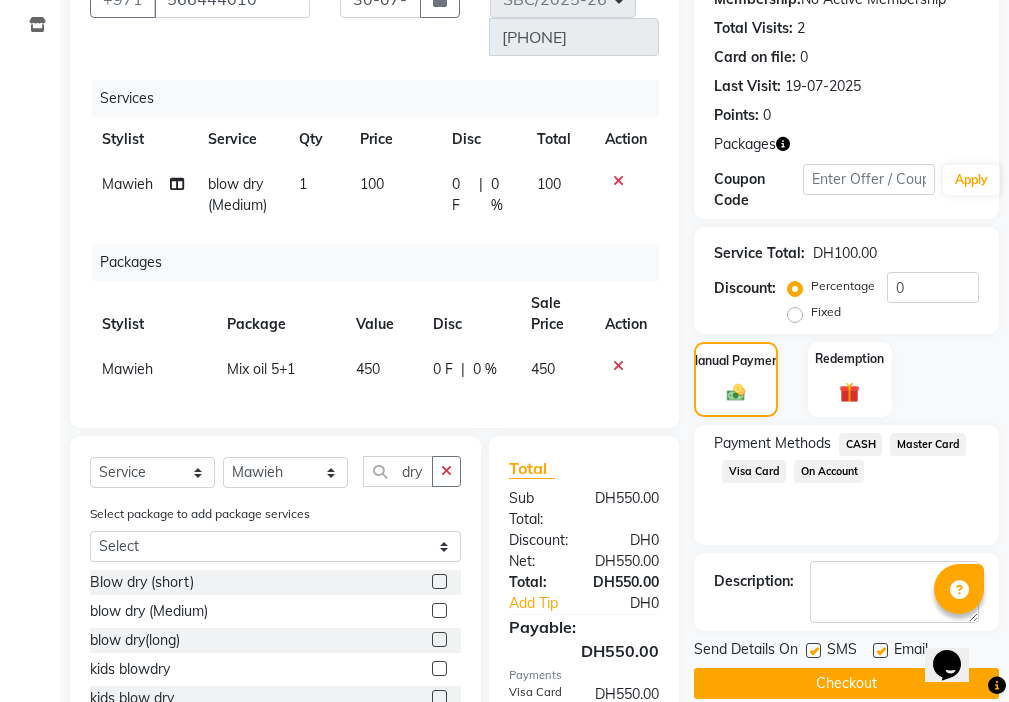 click 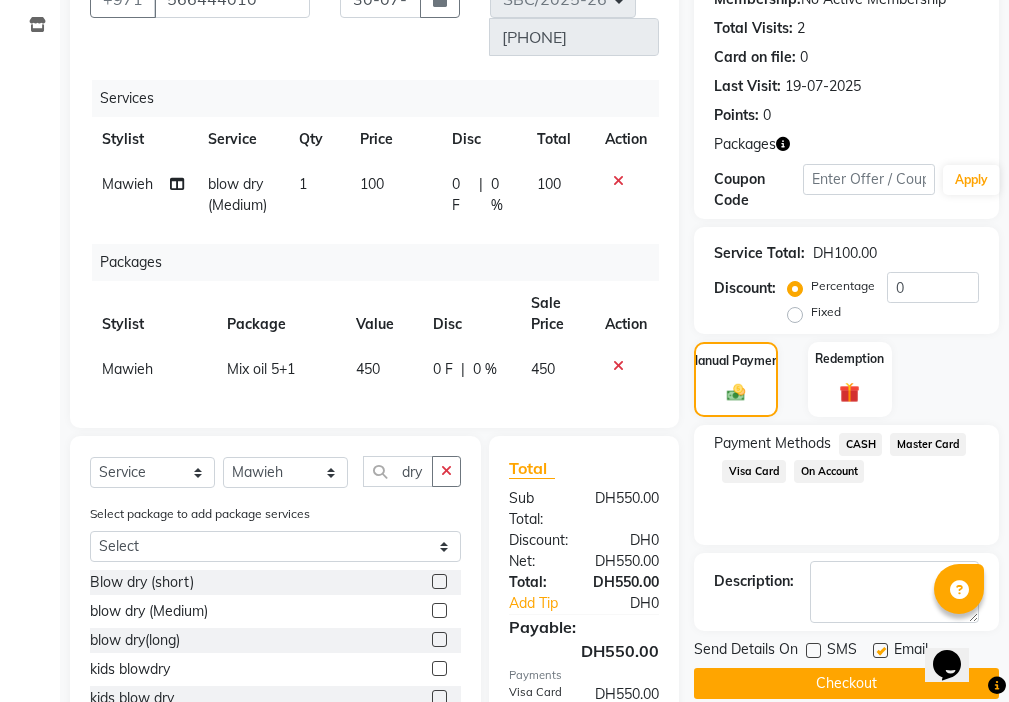 click 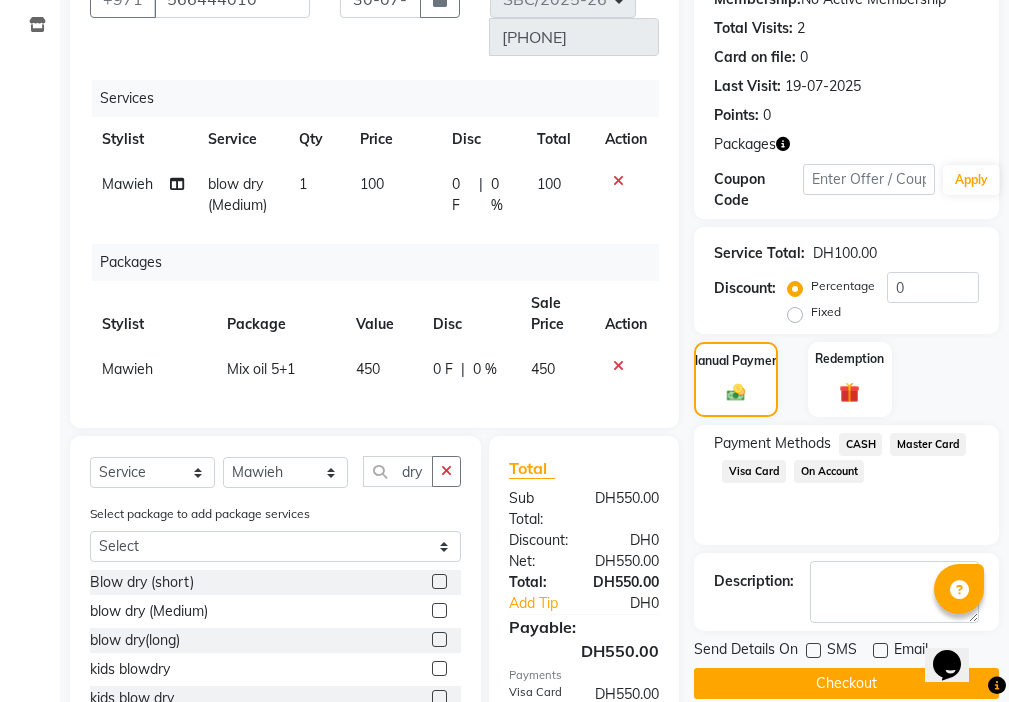 click on "Checkout" 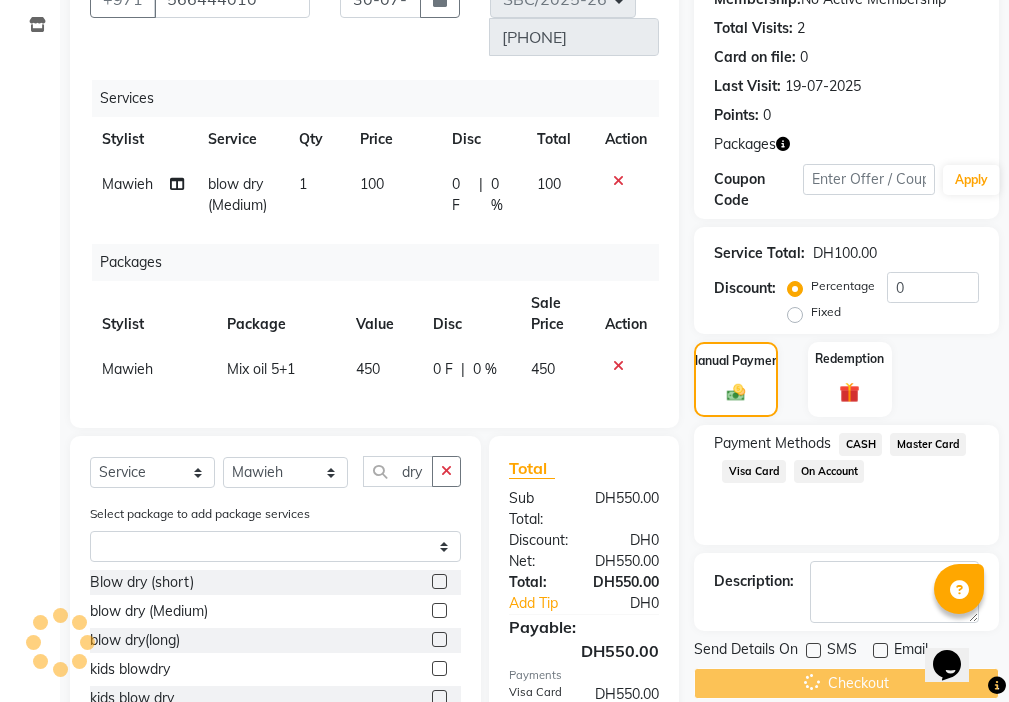 scroll, scrollTop: 0, scrollLeft: 0, axis: both 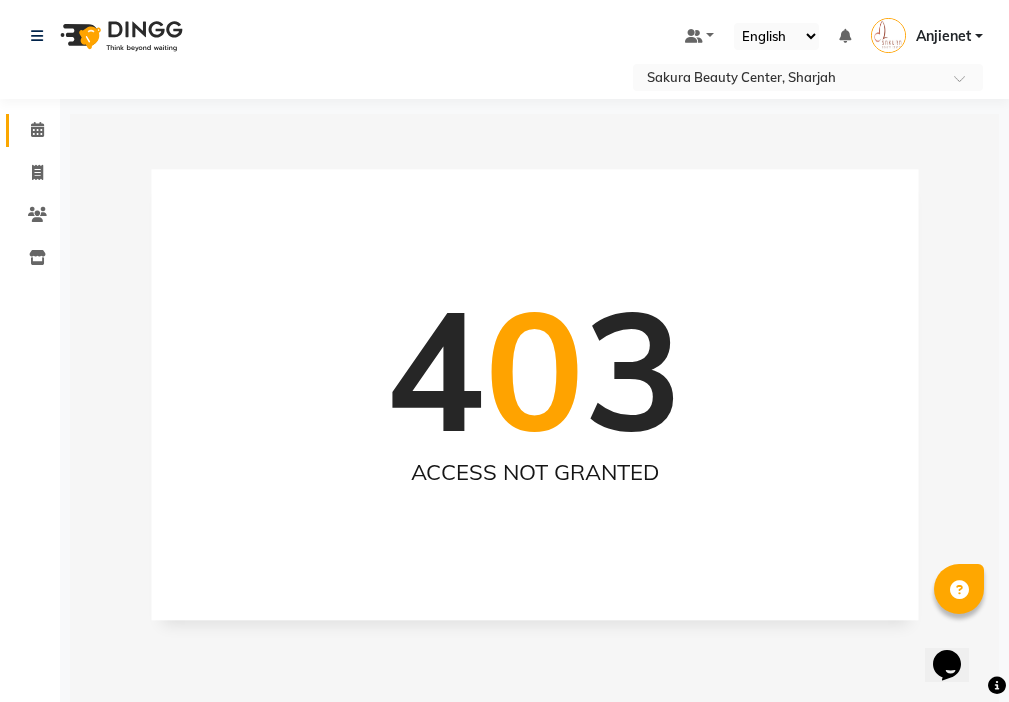 click on "Calendar" 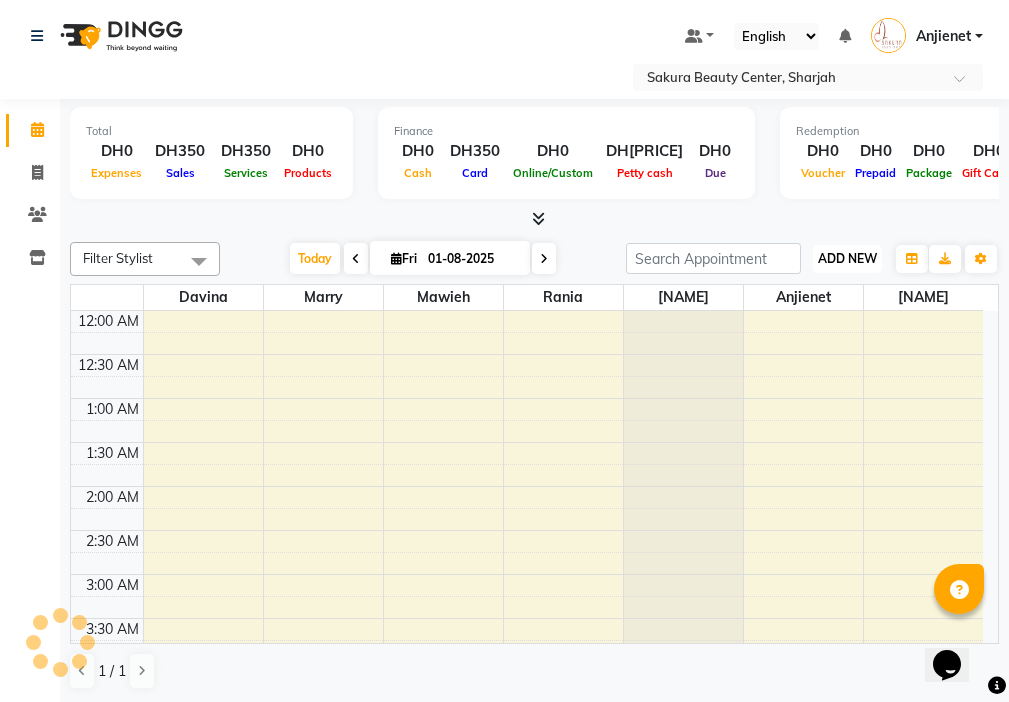 click on "ADD NEW" at bounding box center (847, 258) 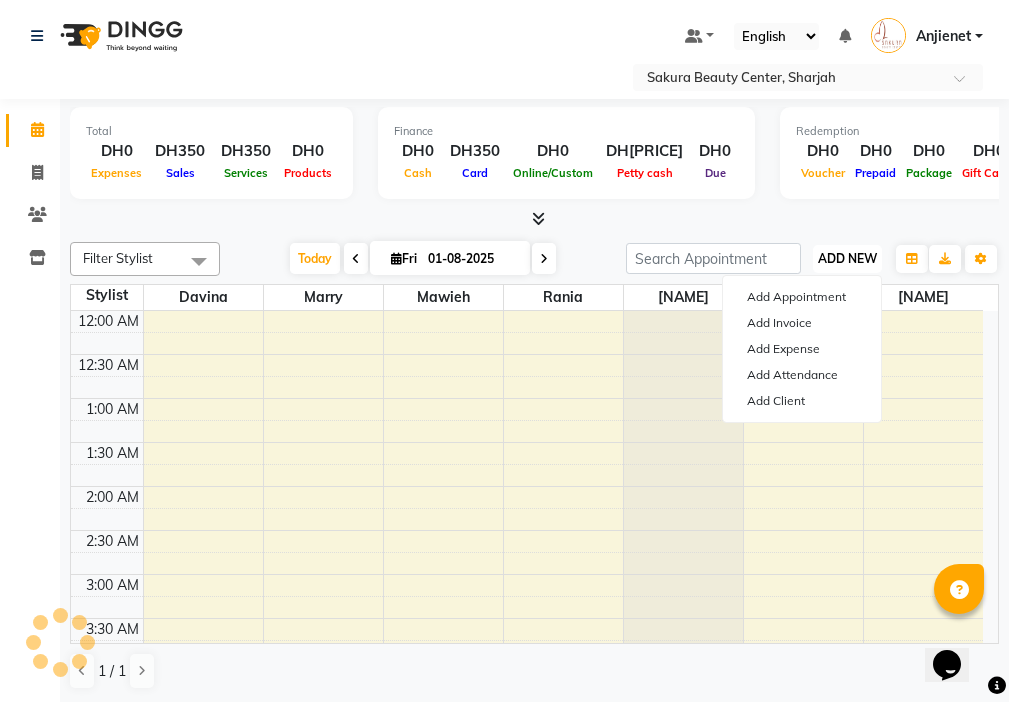 scroll, scrollTop: 529, scrollLeft: 0, axis: vertical 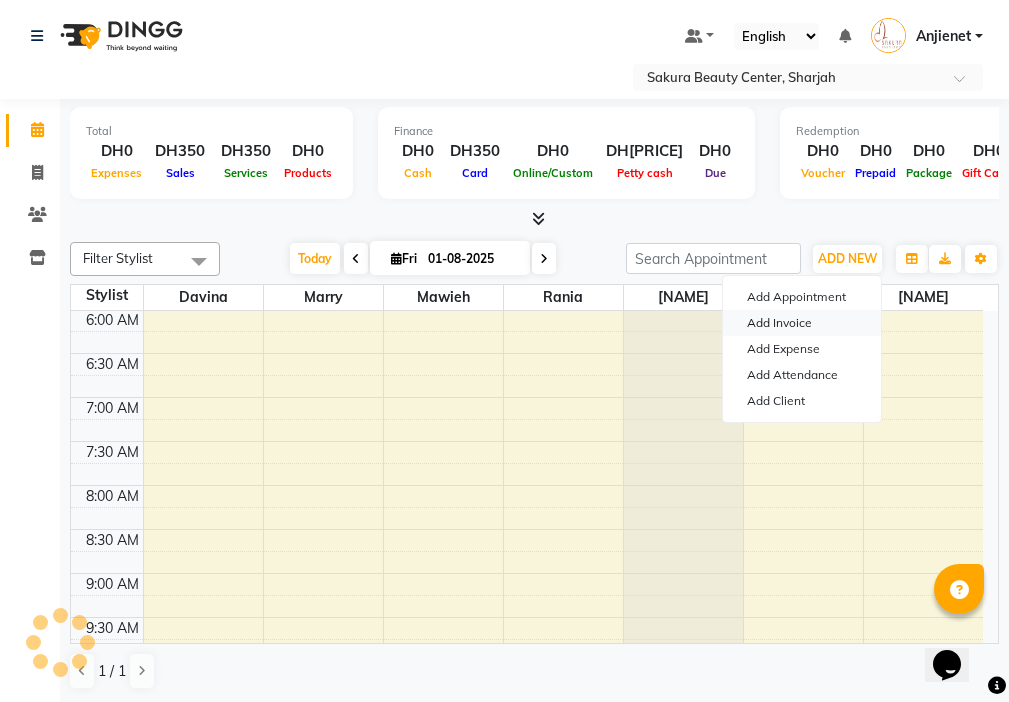 click on "Add Invoice" at bounding box center [802, 323] 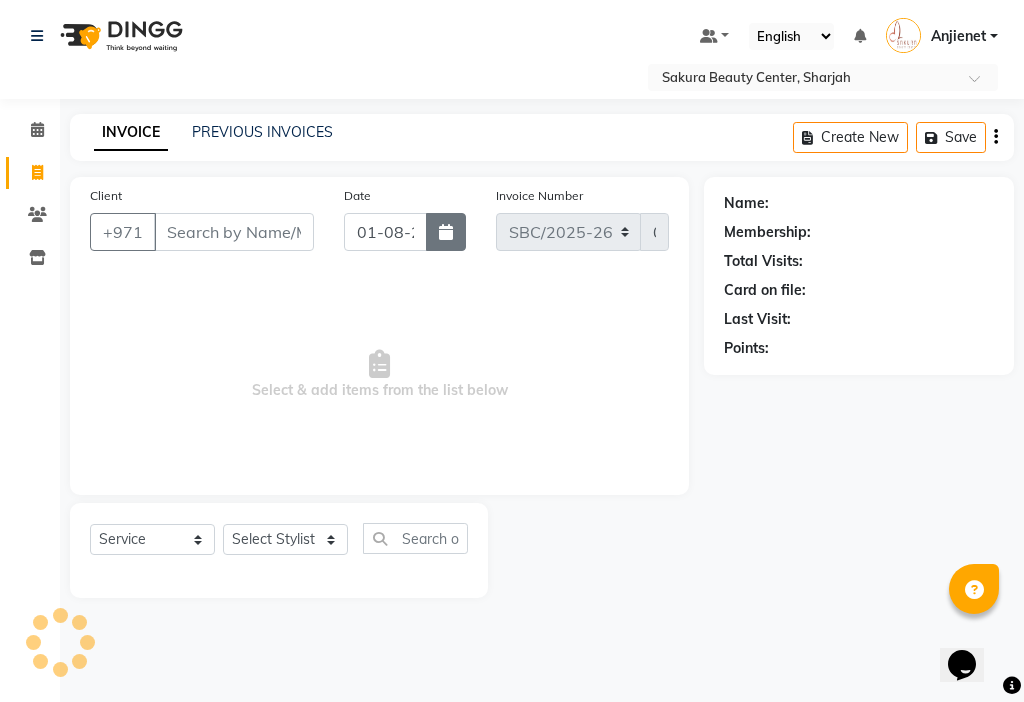 click 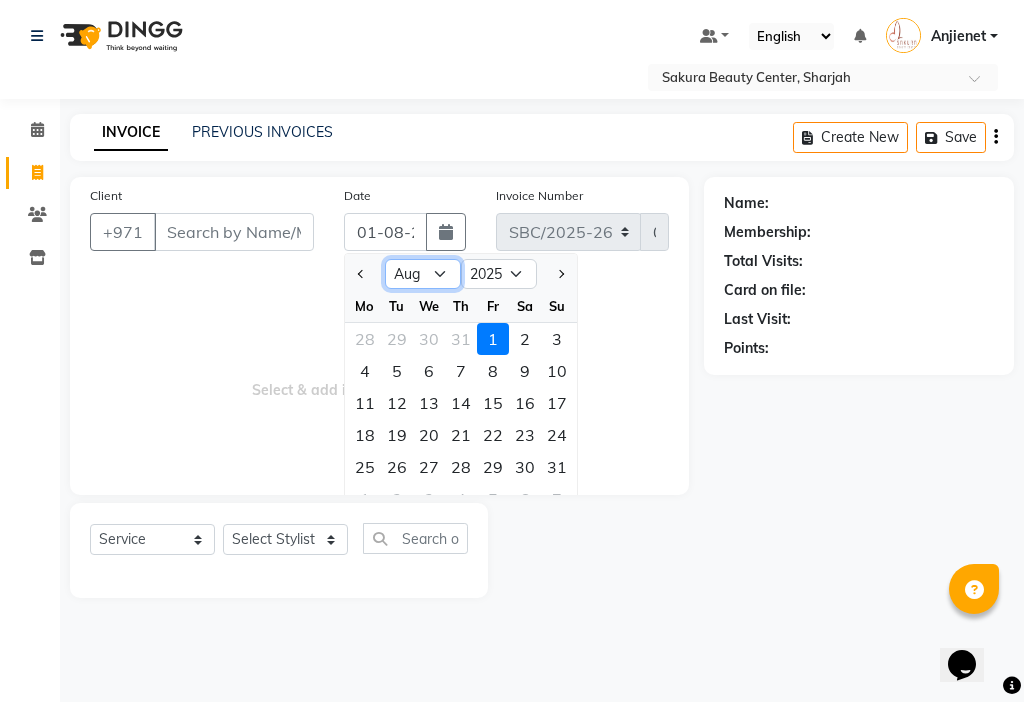 click on "Jan Feb Mar Apr May Jun Jul Aug Sep Oct Nov Dec" 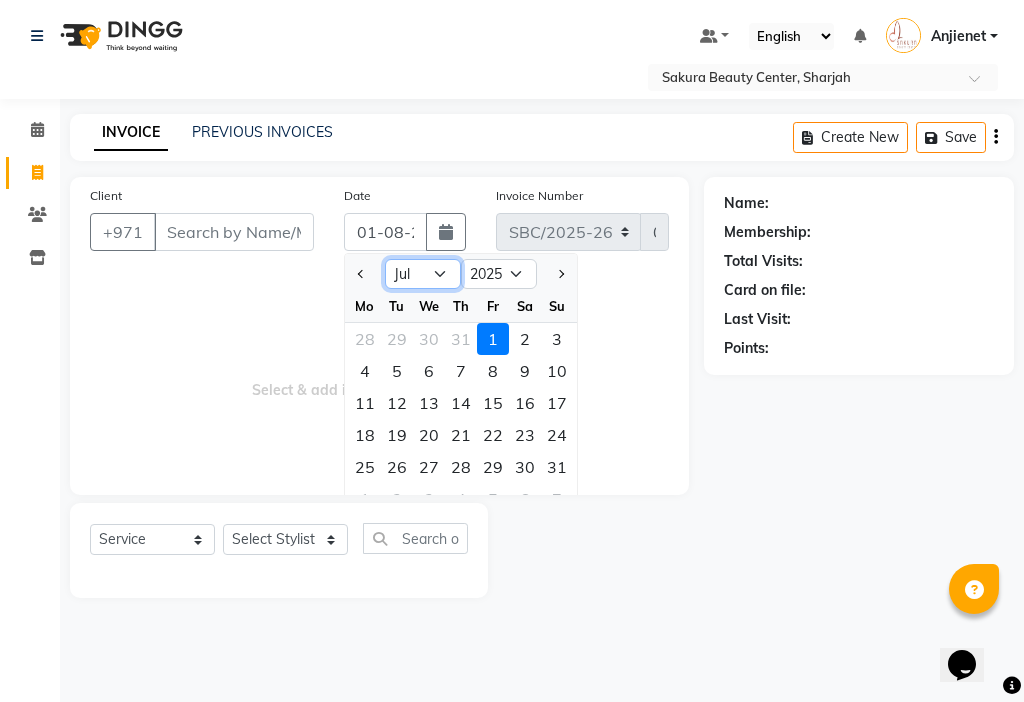click on "Jan Feb Mar Apr May Jun Jul Aug Sep Oct Nov Dec" 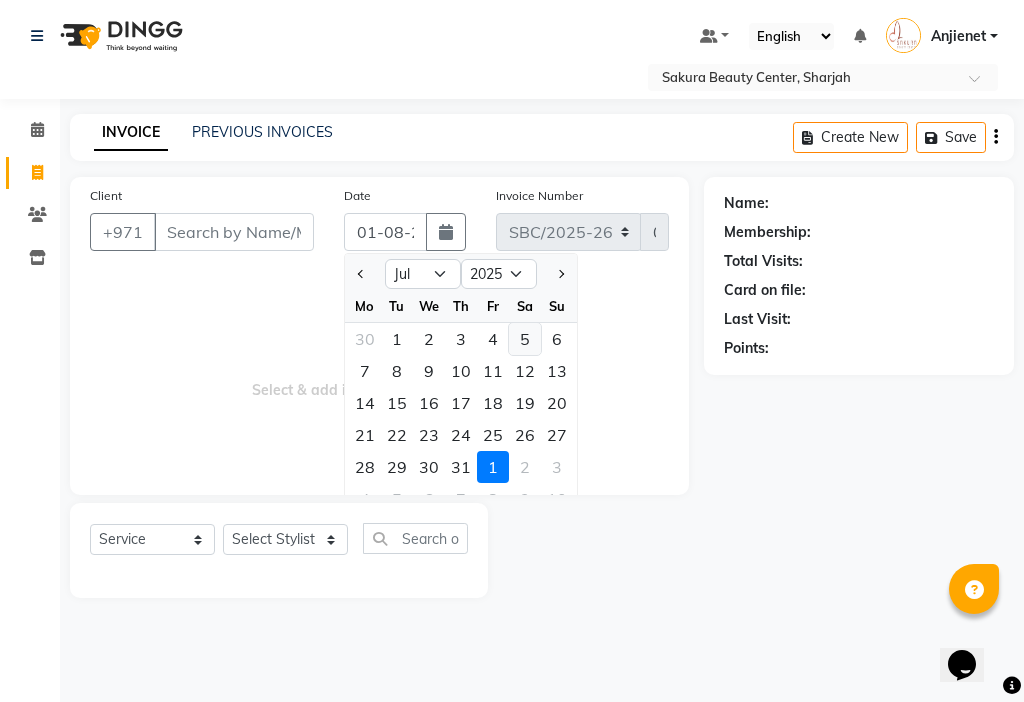 click on "5" 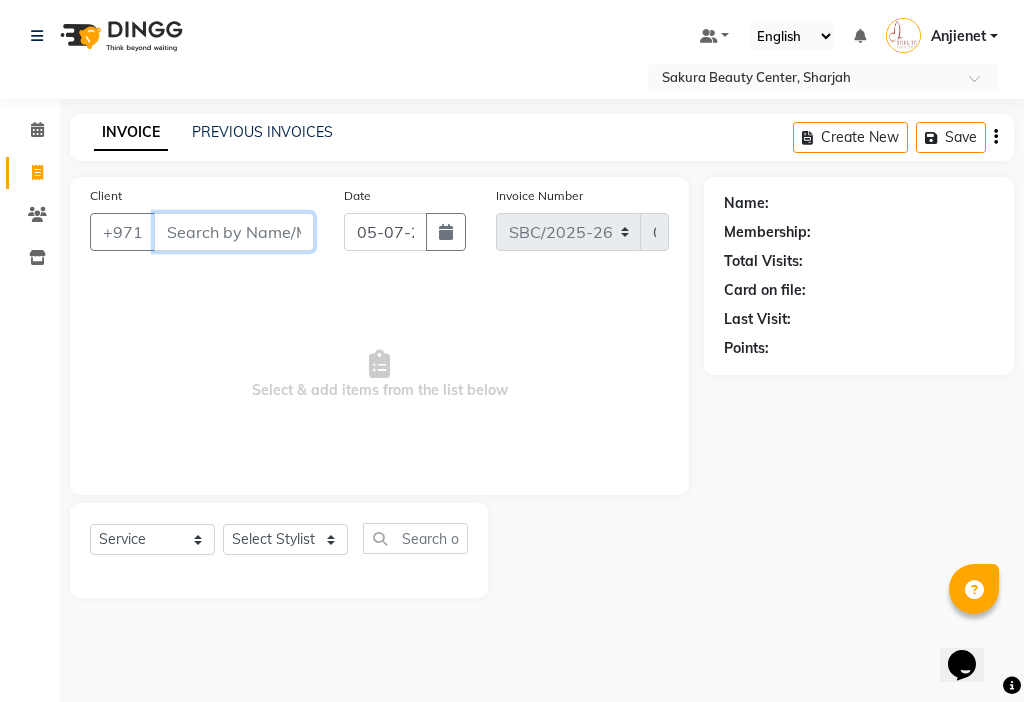 click on "Client" at bounding box center [234, 232] 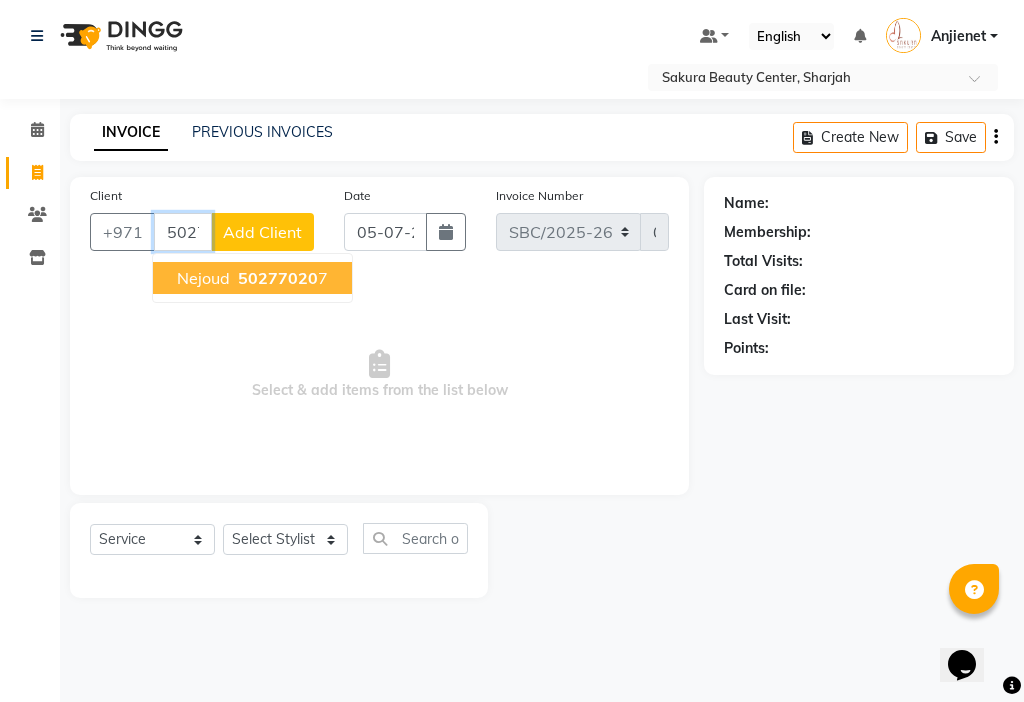 click on "[PHONE] [NUMBER]" at bounding box center [281, 278] 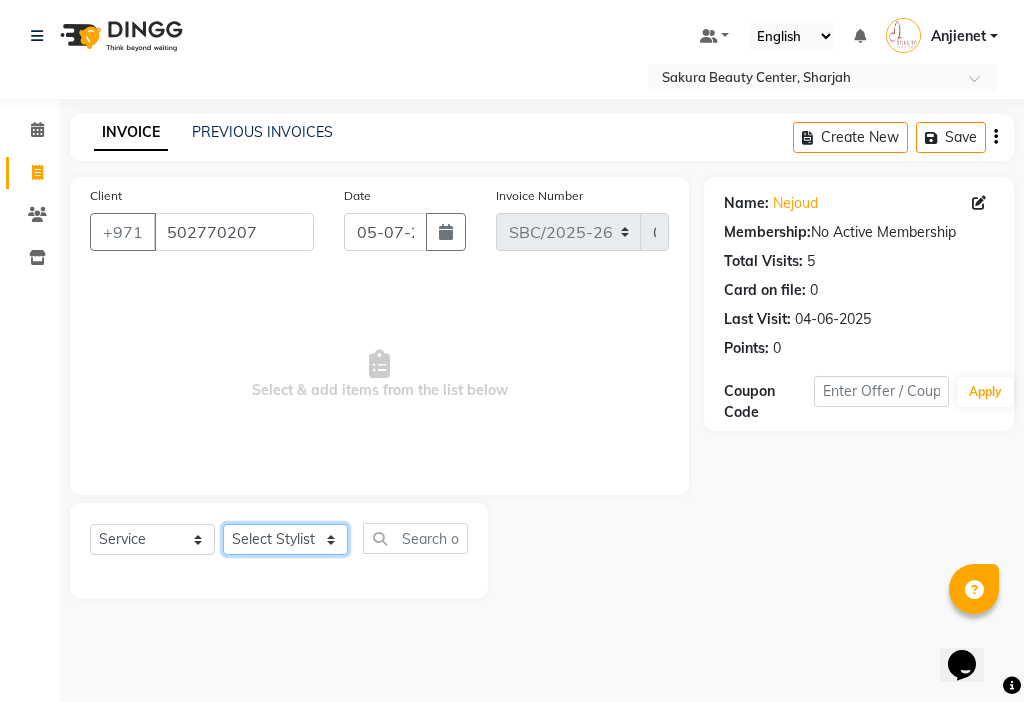 click on "Select Stylist [NAME] [NAME] [NAME] [NAME] [NAME] [NAME] [NAME]" 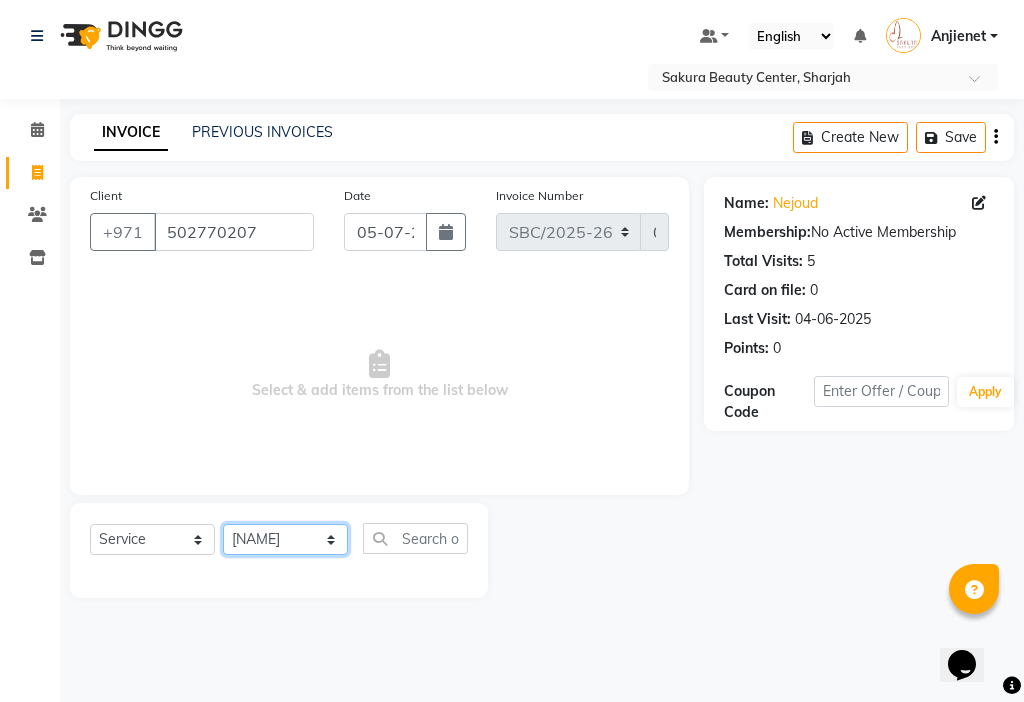 click on "Select Stylist [NAME] [NAME] [NAME] [NAME] [NAME] [NAME] [NAME]" 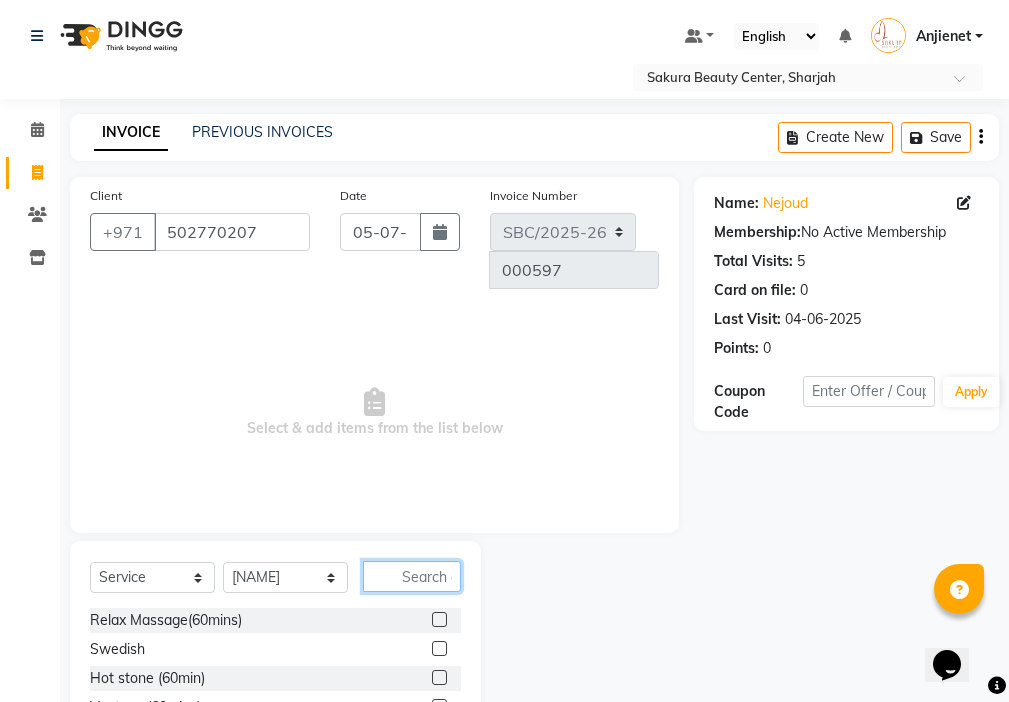 click 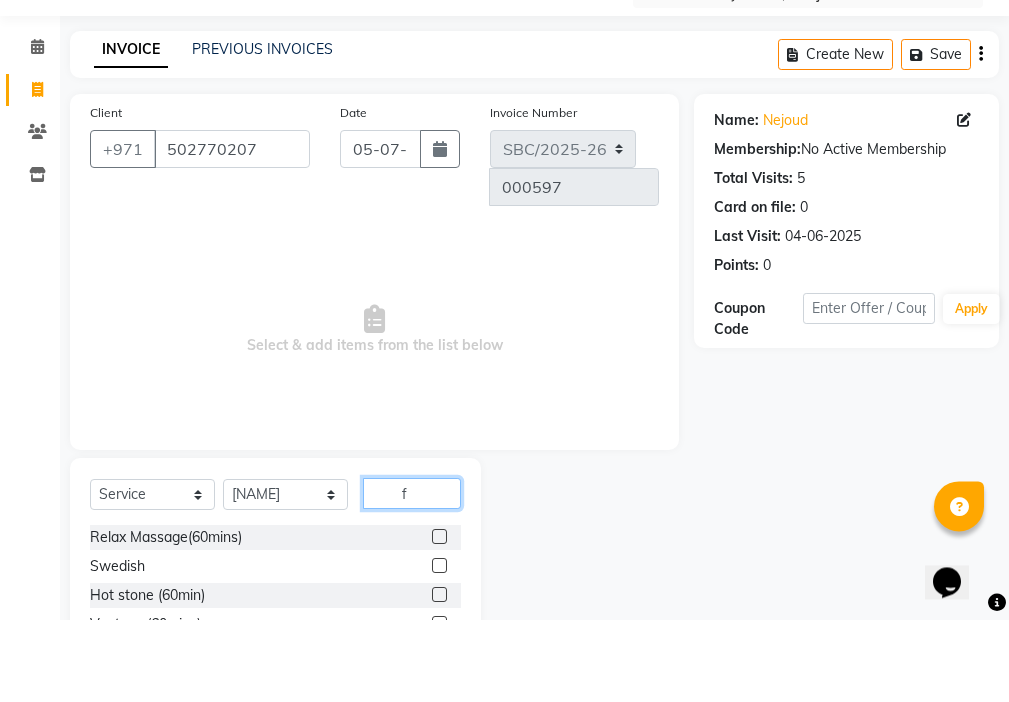 scroll, scrollTop: 16, scrollLeft: 0, axis: vertical 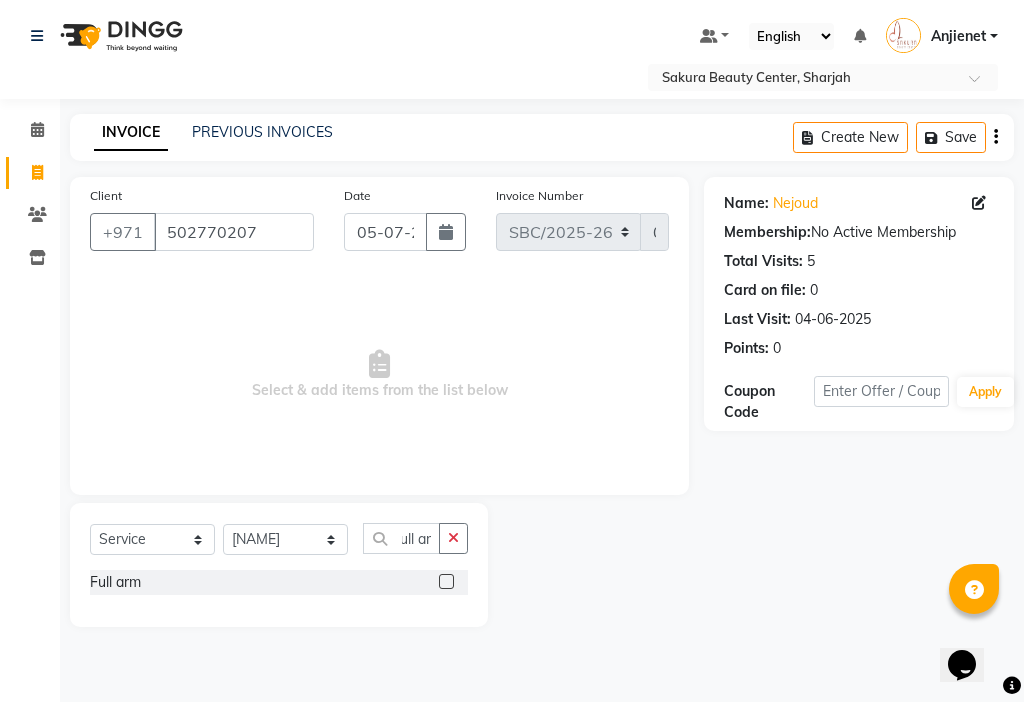 click 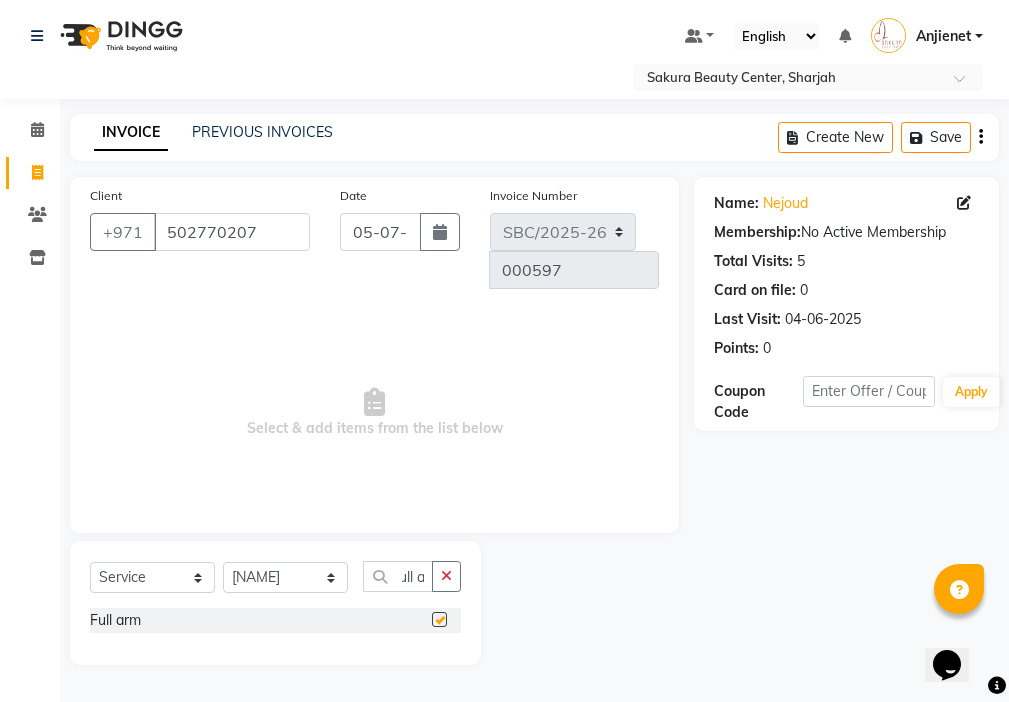 scroll, scrollTop: 0, scrollLeft: 0, axis: both 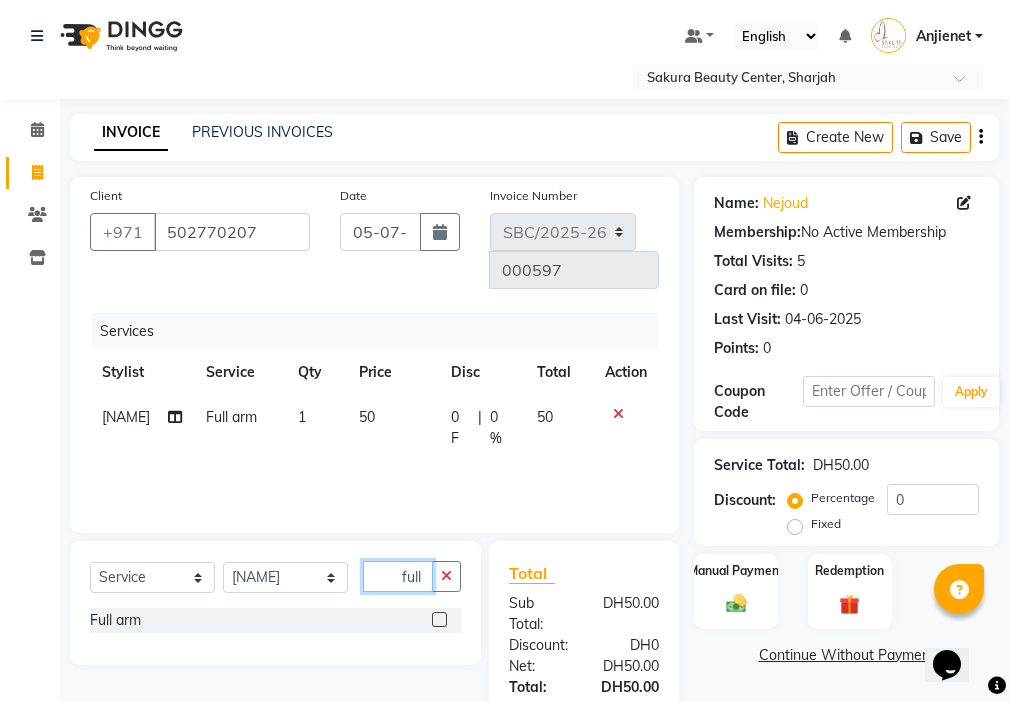 click on "full ar" 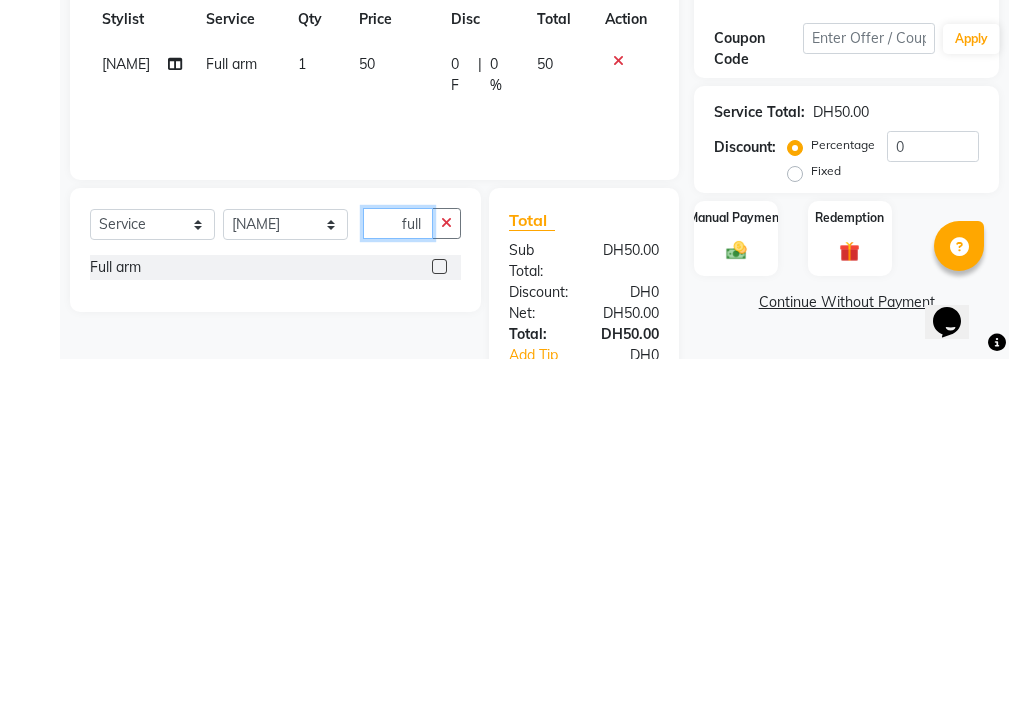 scroll, scrollTop: 16, scrollLeft: 0, axis: vertical 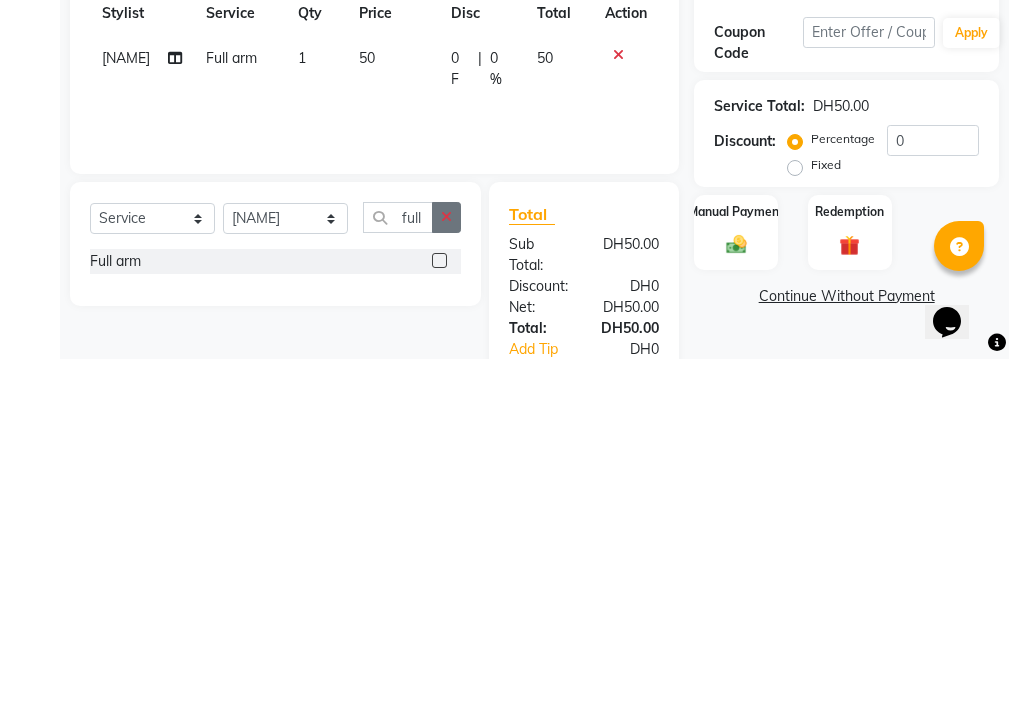 click 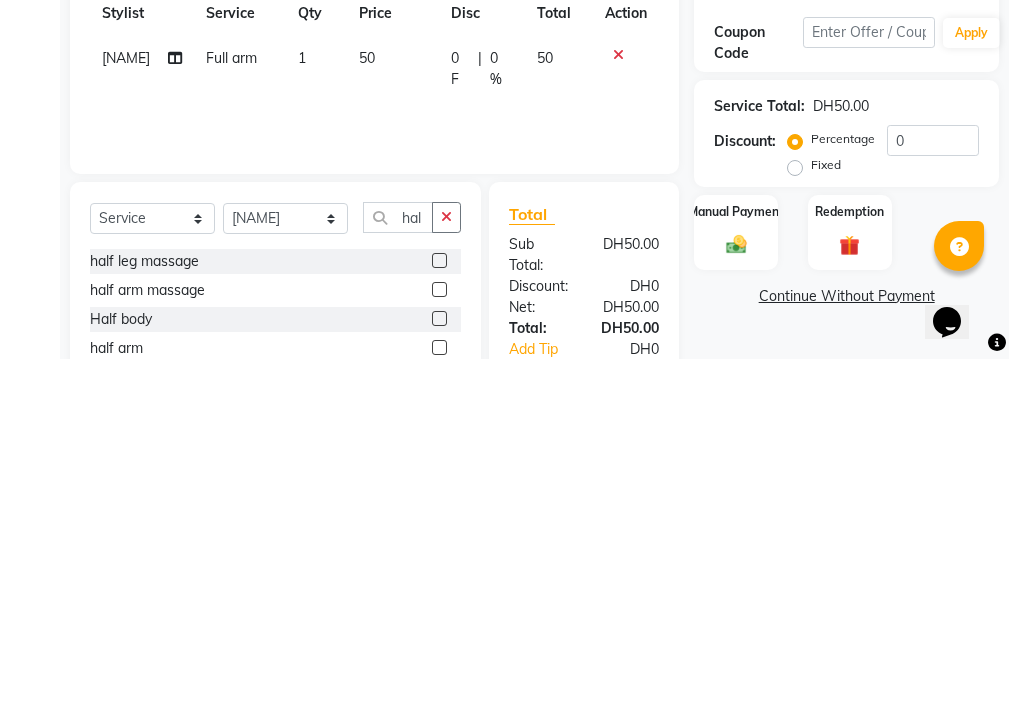 click 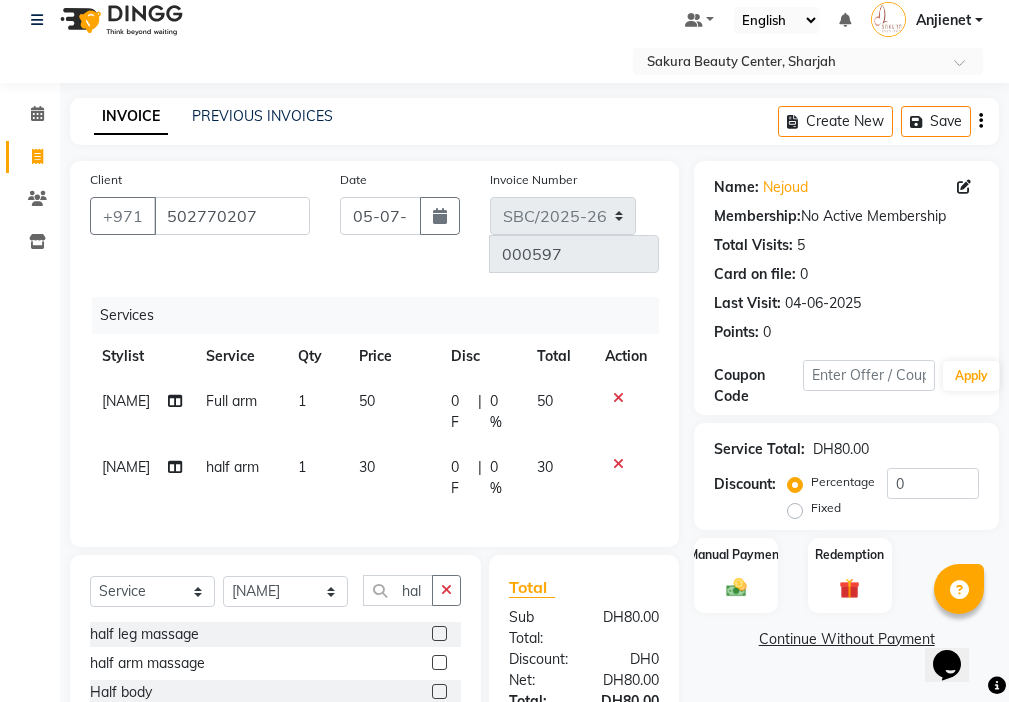 click 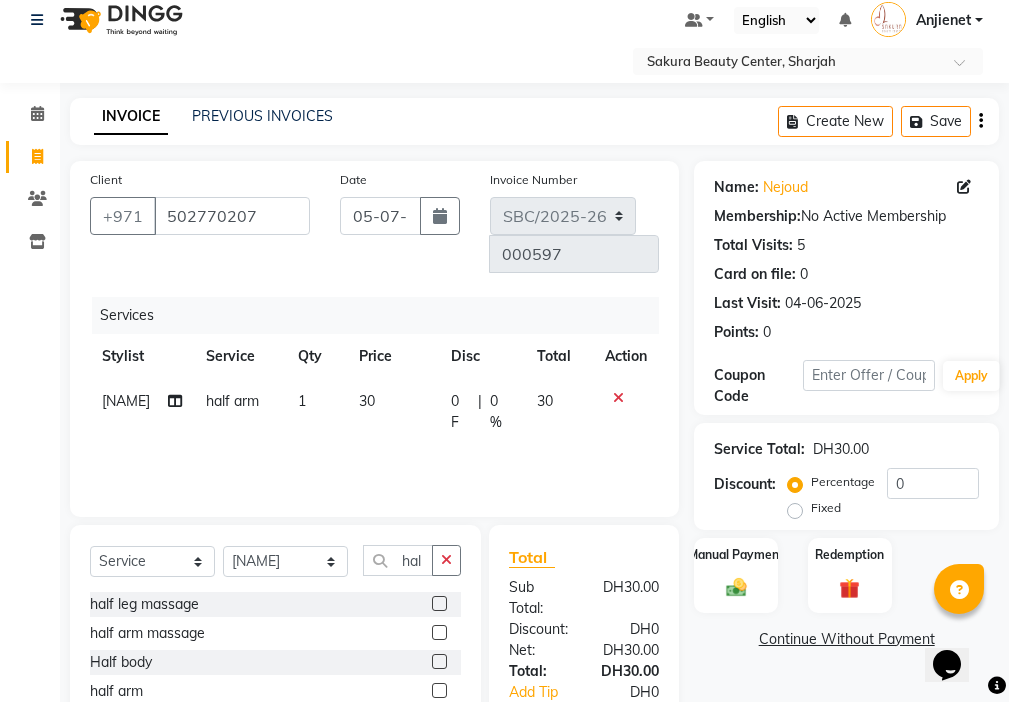 click 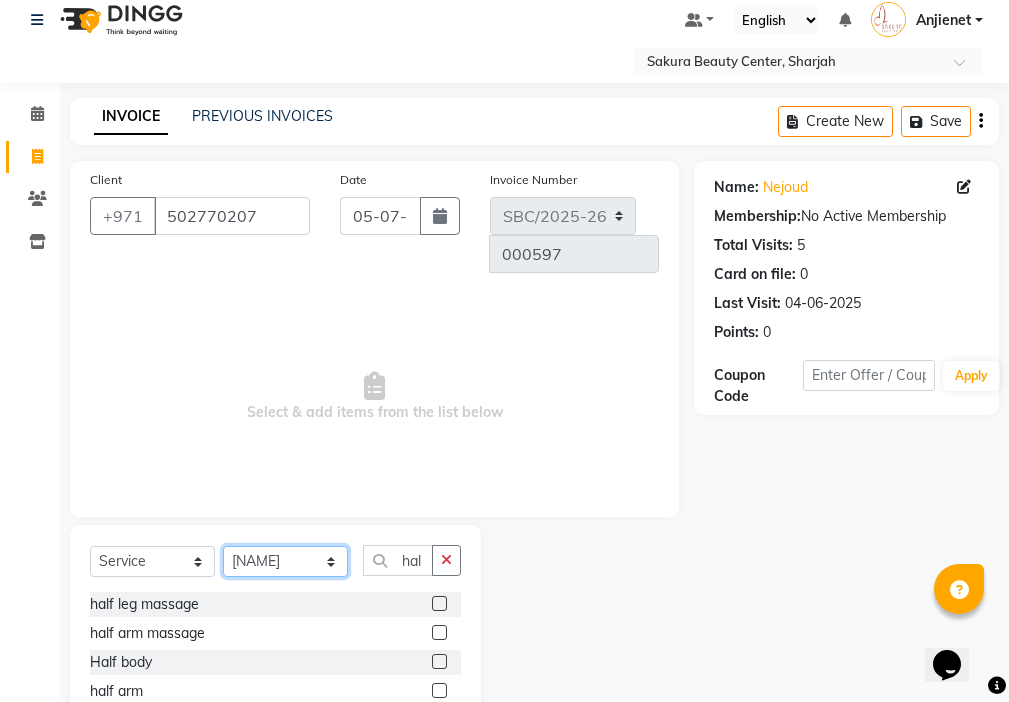 click on "Select Stylist [NAME] [NAME] [NAME] [NAME] [NAME] [NAME] [NAME]" 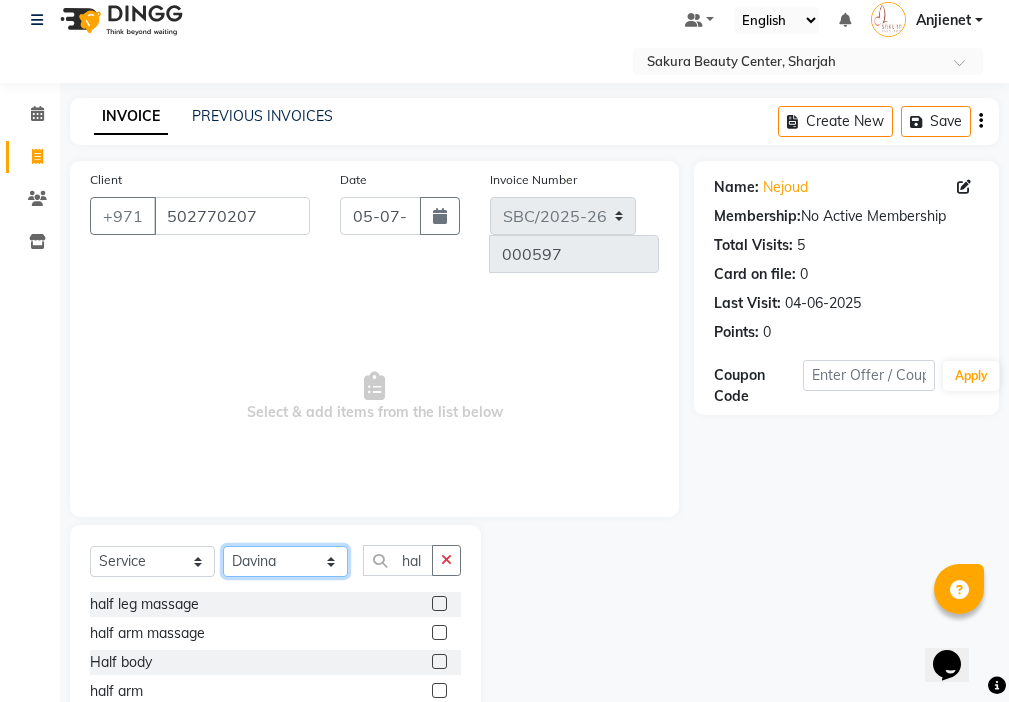 click on "Select Stylist [NAME] [NAME] [NAME] [NAME] [NAME] [NAME] [NAME]" 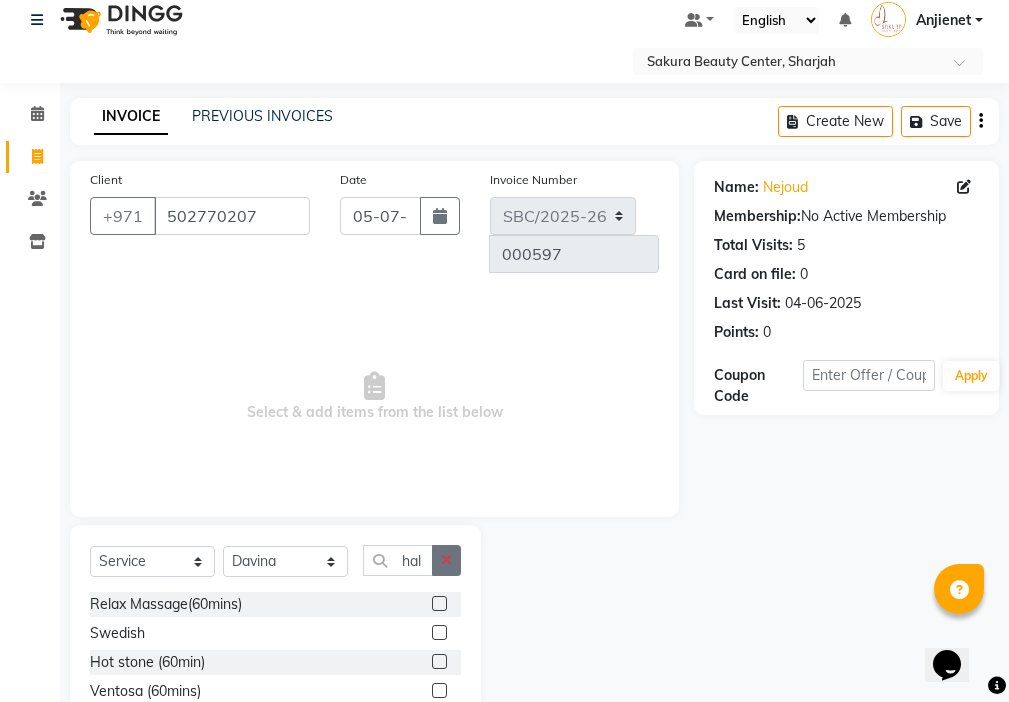 click 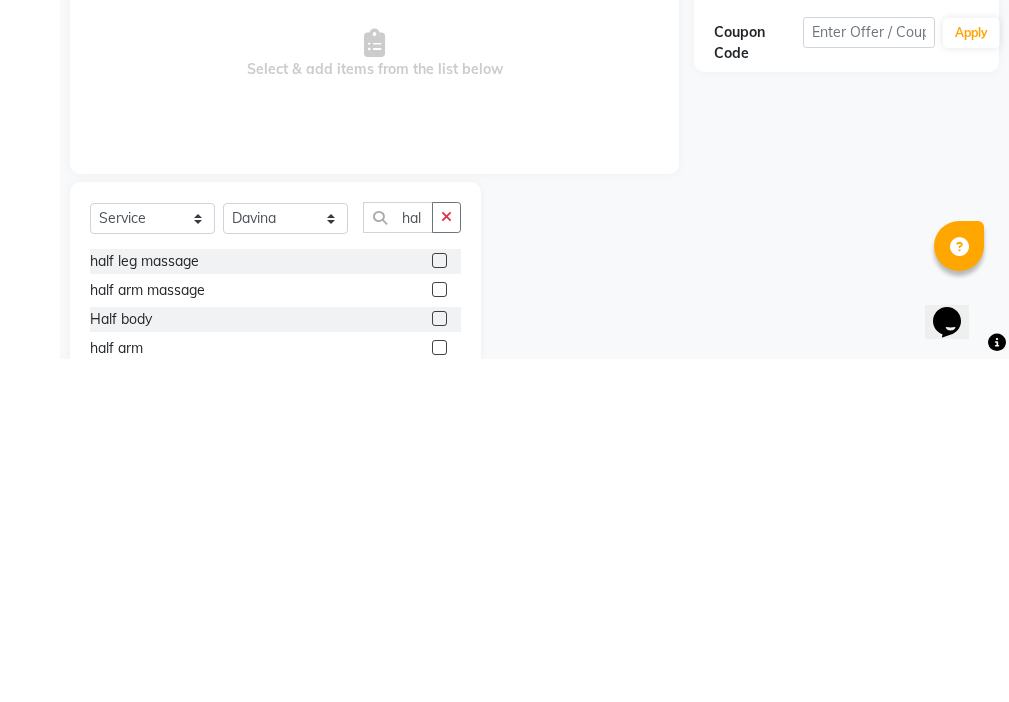 click 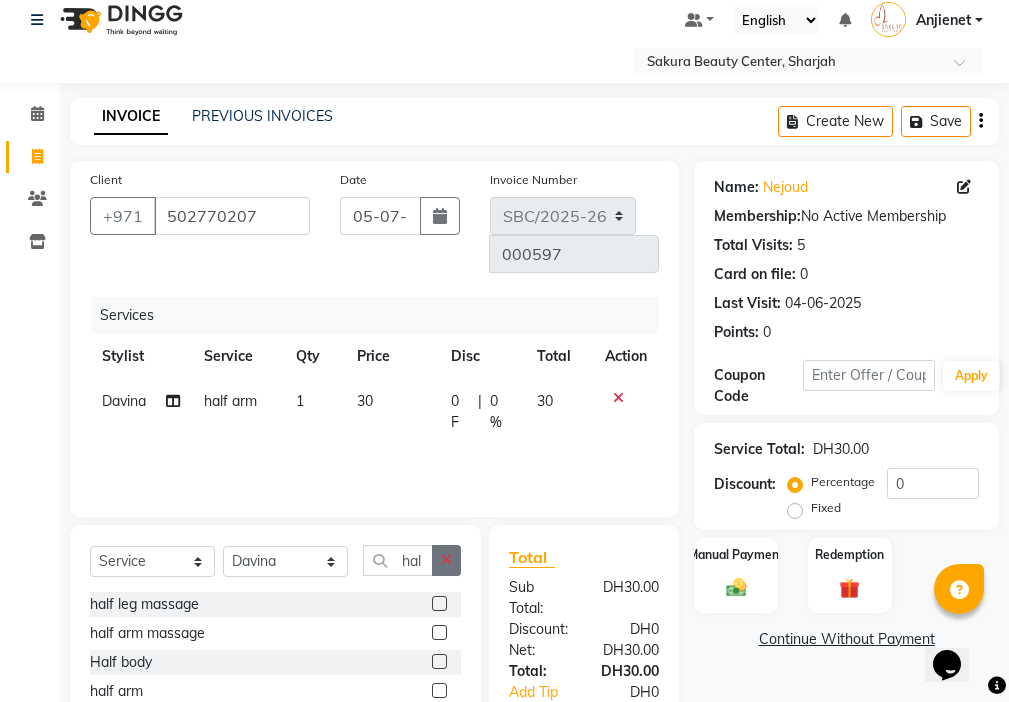 click 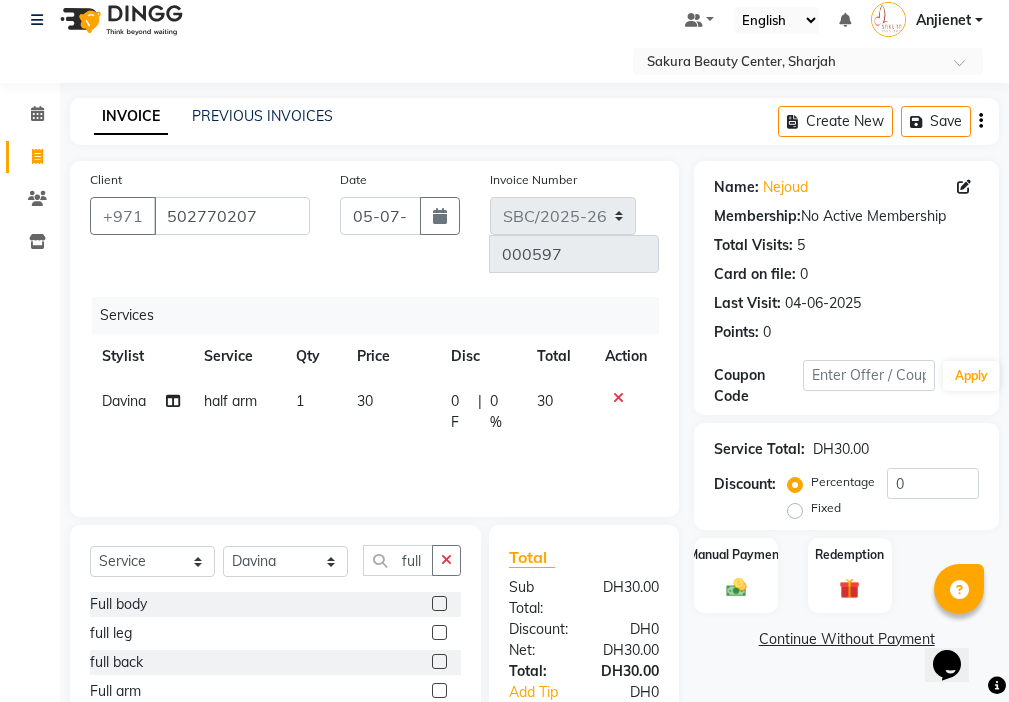 click 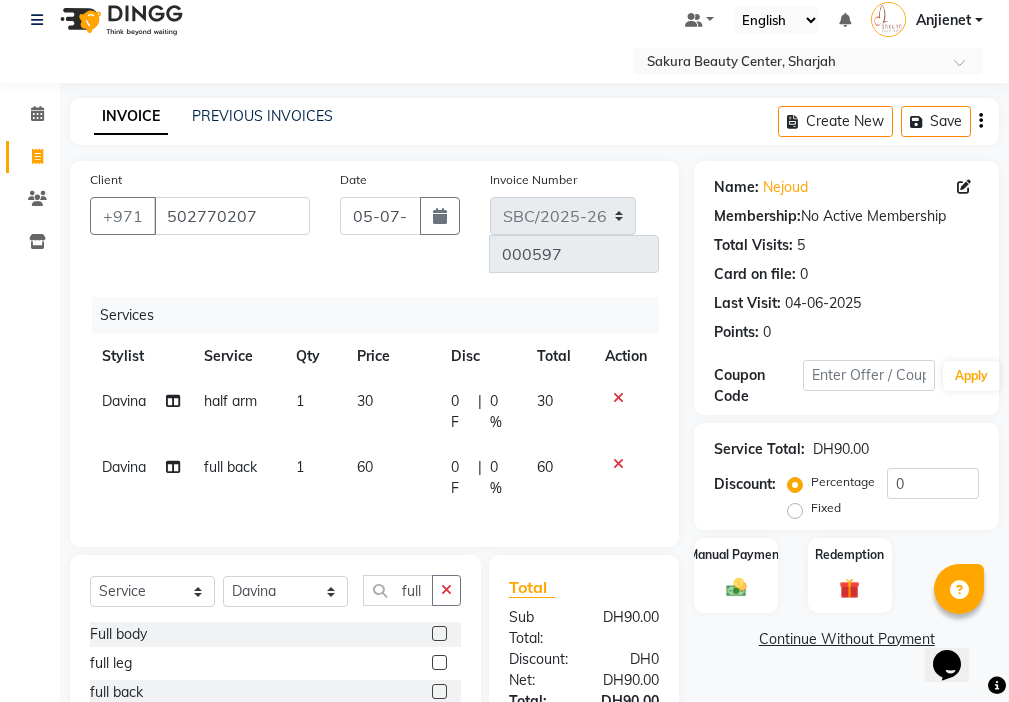click on "60" 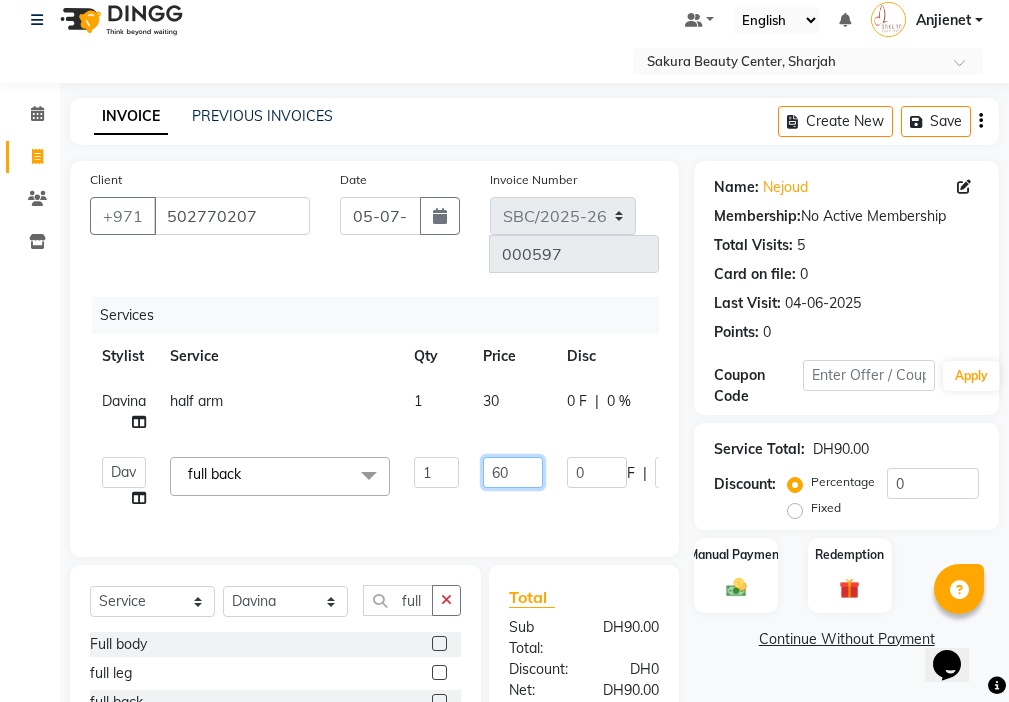 click on "60" 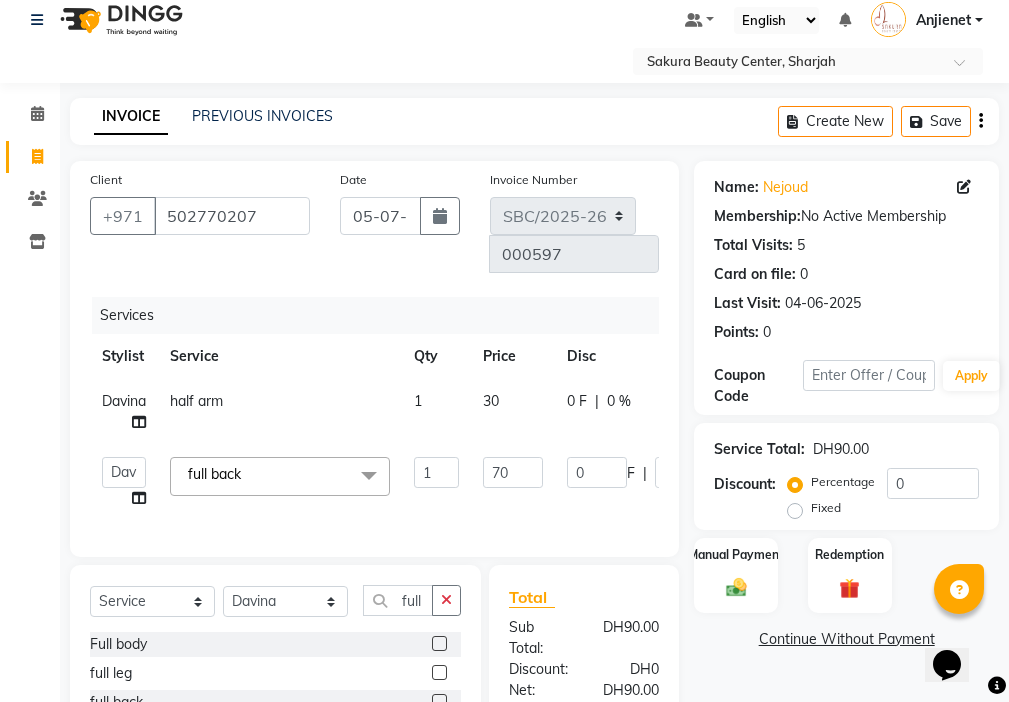click on "Calendar  Invoice  Clients  Inventory Completed InProgress Upcoming Dropped Tentative Check-In Confirm Bookings Segments Page Builder" 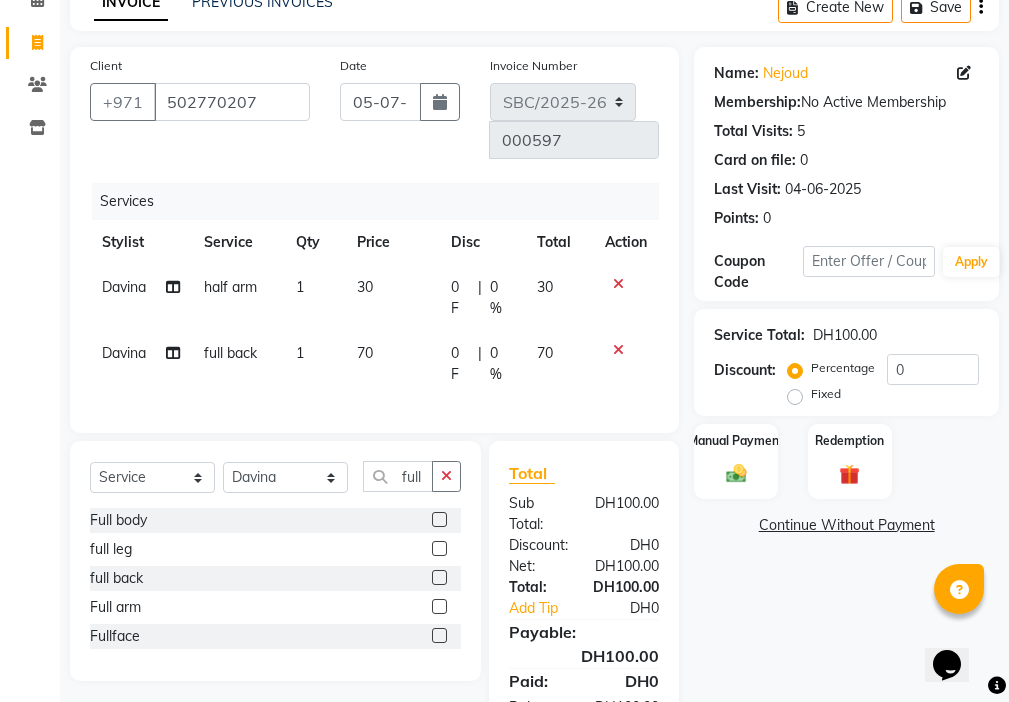 scroll, scrollTop: 154, scrollLeft: 0, axis: vertical 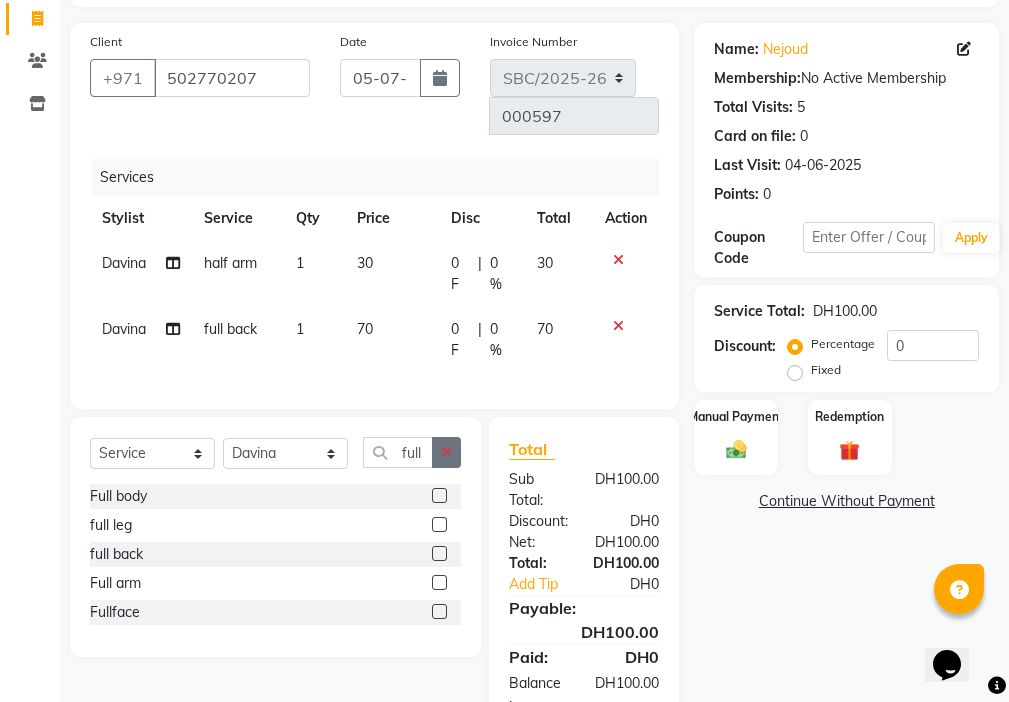 click 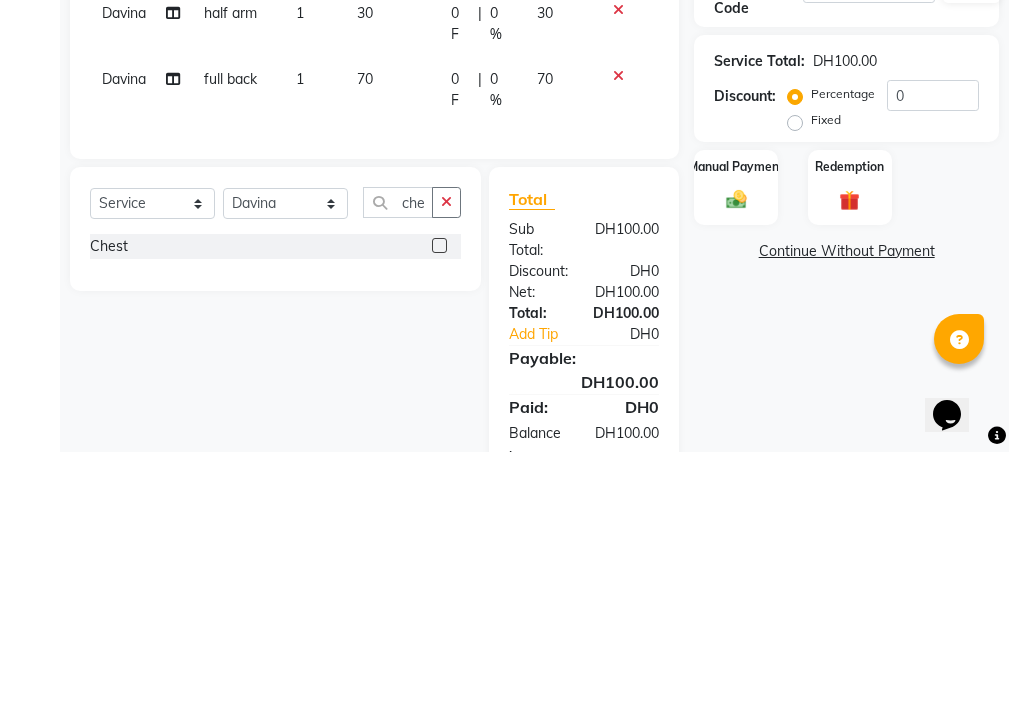 click 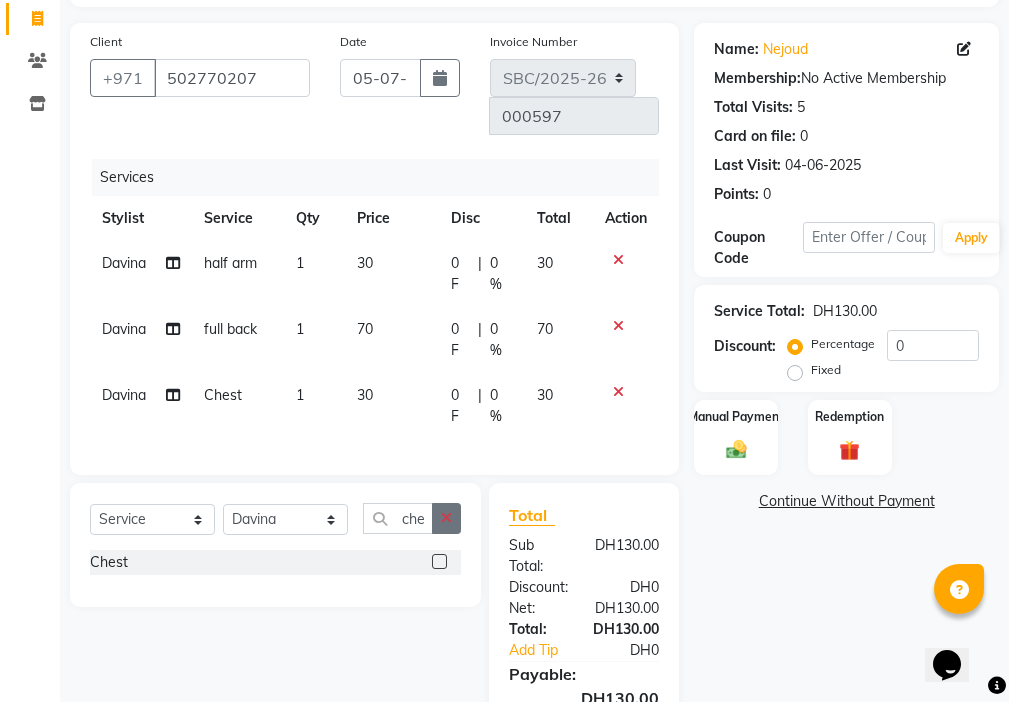 click 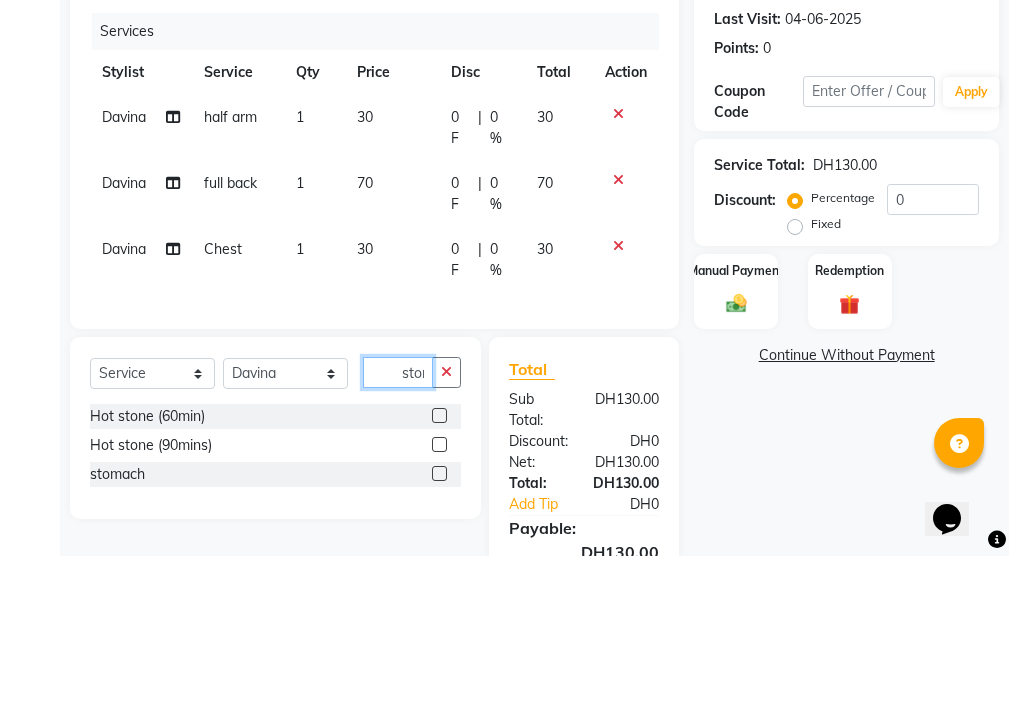 scroll, scrollTop: 0, scrollLeft: 9, axis: horizontal 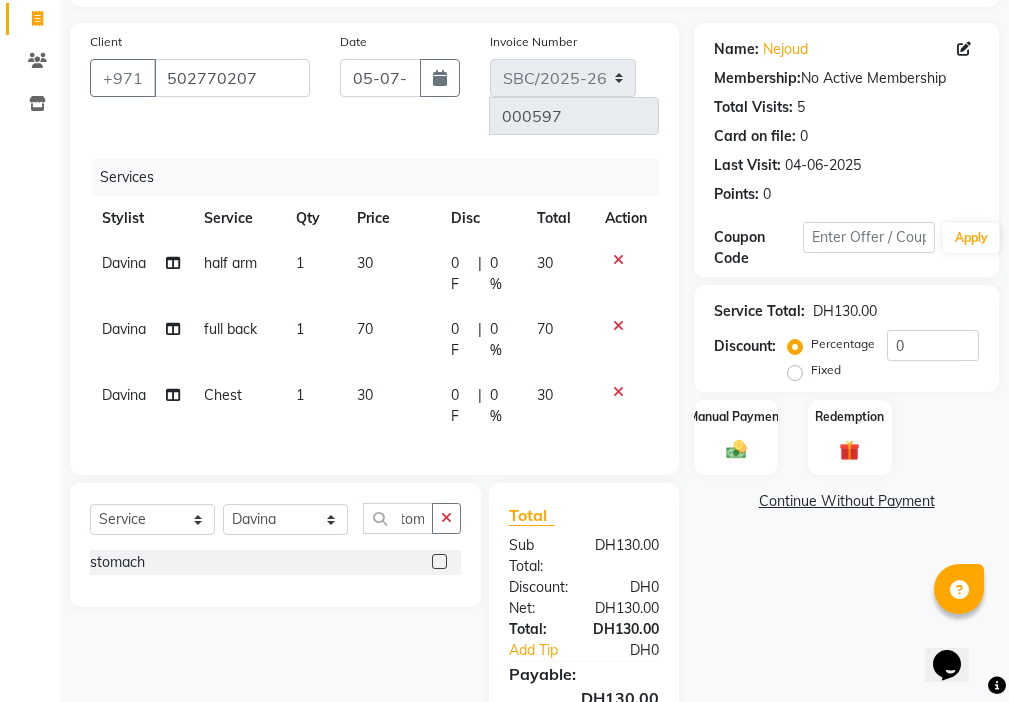 click 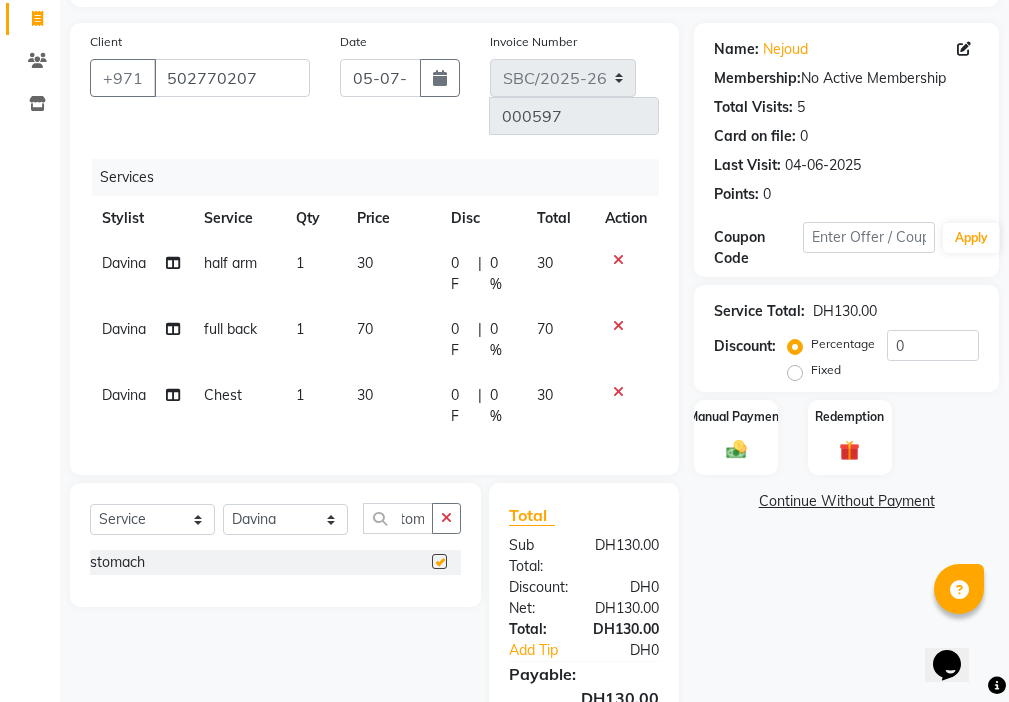 scroll, scrollTop: 0, scrollLeft: 0, axis: both 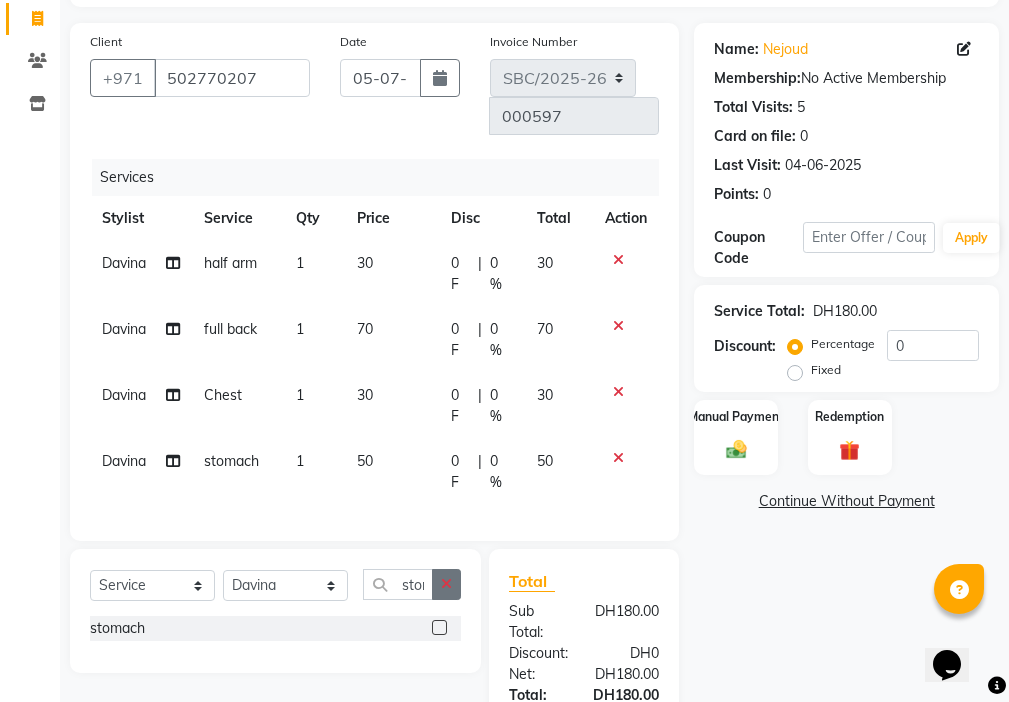 click 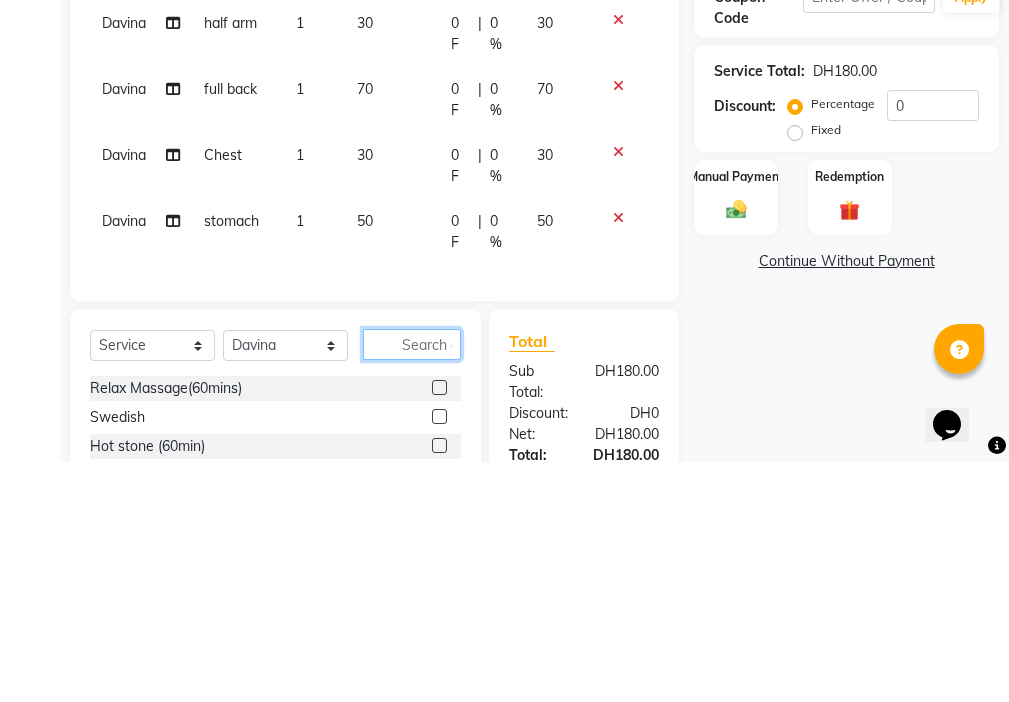 scroll, scrollTop: 193, scrollLeft: 0, axis: vertical 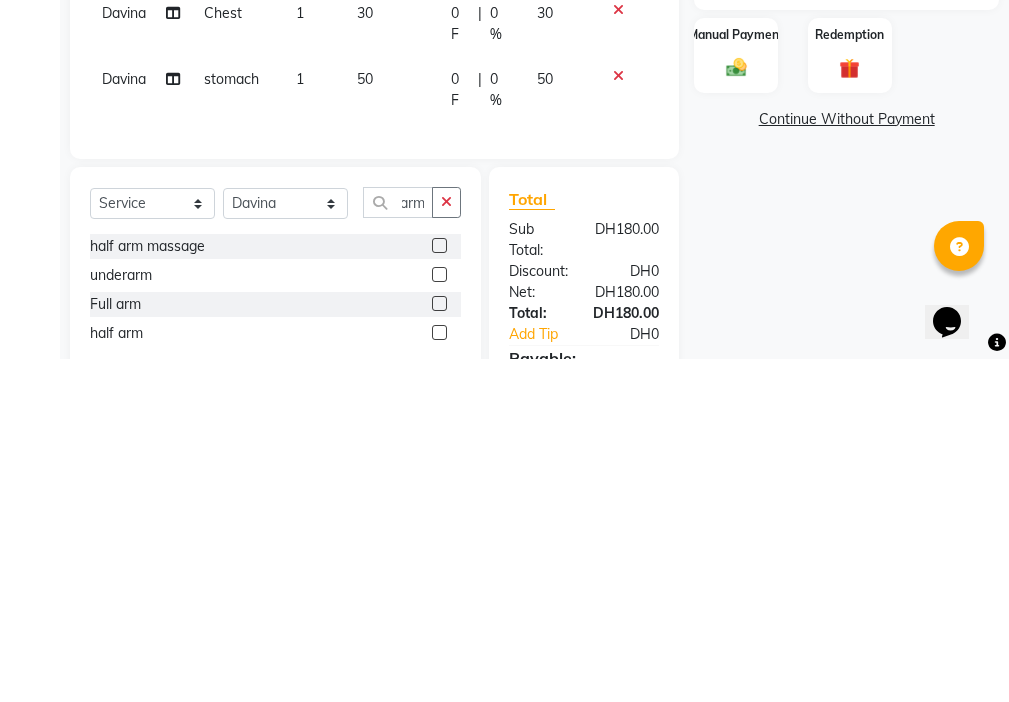 click 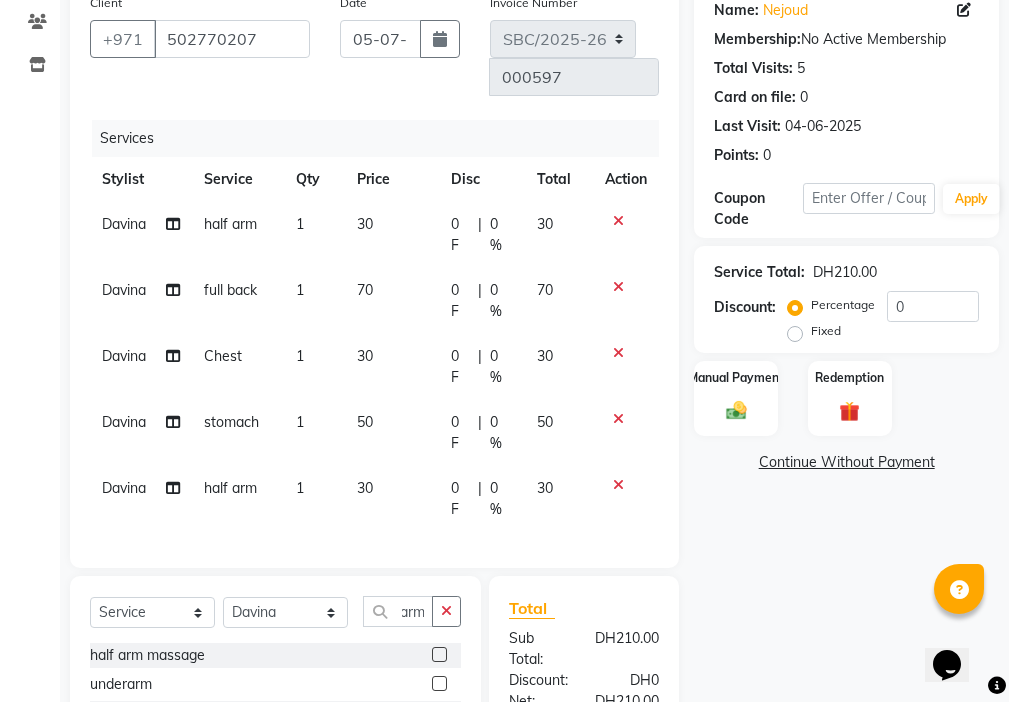 scroll, scrollTop: 0, scrollLeft: 0, axis: both 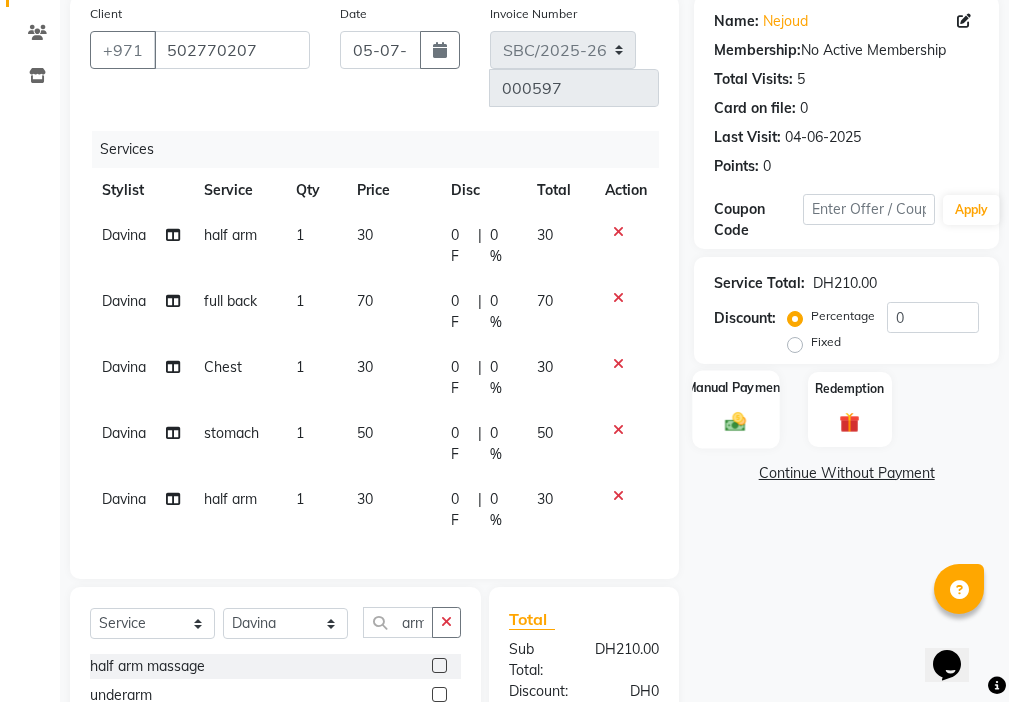 click 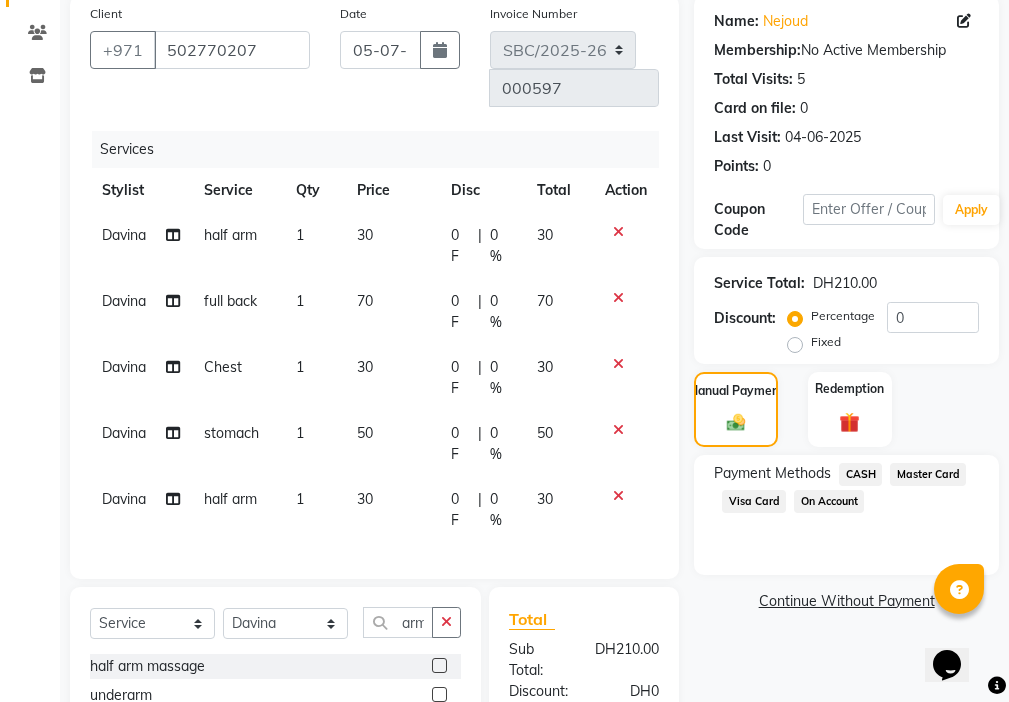 click on "Visa Card" 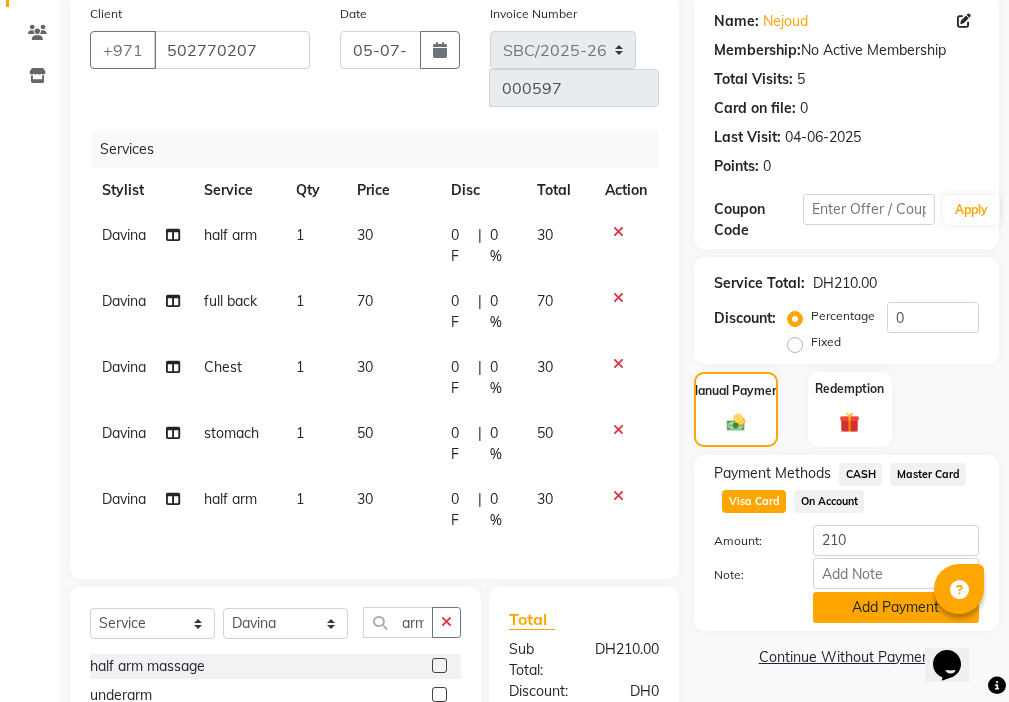 click on "Add Payment" 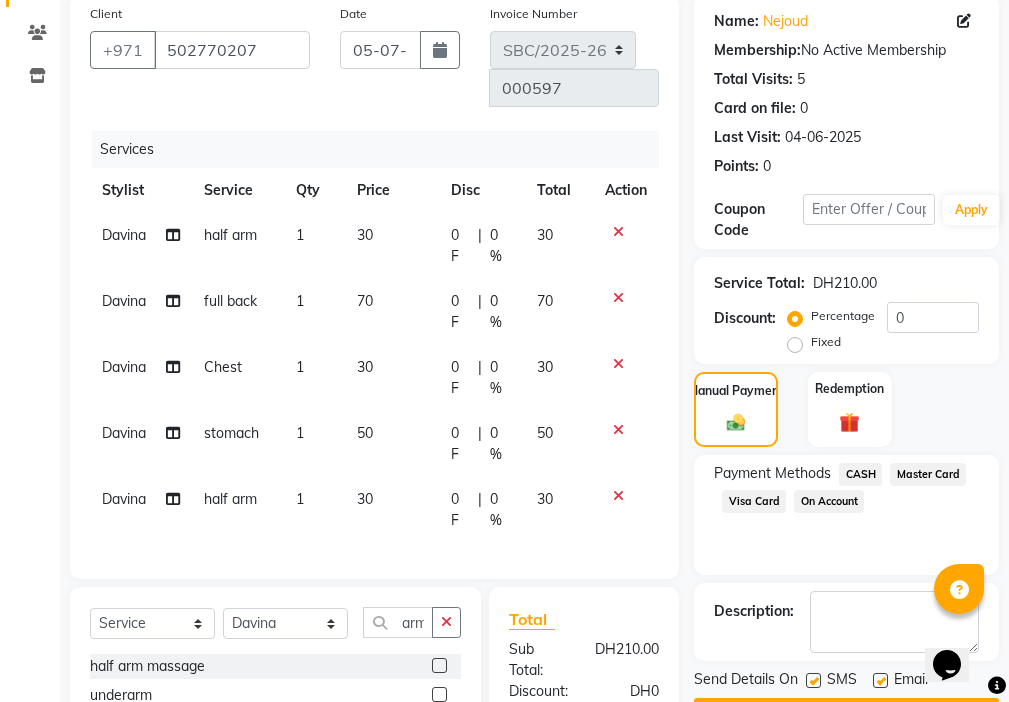 click 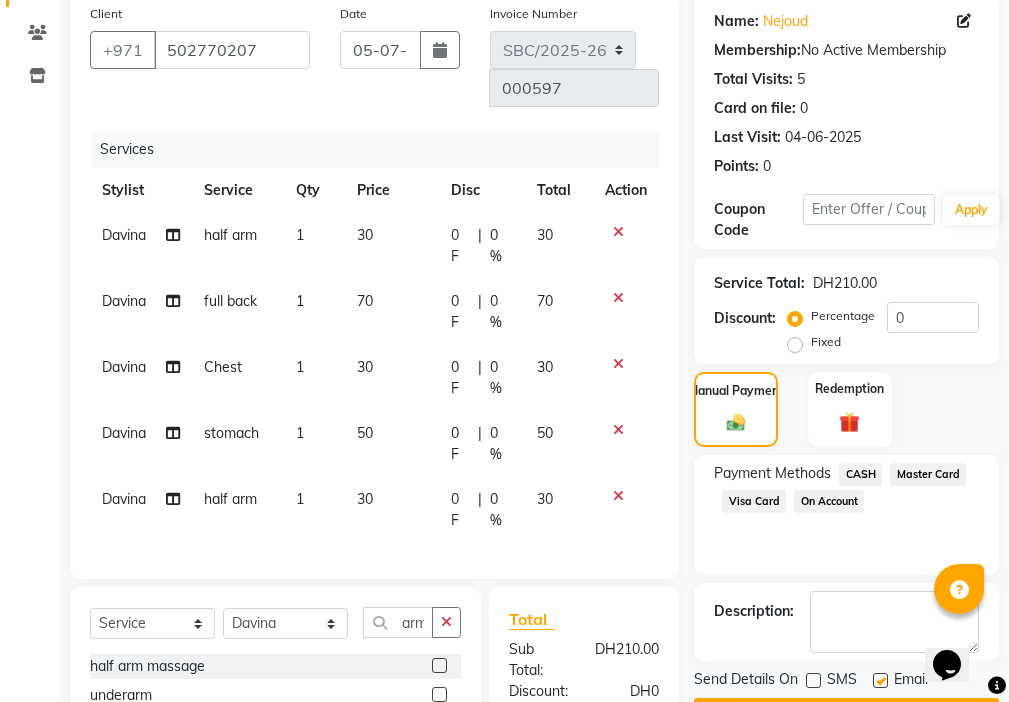 click 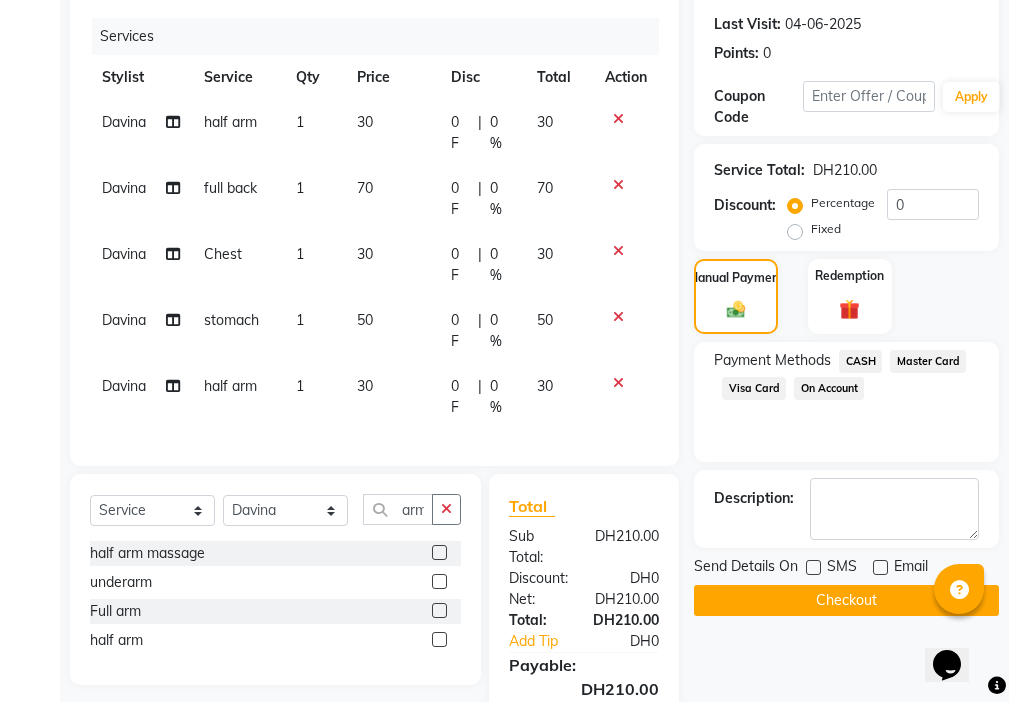 scroll, scrollTop: 301, scrollLeft: 0, axis: vertical 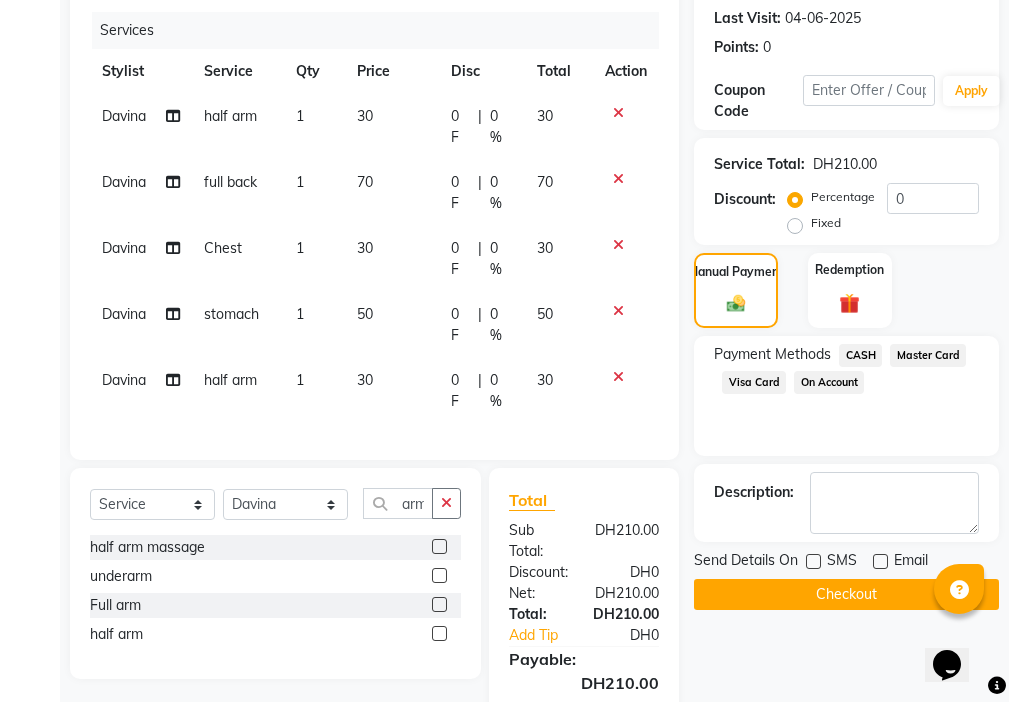 click on "Checkout" 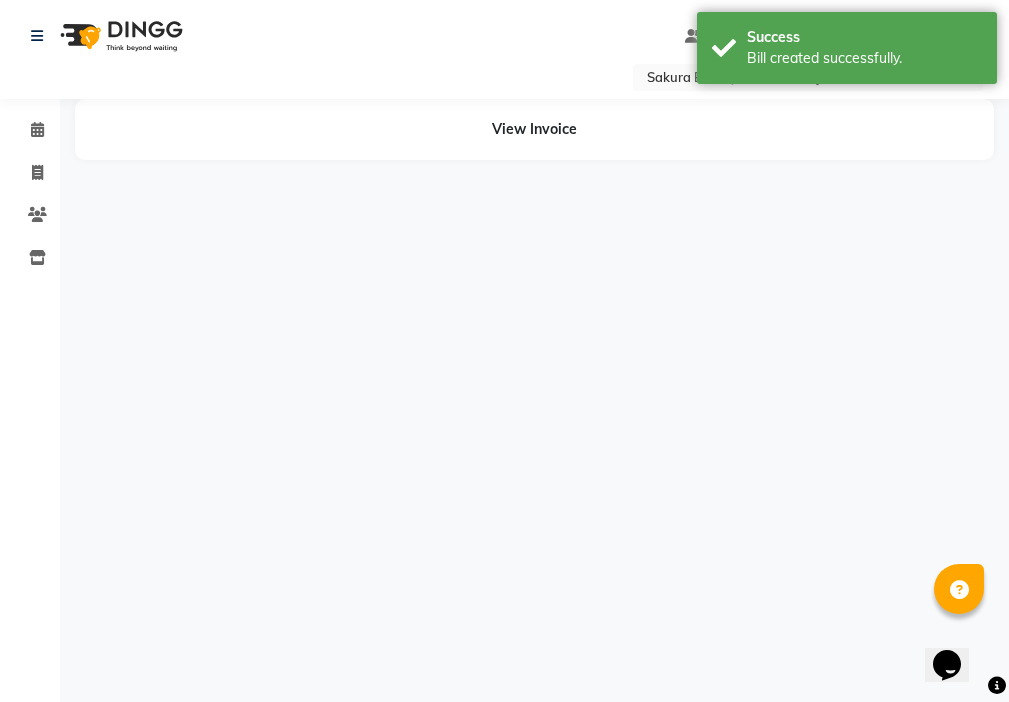 scroll, scrollTop: 0, scrollLeft: 0, axis: both 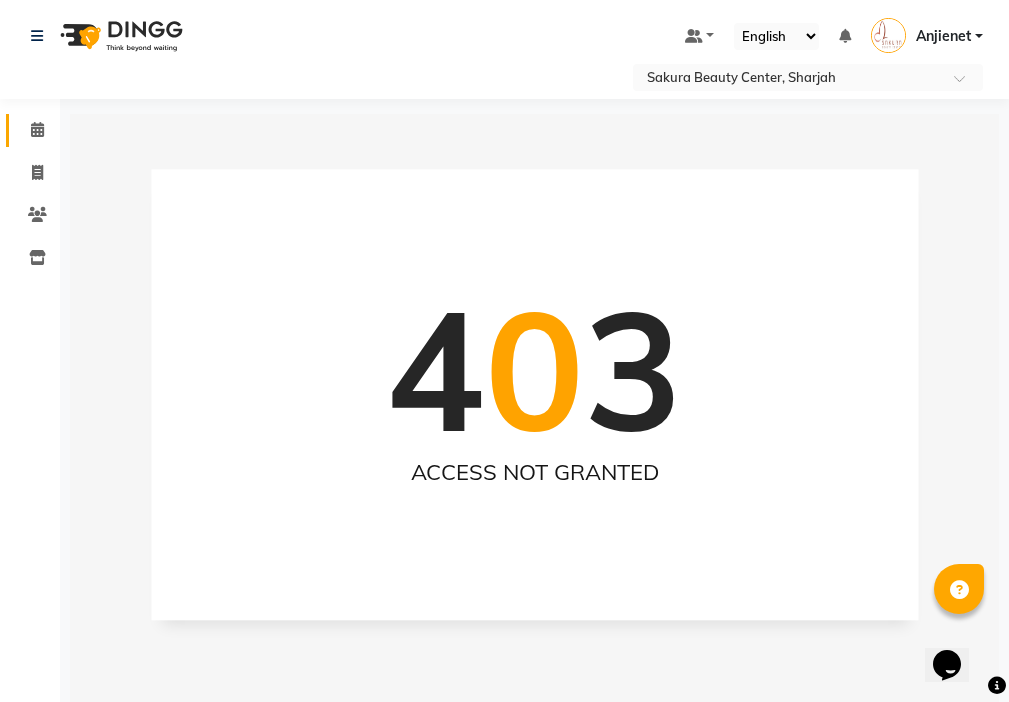 click 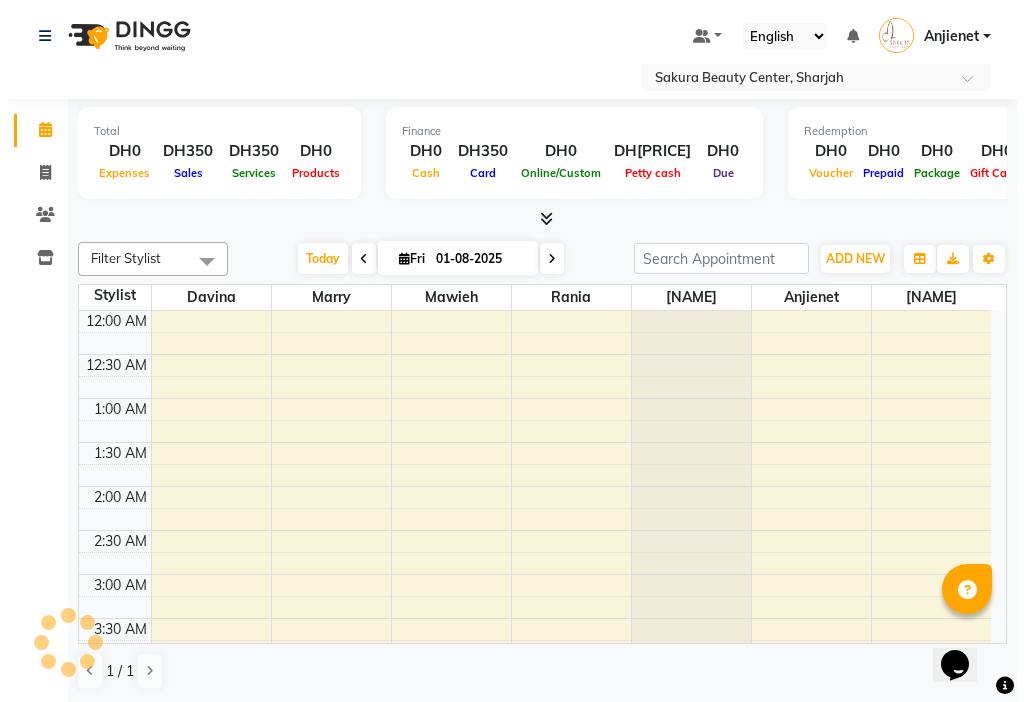 scroll, scrollTop: 529, scrollLeft: 0, axis: vertical 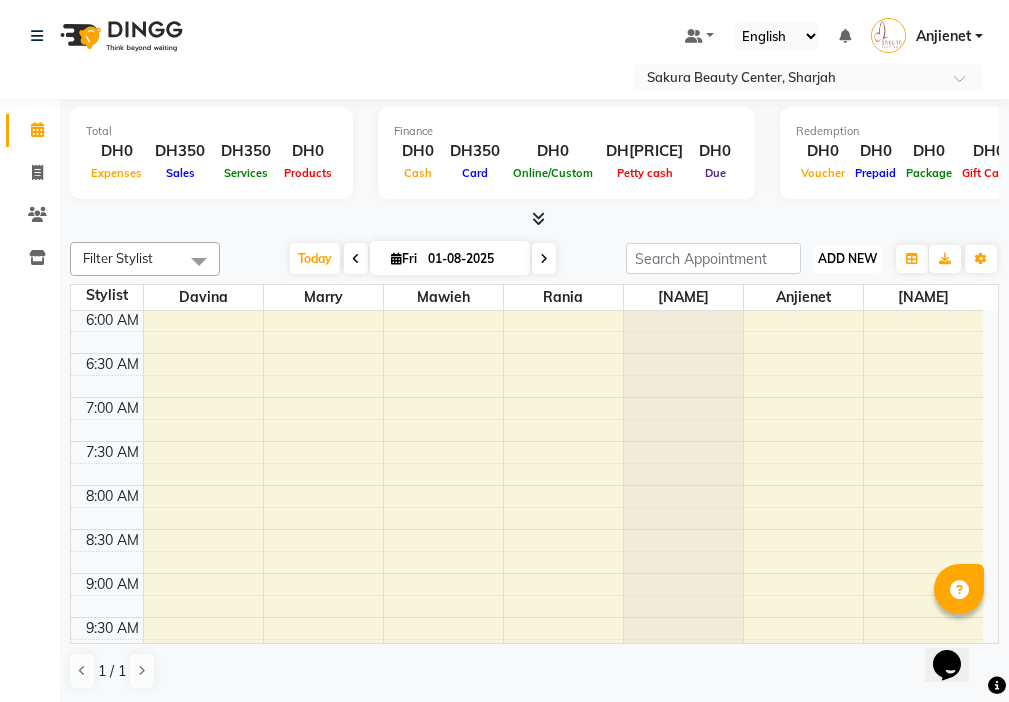 click on "ADD NEW" at bounding box center (847, 258) 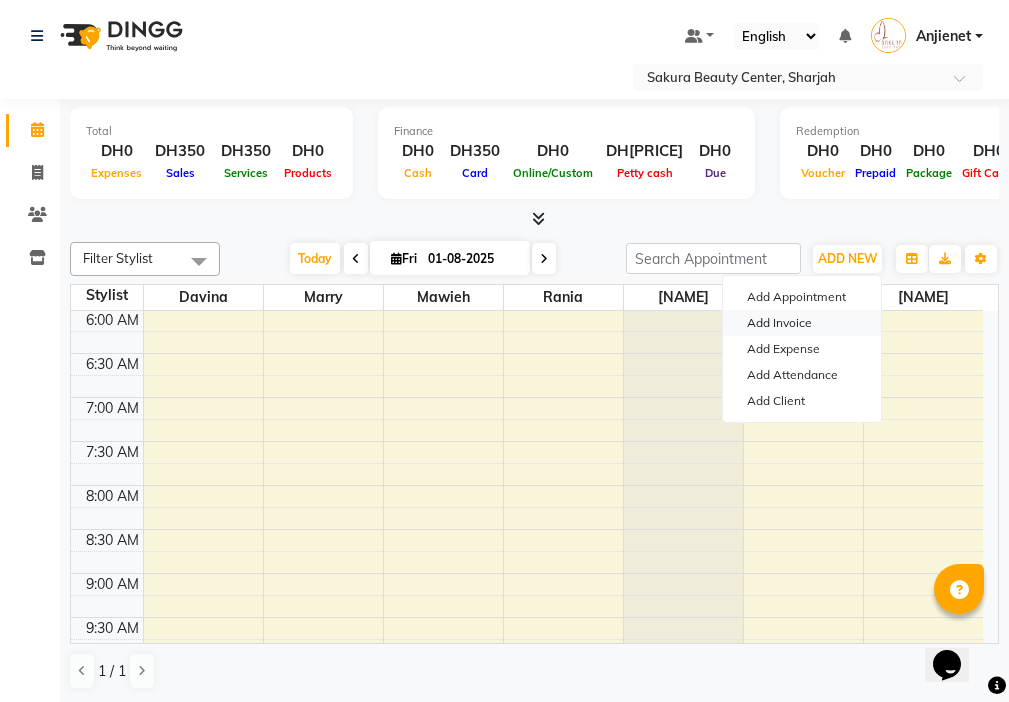 click on "Add Invoice" at bounding box center [802, 323] 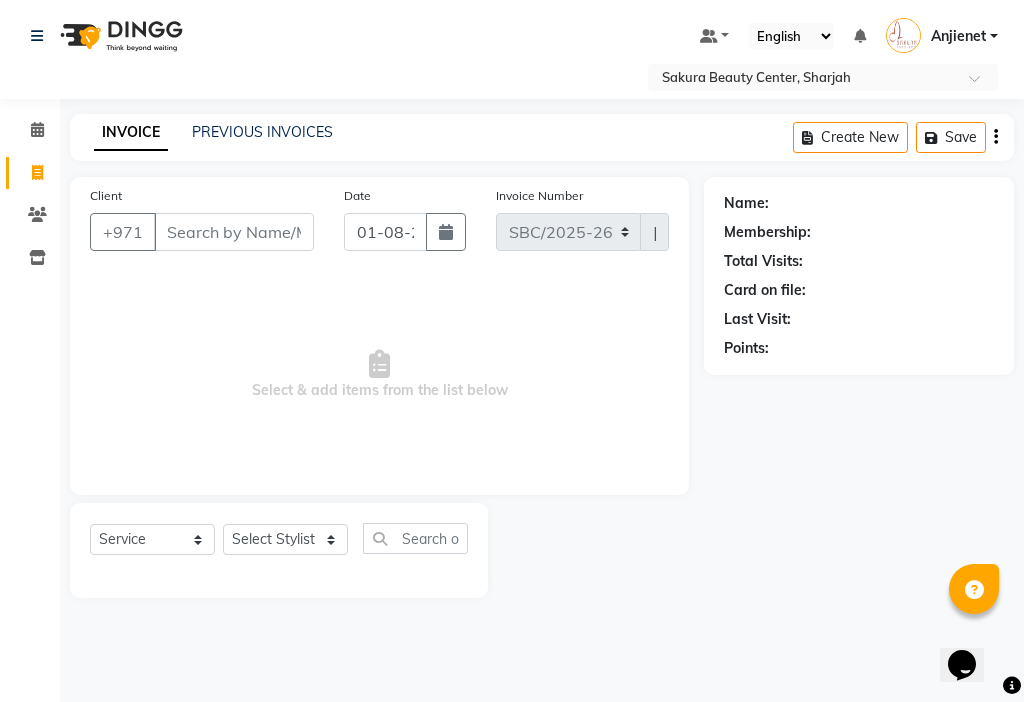 click on "Client" at bounding box center [234, 232] 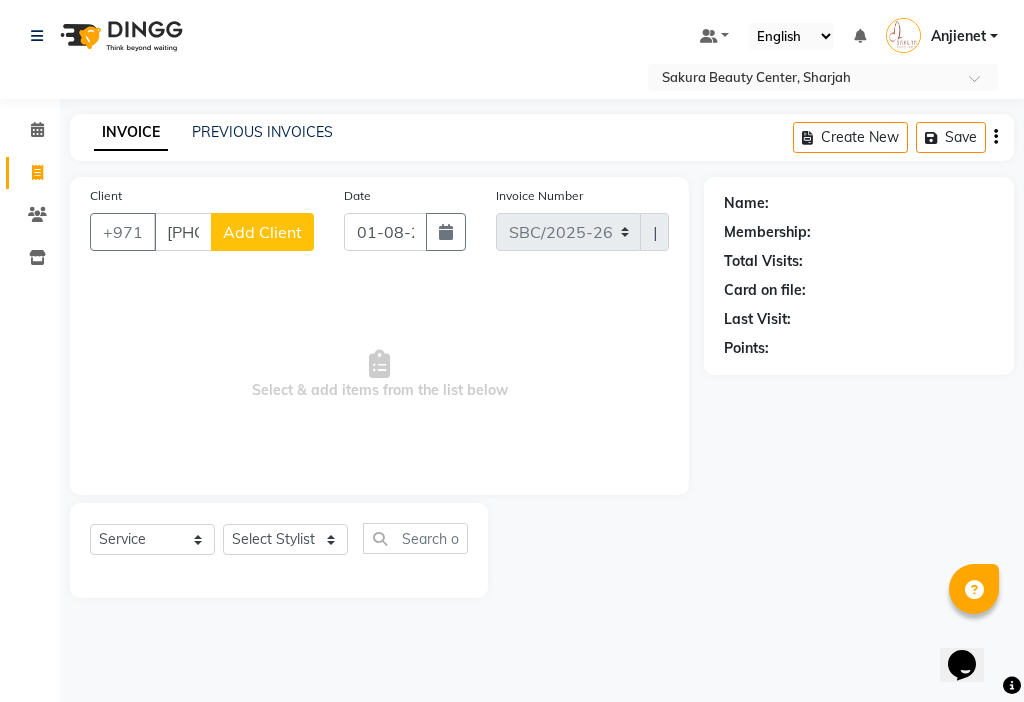click on "[PHONE]" at bounding box center (183, 232) 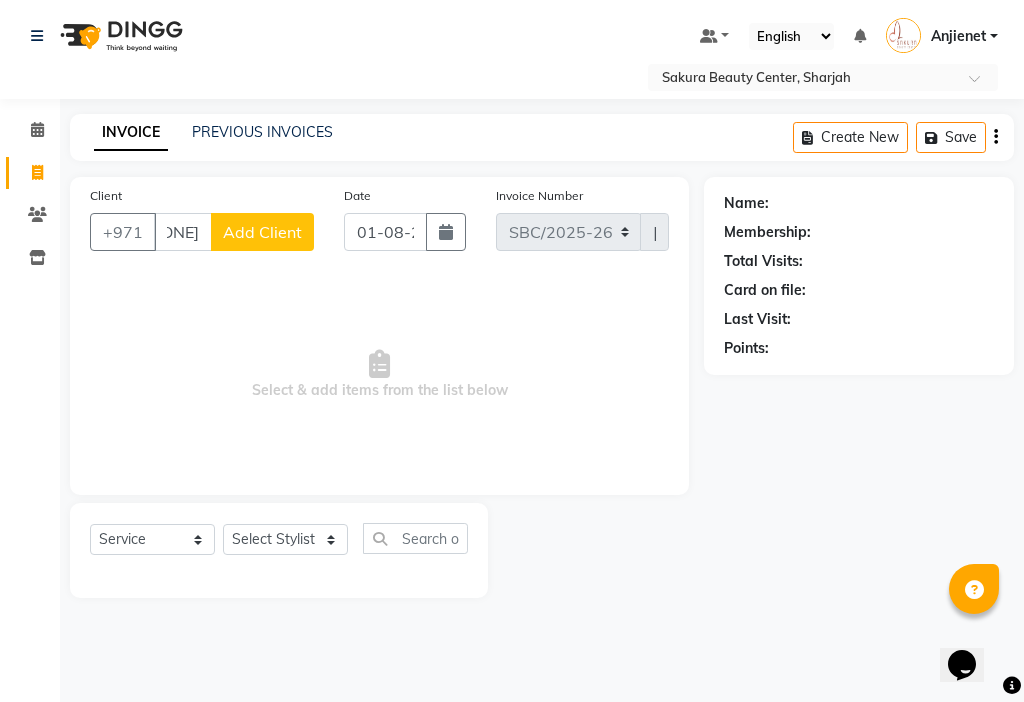scroll, scrollTop: 0, scrollLeft: 0, axis: both 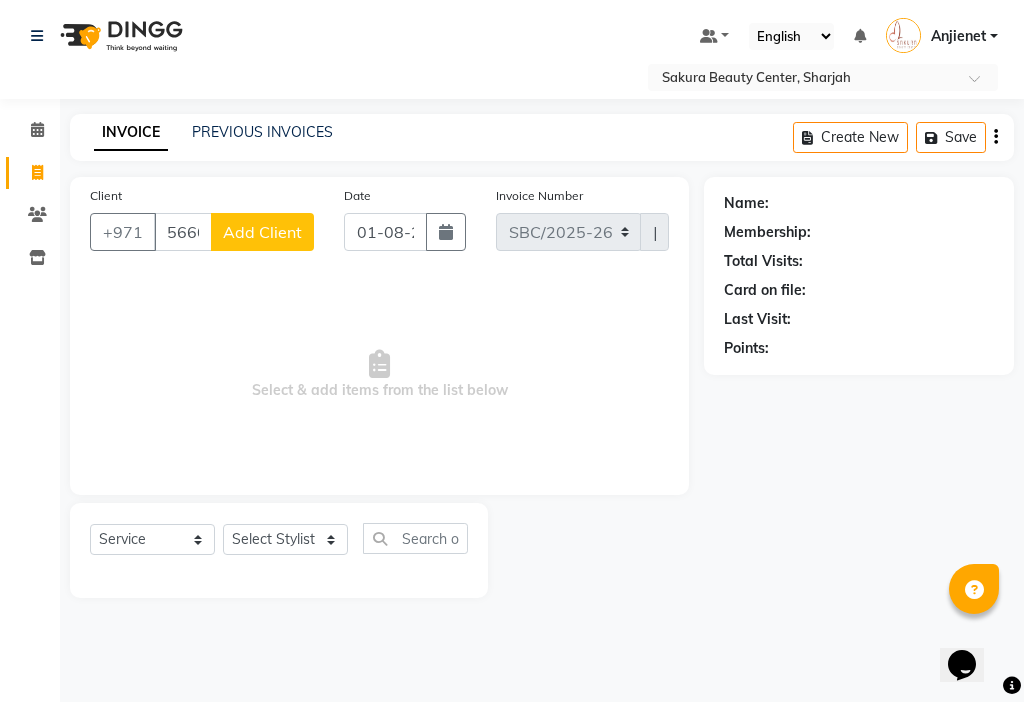 click on "Add Client" 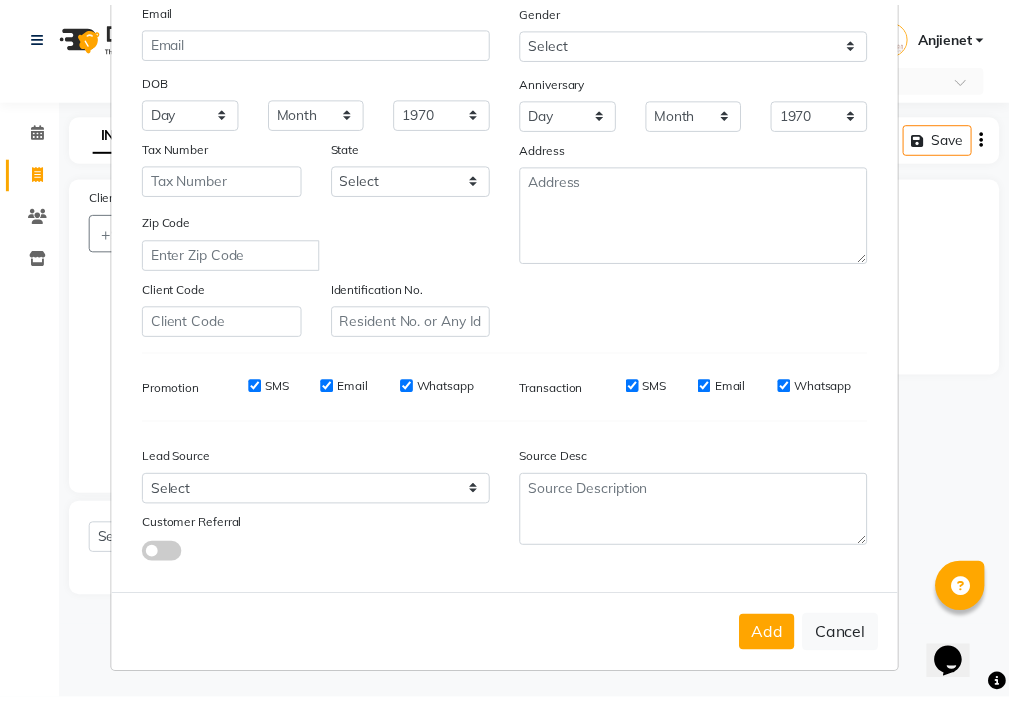 scroll, scrollTop: 221, scrollLeft: 0, axis: vertical 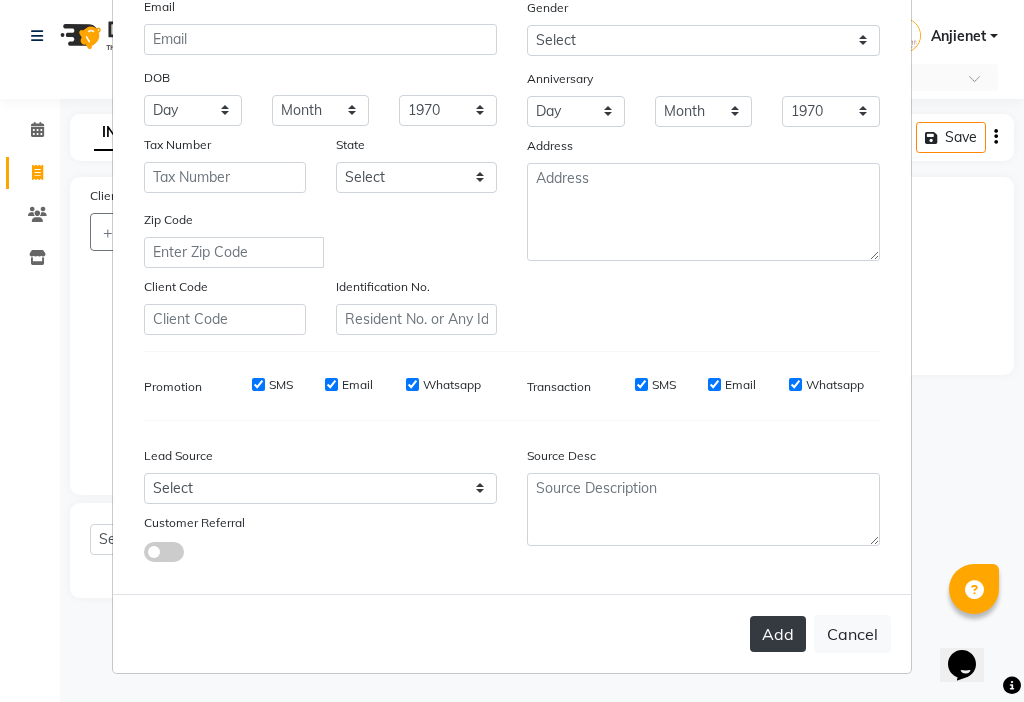 click on "Add" at bounding box center [778, 634] 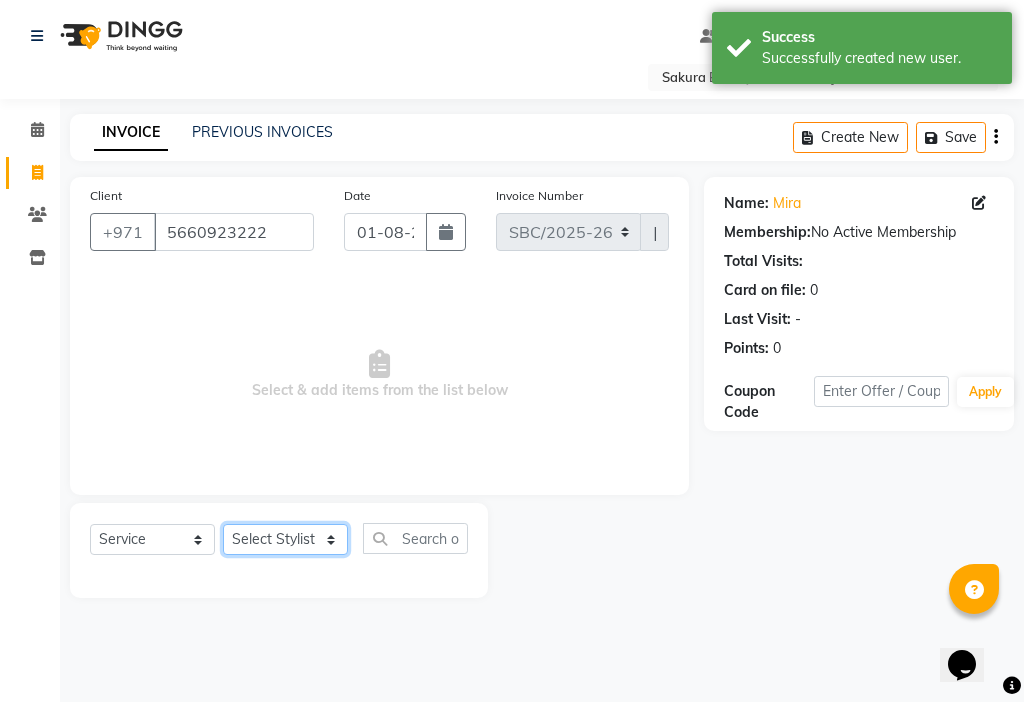 click on "Select Stylist [NAME] [NAME] [NAME] [NAME] [NAME] [NAME] [NAME]" 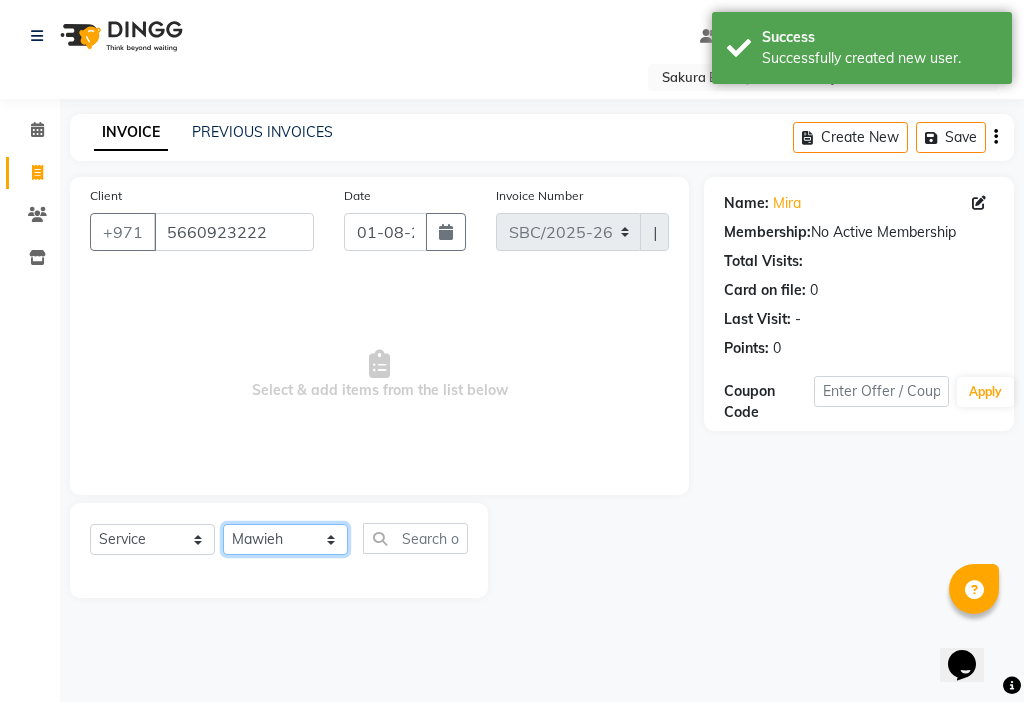 click on "Select Stylist [NAME] [NAME] [NAME] [NAME] [NAME] [NAME] [NAME]" 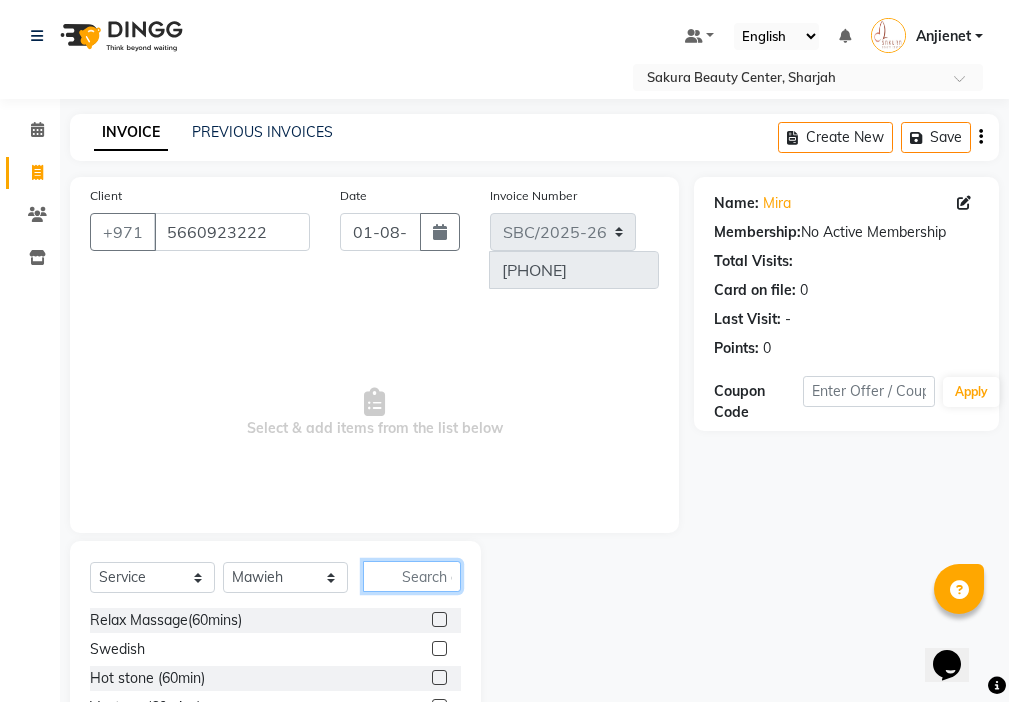 click 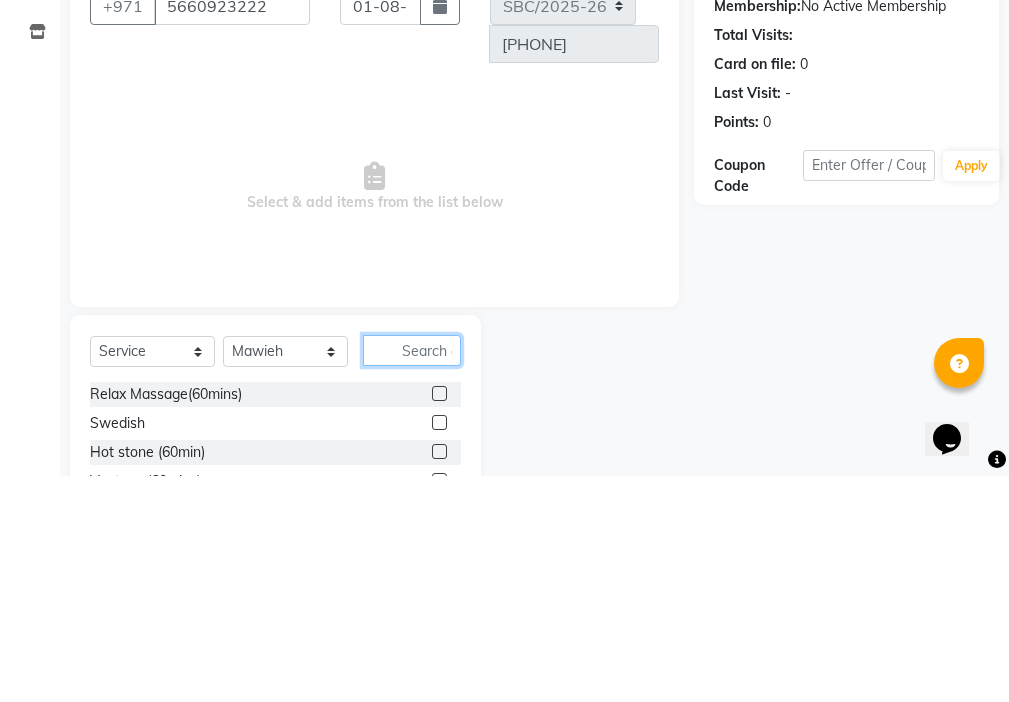 scroll, scrollTop: 16, scrollLeft: 0, axis: vertical 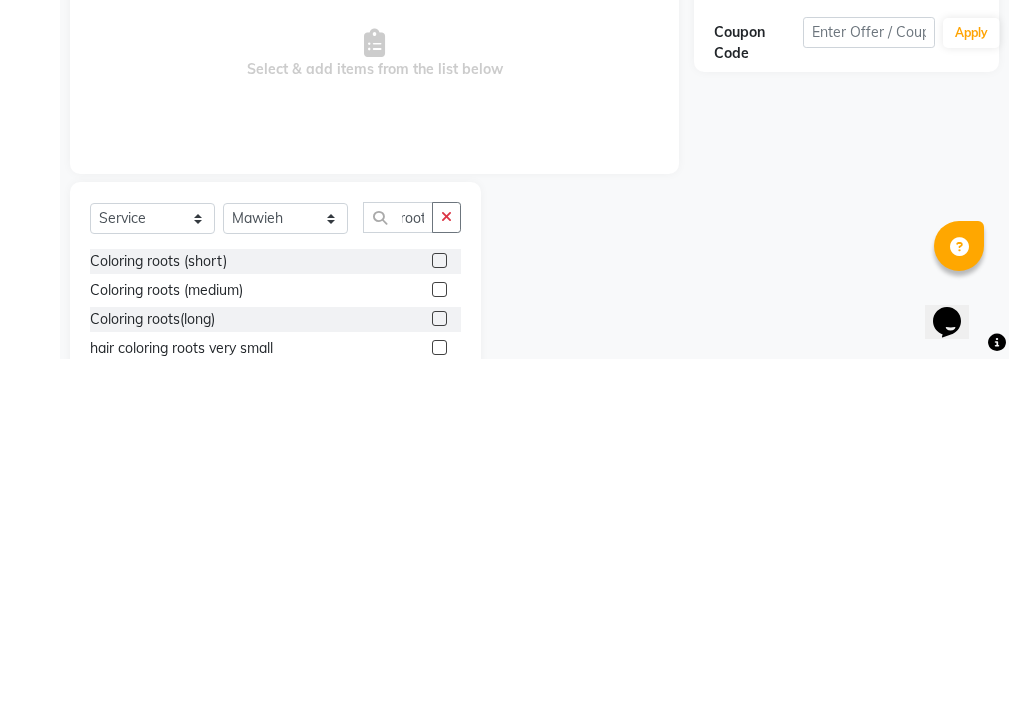 click 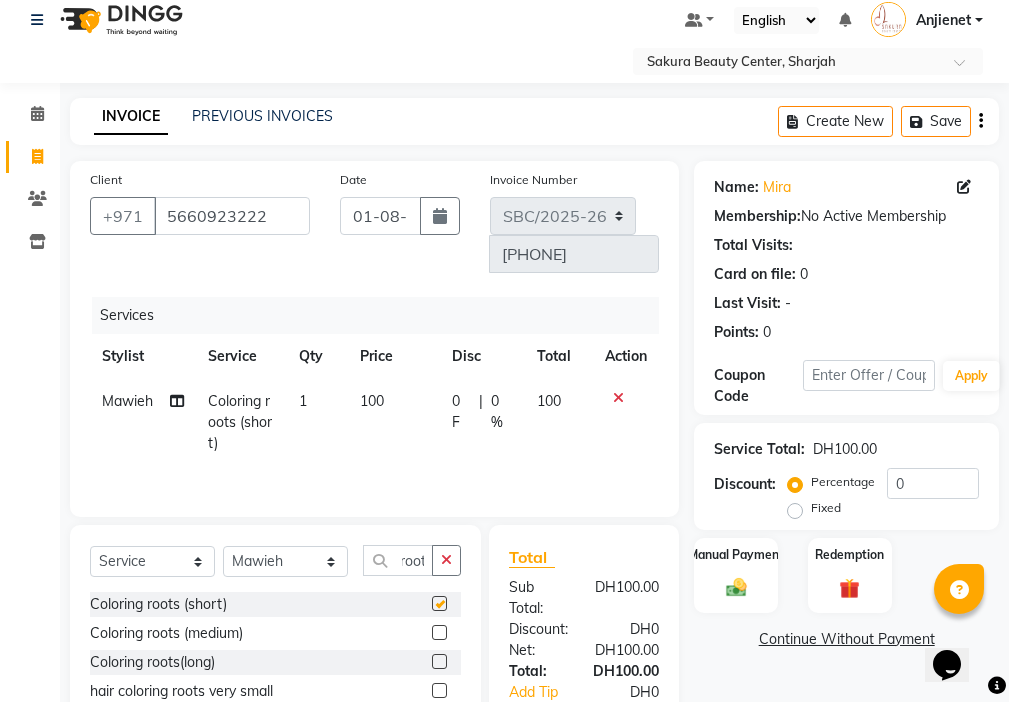 scroll, scrollTop: 0, scrollLeft: 0, axis: both 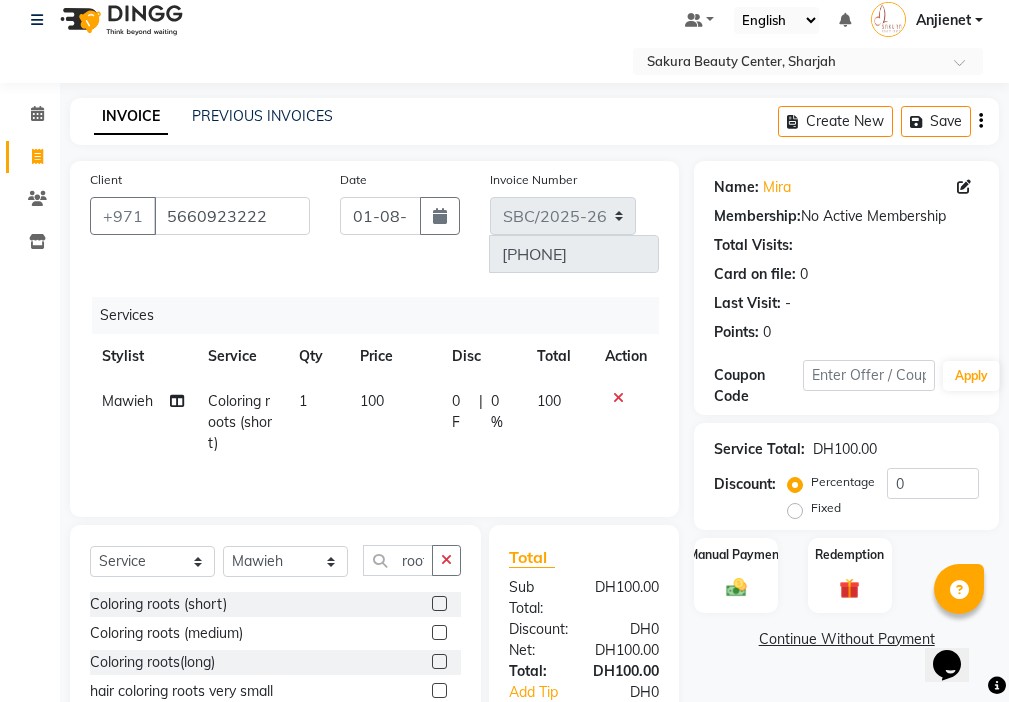 click 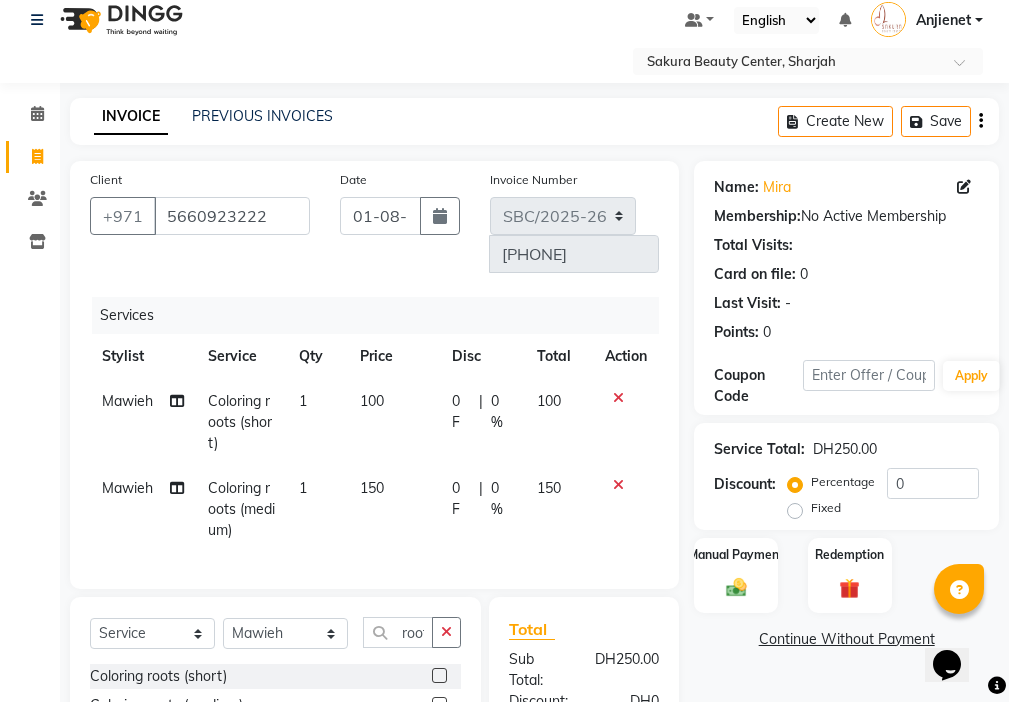 click 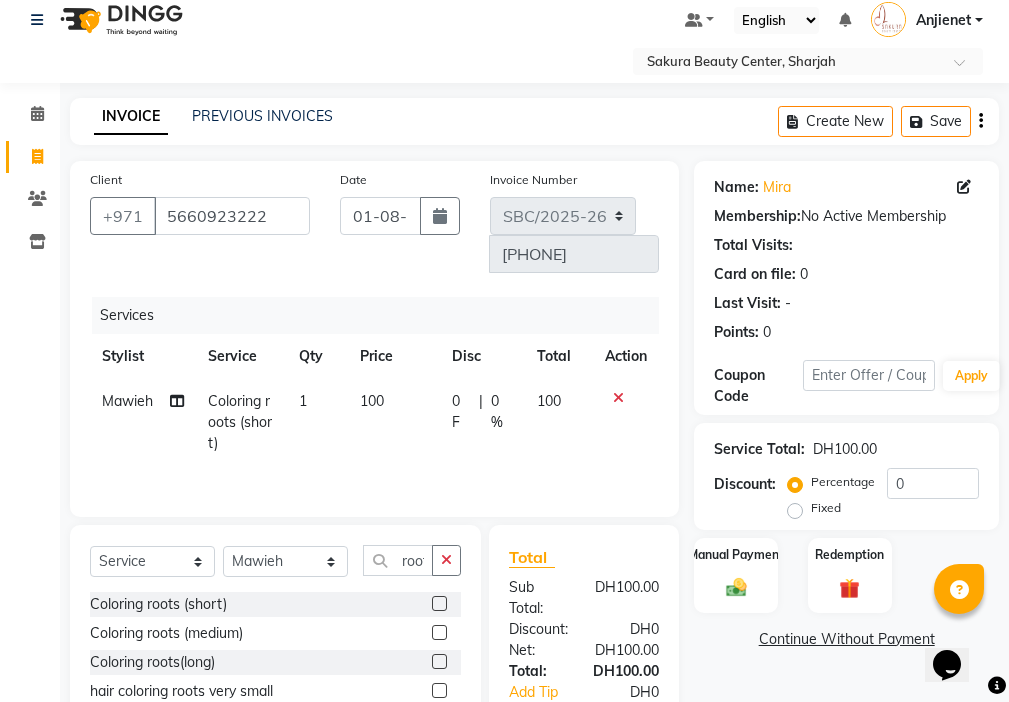 click on "100" 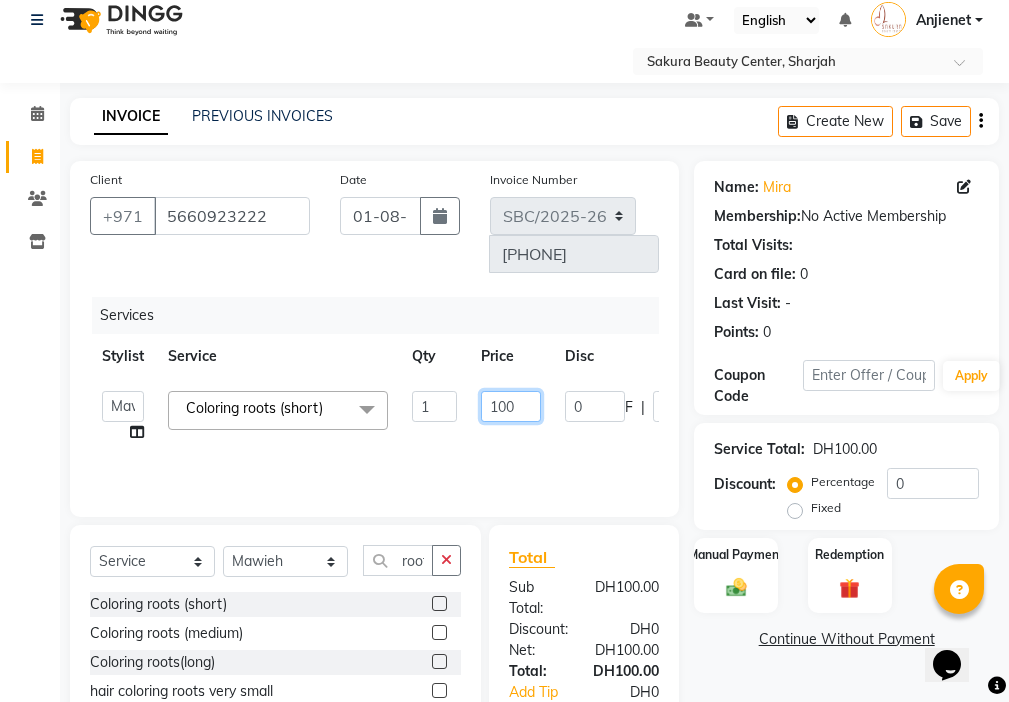 click on "100" 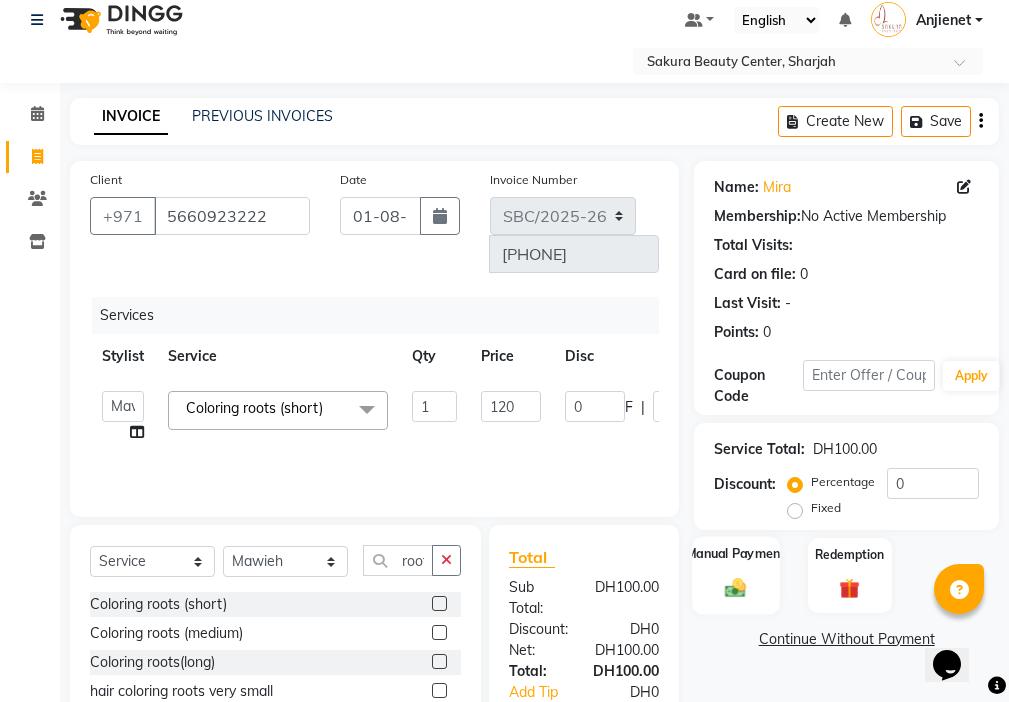 click 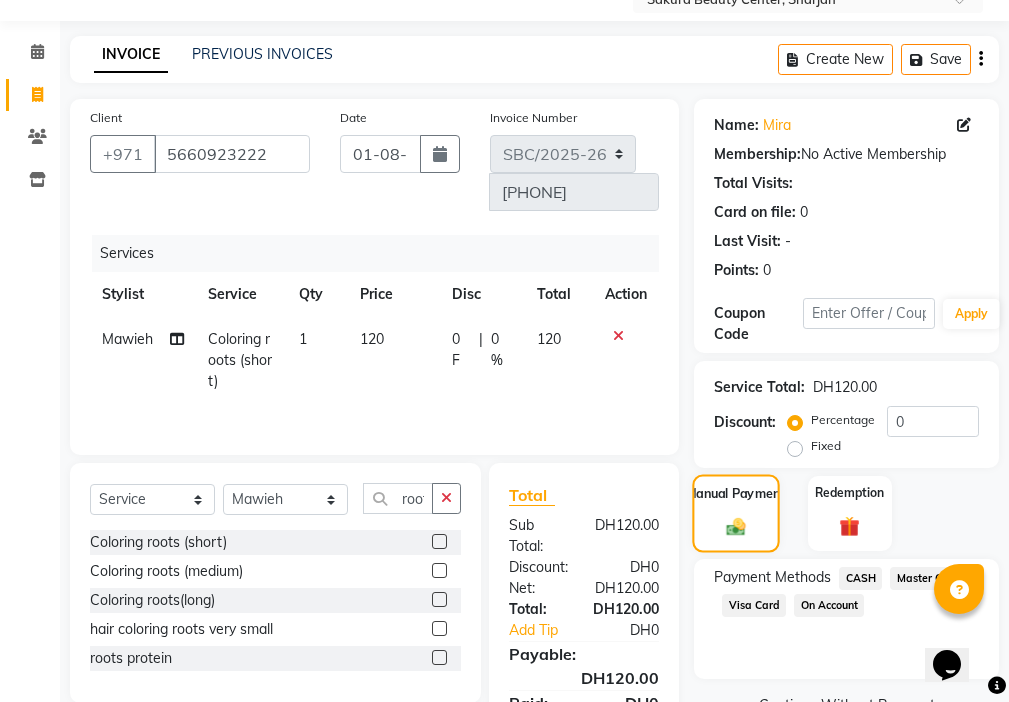 scroll, scrollTop: 149, scrollLeft: 0, axis: vertical 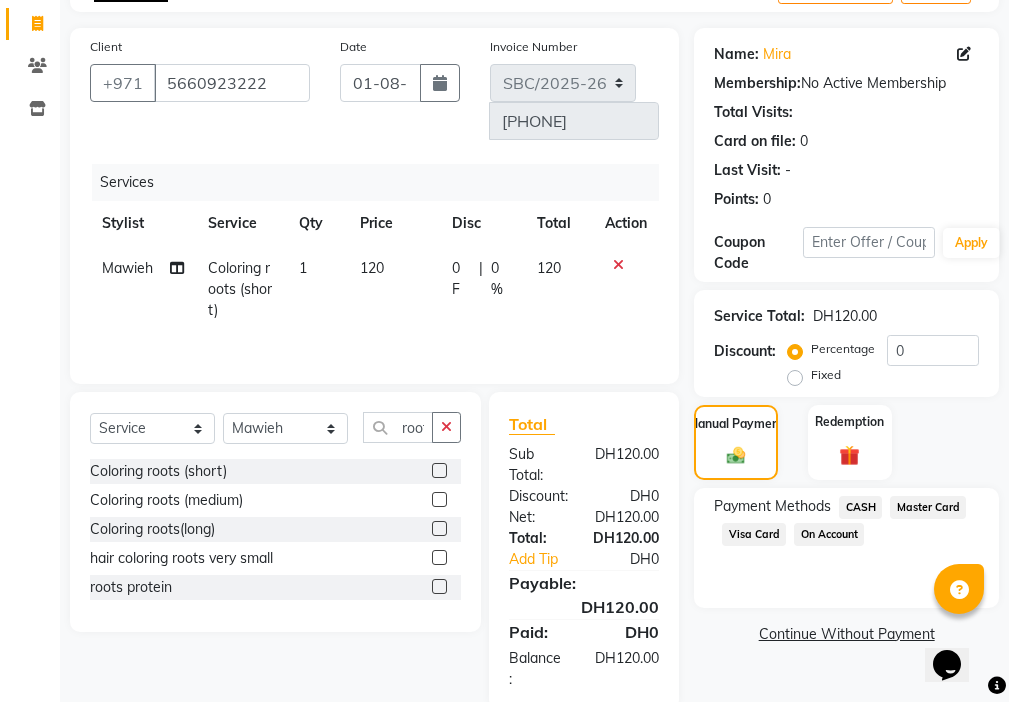 click on "Visa Card" 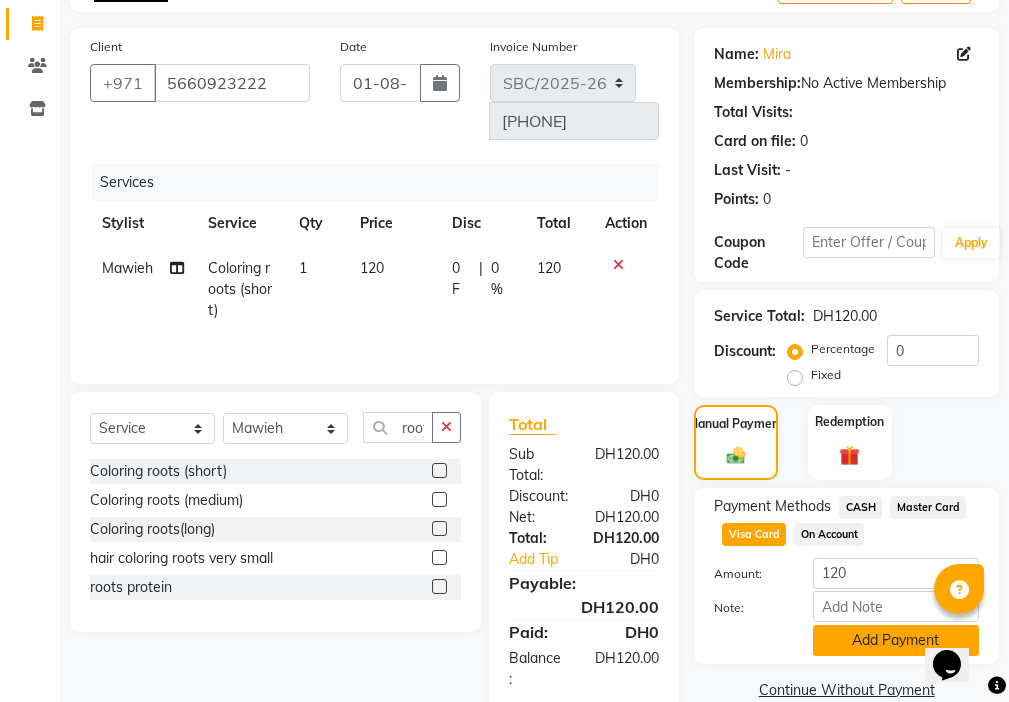 click on "Add Payment" 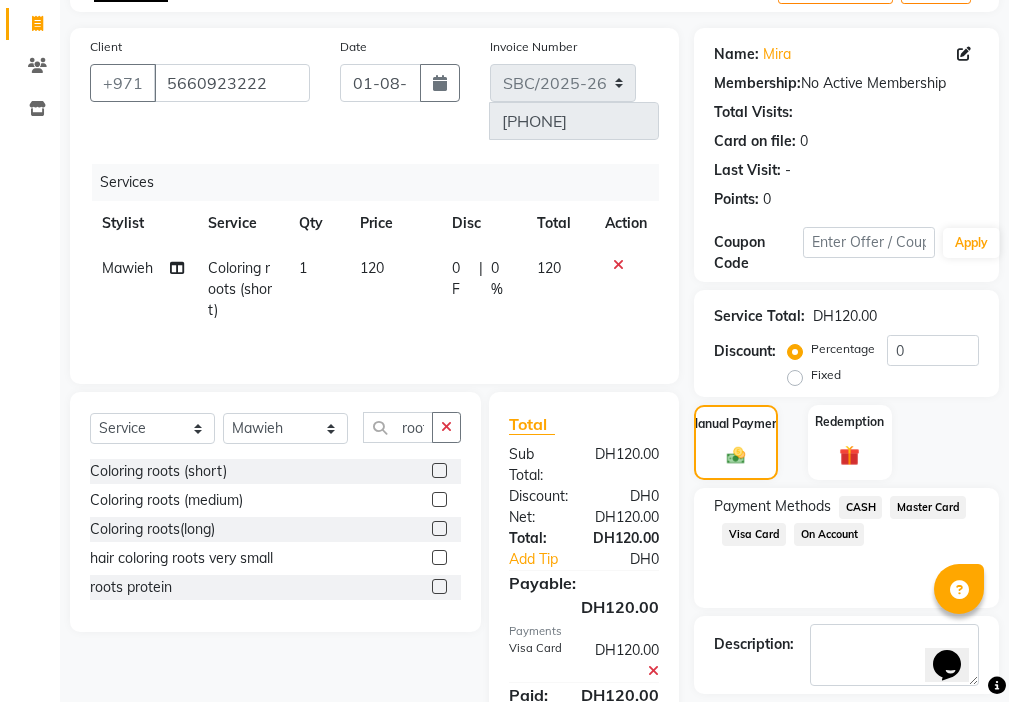 scroll, scrollTop: 239, scrollLeft: 0, axis: vertical 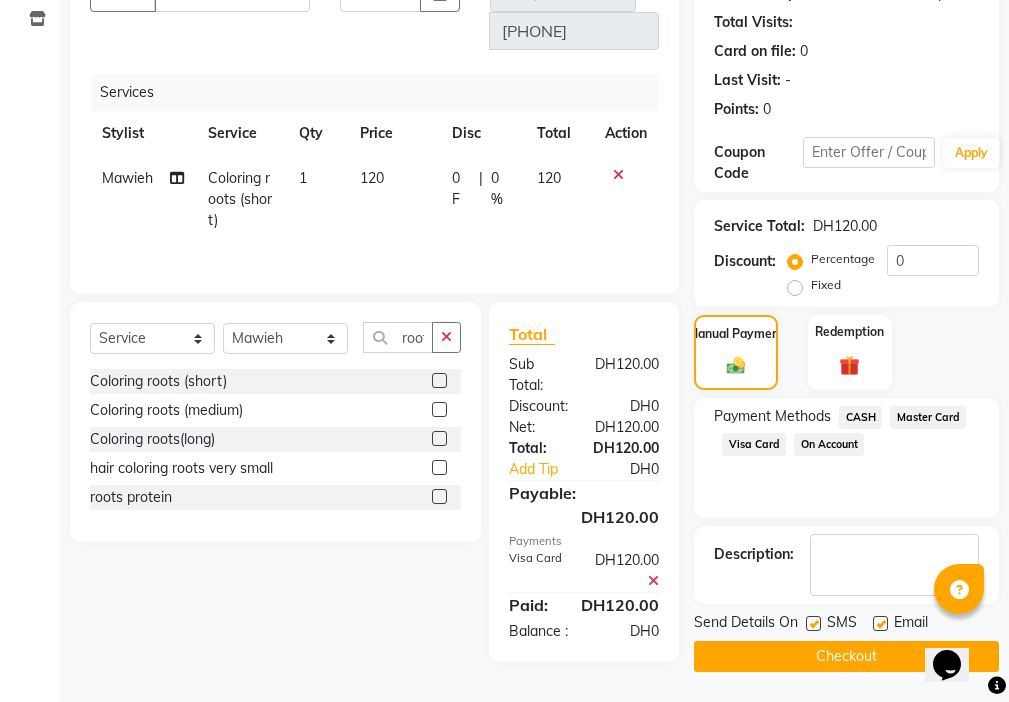 click 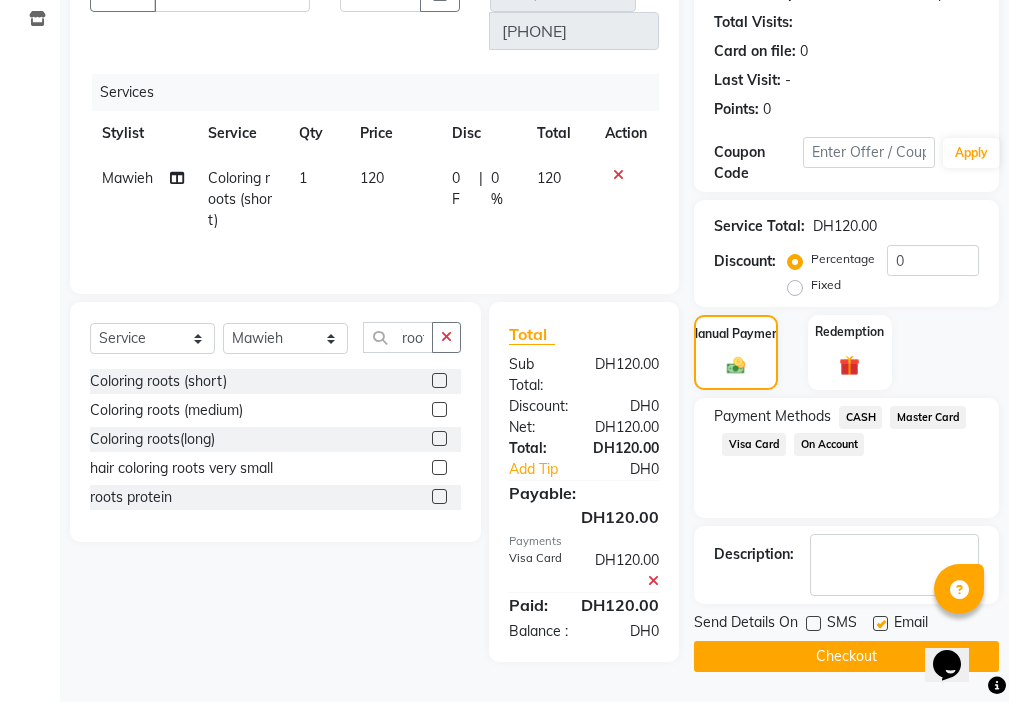 click 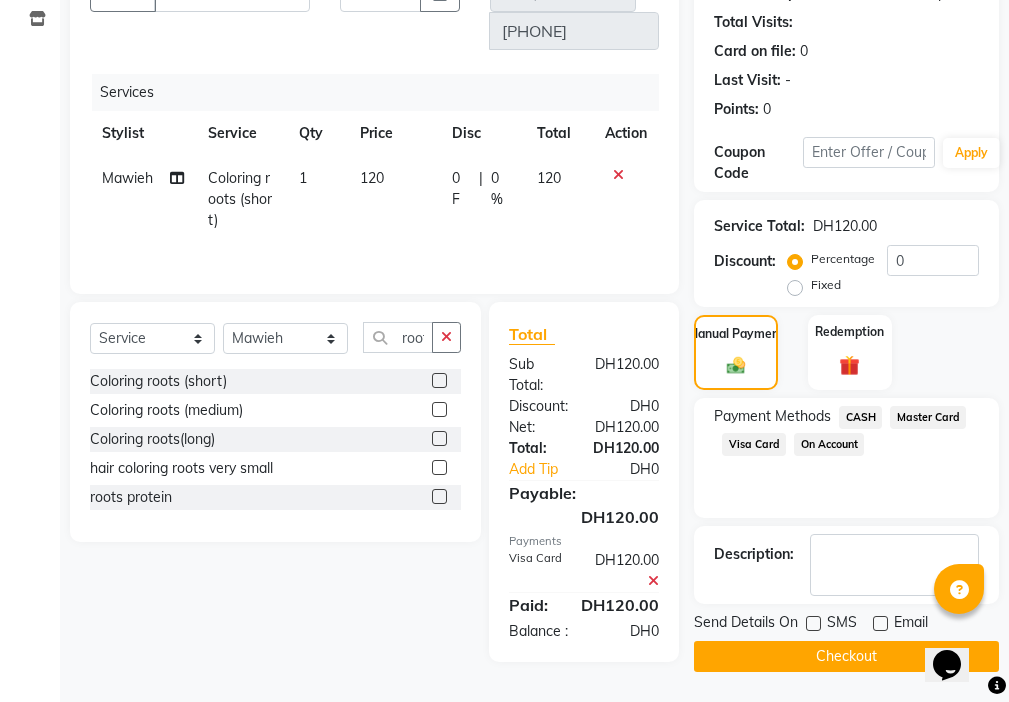 click on "Checkout" 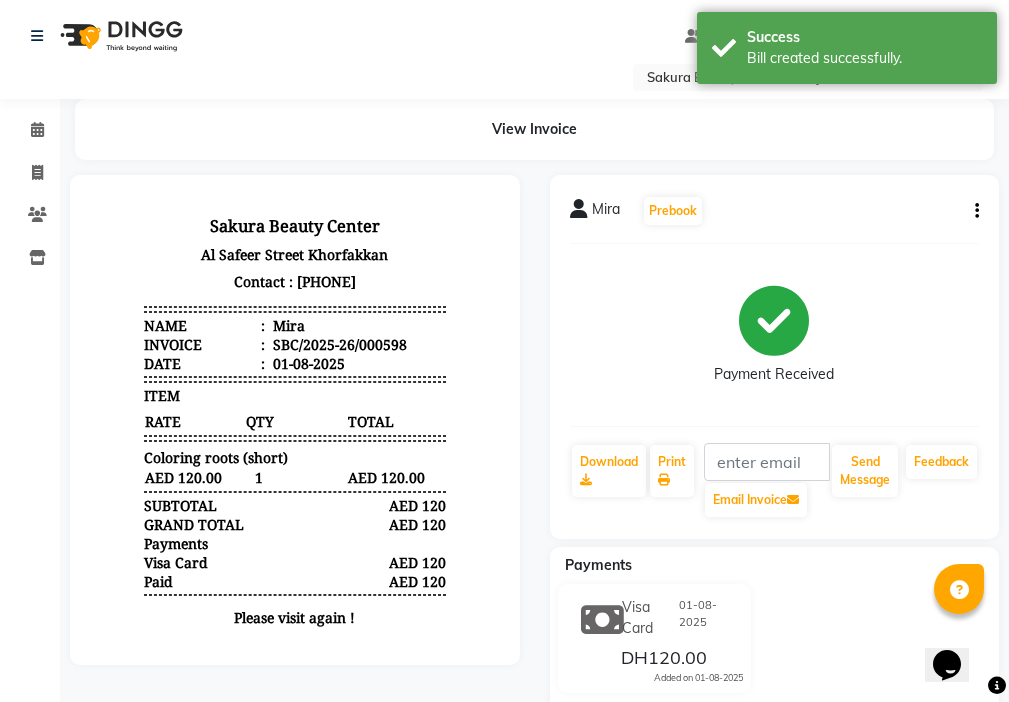 scroll, scrollTop: 0, scrollLeft: 0, axis: both 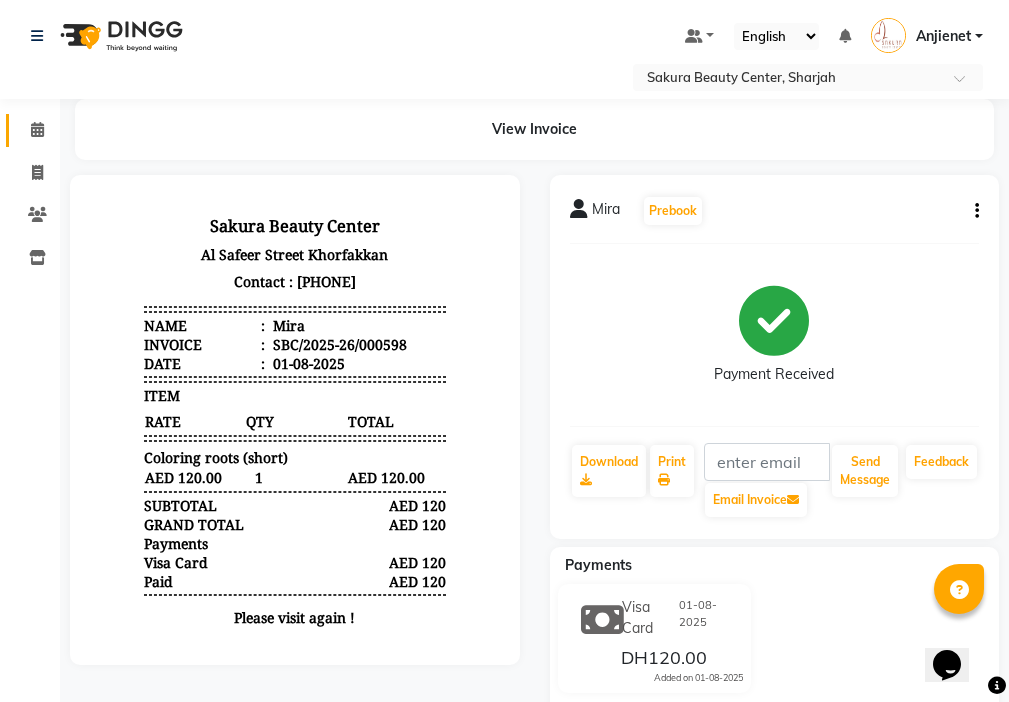 click on "Calendar" 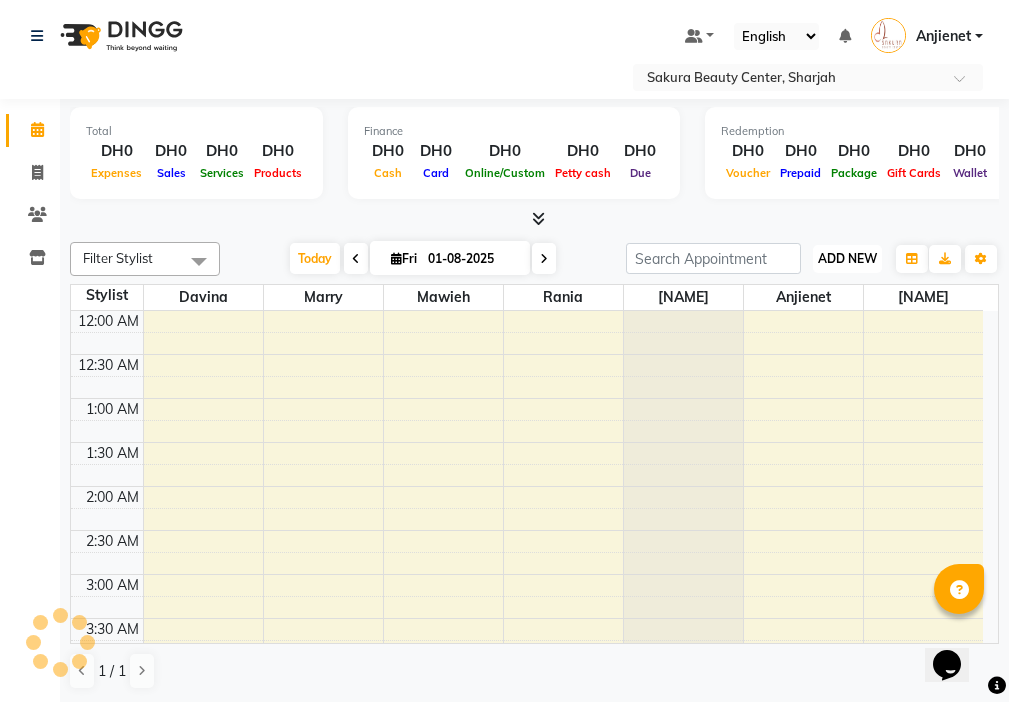 click on "ADD NEW" at bounding box center (847, 258) 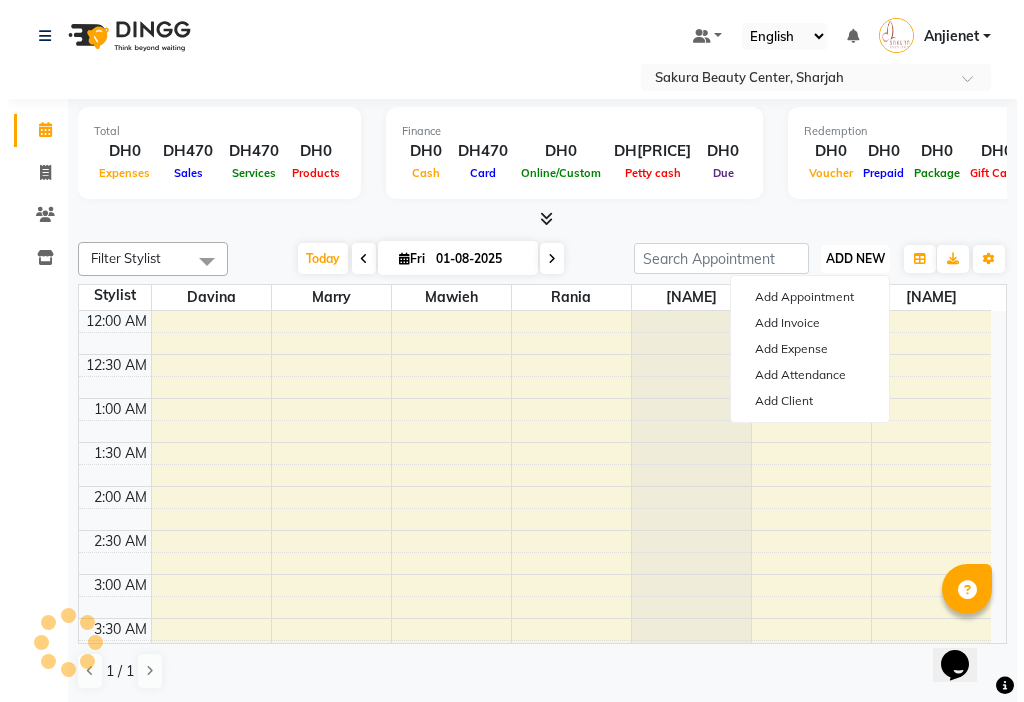 scroll, scrollTop: 529, scrollLeft: 0, axis: vertical 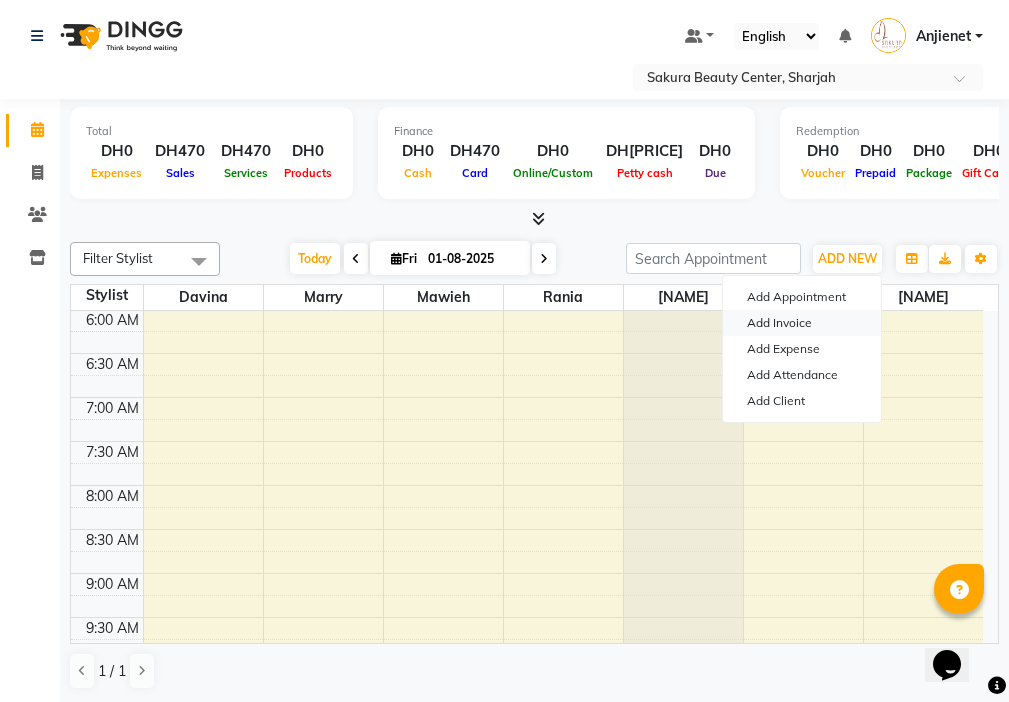 click on "Add Invoice" at bounding box center [802, 323] 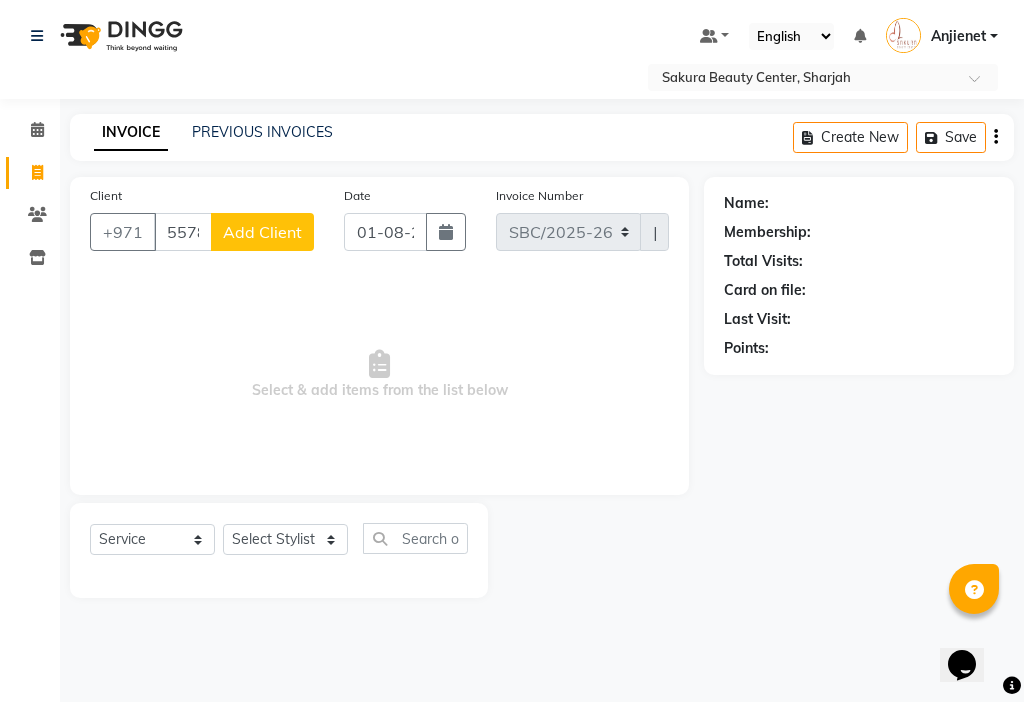 click on "Add Client" 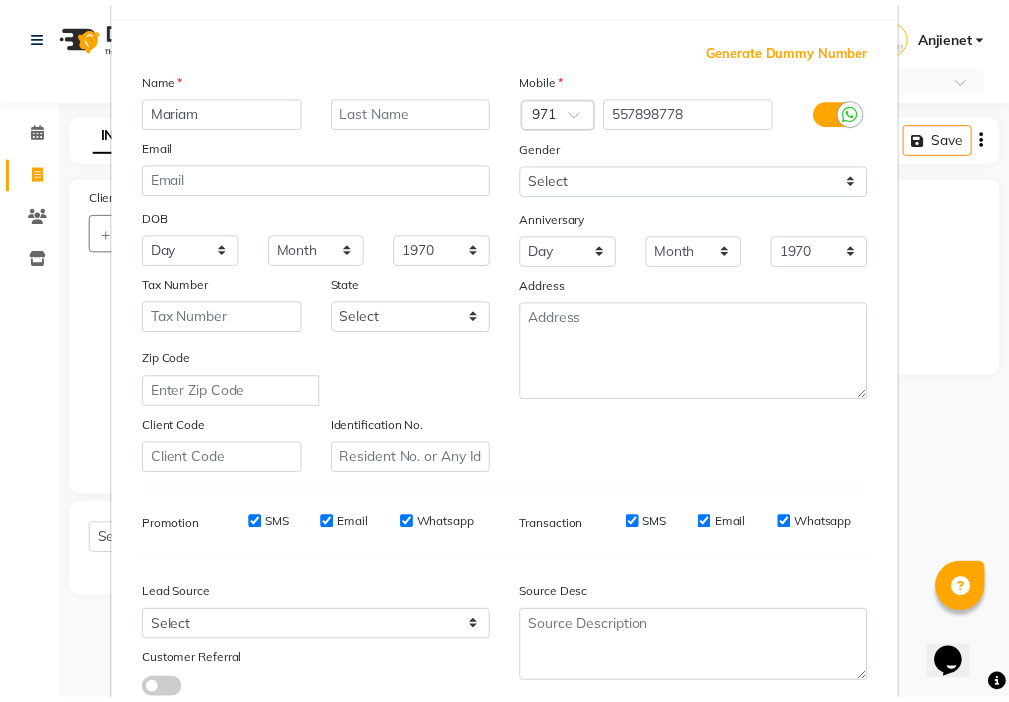 scroll, scrollTop: 221, scrollLeft: 0, axis: vertical 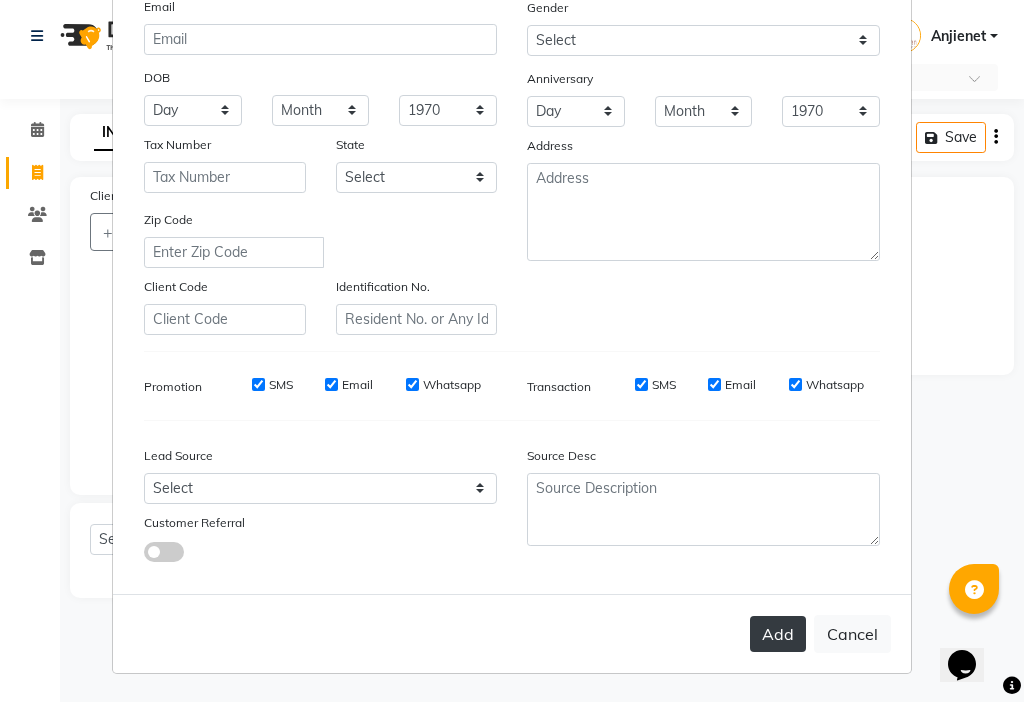 click on "Add" at bounding box center [778, 634] 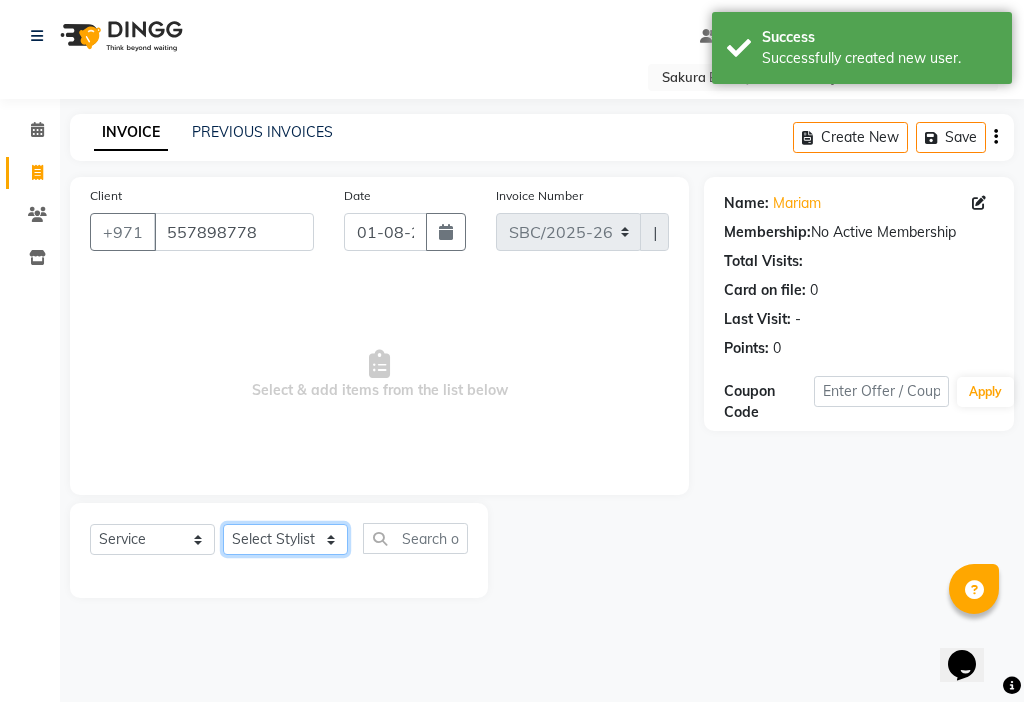 click on "Select Stylist [NAME] [NAME] [NAME] [NAME] [NAME] [NAME] [NAME]" 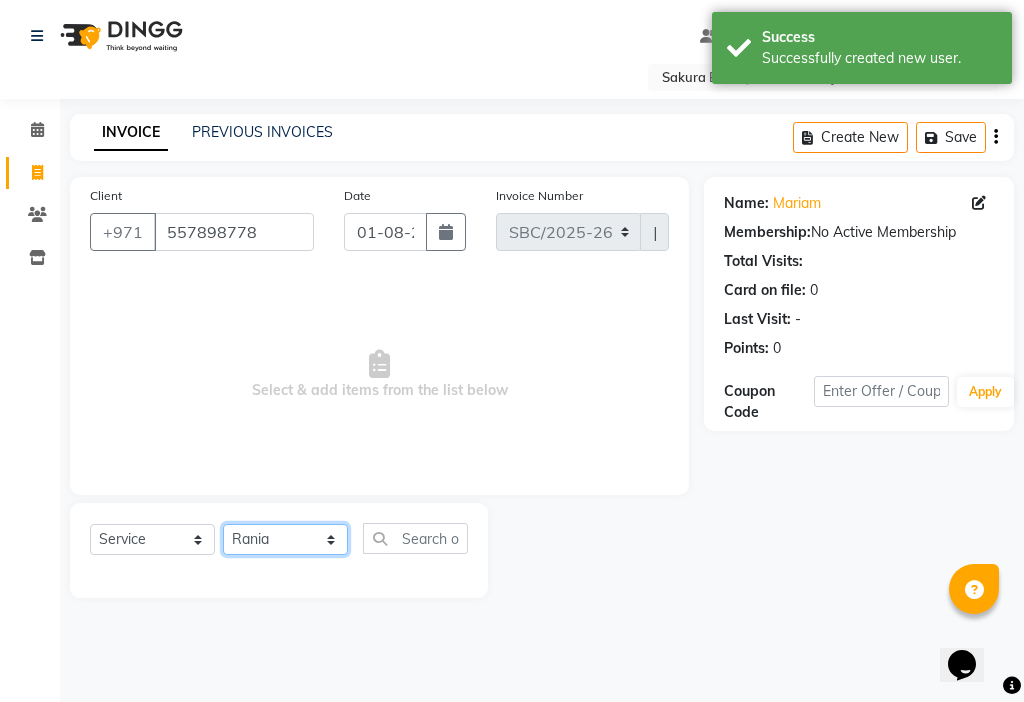 click on "Select Stylist [NAME] [NAME] [NAME] [NAME] [NAME] [NAME] [NAME]" 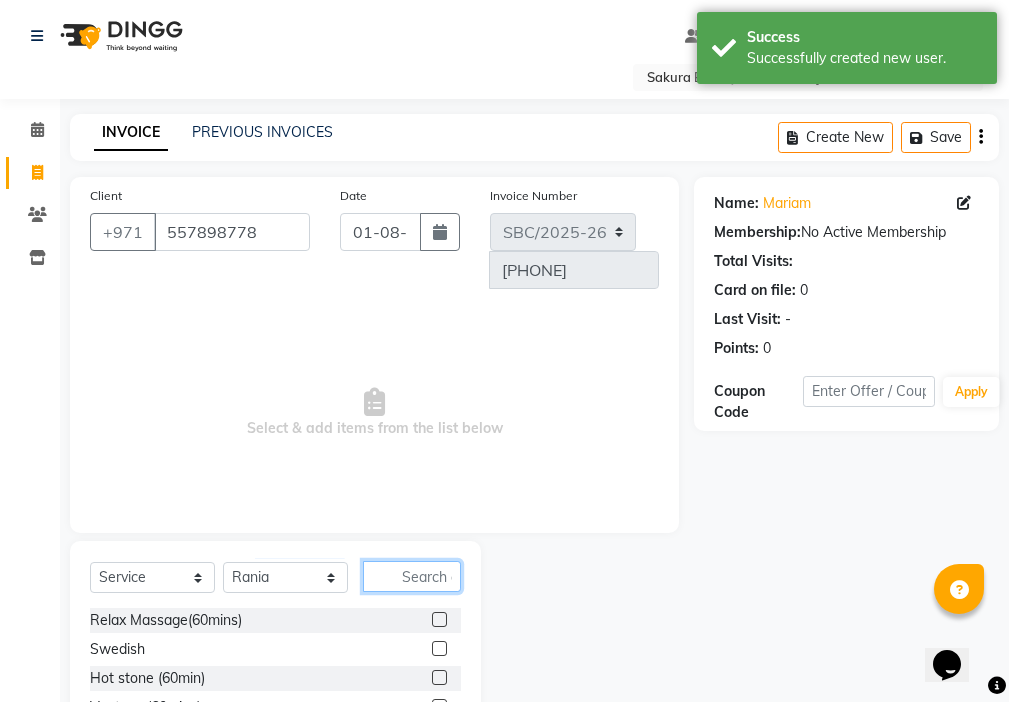 click 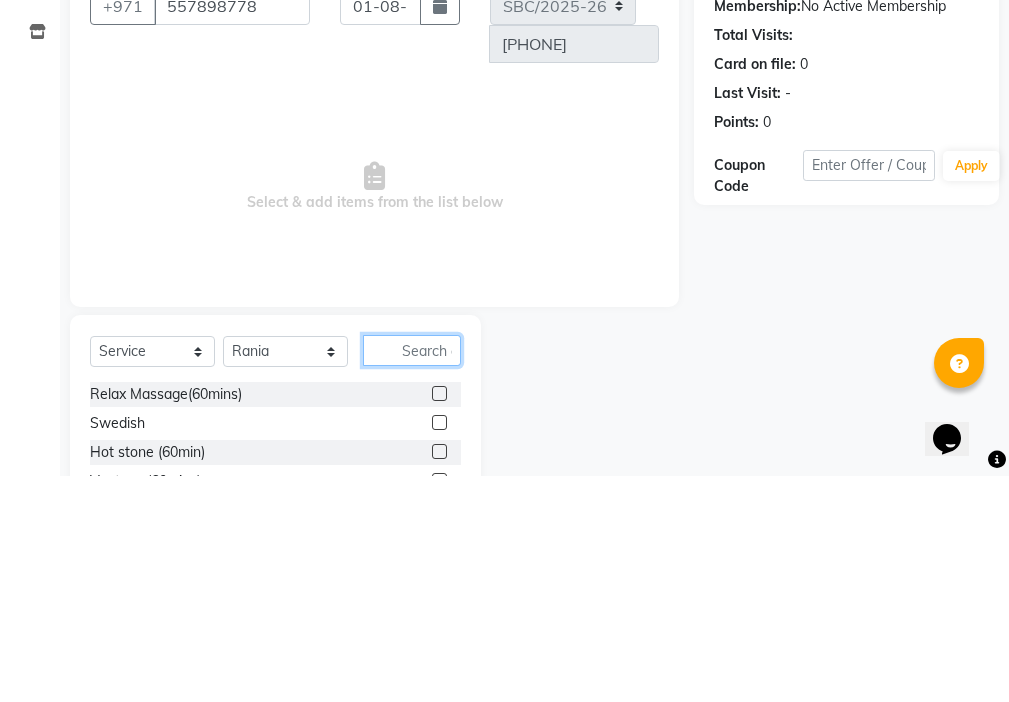 scroll, scrollTop: 16, scrollLeft: 0, axis: vertical 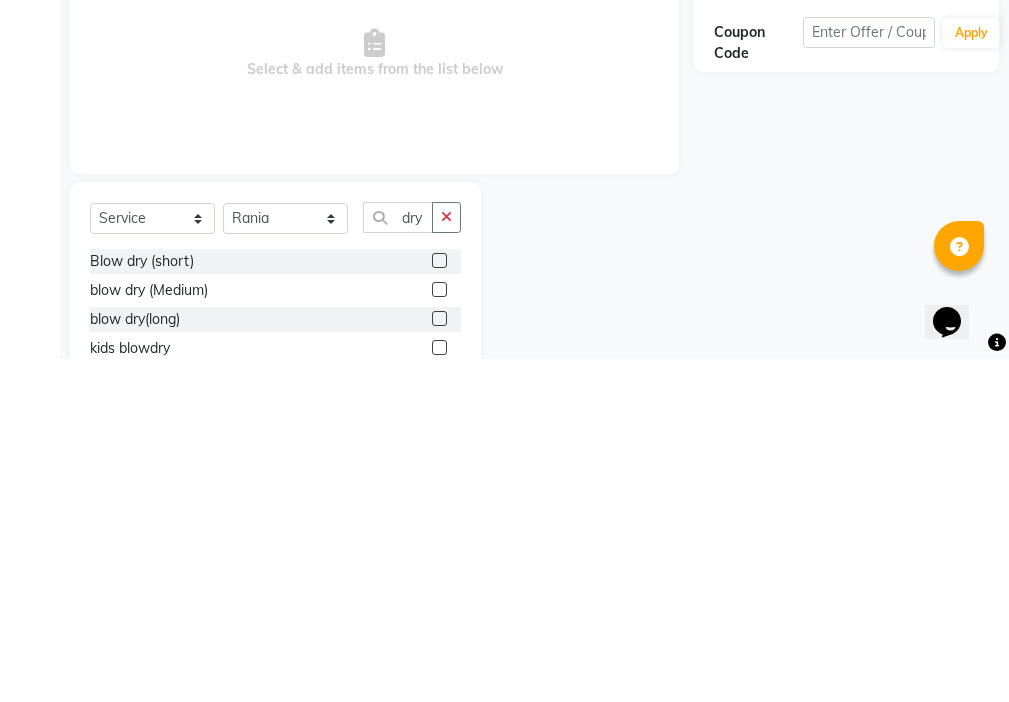 click 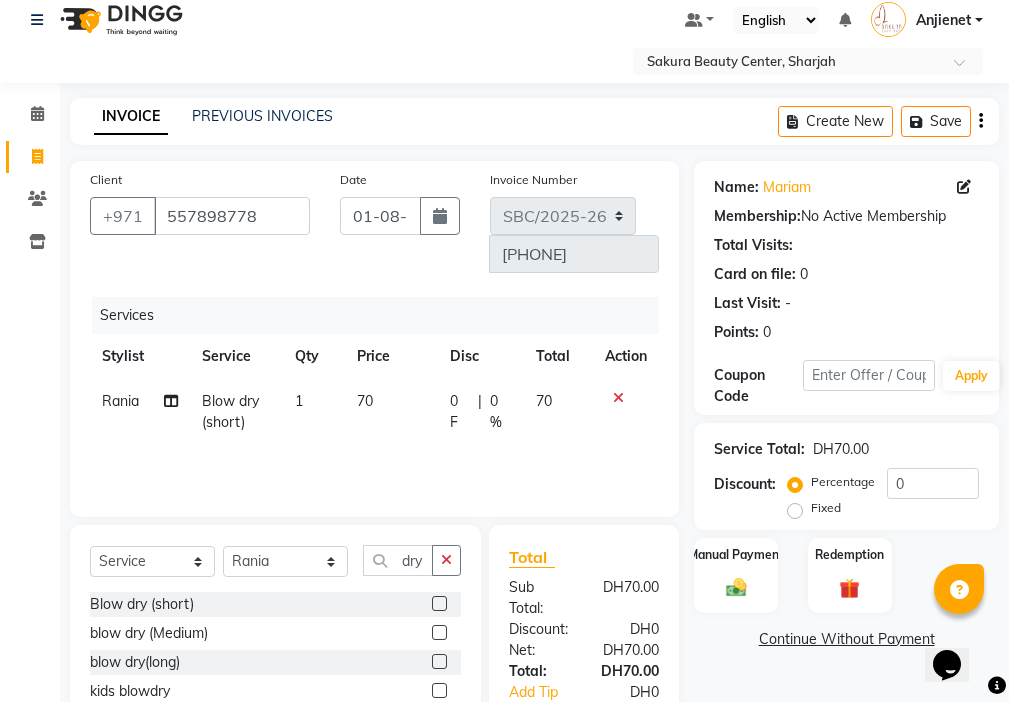 click 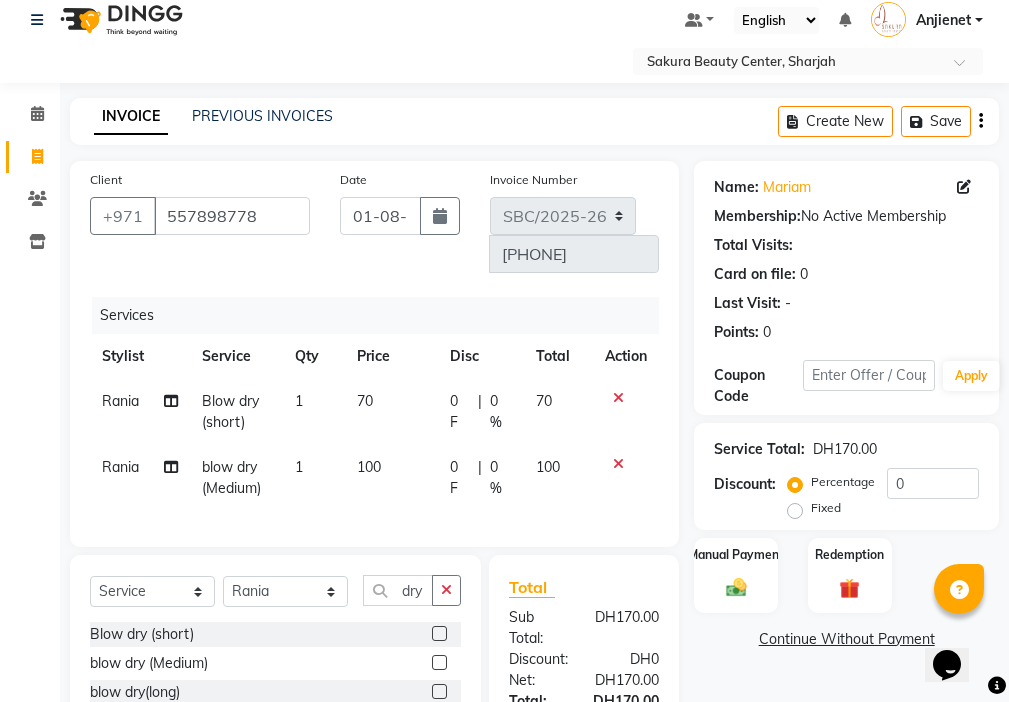 click 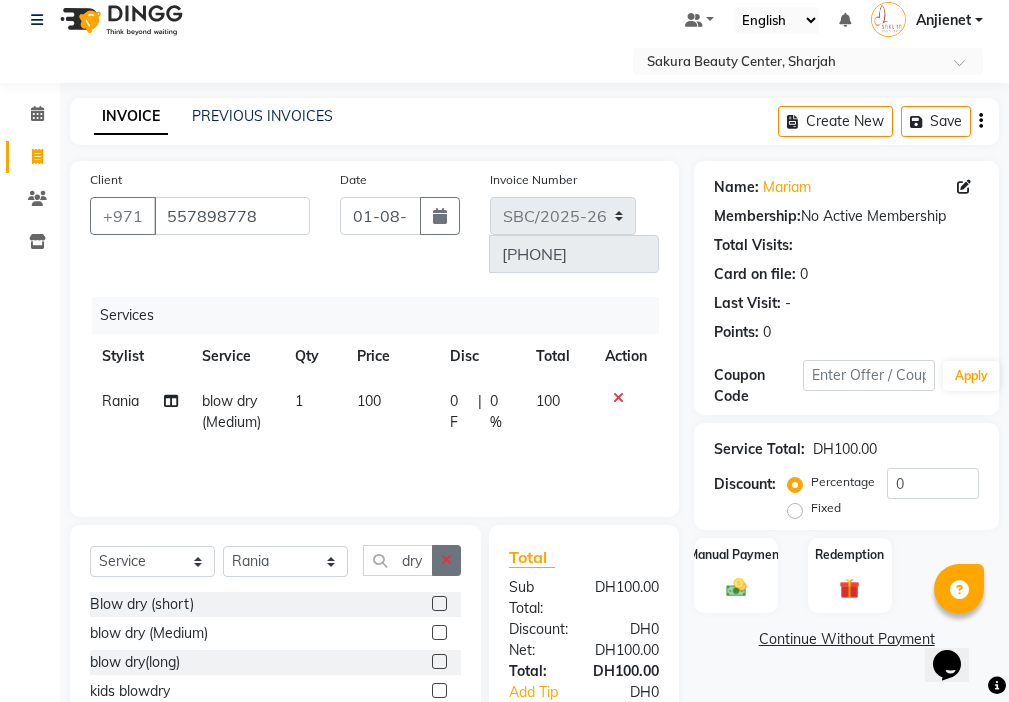 click 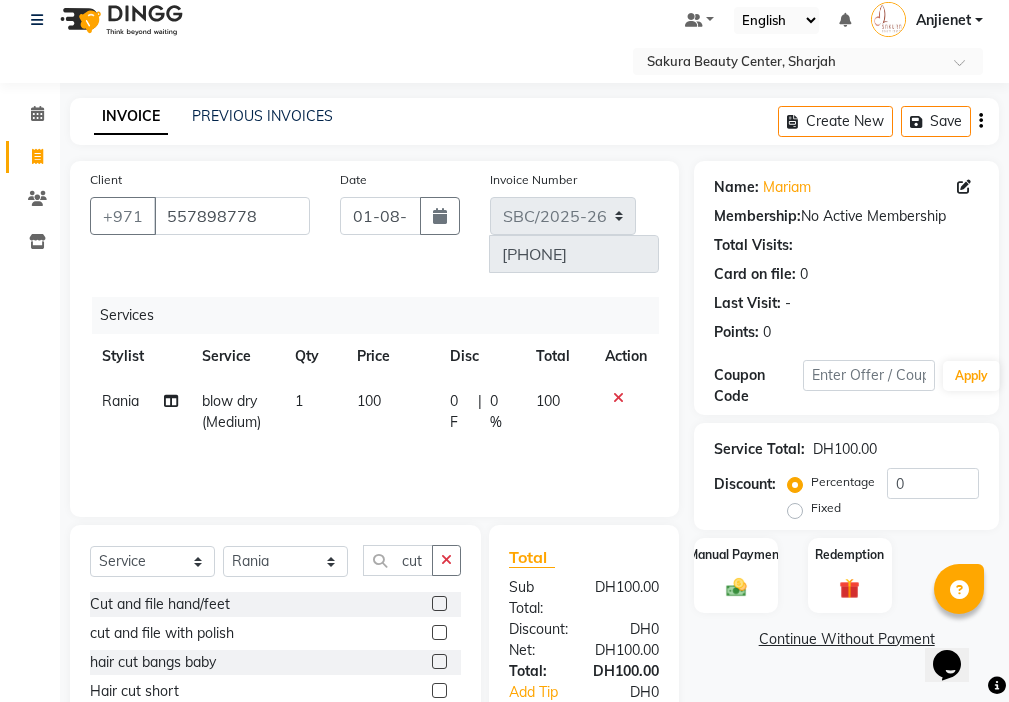 click 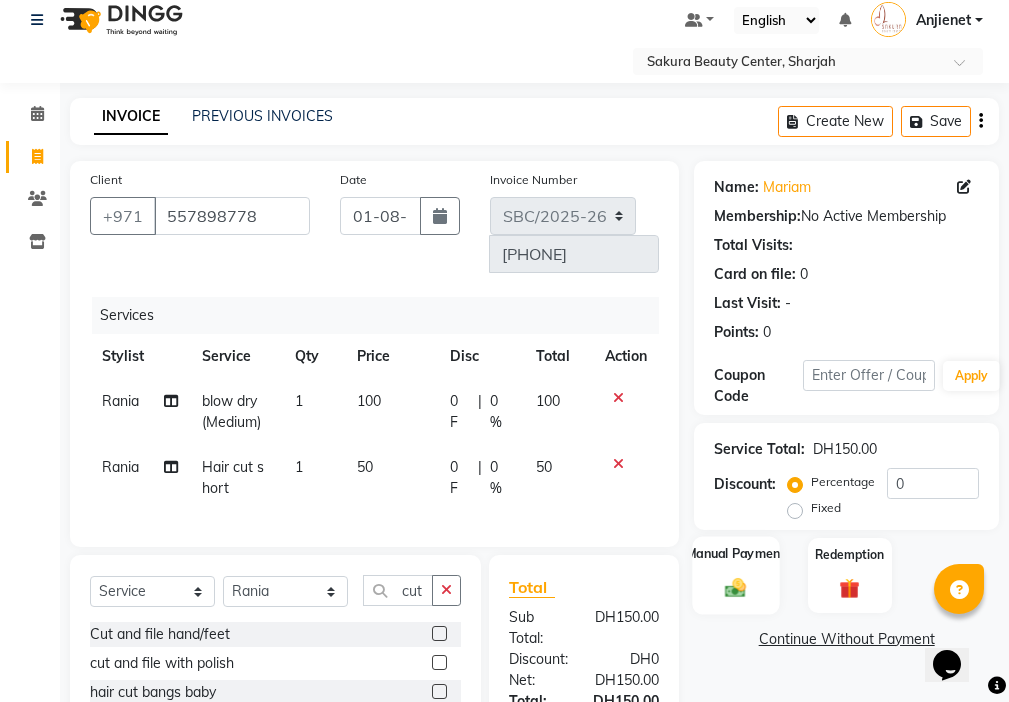 click on "Manual Payment" 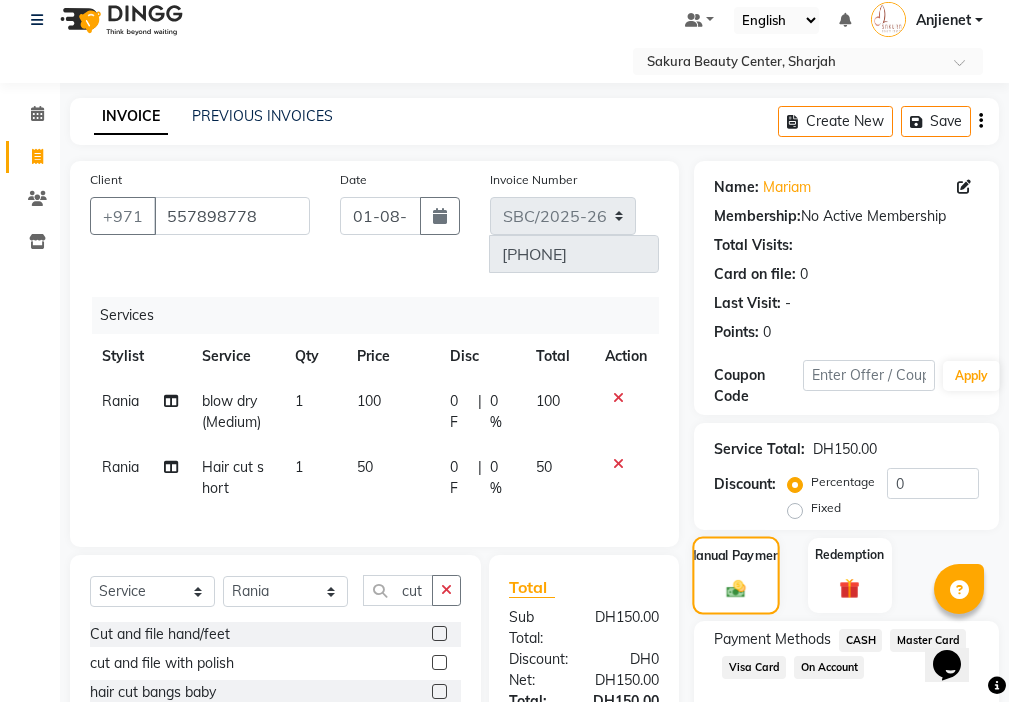 scroll, scrollTop: 194, scrollLeft: 0, axis: vertical 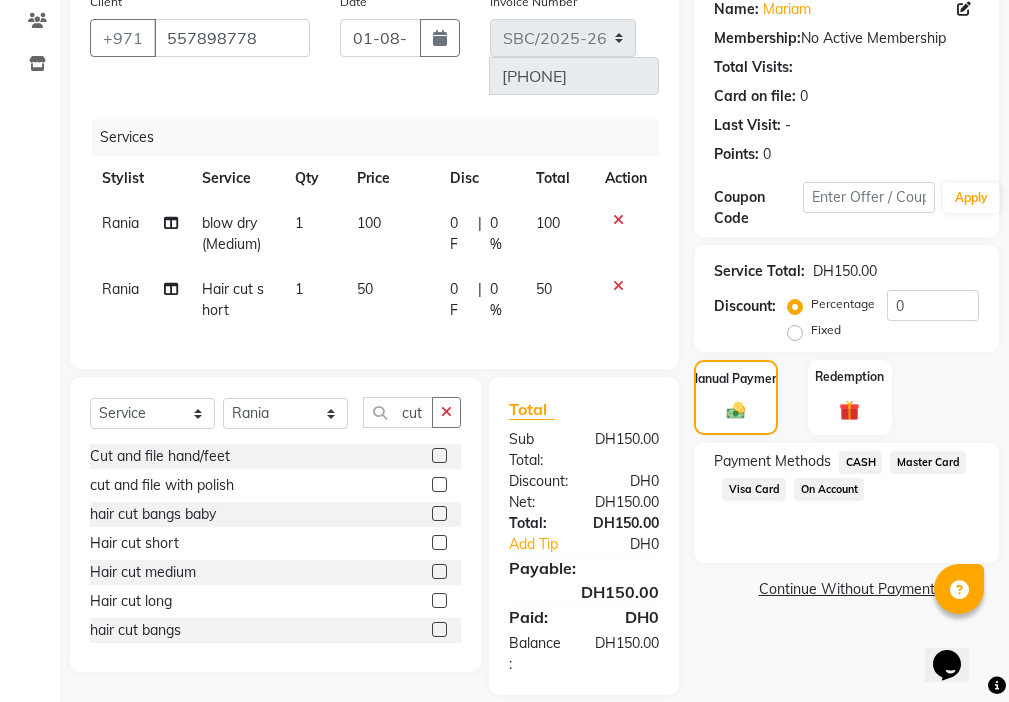 click on "CASH" 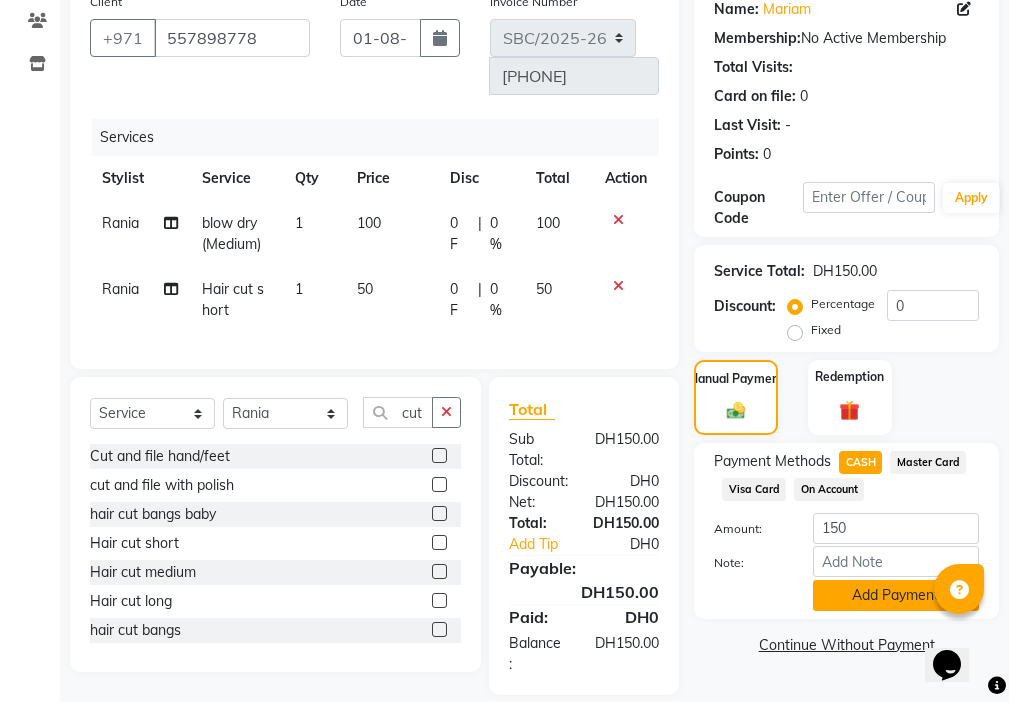 click on "Add Payment" 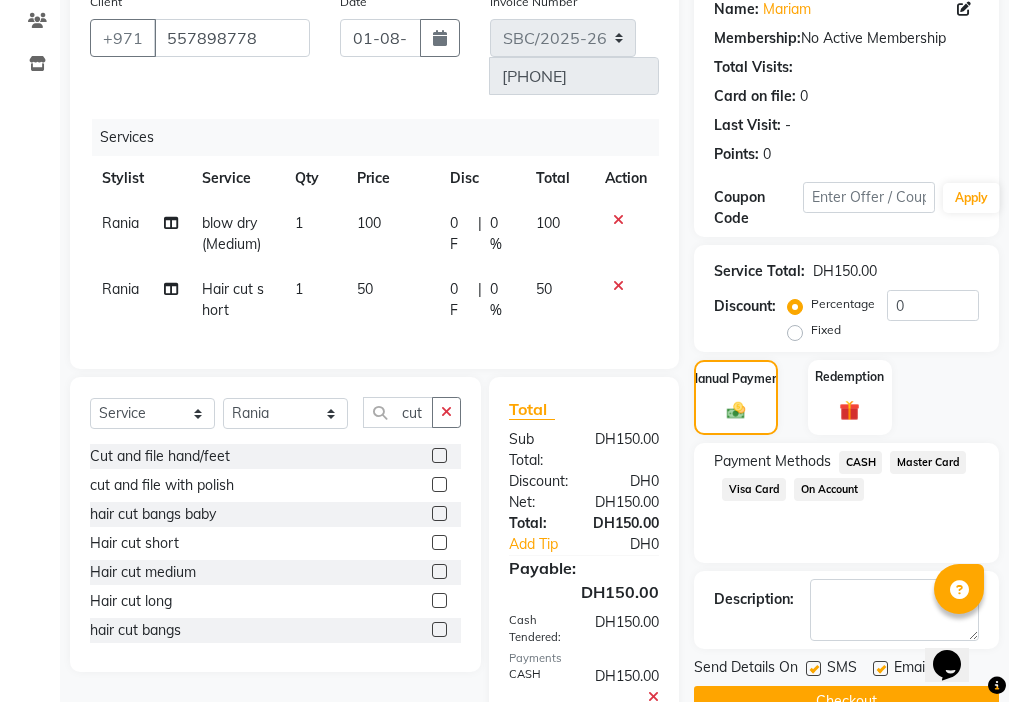 click 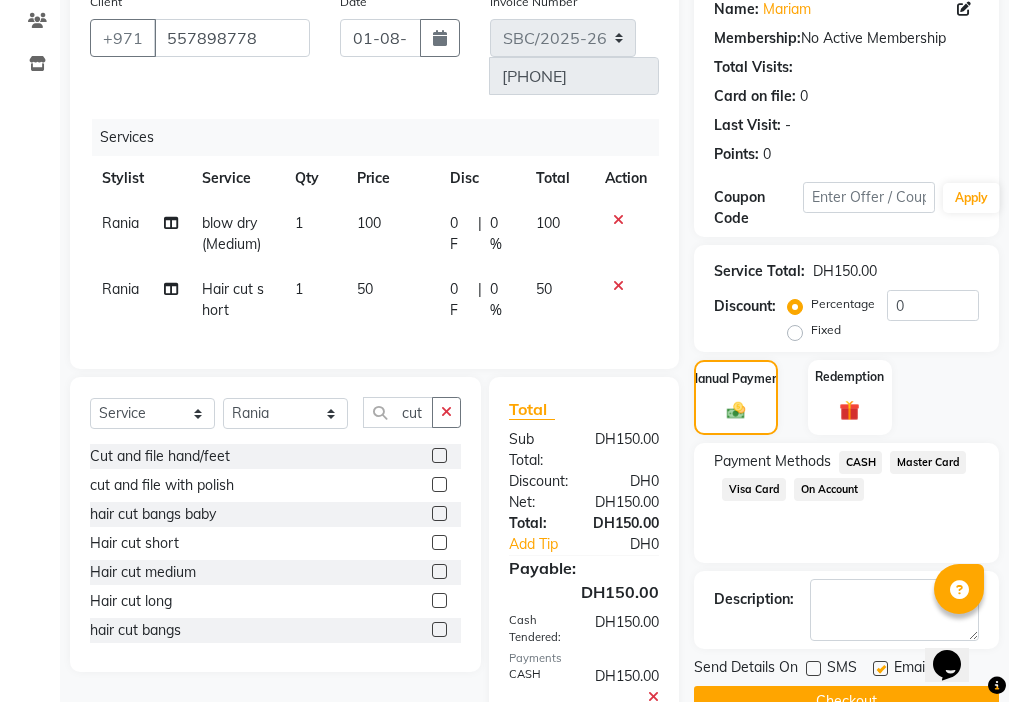 click 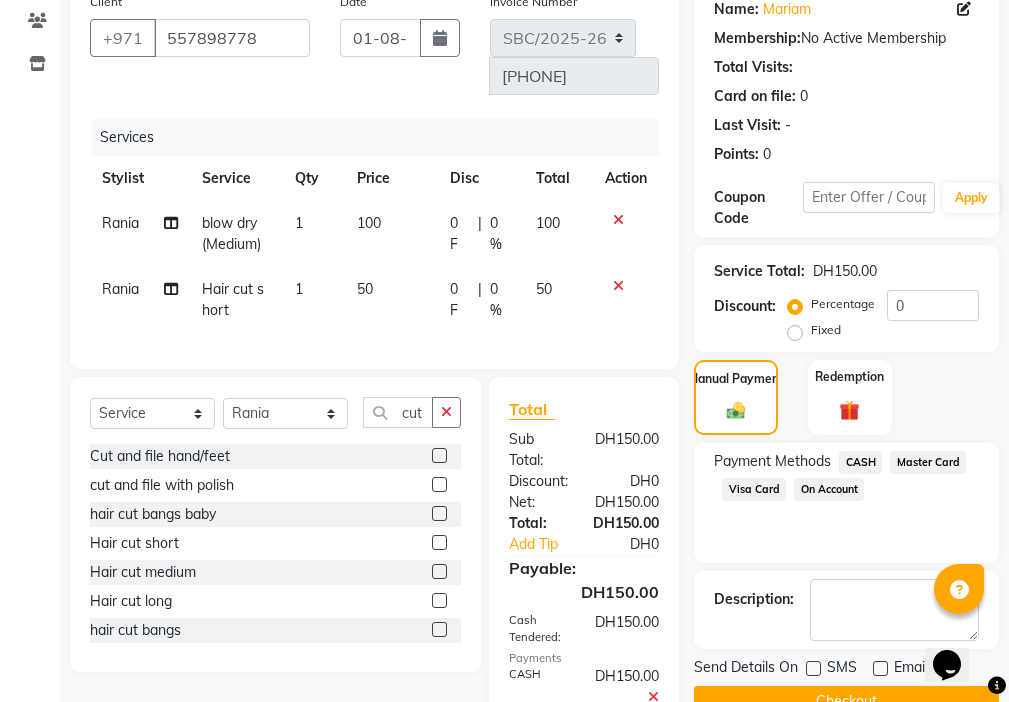click on "Checkout" 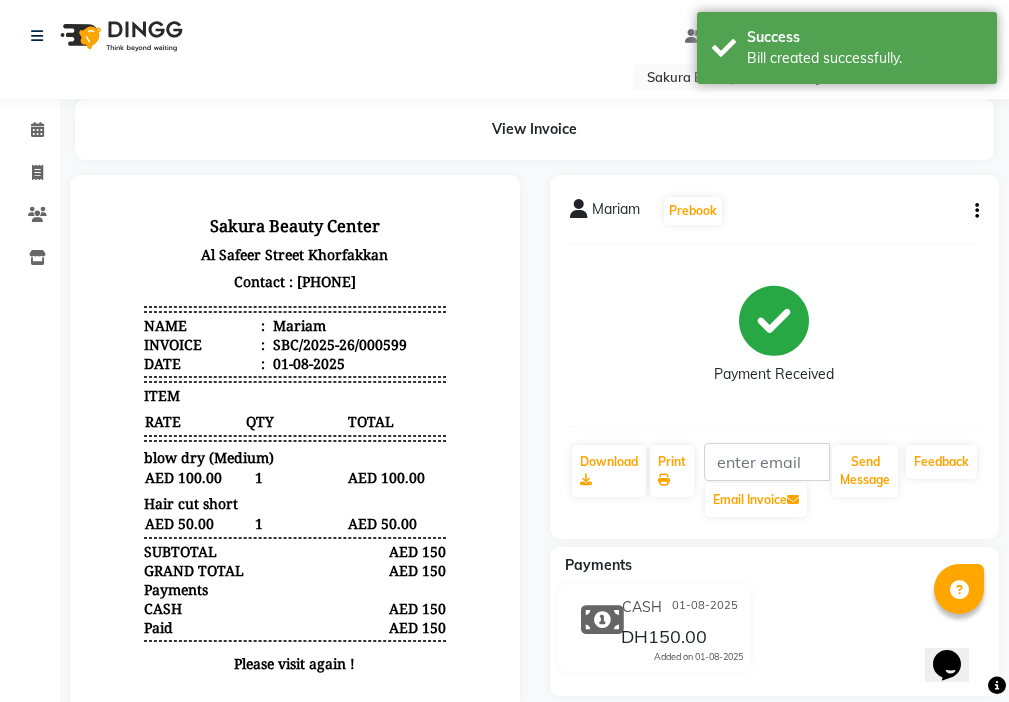 scroll, scrollTop: 0, scrollLeft: 0, axis: both 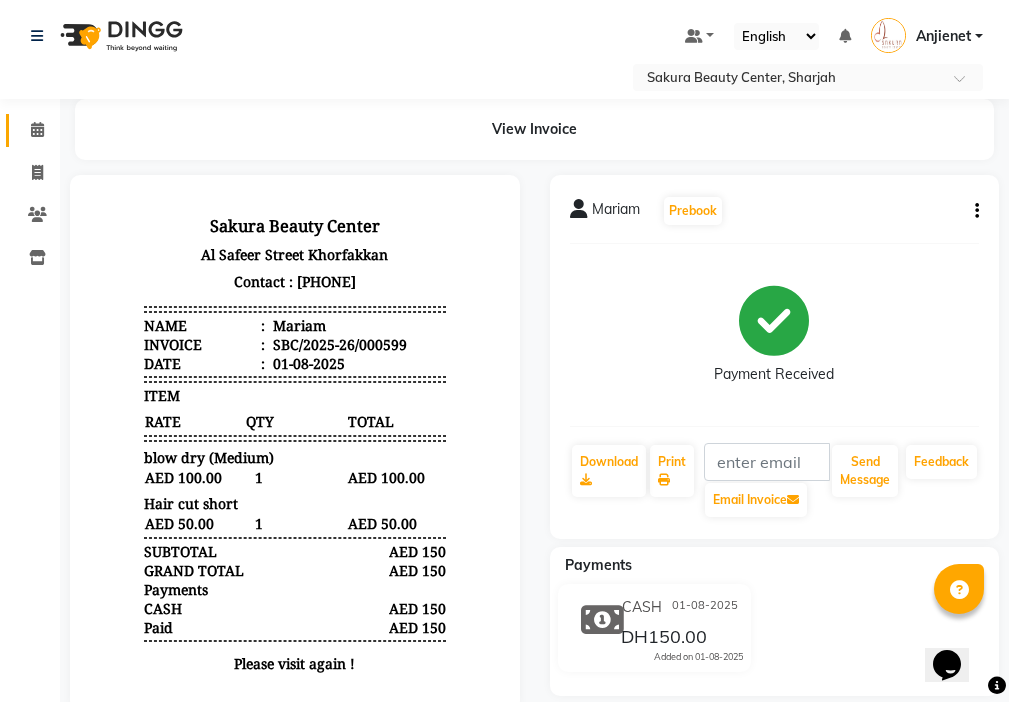 click 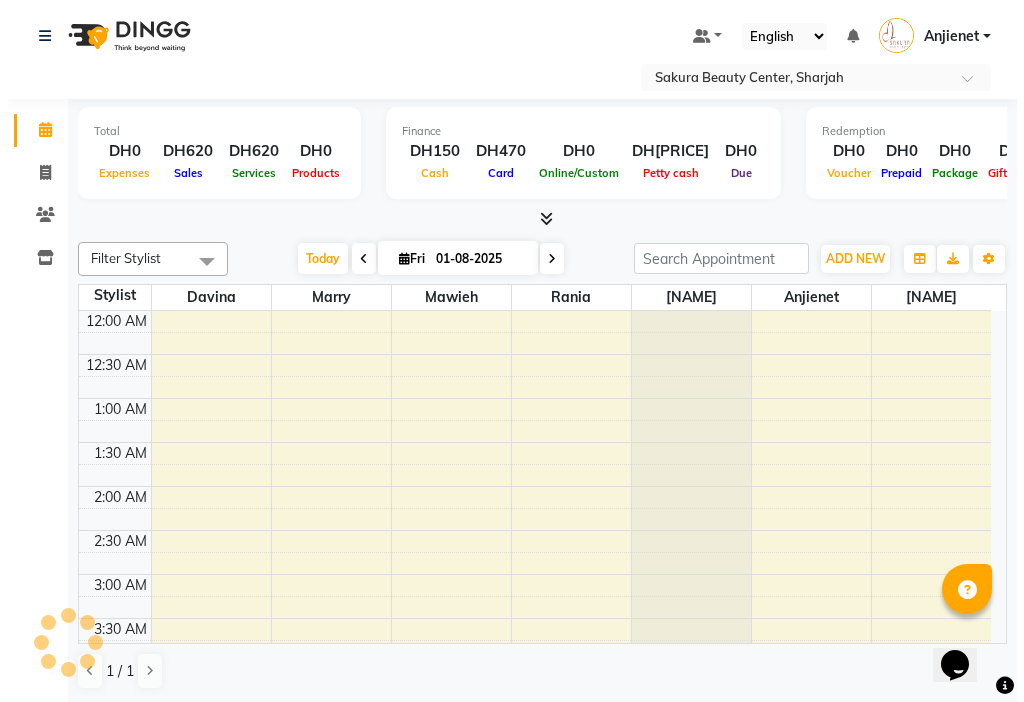 scroll, scrollTop: 529, scrollLeft: 0, axis: vertical 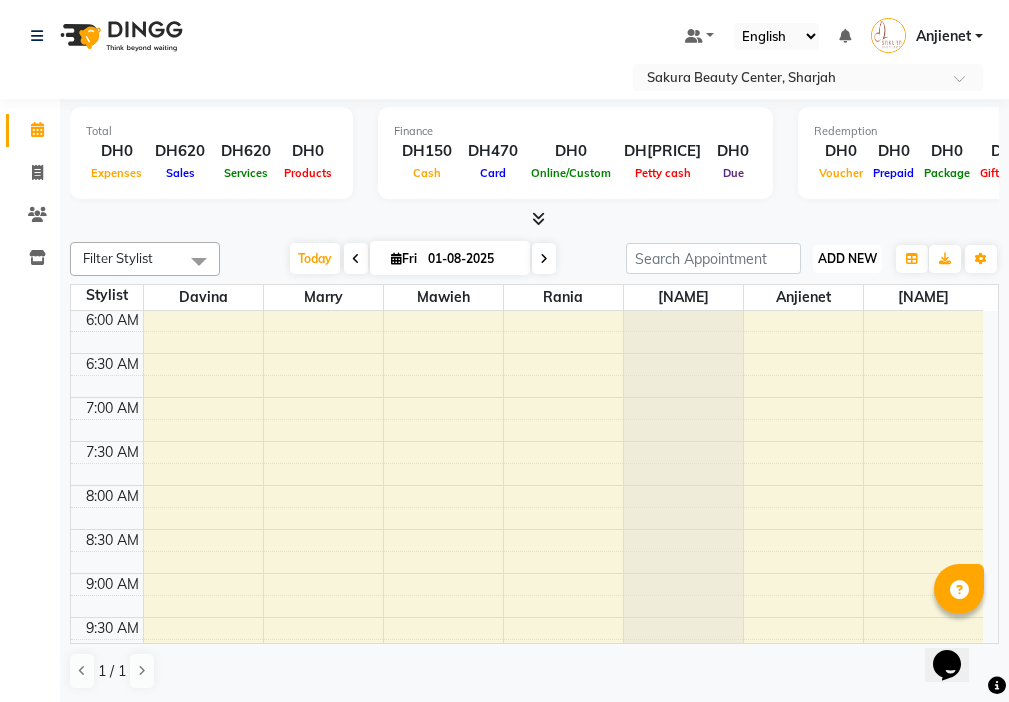 click on "ADD NEW" at bounding box center [847, 258] 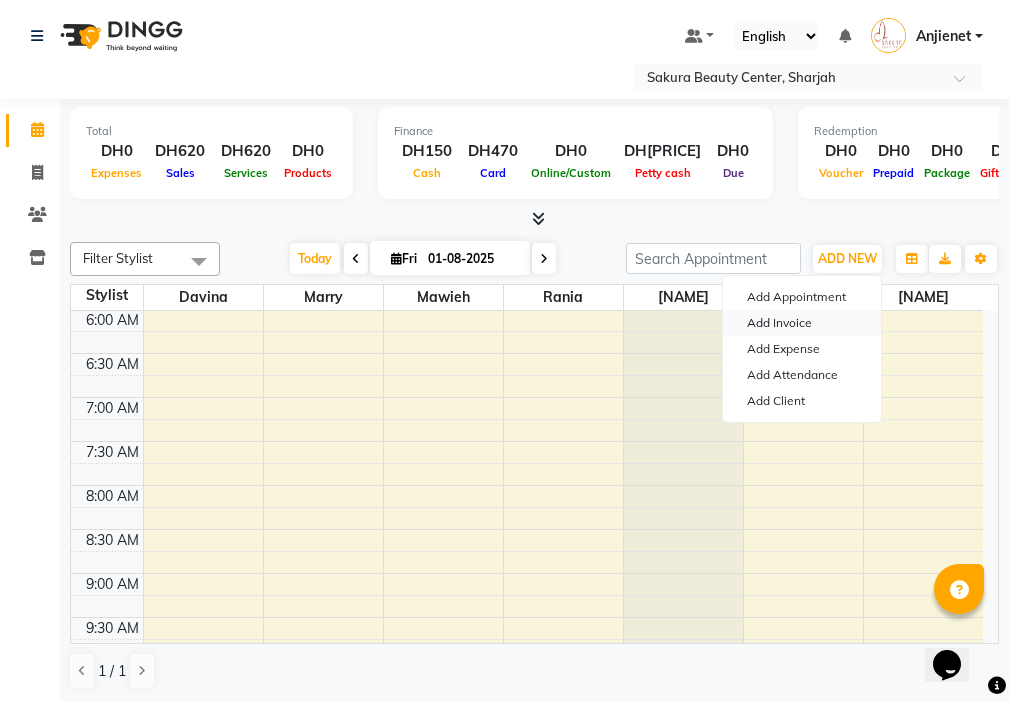 click on "Add Invoice" at bounding box center (802, 323) 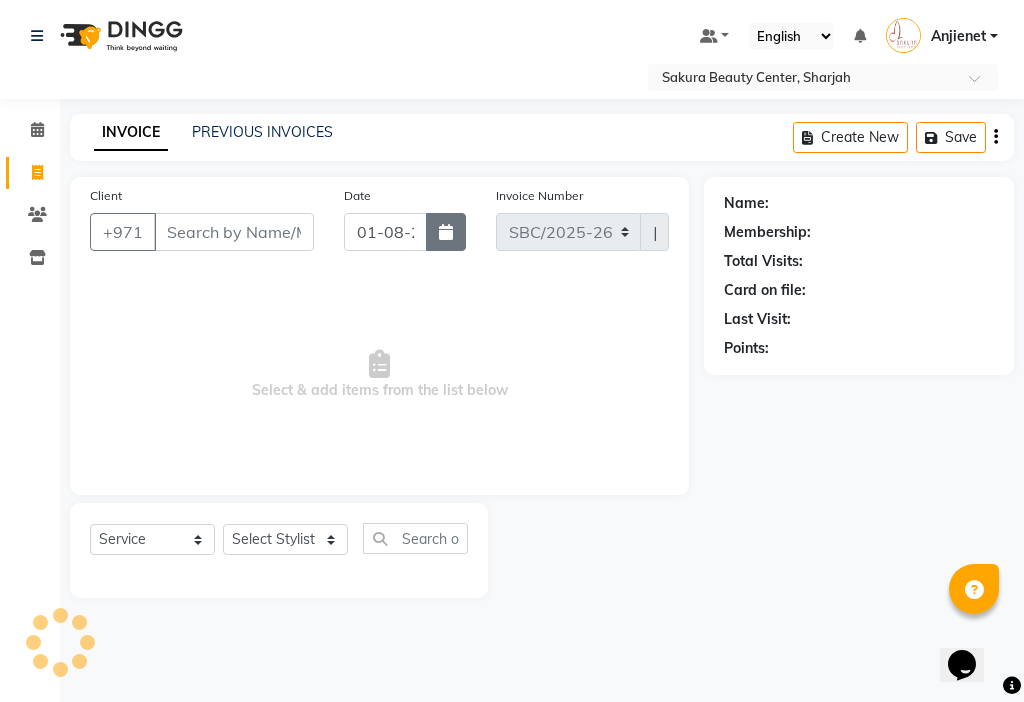 click 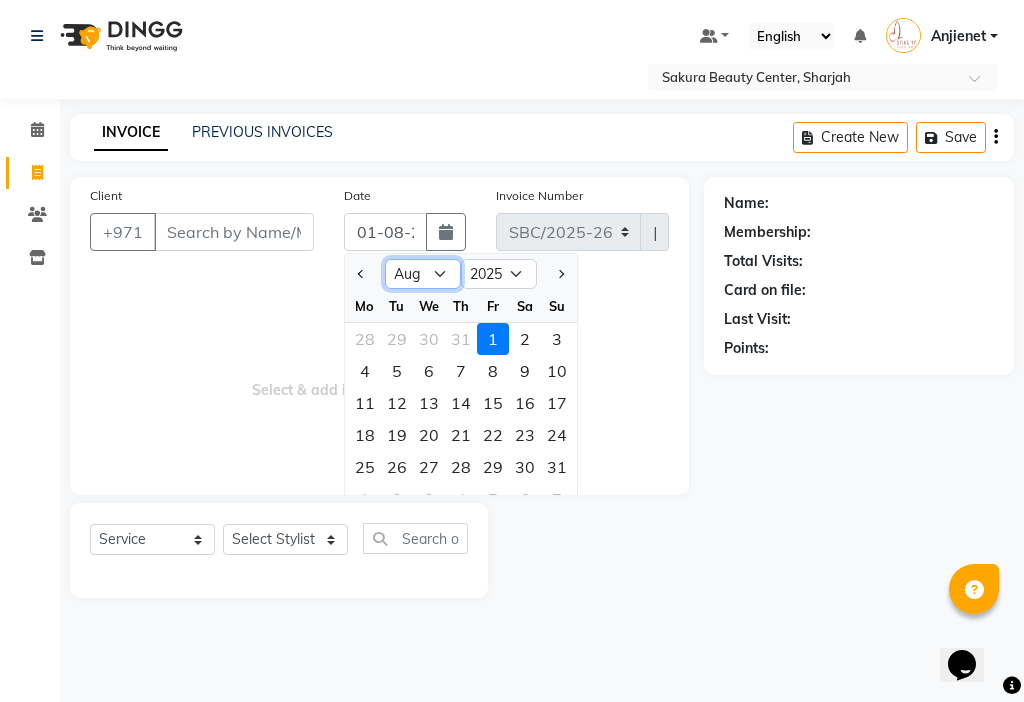 click on "Jan Feb Mar Apr May Jun Jul Aug Sep Oct Nov Dec" 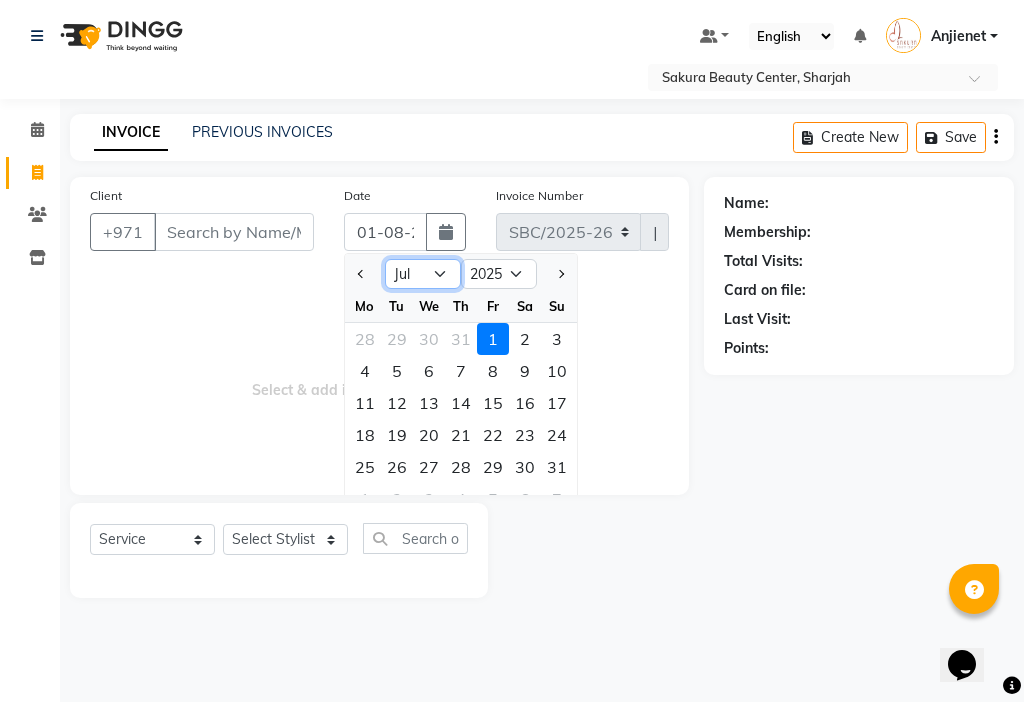 click on "Jan Feb Mar Apr May Jun Jul Aug Sep Oct Nov Dec" 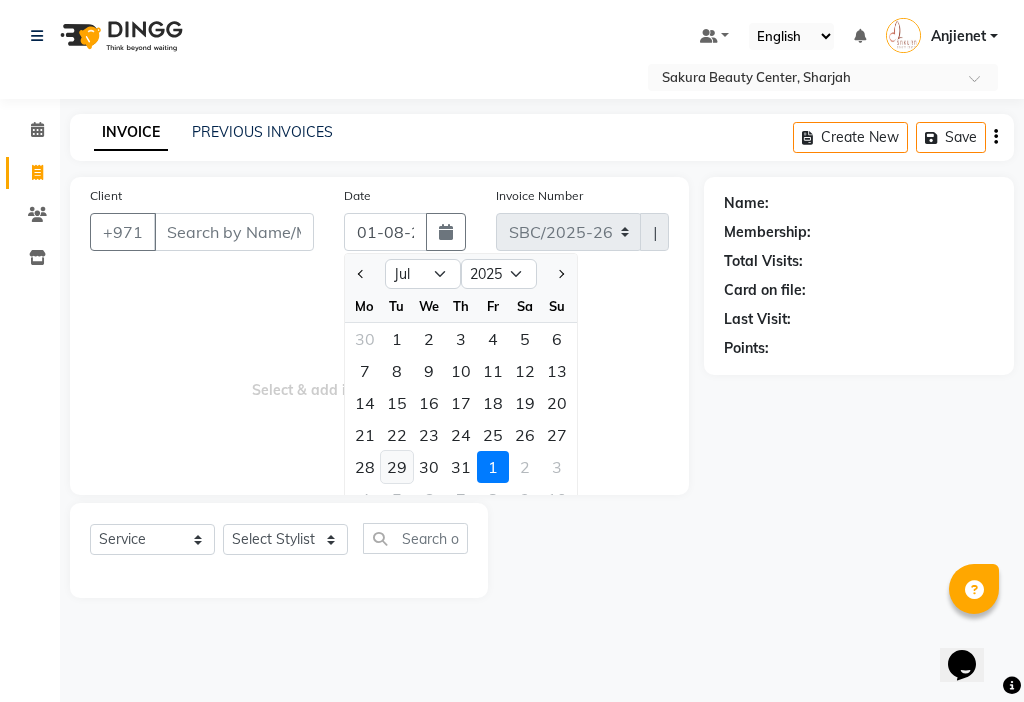 click on "29" 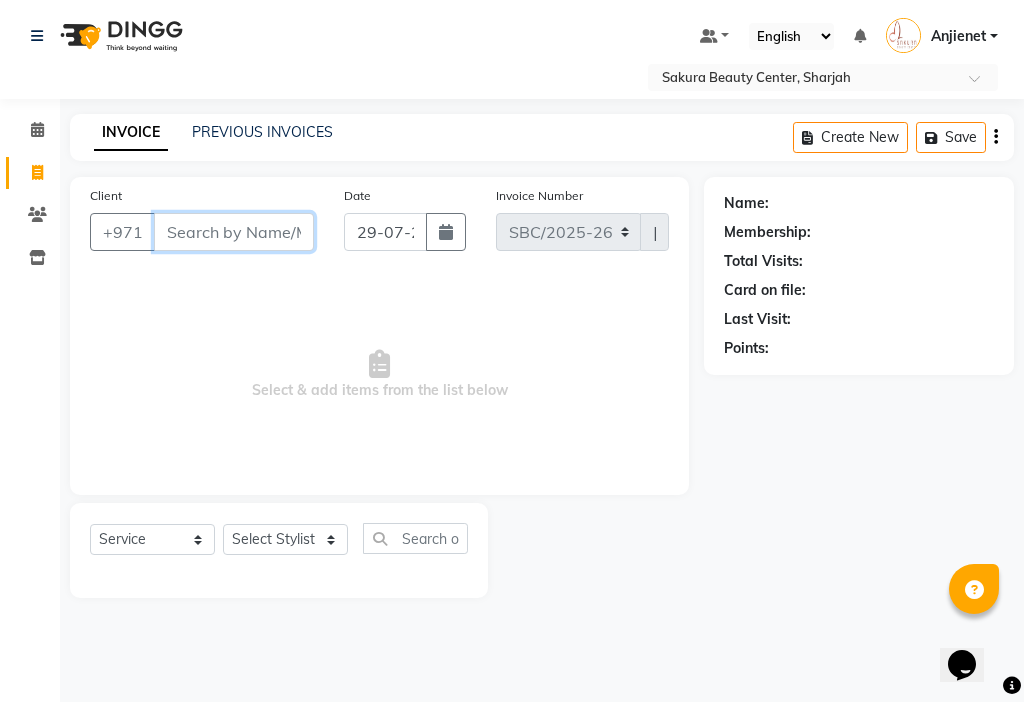 click on "Client" at bounding box center (234, 232) 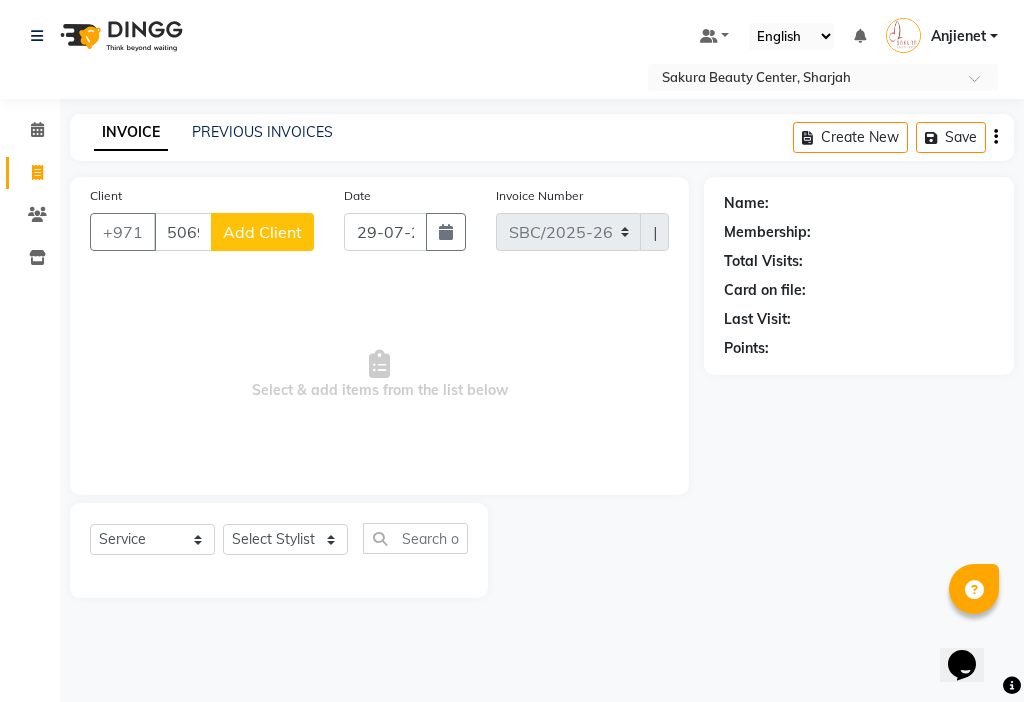 click on "Add Client" 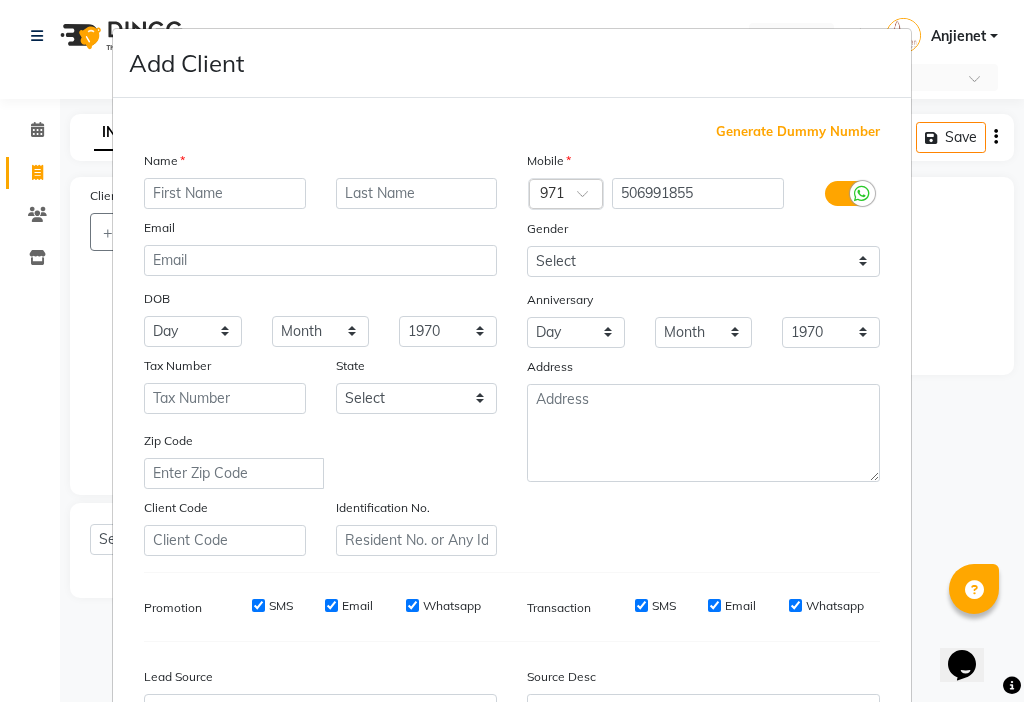 click at bounding box center [225, 193] 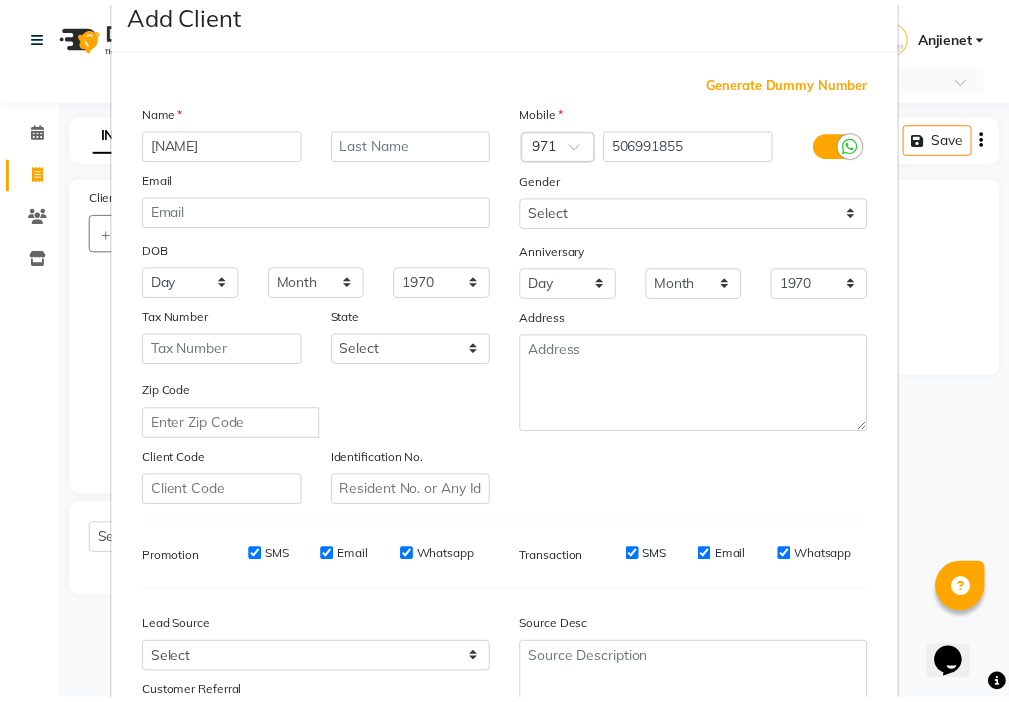 scroll, scrollTop: 221, scrollLeft: 0, axis: vertical 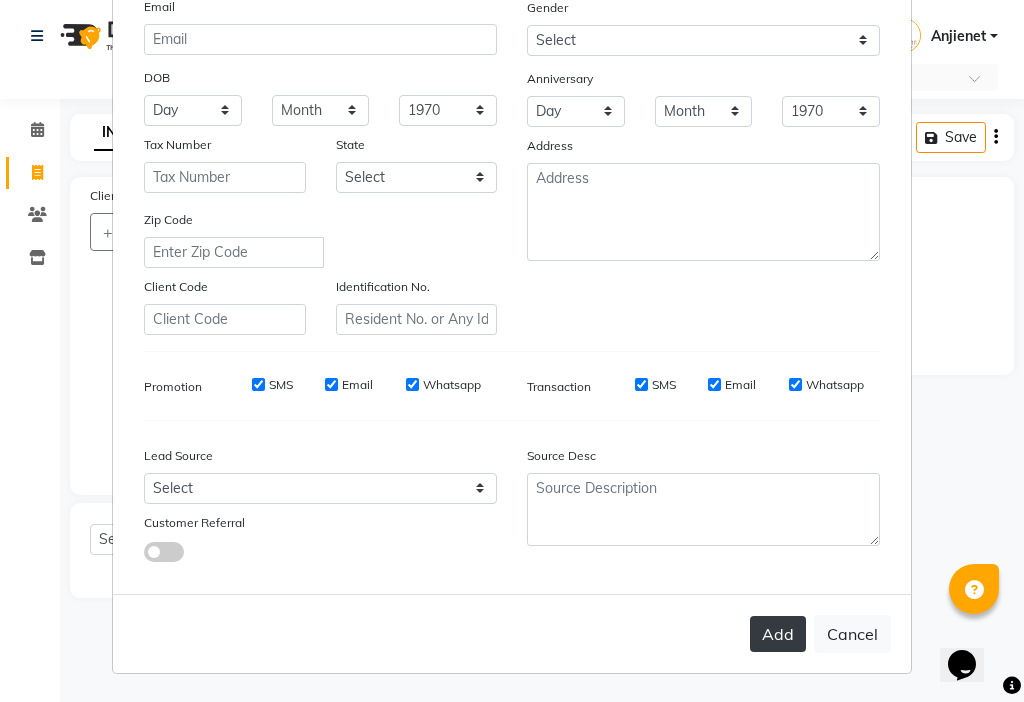 click on "Add" at bounding box center (778, 634) 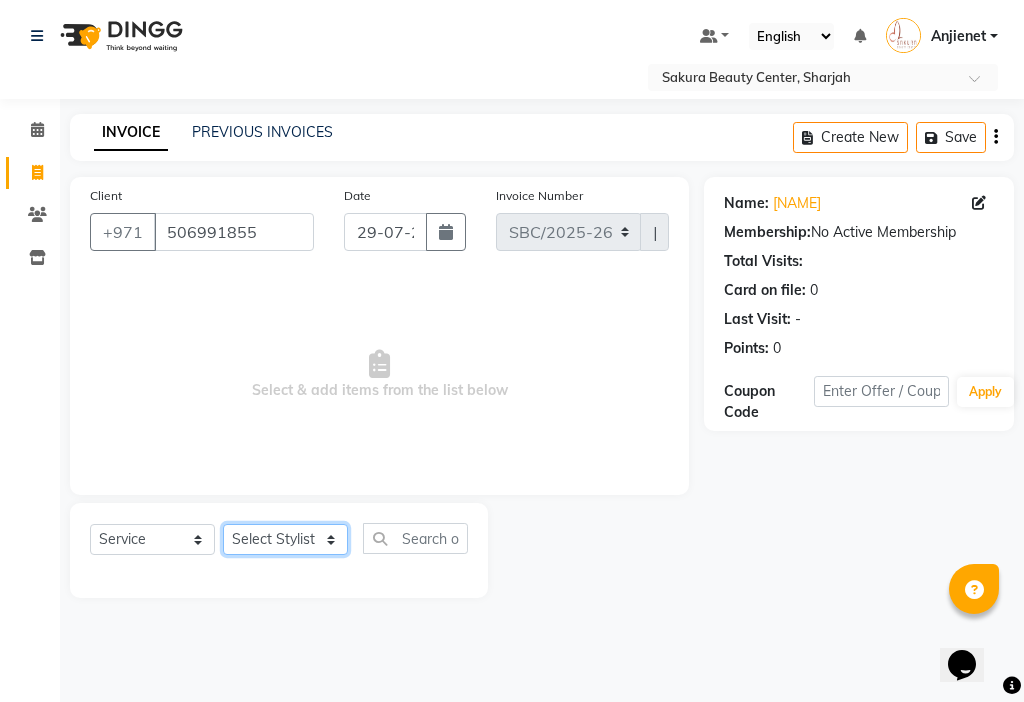 click on "Select Stylist [NAME] [NAME] [NAME] [NAME] [NAME] [NAME] [NAME]" 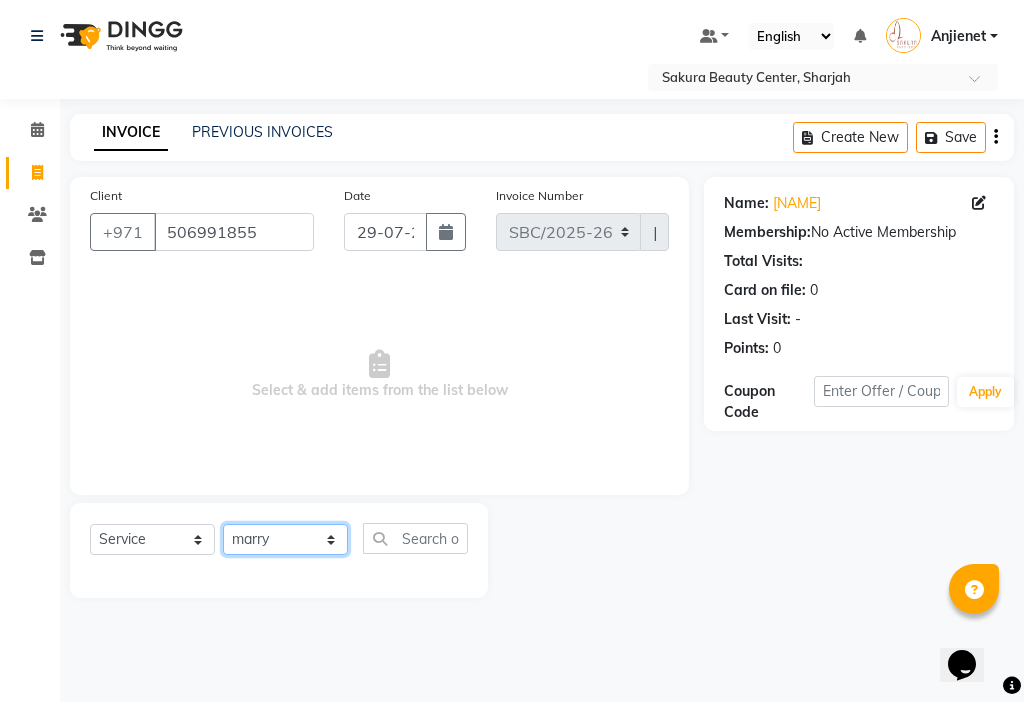 click on "Select Stylist [NAME] [NAME] [NAME] [NAME] [NAME] [NAME] [NAME]" 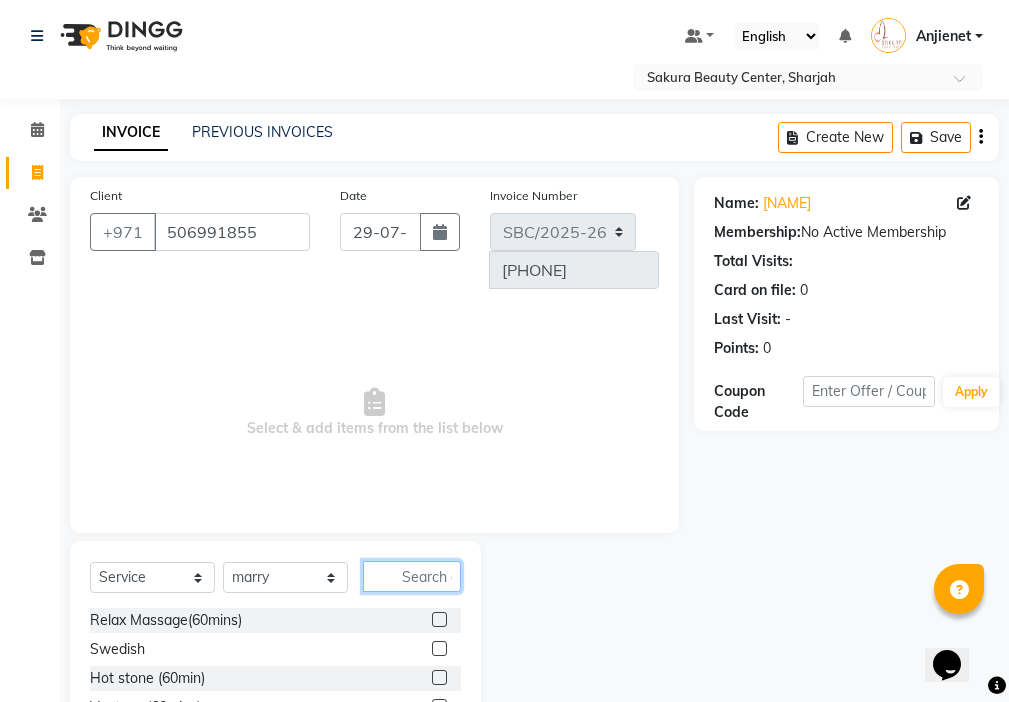 click 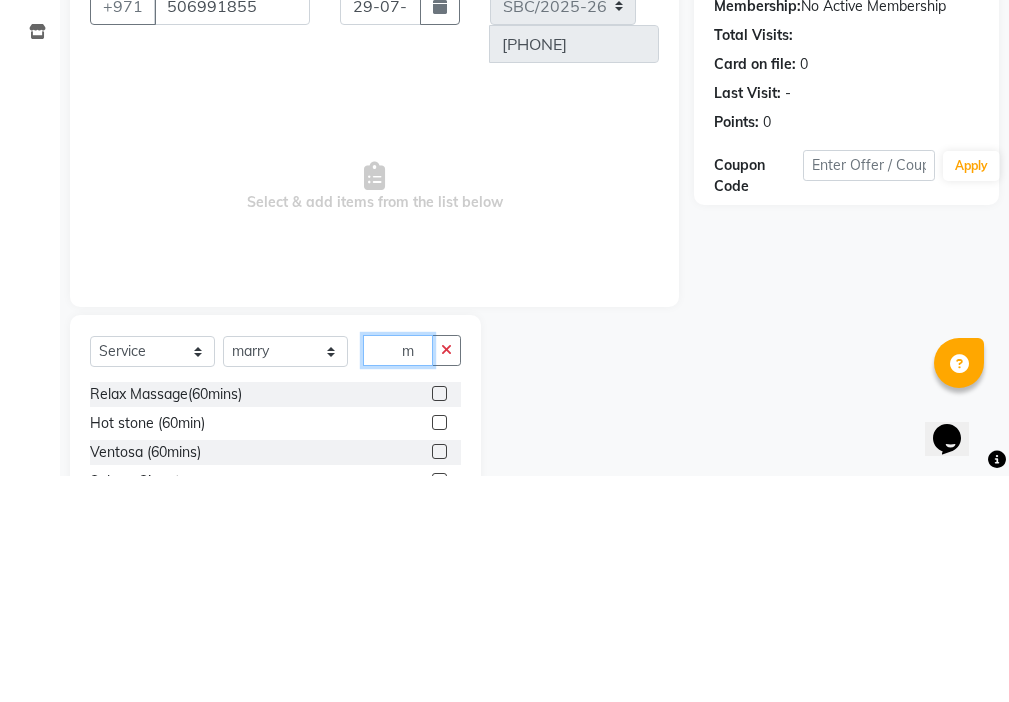 scroll, scrollTop: 16, scrollLeft: 0, axis: vertical 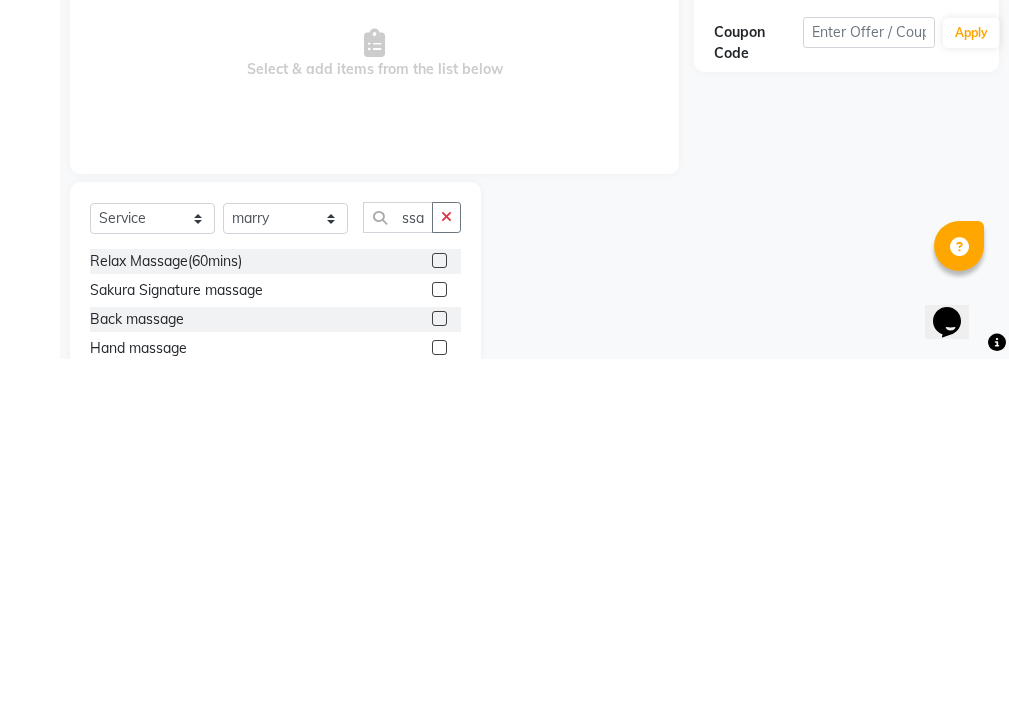 click 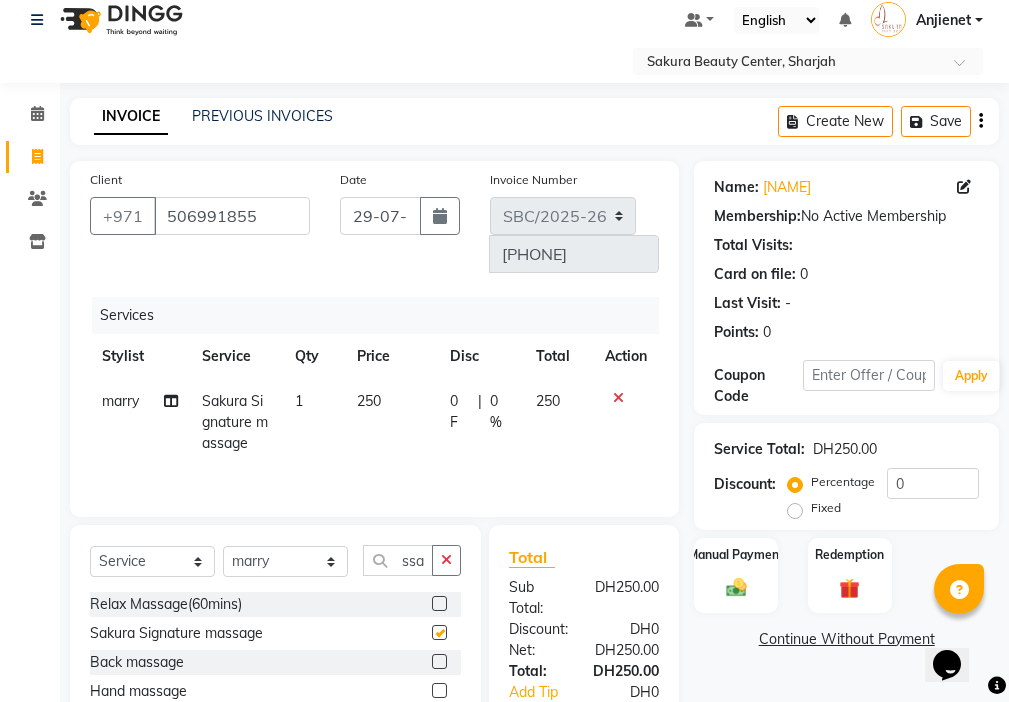 scroll, scrollTop: 0, scrollLeft: 0, axis: both 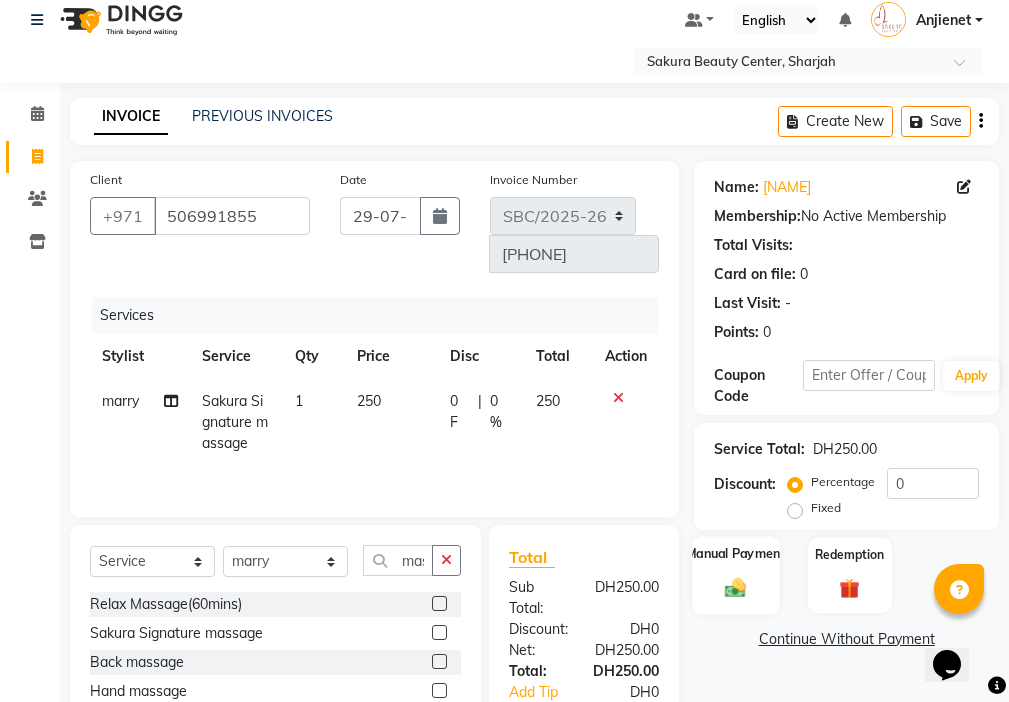 click 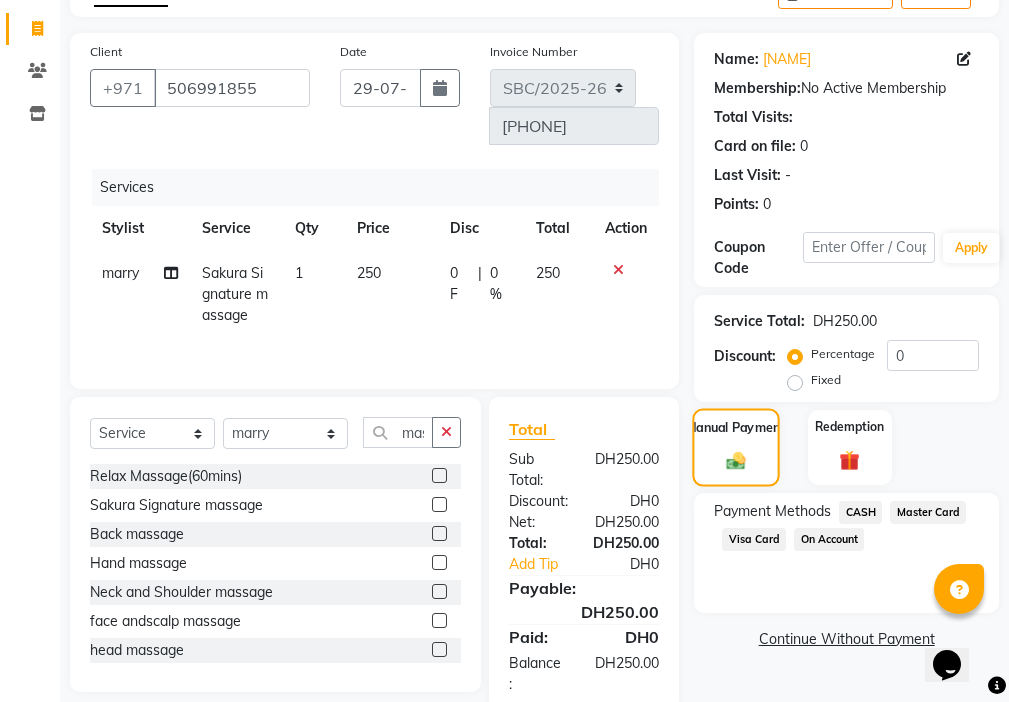 scroll, scrollTop: 149, scrollLeft: 0, axis: vertical 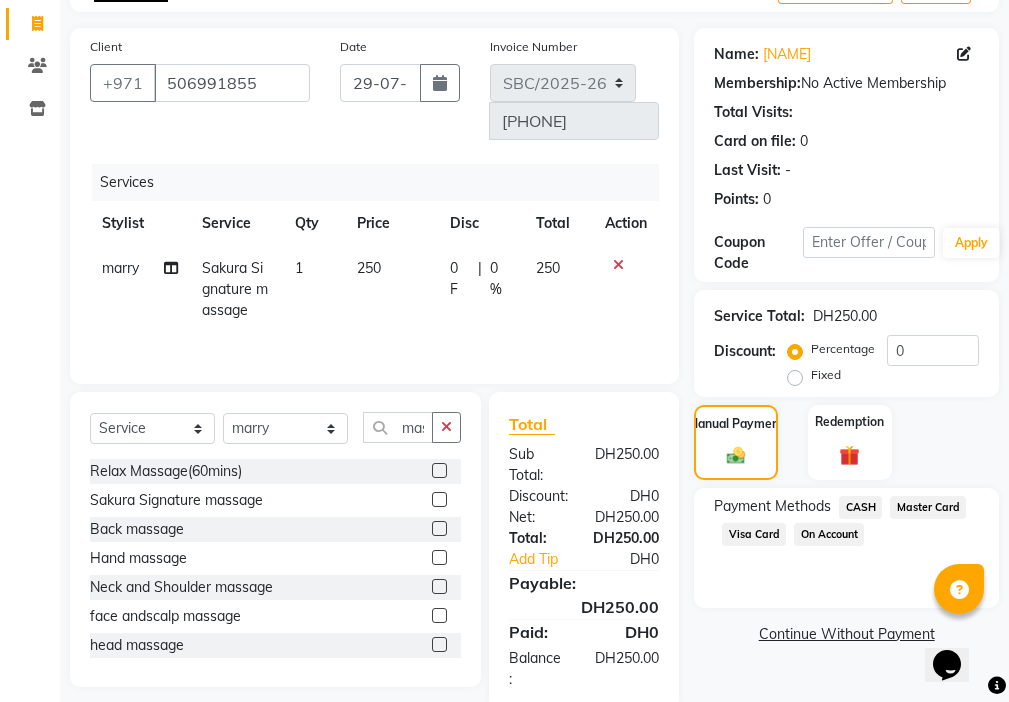 click on "CASH" 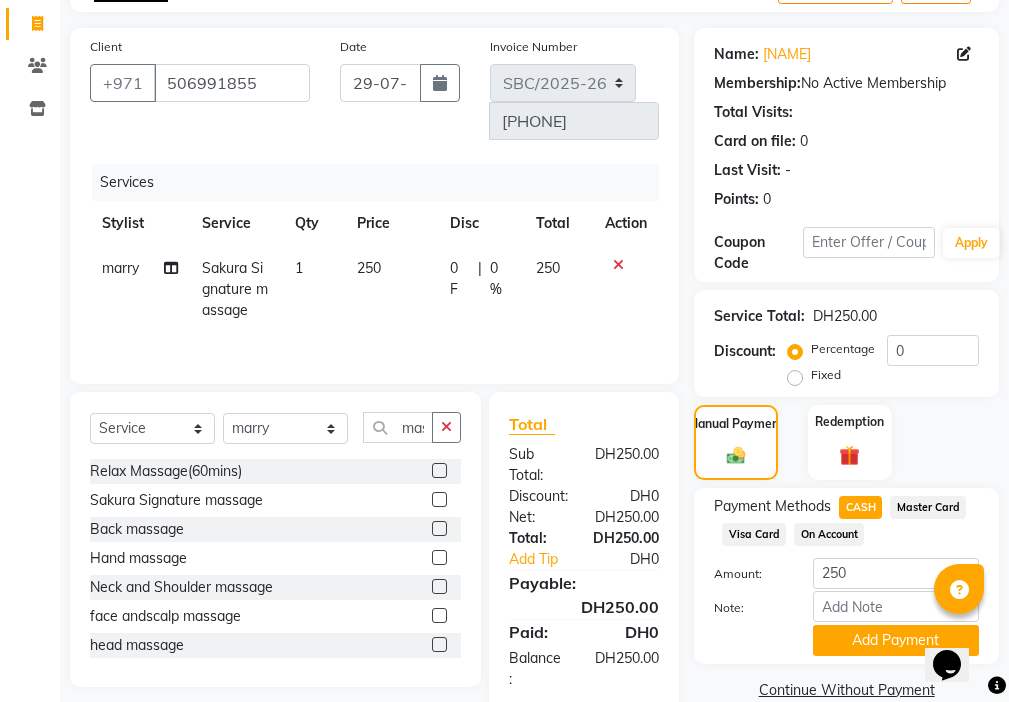 scroll, scrollTop: 182, scrollLeft: 0, axis: vertical 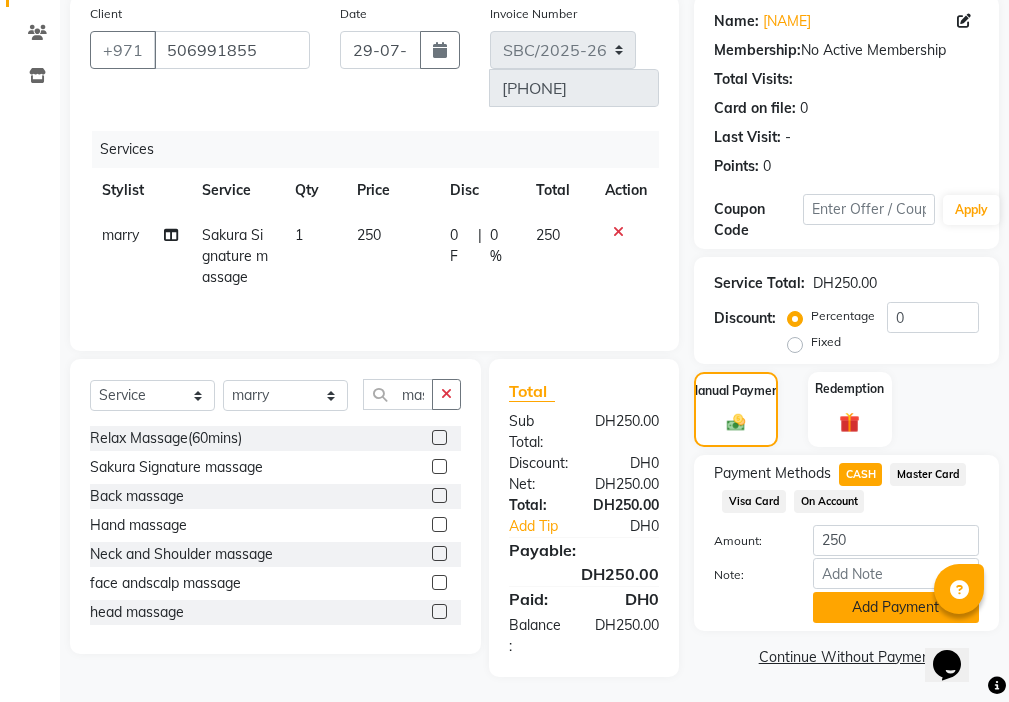 click on "Add Payment" 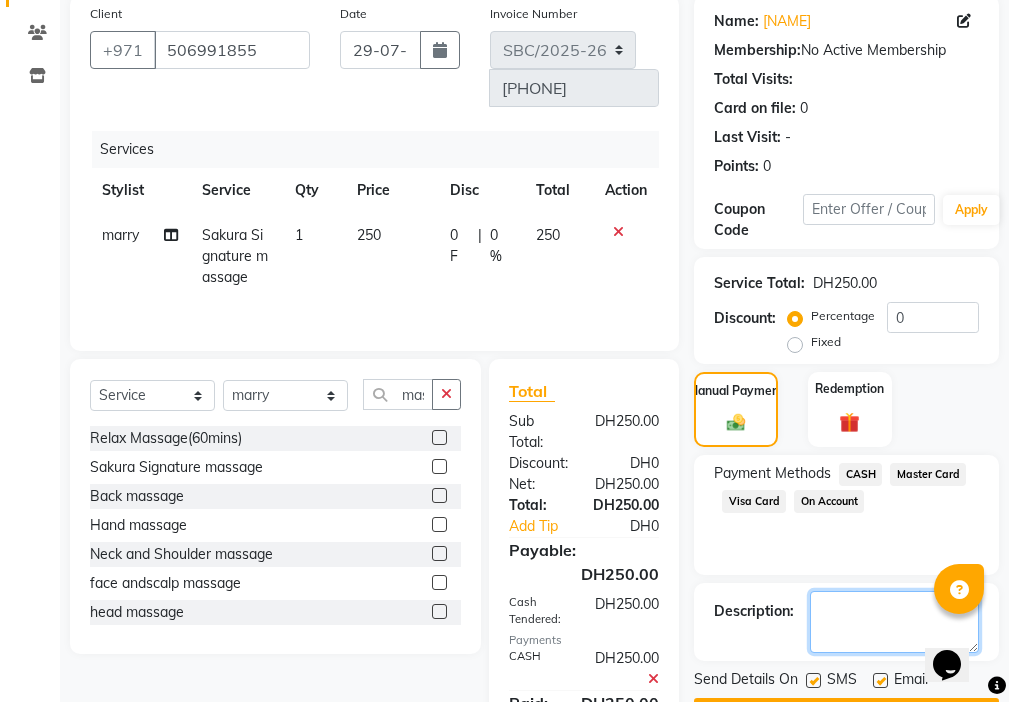 click 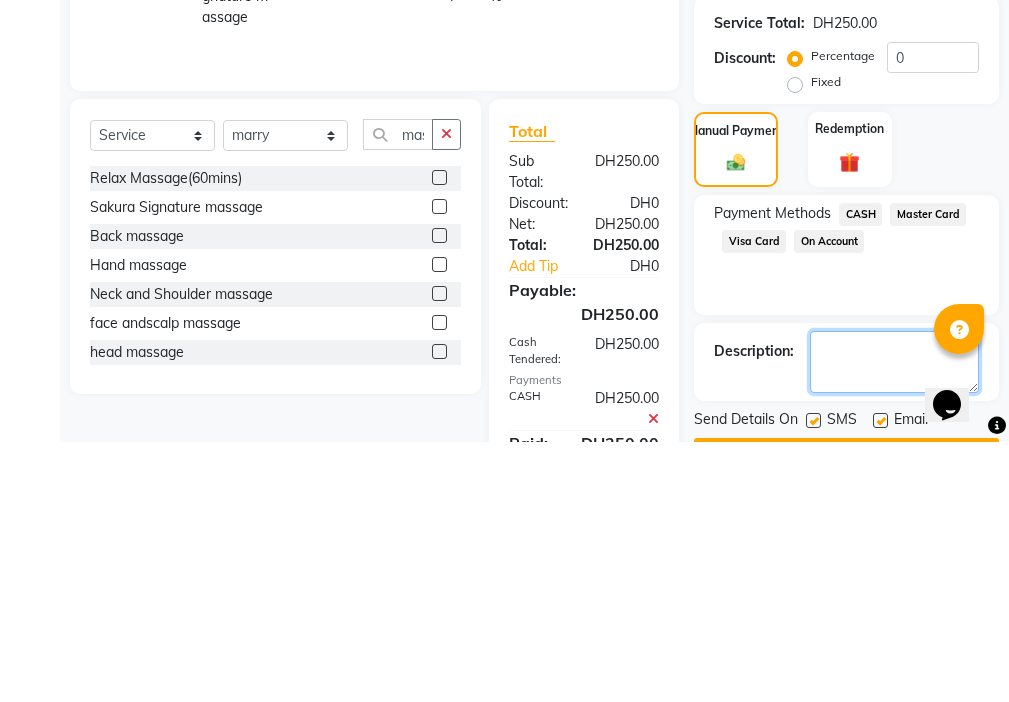 scroll, scrollTop: 253, scrollLeft: 0, axis: vertical 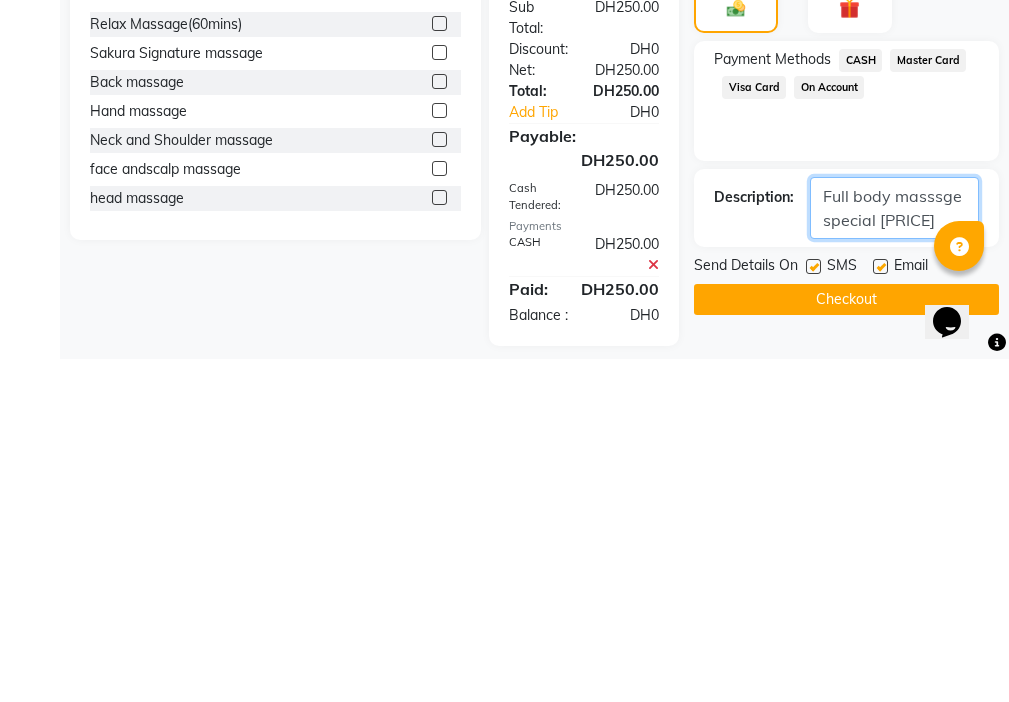 click 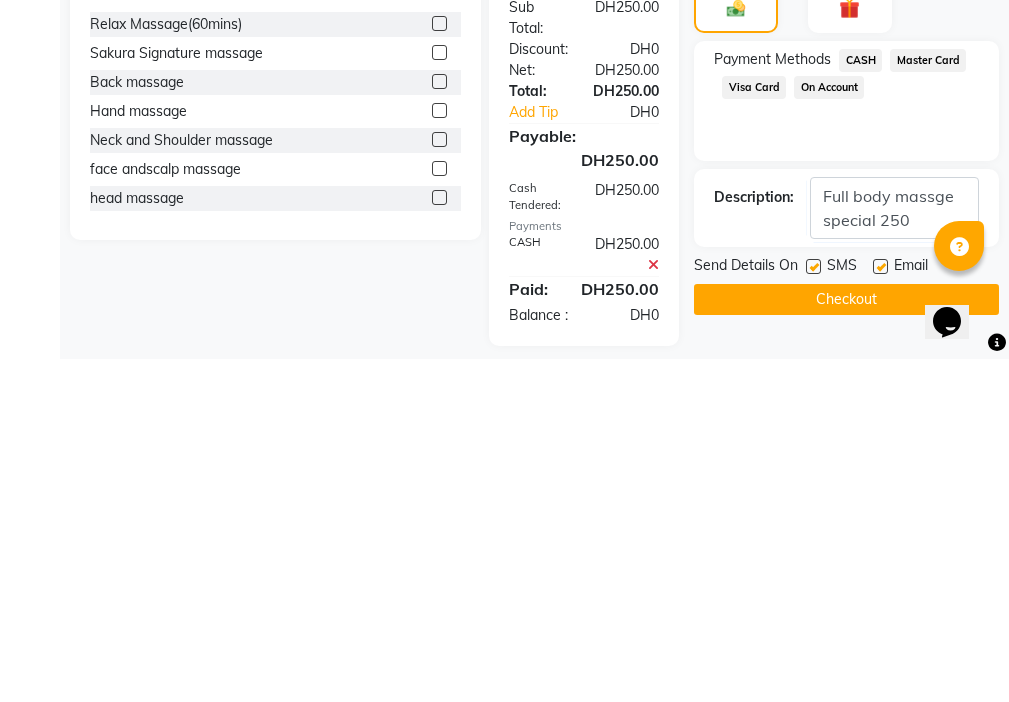 click 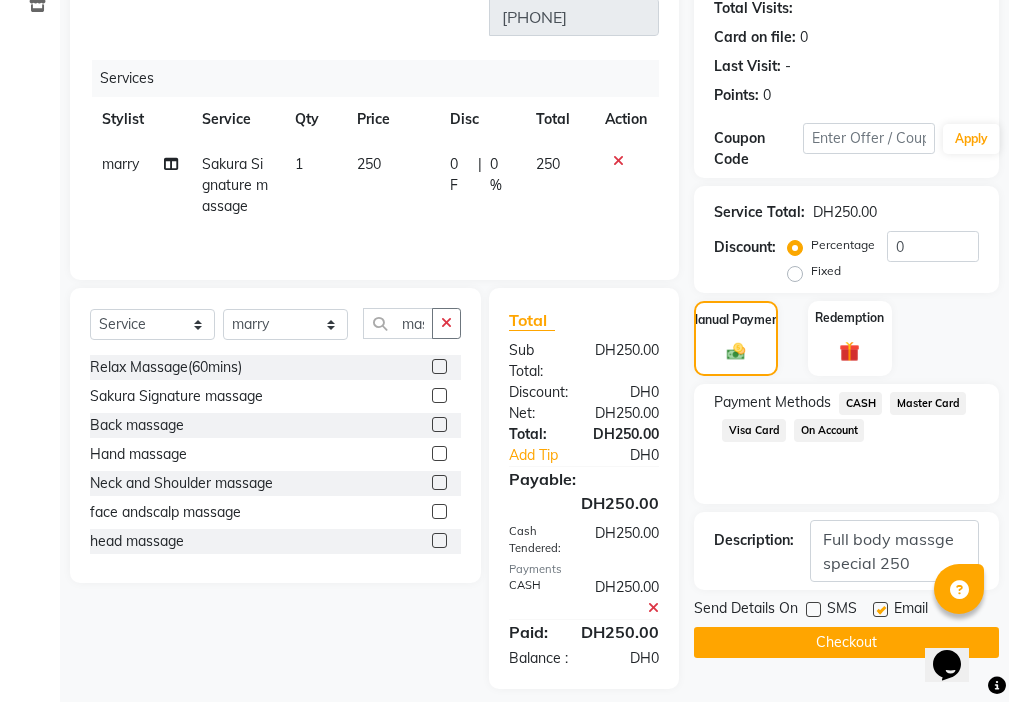 click 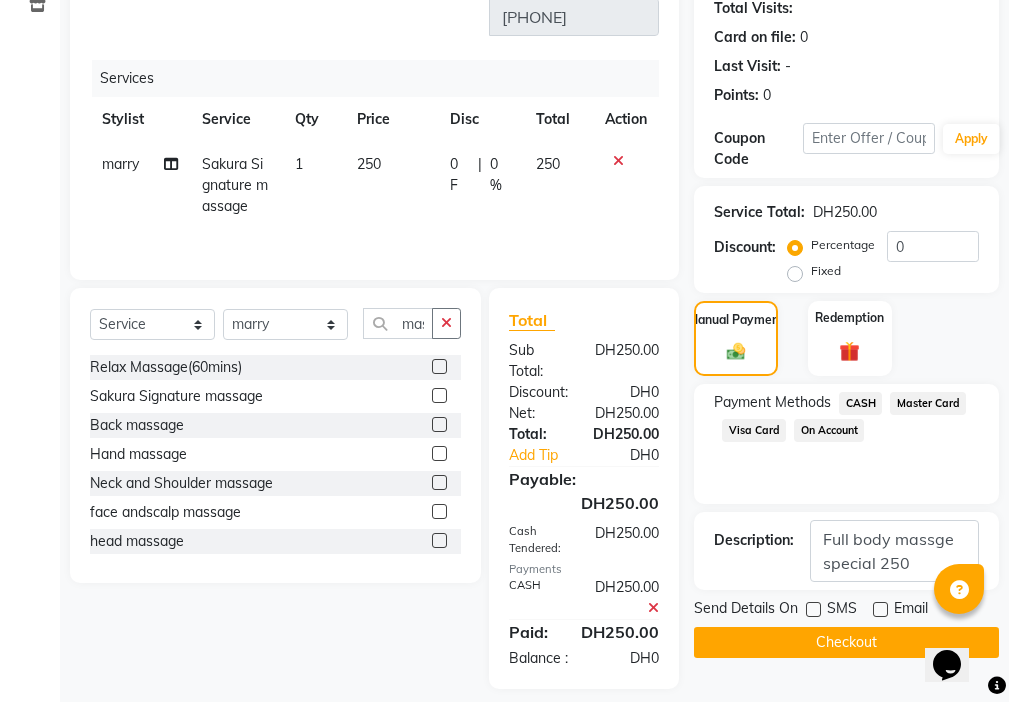 click on "Checkout" 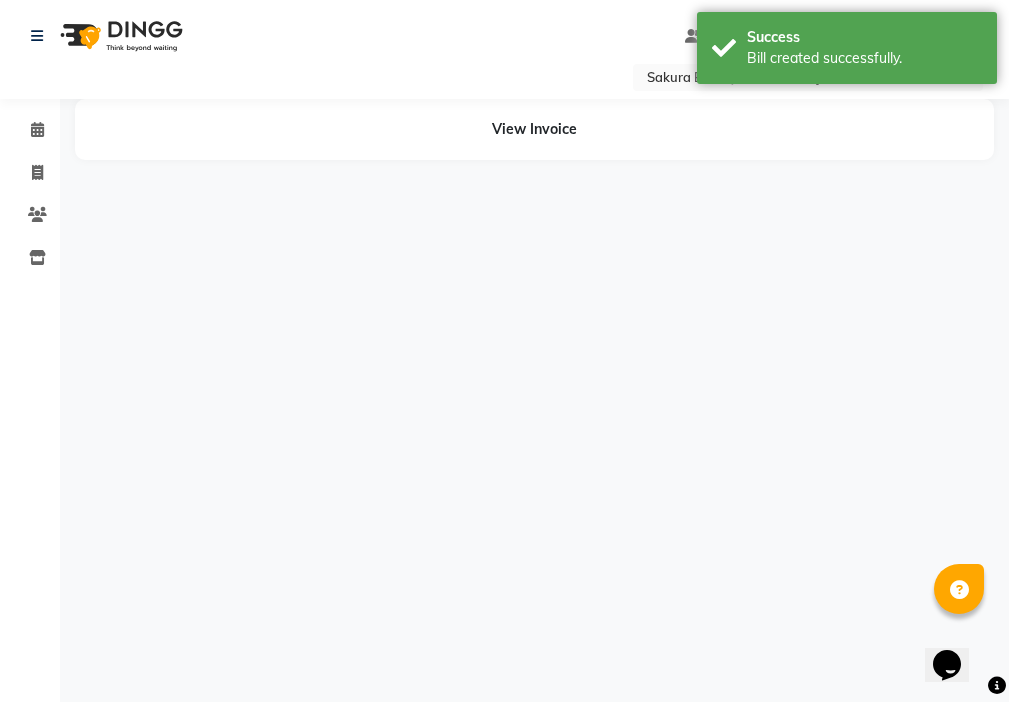 scroll, scrollTop: 0, scrollLeft: 0, axis: both 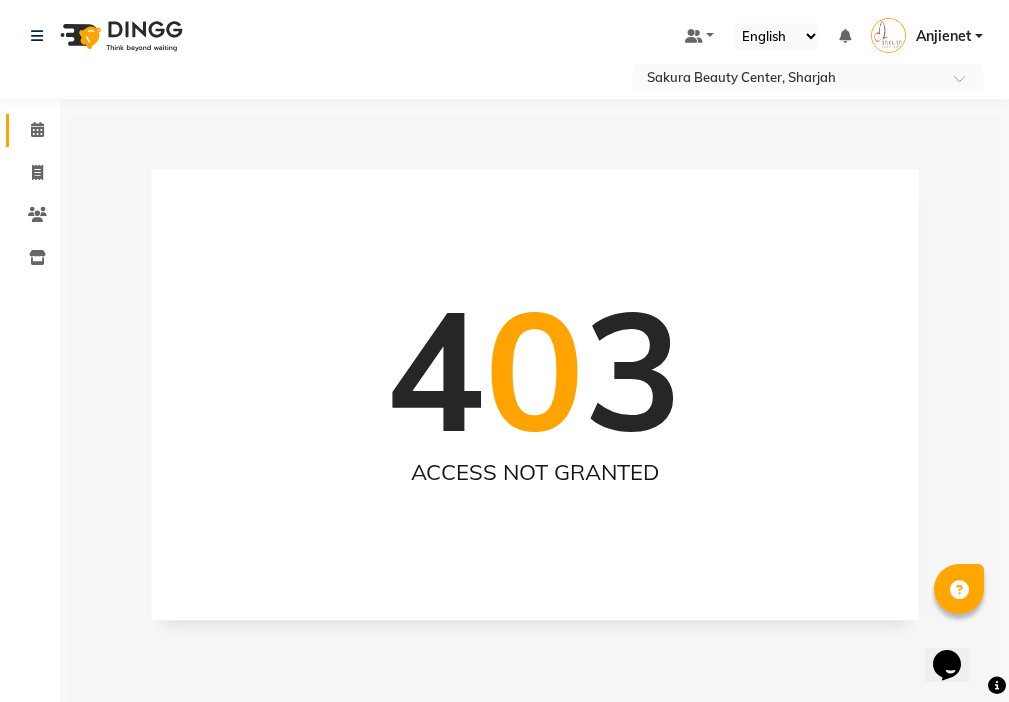 click 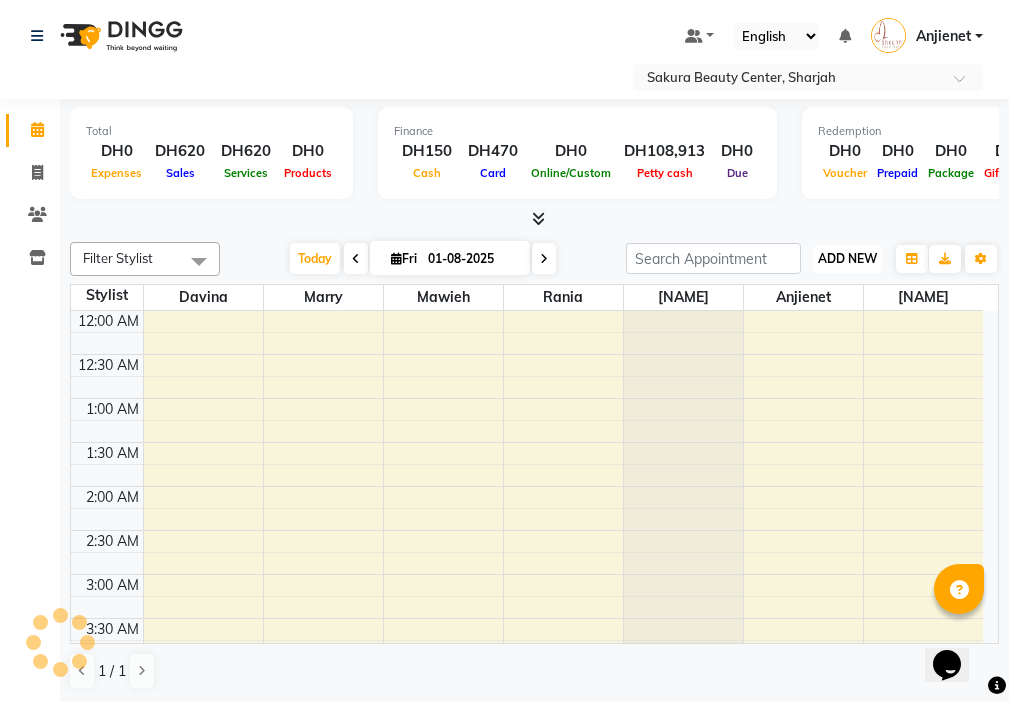 click on "ADD NEW" at bounding box center (847, 258) 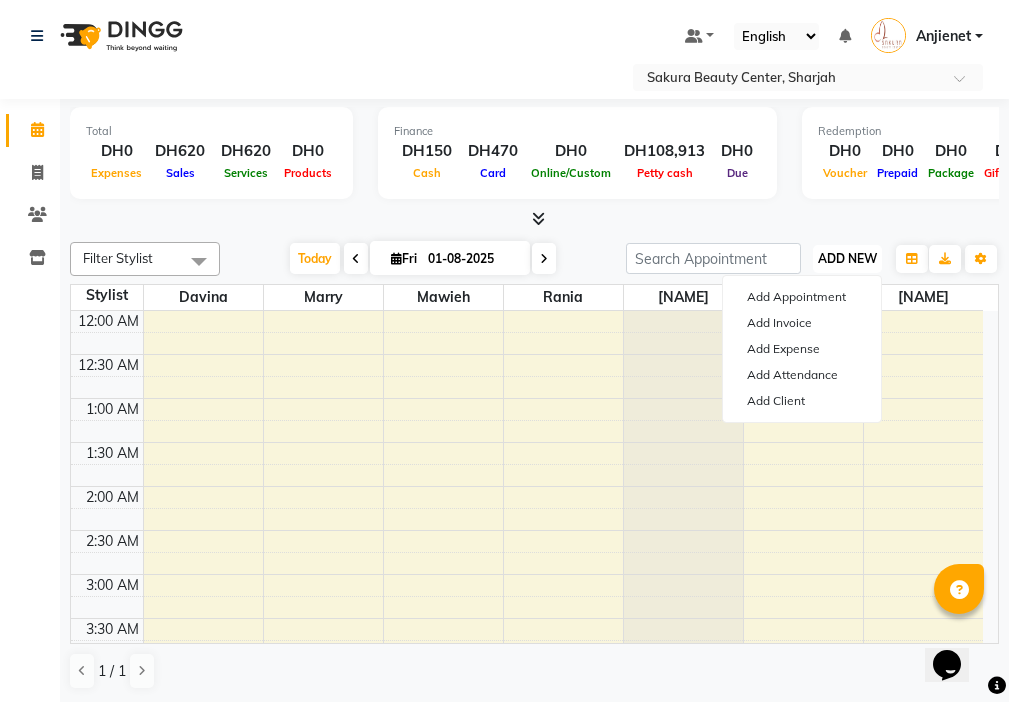 scroll, scrollTop: 529, scrollLeft: 0, axis: vertical 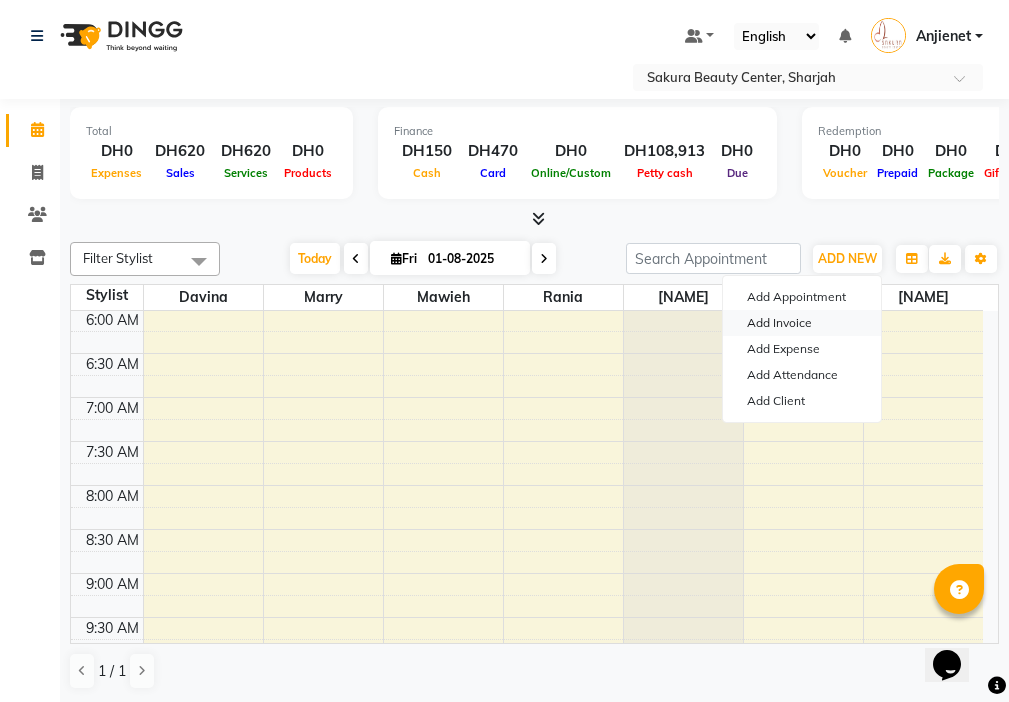 click on "Add Invoice" at bounding box center [802, 323] 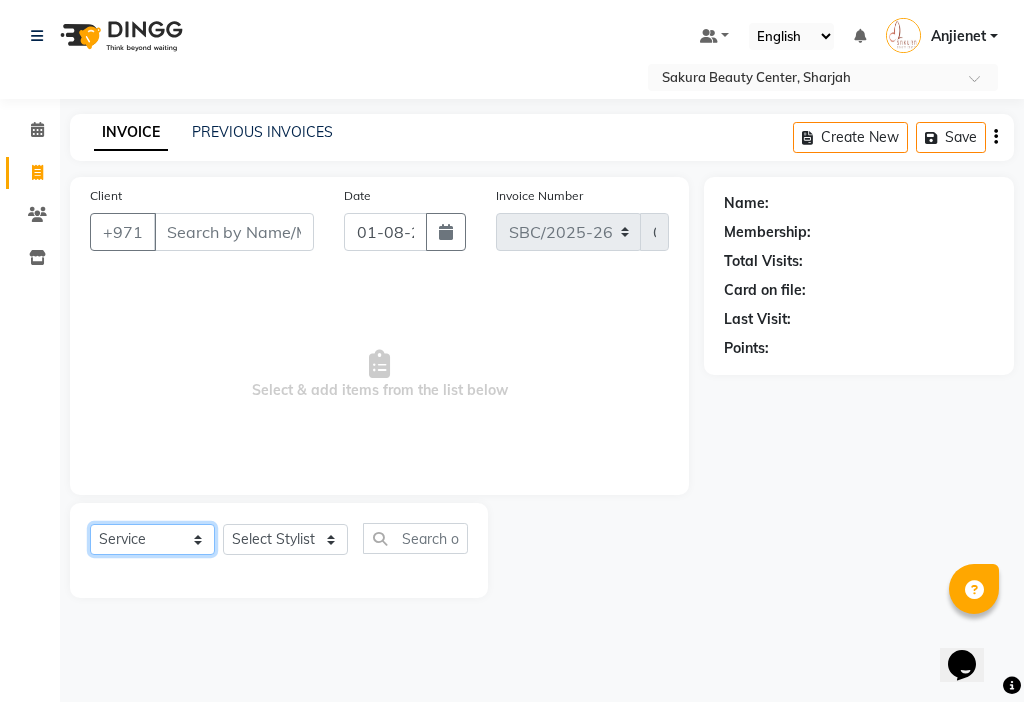 click on "Select  Service  Product  Membership  Package Voucher Prepaid Gift Card" 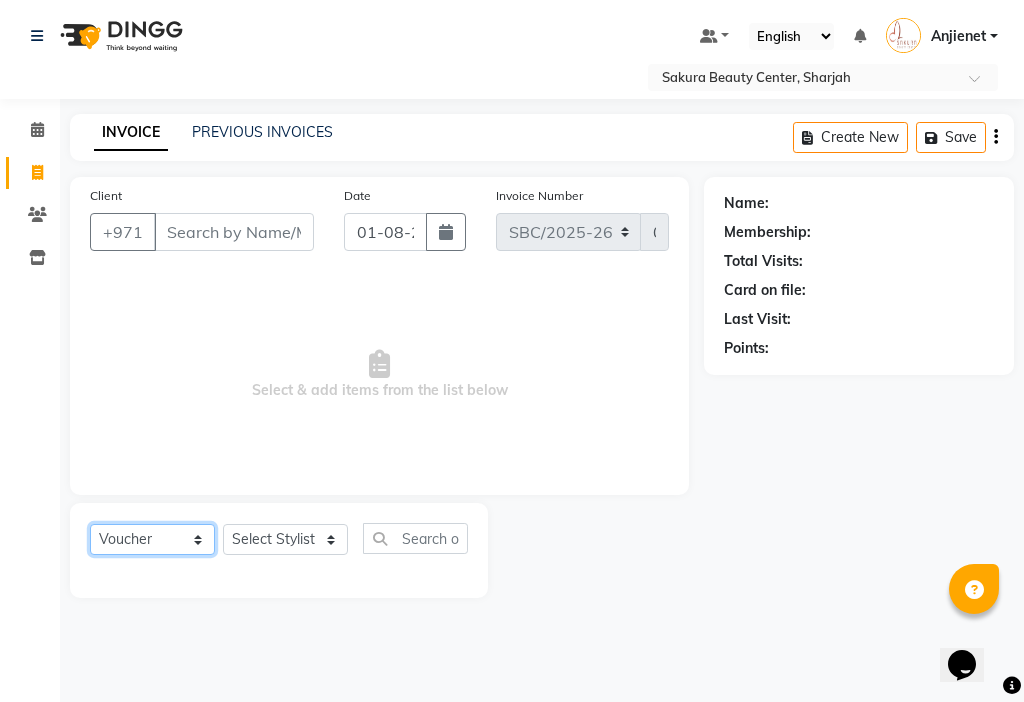 click on "Select  Service  Product  Membership  Package Voucher Prepaid Gift Card" 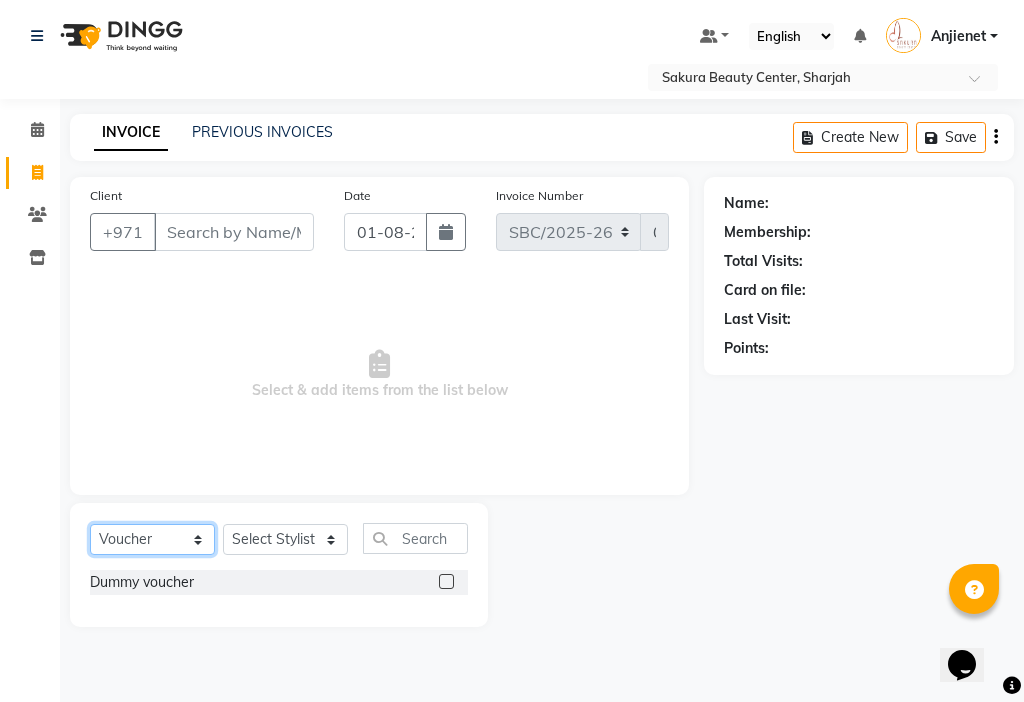 click on "Select  Service  Product  Membership  Package Voucher Prepaid Gift Card" 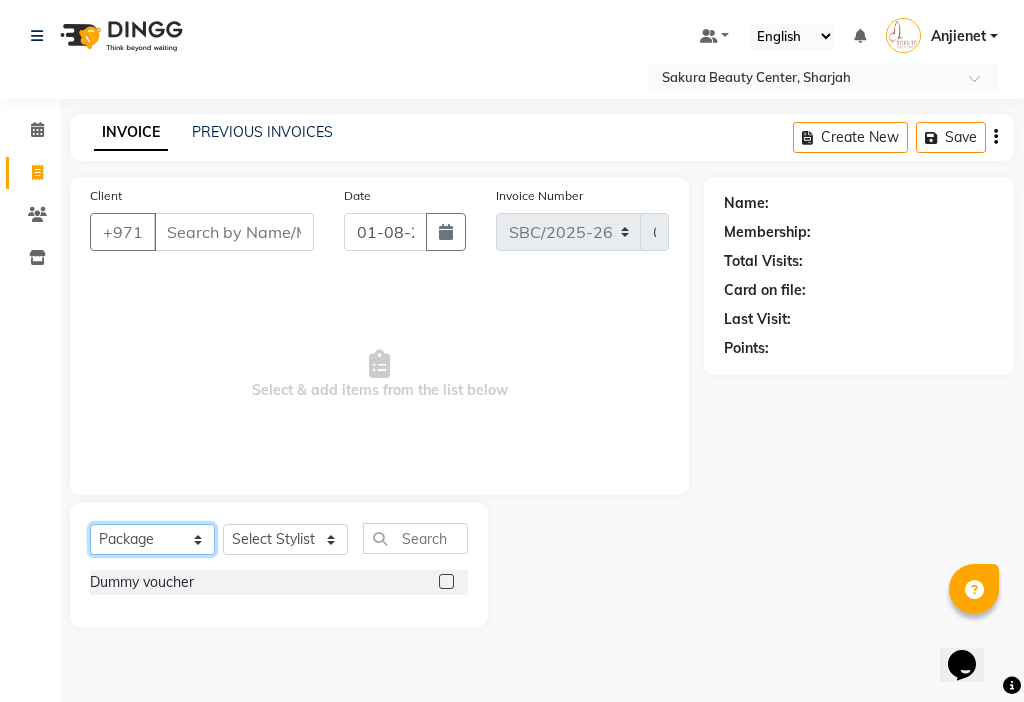 click on "Select  Service  Product  Membership  Package Voucher Prepaid Gift Card" 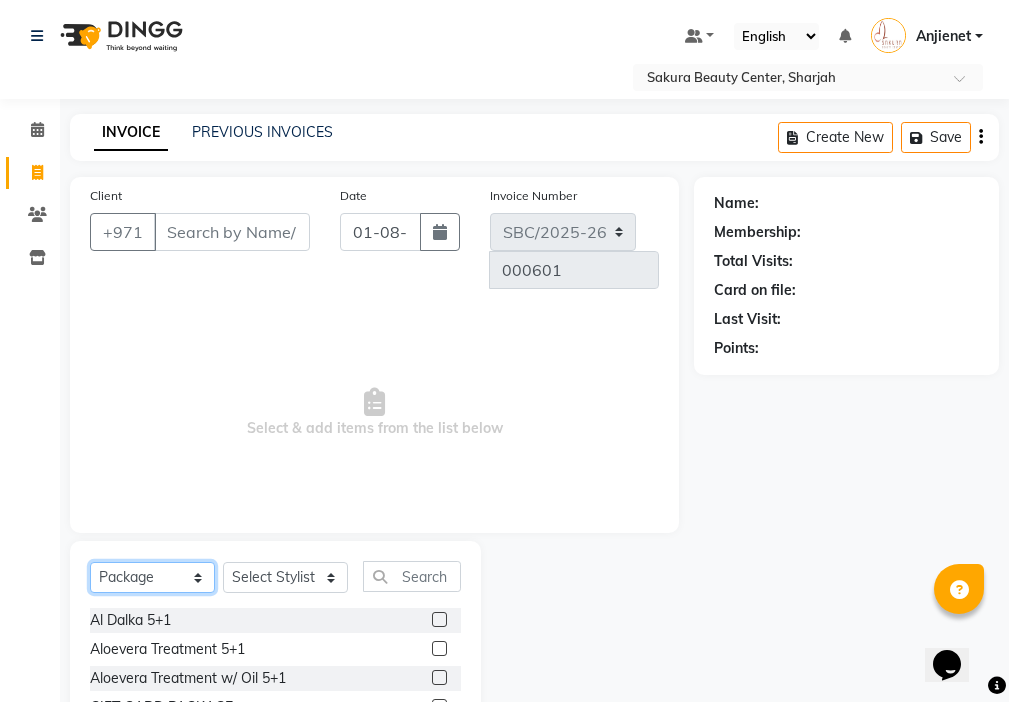 scroll, scrollTop: 100, scrollLeft: 0, axis: vertical 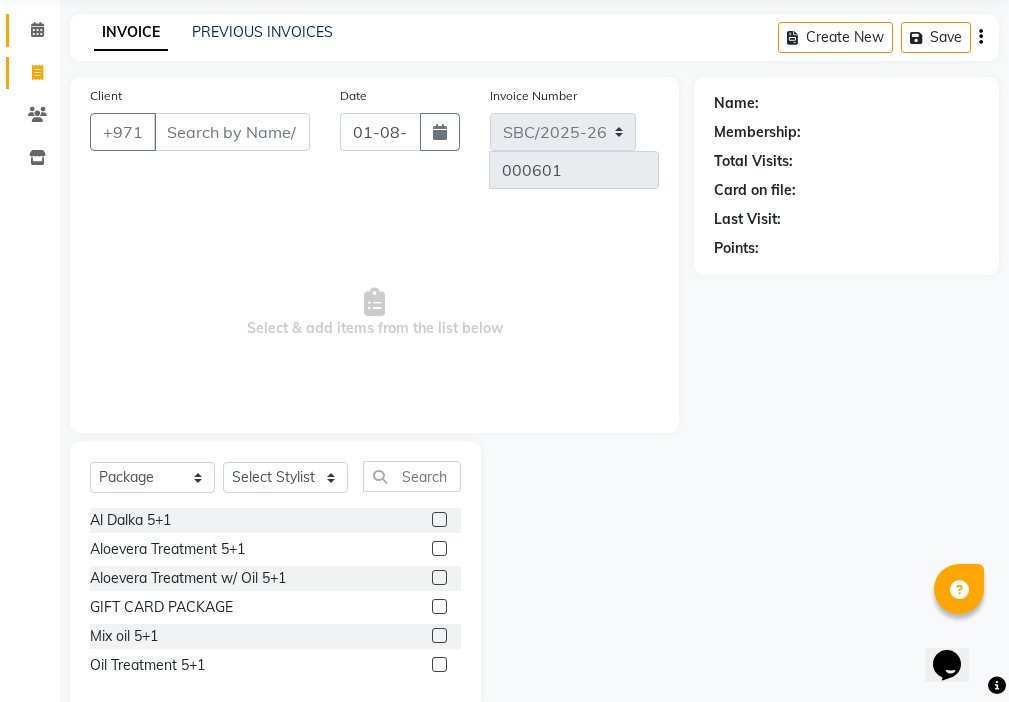 click 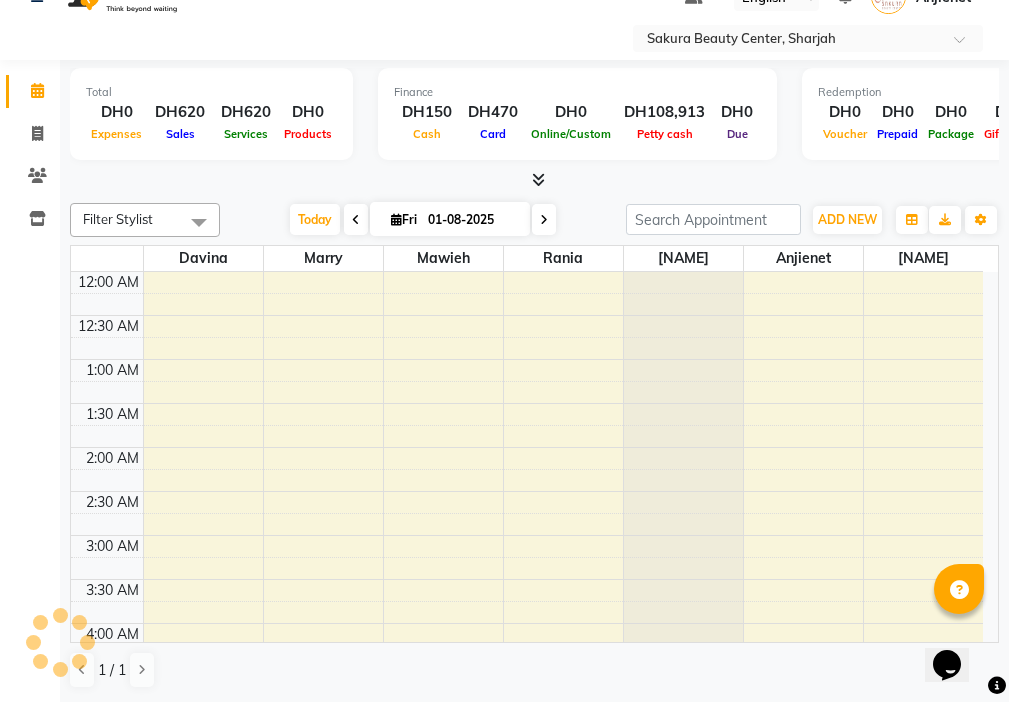 scroll, scrollTop: 0, scrollLeft: 0, axis: both 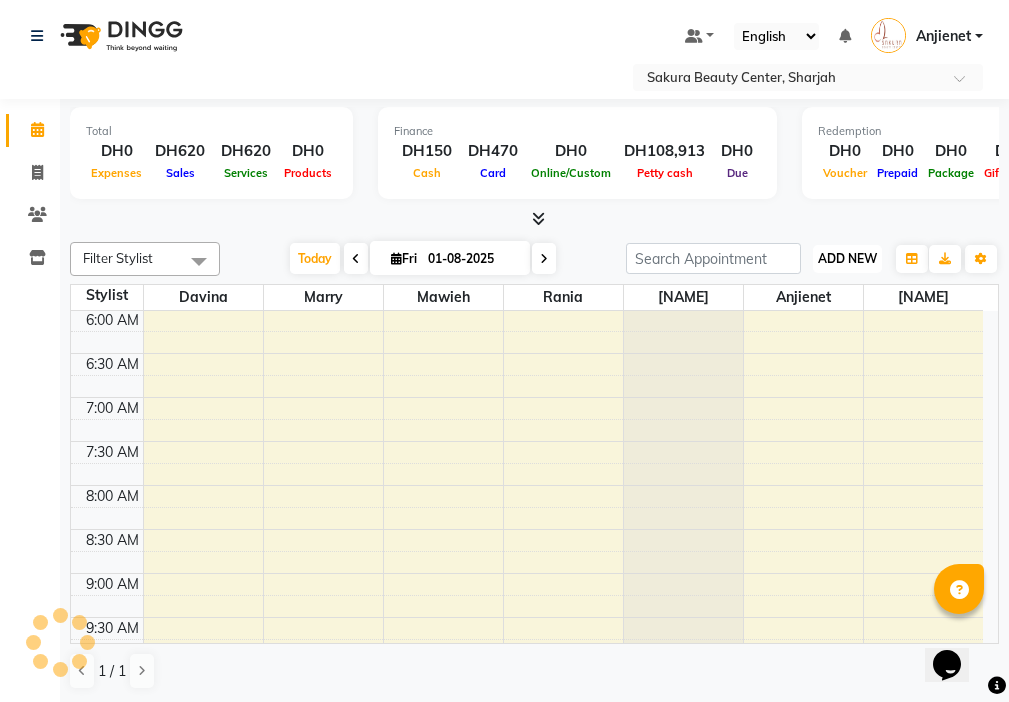 click on "ADD NEW" at bounding box center (847, 258) 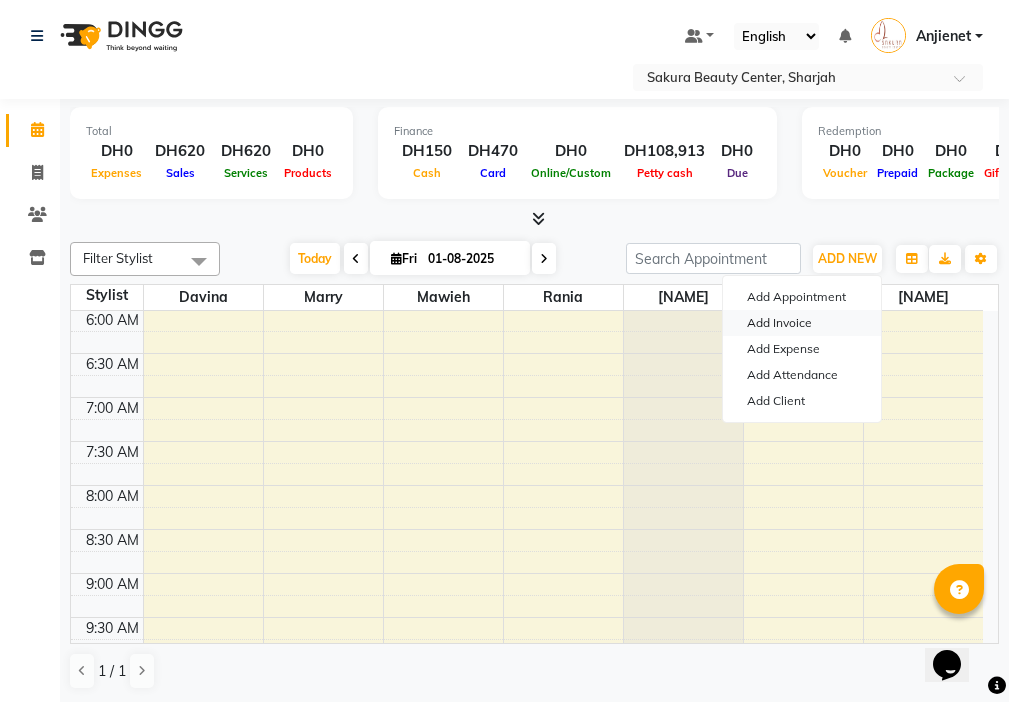click on "Add Invoice" at bounding box center (802, 323) 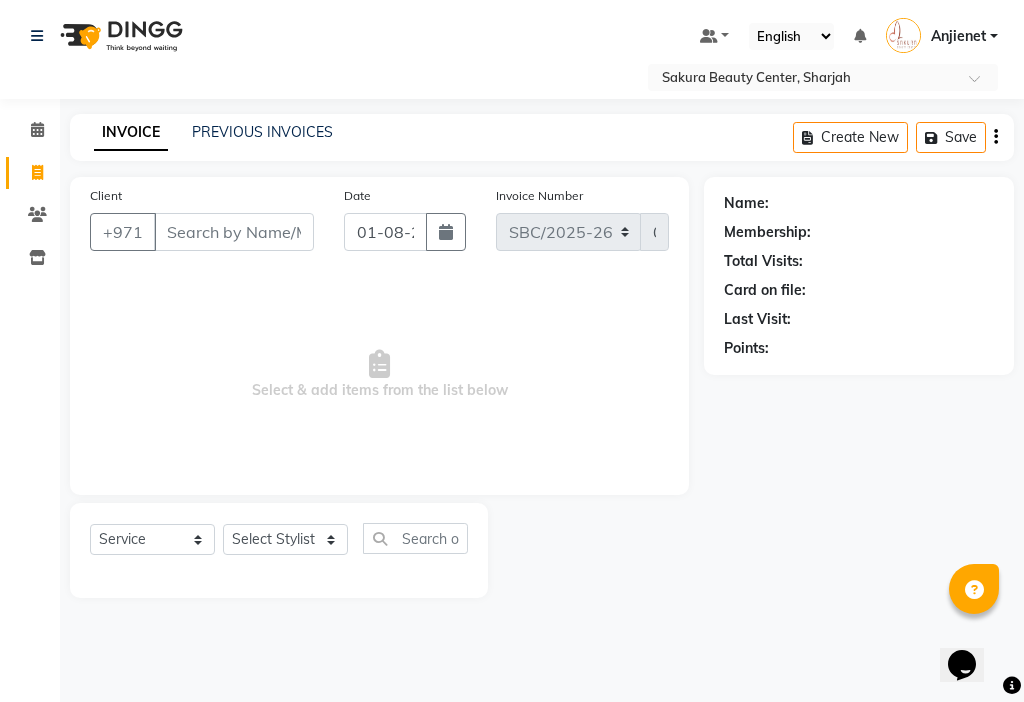 click on "Card on file:" 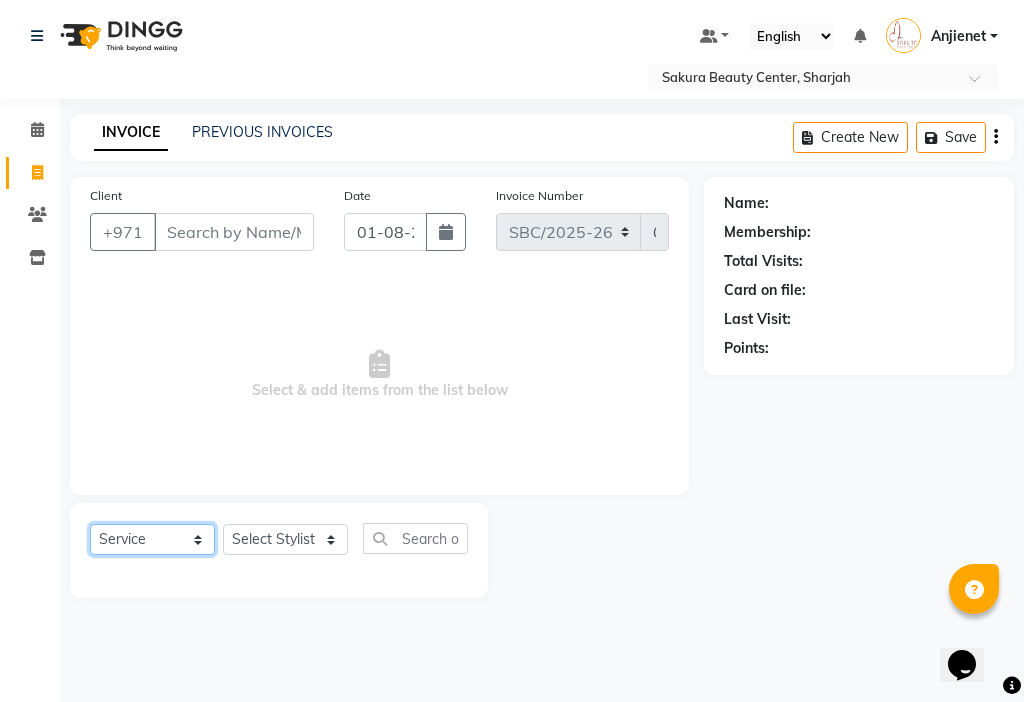 click on "Select  Service  Product  Membership  Package Voucher Prepaid Gift Card" 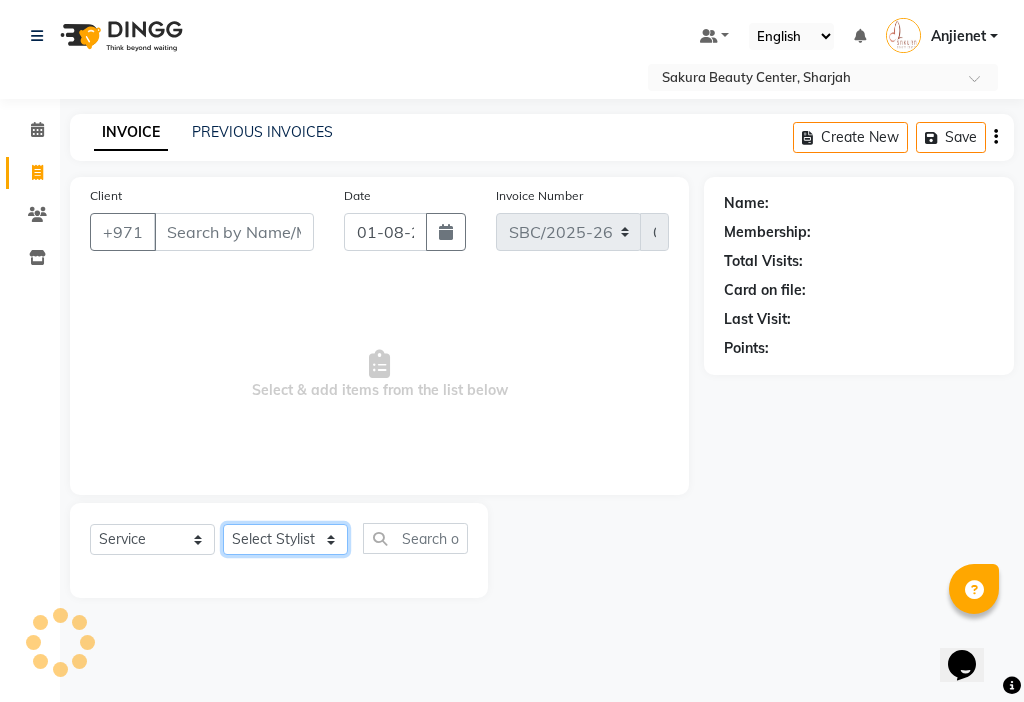 click on "Select Stylist [NAME] [NAME] [NAME] [NAME] [NAME] [NAME] [NAME]" 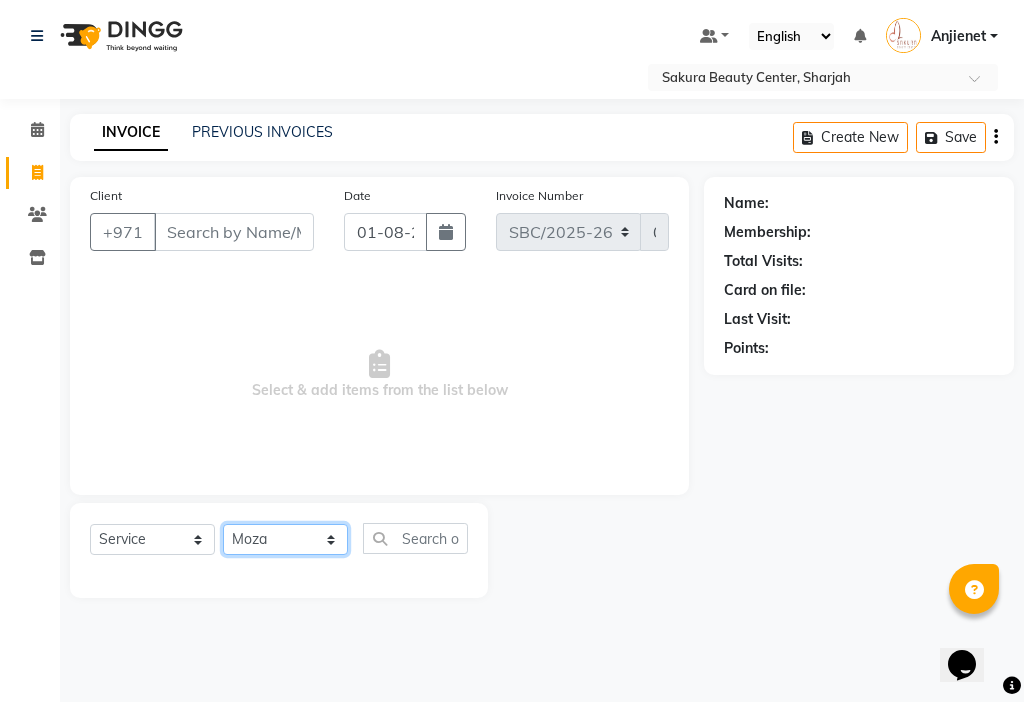 click on "Select Stylist [NAME] [NAME] [NAME] [NAME] [NAME] [NAME] [NAME]" 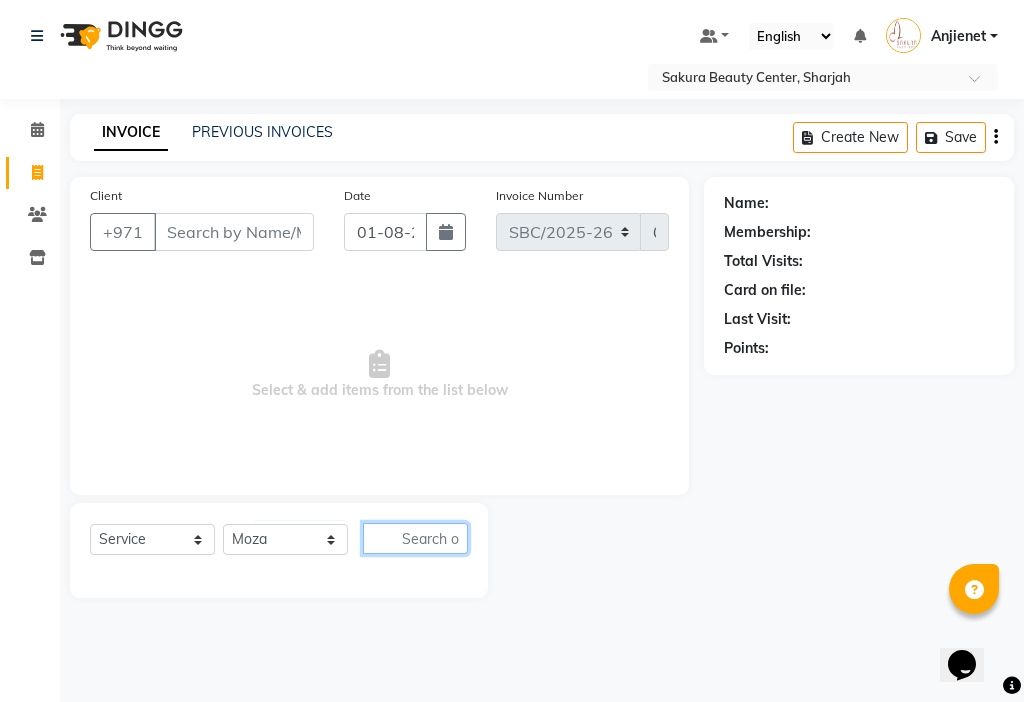 click 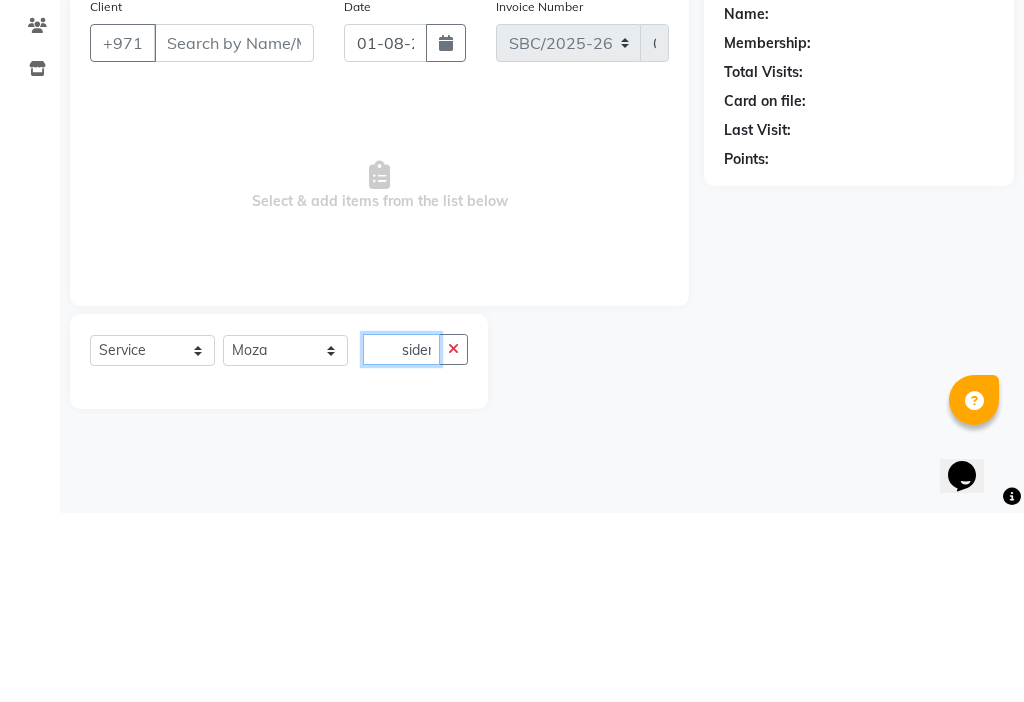 scroll, scrollTop: 0, scrollLeft: 2, axis: horizontal 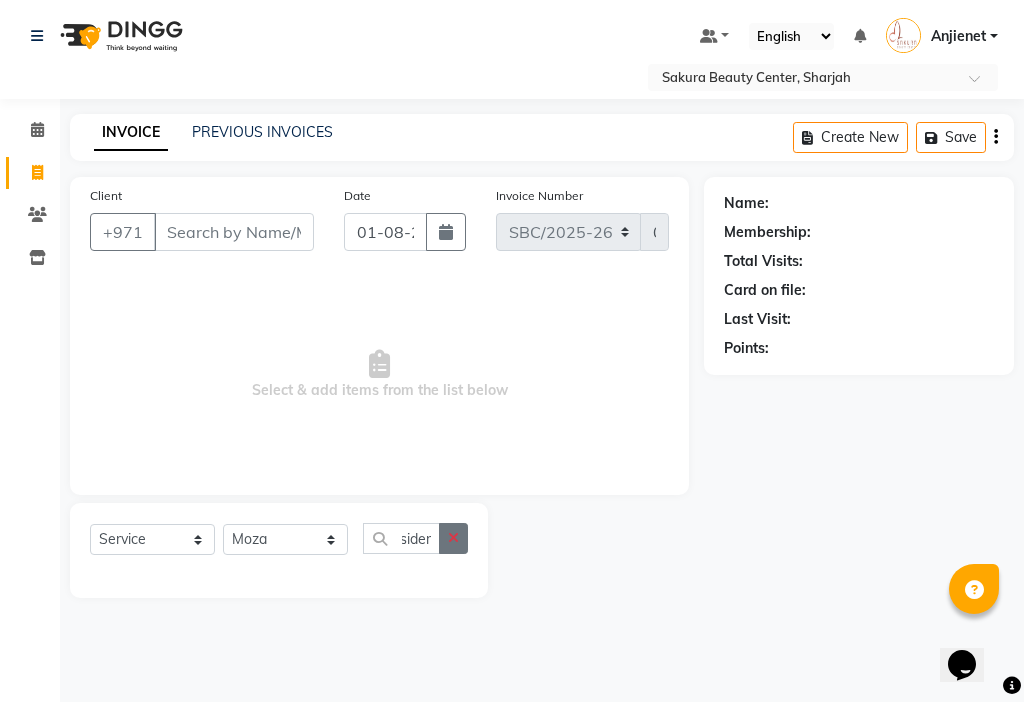 click 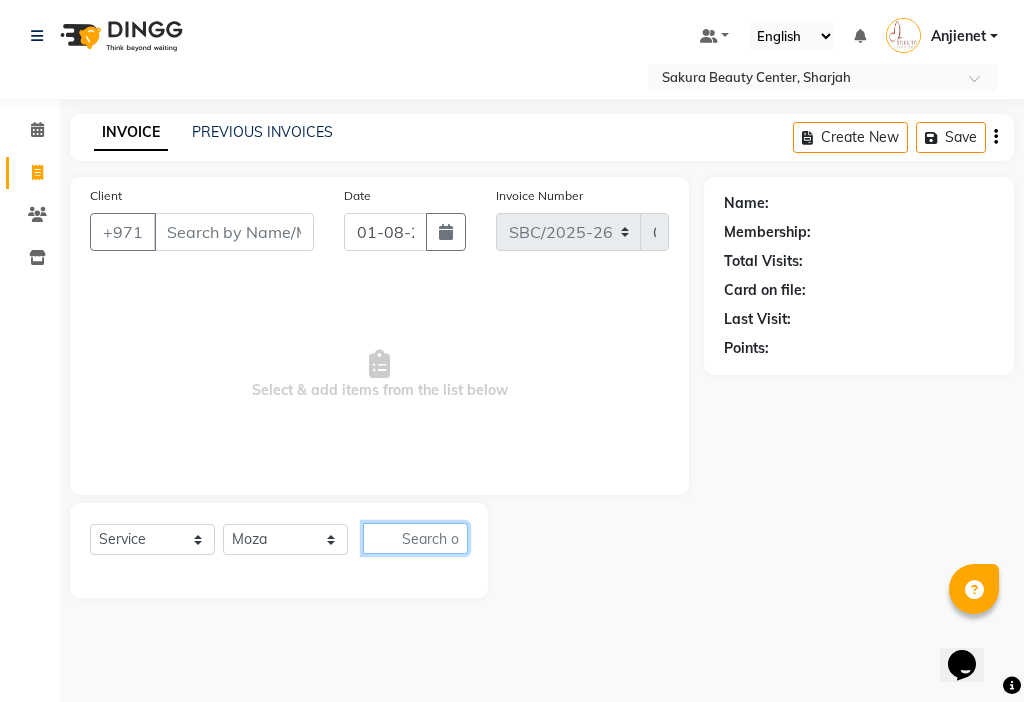 scroll, scrollTop: 0, scrollLeft: 0, axis: both 